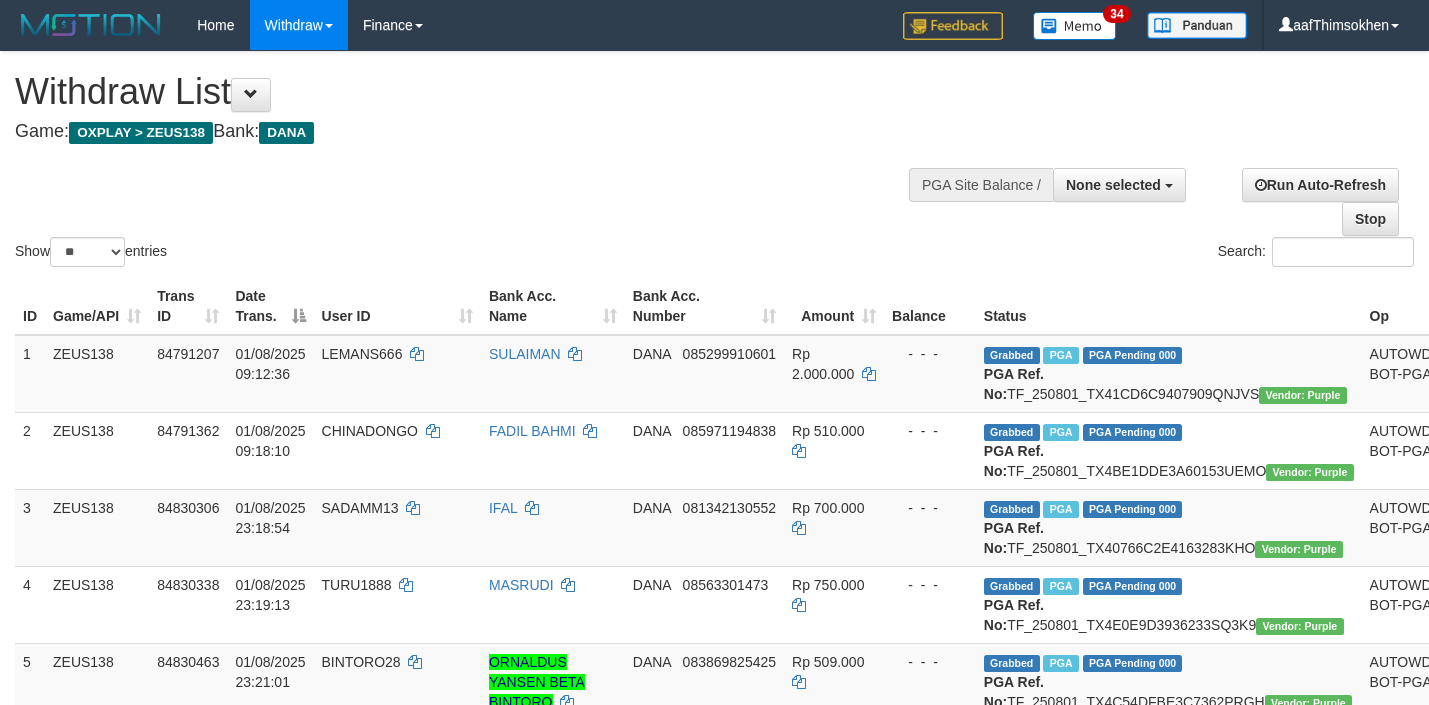 select 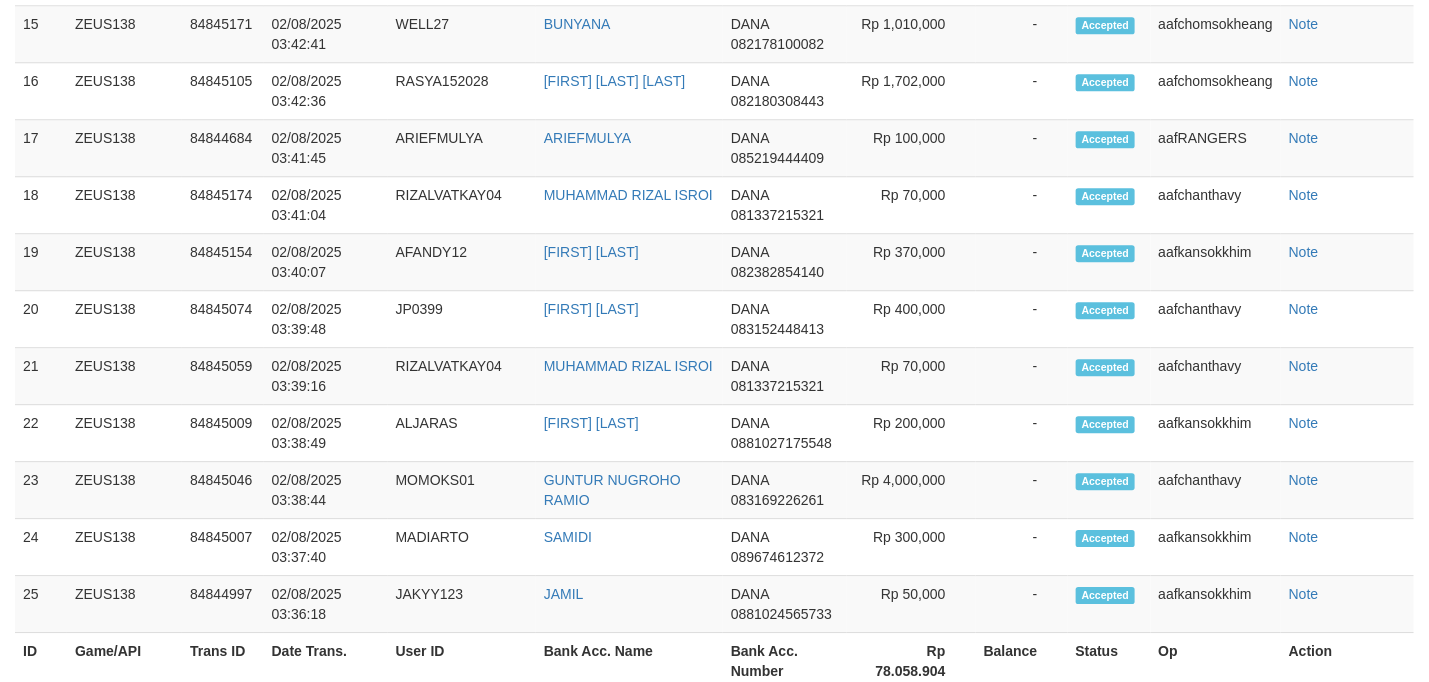 scroll, scrollTop: 1942, scrollLeft: 0, axis: vertical 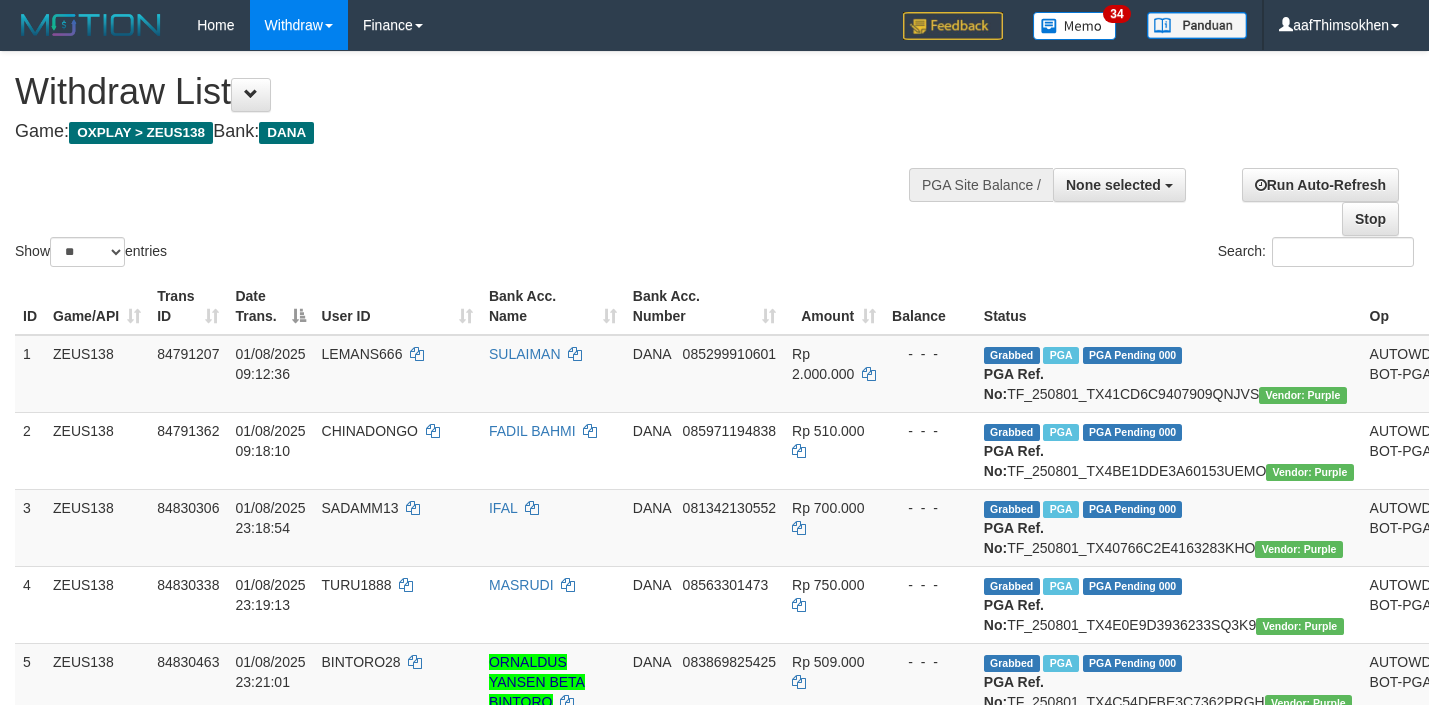 select 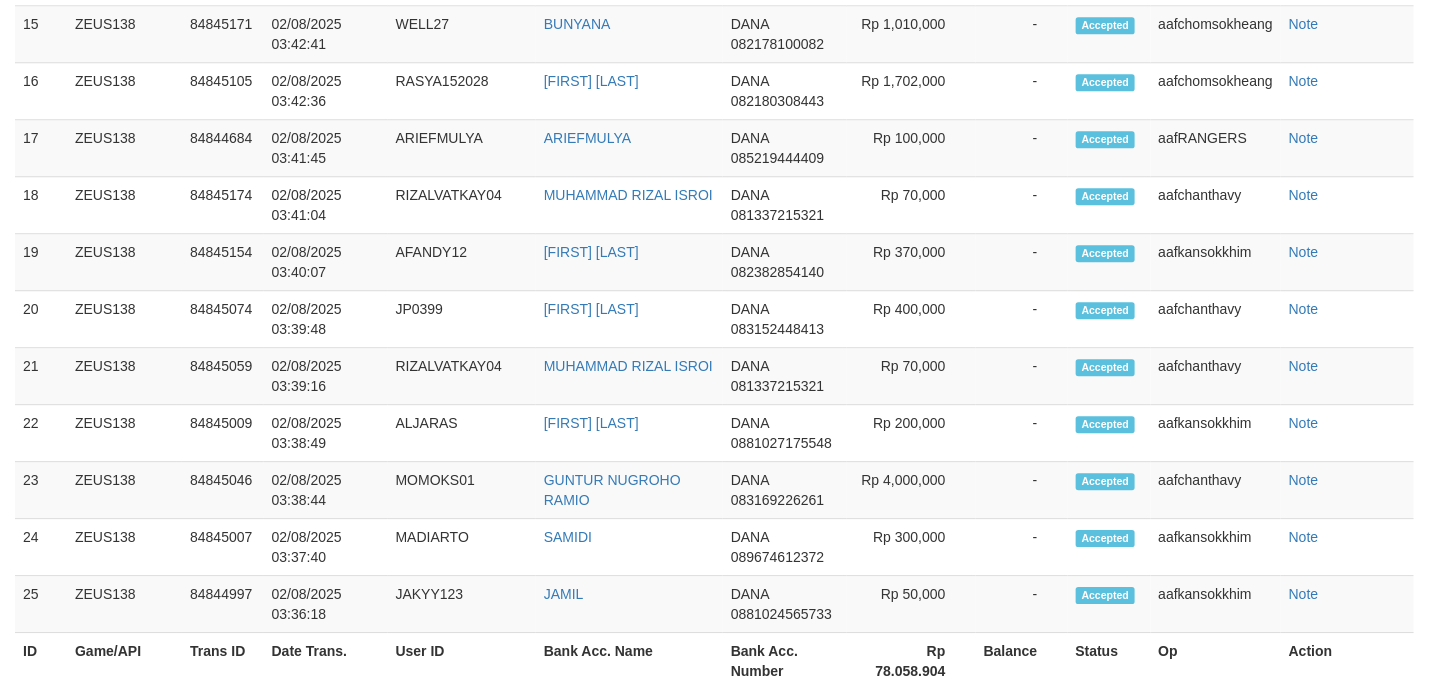 scroll, scrollTop: 1942, scrollLeft: 0, axis: vertical 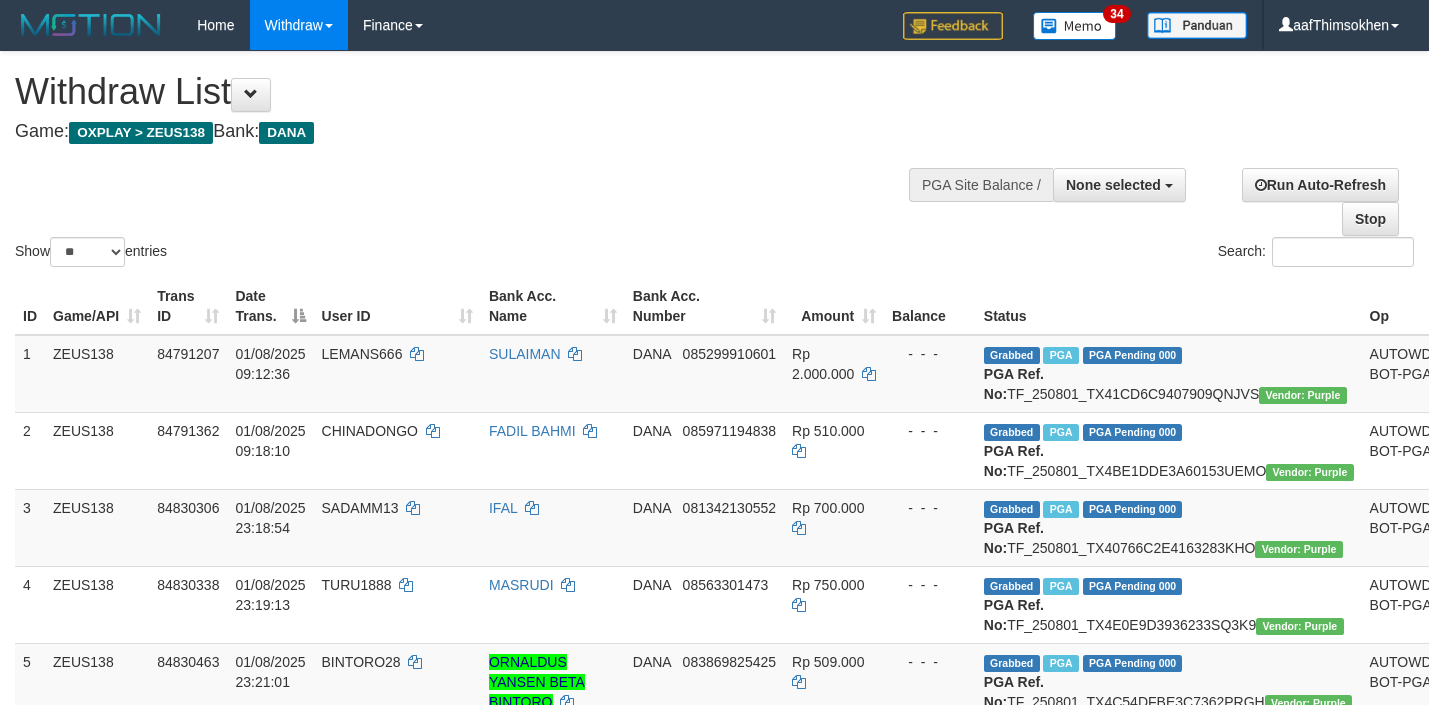 select 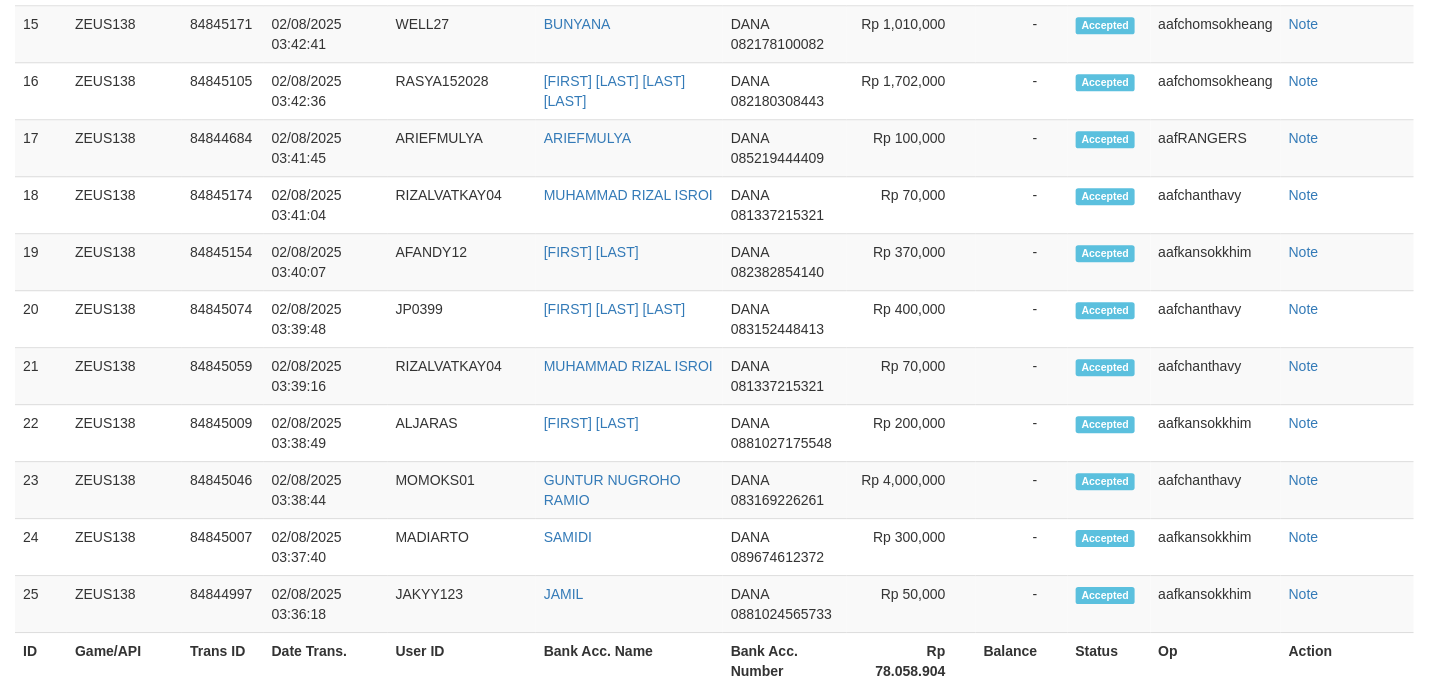 scroll, scrollTop: 1942, scrollLeft: 0, axis: vertical 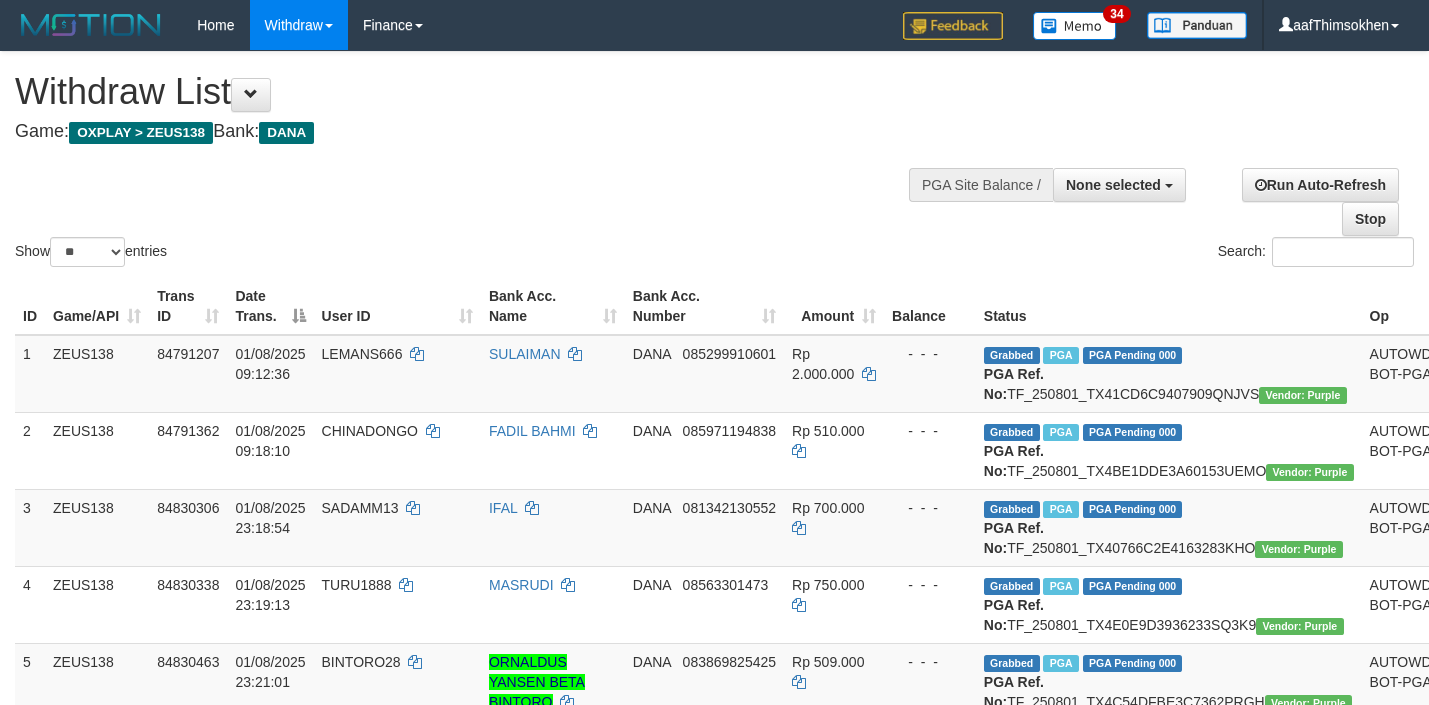 select 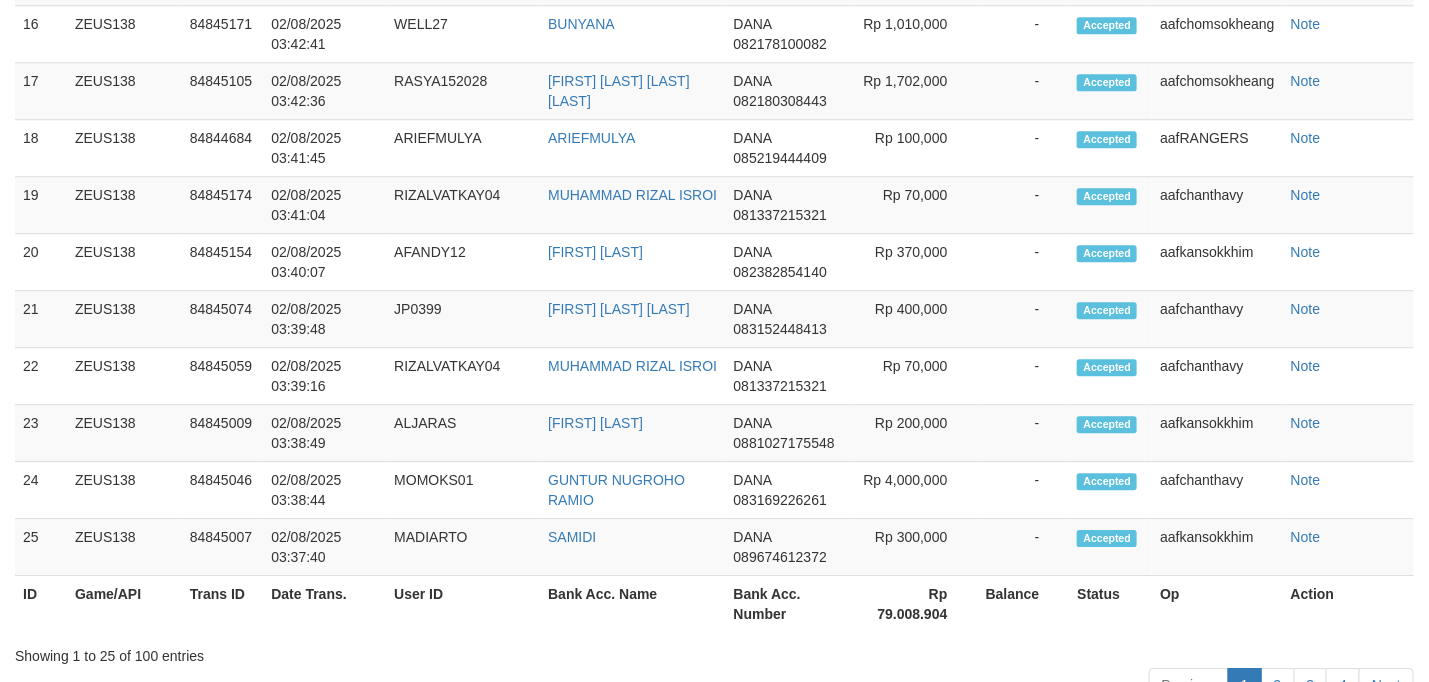 scroll, scrollTop: 1942, scrollLeft: 0, axis: vertical 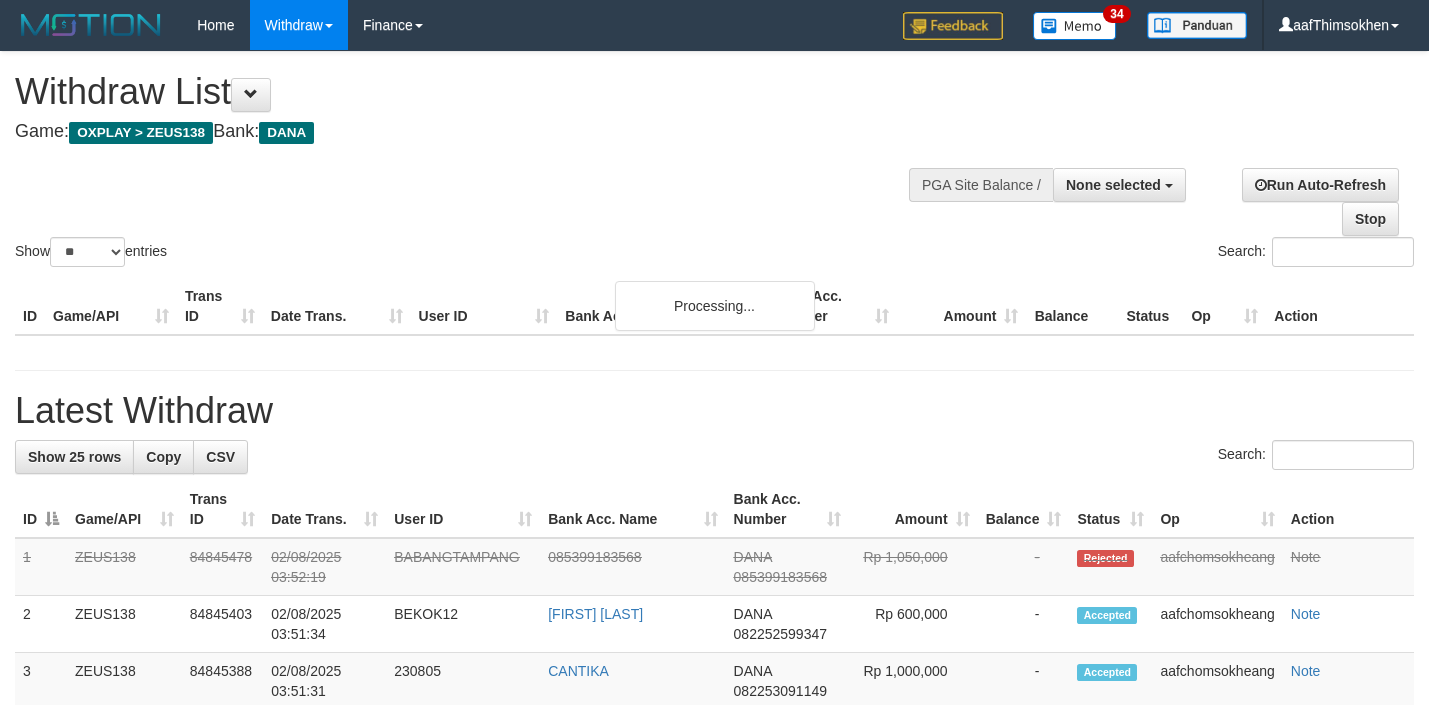 select 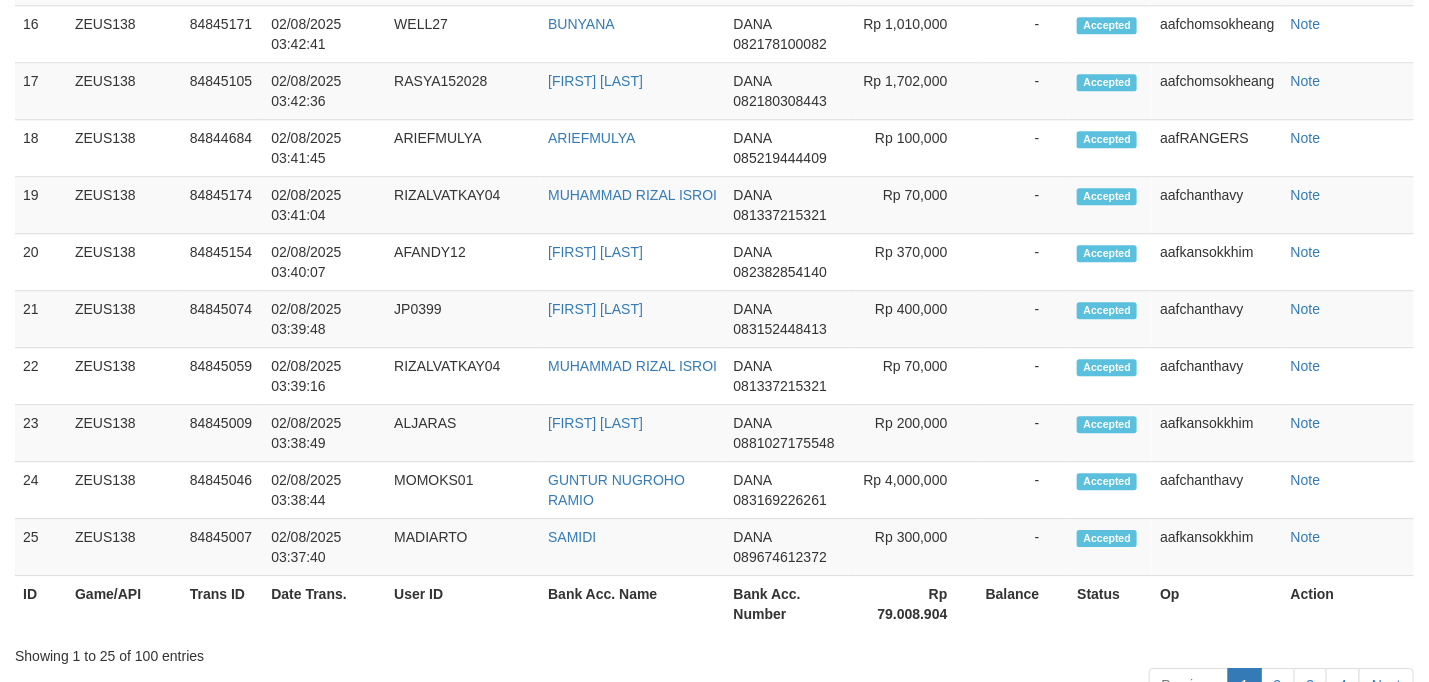 scroll, scrollTop: 1942, scrollLeft: 0, axis: vertical 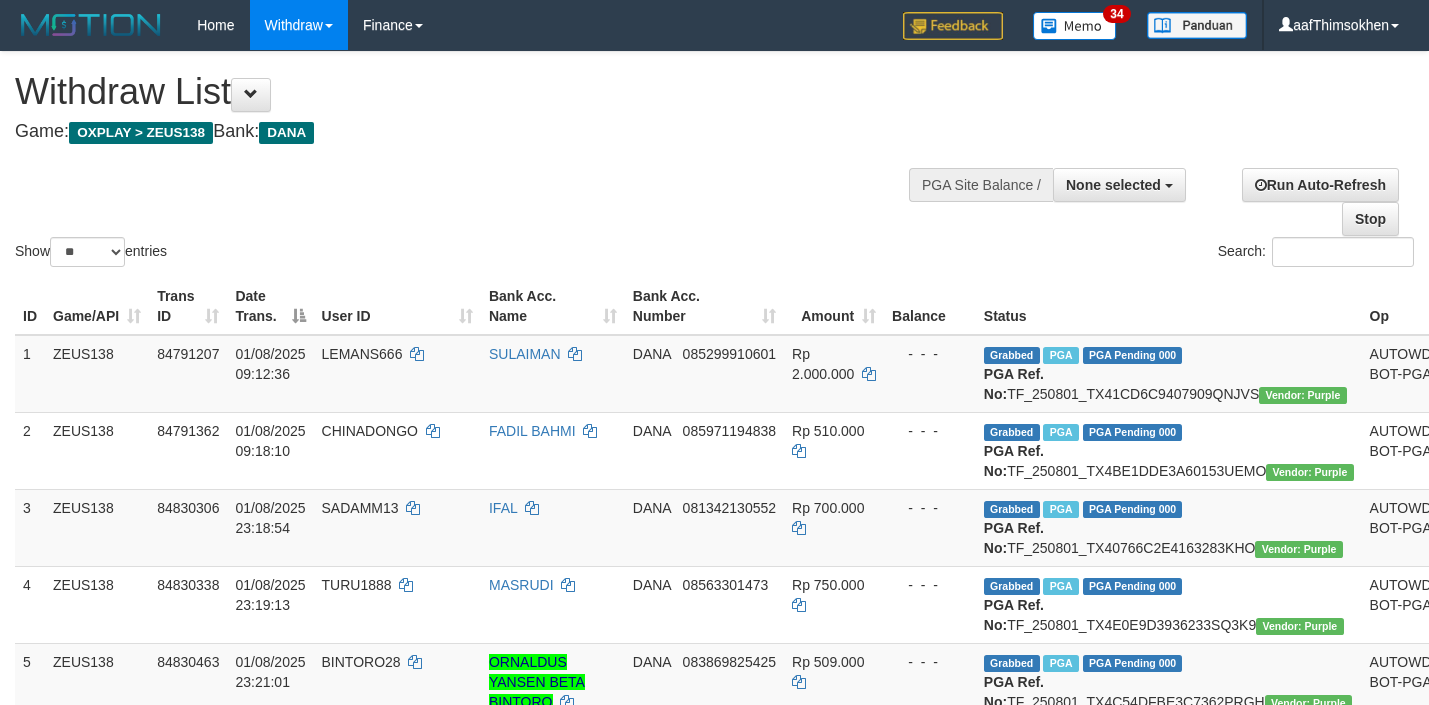 select 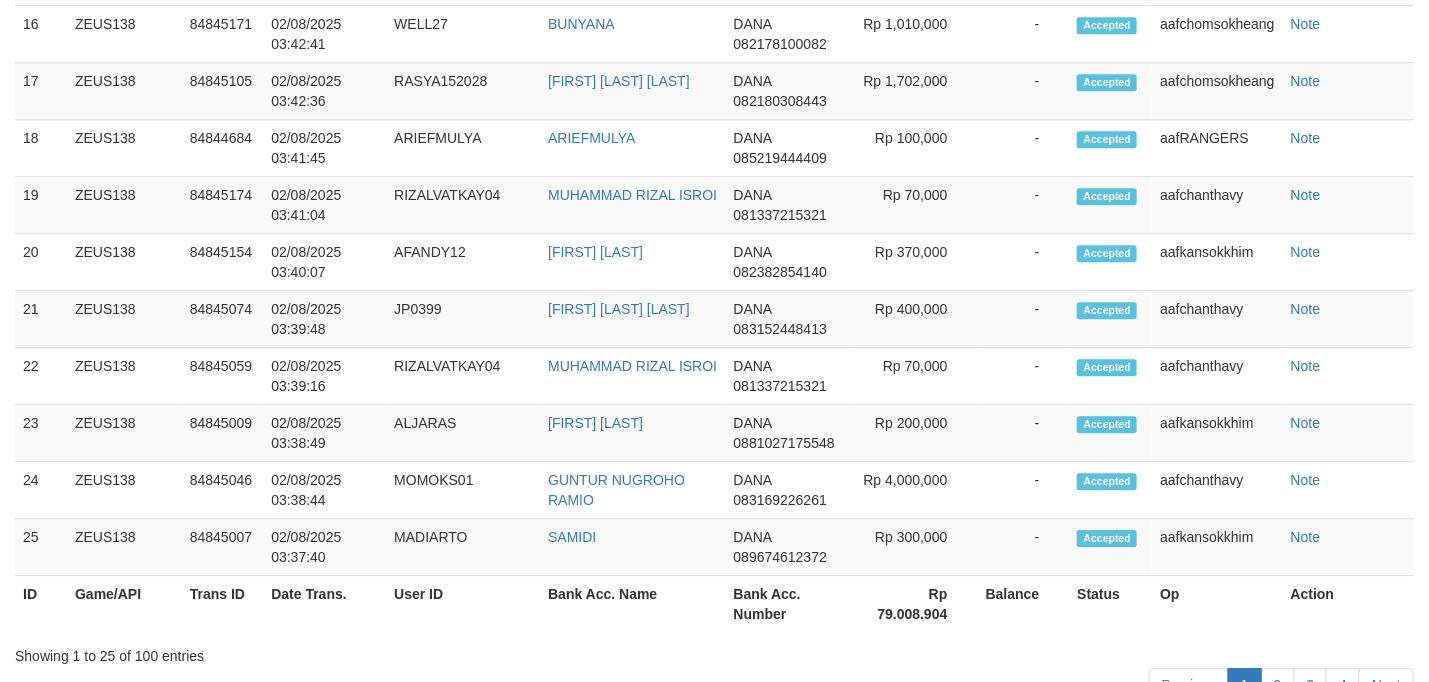 scroll, scrollTop: 1942, scrollLeft: 0, axis: vertical 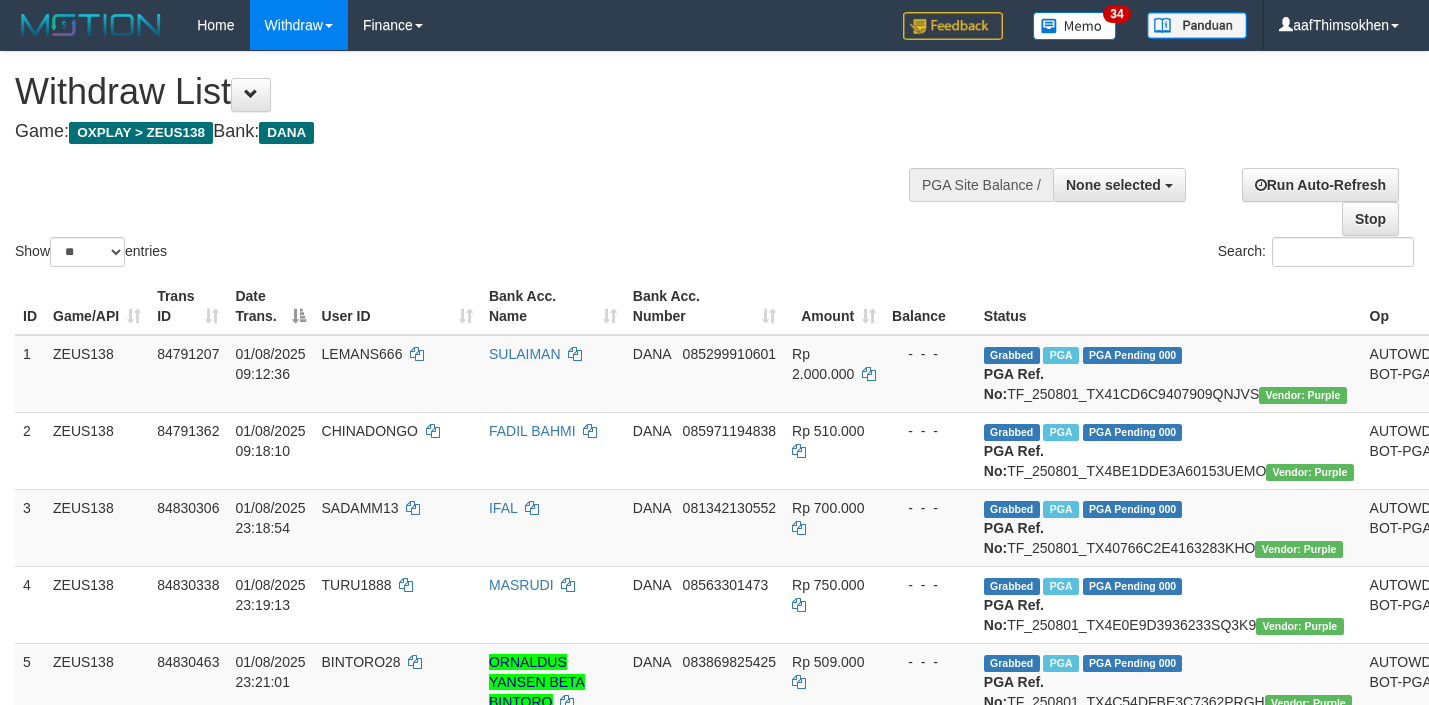 select 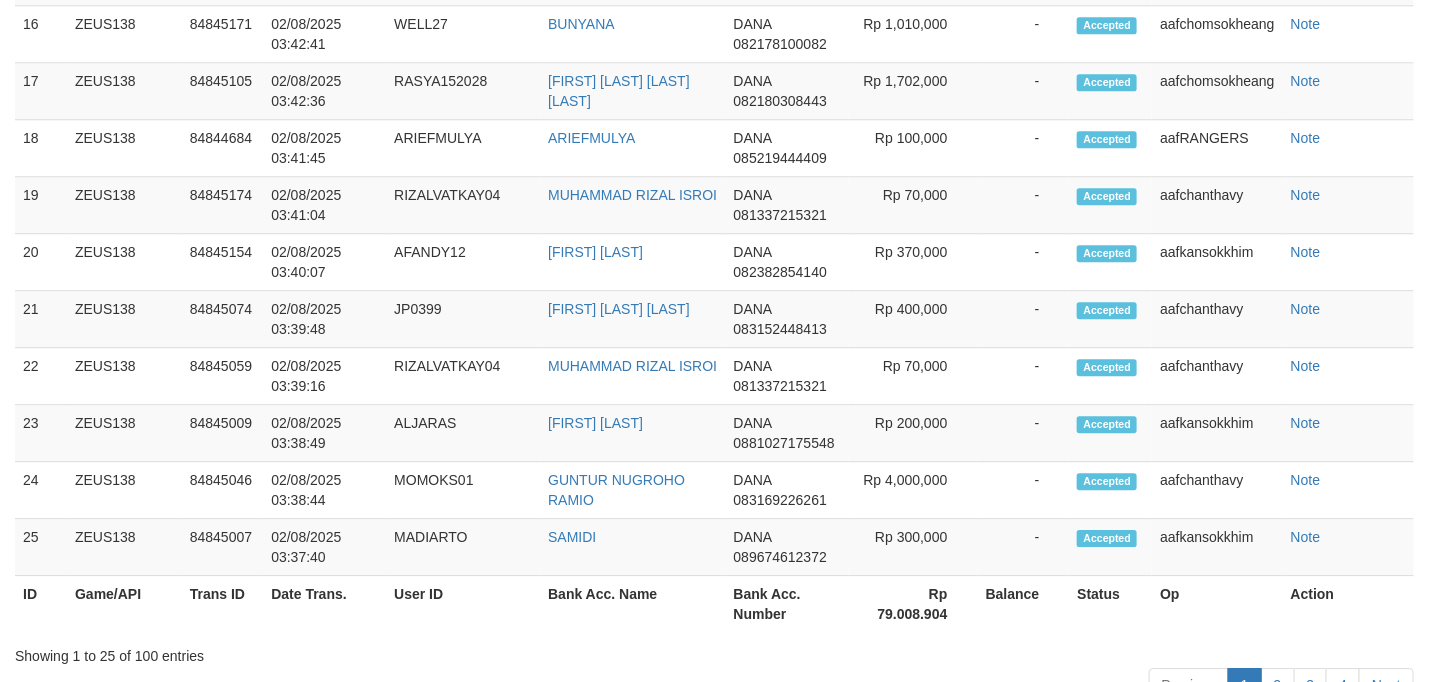 scroll, scrollTop: 1942, scrollLeft: 0, axis: vertical 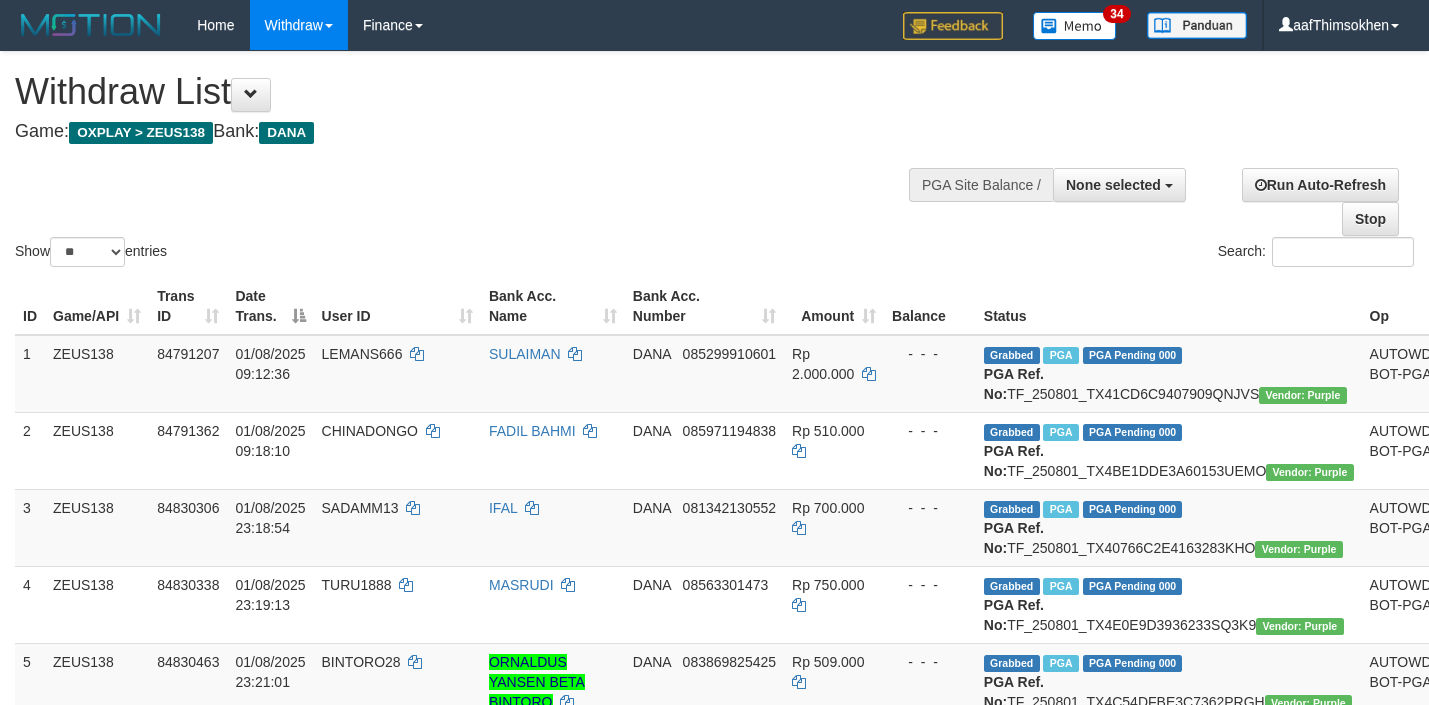 select 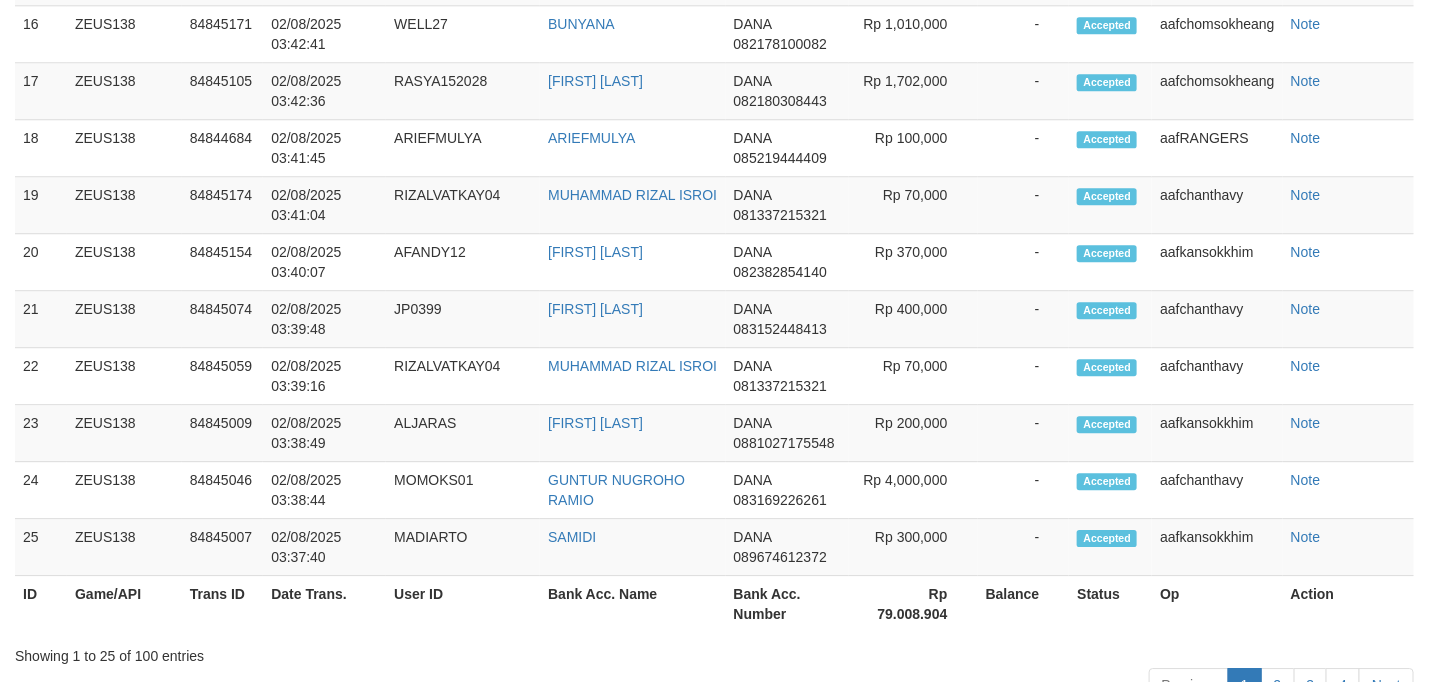 scroll, scrollTop: 1942, scrollLeft: 0, axis: vertical 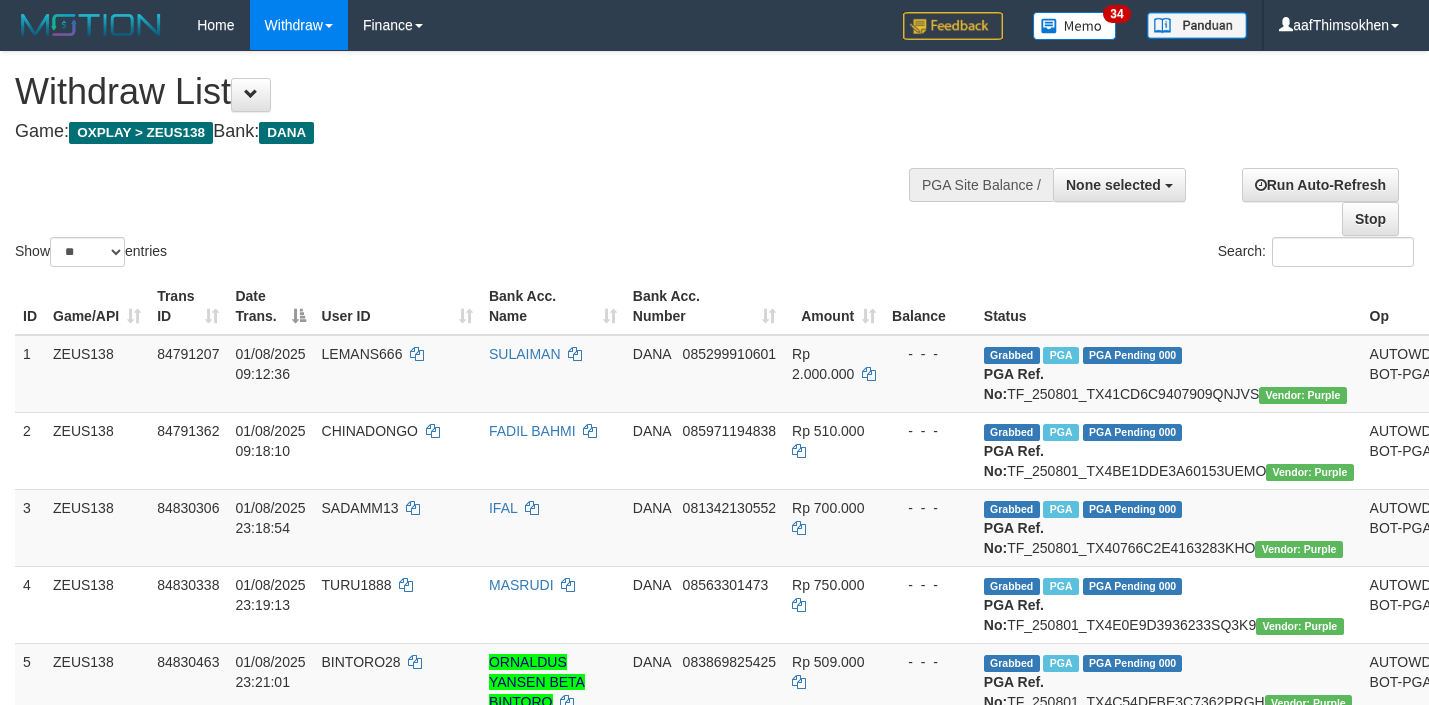 select 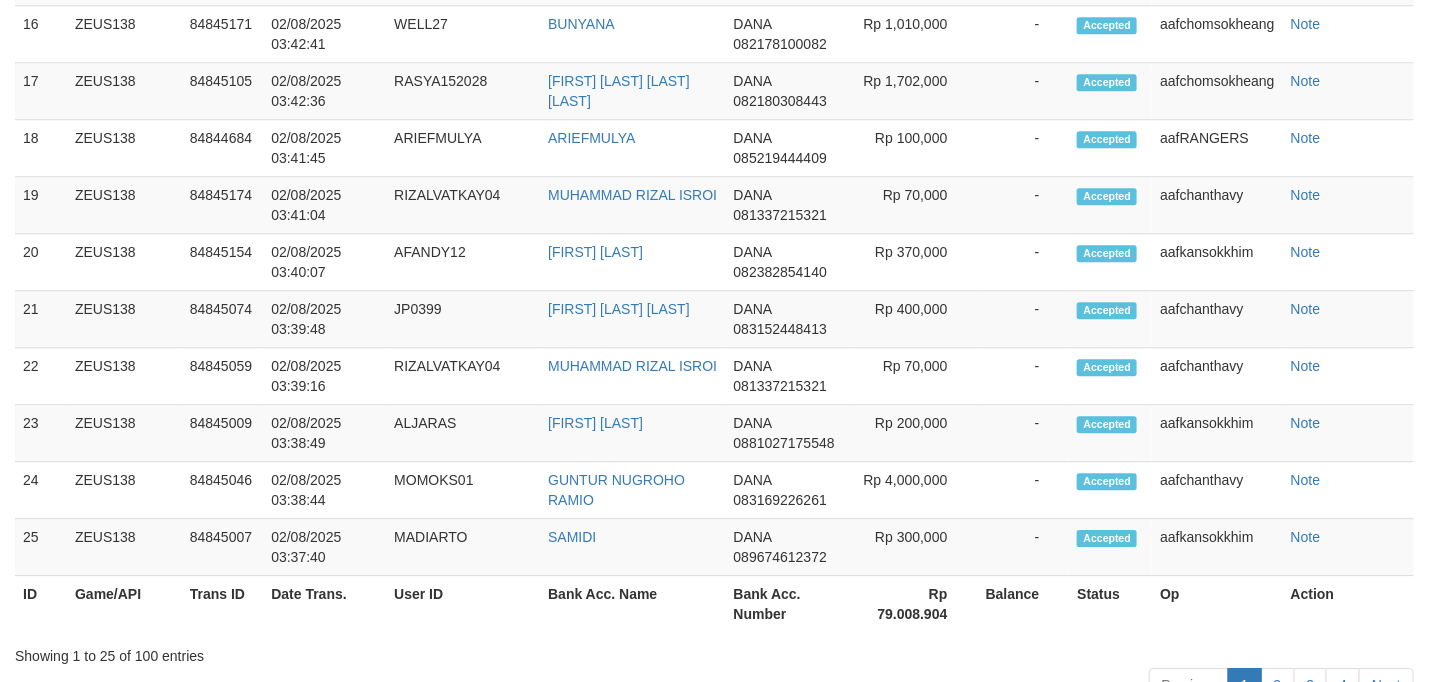 scroll, scrollTop: 1942, scrollLeft: 0, axis: vertical 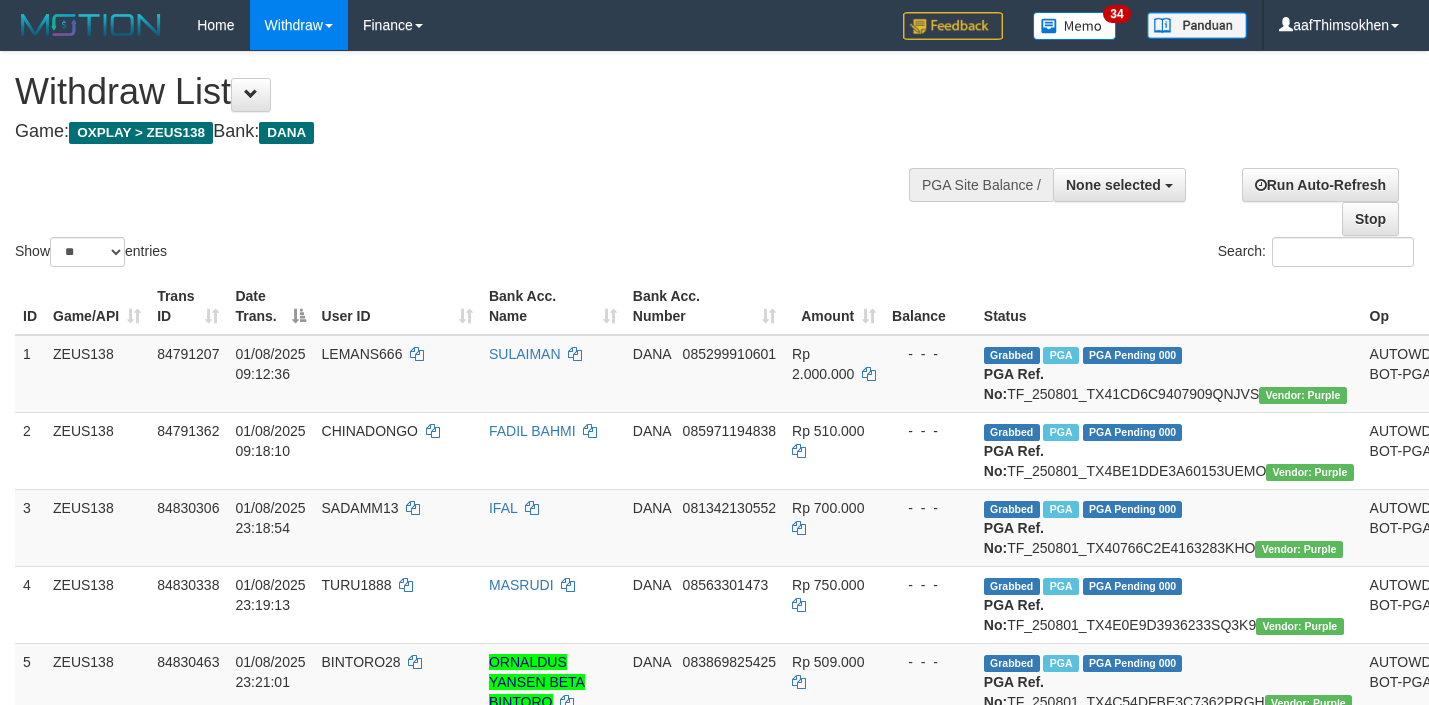 select 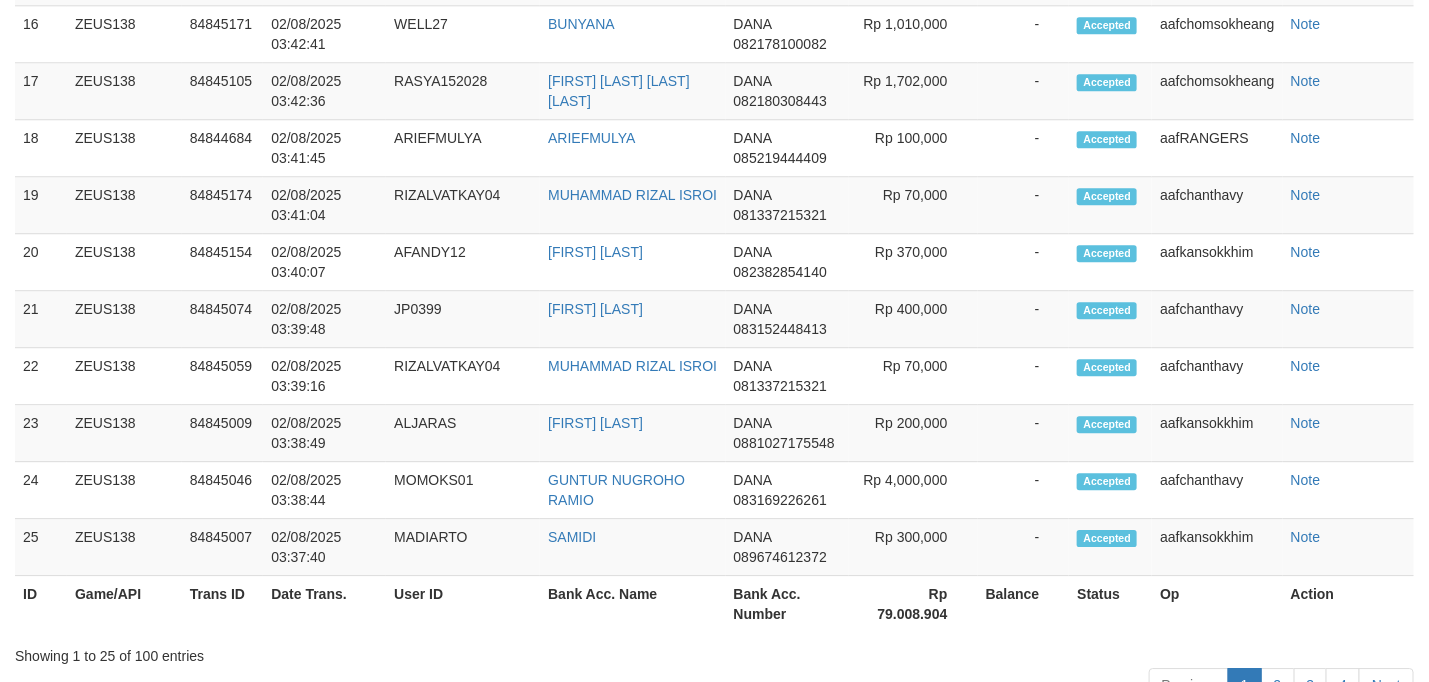 scroll, scrollTop: 1942, scrollLeft: 0, axis: vertical 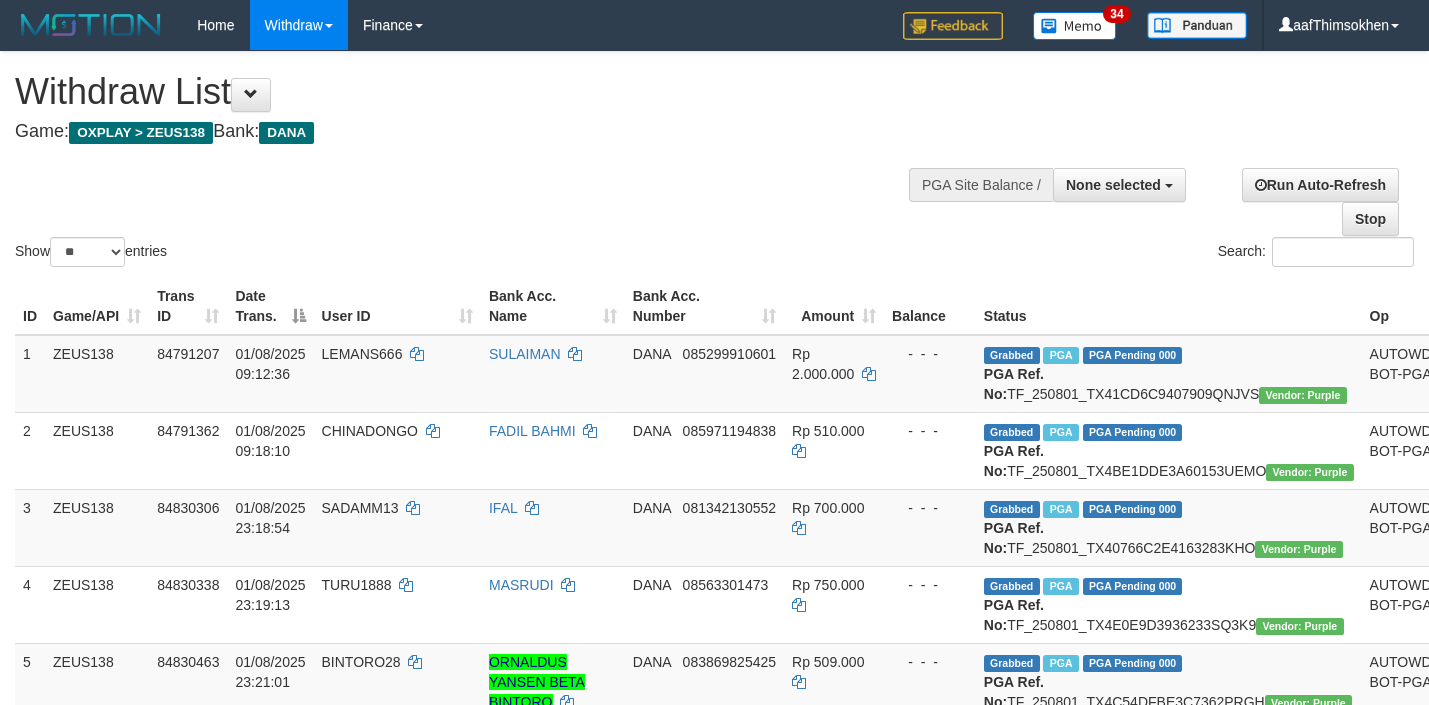 select 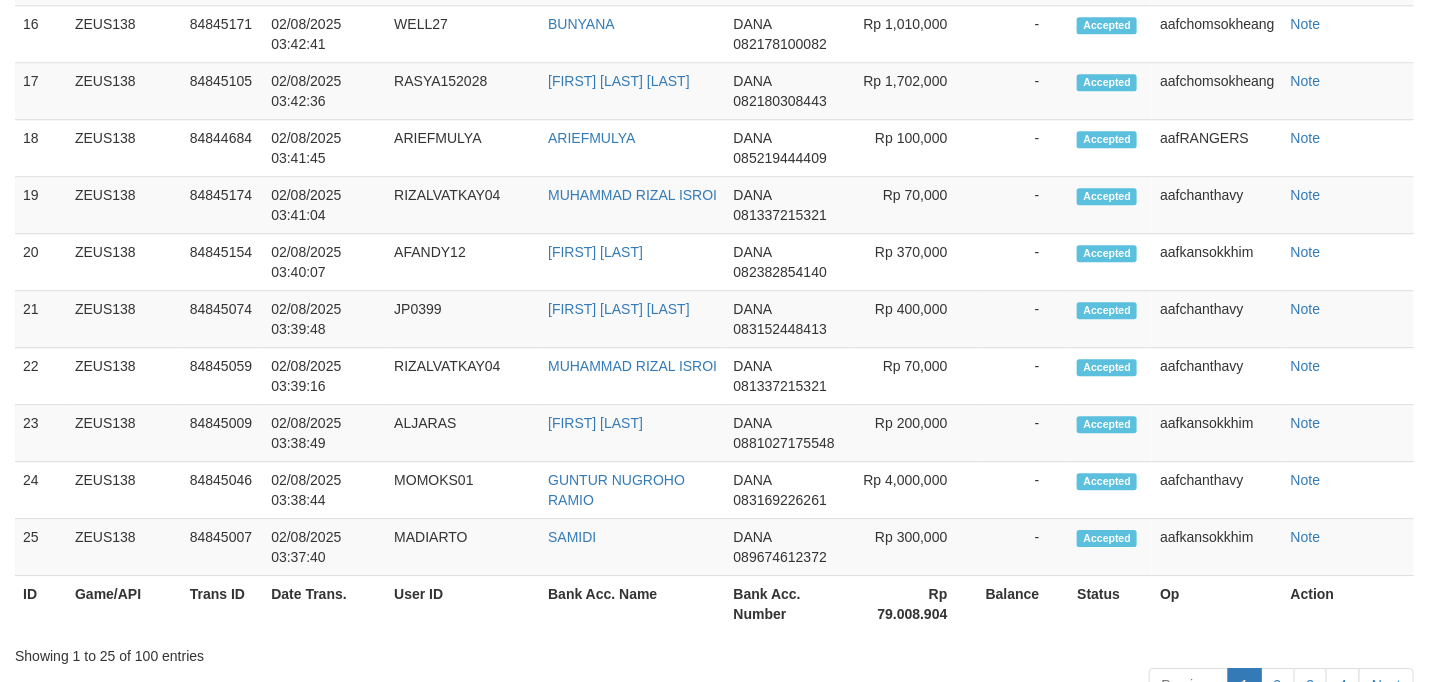 scroll, scrollTop: 1942, scrollLeft: 0, axis: vertical 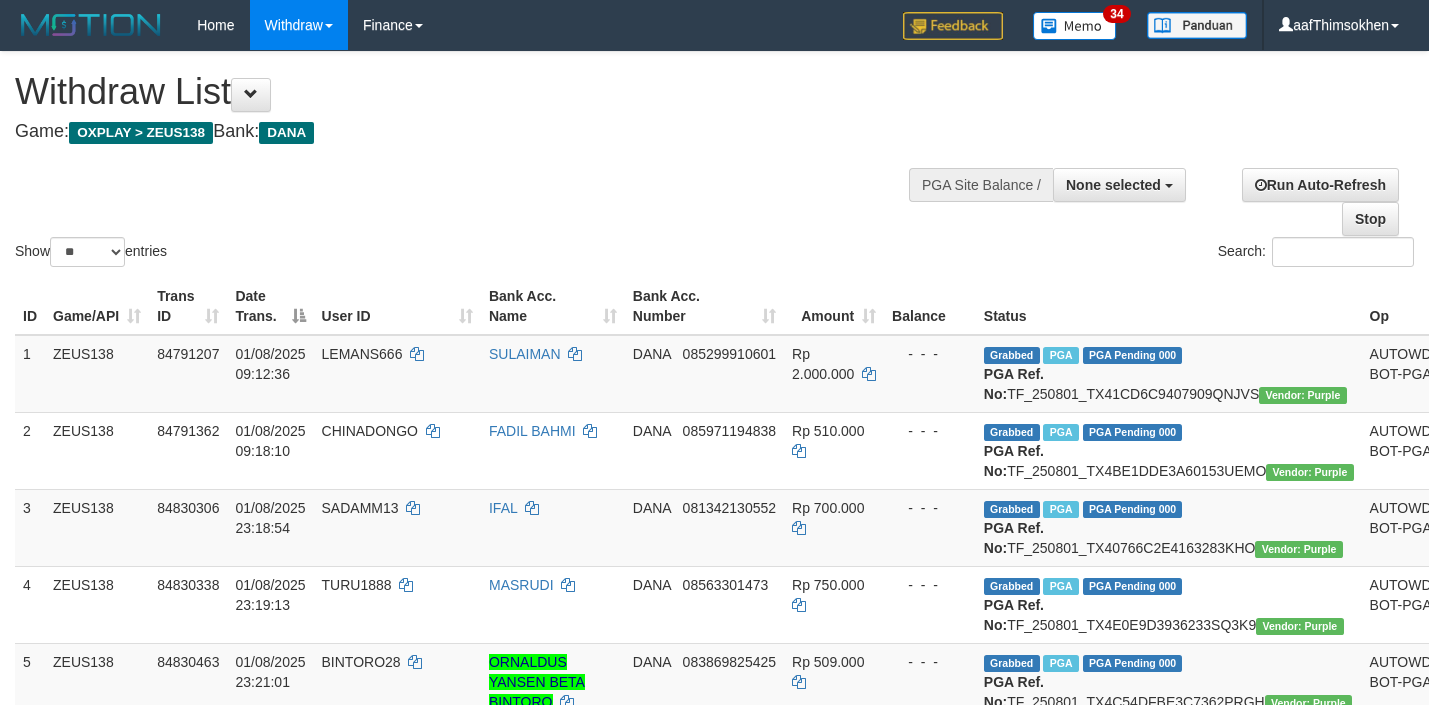 select 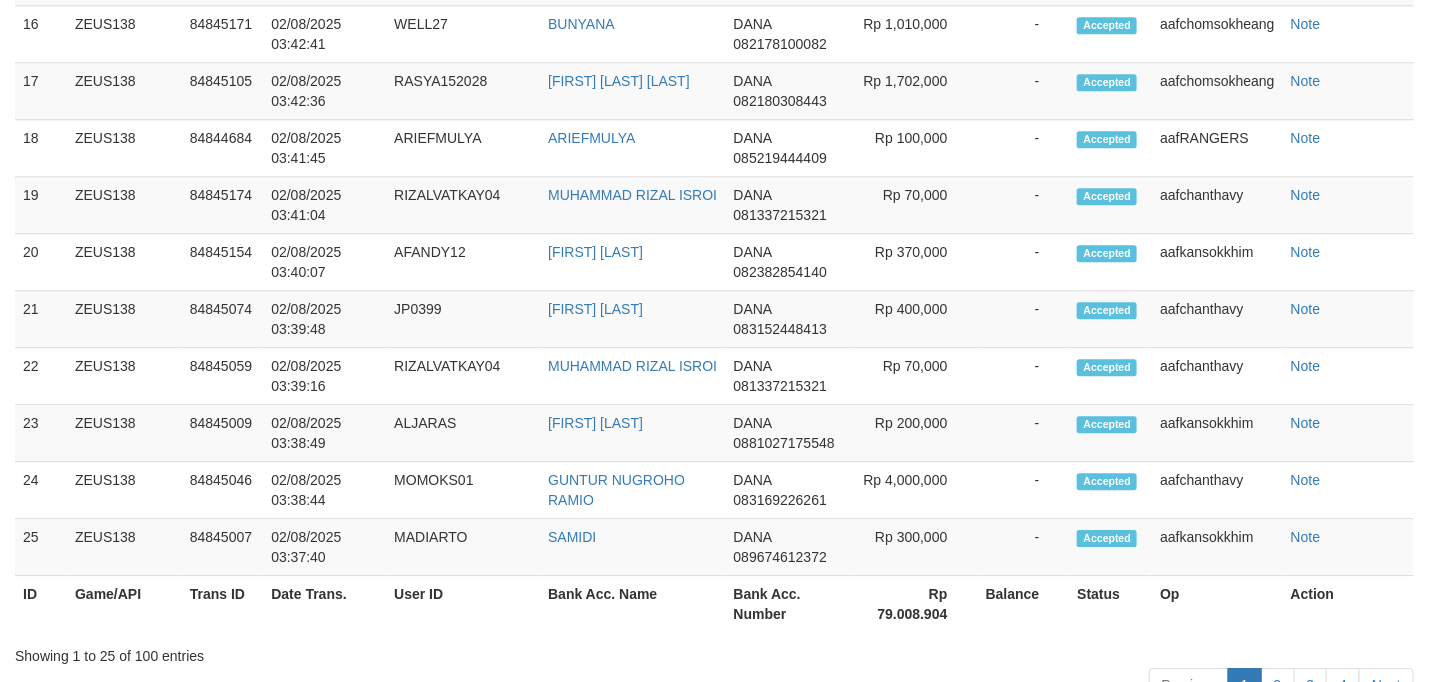 scroll, scrollTop: 1942, scrollLeft: 0, axis: vertical 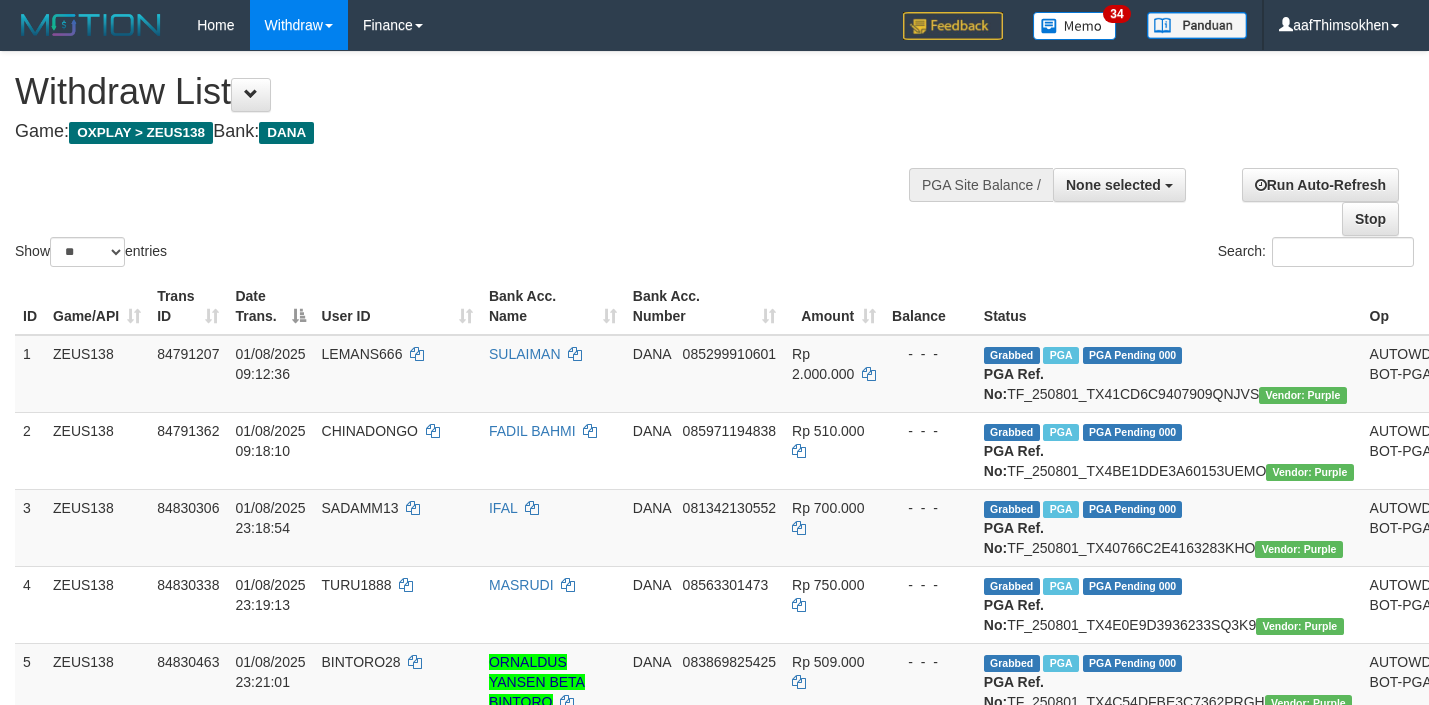 select 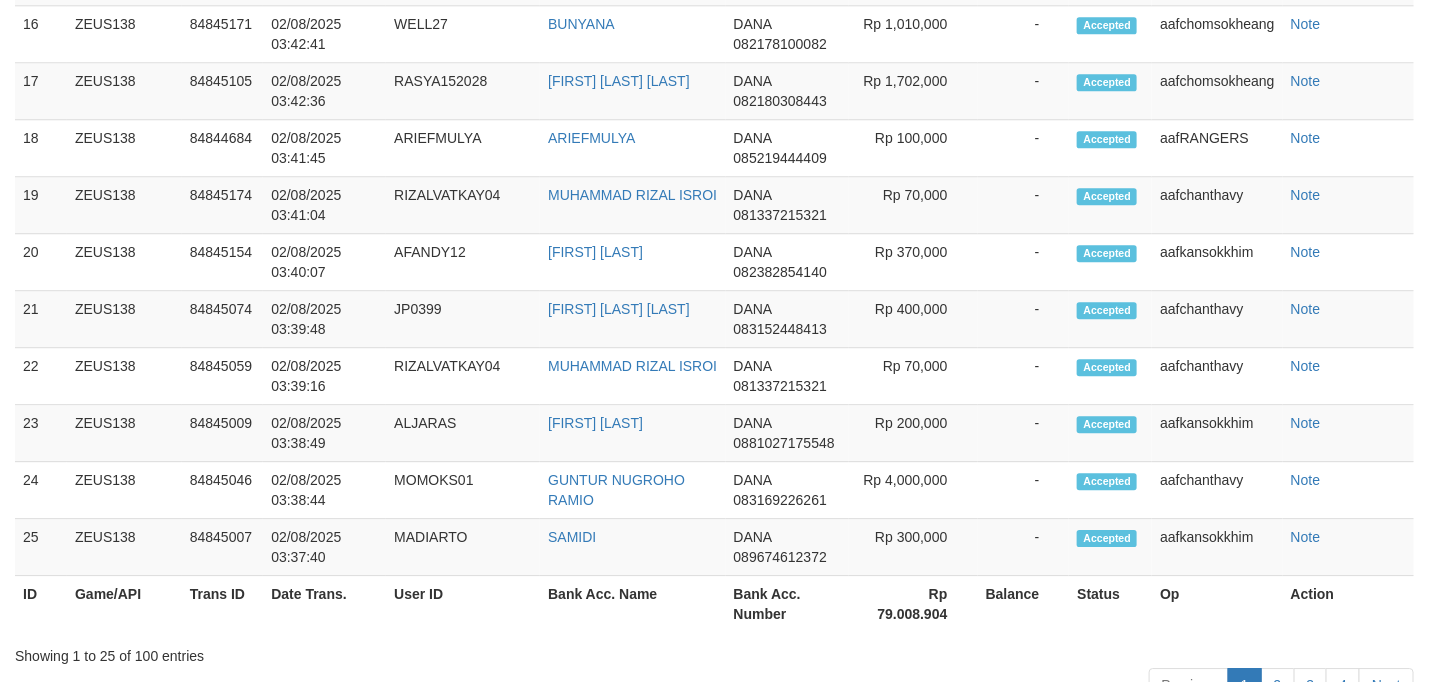 scroll, scrollTop: 1942, scrollLeft: 0, axis: vertical 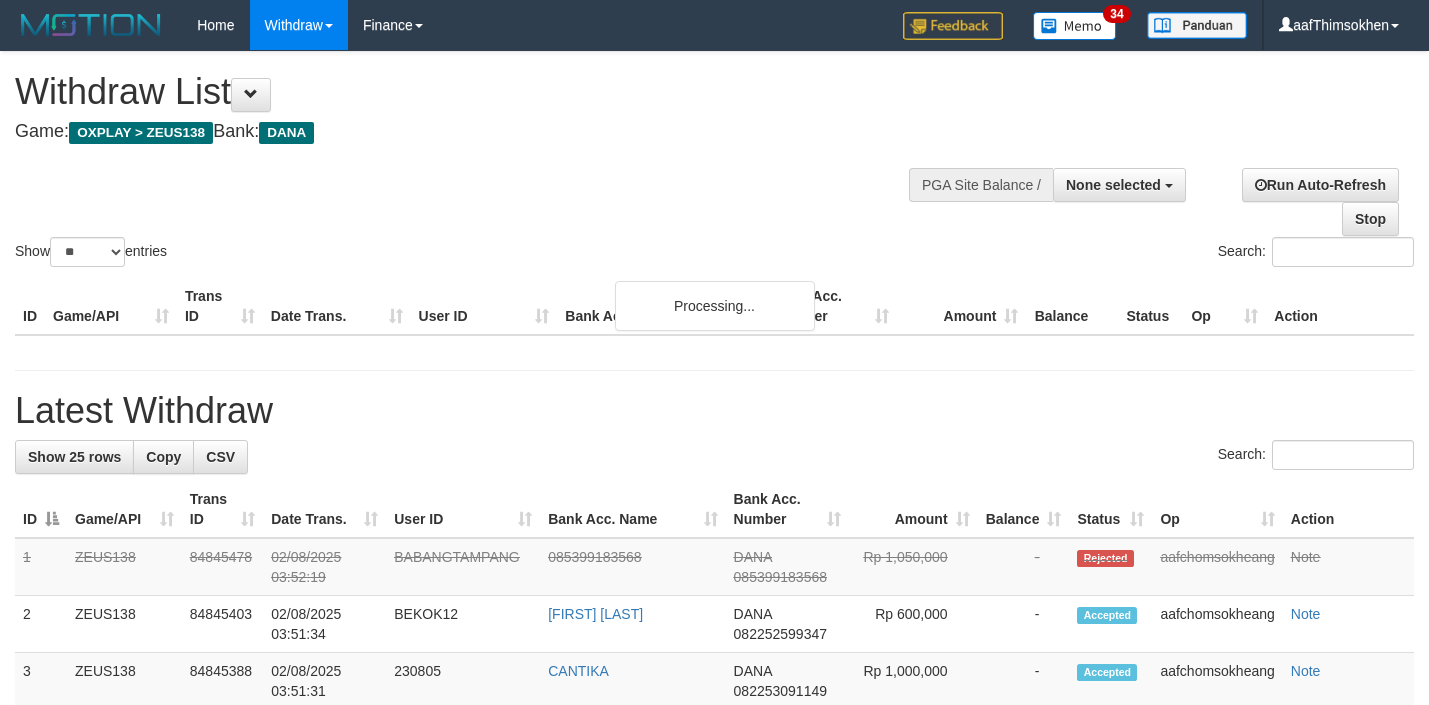 select 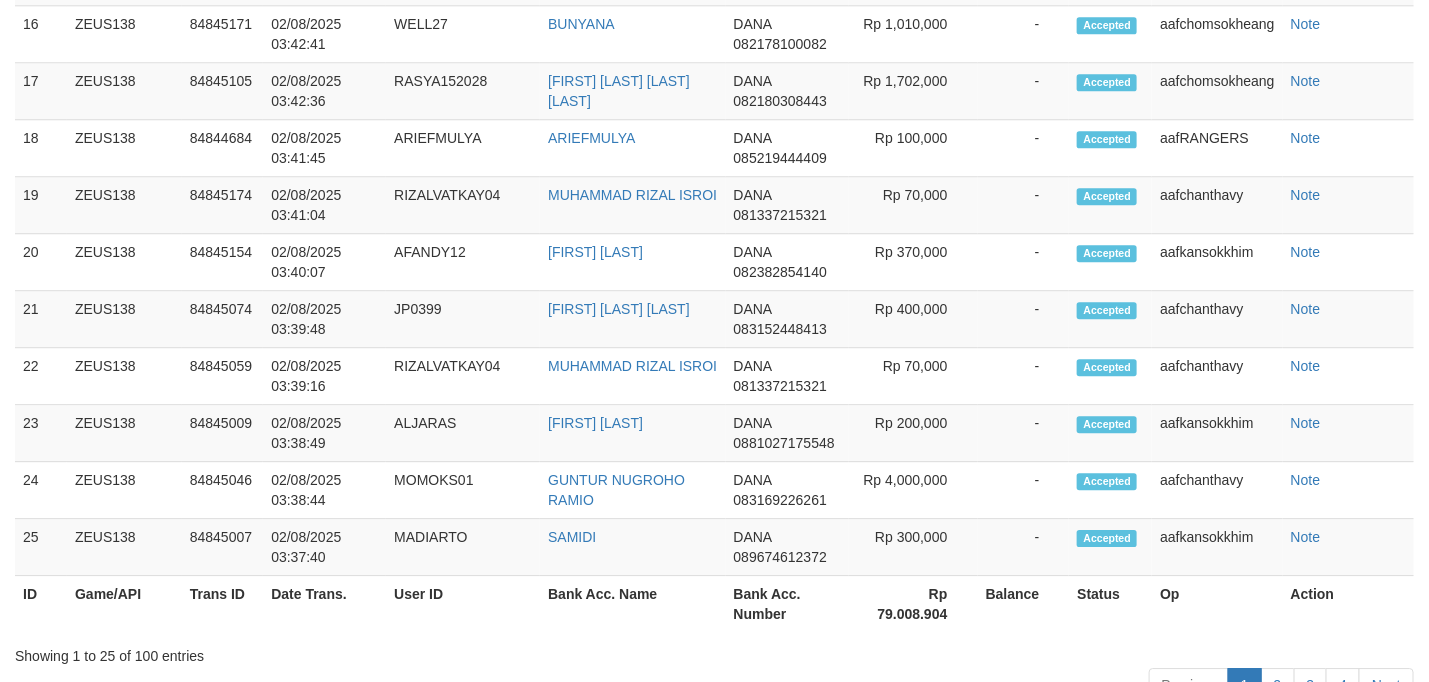 scroll, scrollTop: 1942, scrollLeft: 0, axis: vertical 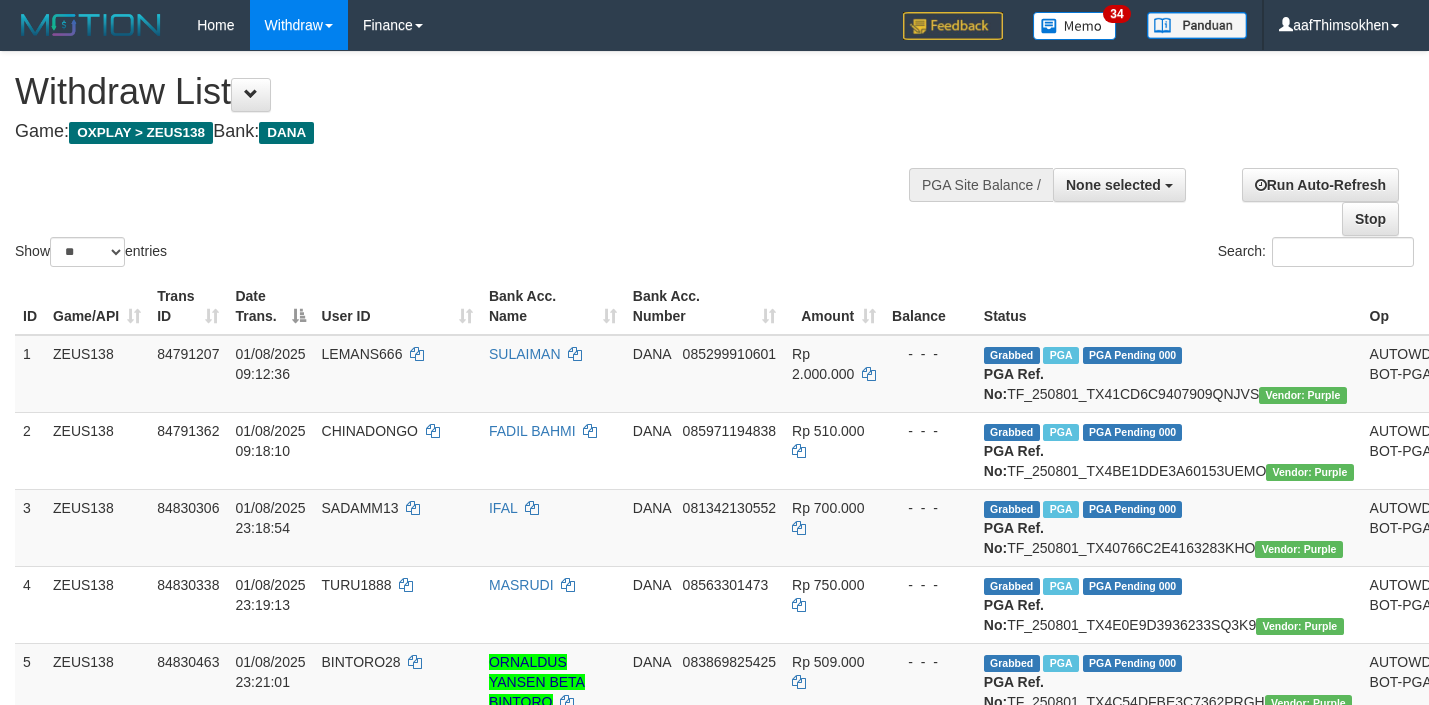select 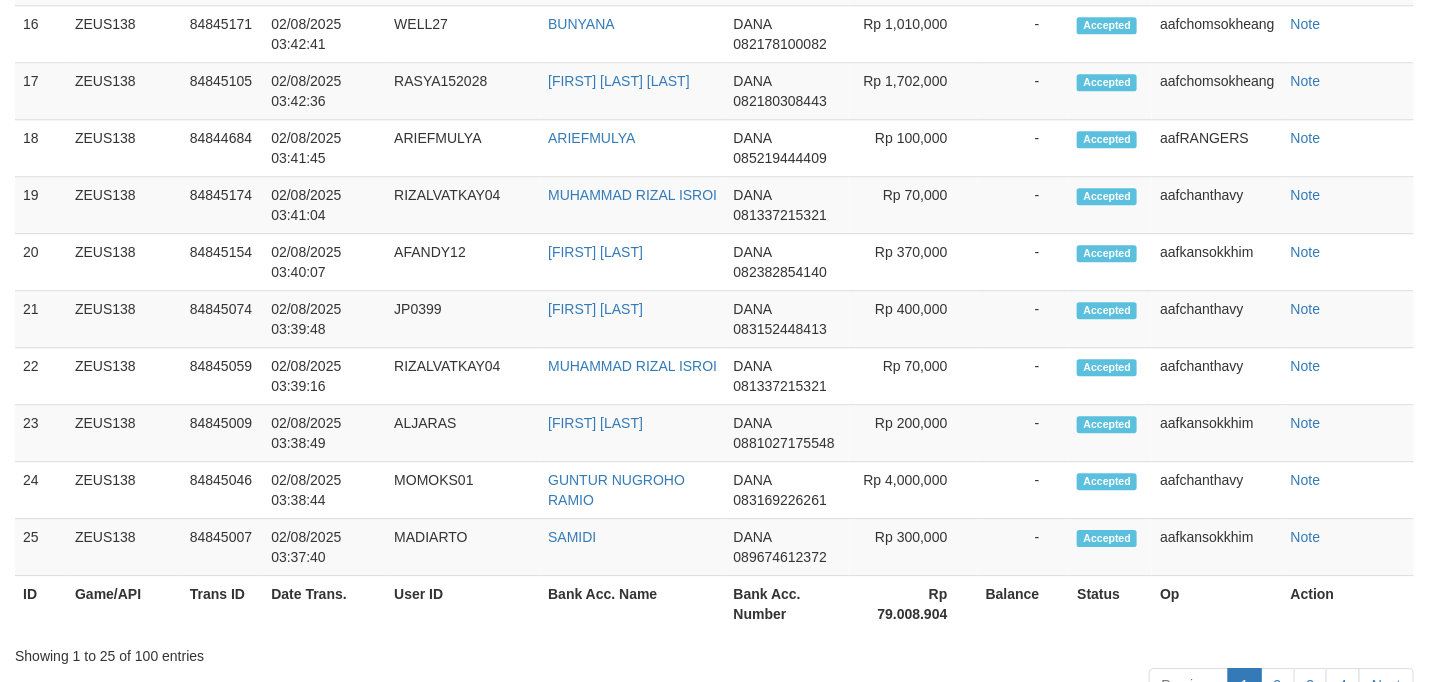 scroll, scrollTop: 1942, scrollLeft: 0, axis: vertical 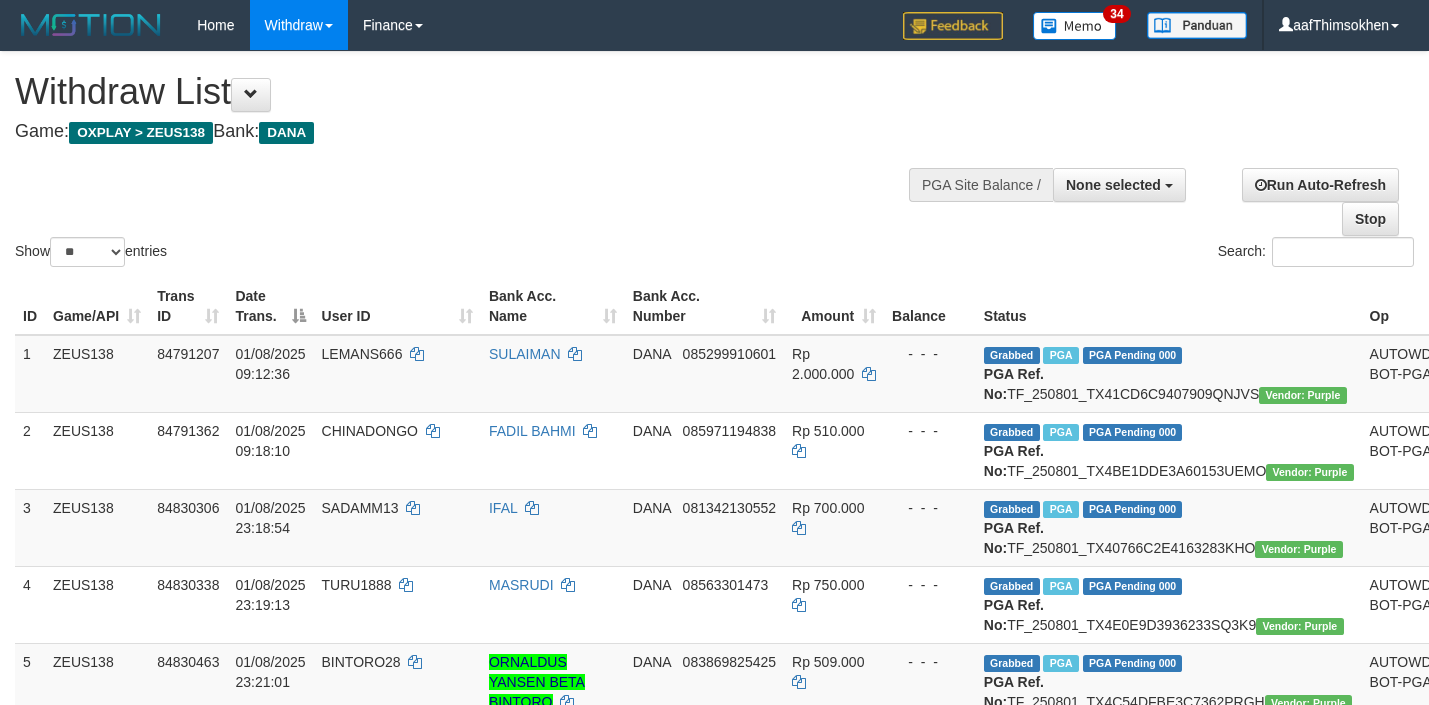select 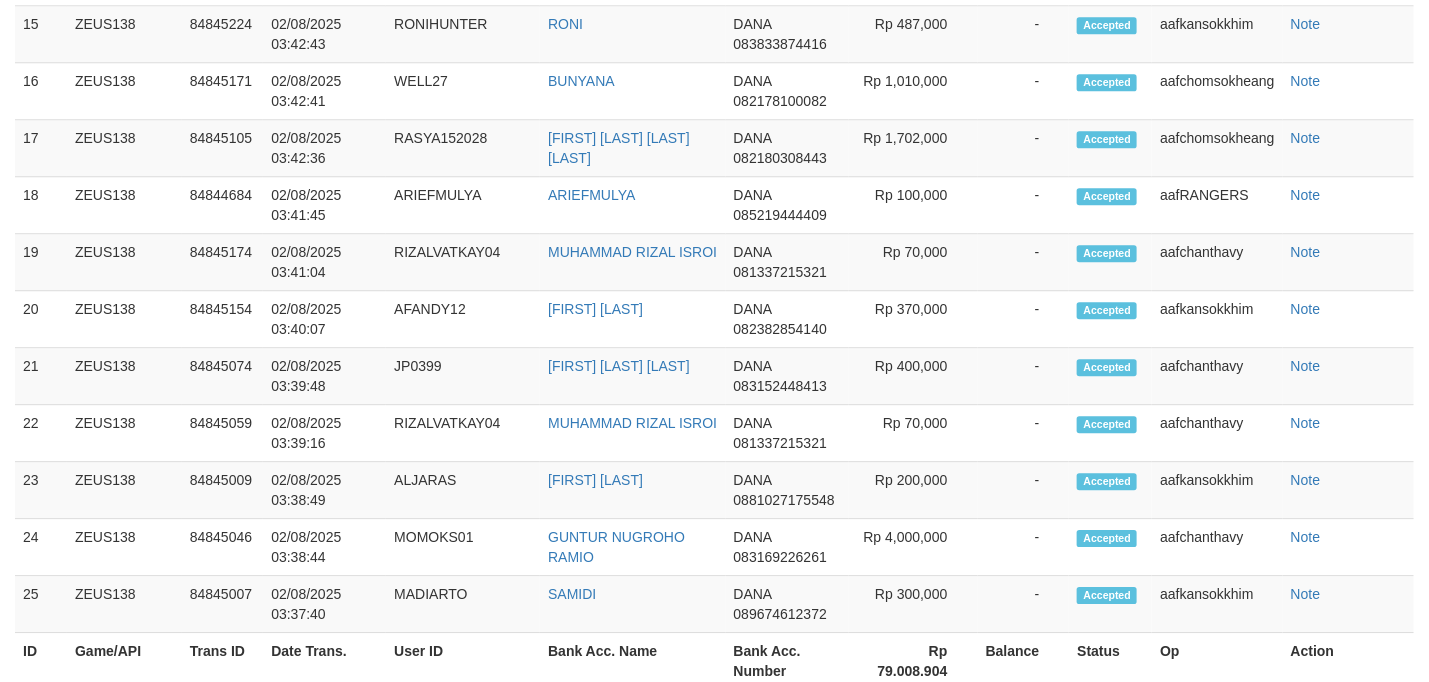 scroll, scrollTop: 1942, scrollLeft: 0, axis: vertical 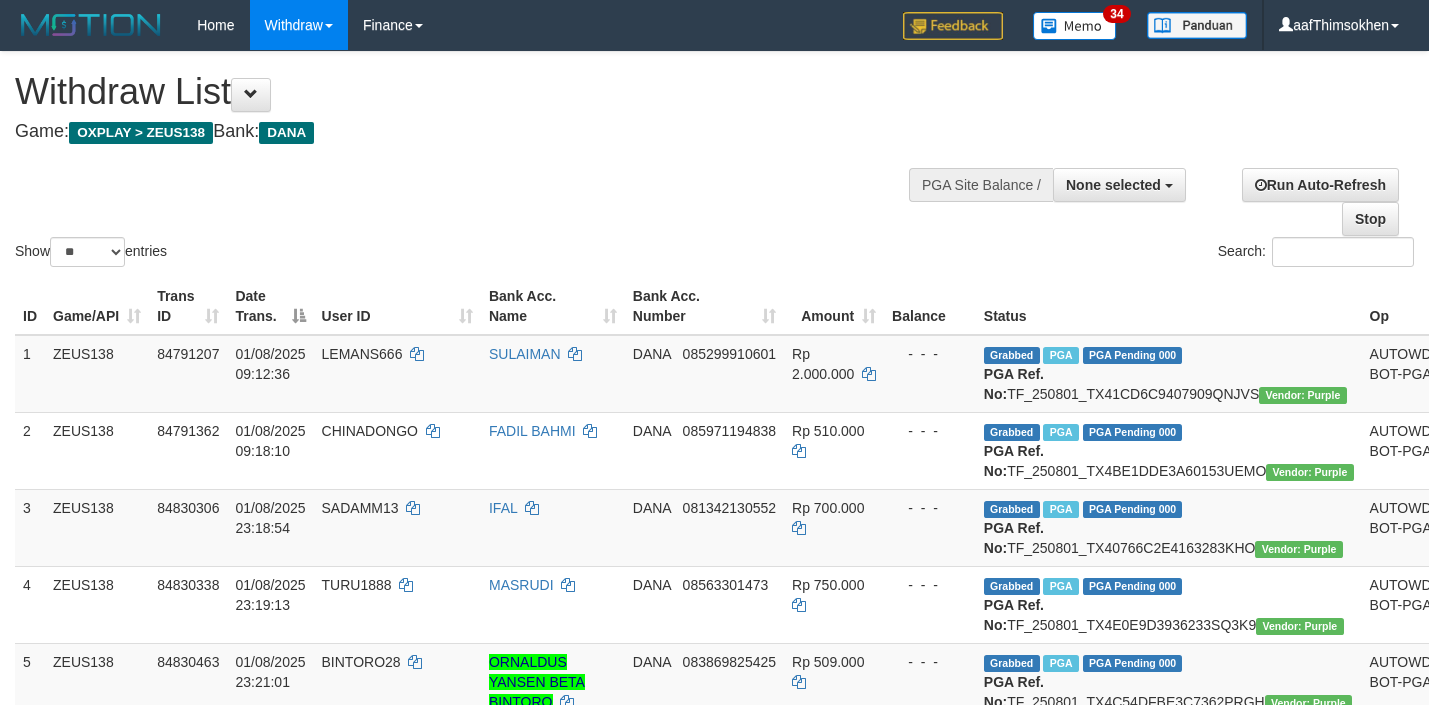 select 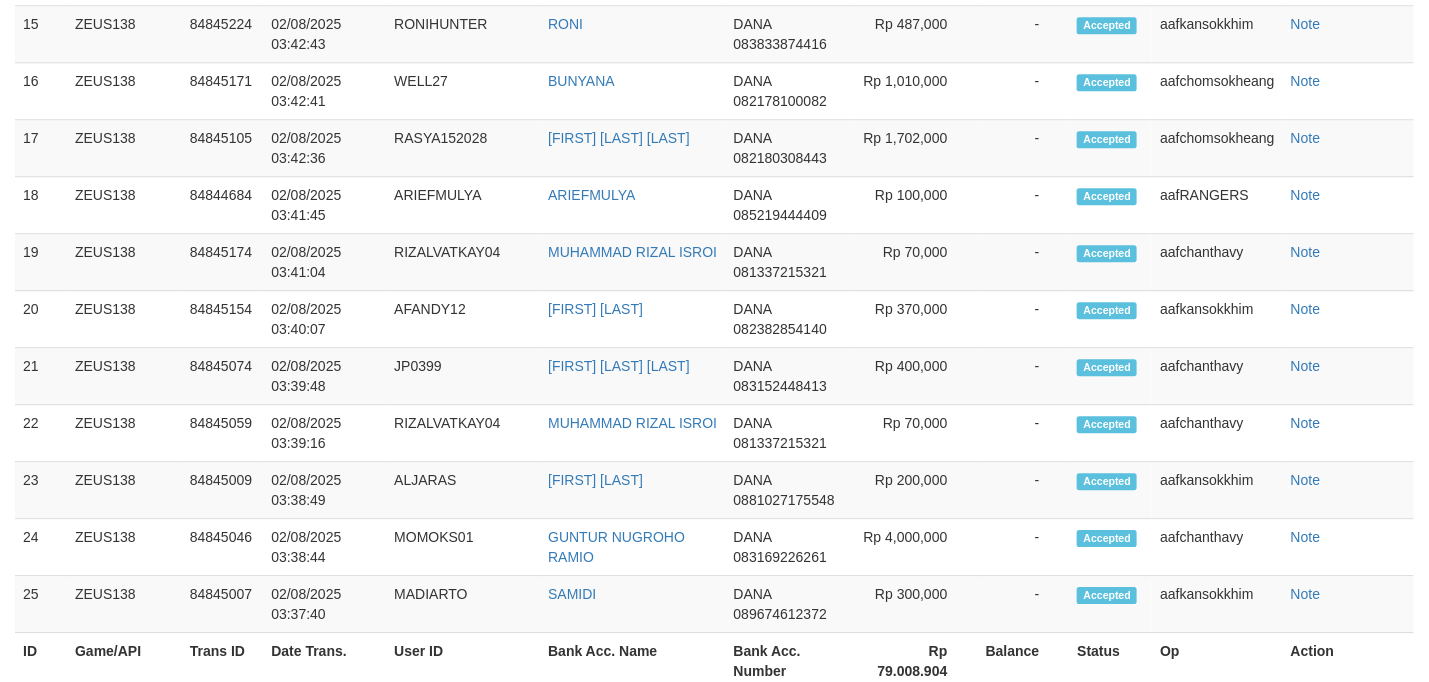 scroll, scrollTop: 1942, scrollLeft: 0, axis: vertical 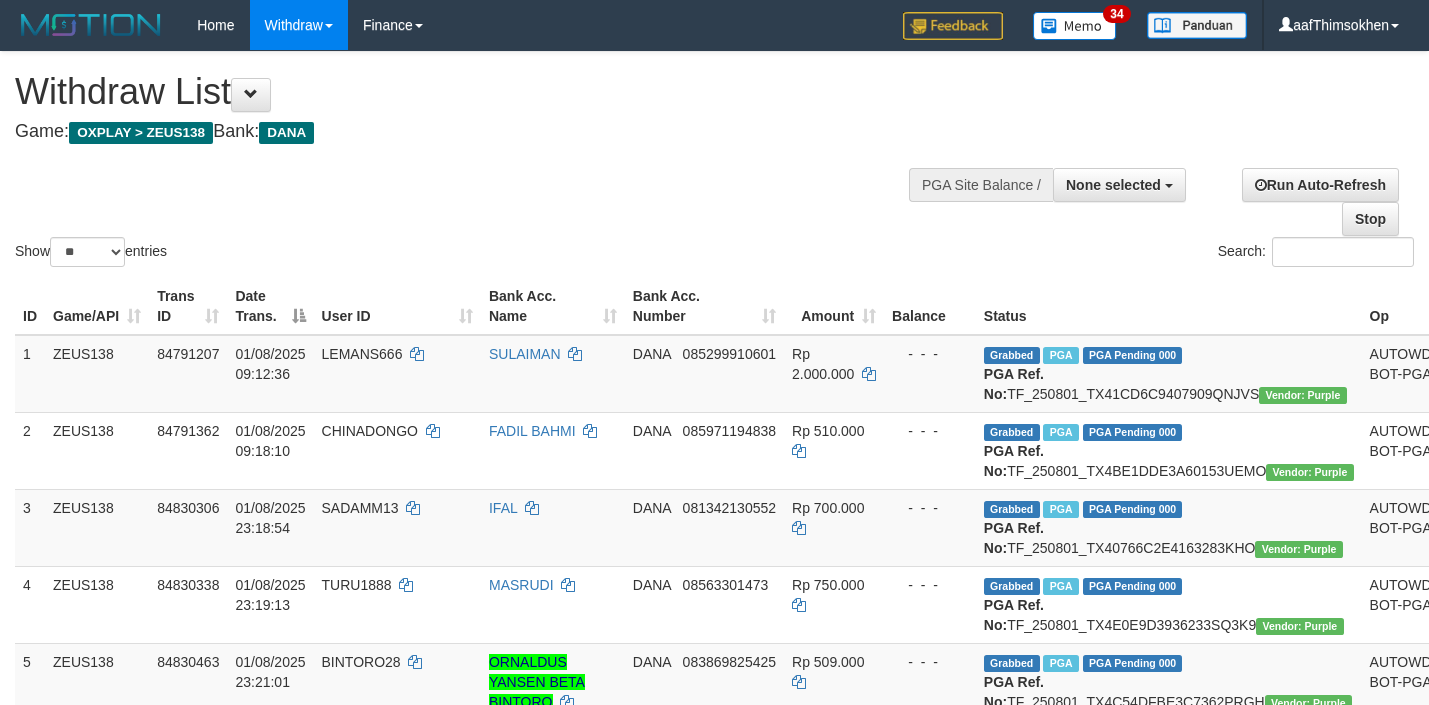 select 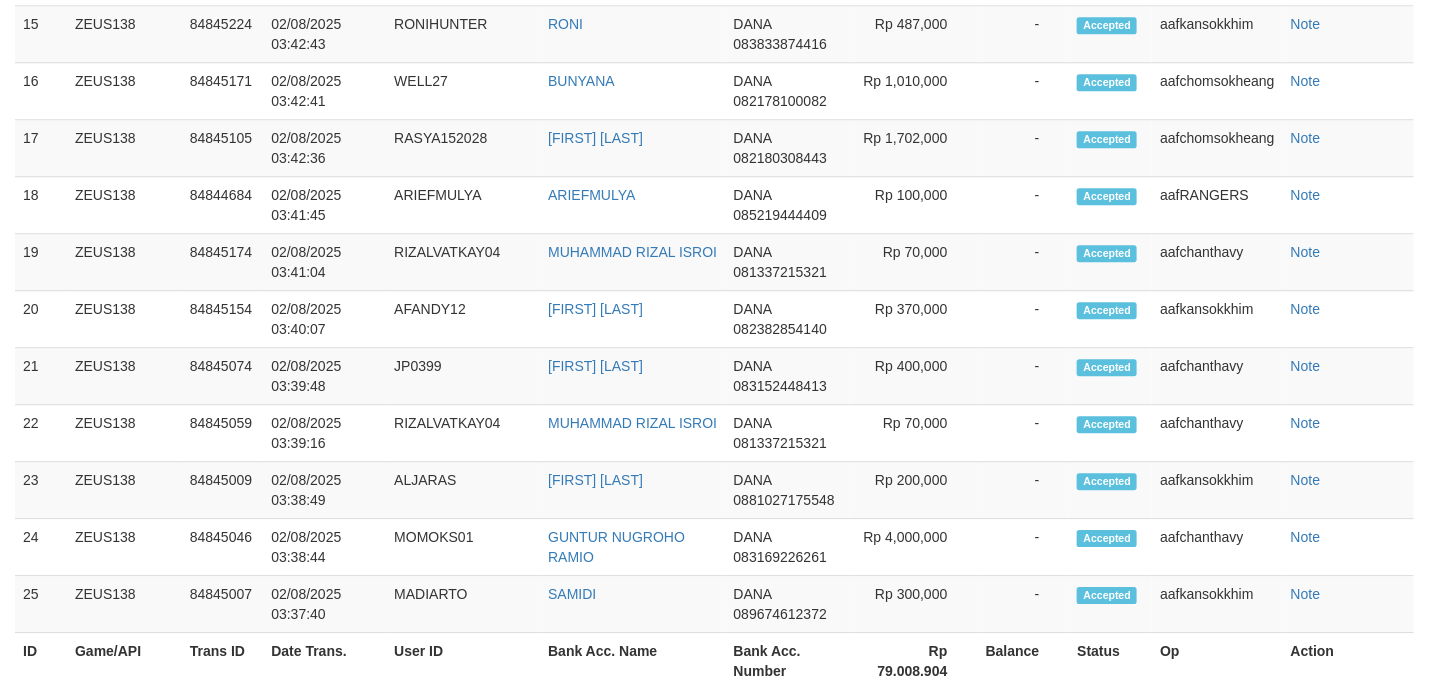 scroll, scrollTop: 1942, scrollLeft: 0, axis: vertical 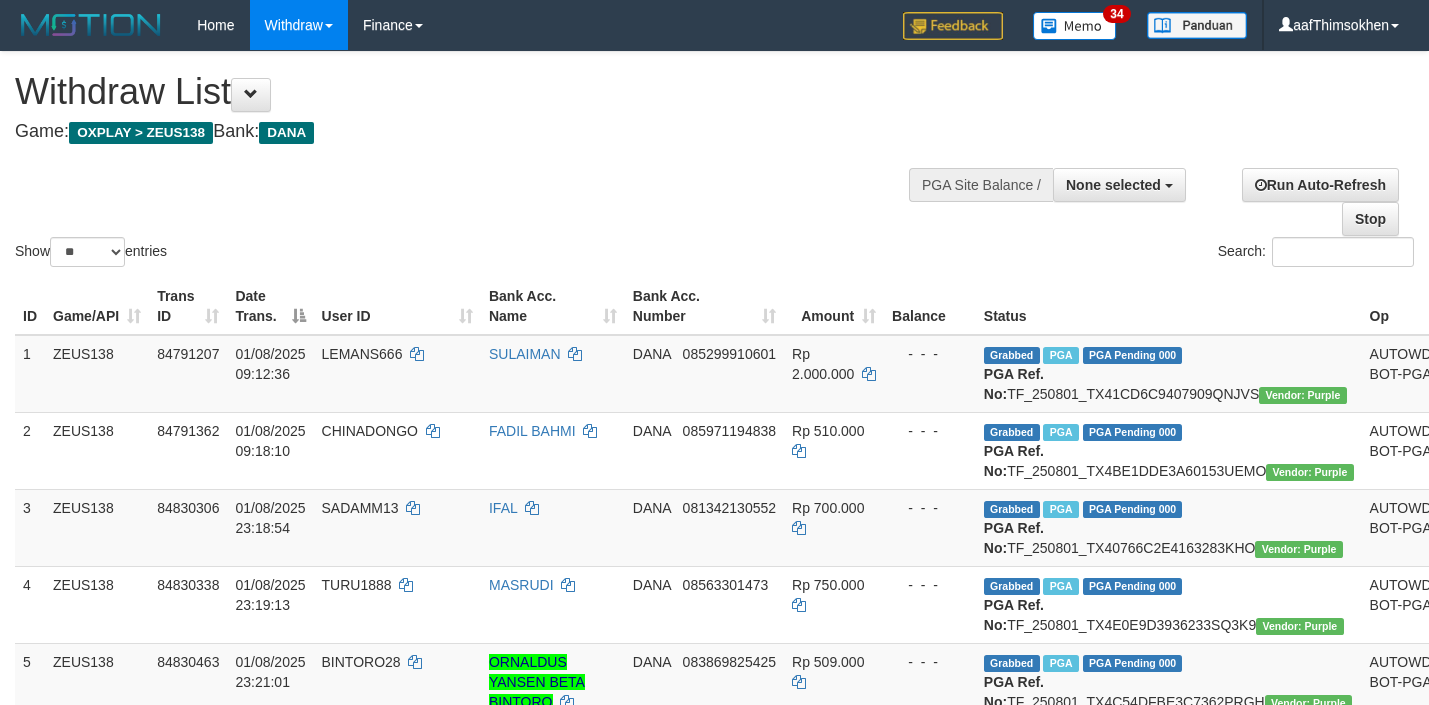 select 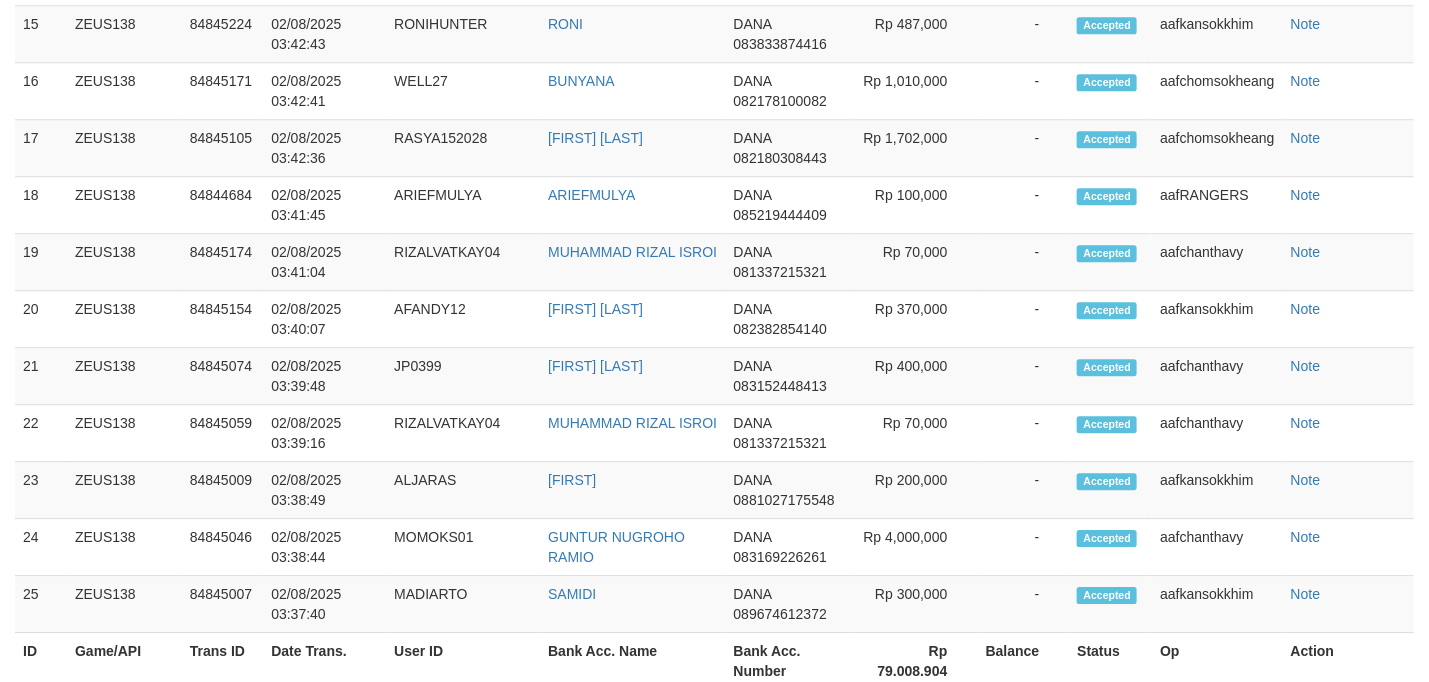 scroll, scrollTop: 1942, scrollLeft: 0, axis: vertical 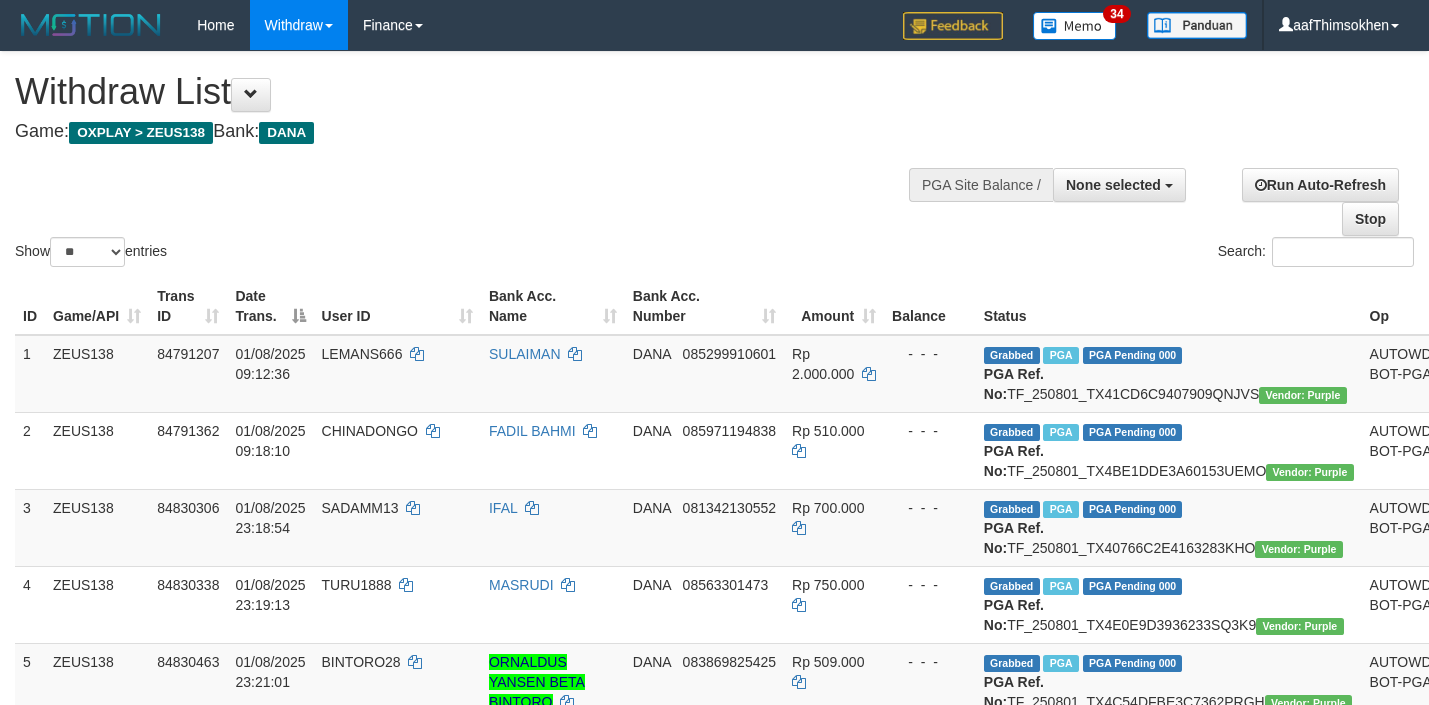 select 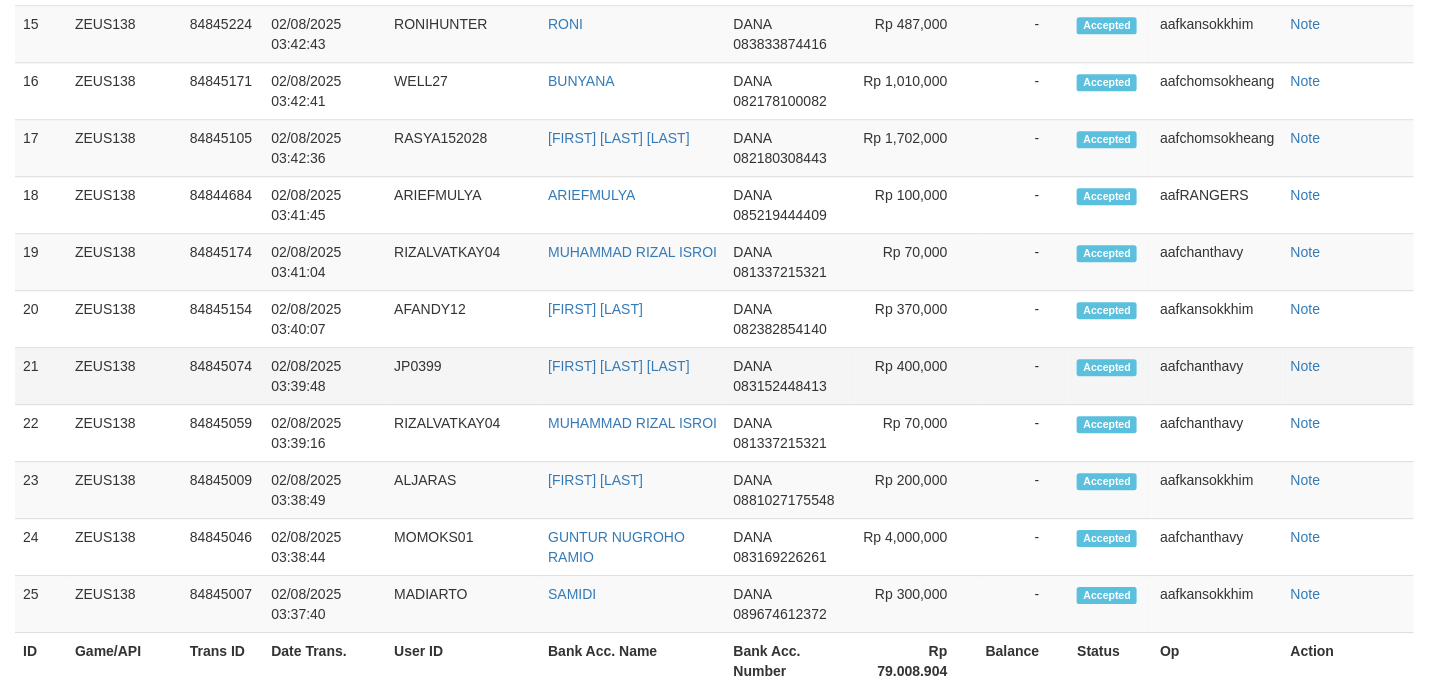 scroll, scrollTop: 1942, scrollLeft: 0, axis: vertical 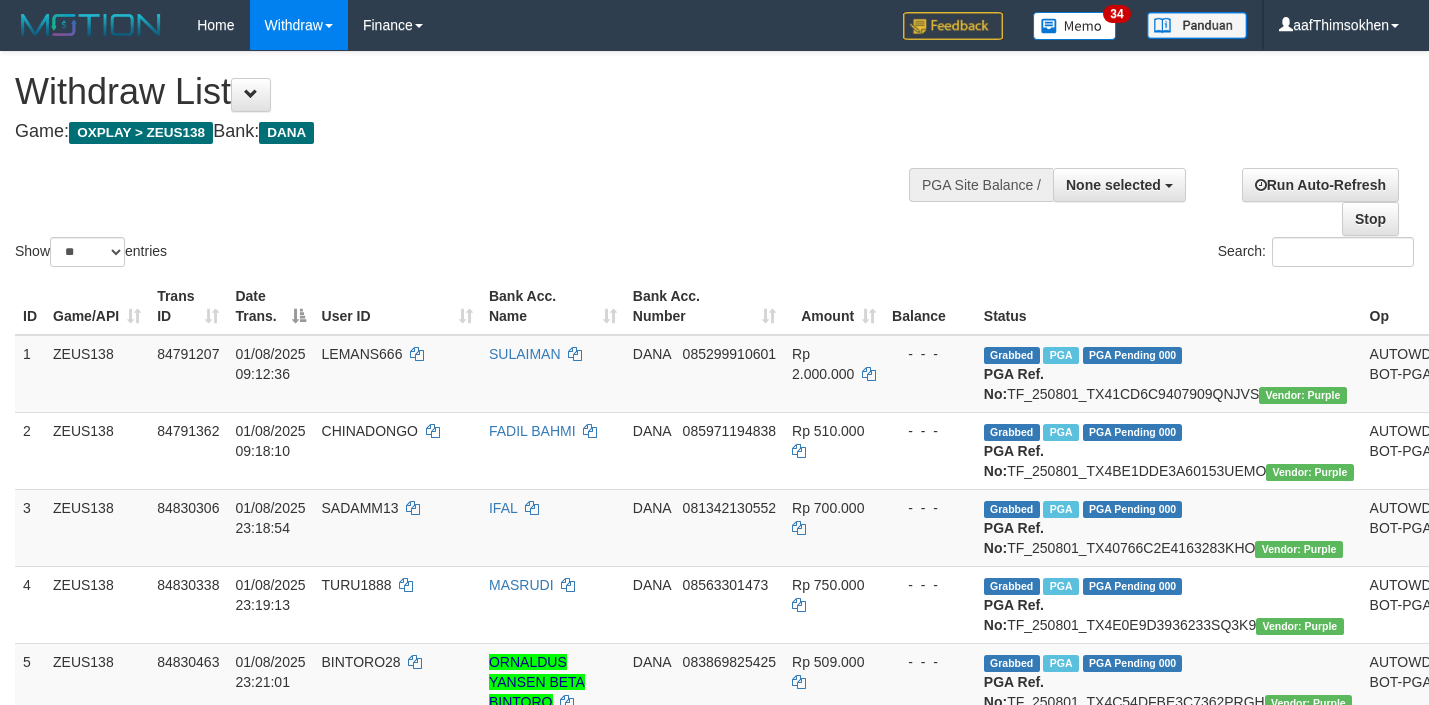 select 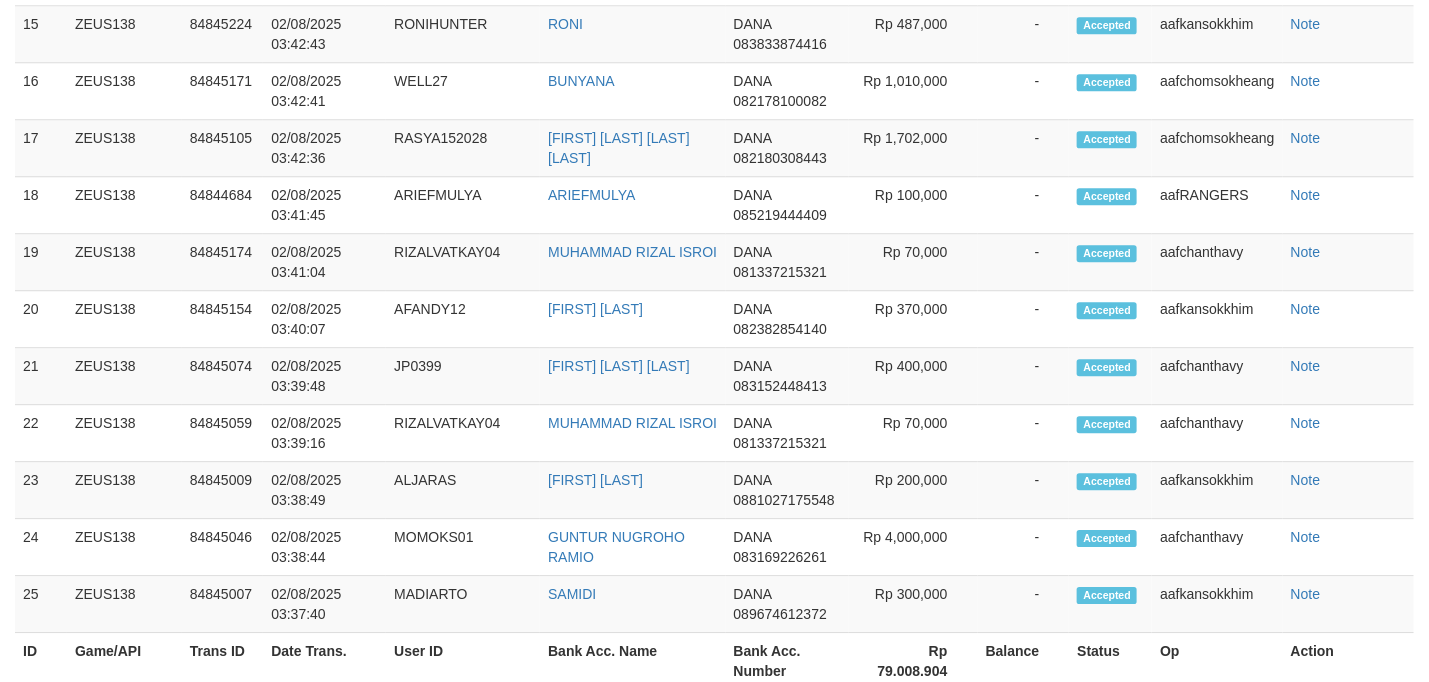 scroll, scrollTop: 1942, scrollLeft: 0, axis: vertical 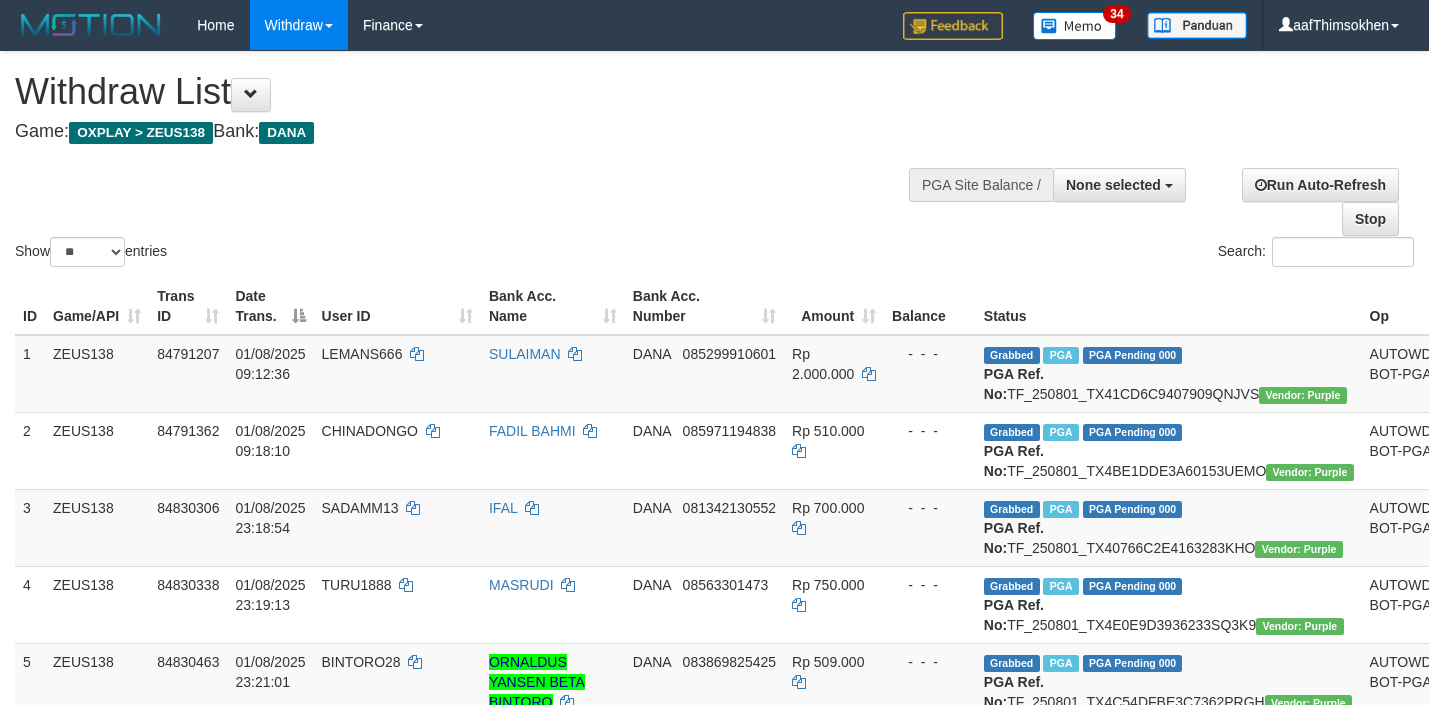 select 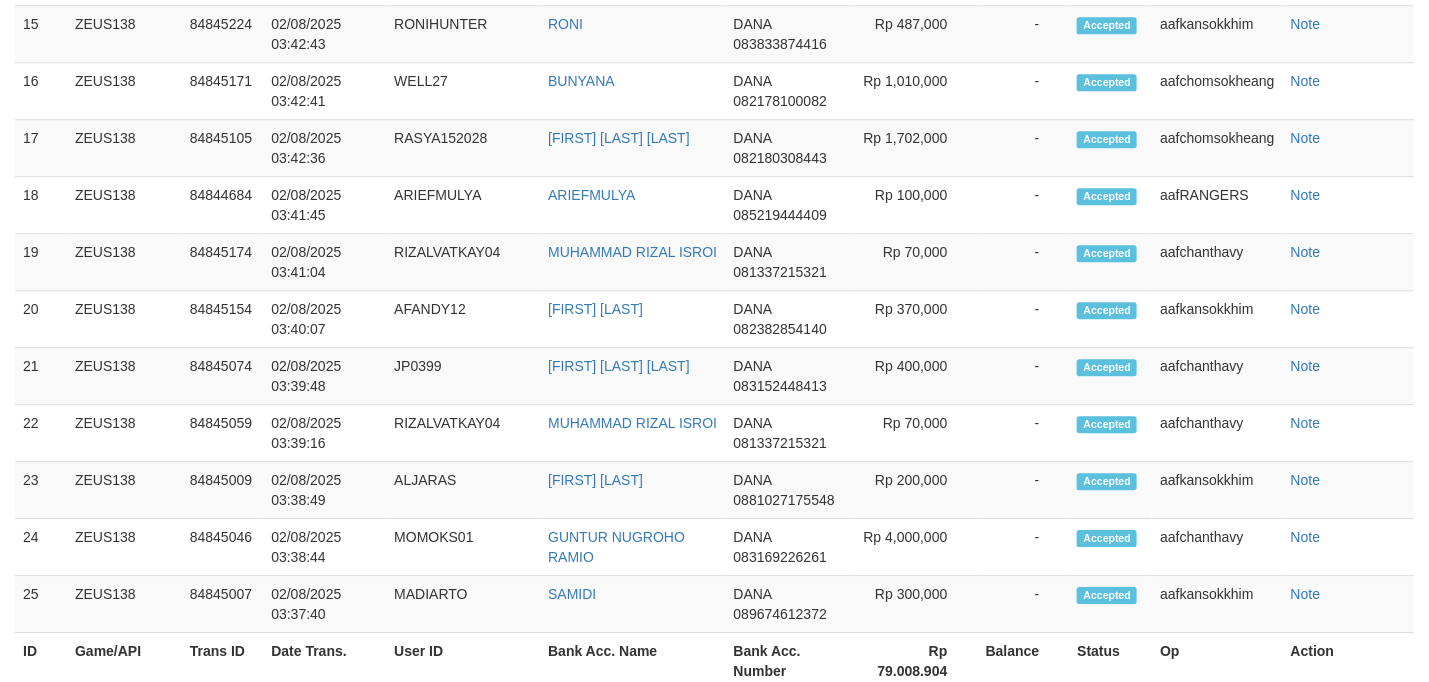 scroll, scrollTop: 1942, scrollLeft: 0, axis: vertical 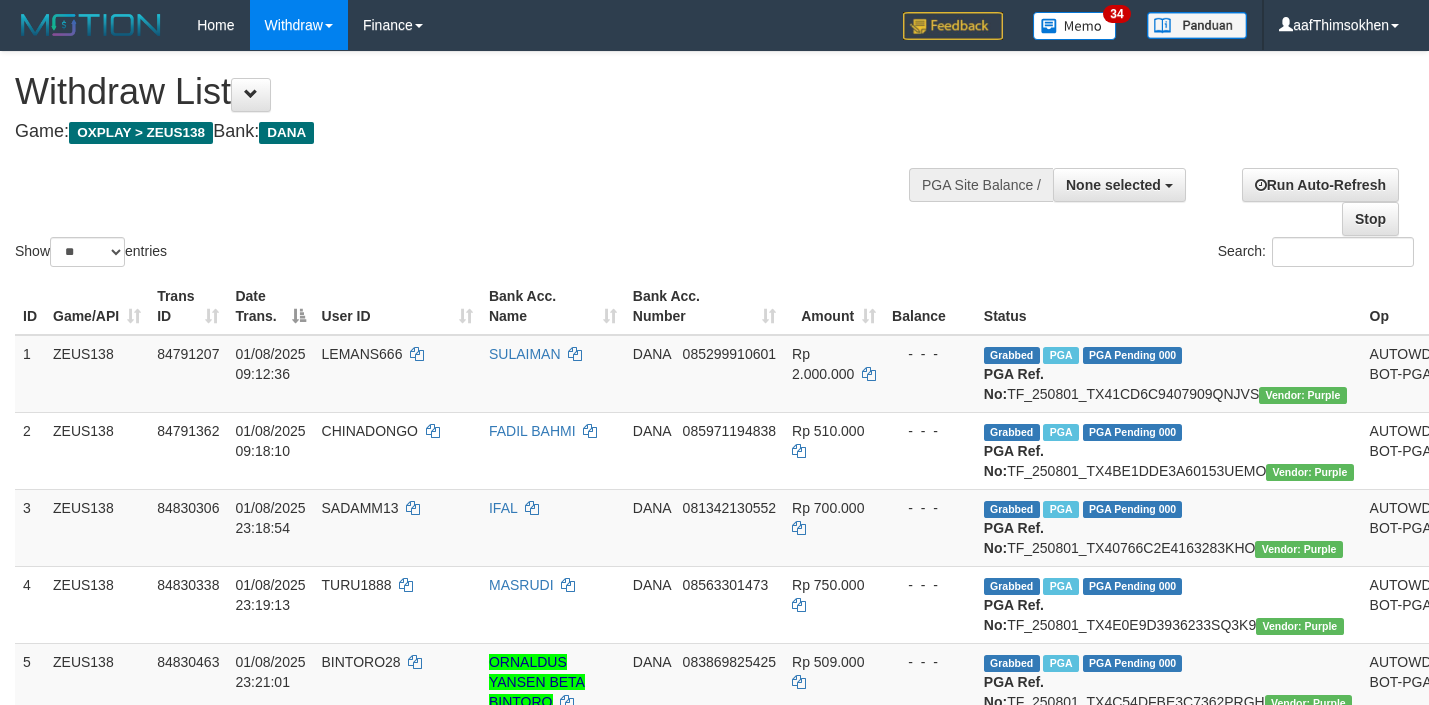 select 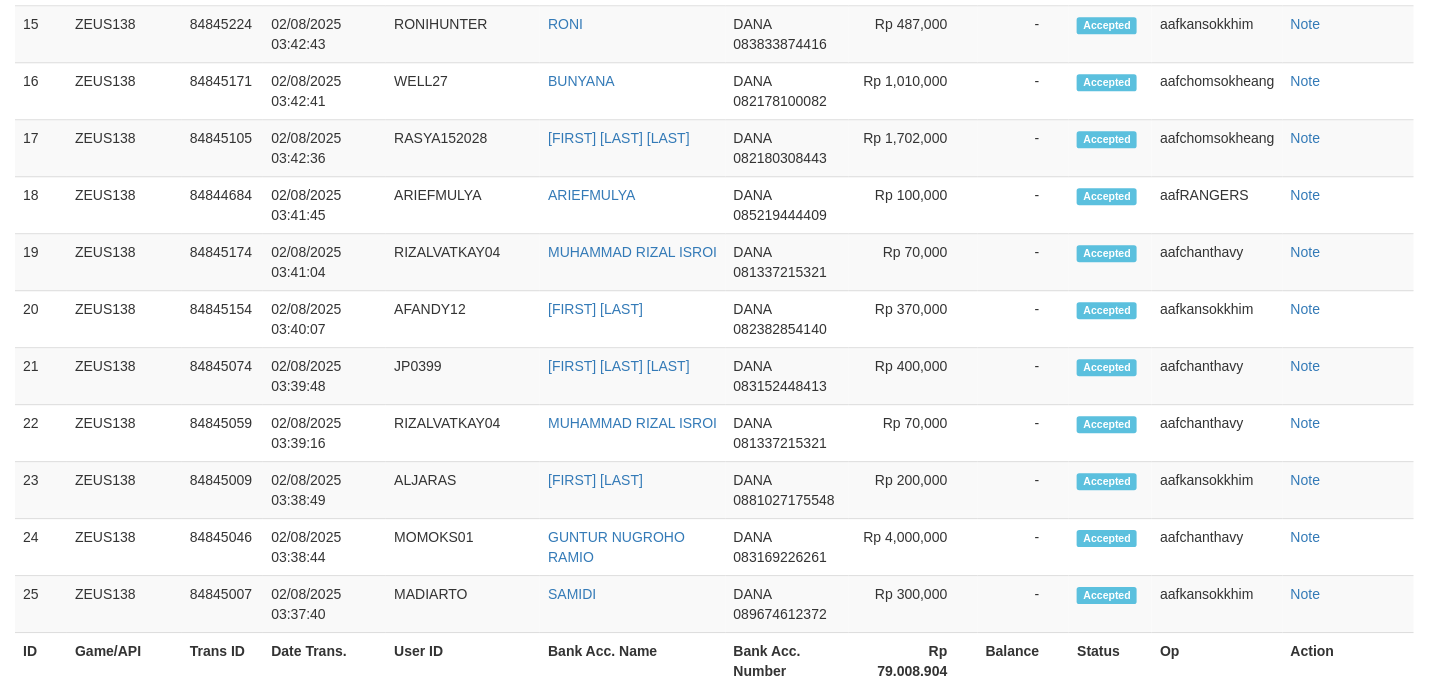scroll, scrollTop: 1942, scrollLeft: 0, axis: vertical 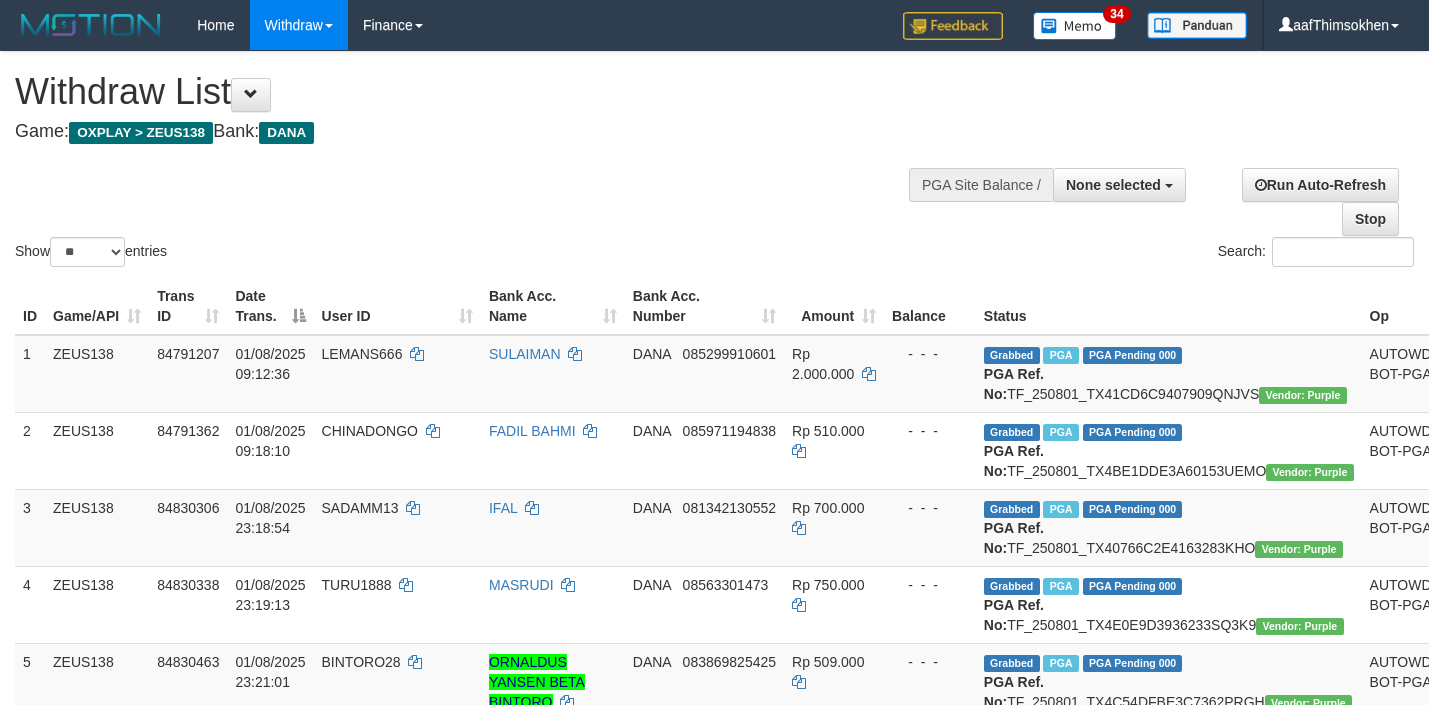 select 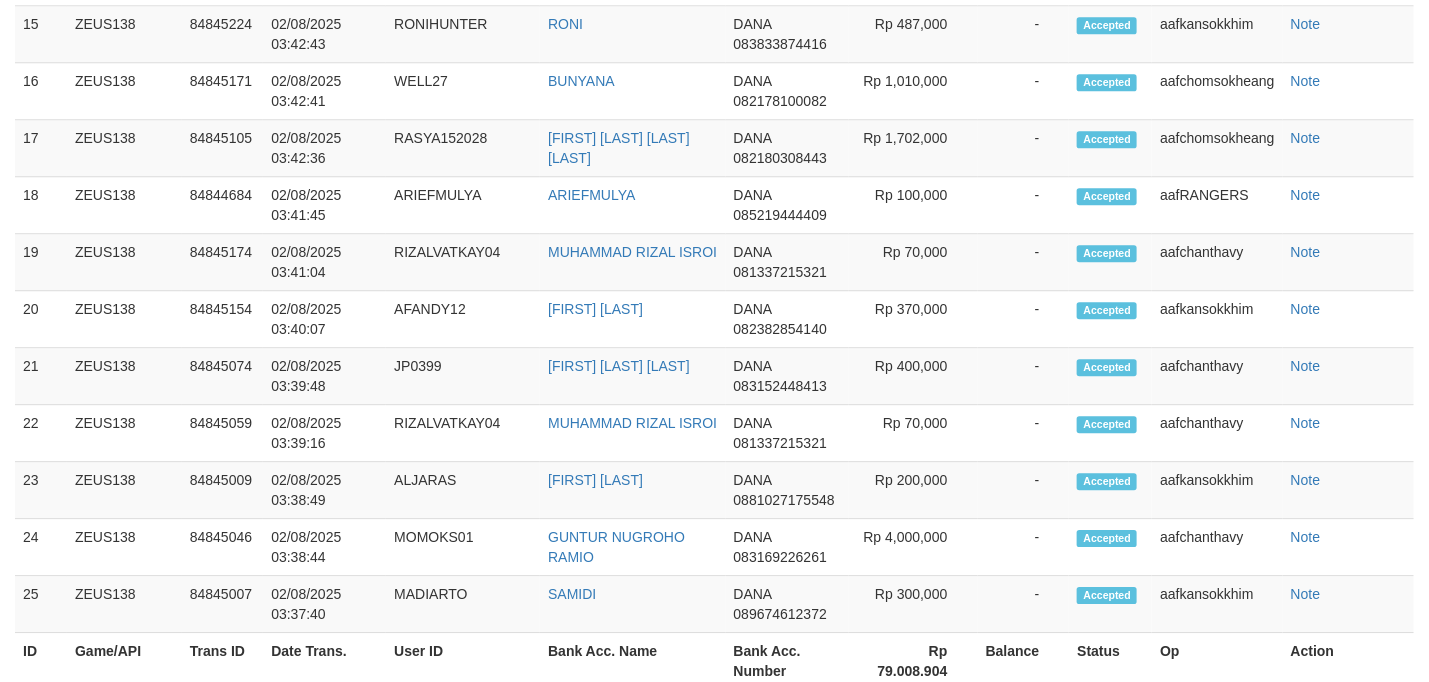 scroll, scrollTop: 1942, scrollLeft: 0, axis: vertical 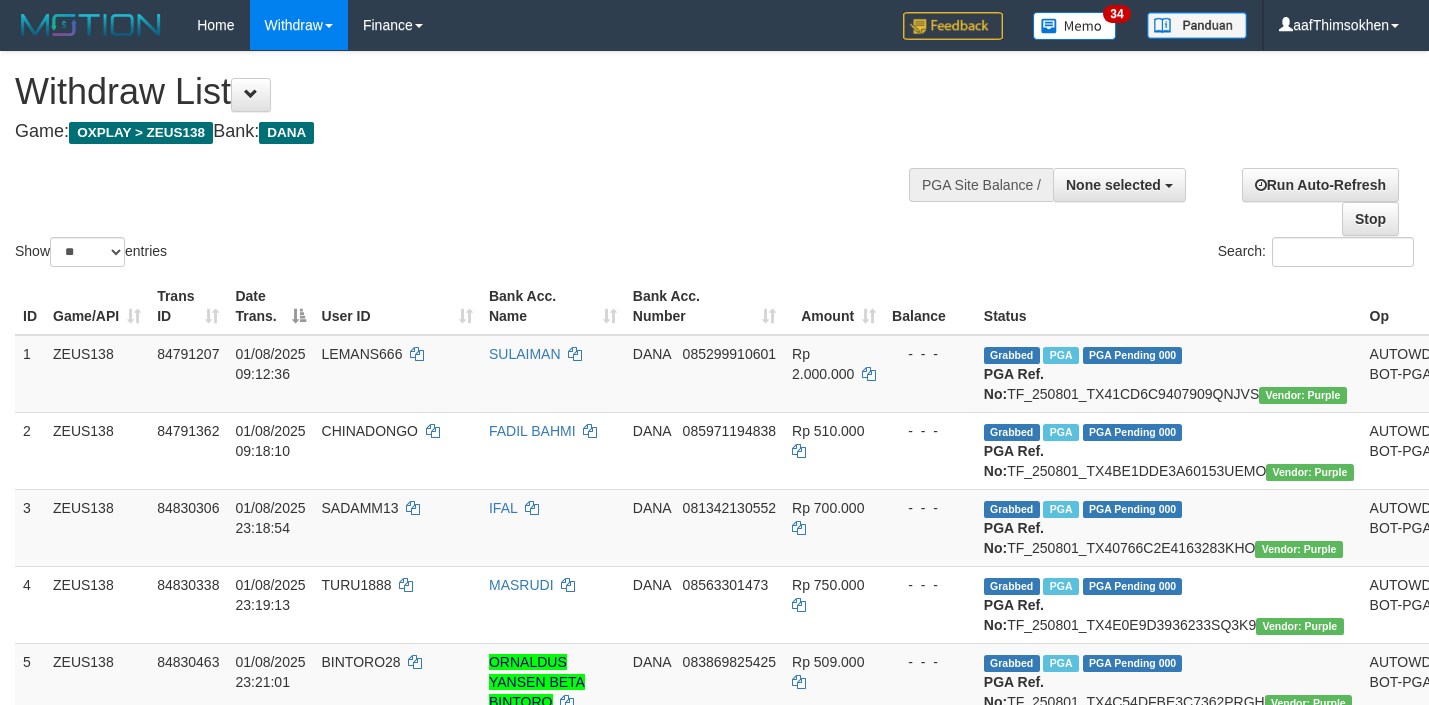 select 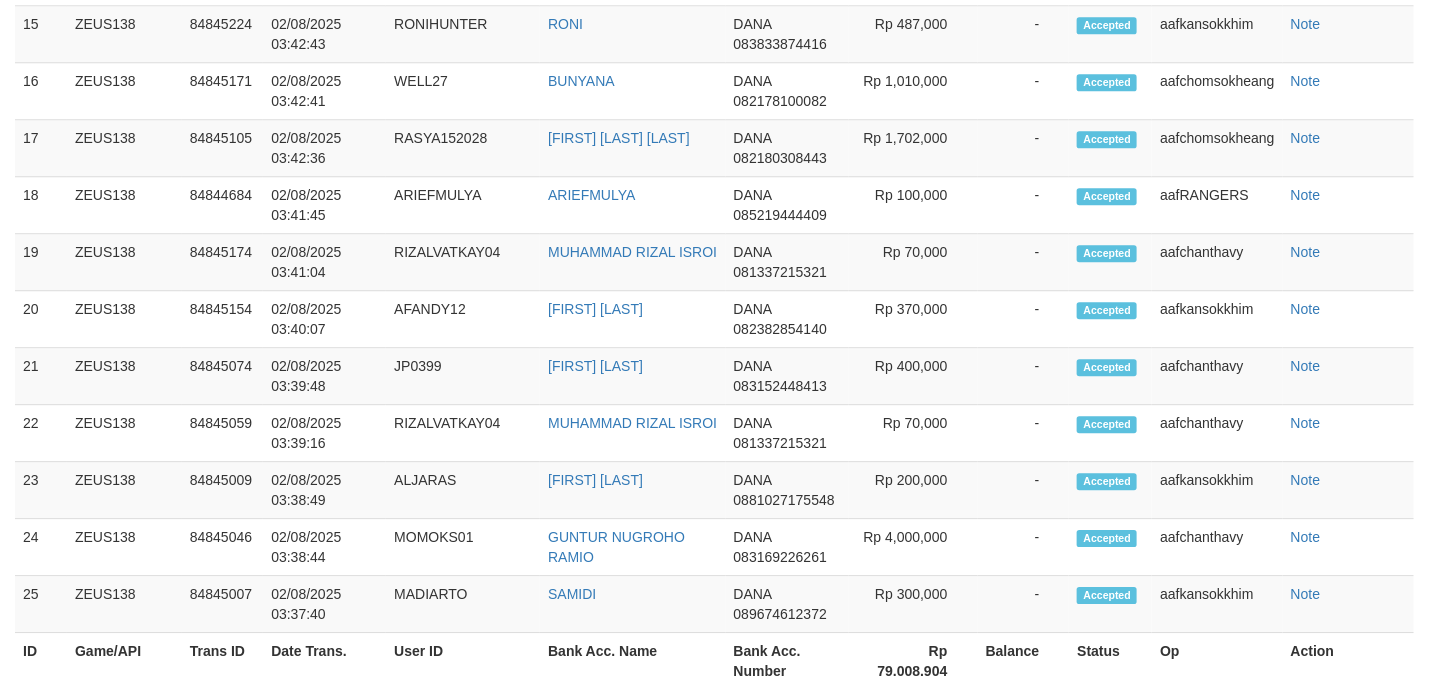 scroll, scrollTop: 1942, scrollLeft: 0, axis: vertical 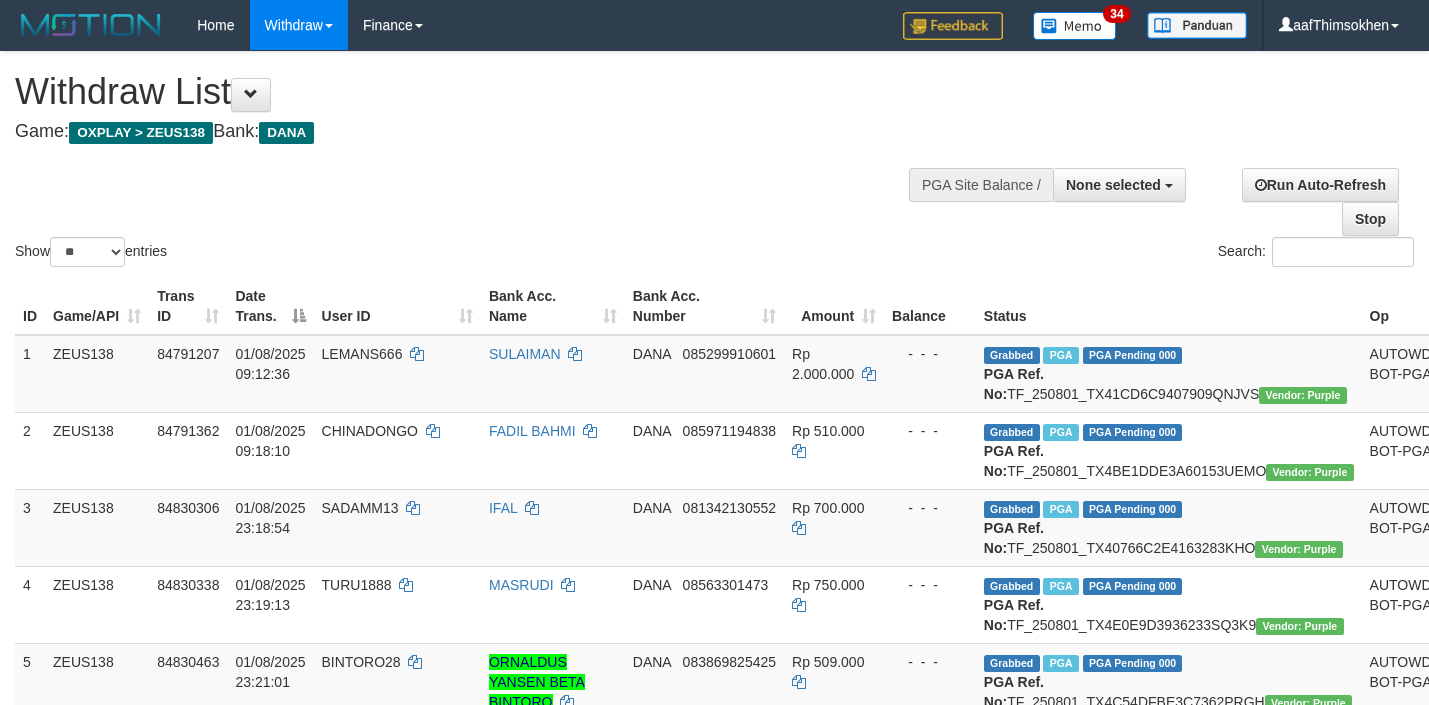 select 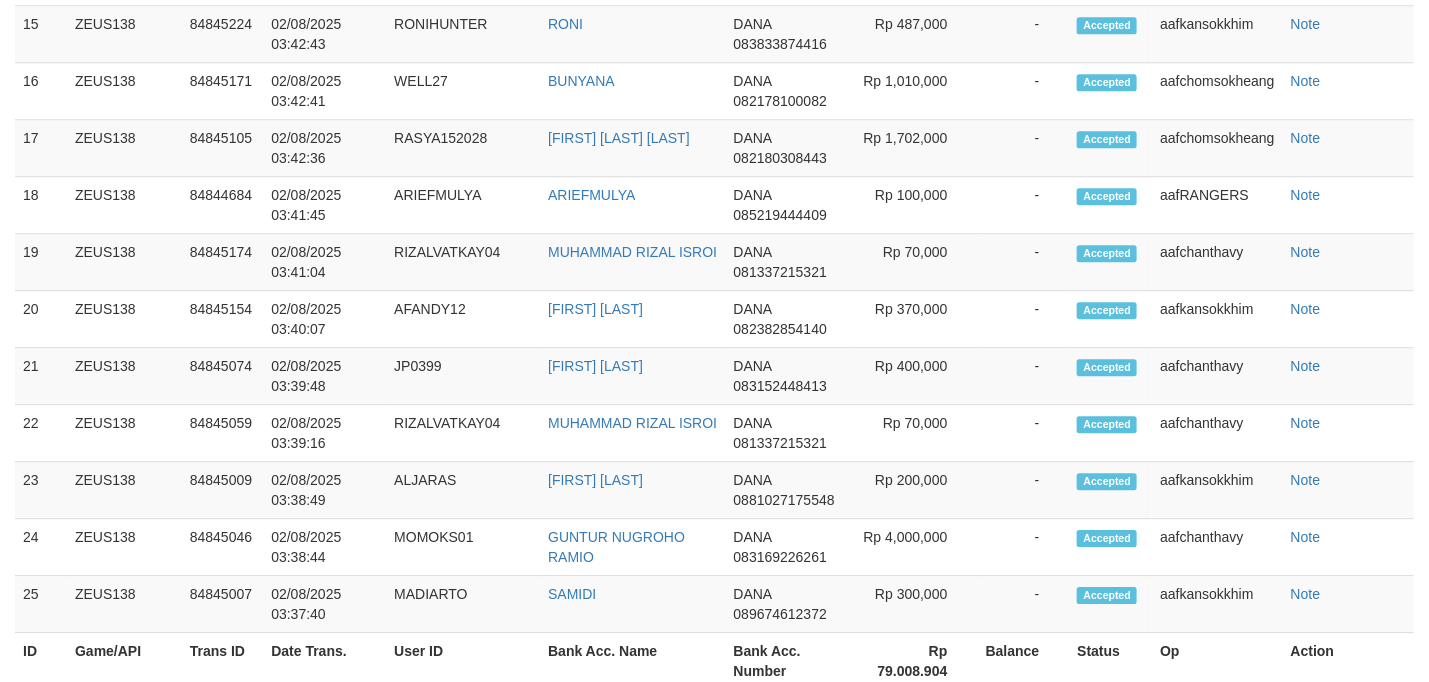 scroll, scrollTop: 1942, scrollLeft: 0, axis: vertical 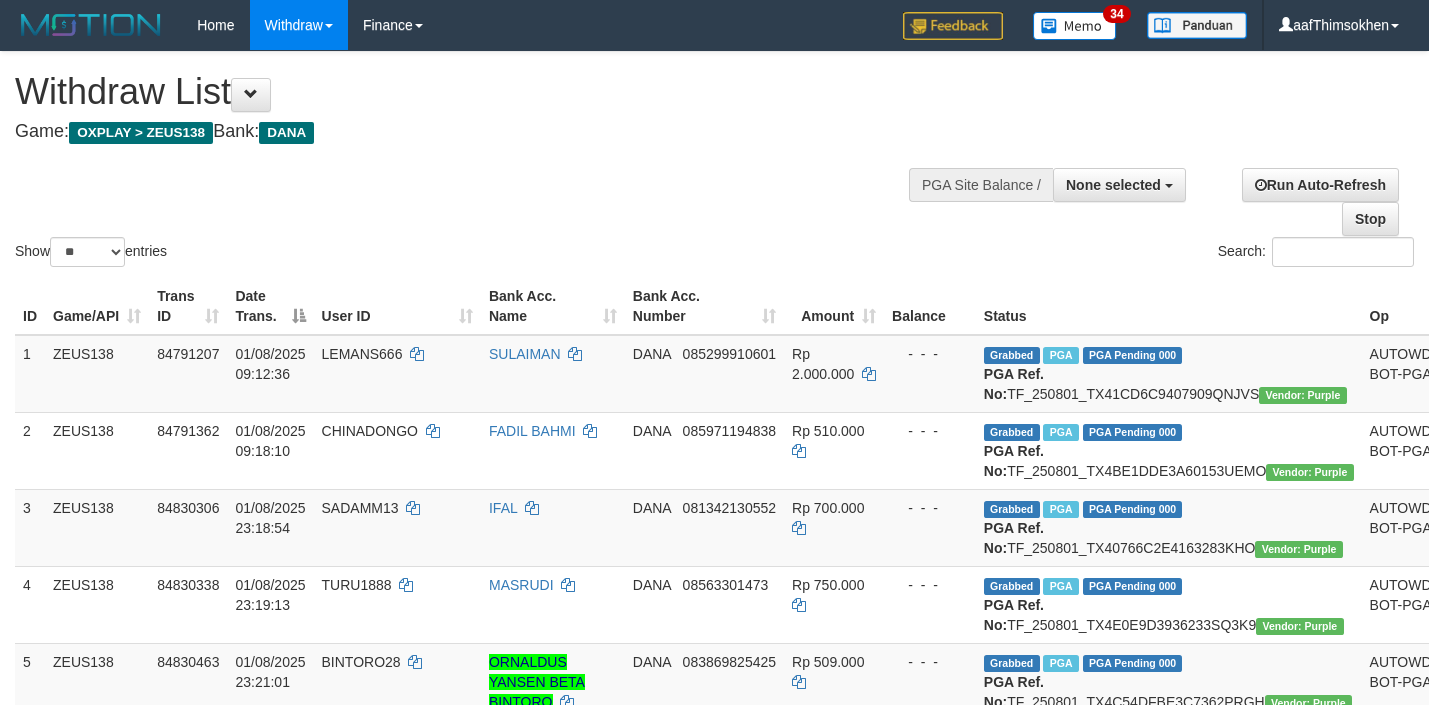 select 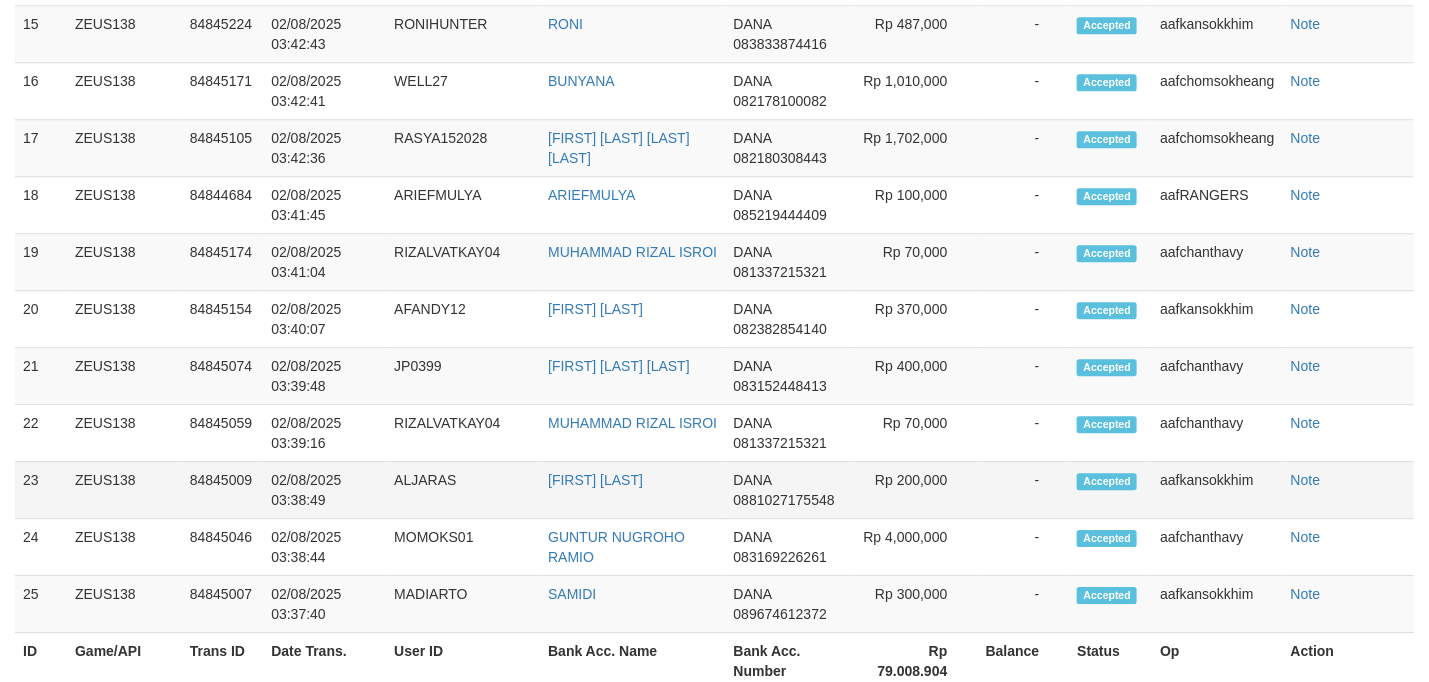 scroll, scrollTop: 1942, scrollLeft: 0, axis: vertical 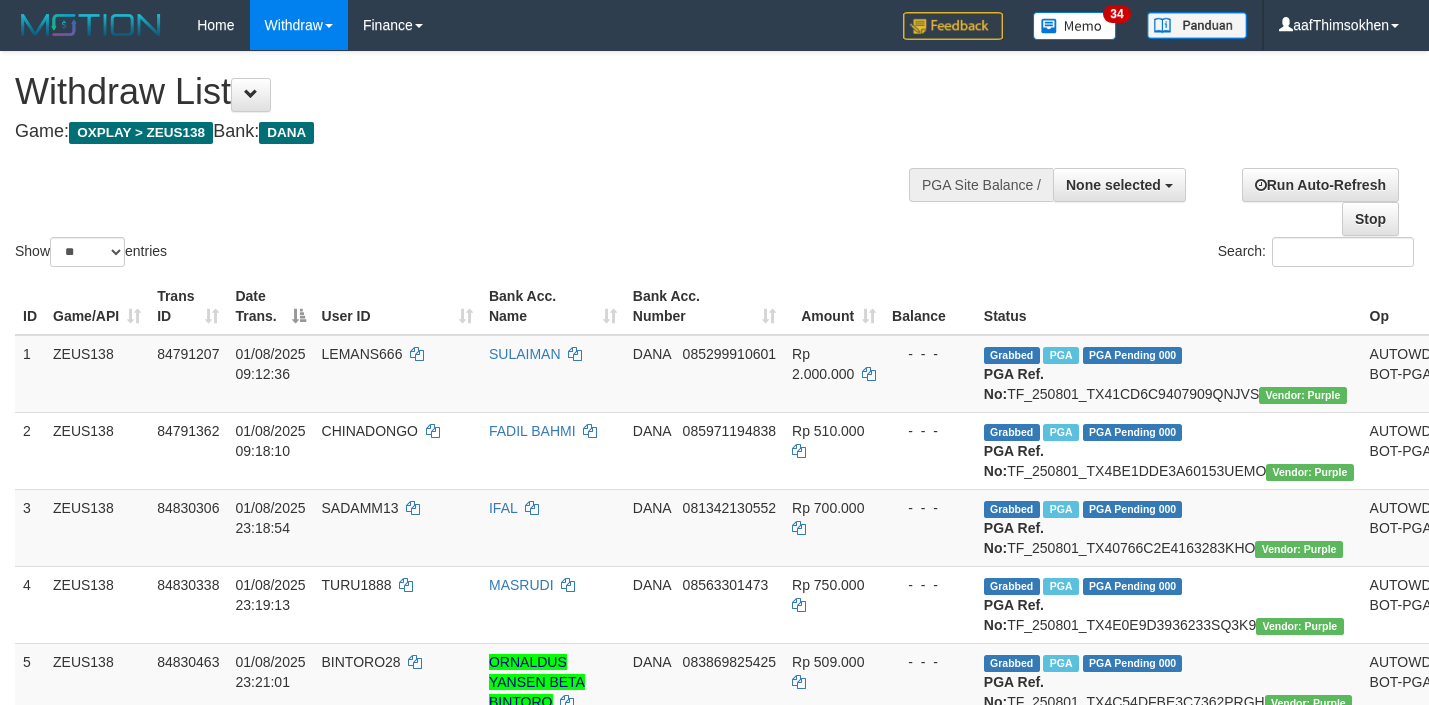 select 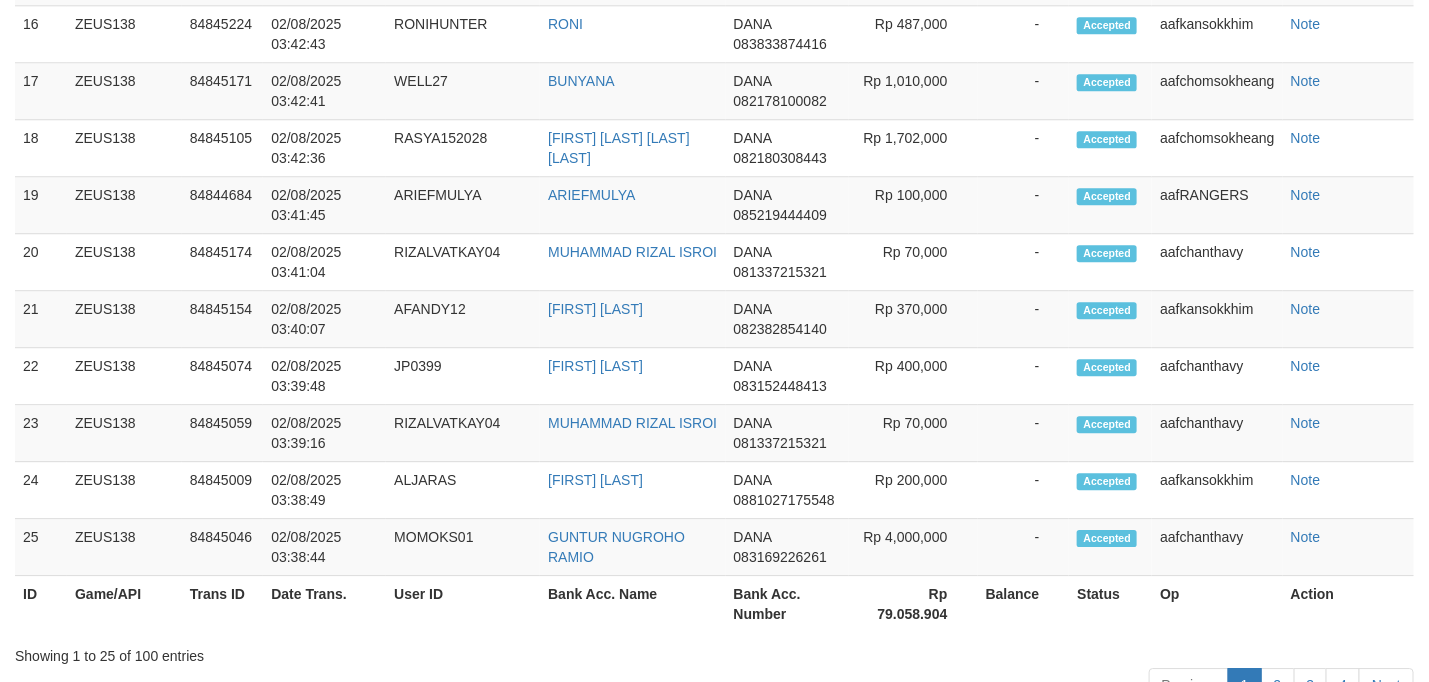 scroll, scrollTop: 1942, scrollLeft: 0, axis: vertical 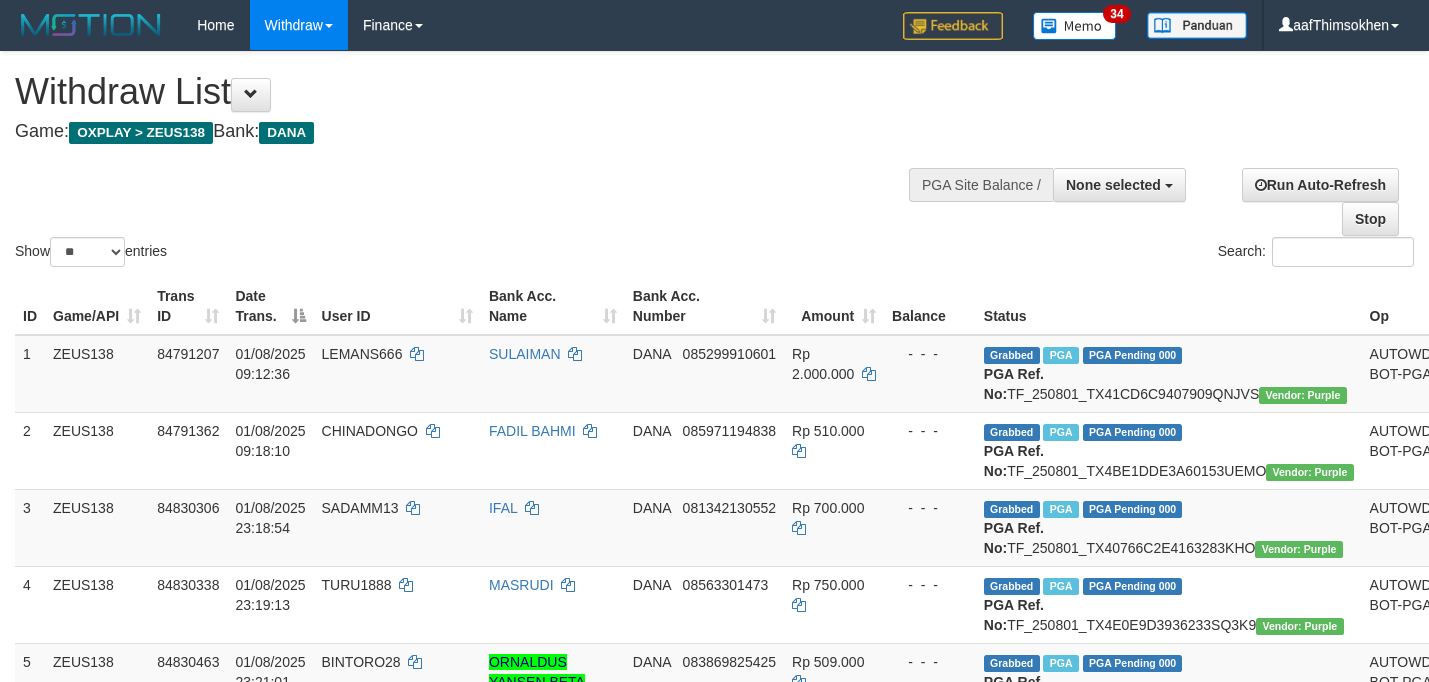 select 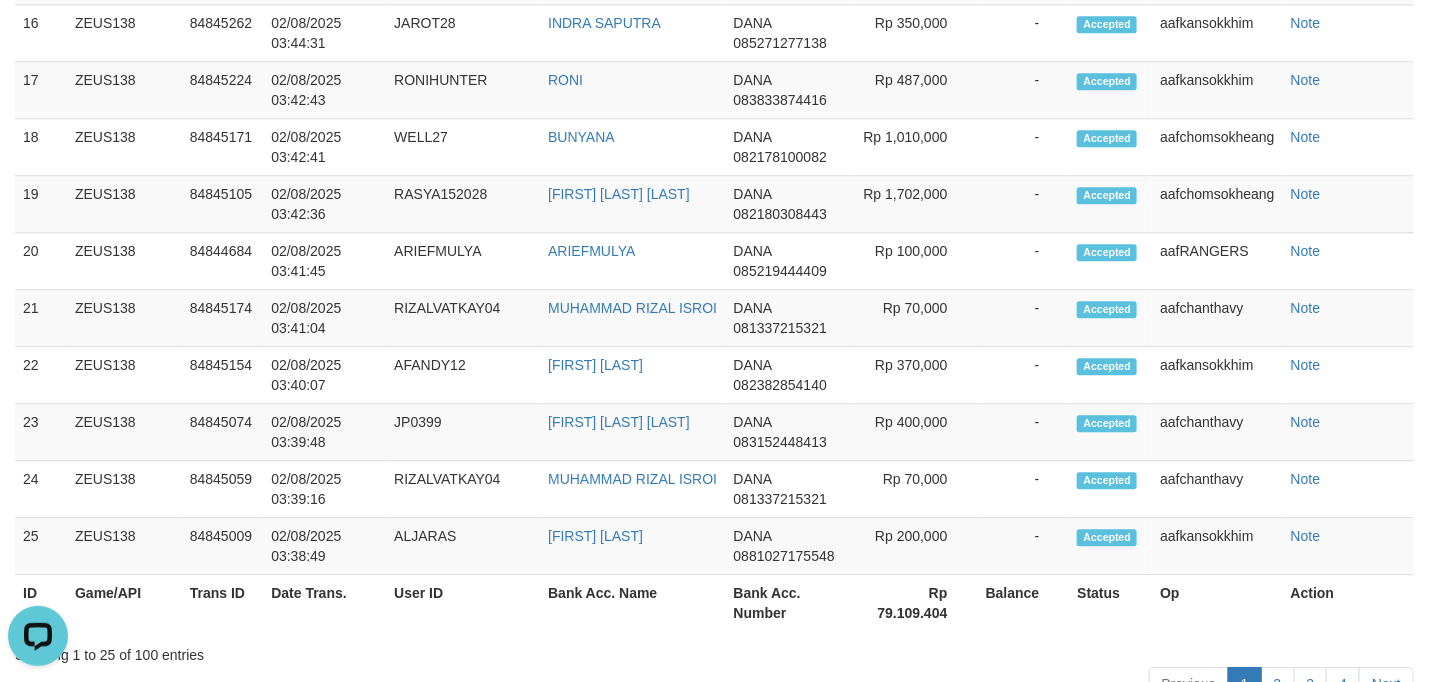 scroll, scrollTop: 0, scrollLeft: 0, axis: both 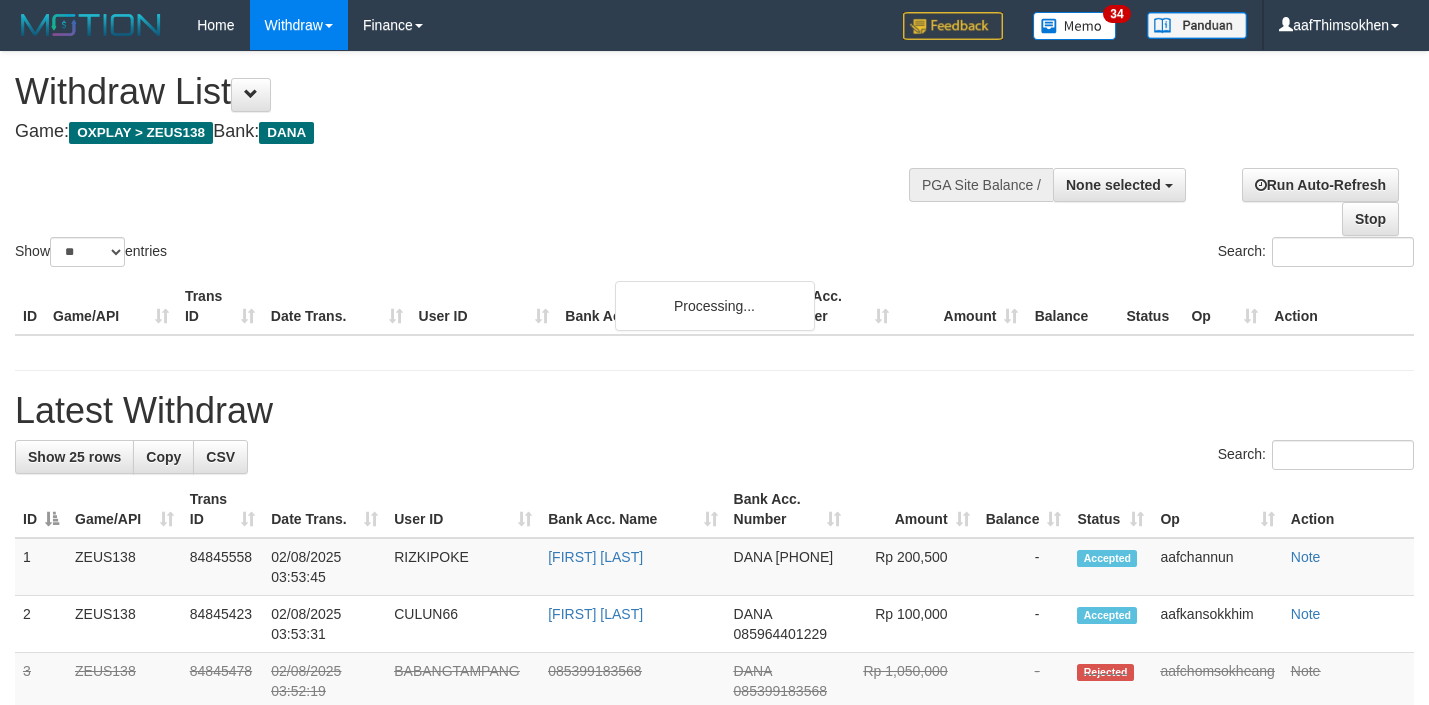 select 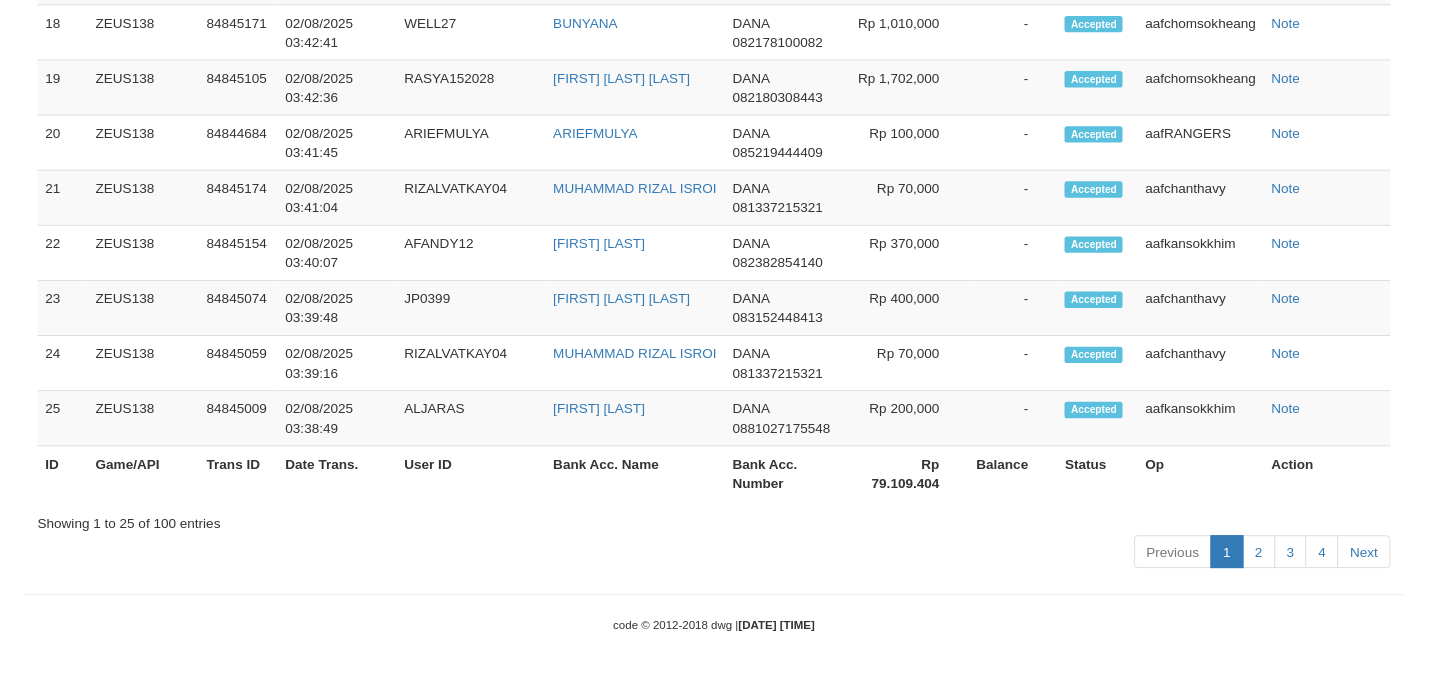 scroll, scrollTop: 1942, scrollLeft: 0, axis: vertical 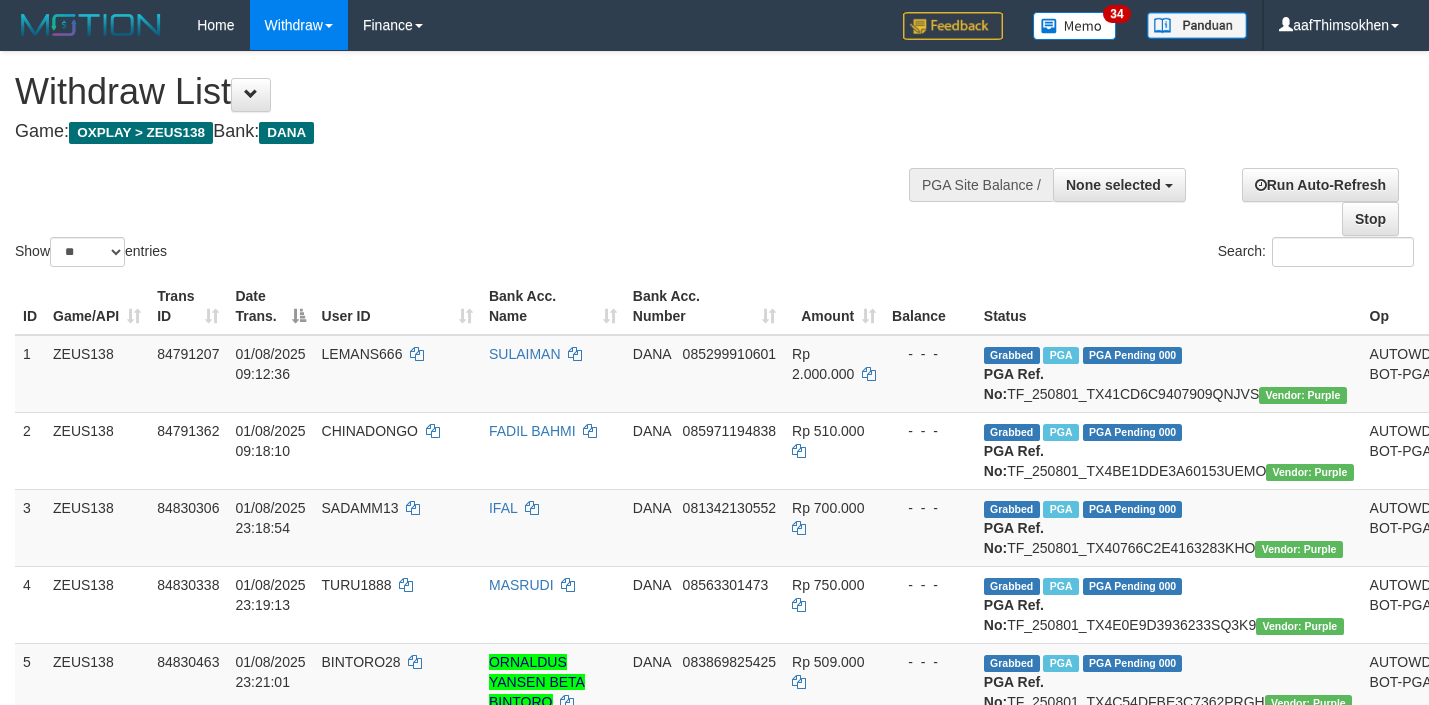 select 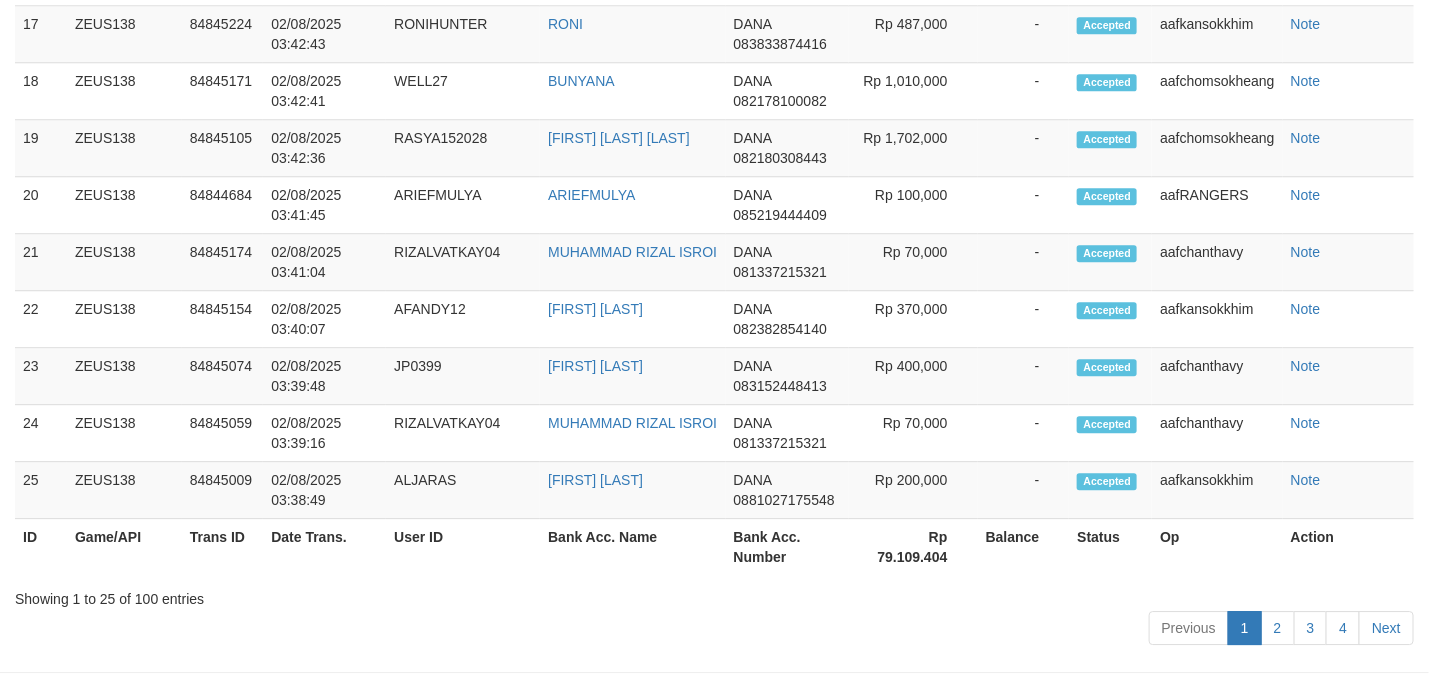 scroll, scrollTop: 1942, scrollLeft: 0, axis: vertical 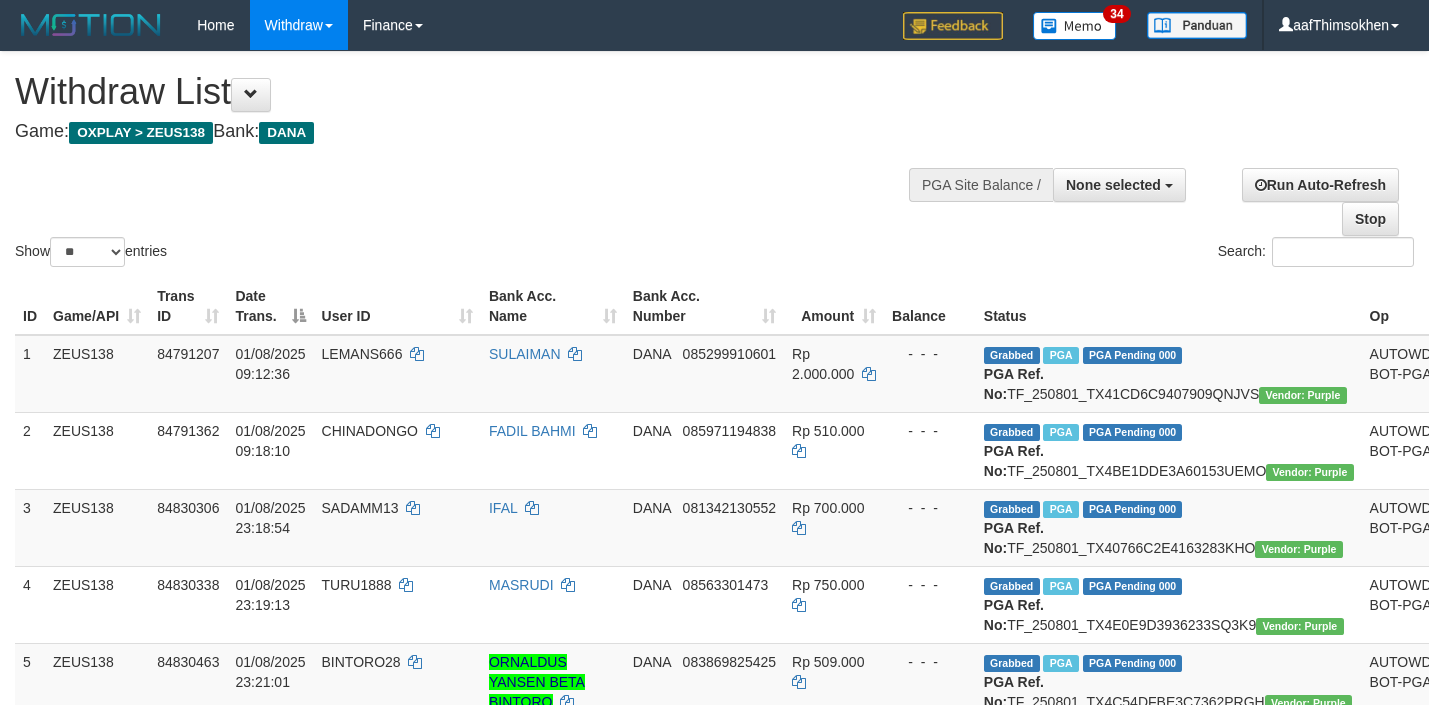 select 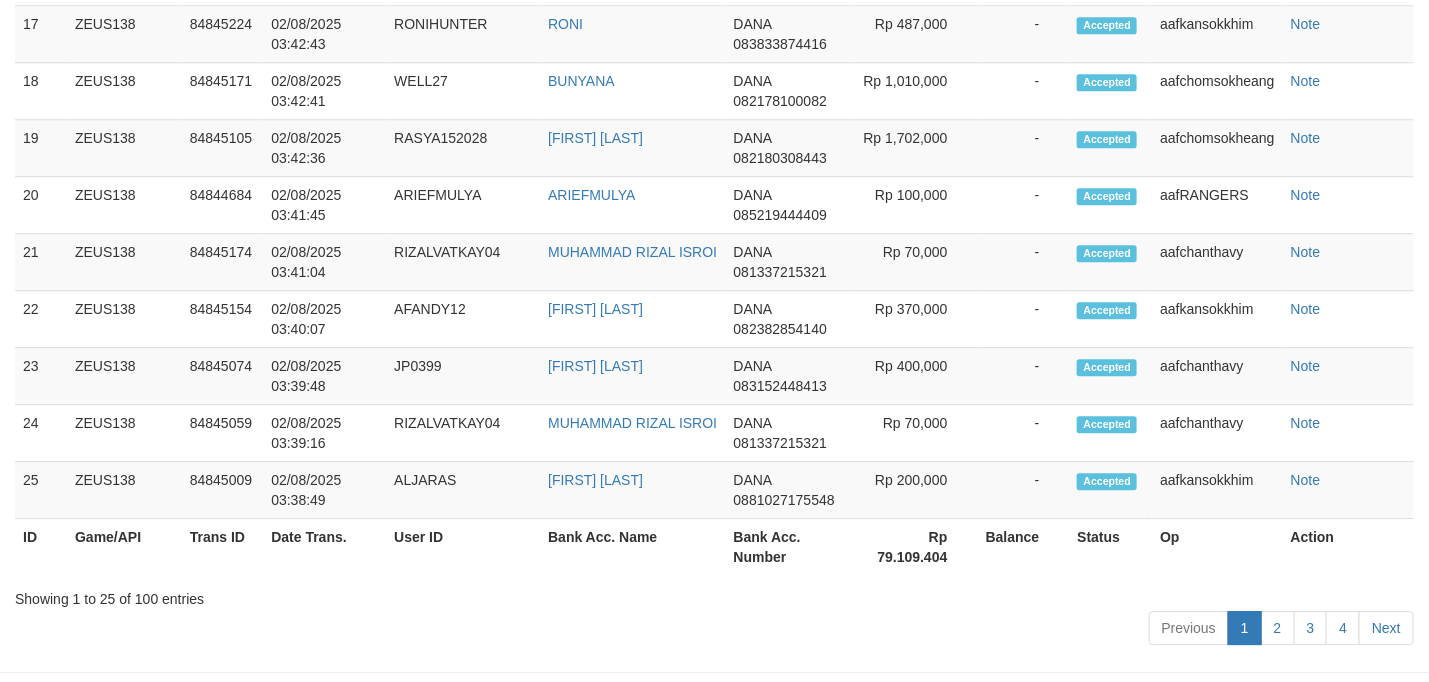 scroll, scrollTop: 1942, scrollLeft: 0, axis: vertical 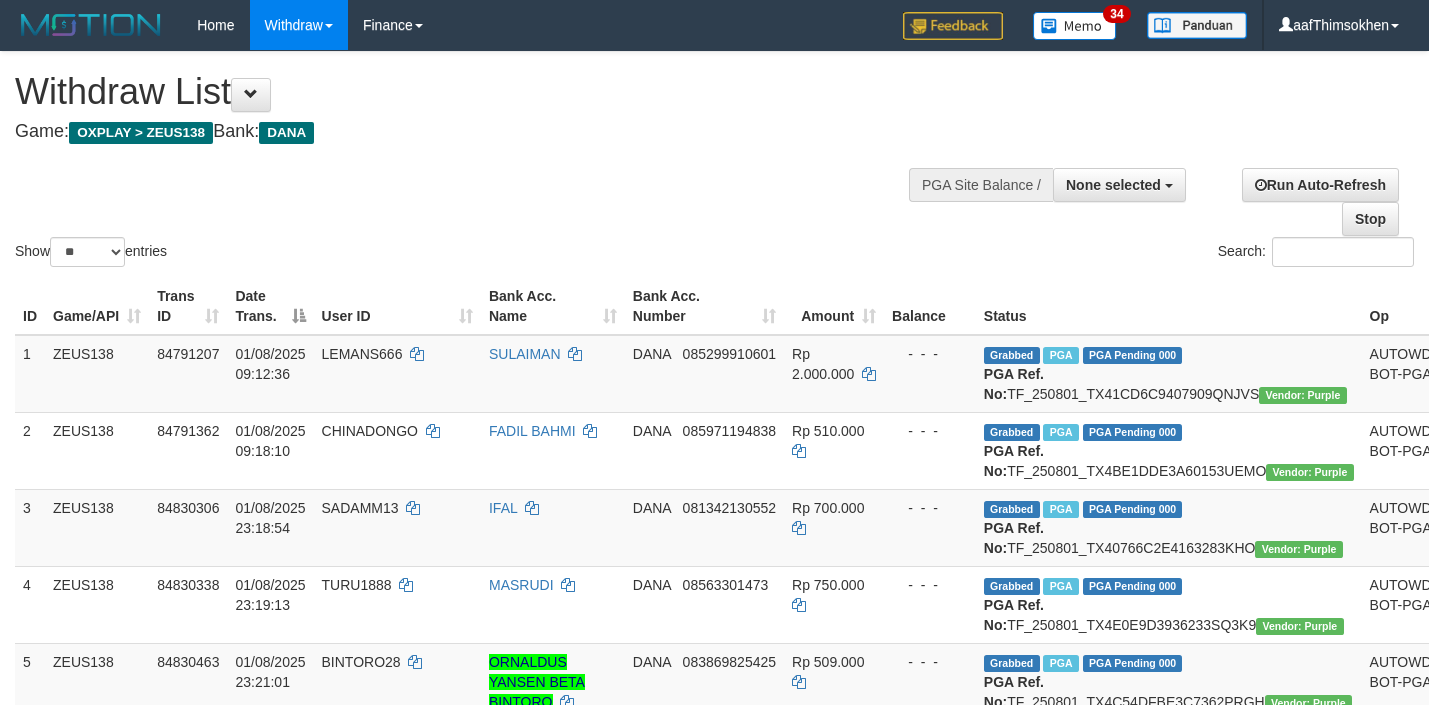 select 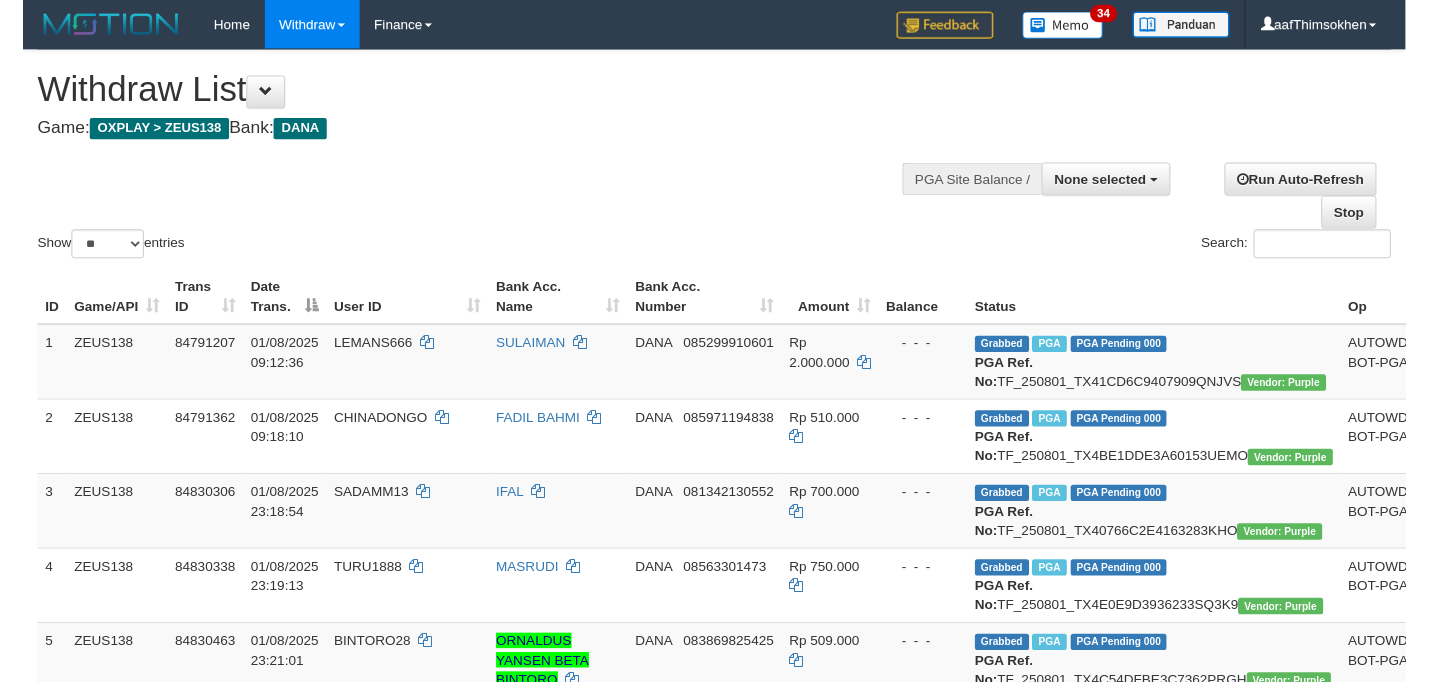 scroll, scrollTop: 1998, scrollLeft: 0, axis: vertical 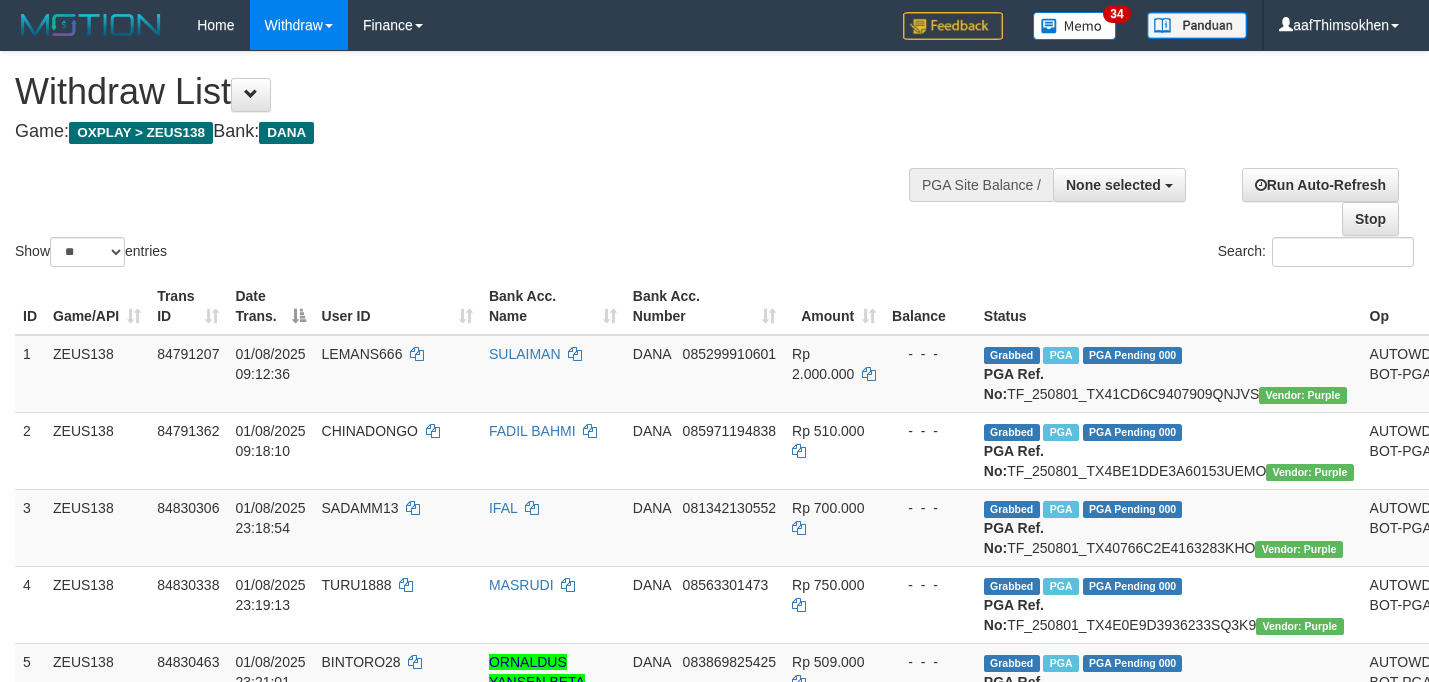 select 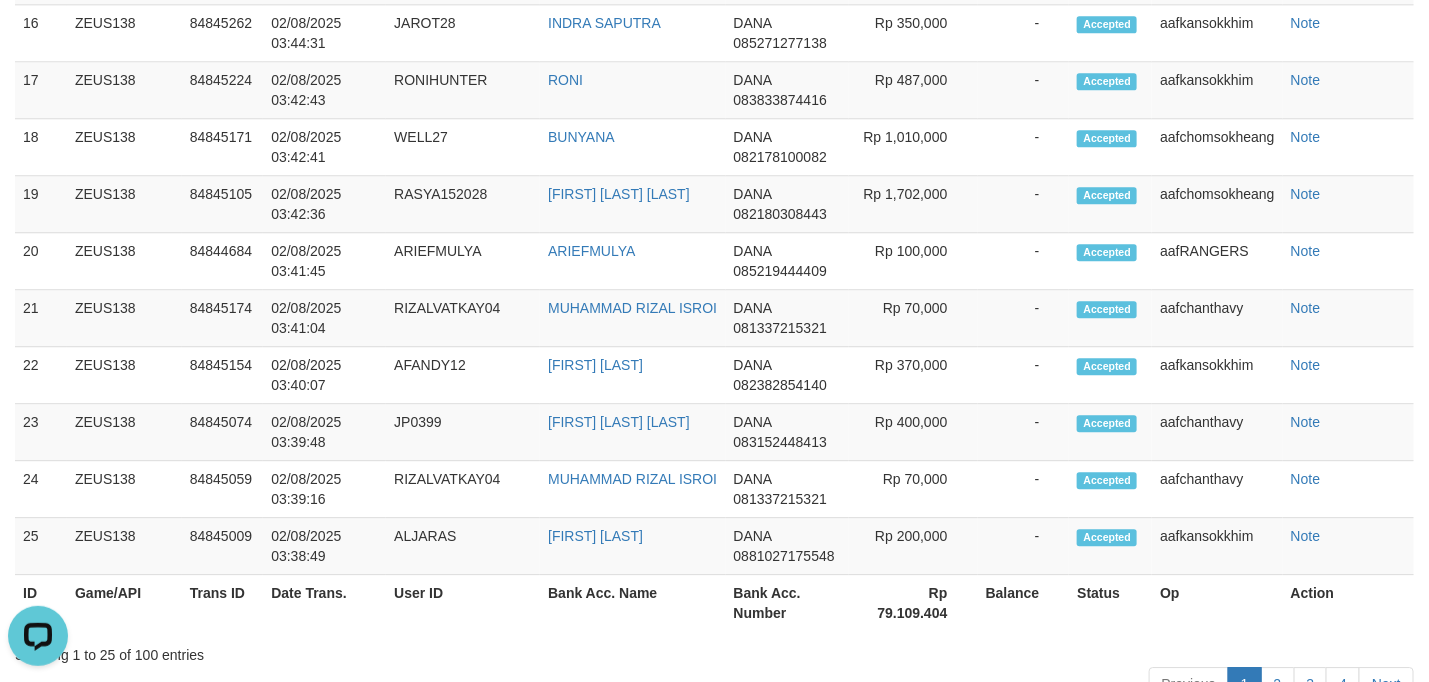 scroll, scrollTop: 1942, scrollLeft: 0, axis: vertical 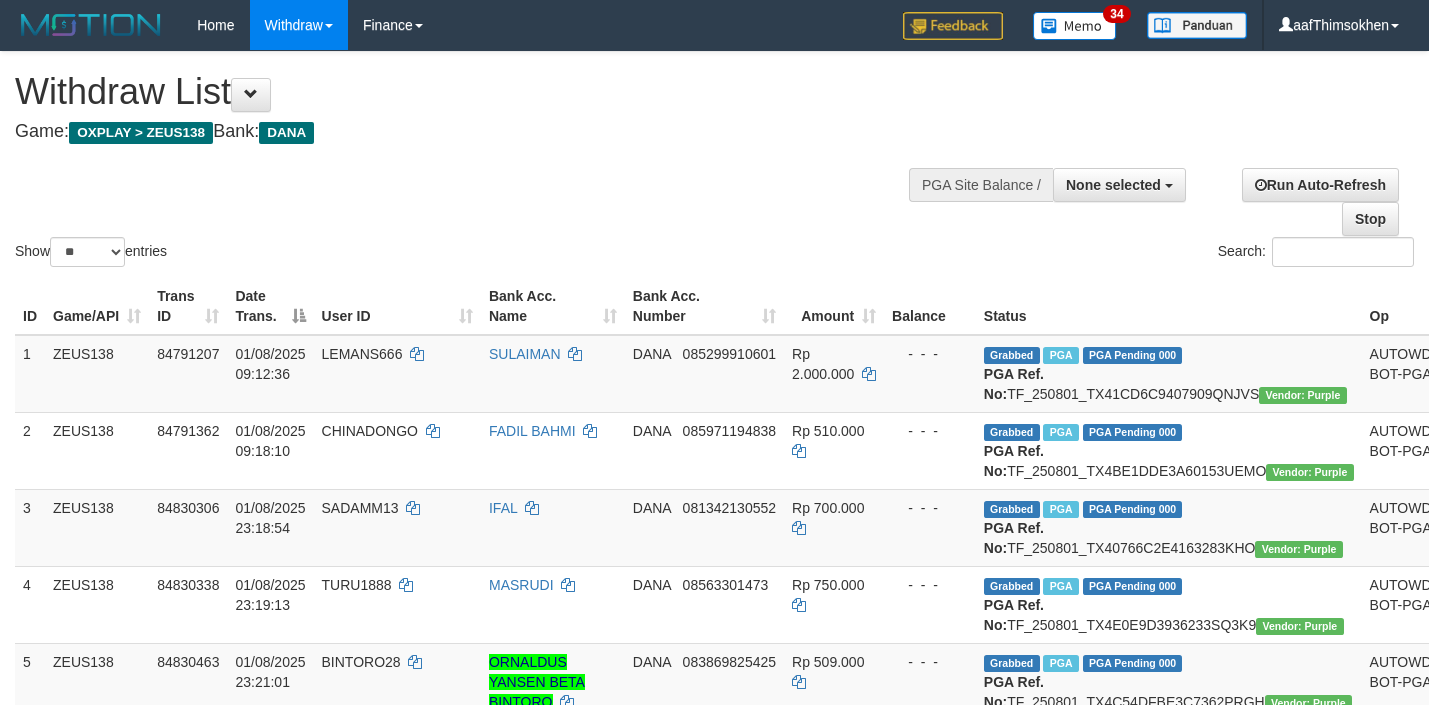 select 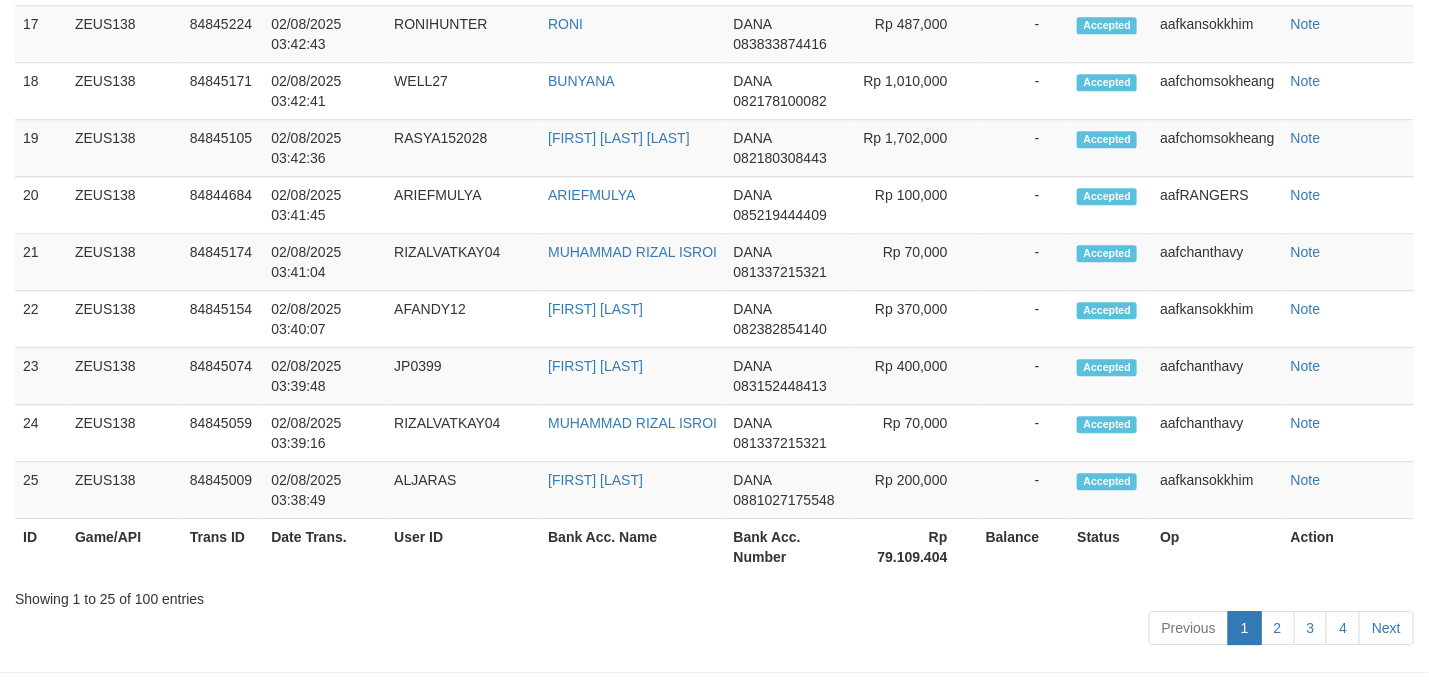 scroll, scrollTop: 1942, scrollLeft: 0, axis: vertical 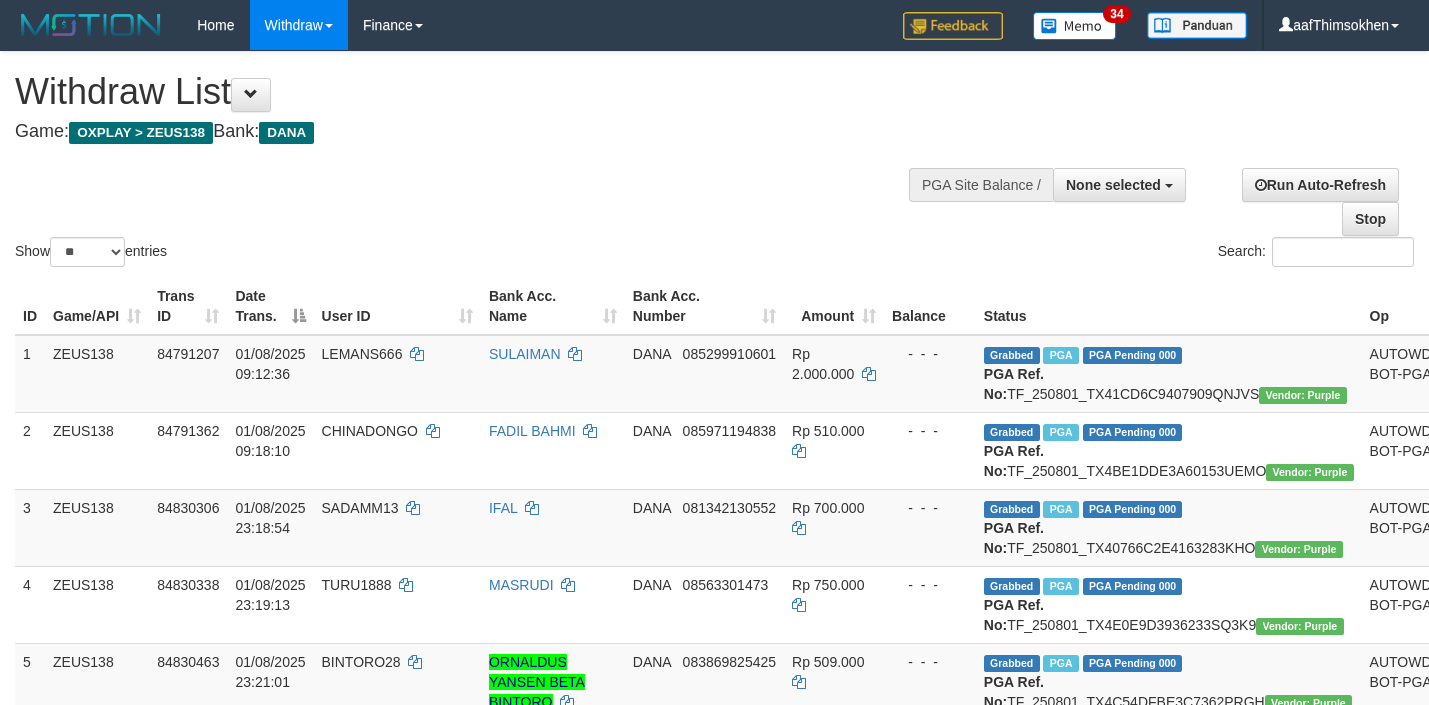select 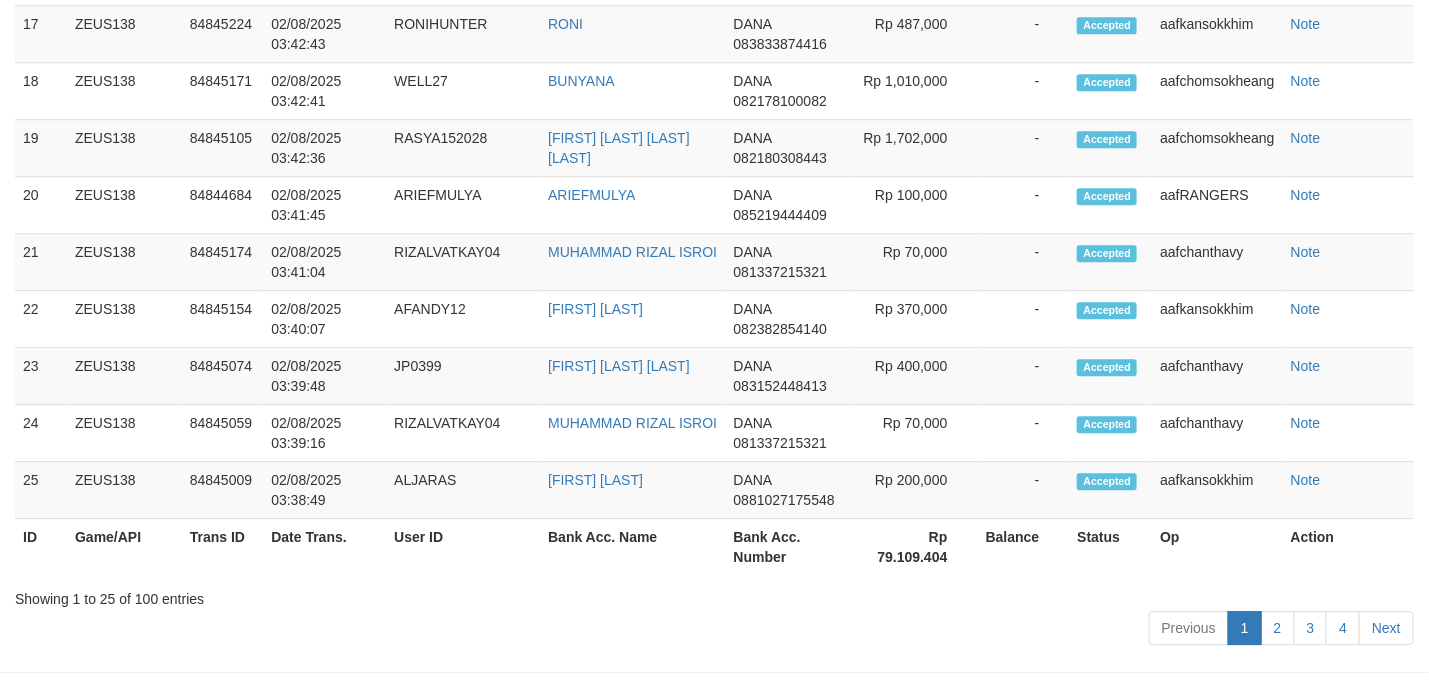 scroll, scrollTop: 1942, scrollLeft: 0, axis: vertical 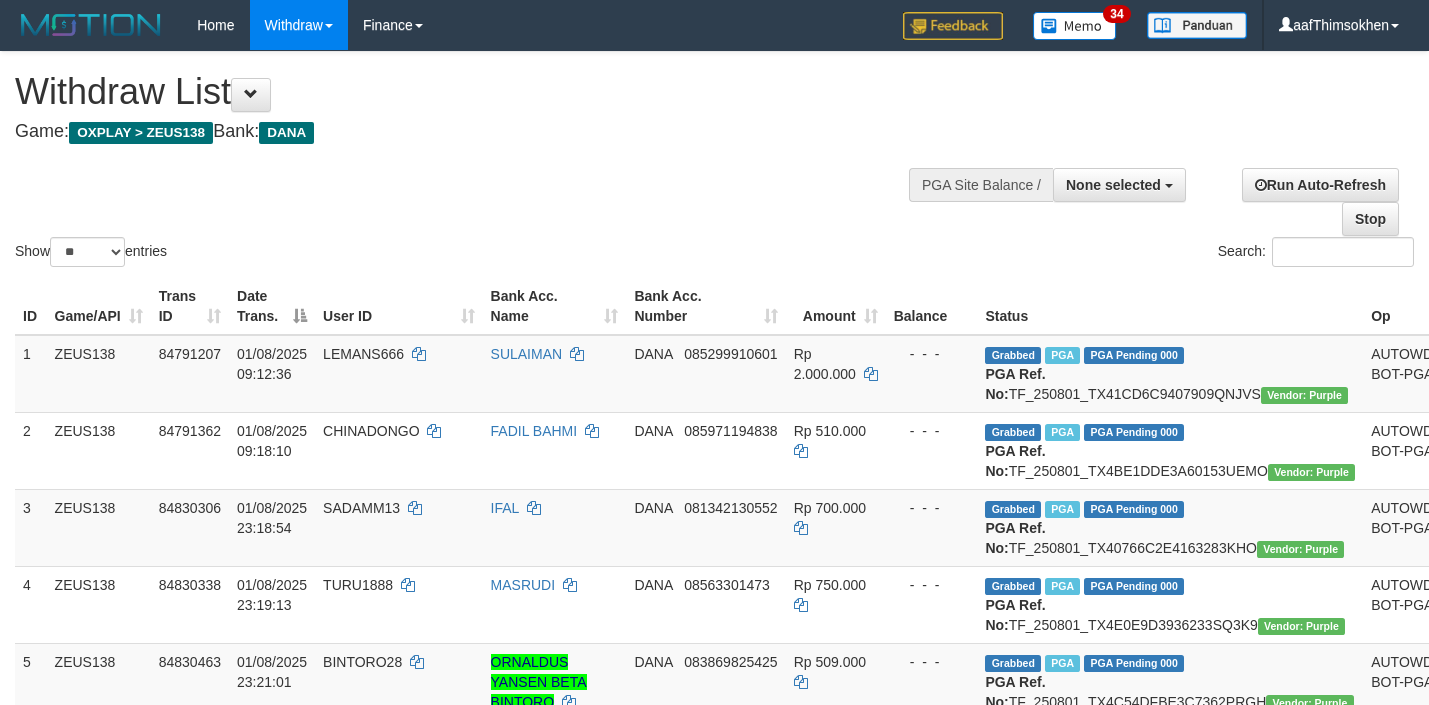 select 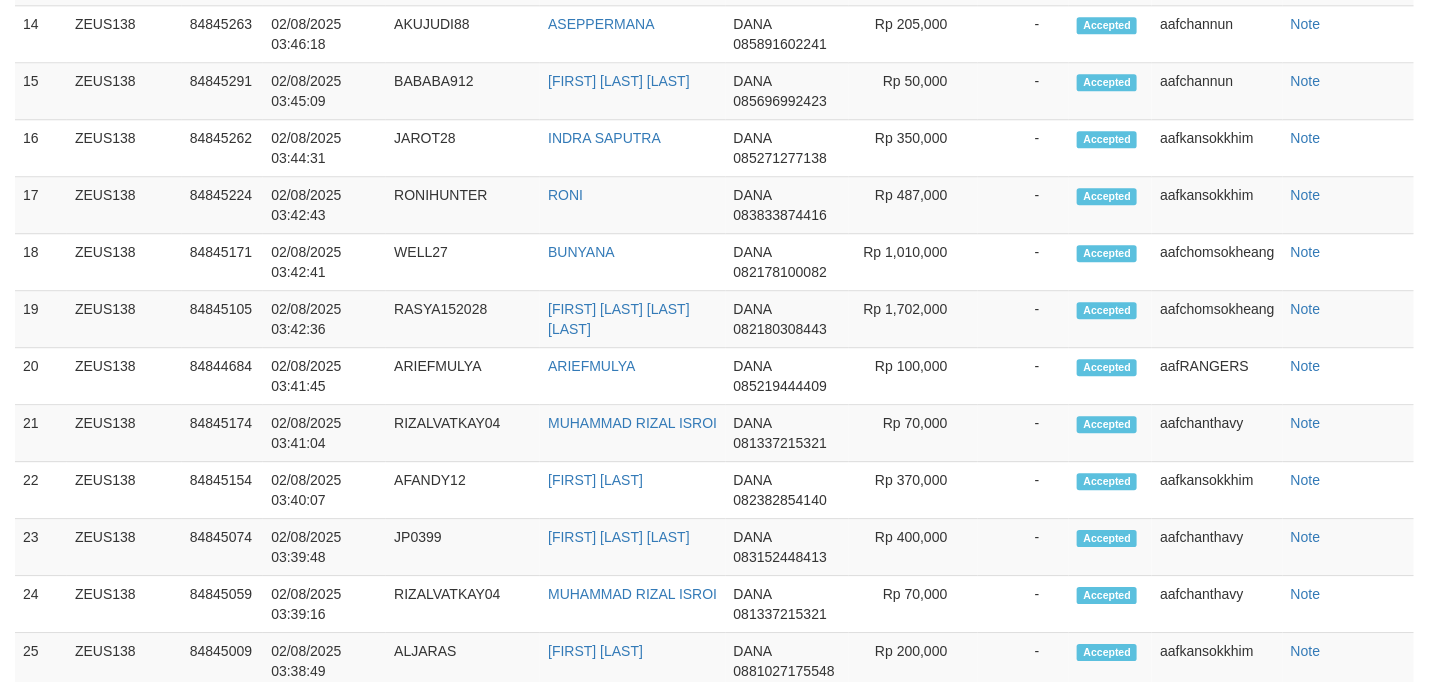 scroll, scrollTop: 1942, scrollLeft: 0, axis: vertical 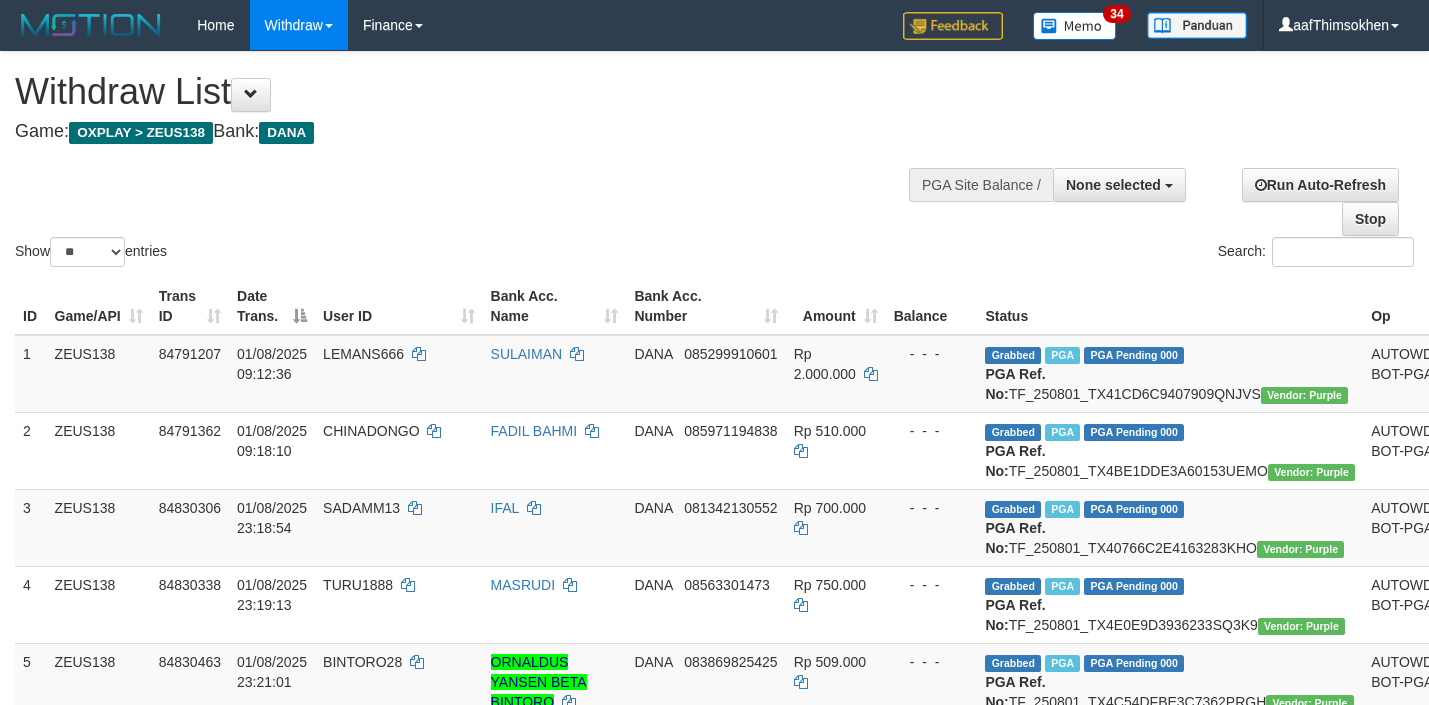 select 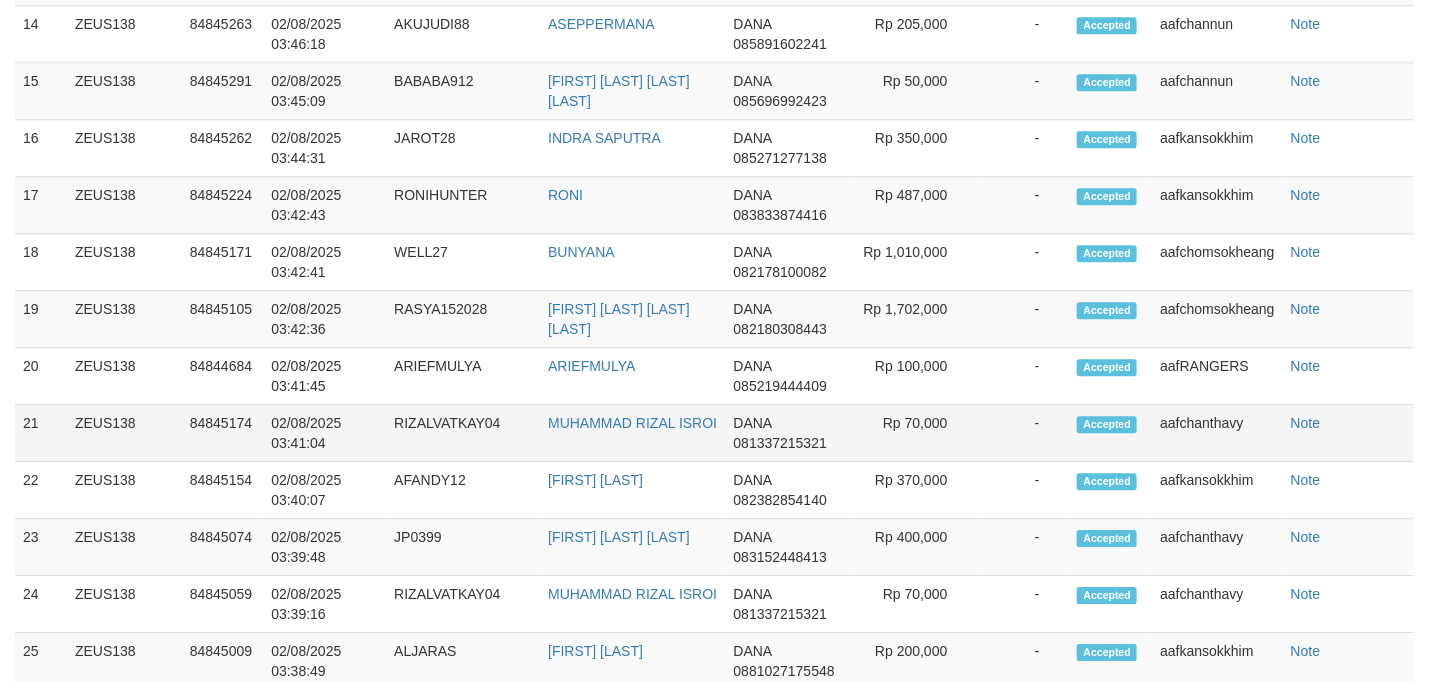 scroll, scrollTop: 1942, scrollLeft: 0, axis: vertical 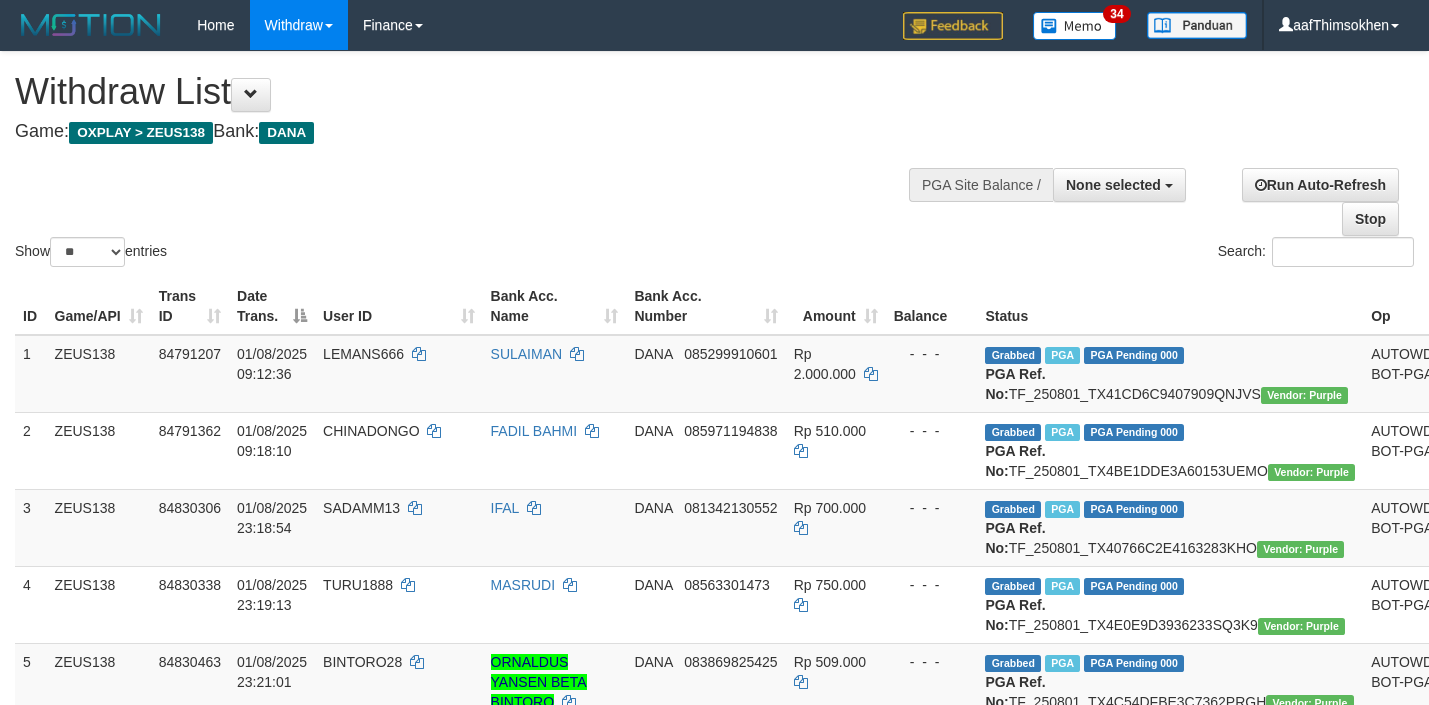 select 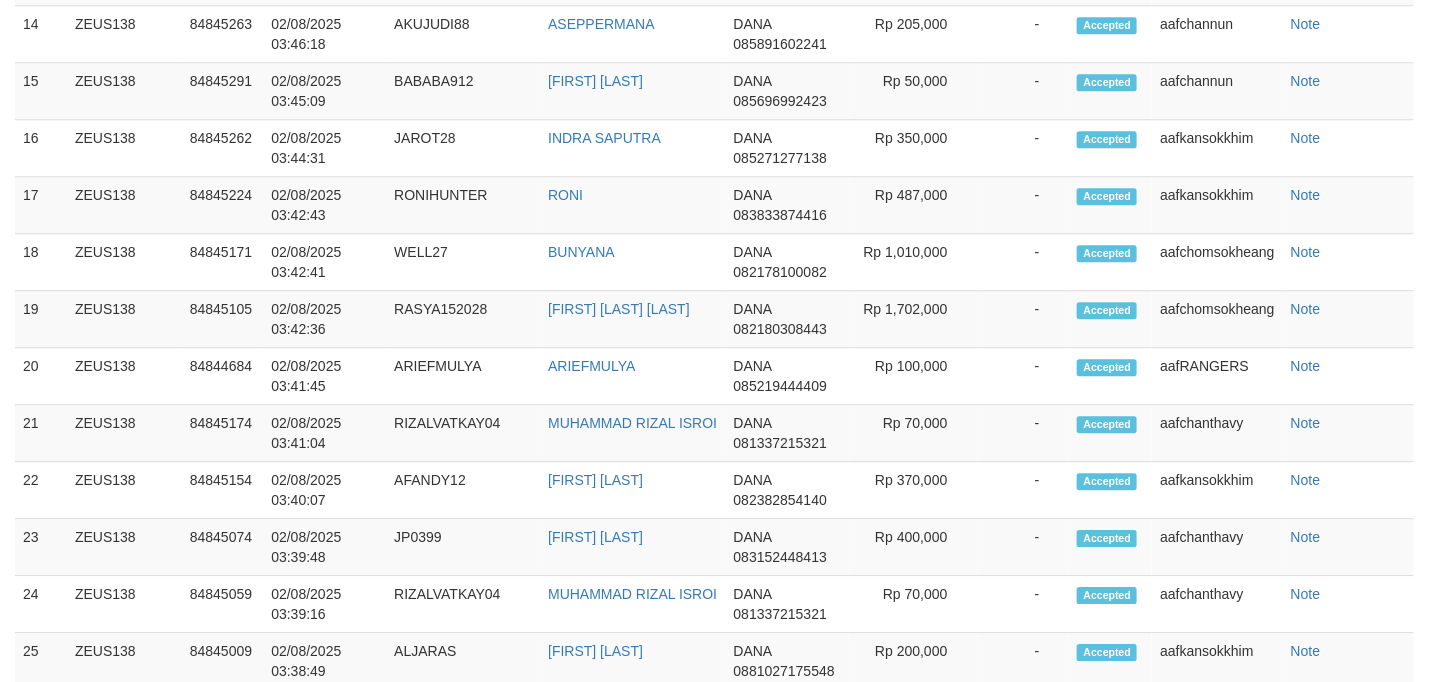 scroll, scrollTop: 1942, scrollLeft: 0, axis: vertical 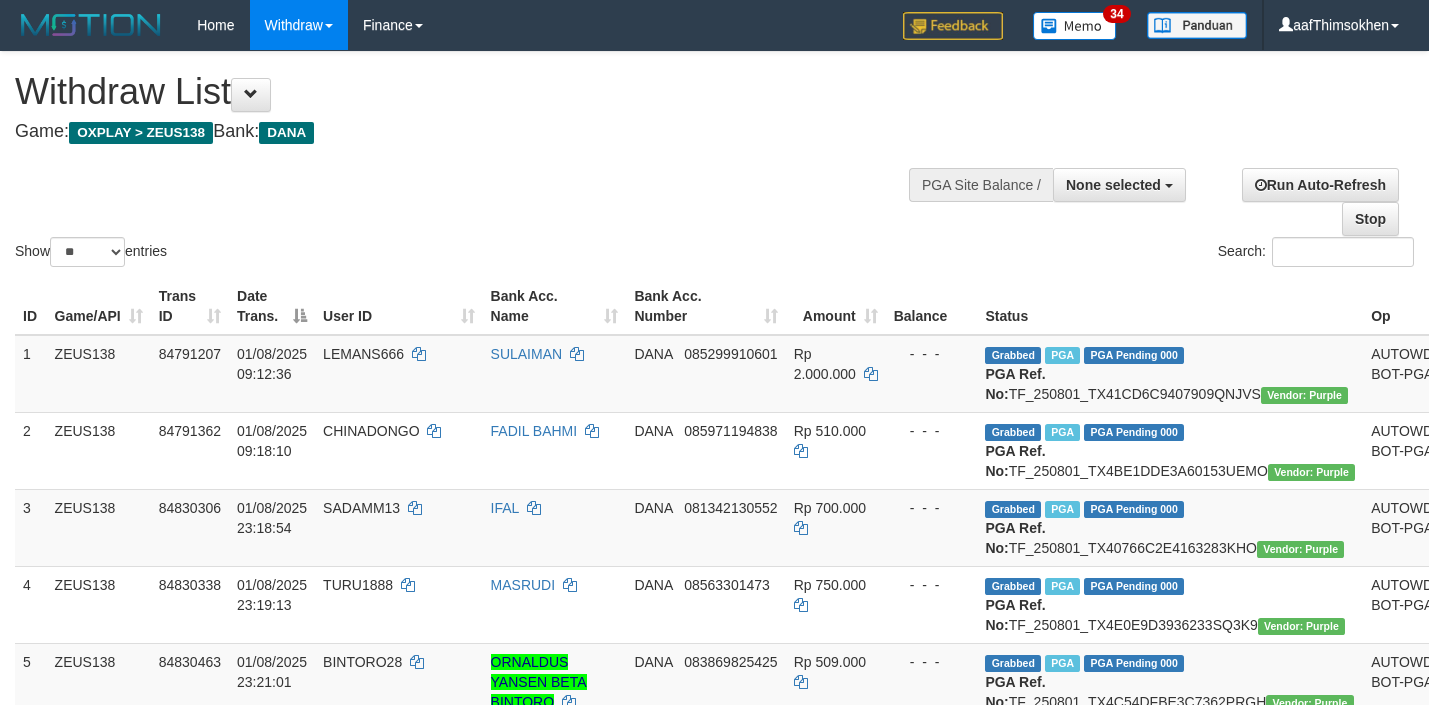 select 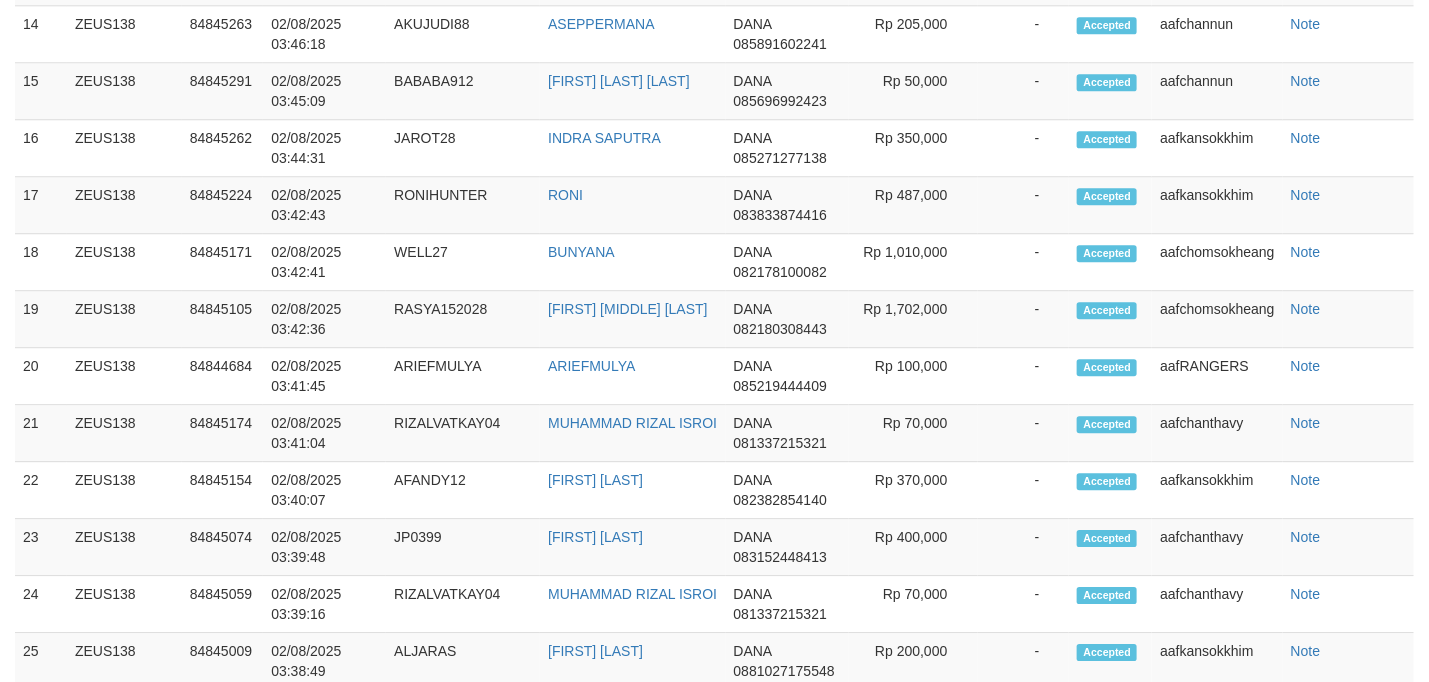 scroll, scrollTop: 1942, scrollLeft: 0, axis: vertical 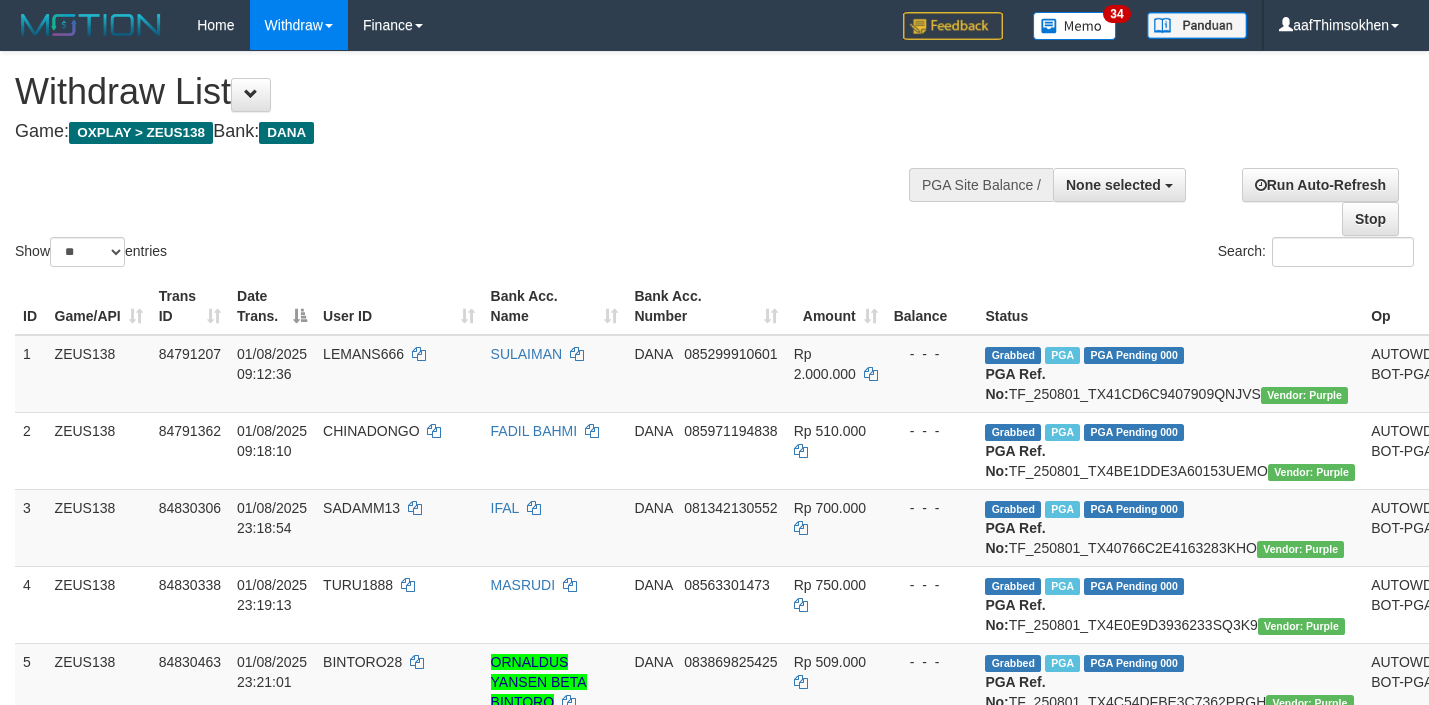 select 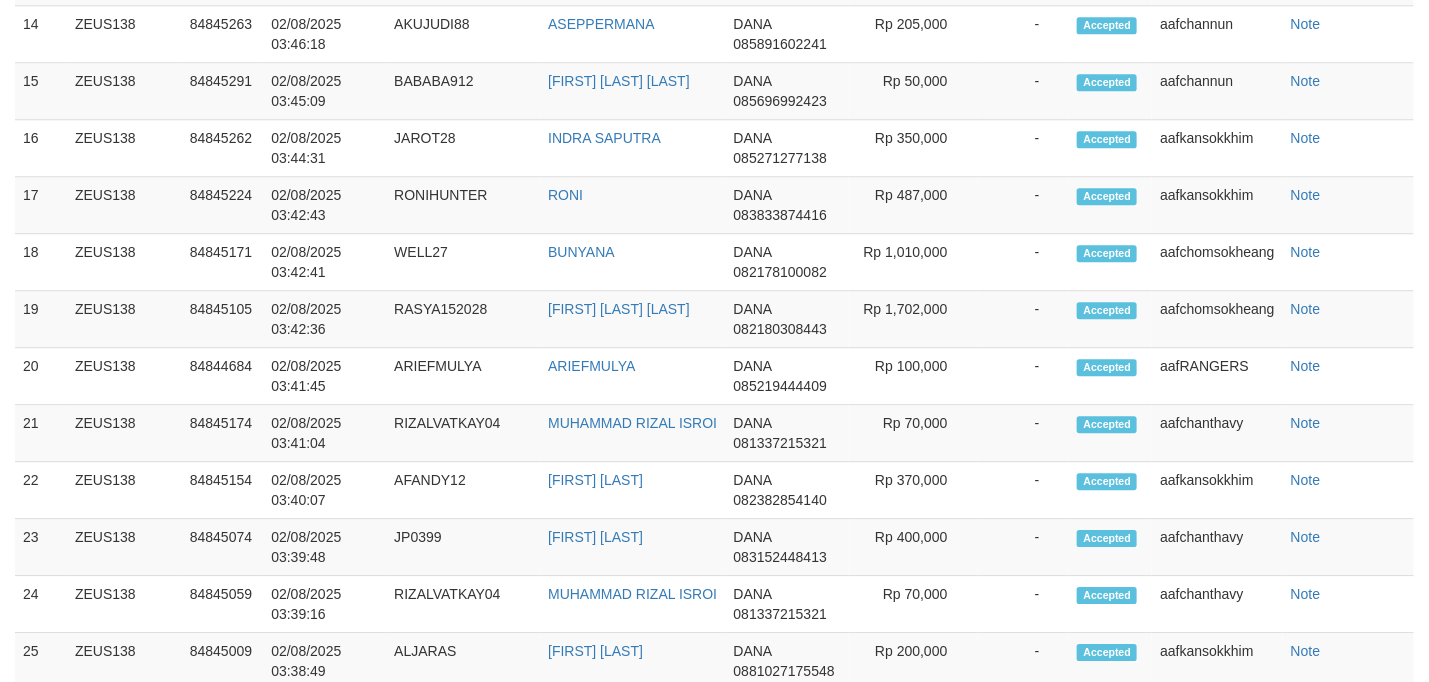 scroll, scrollTop: 1942, scrollLeft: 0, axis: vertical 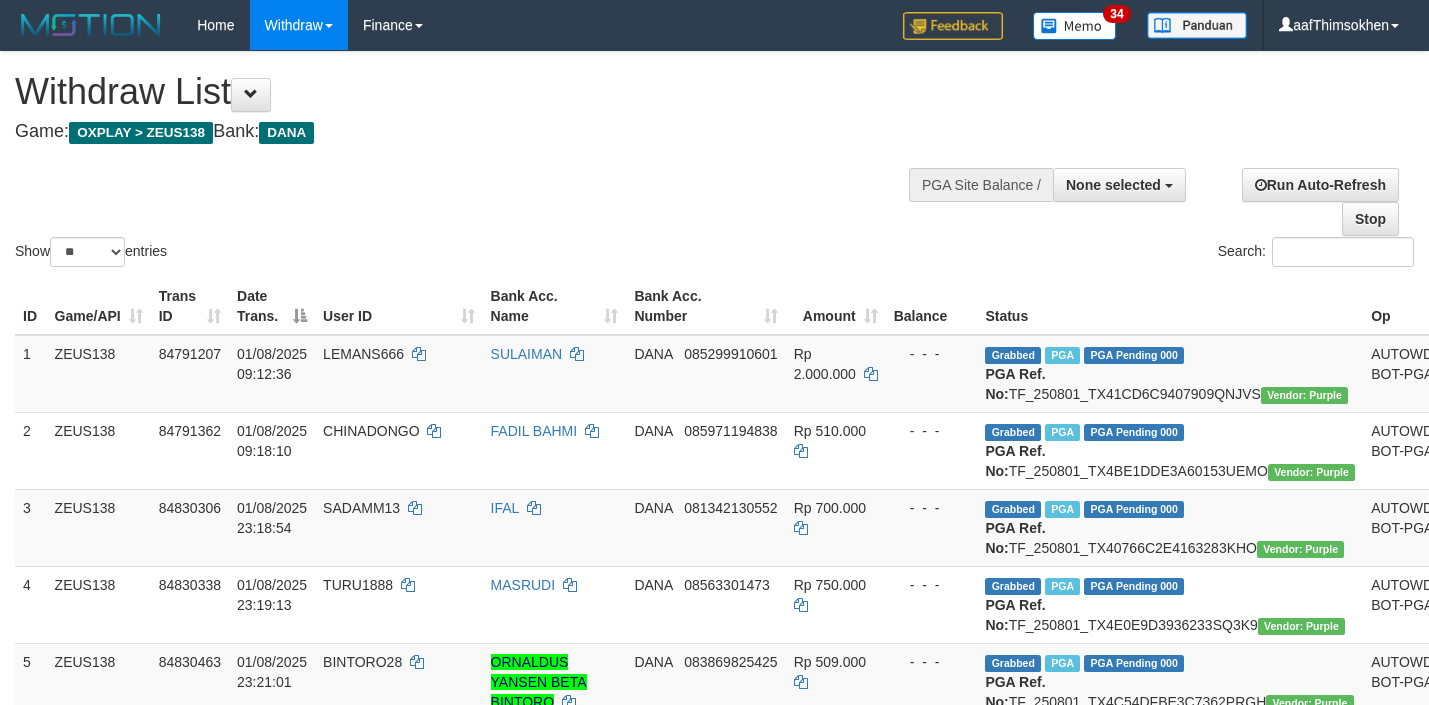 select 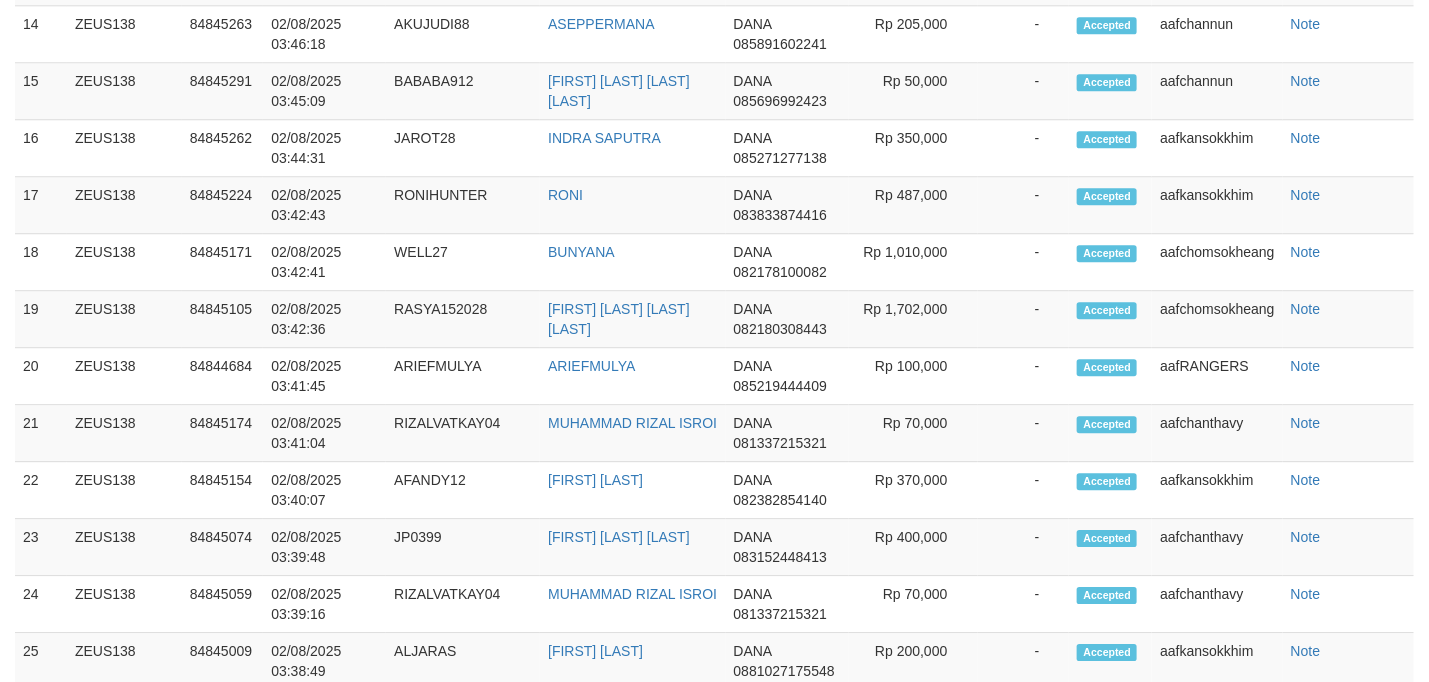 scroll, scrollTop: 1942, scrollLeft: 0, axis: vertical 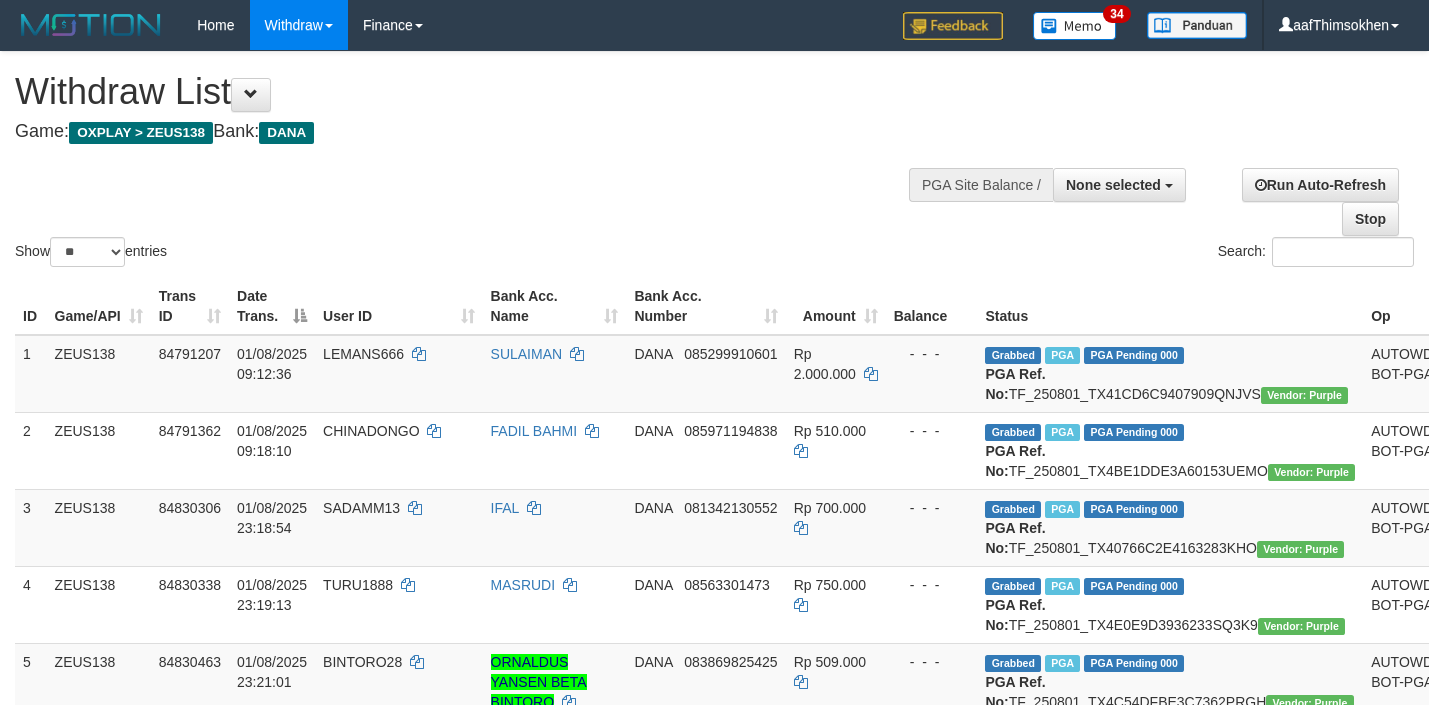 select 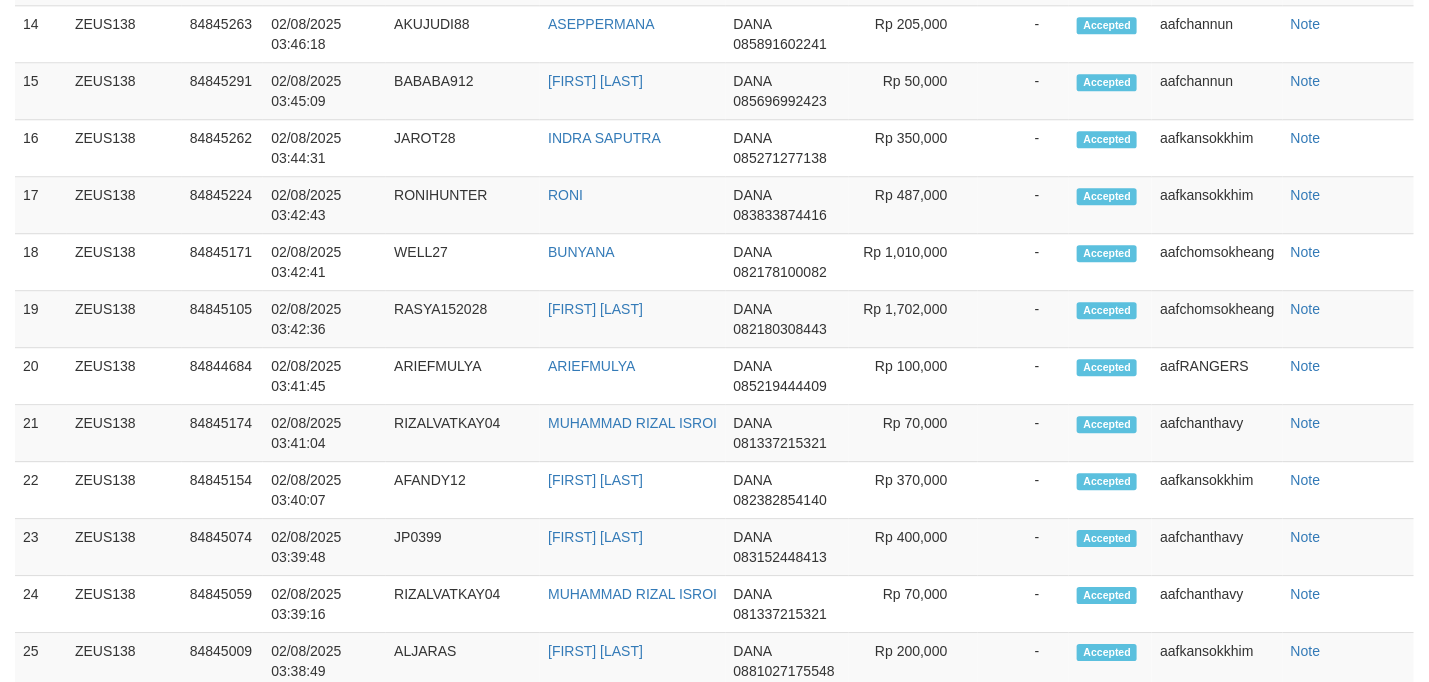 scroll, scrollTop: 1942, scrollLeft: 0, axis: vertical 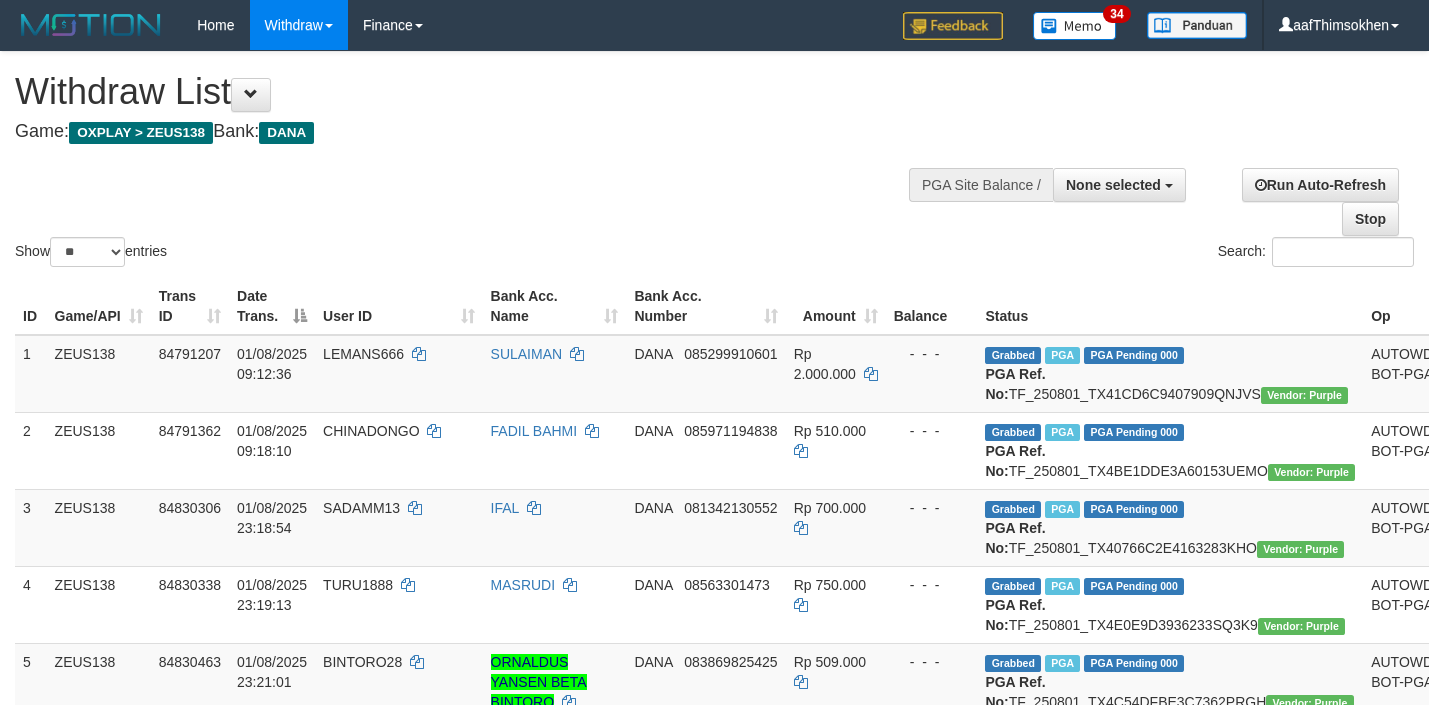 select 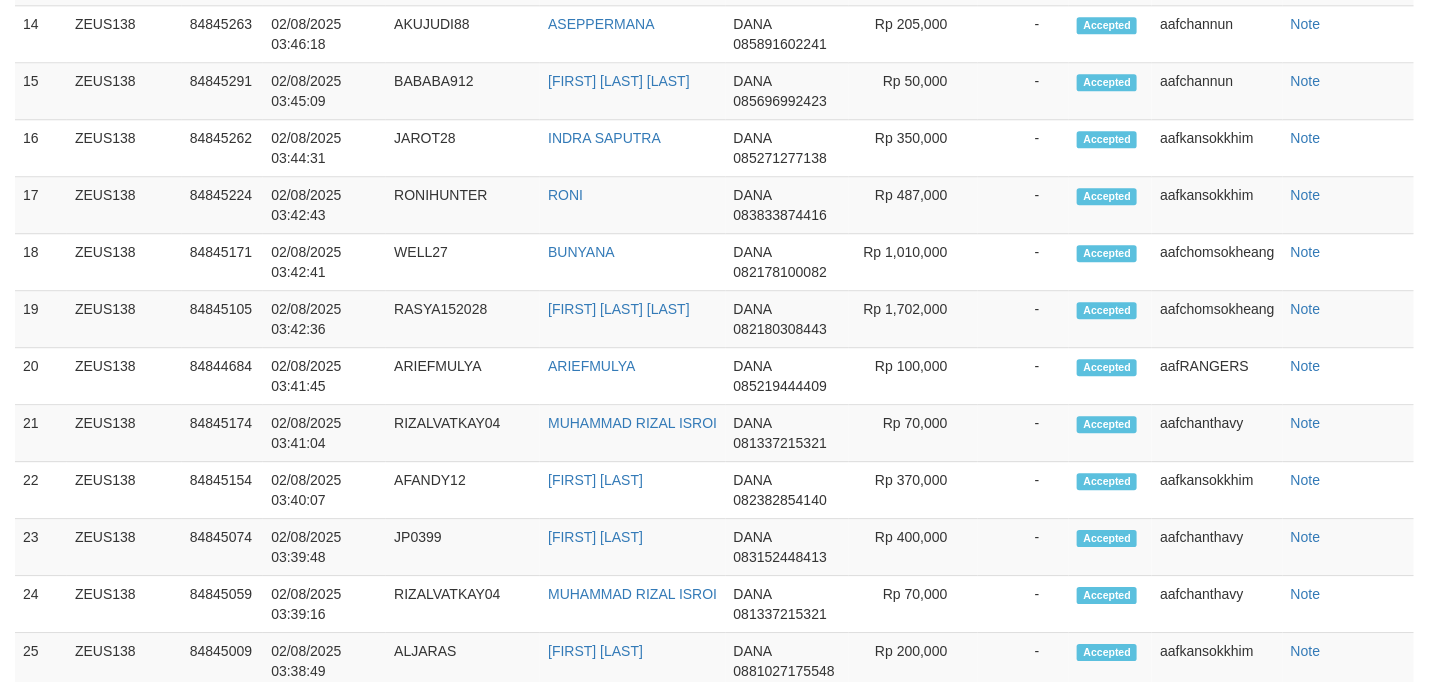 scroll, scrollTop: 1942, scrollLeft: 0, axis: vertical 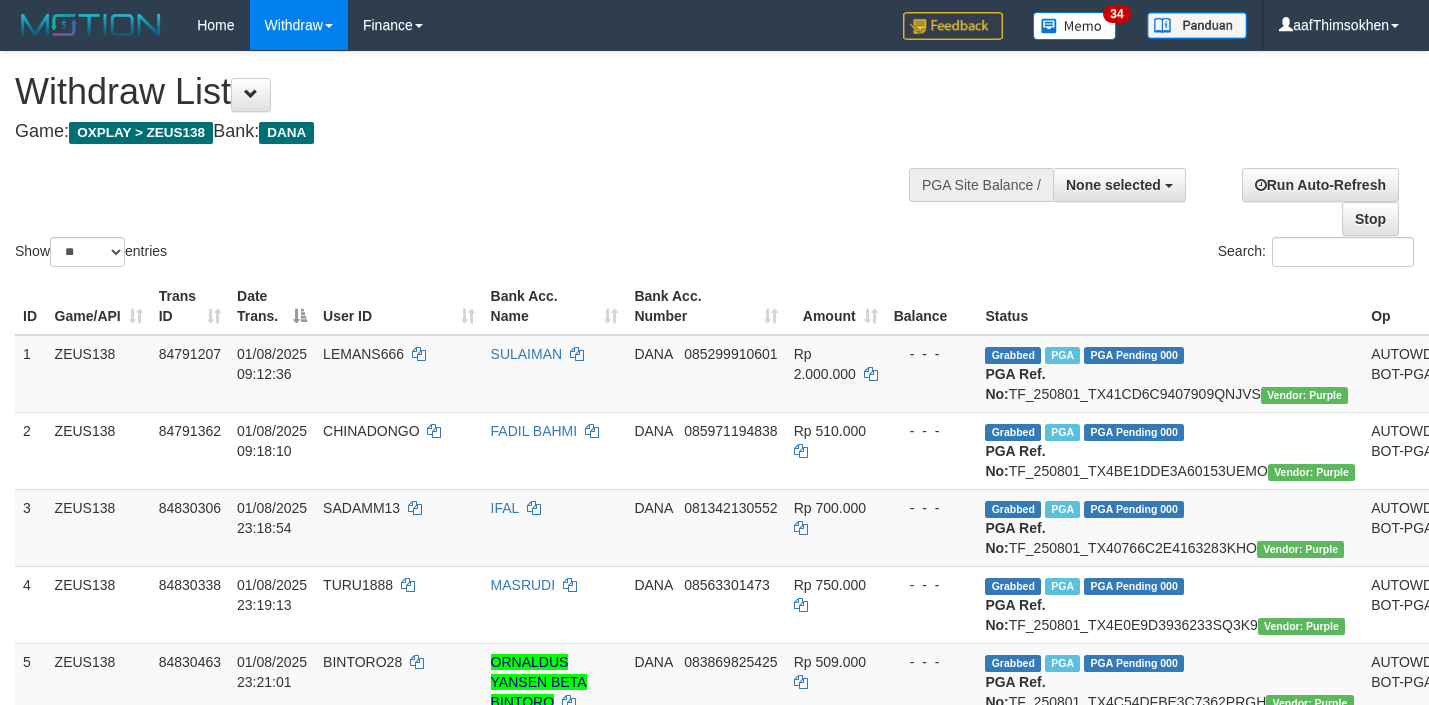 select 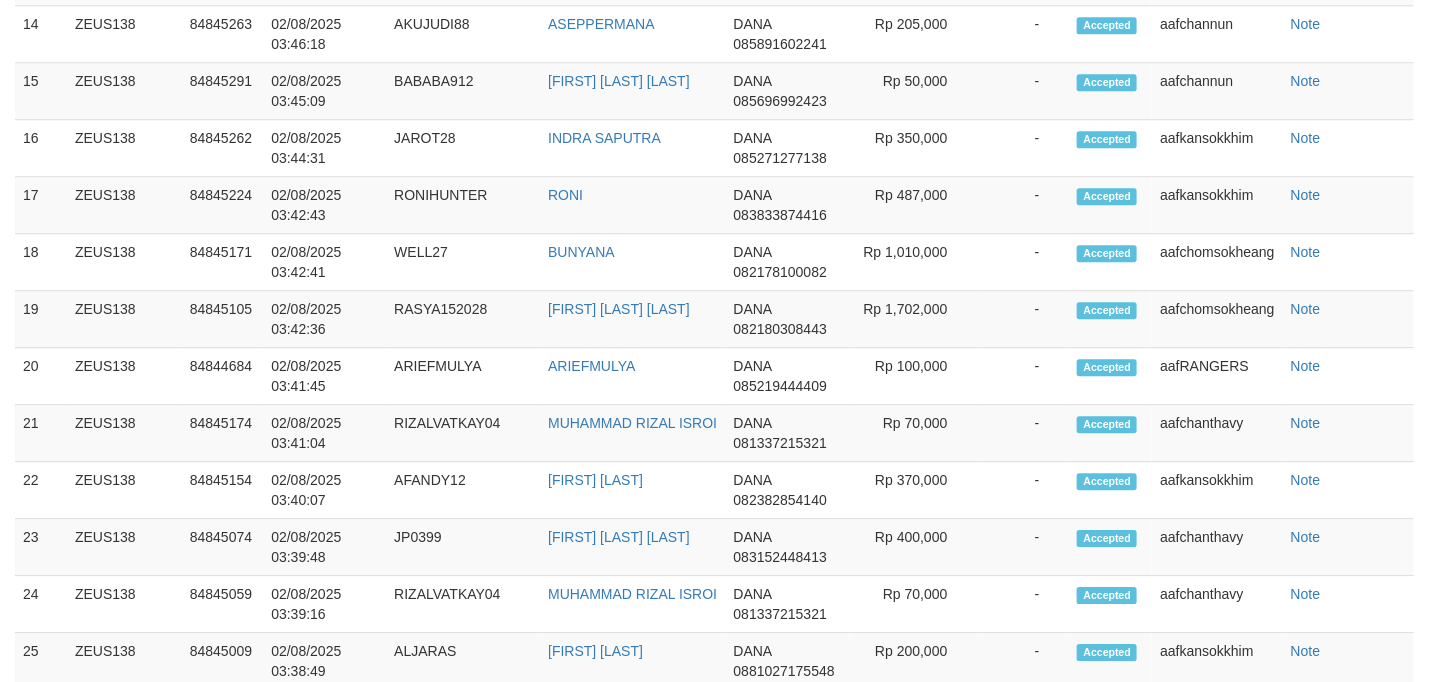 scroll, scrollTop: 1942, scrollLeft: 0, axis: vertical 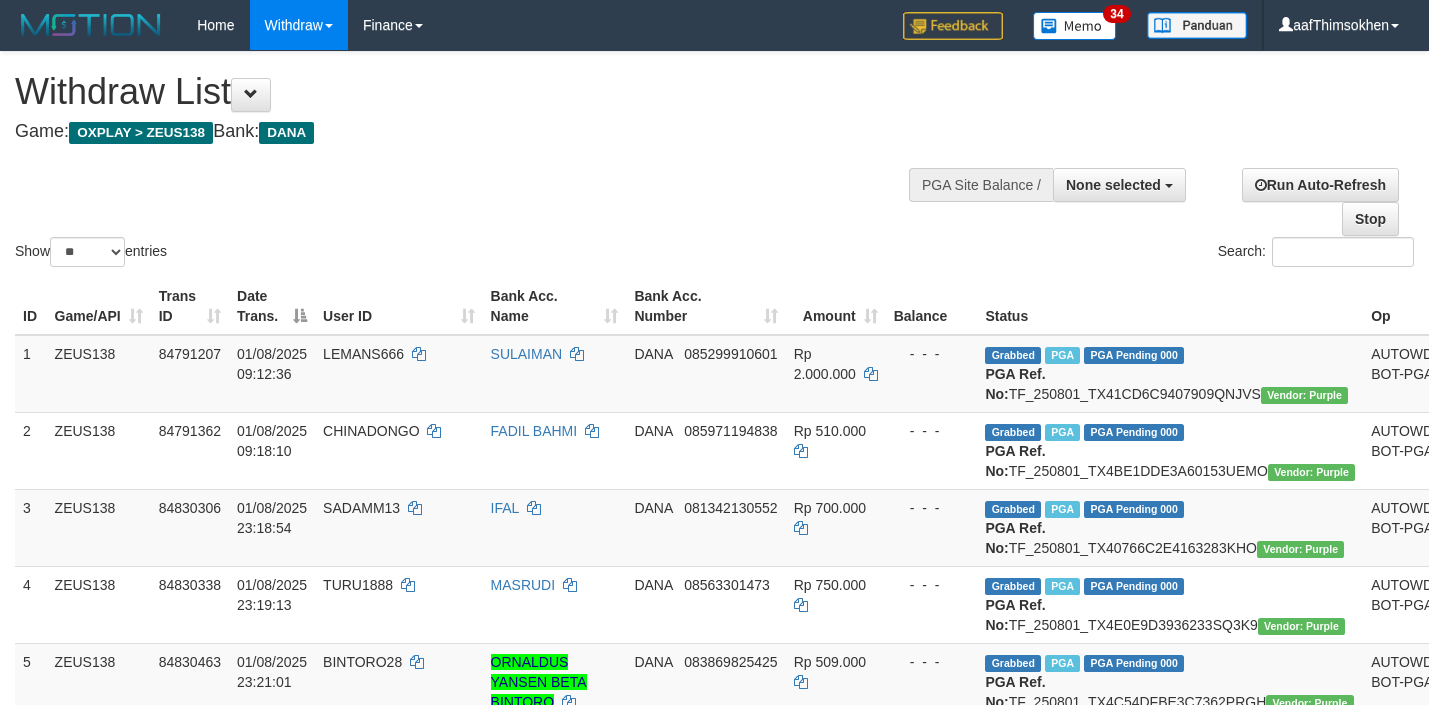 select 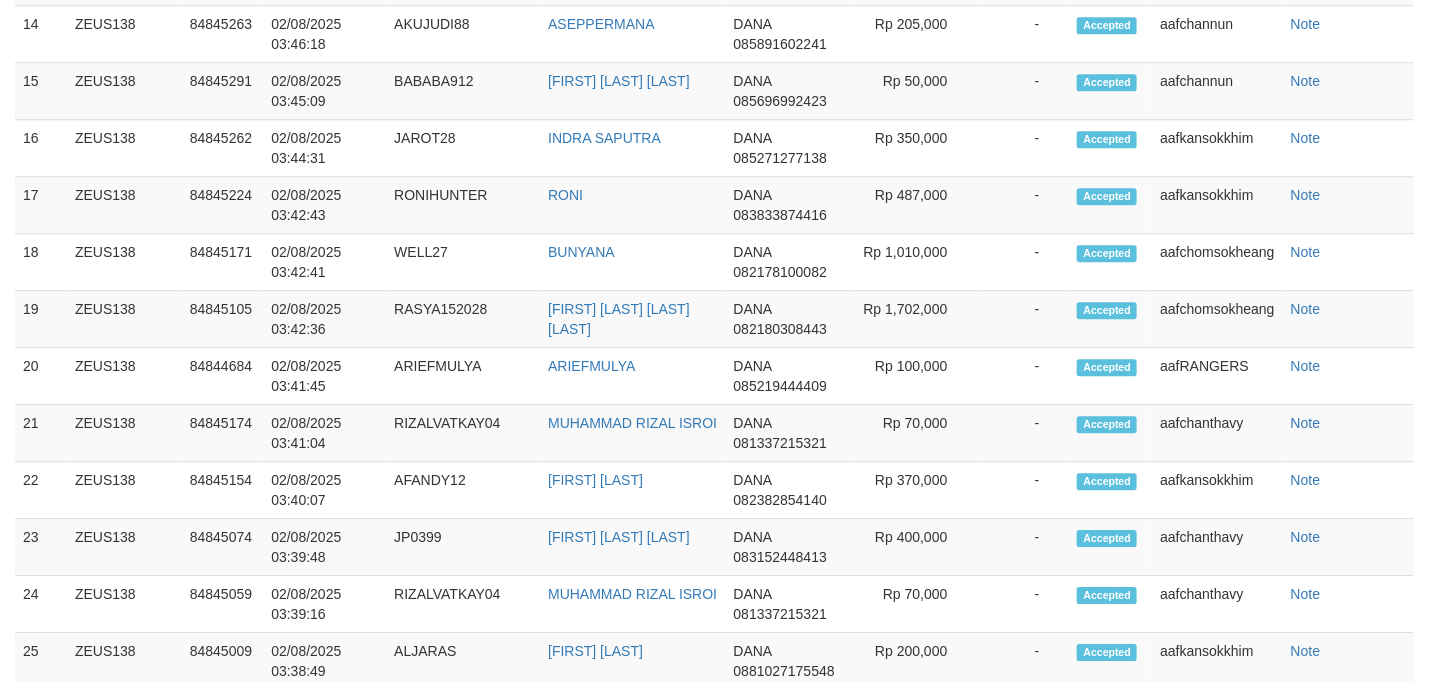 scroll, scrollTop: 1942, scrollLeft: 0, axis: vertical 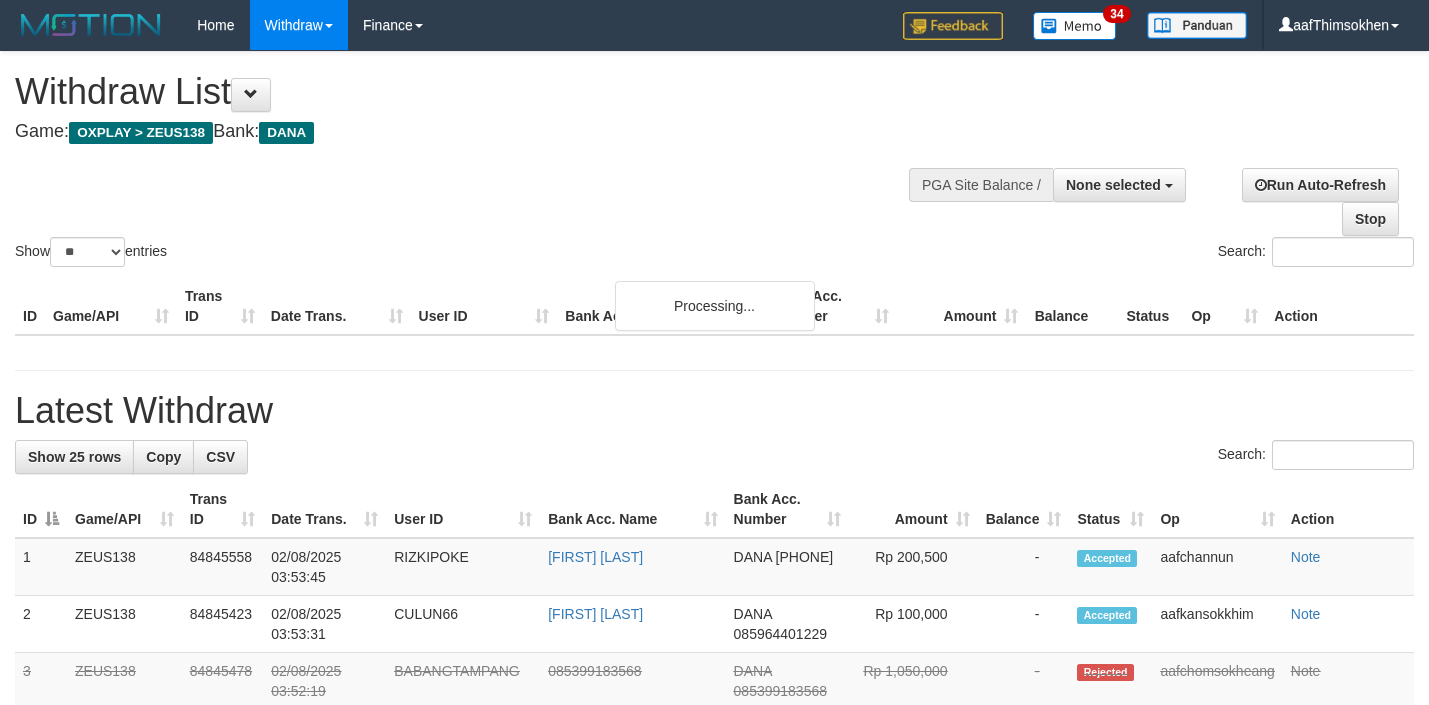 select 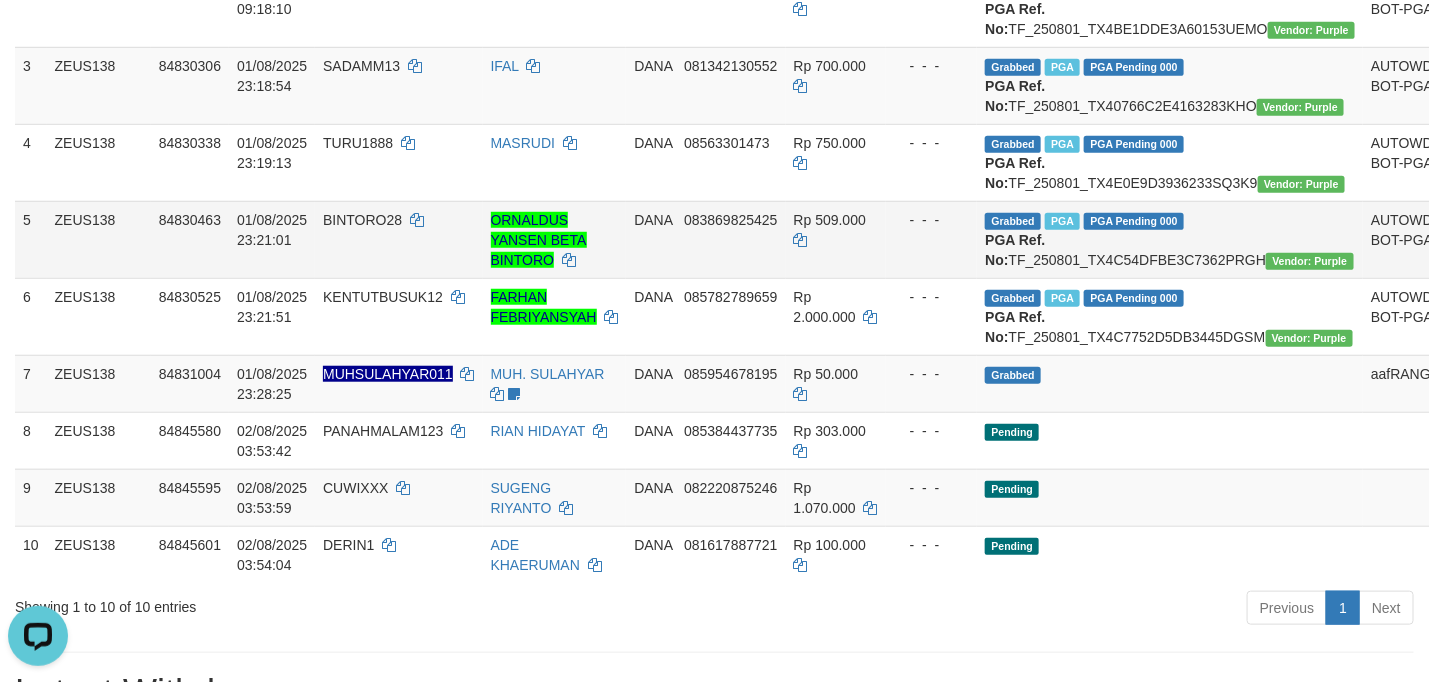 scroll, scrollTop: 0, scrollLeft: 0, axis: both 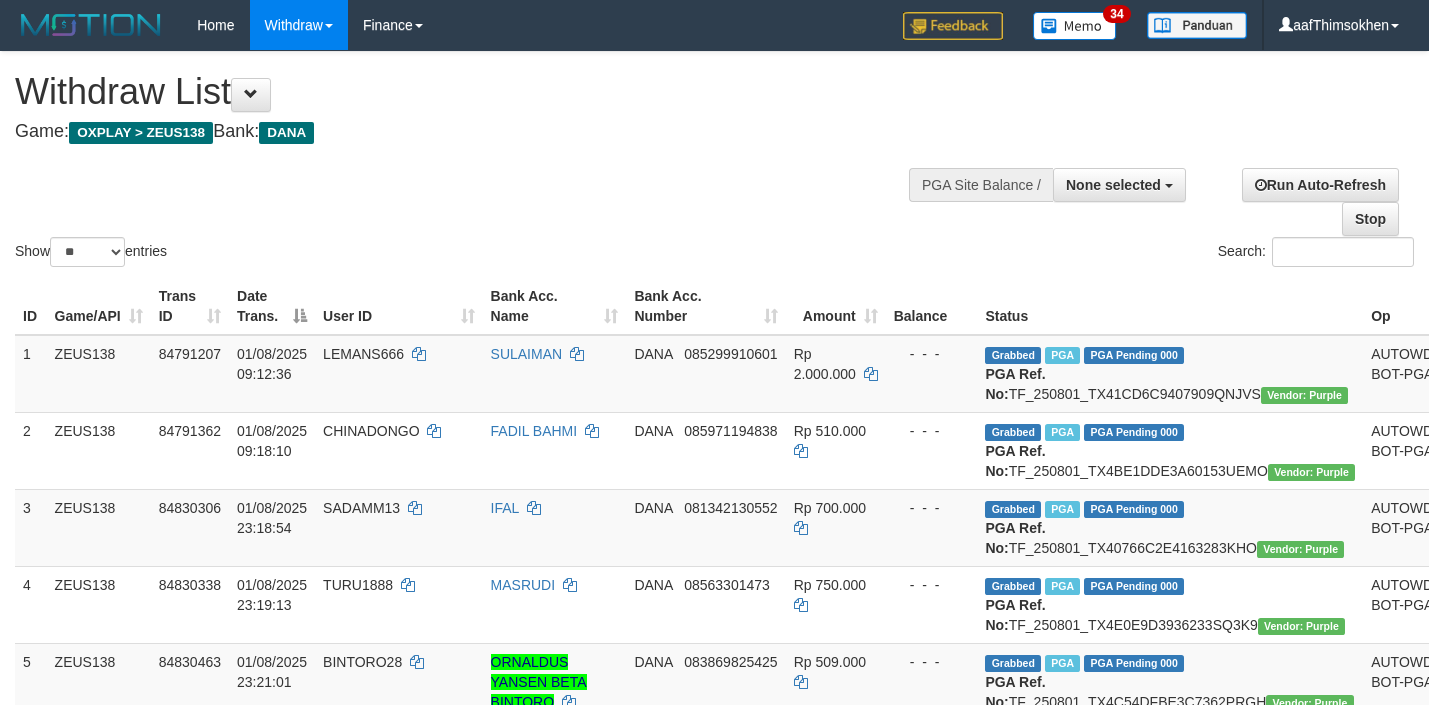 select 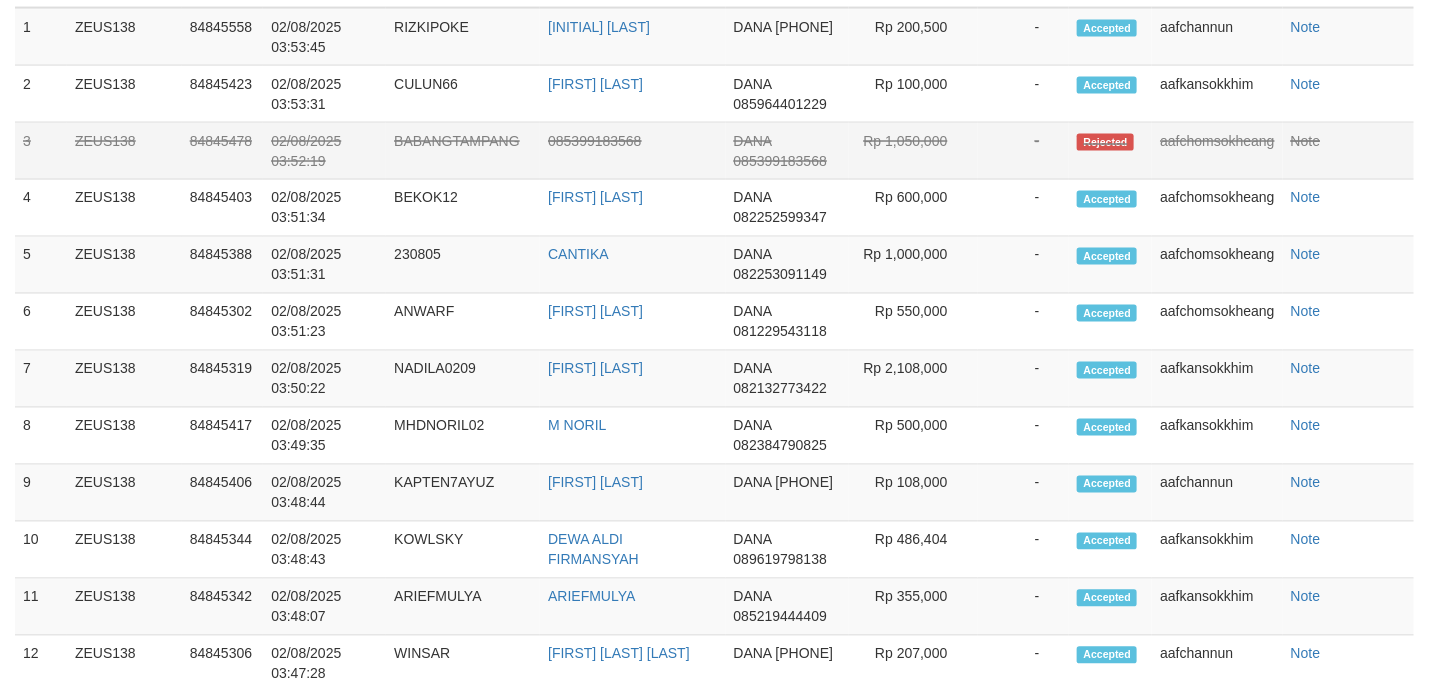 scroll, scrollTop: 1254, scrollLeft: 0, axis: vertical 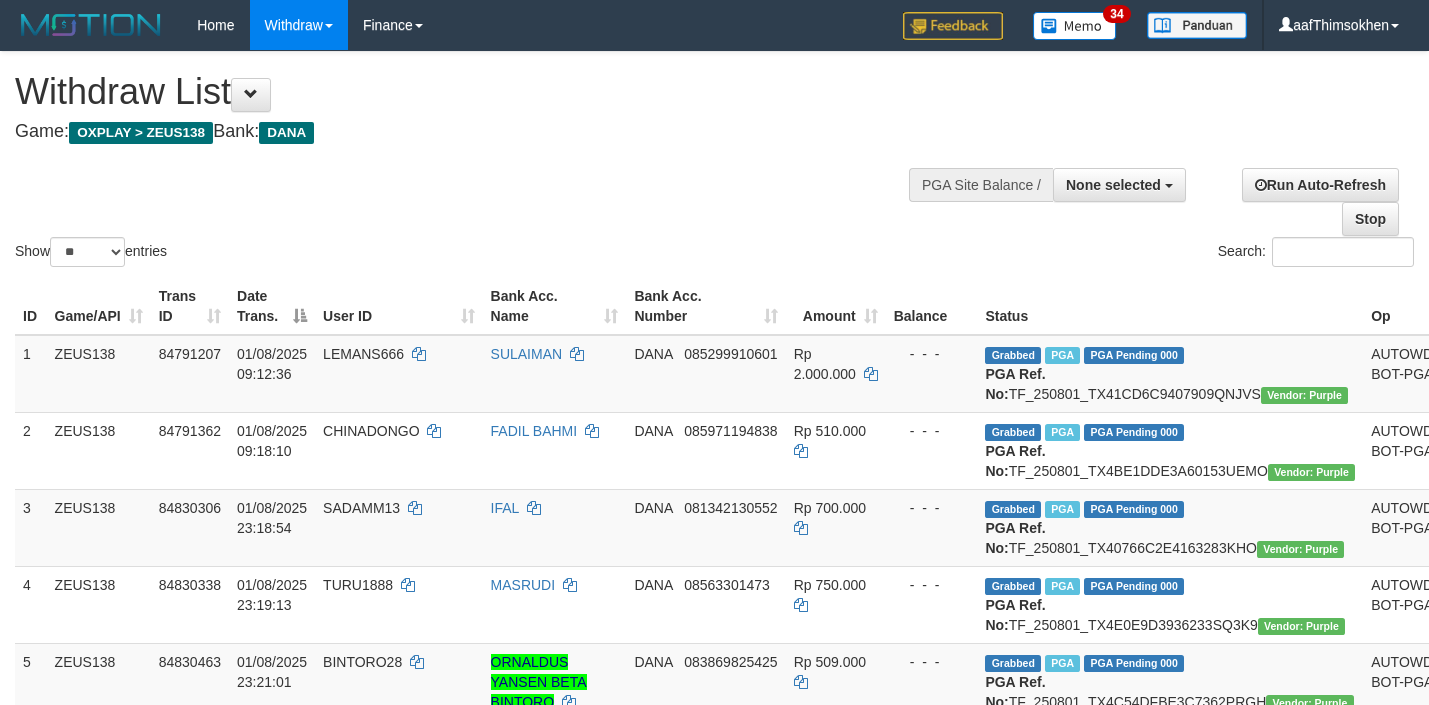 select 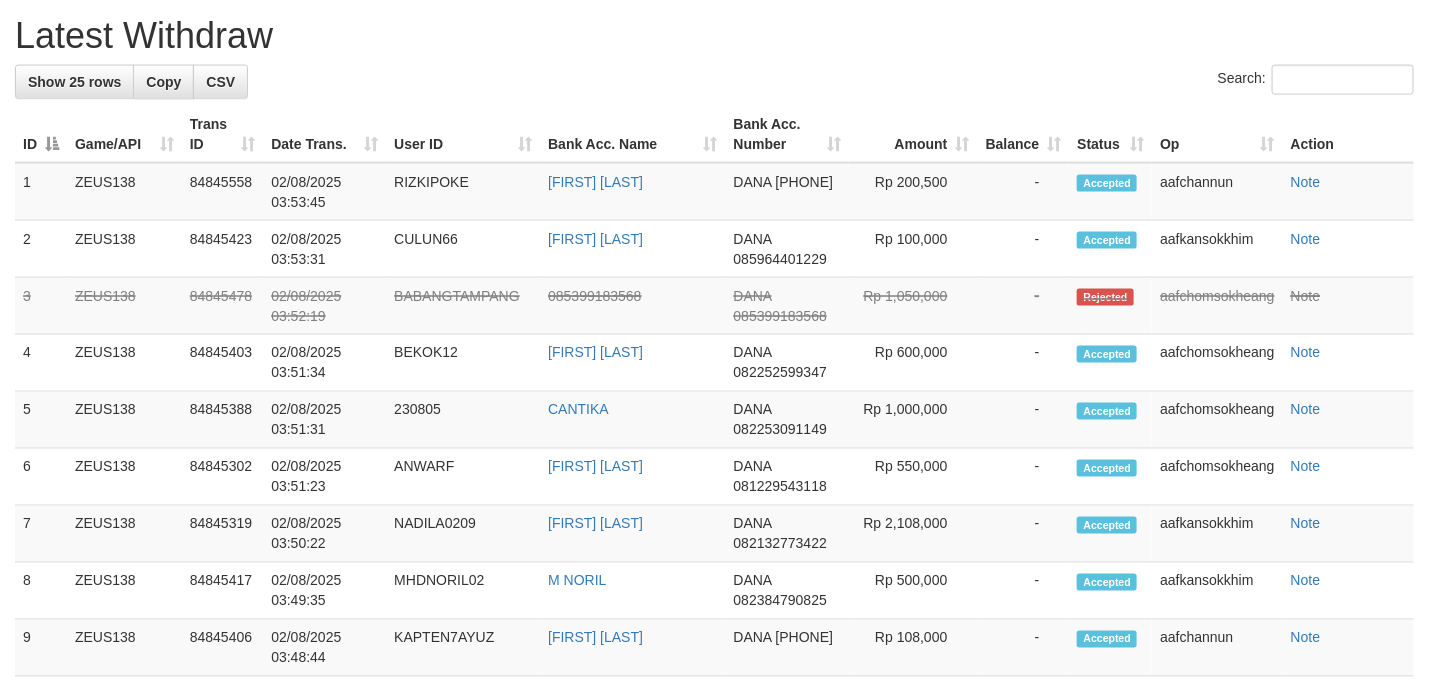 scroll, scrollTop: 499, scrollLeft: 0, axis: vertical 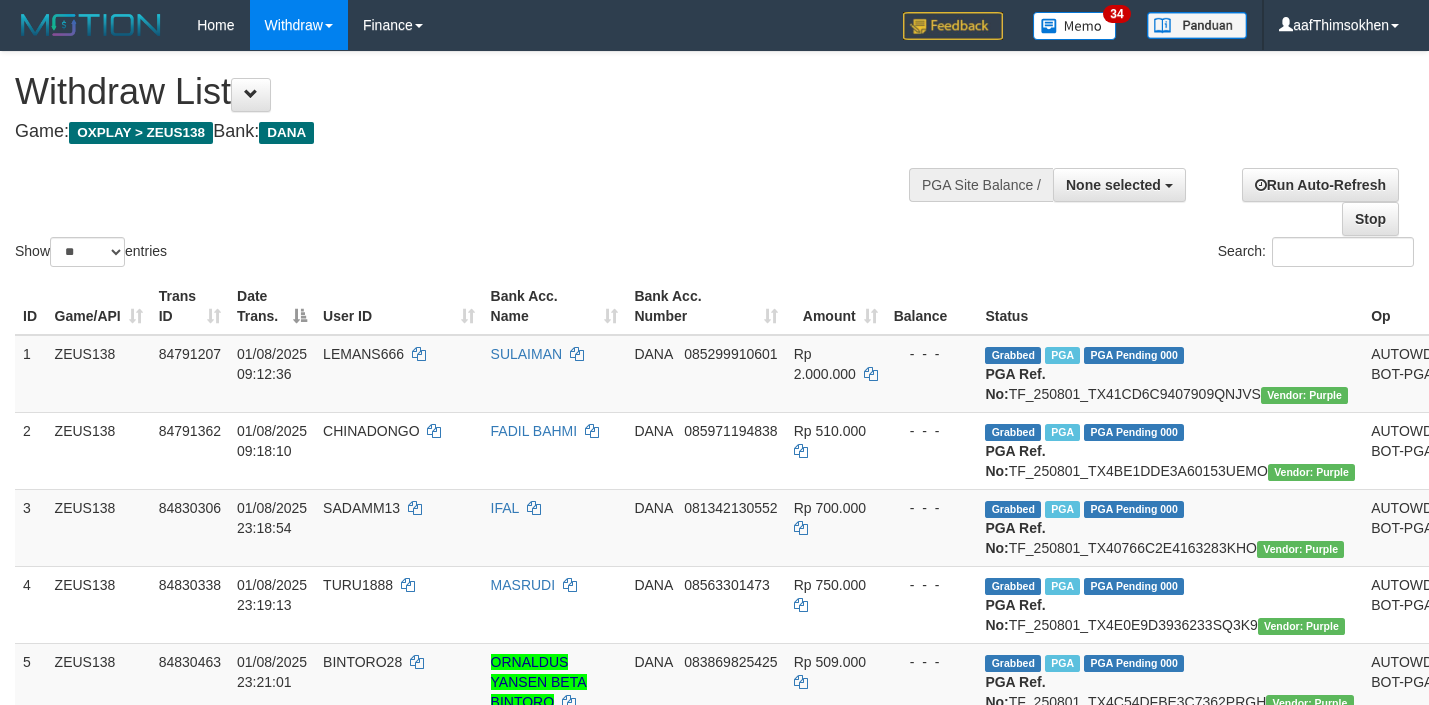 select 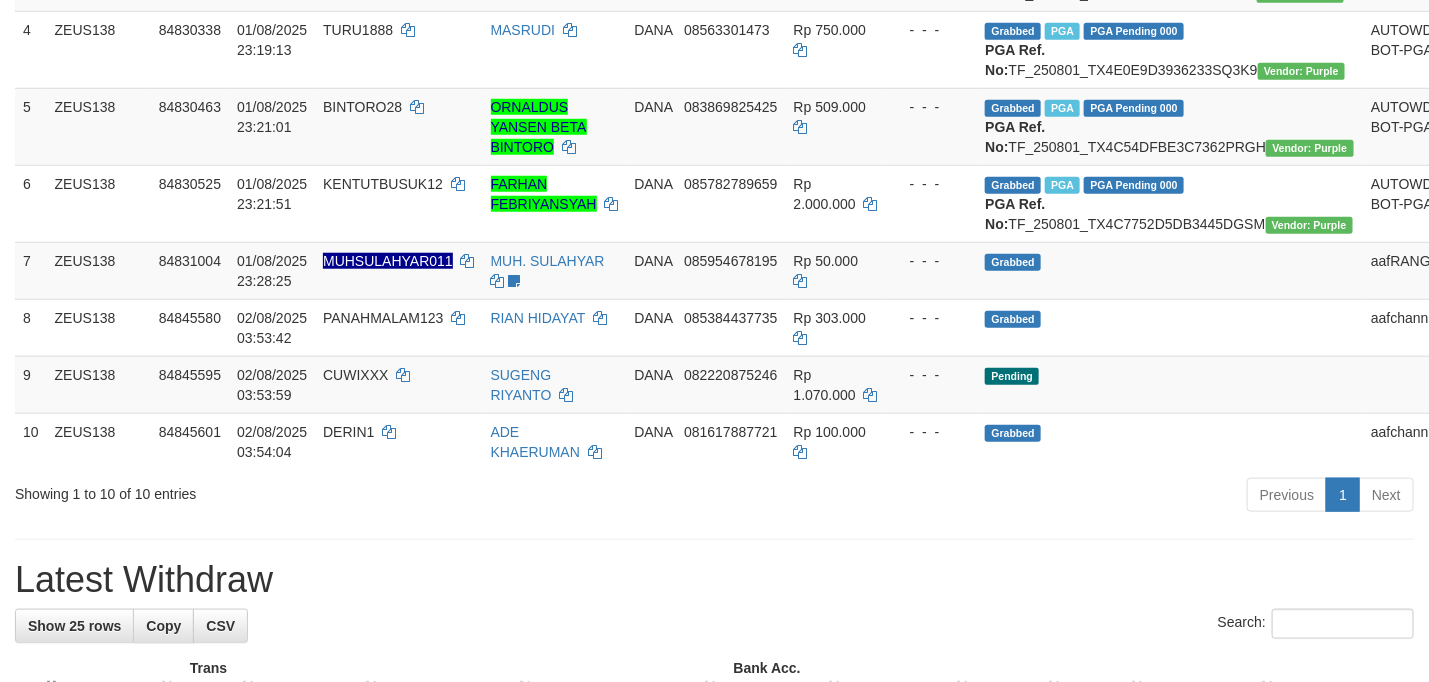 scroll, scrollTop: 499, scrollLeft: 0, axis: vertical 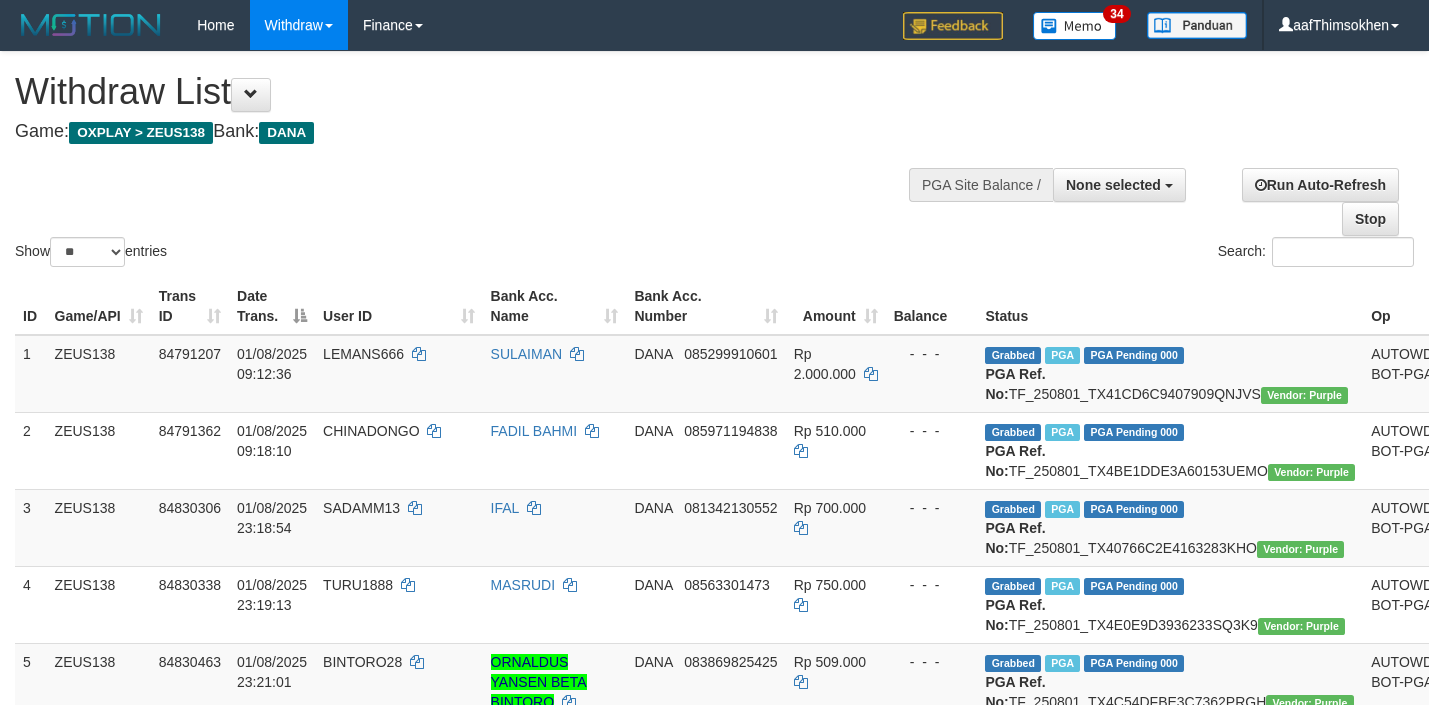 select 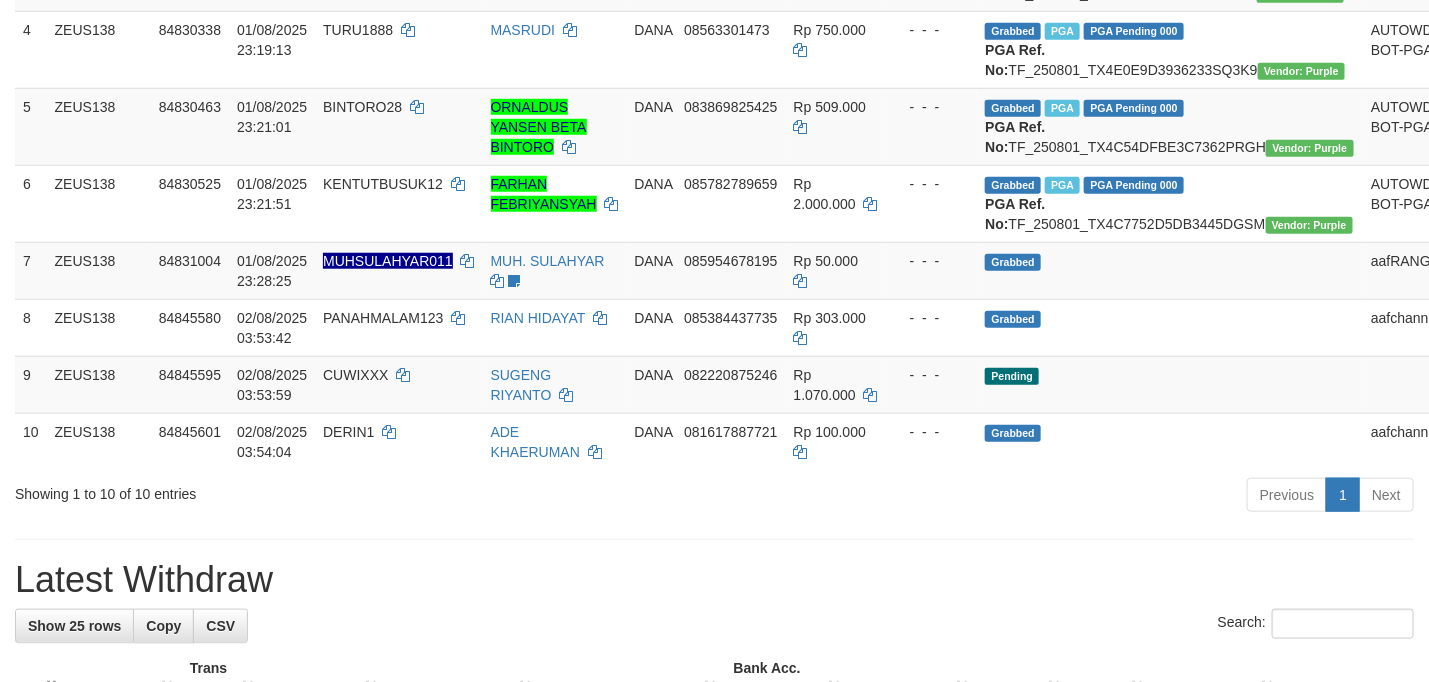 scroll, scrollTop: 499, scrollLeft: 0, axis: vertical 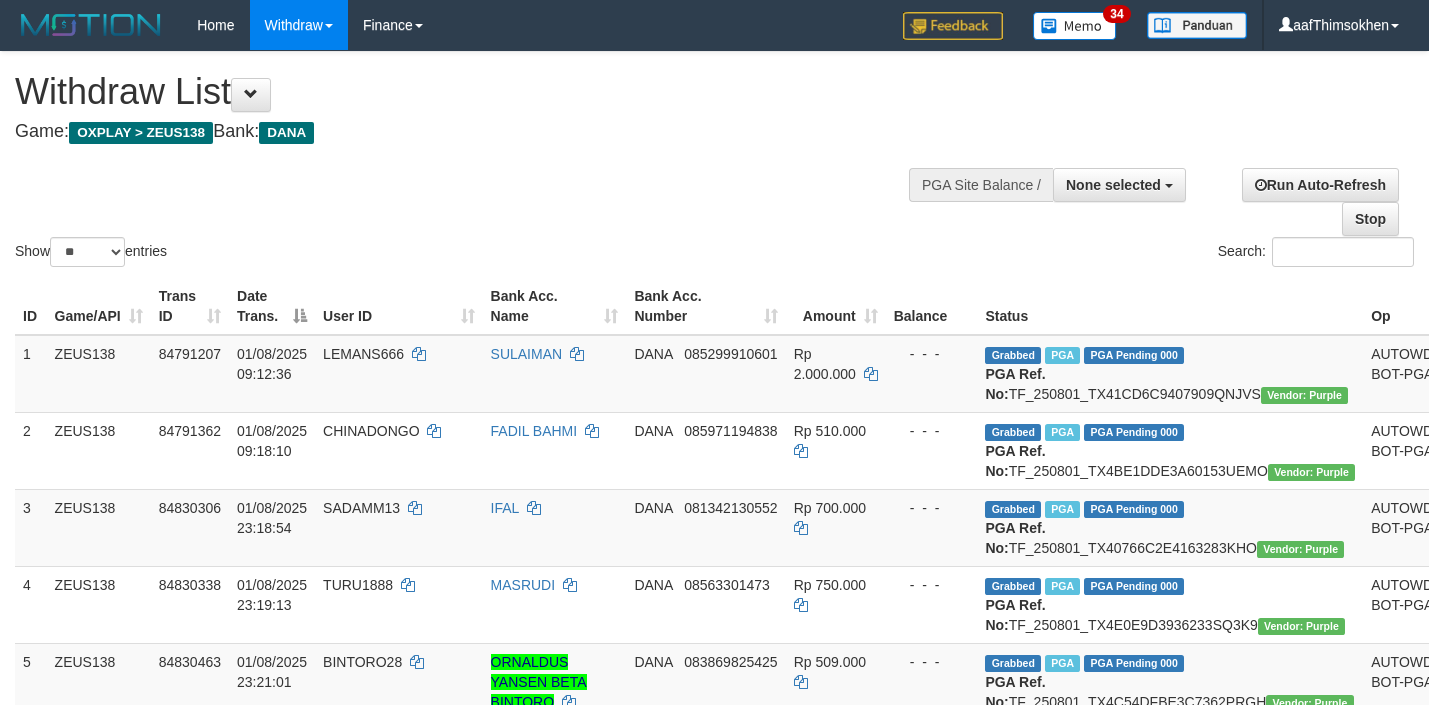 select 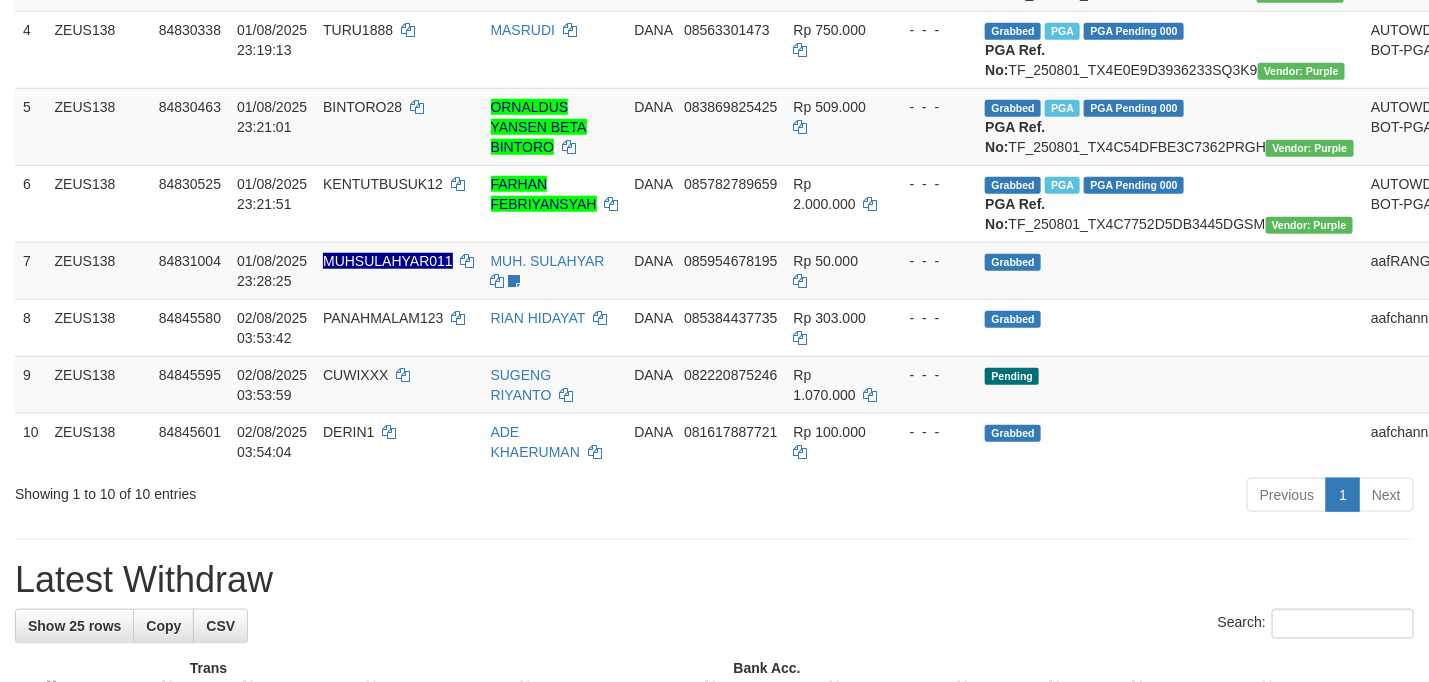 scroll, scrollTop: 499, scrollLeft: 0, axis: vertical 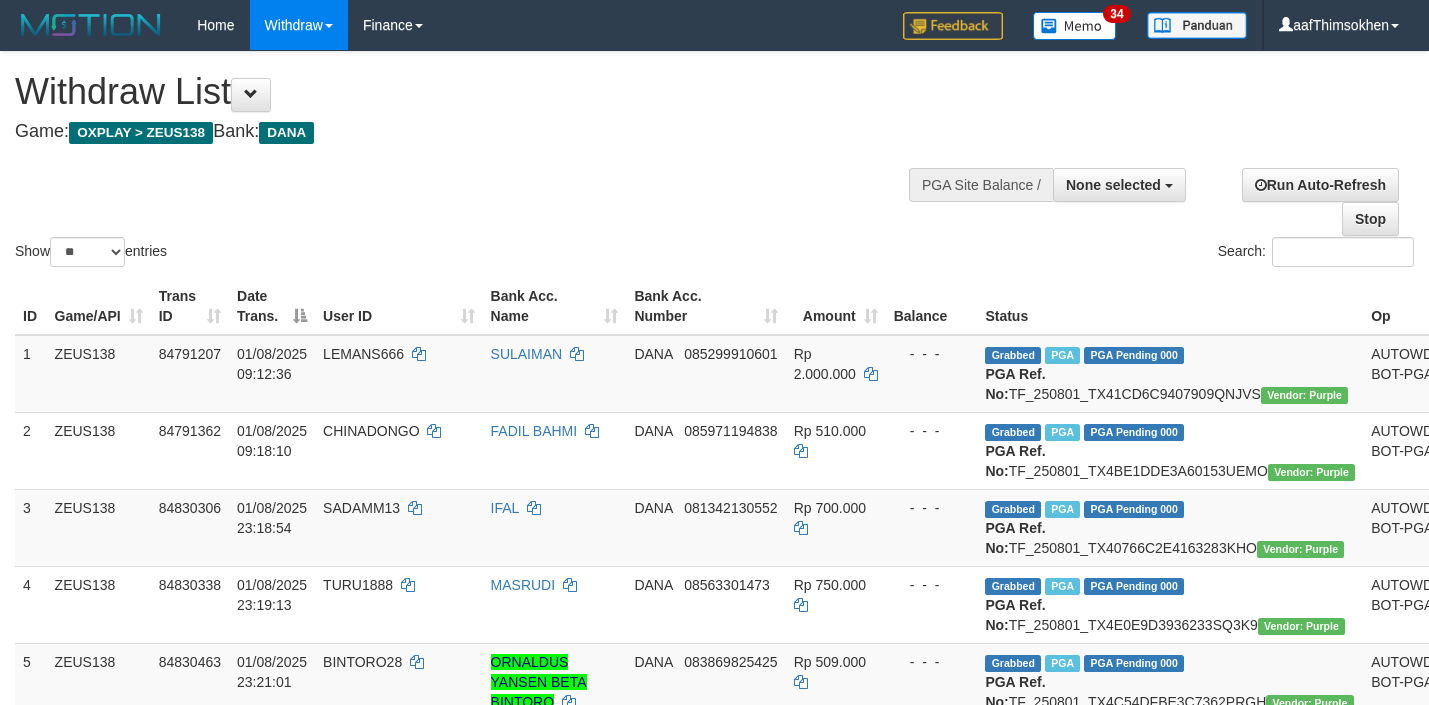 select 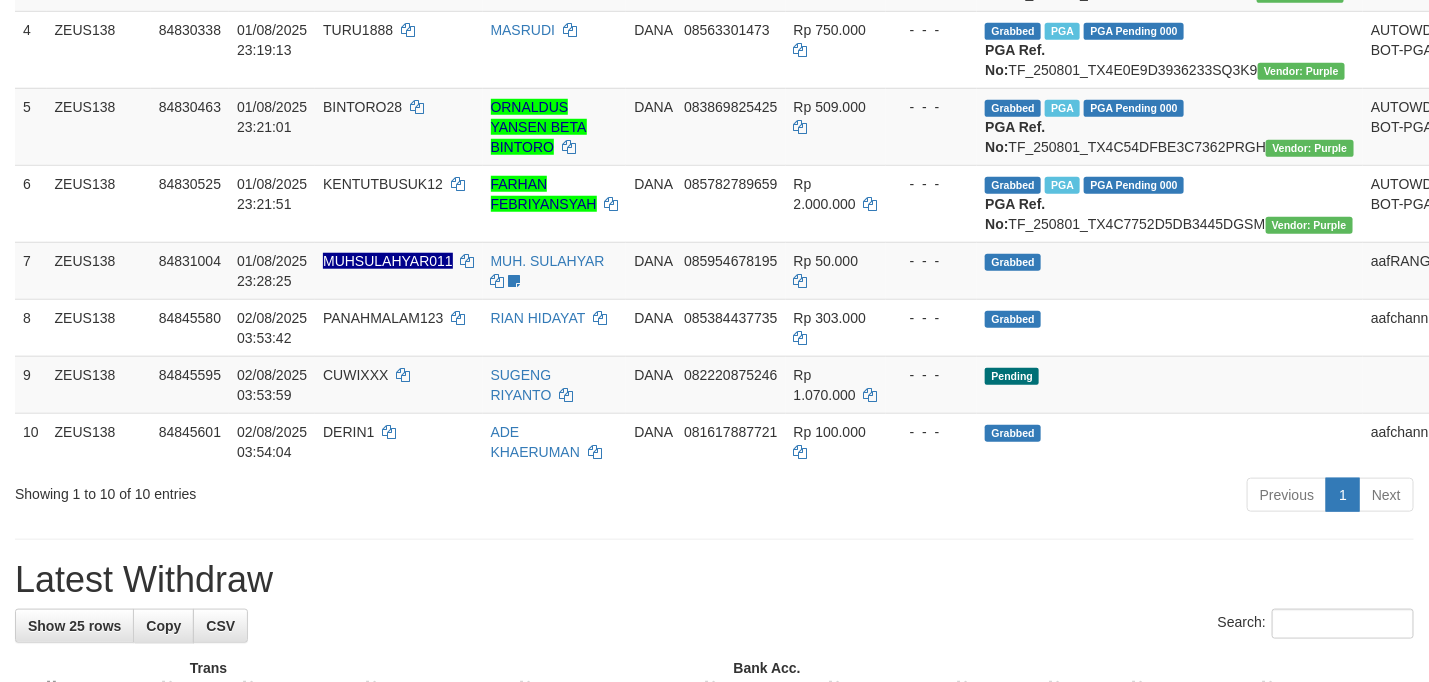 scroll, scrollTop: 499, scrollLeft: 0, axis: vertical 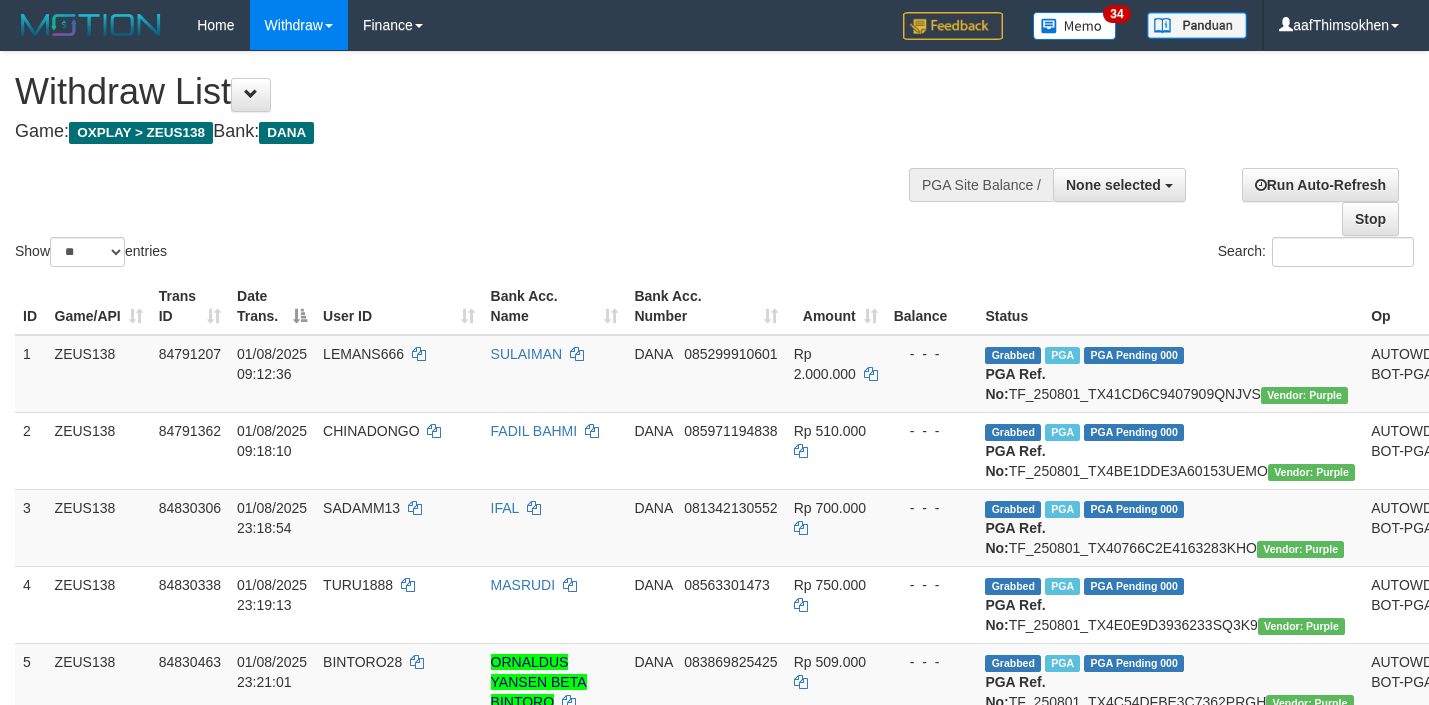 select 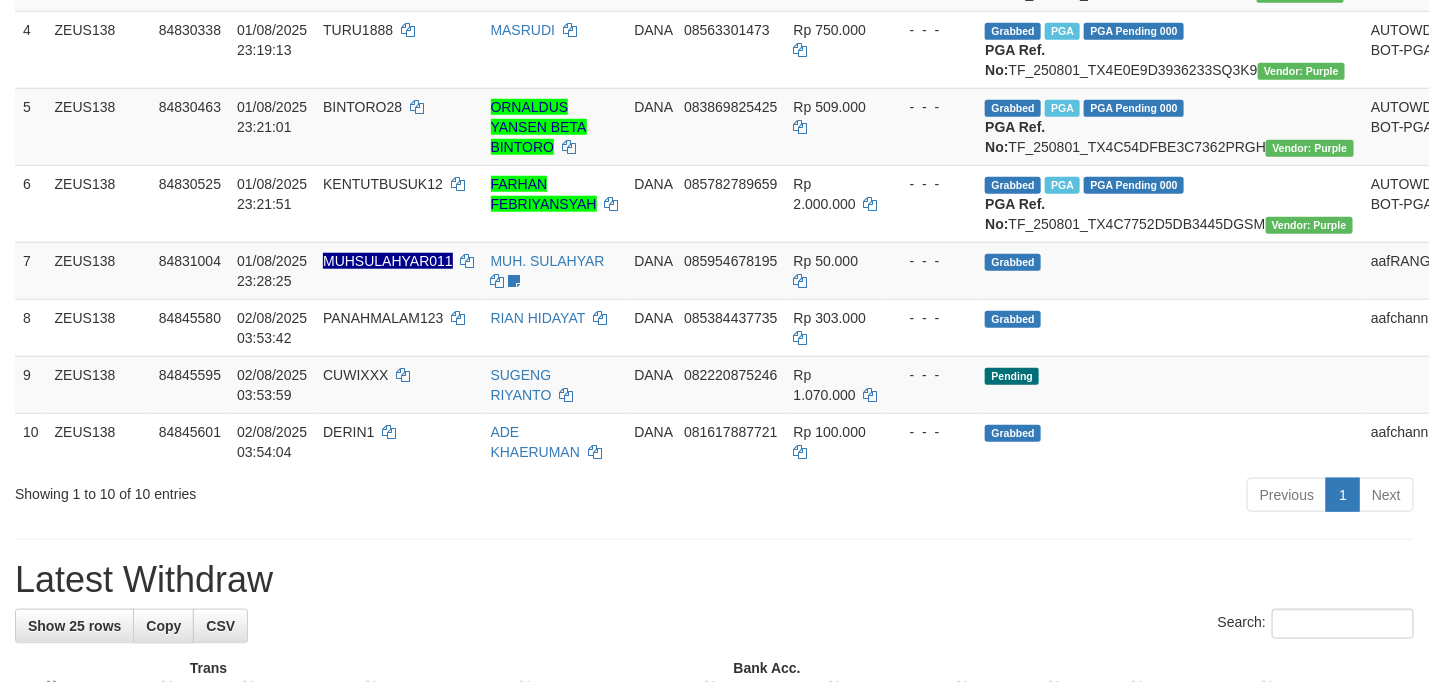 scroll, scrollTop: 499, scrollLeft: 0, axis: vertical 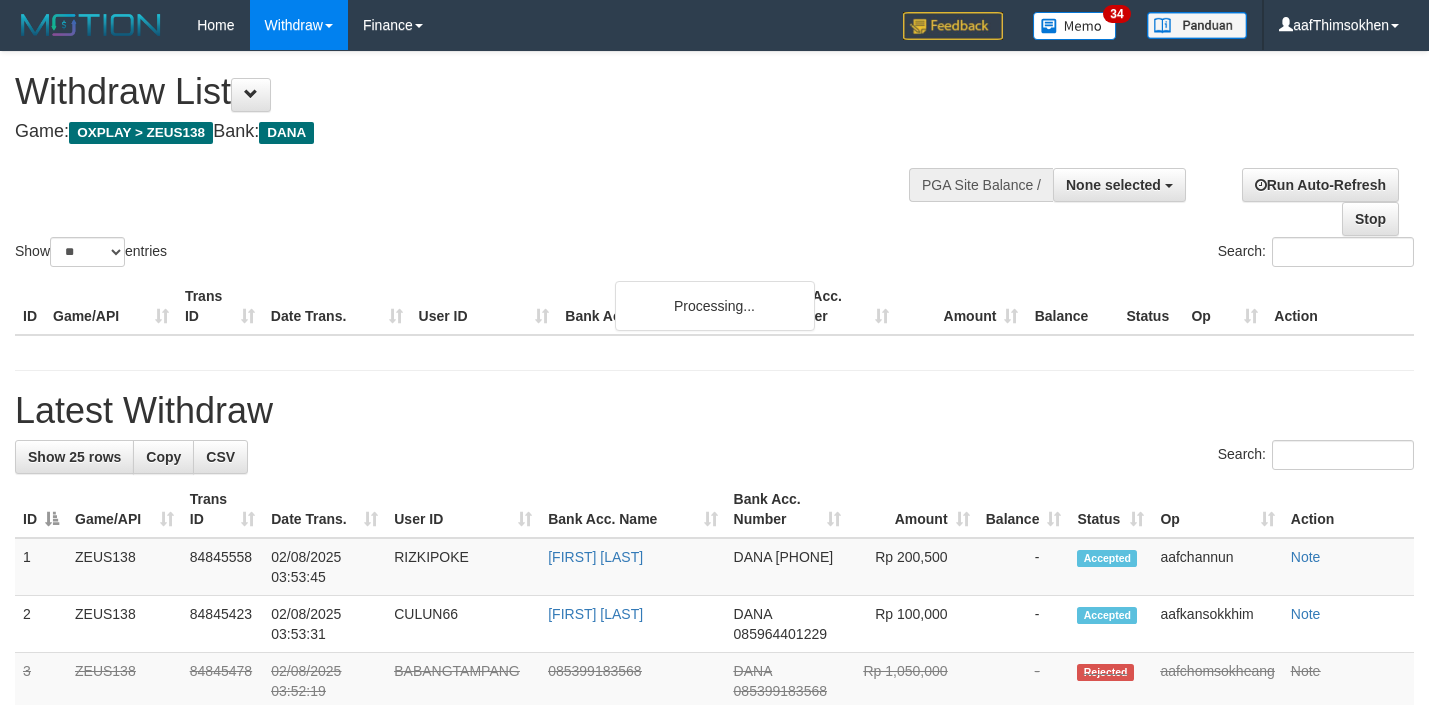 select 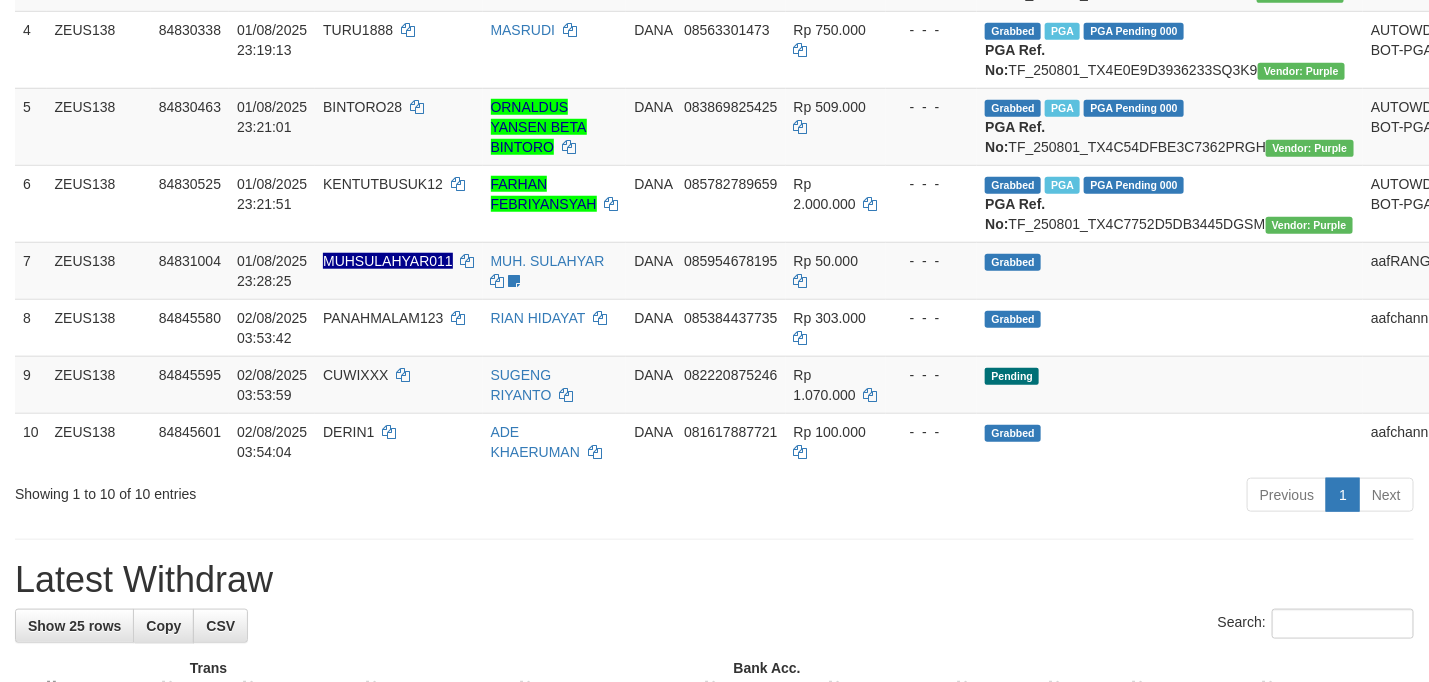 scroll, scrollTop: 499, scrollLeft: 0, axis: vertical 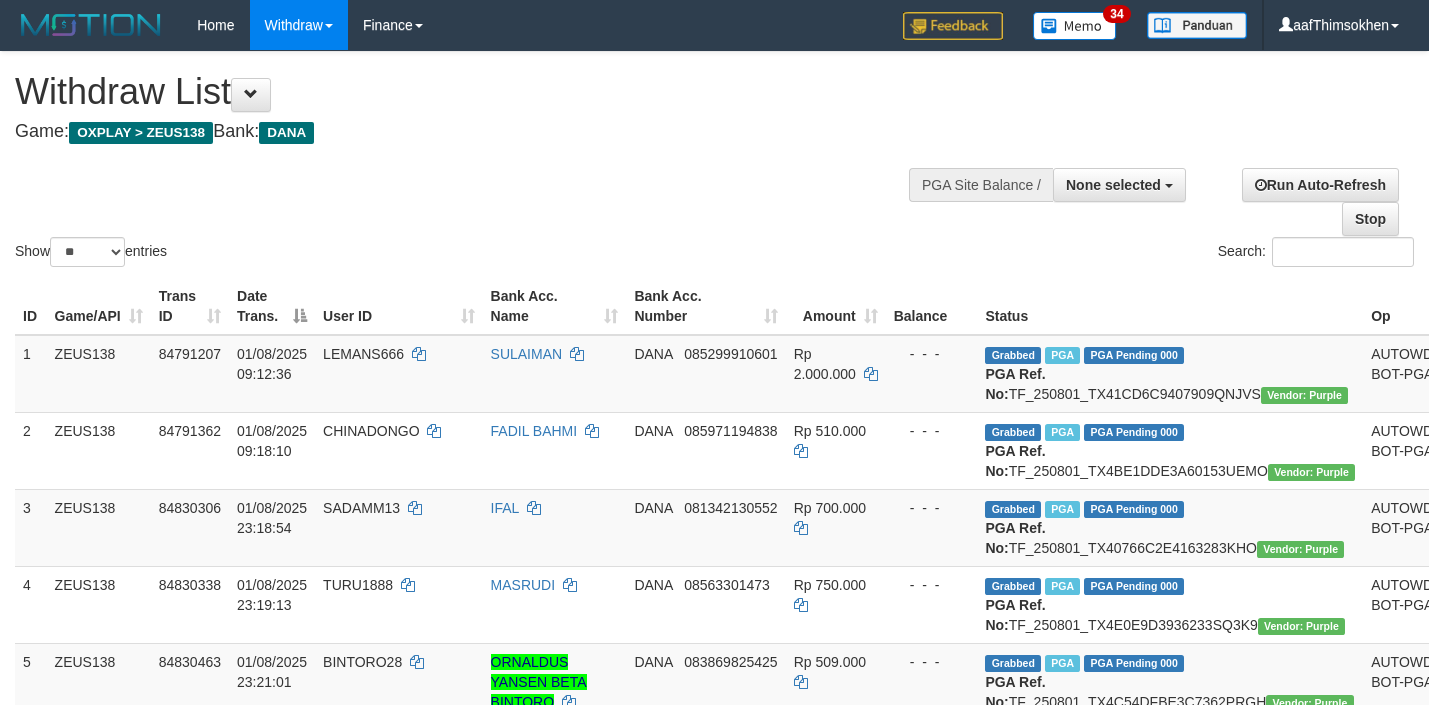 select 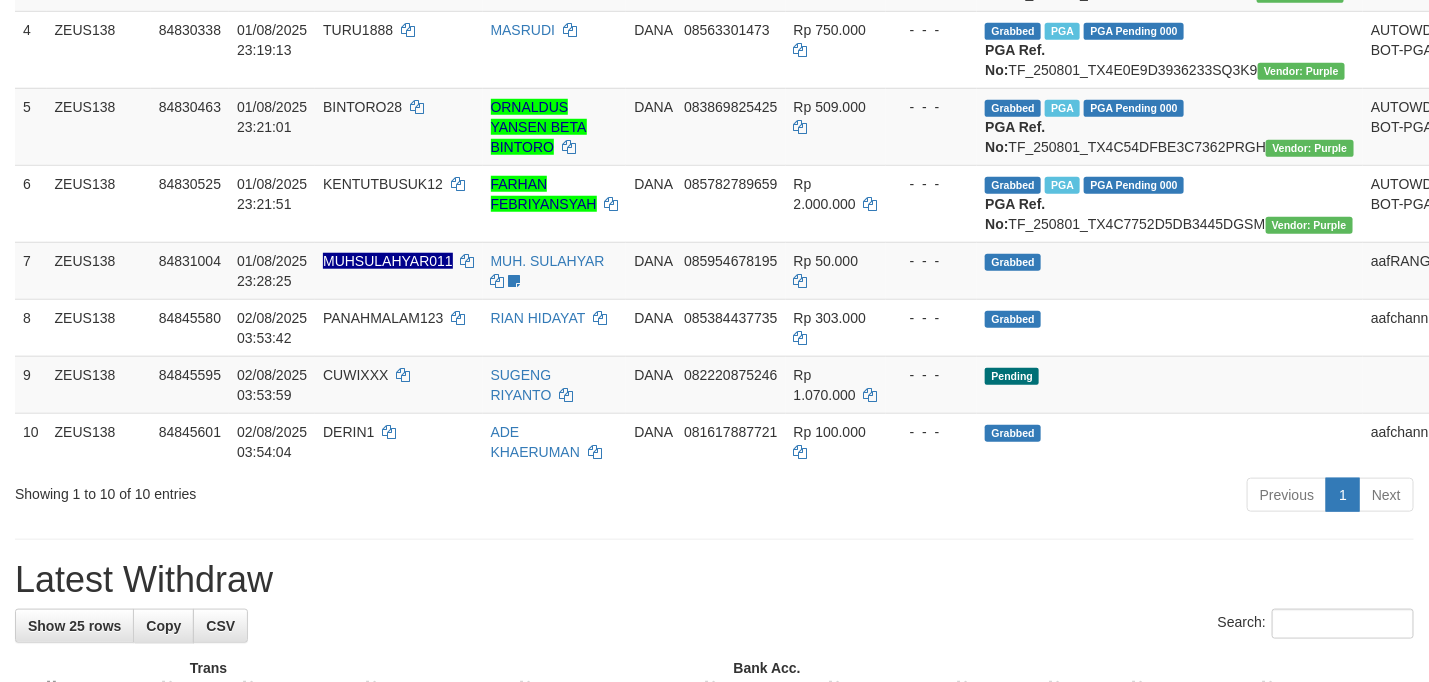 scroll, scrollTop: 499, scrollLeft: 0, axis: vertical 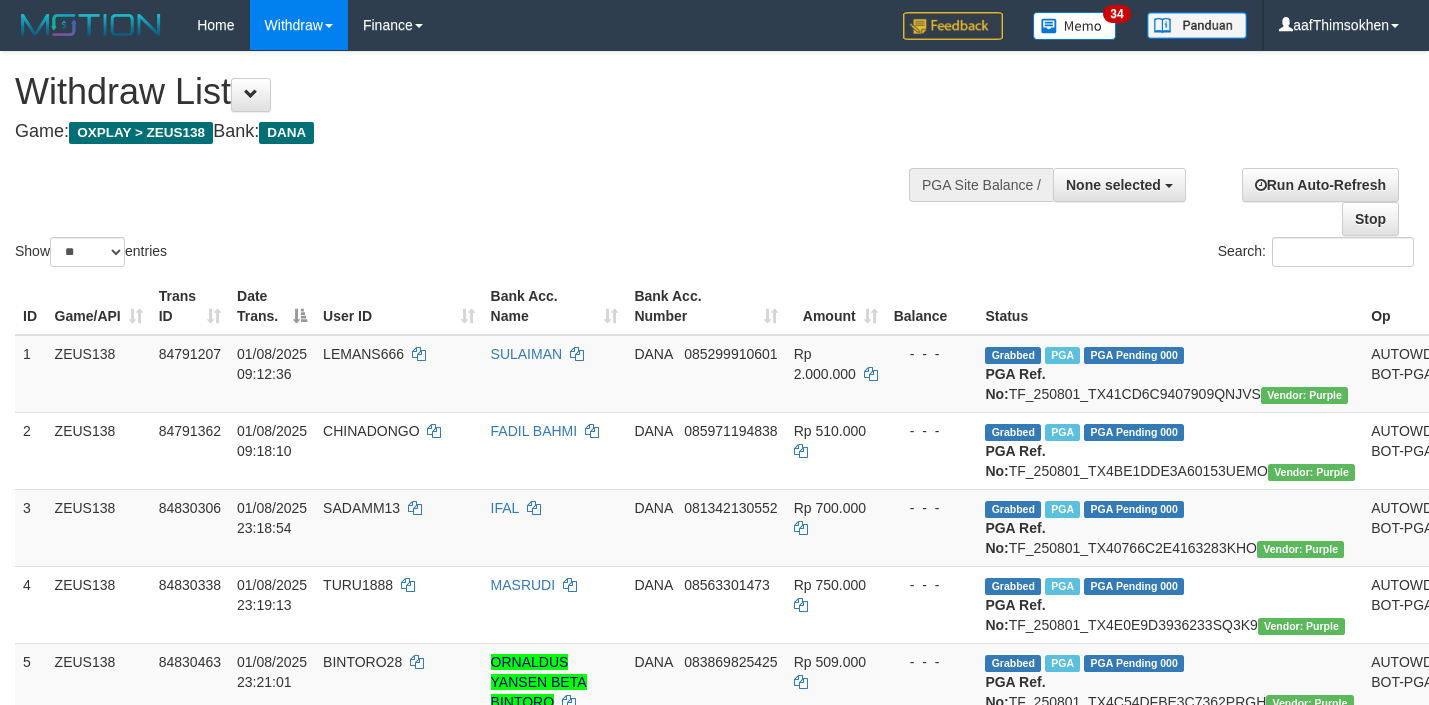 select 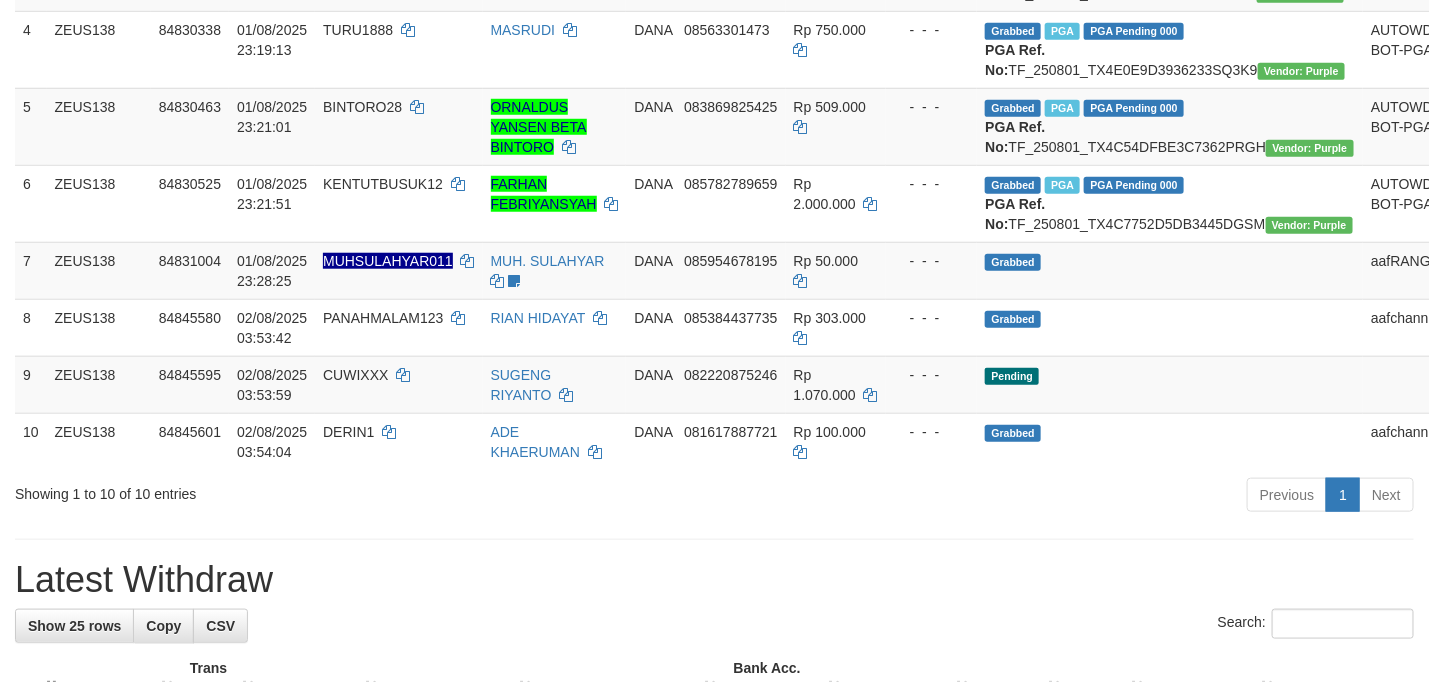 scroll, scrollTop: 499, scrollLeft: 0, axis: vertical 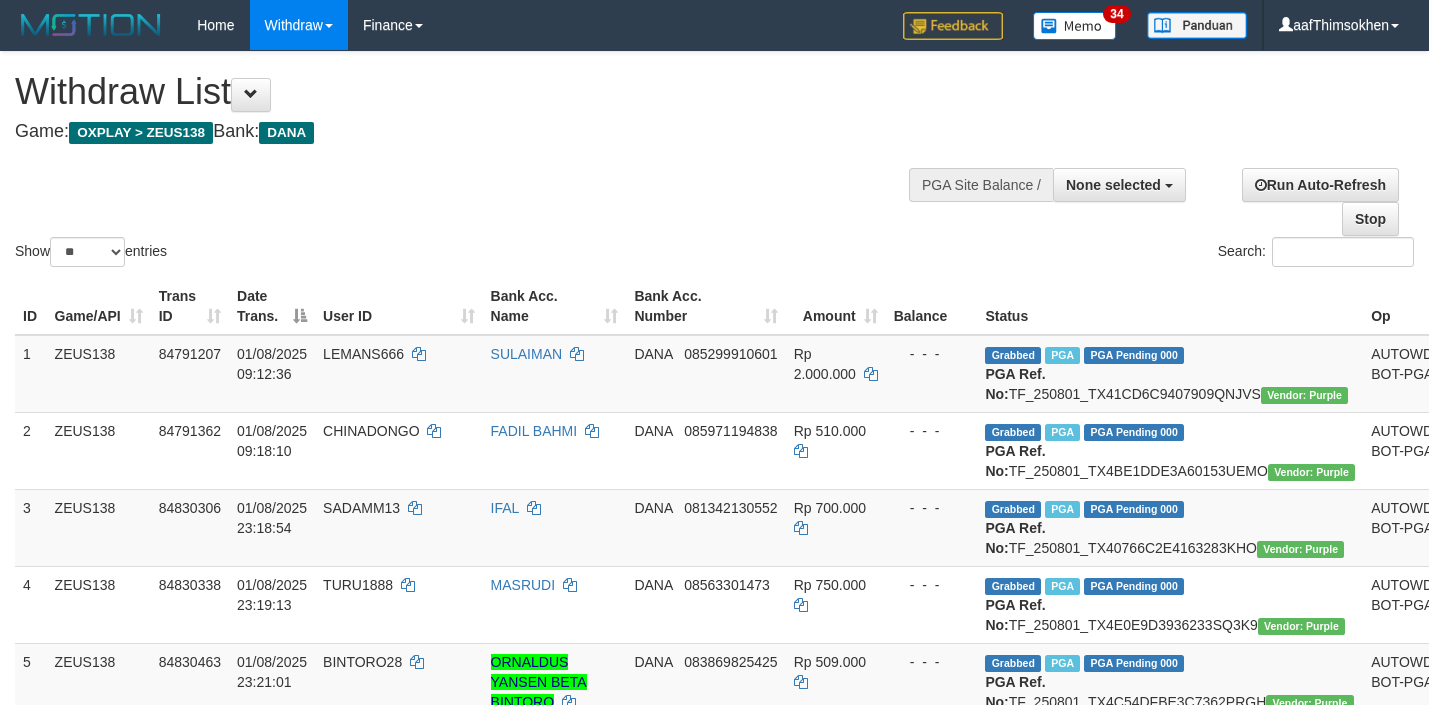 select 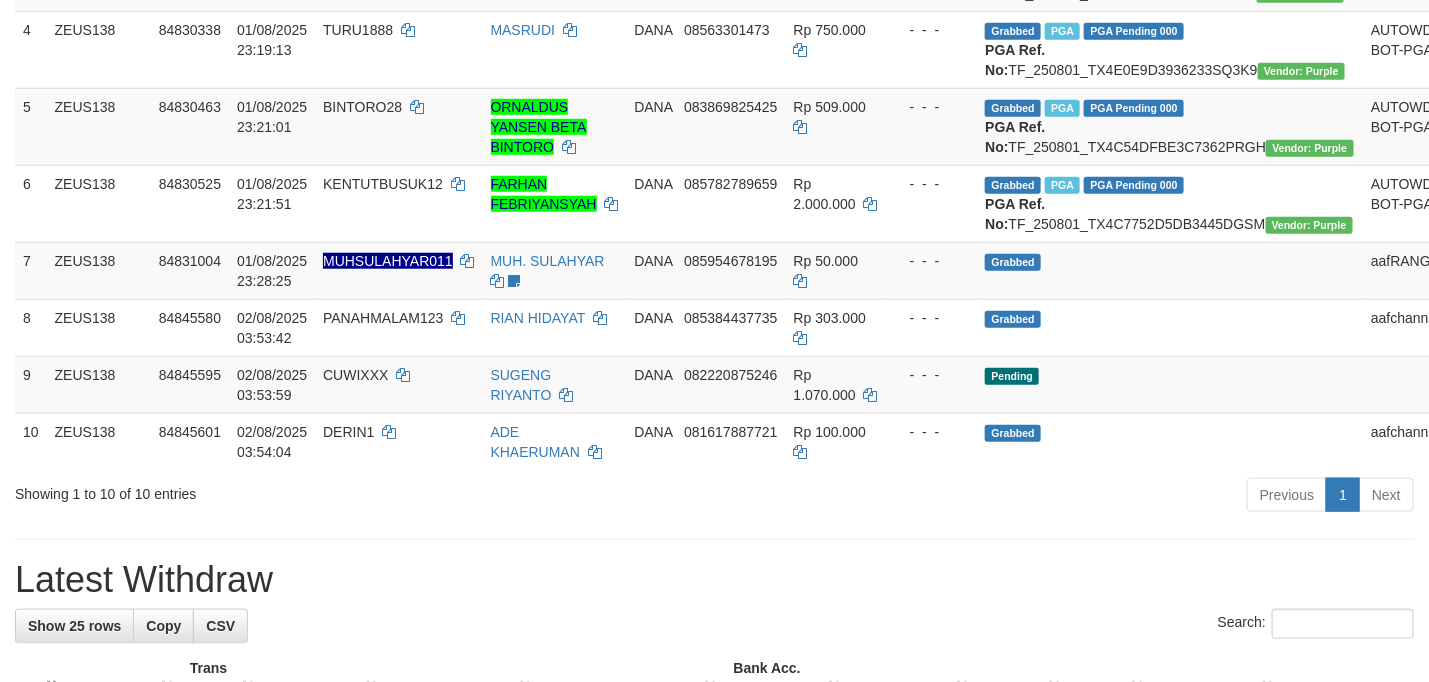 scroll, scrollTop: 499, scrollLeft: 0, axis: vertical 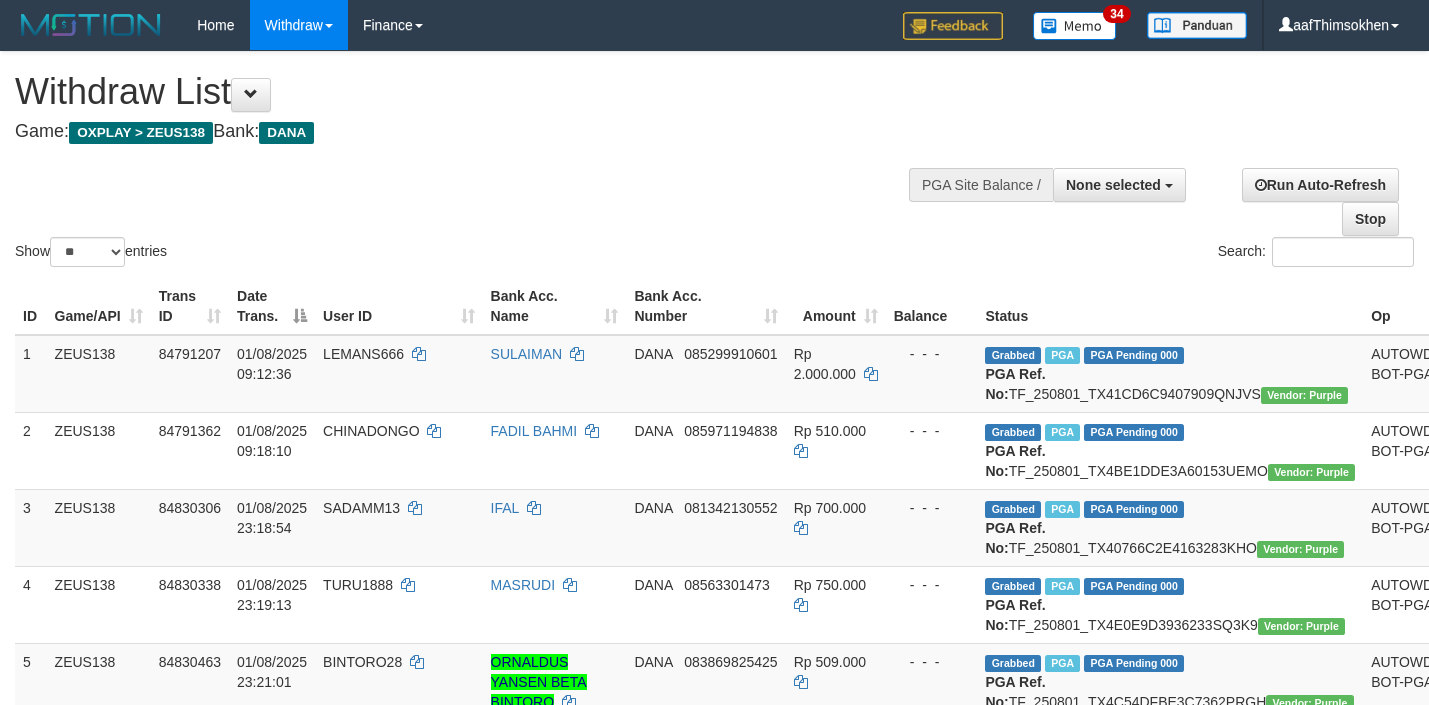 select 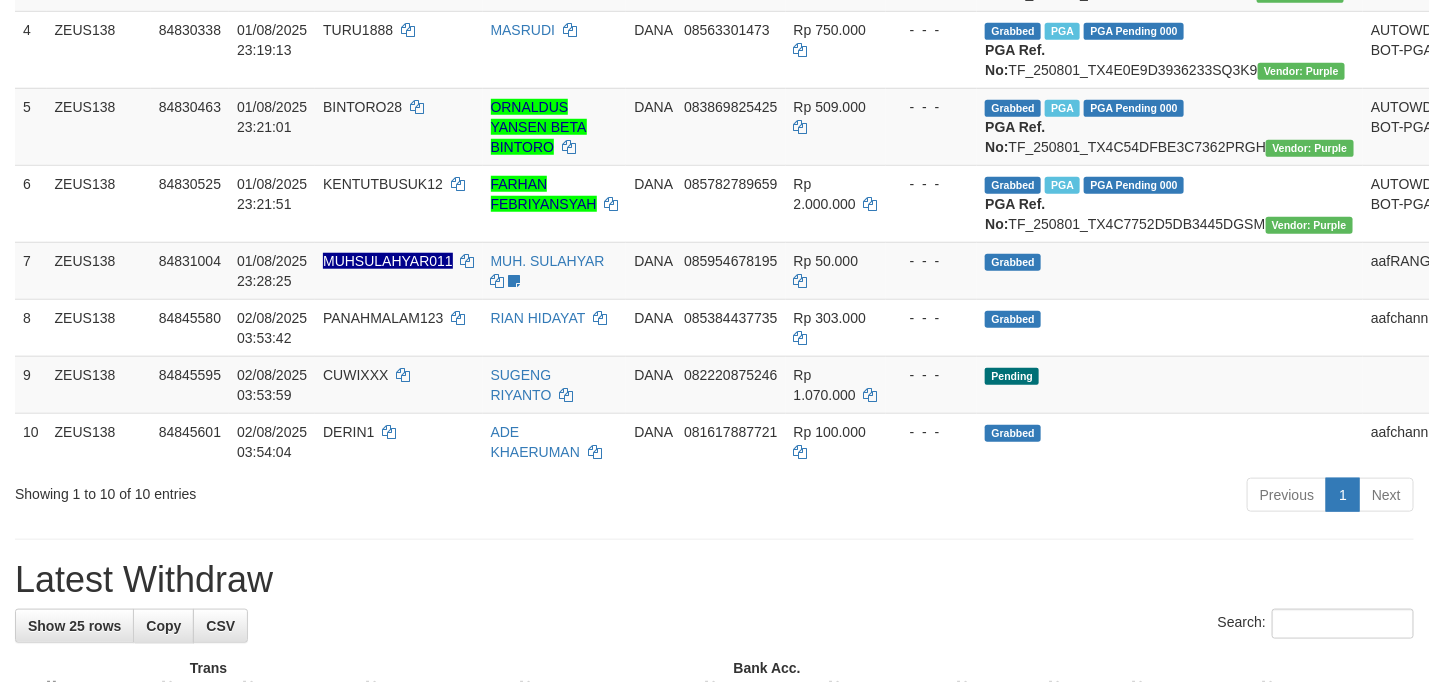 scroll, scrollTop: 499, scrollLeft: 0, axis: vertical 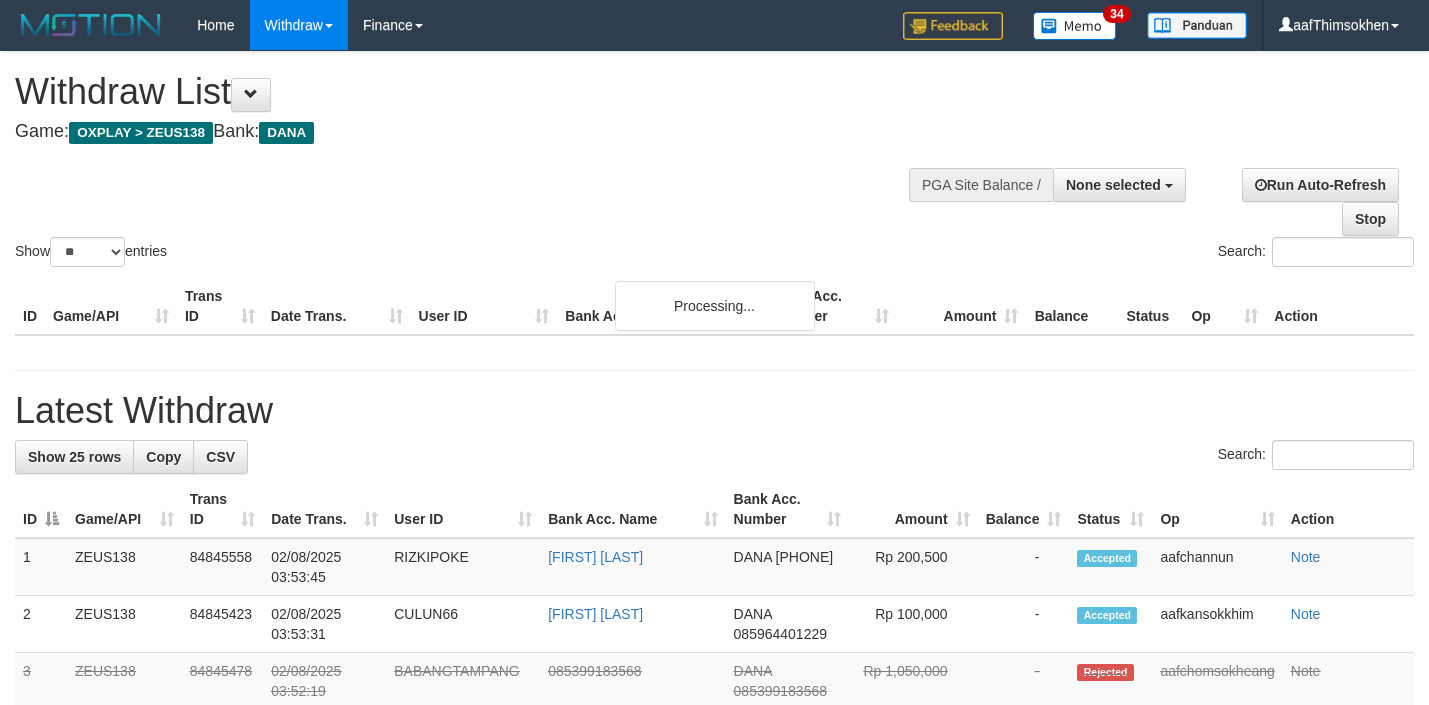 select 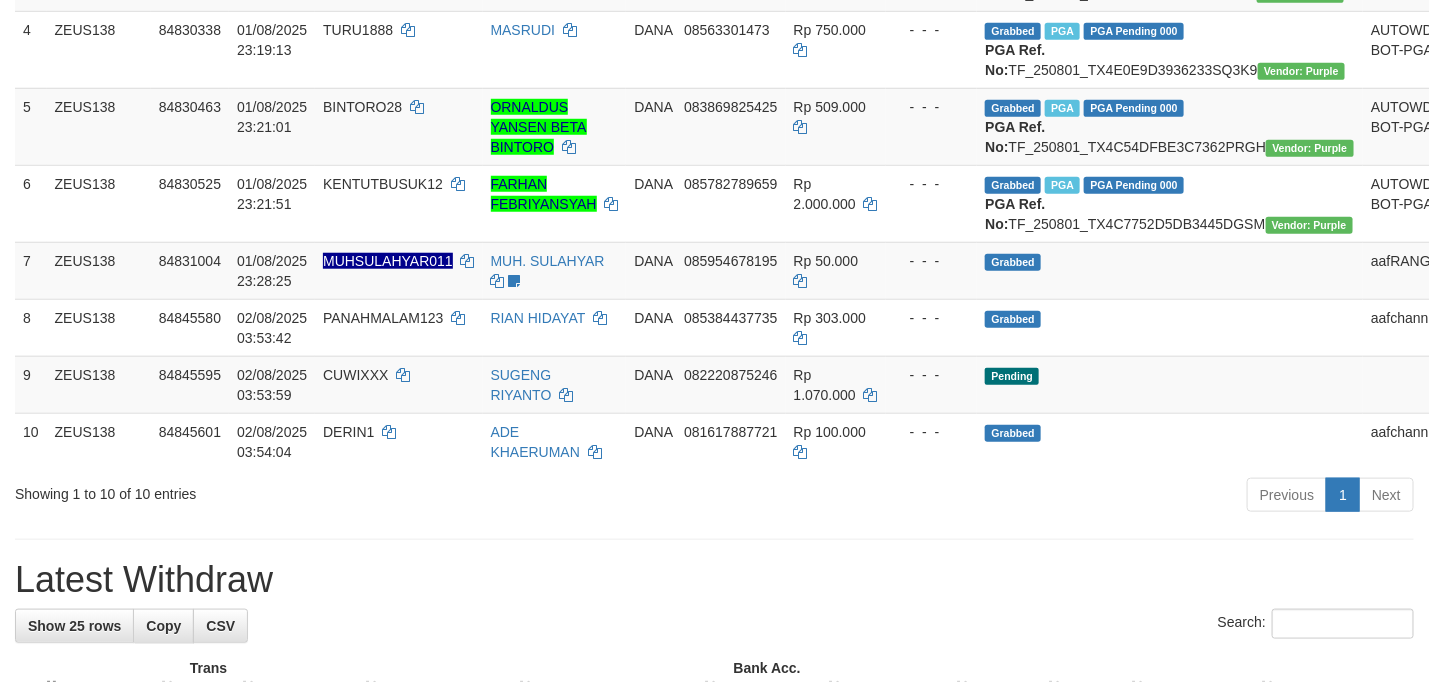 scroll, scrollTop: 499, scrollLeft: 0, axis: vertical 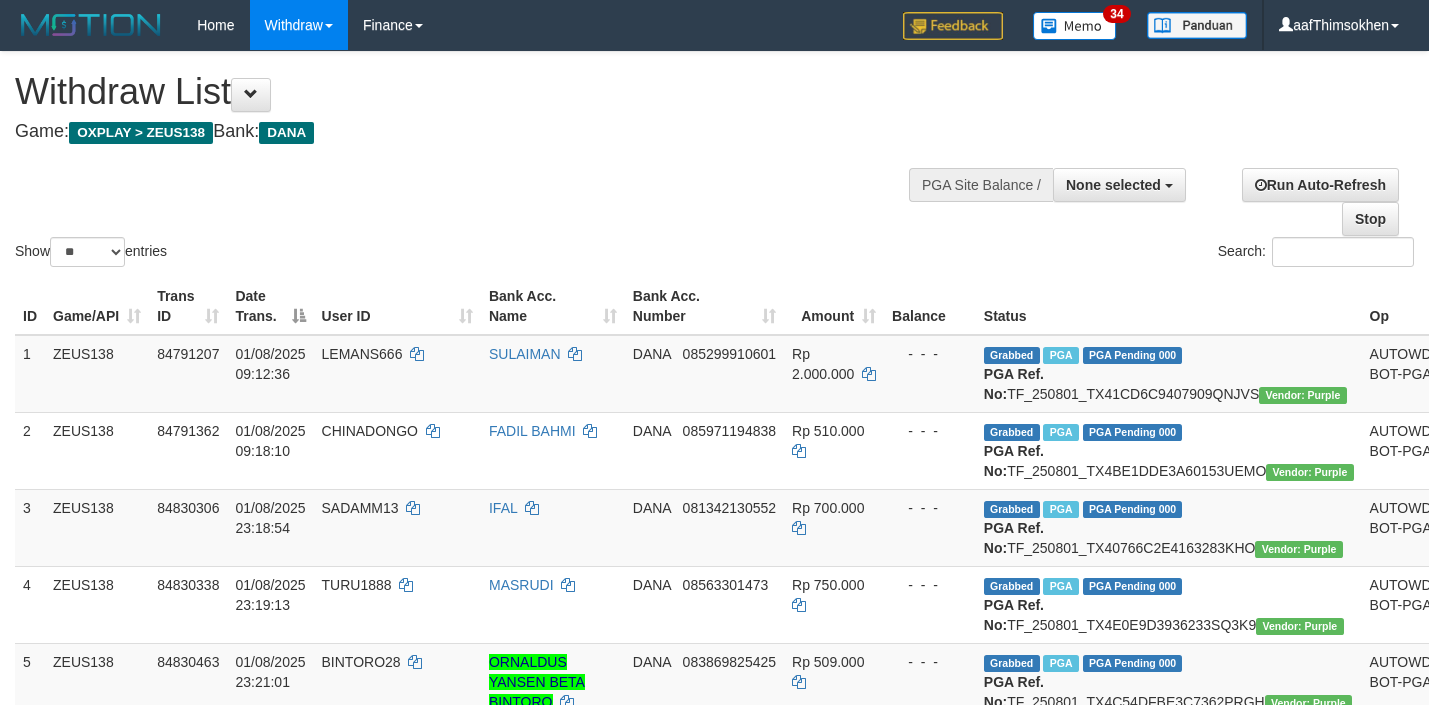 select 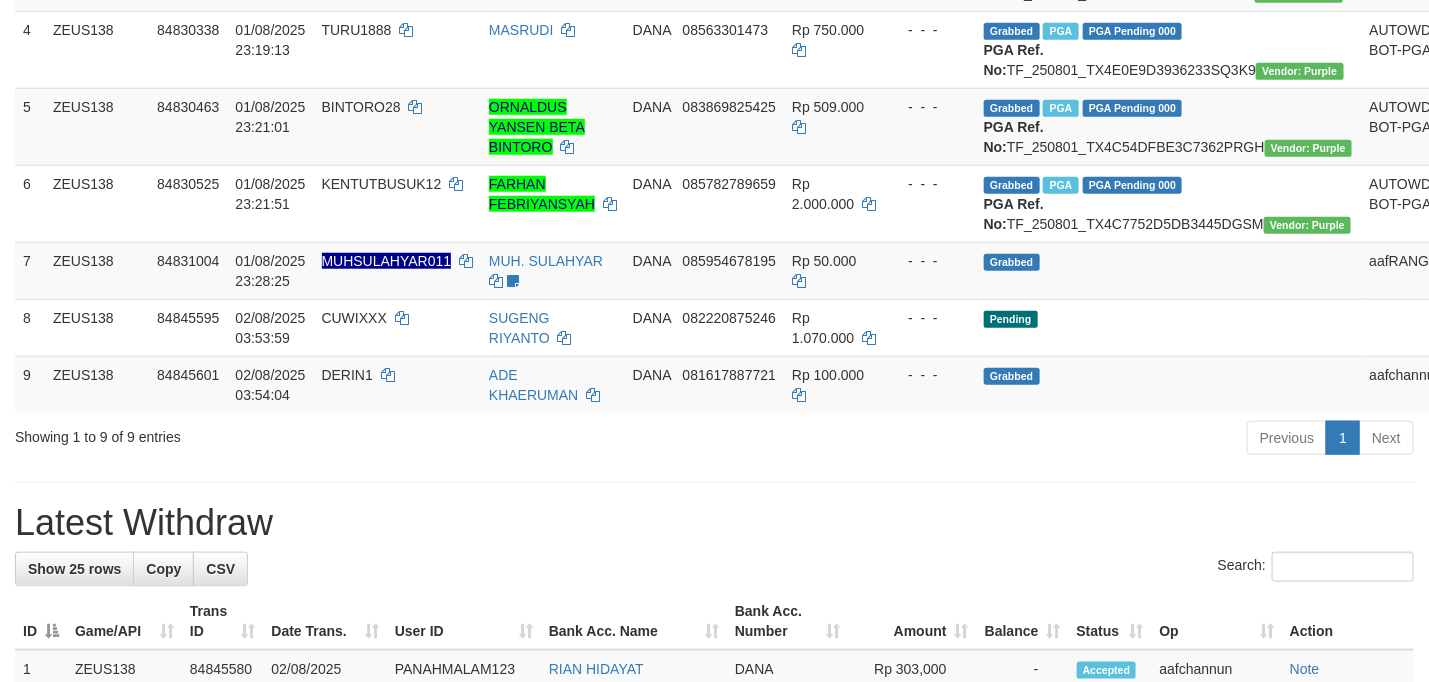 scroll, scrollTop: 499, scrollLeft: 0, axis: vertical 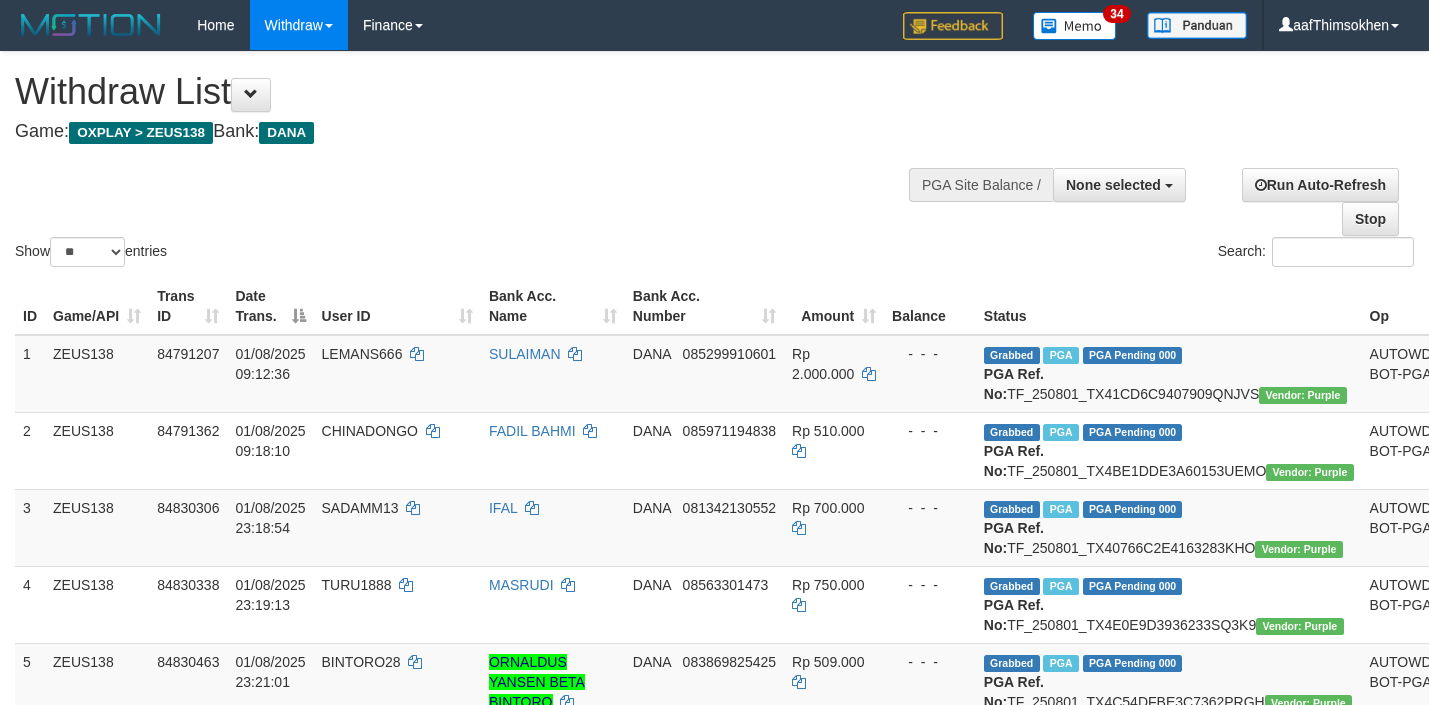 select 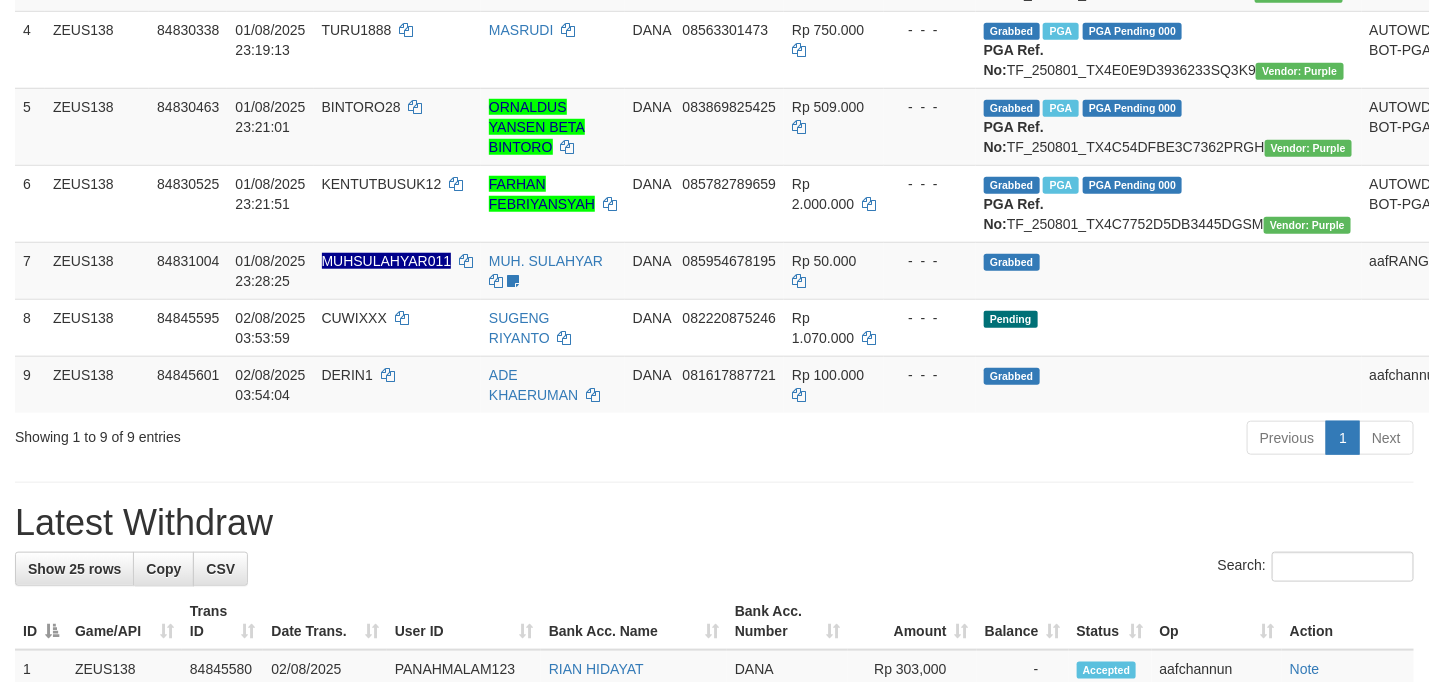 scroll, scrollTop: 499, scrollLeft: 0, axis: vertical 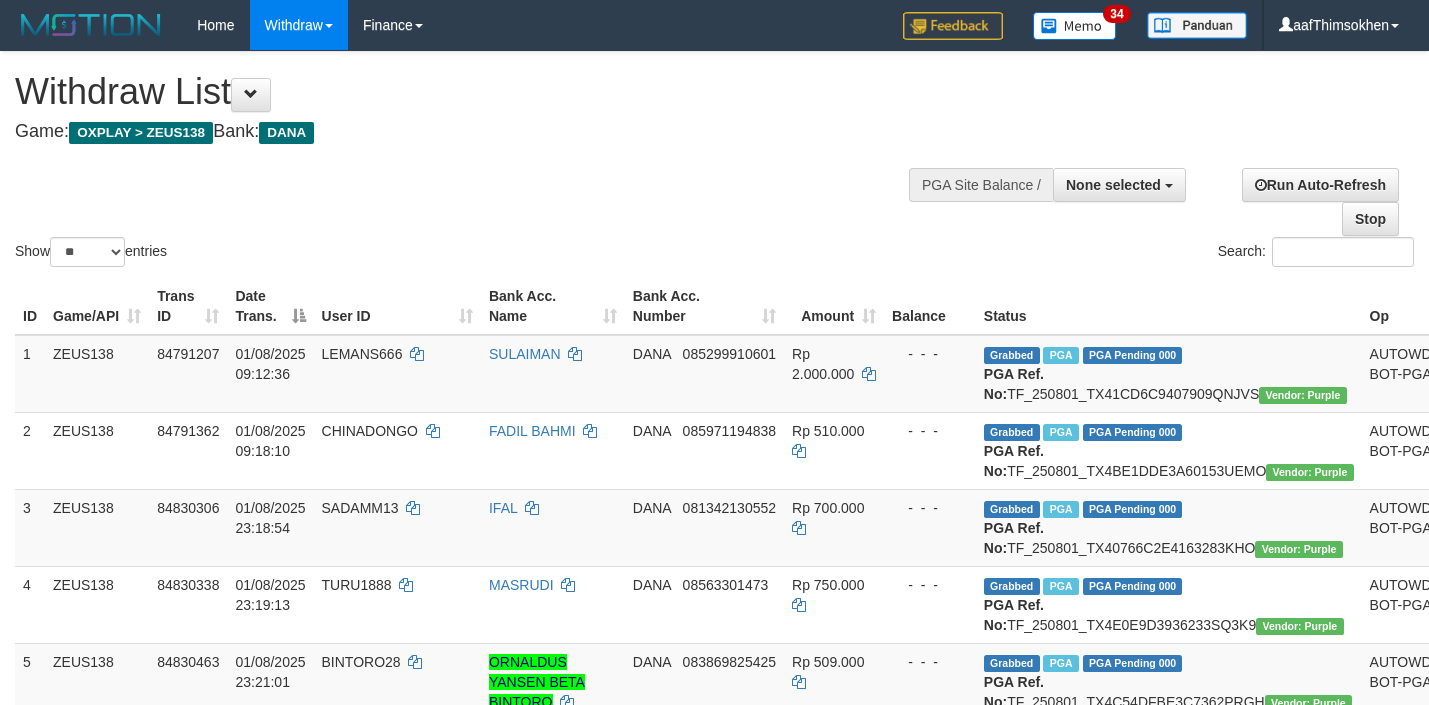select 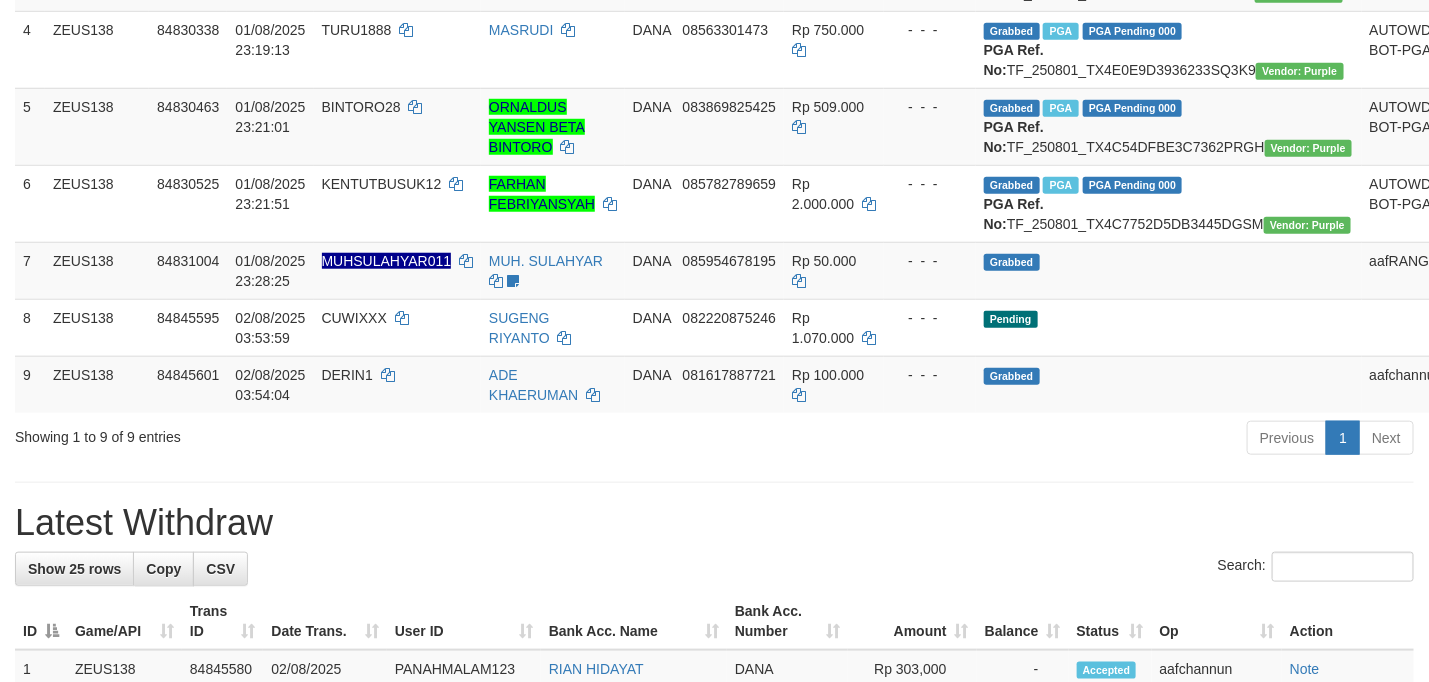 scroll, scrollTop: 499, scrollLeft: 0, axis: vertical 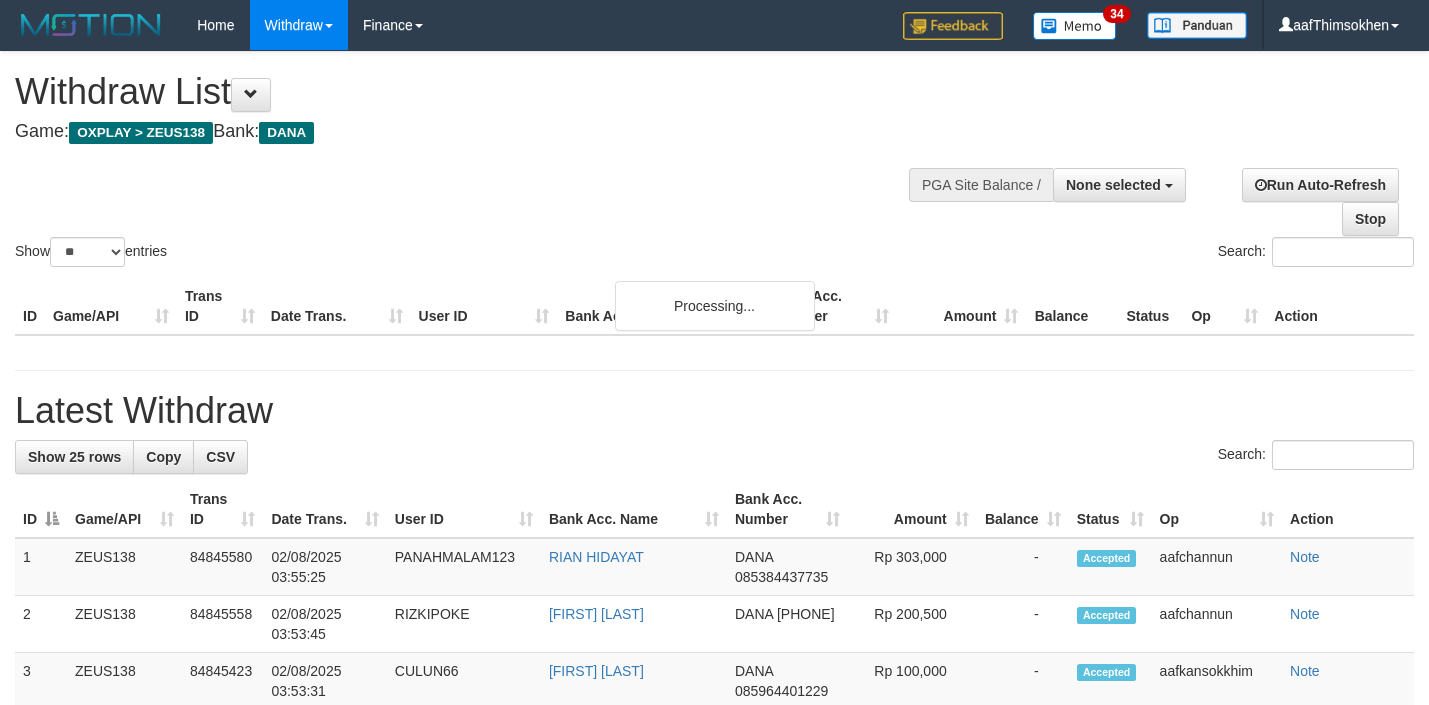 select 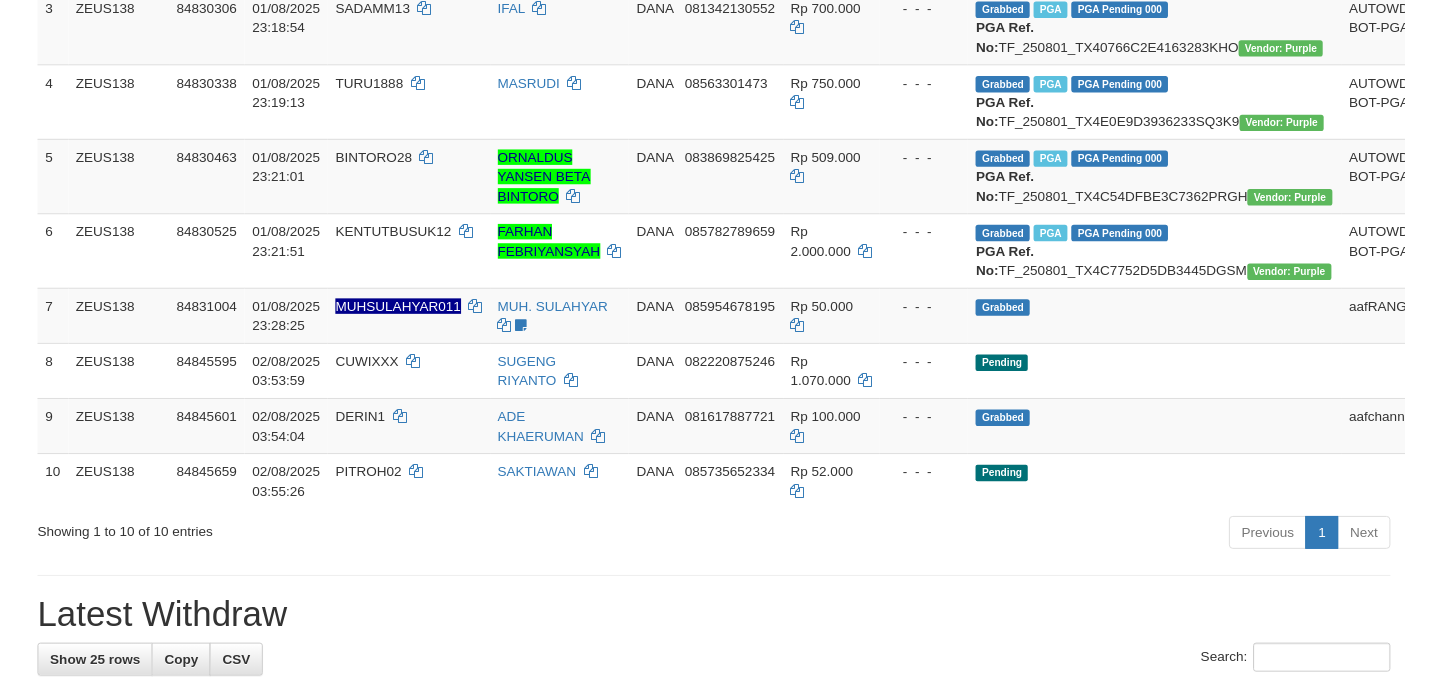 scroll, scrollTop: 1350, scrollLeft: 0, axis: vertical 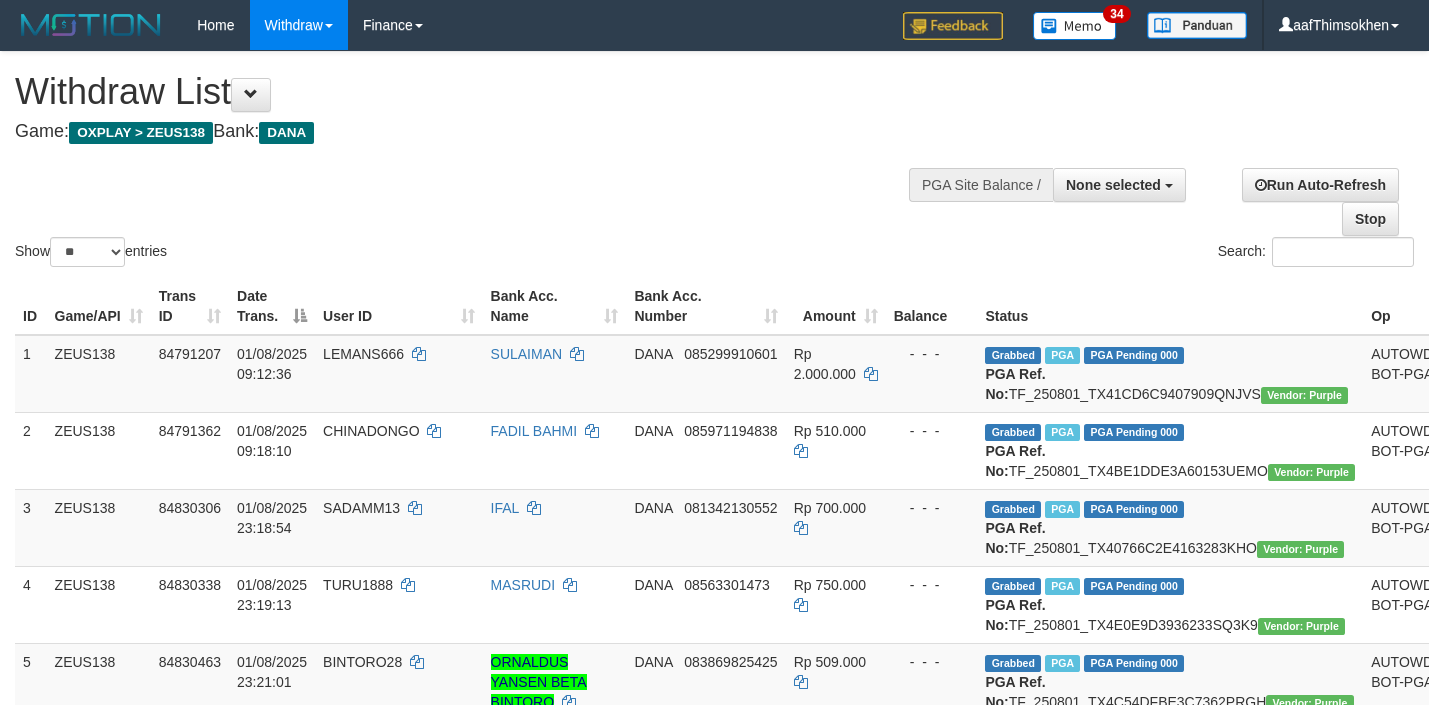 select 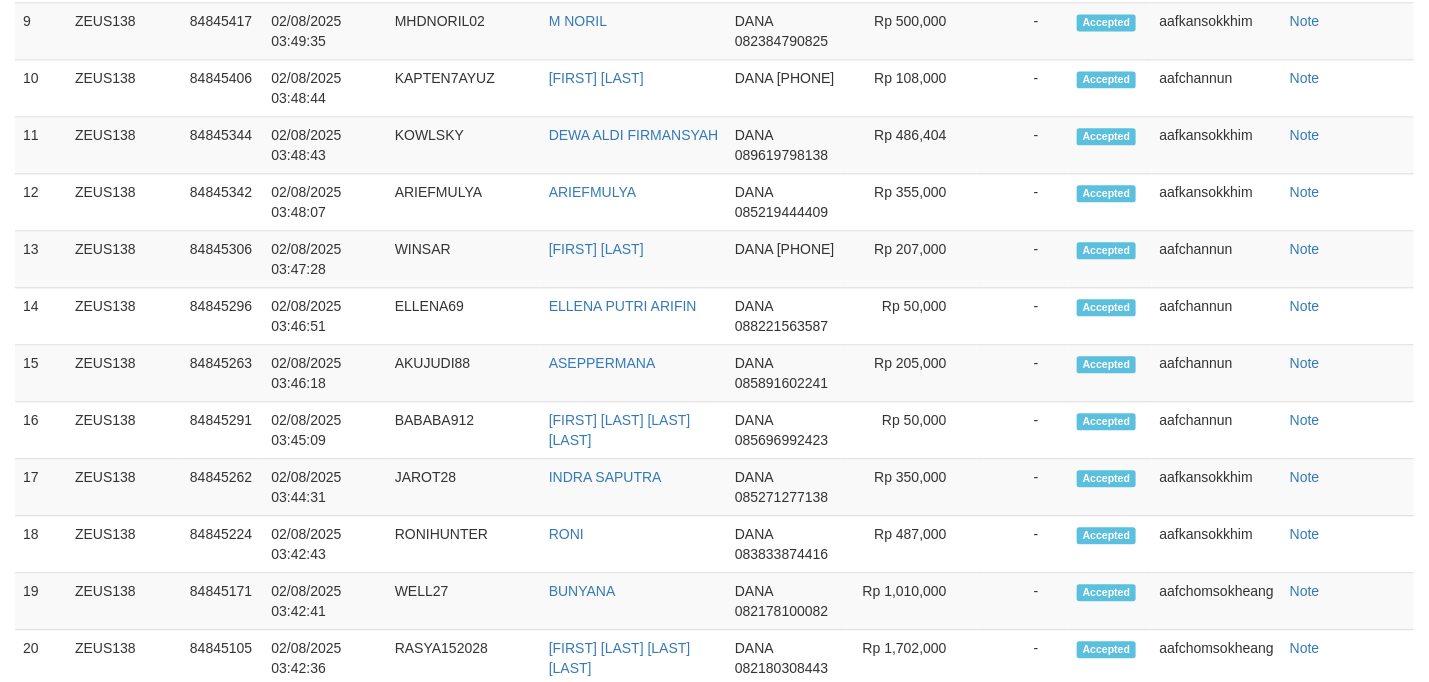 scroll, scrollTop: 837, scrollLeft: 0, axis: vertical 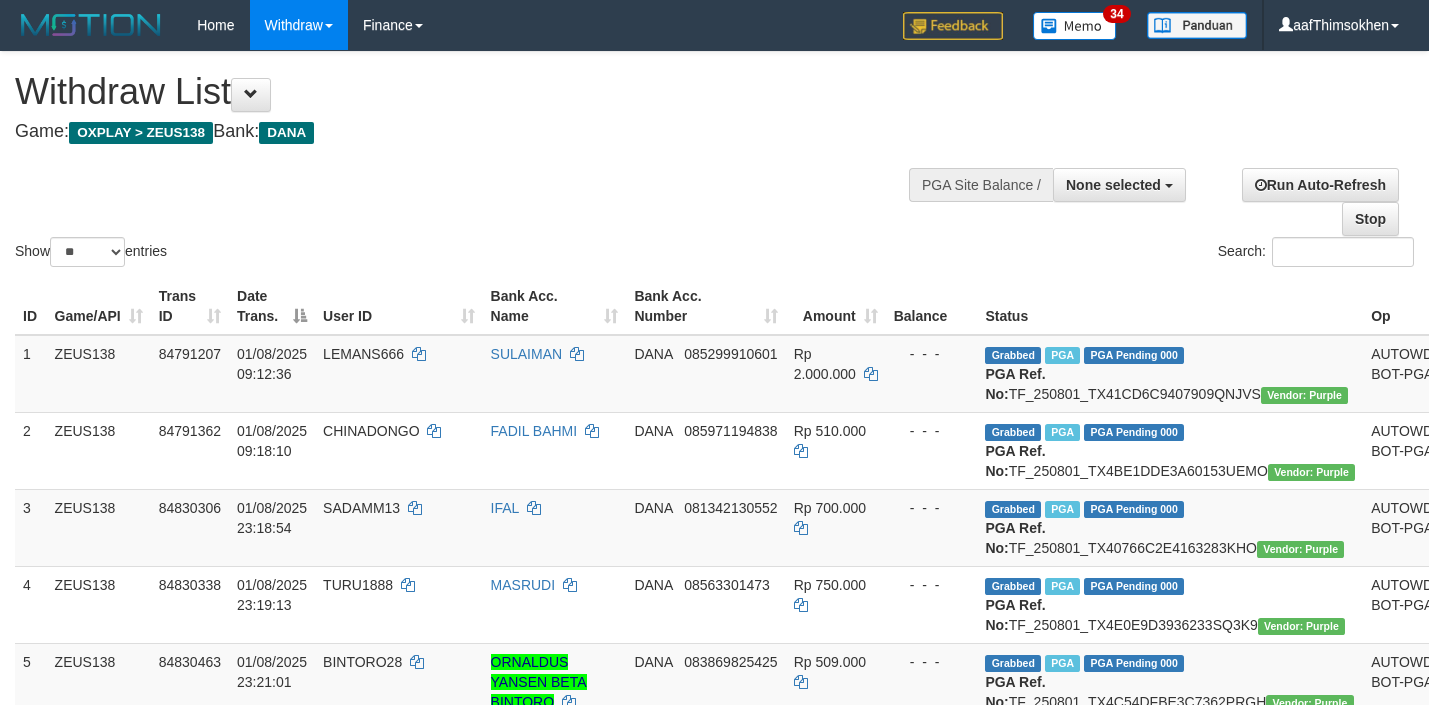 select 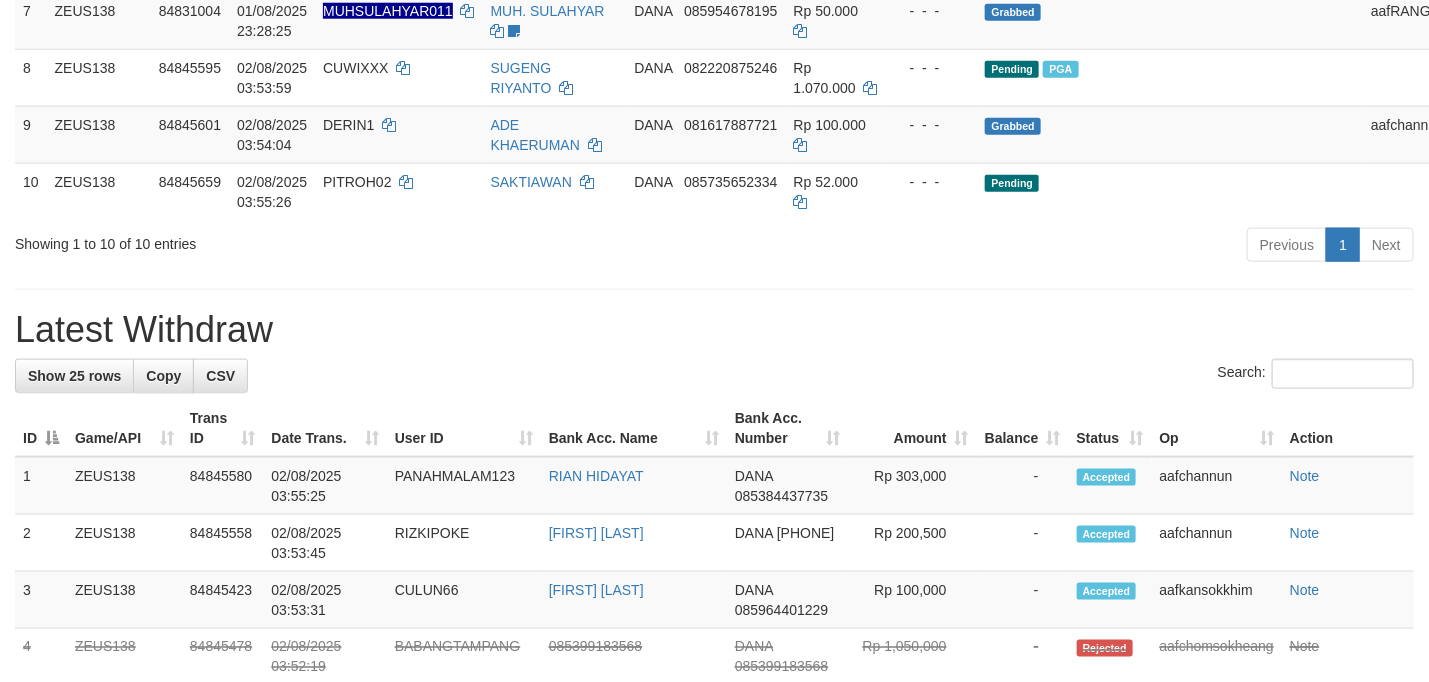 scroll, scrollTop: 750, scrollLeft: 0, axis: vertical 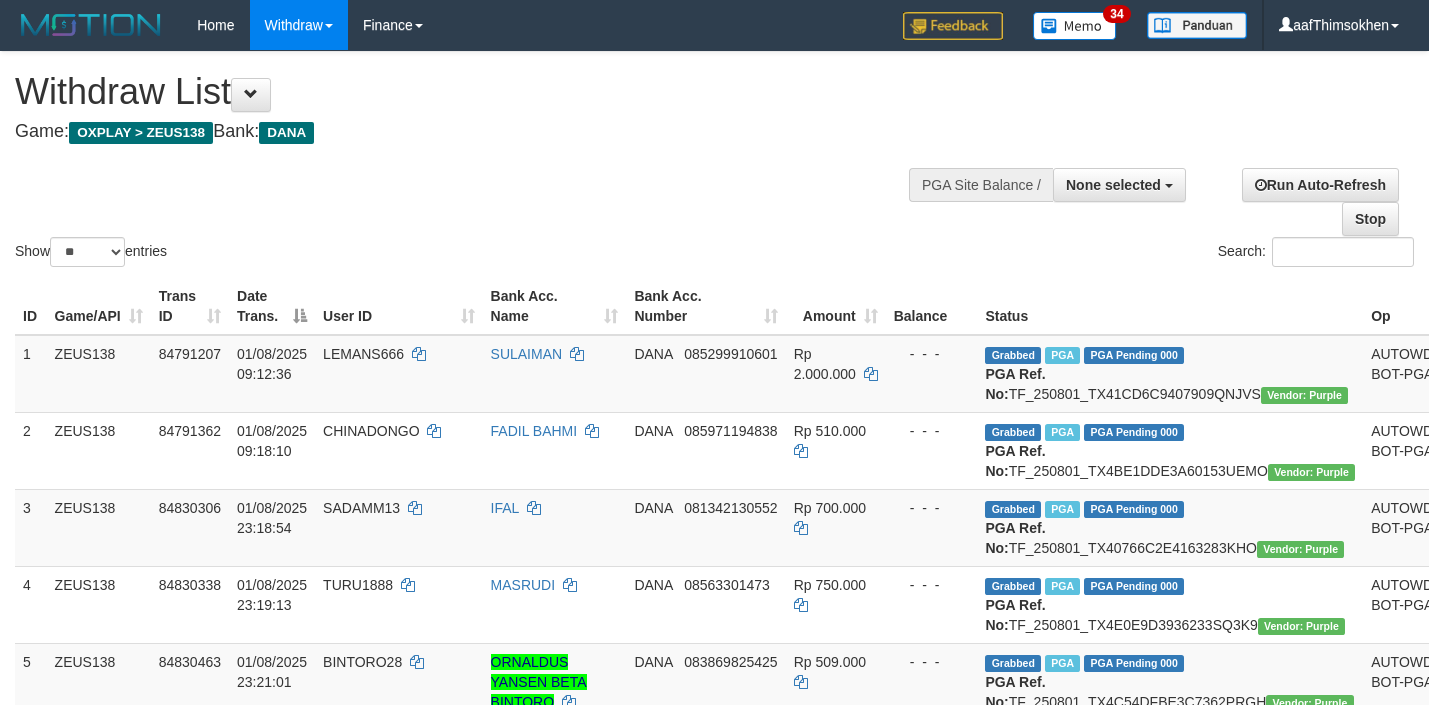 select 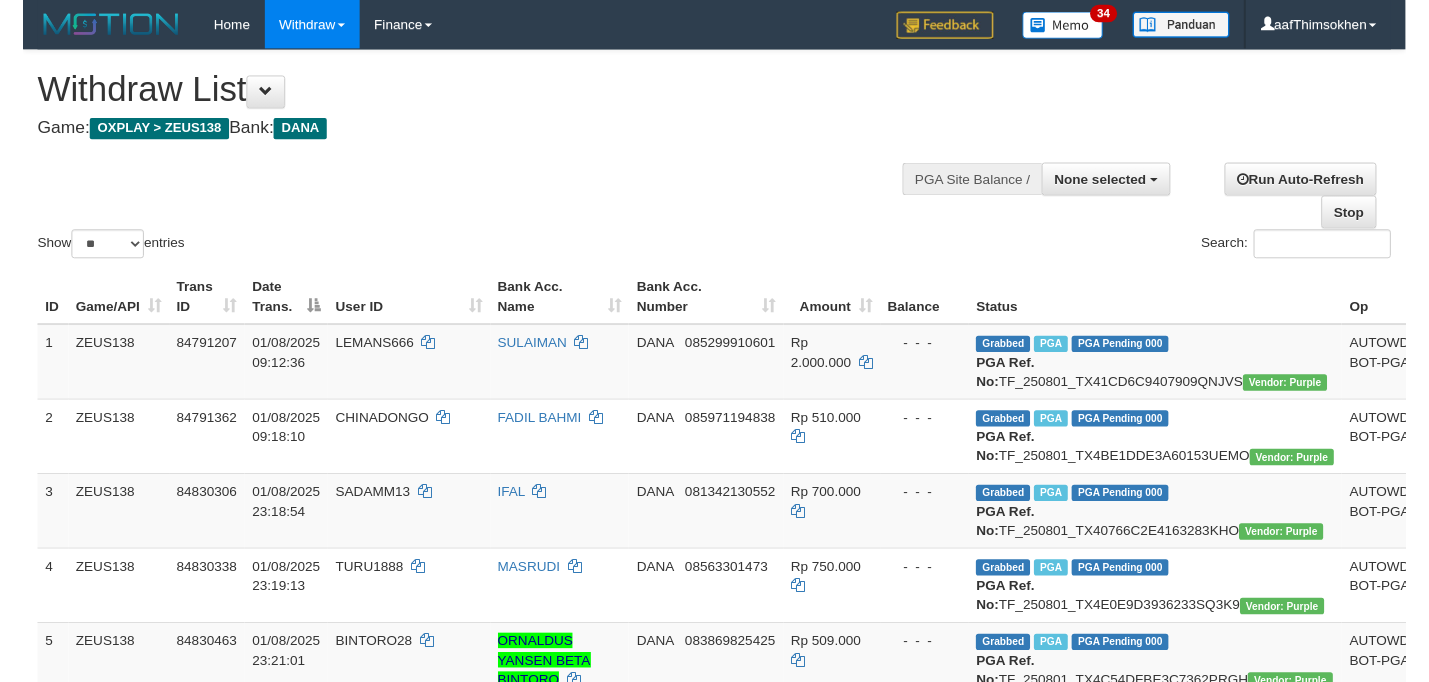 scroll, scrollTop: 750, scrollLeft: 0, axis: vertical 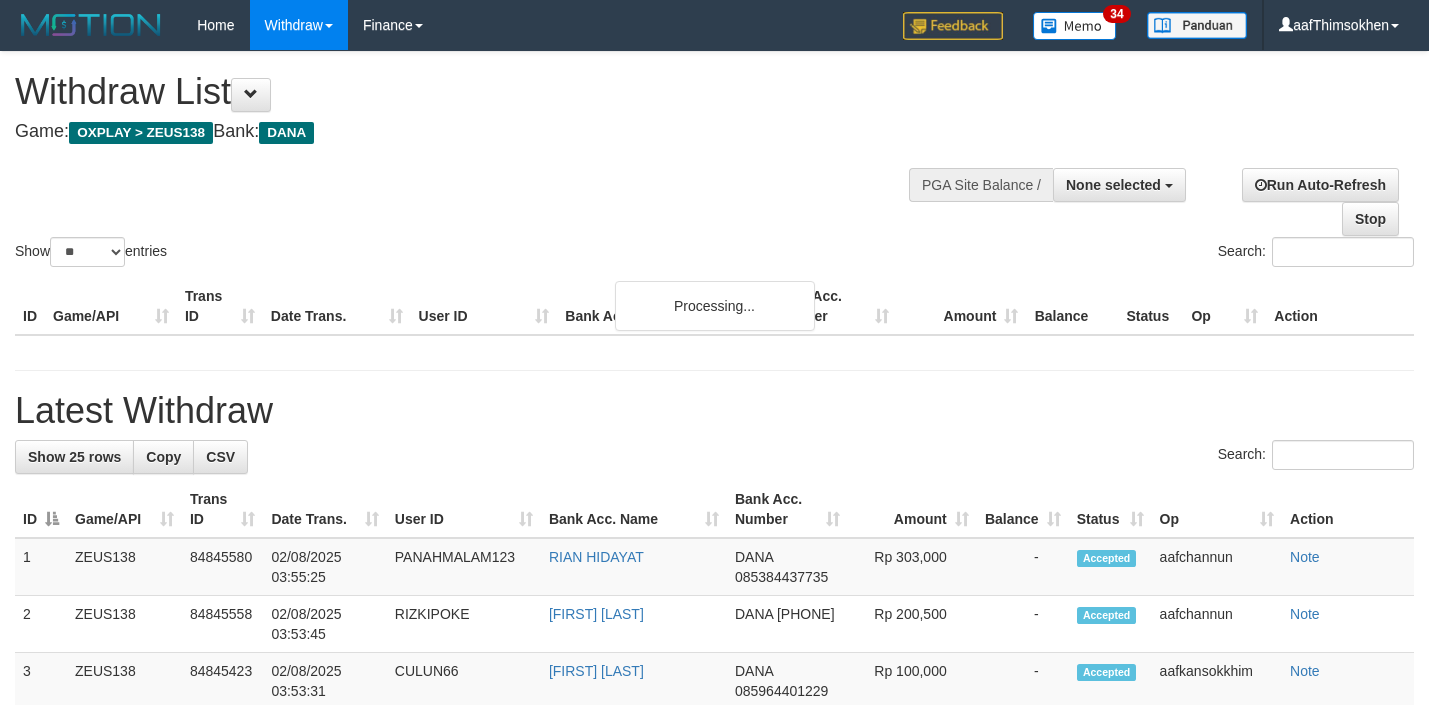 select 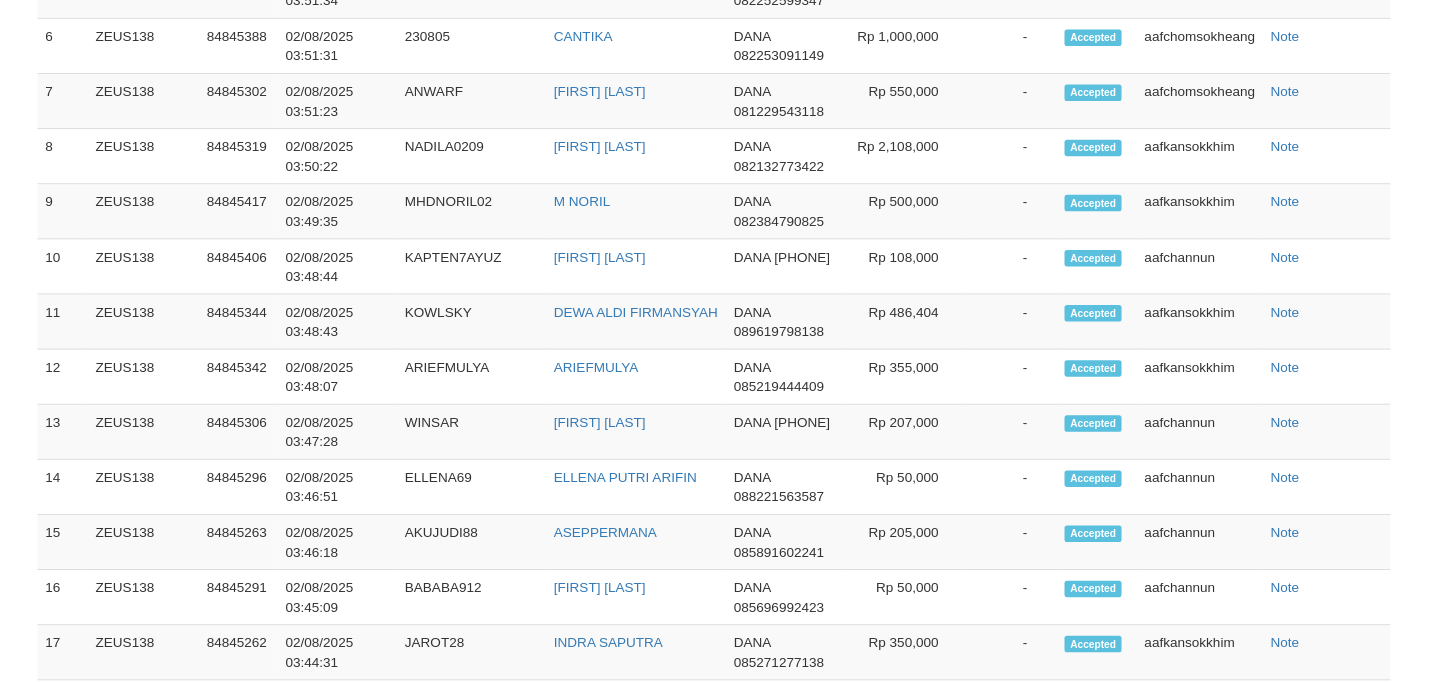 scroll, scrollTop: 750, scrollLeft: 0, axis: vertical 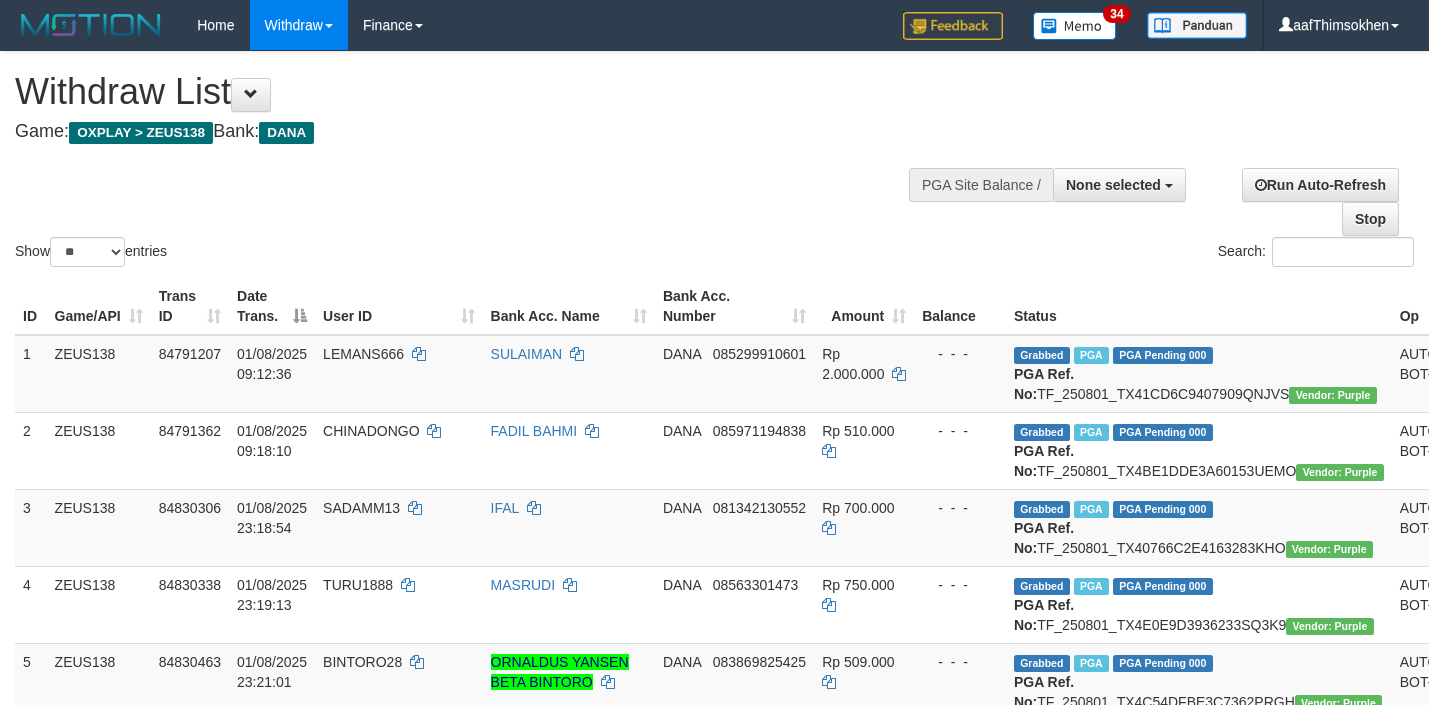 select 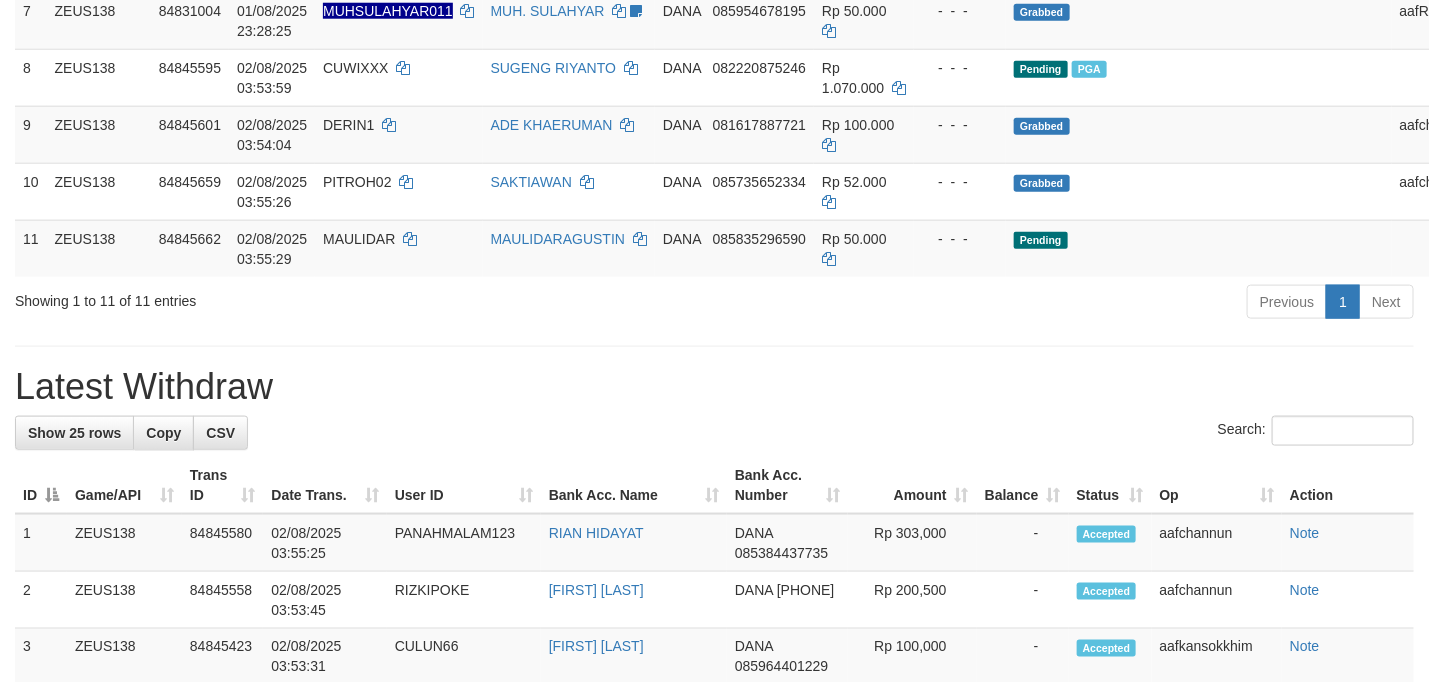 scroll, scrollTop: 750, scrollLeft: 0, axis: vertical 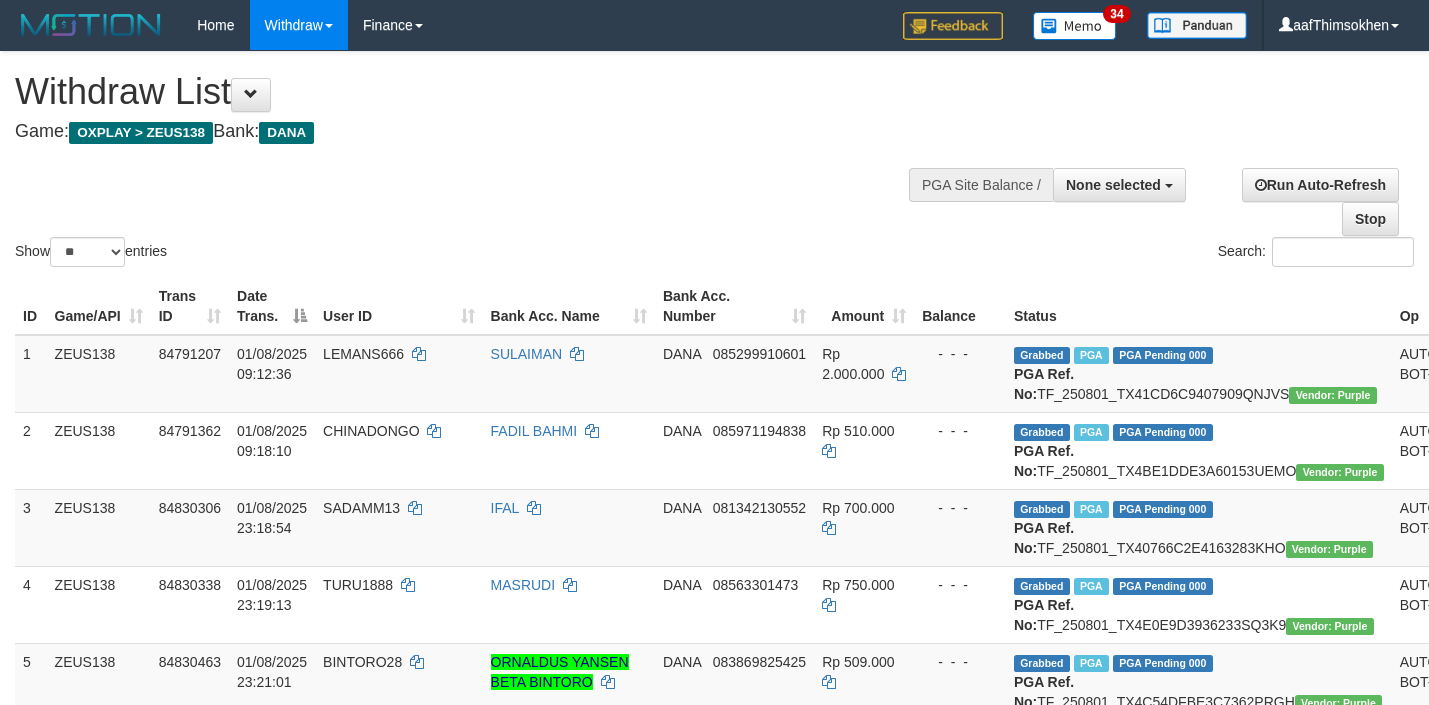 select 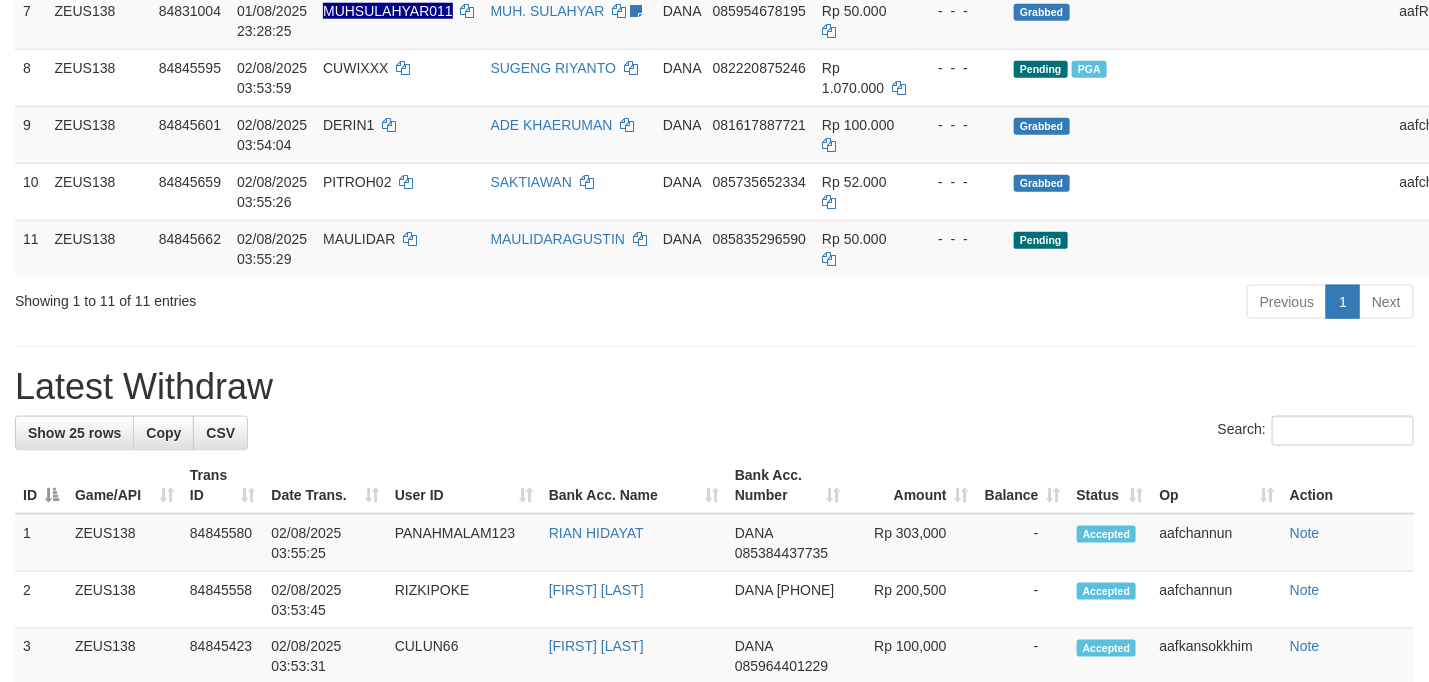 scroll, scrollTop: 750, scrollLeft: 0, axis: vertical 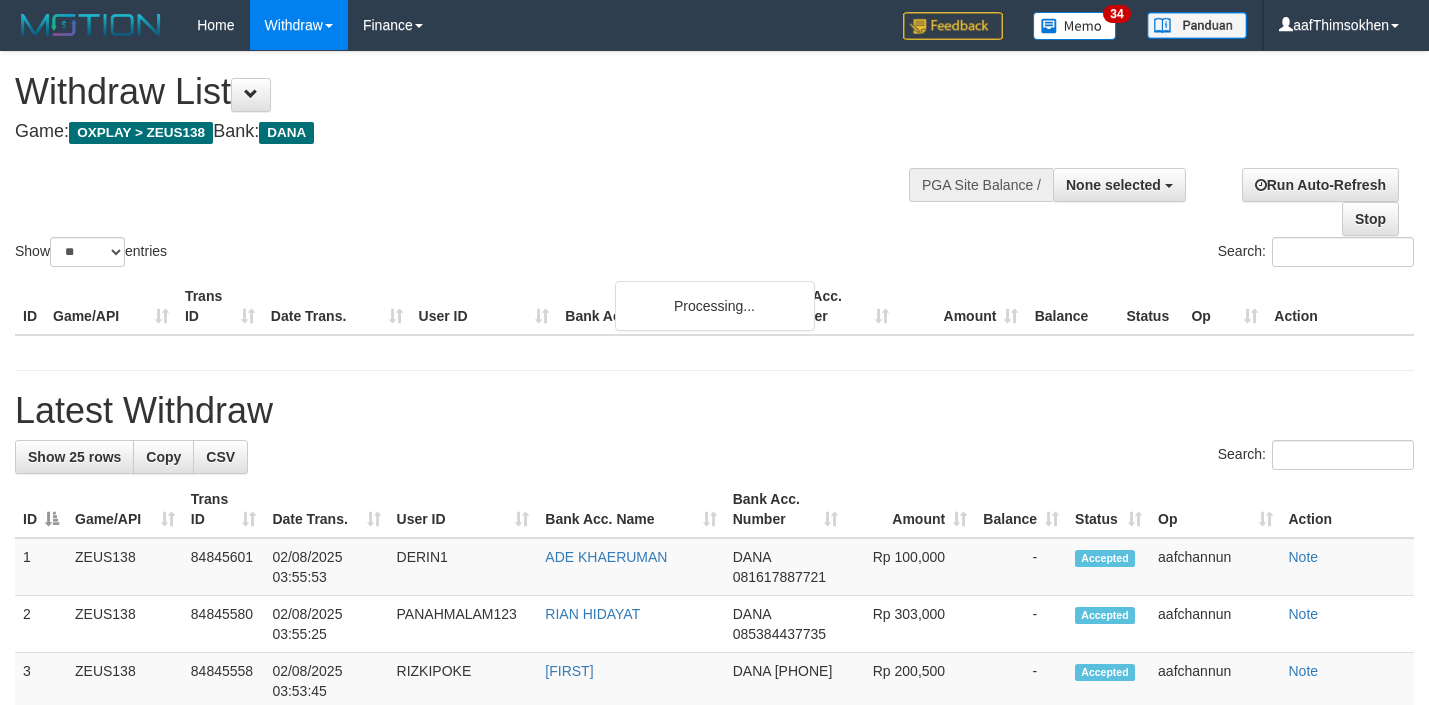 select 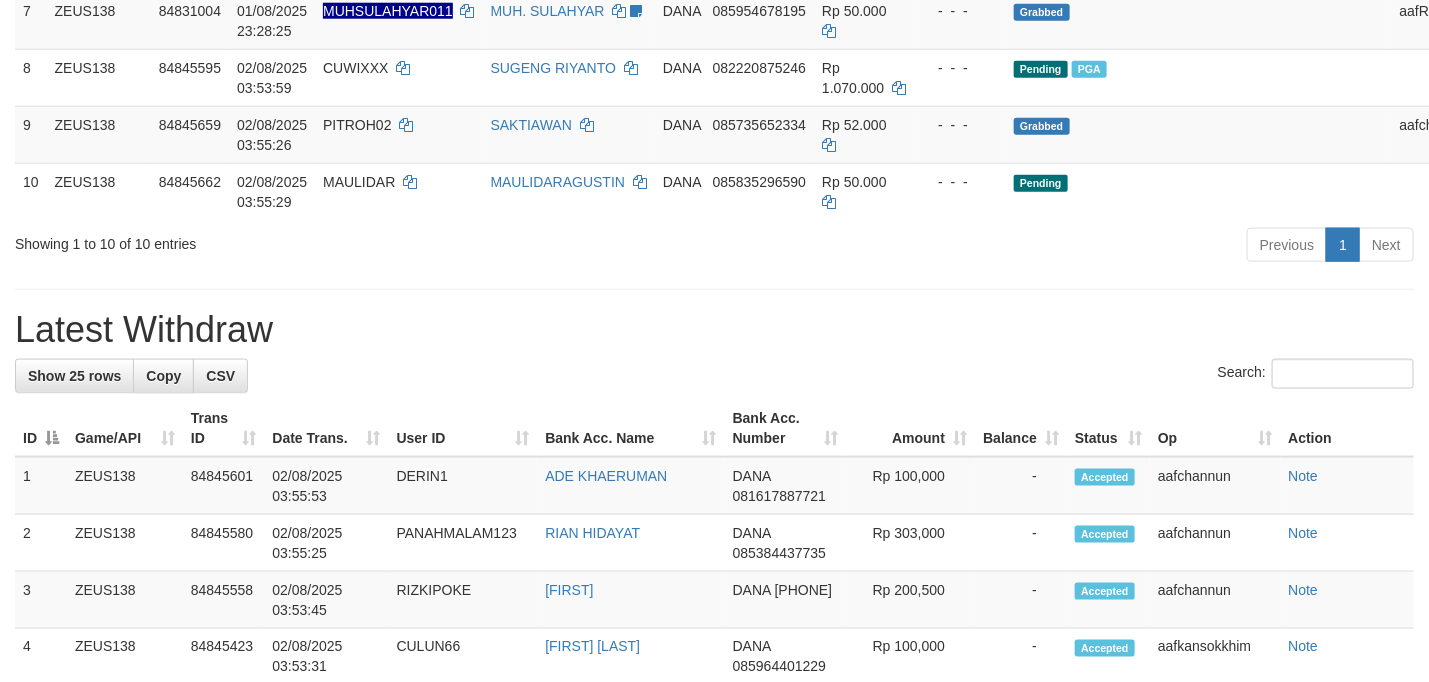 scroll, scrollTop: 750, scrollLeft: 0, axis: vertical 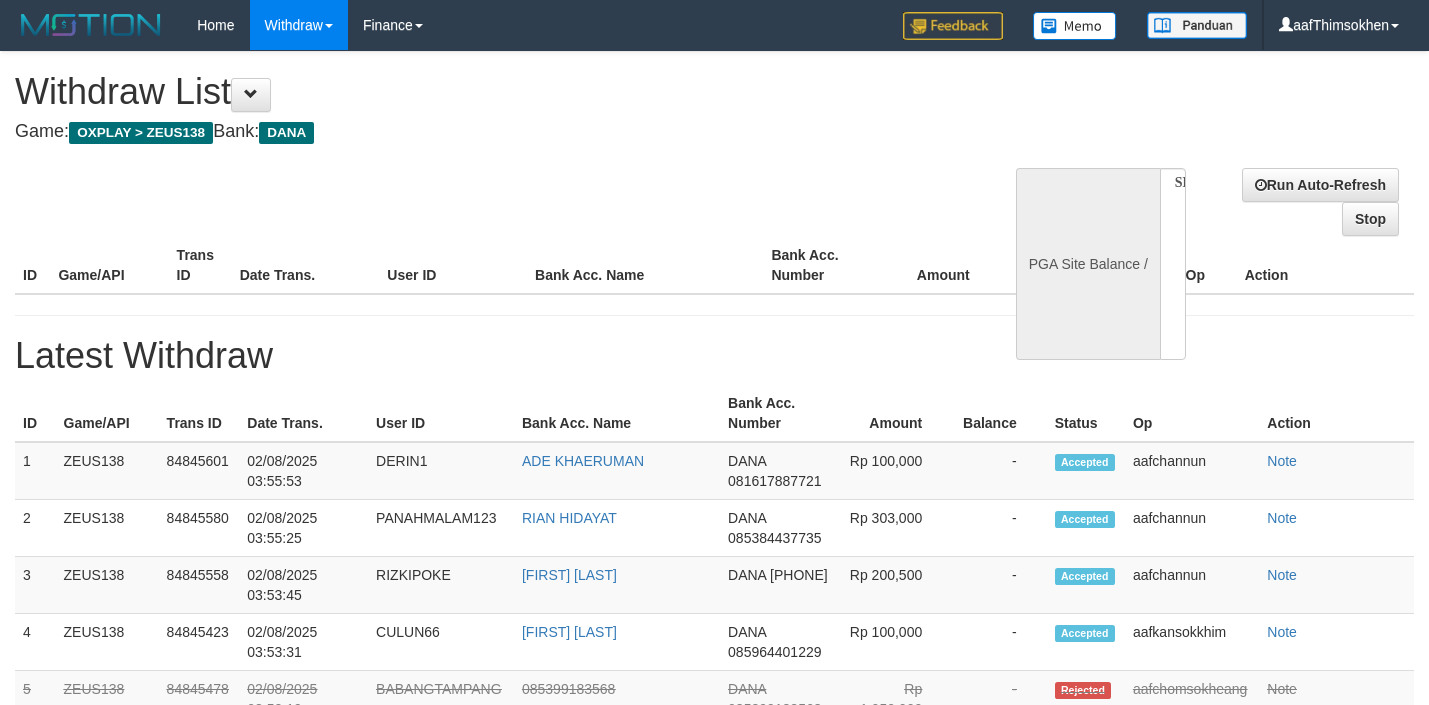 select 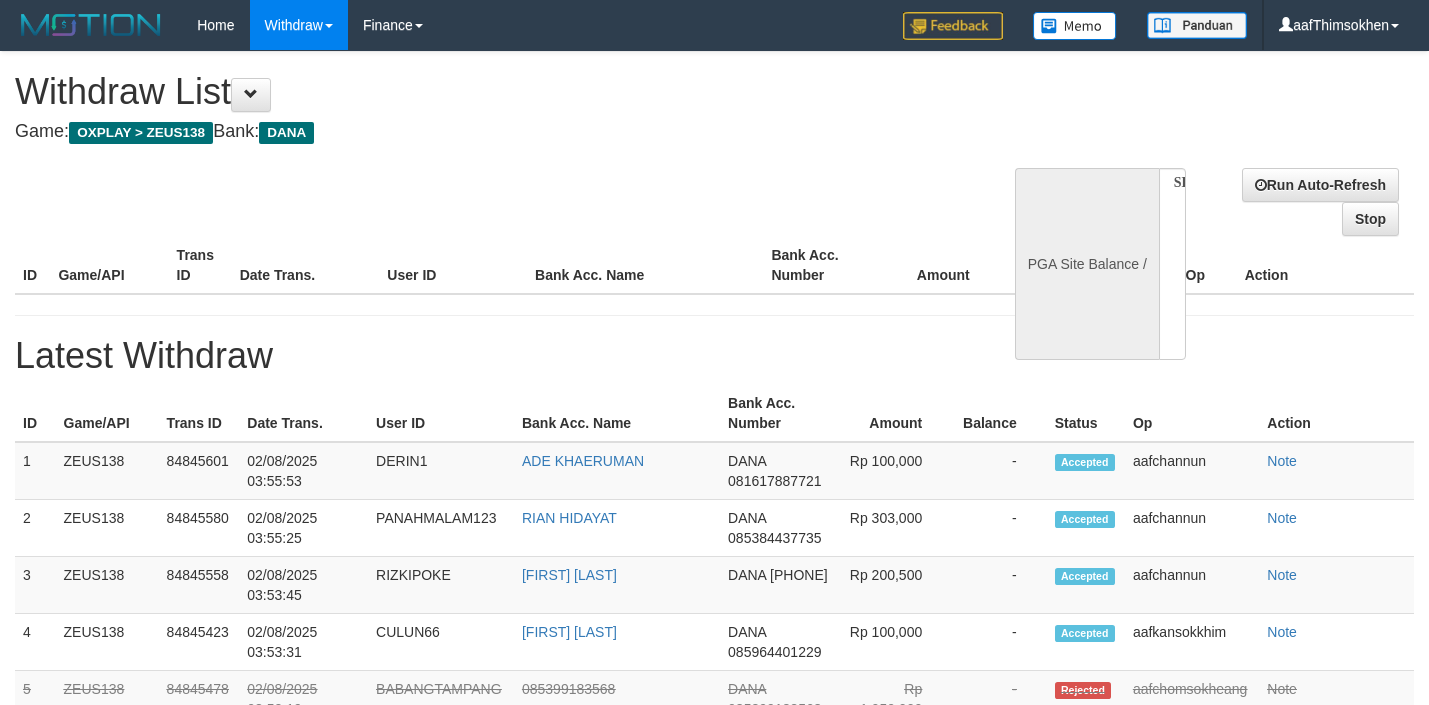 scroll, scrollTop: 750, scrollLeft: 0, axis: vertical 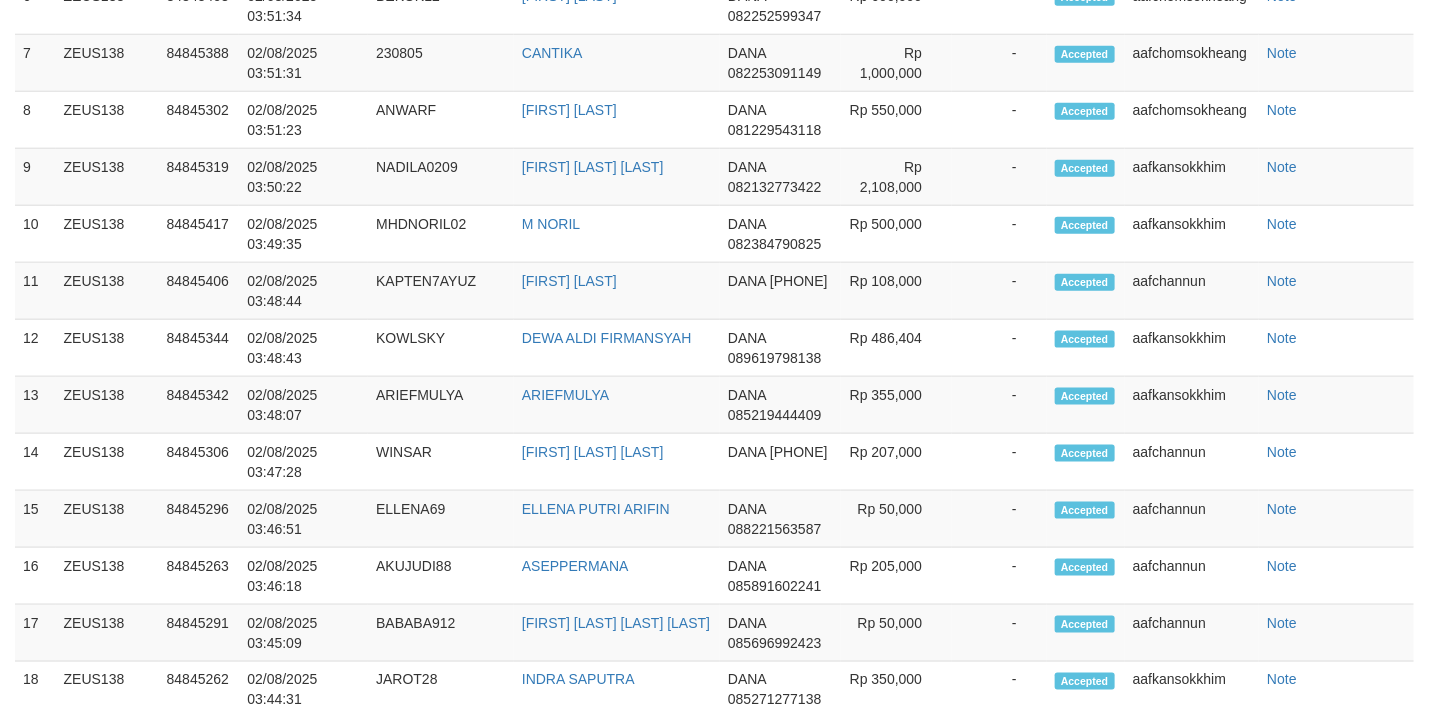 select on "**" 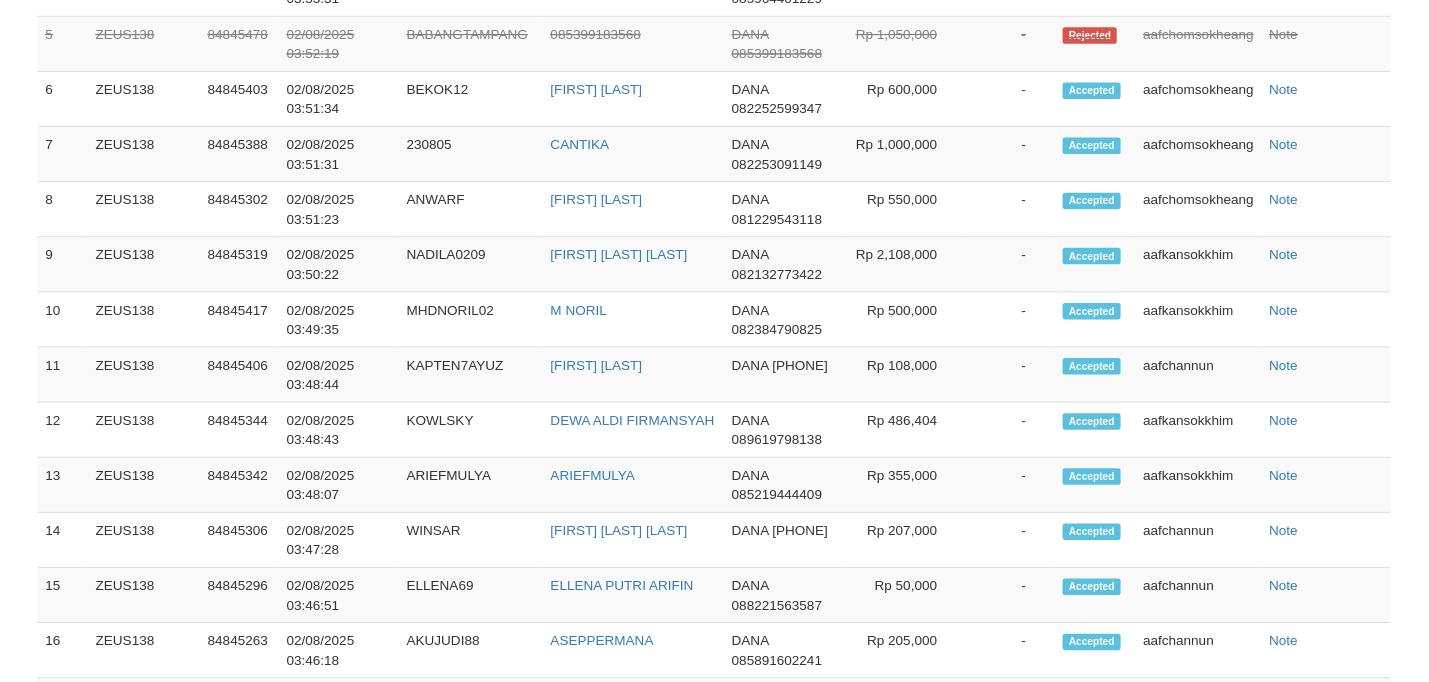 scroll, scrollTop: 805, scrollLeft: 0, axis: vertical 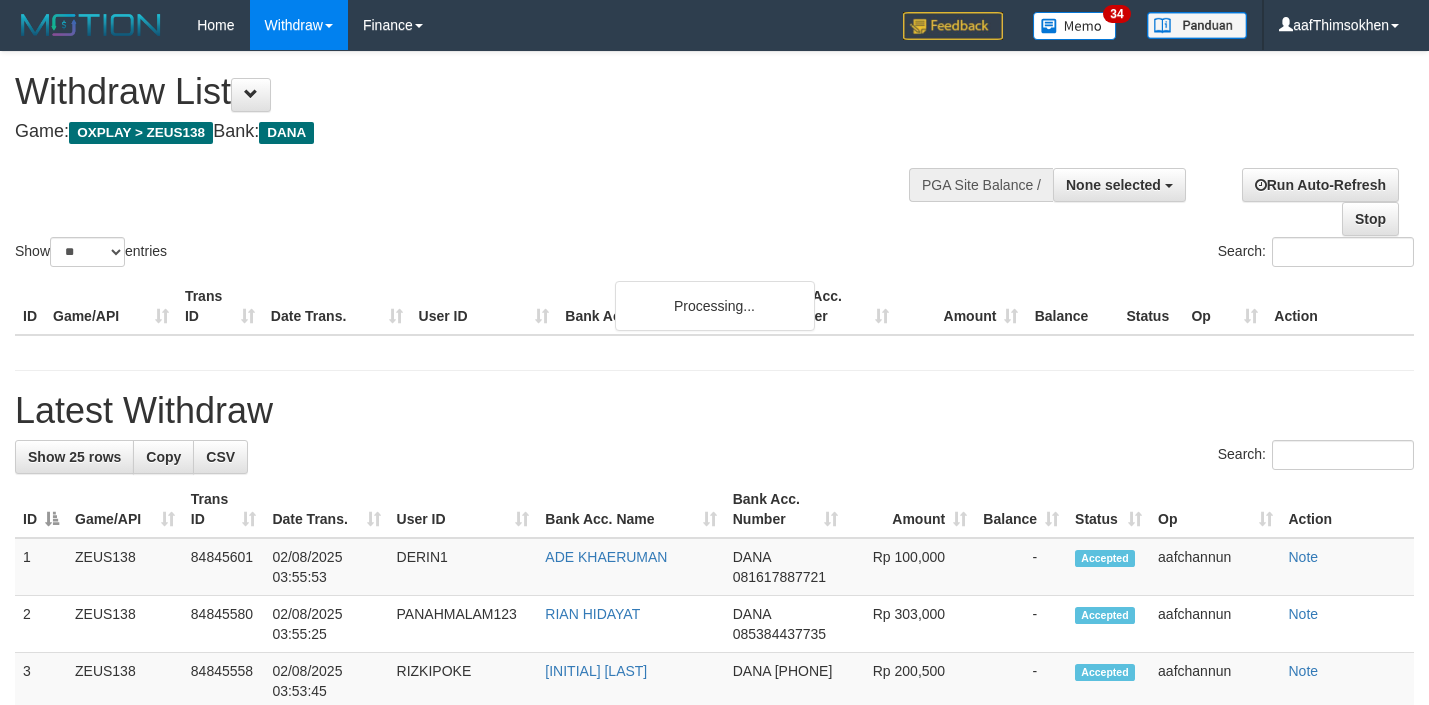 select 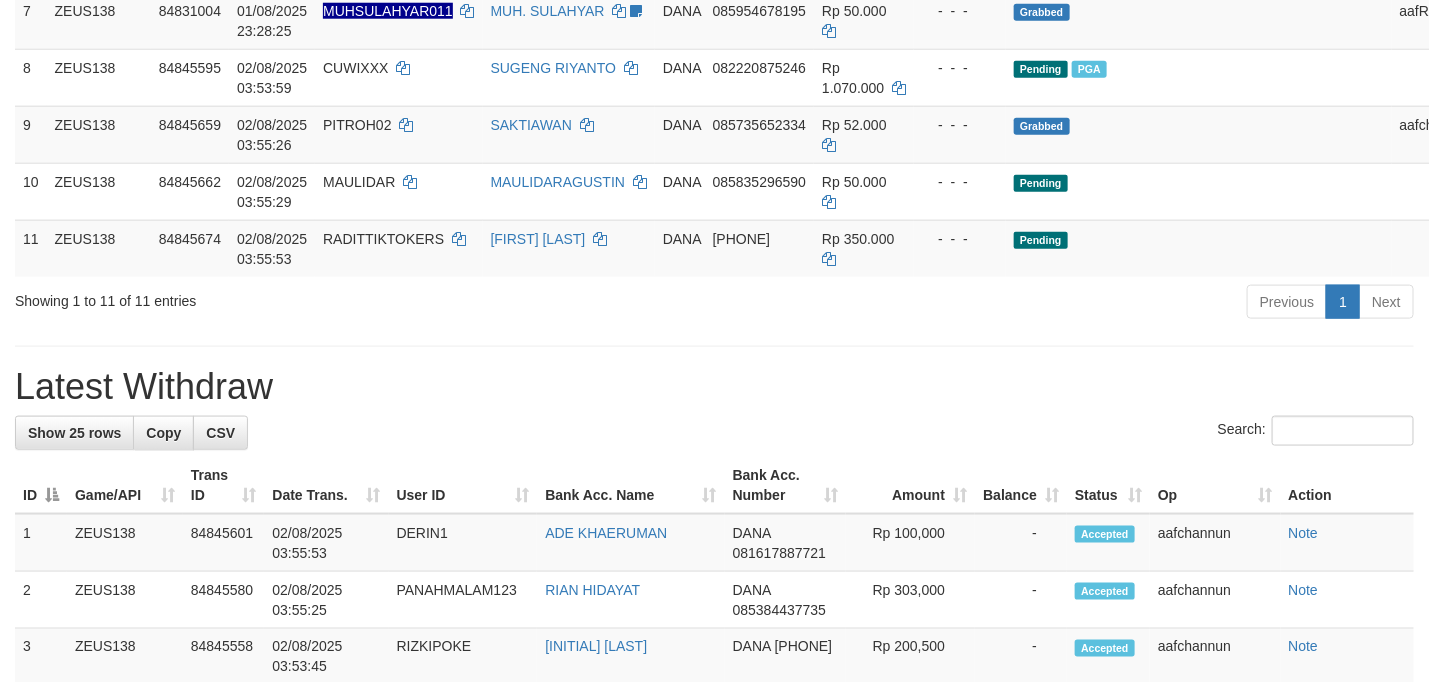 scroll, scrollTop: 750, scrollLeft: 0, axis: vertical 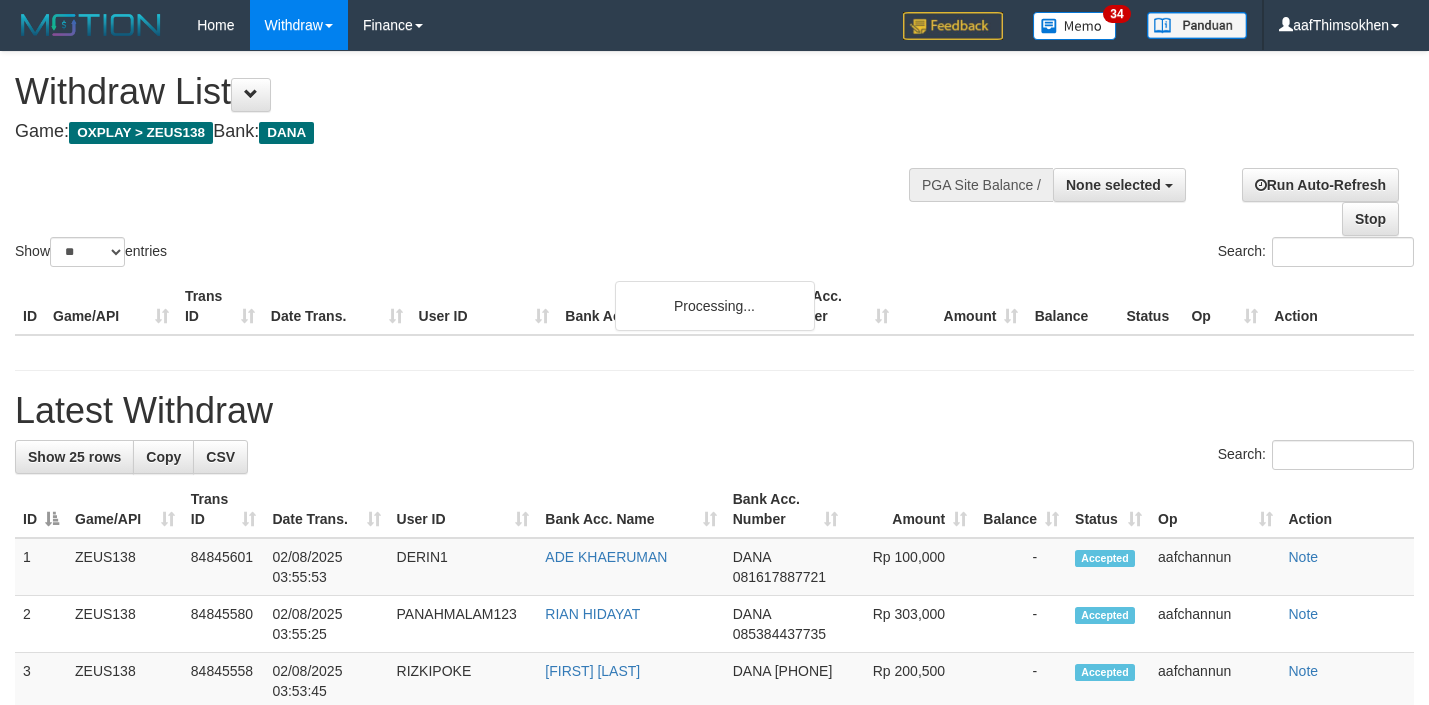 select 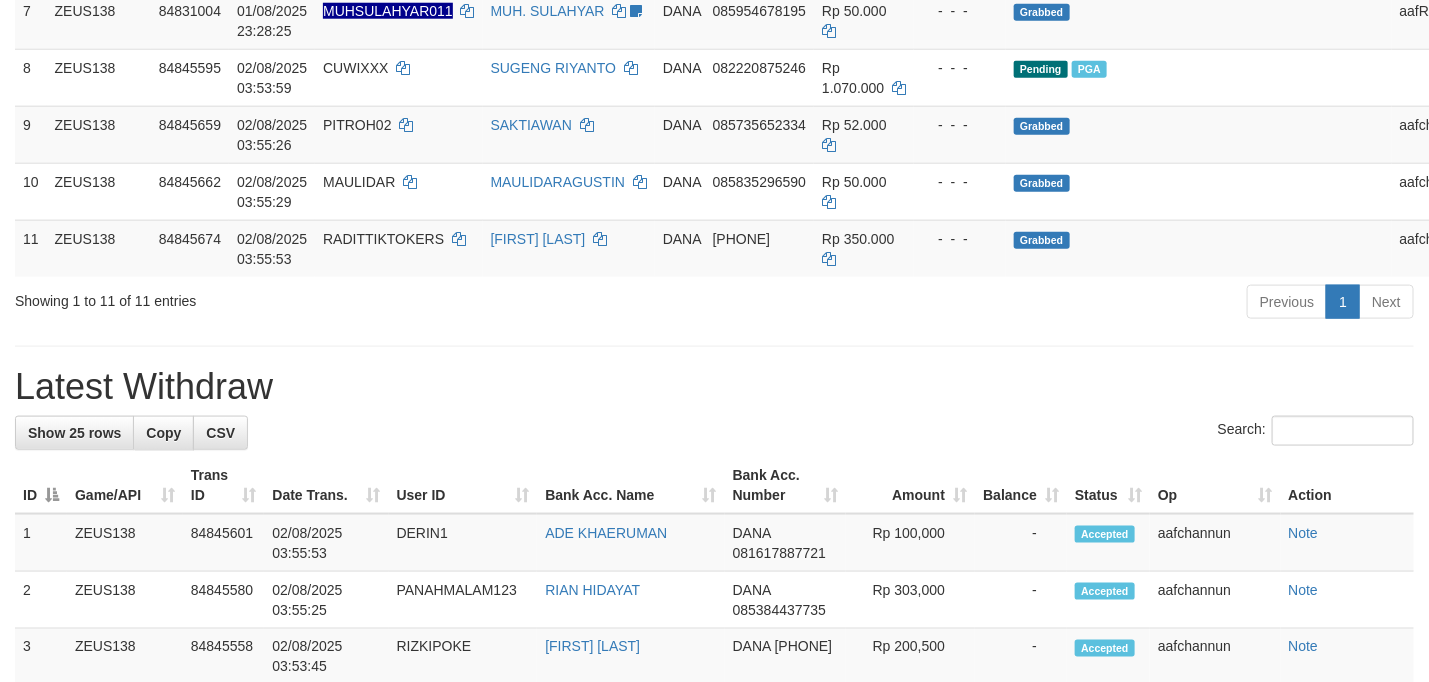 scroll, scrollTop: 750, scrollLeft: 0, axis: vertical 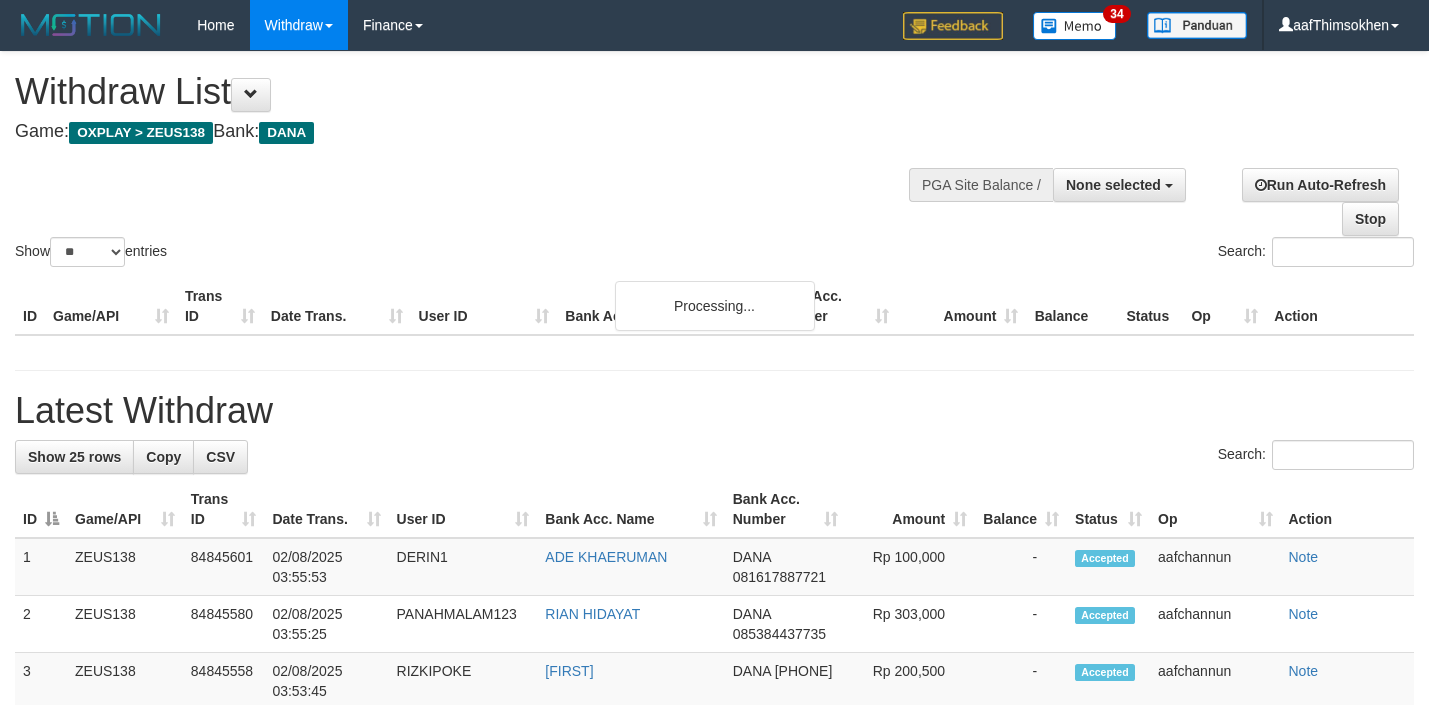 select 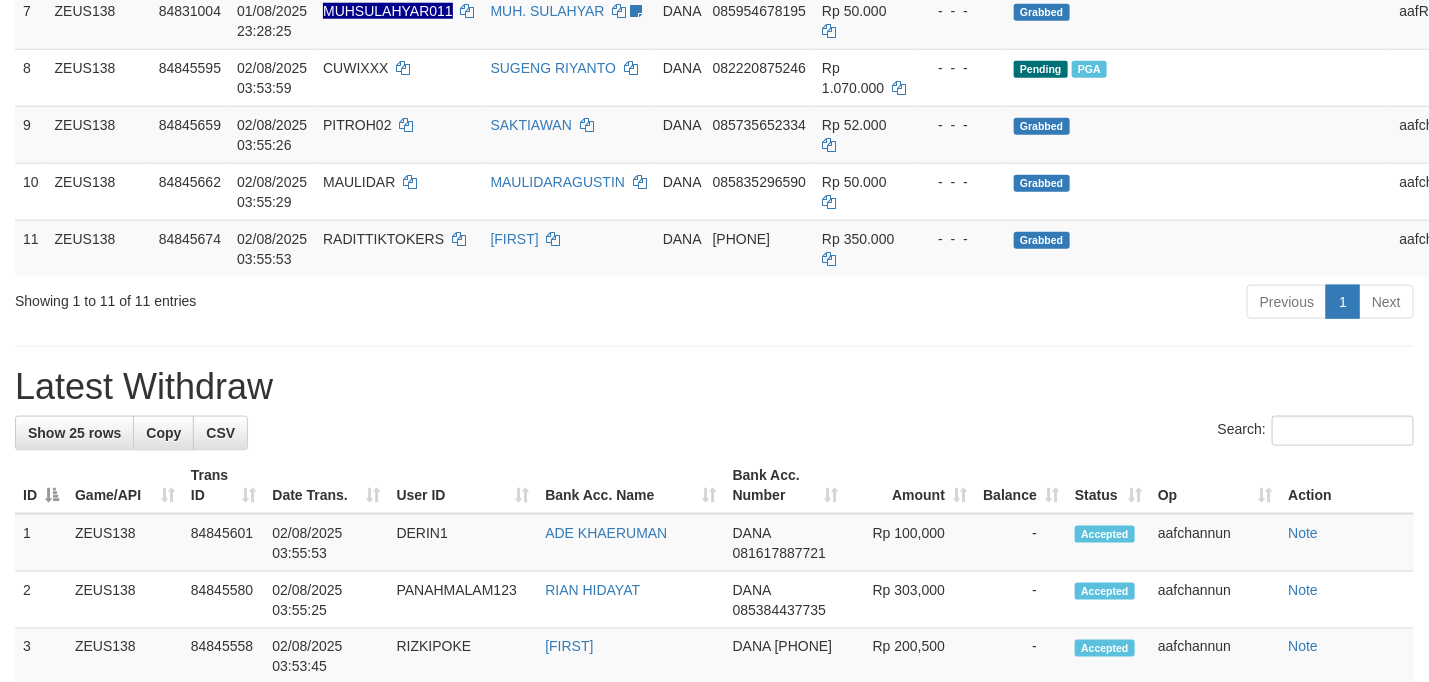 scroll, scrollTop: 750, scrollLeft: 0, axis: vertical 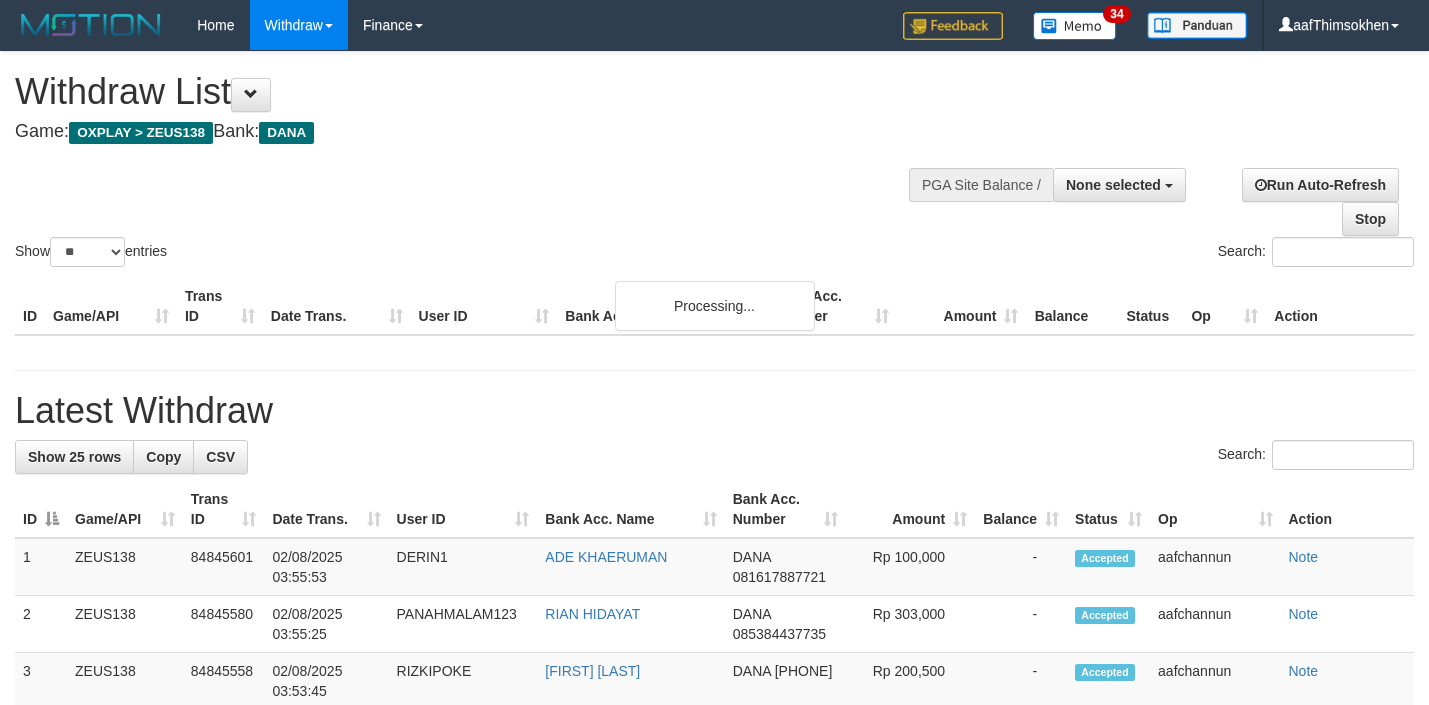select 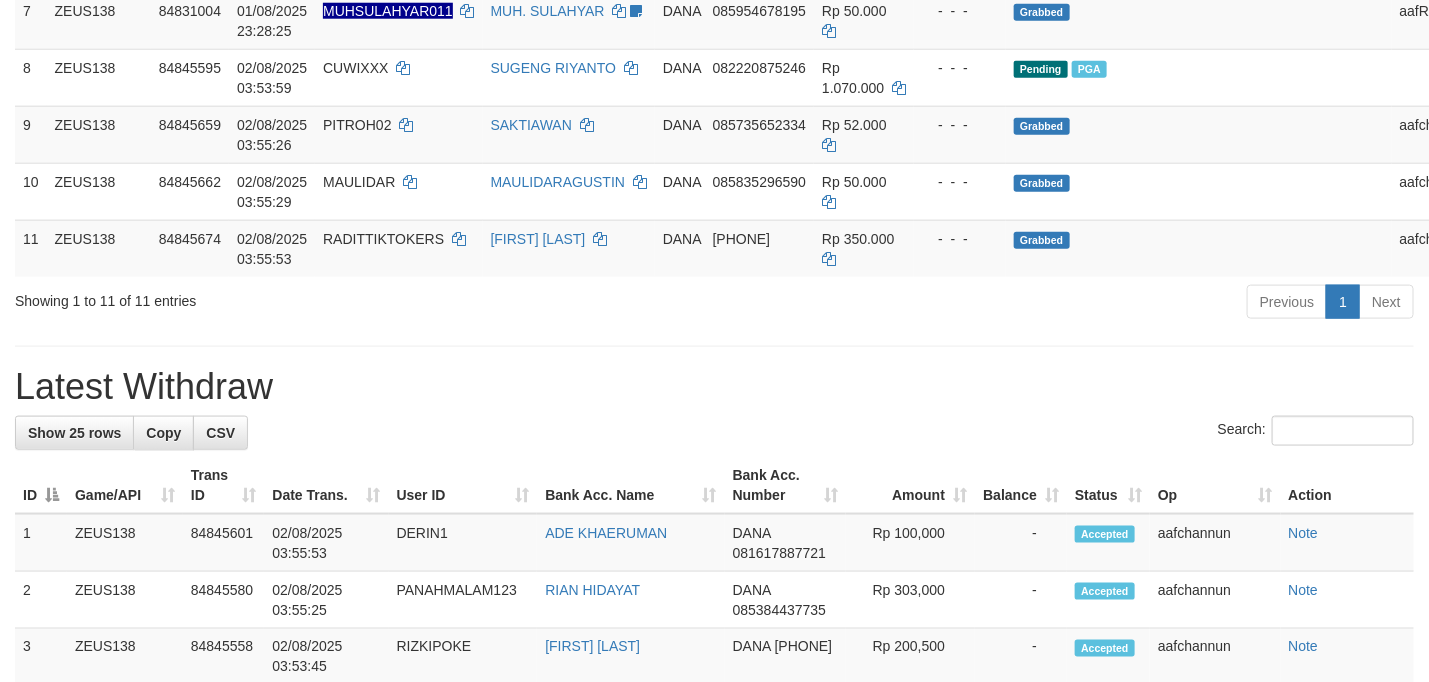 scroll, scrollTop: 750, scrollLeft: 0, axis: vertical 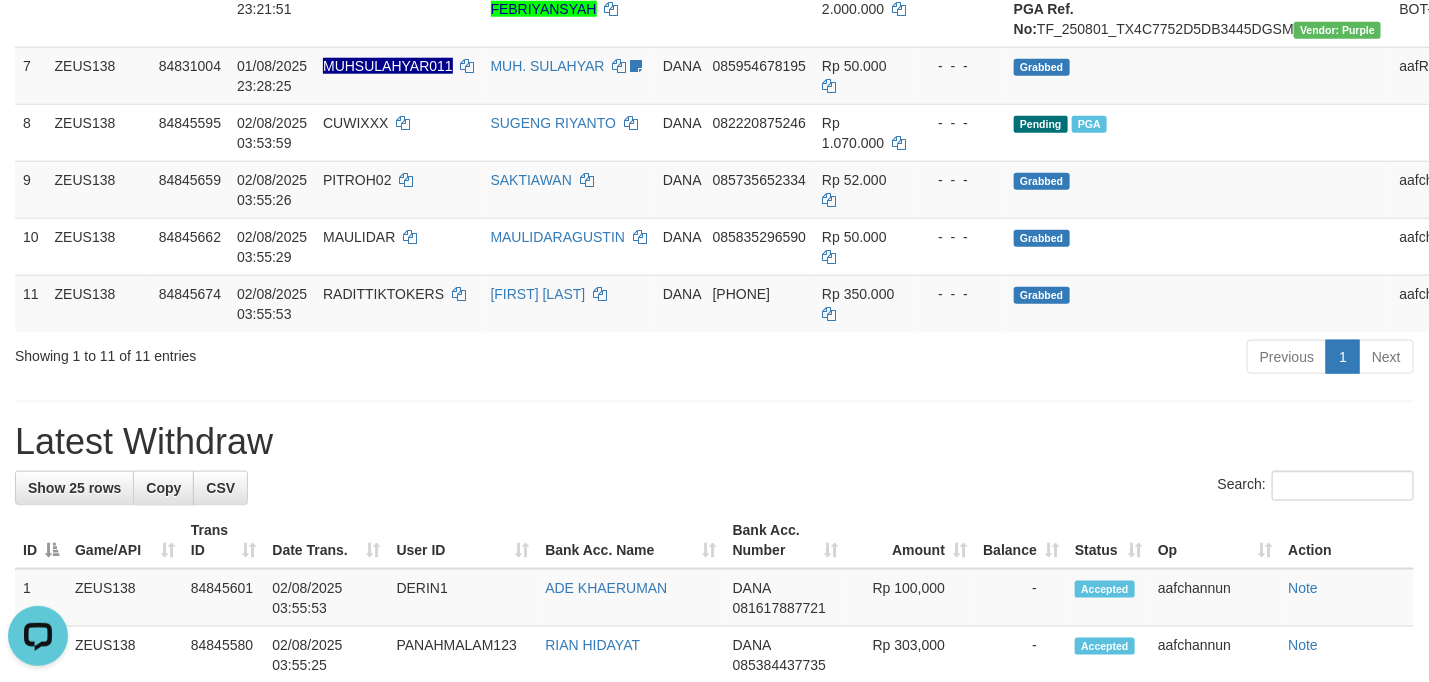 click on "Latest Withdraw" at bounding box center (714, 442) 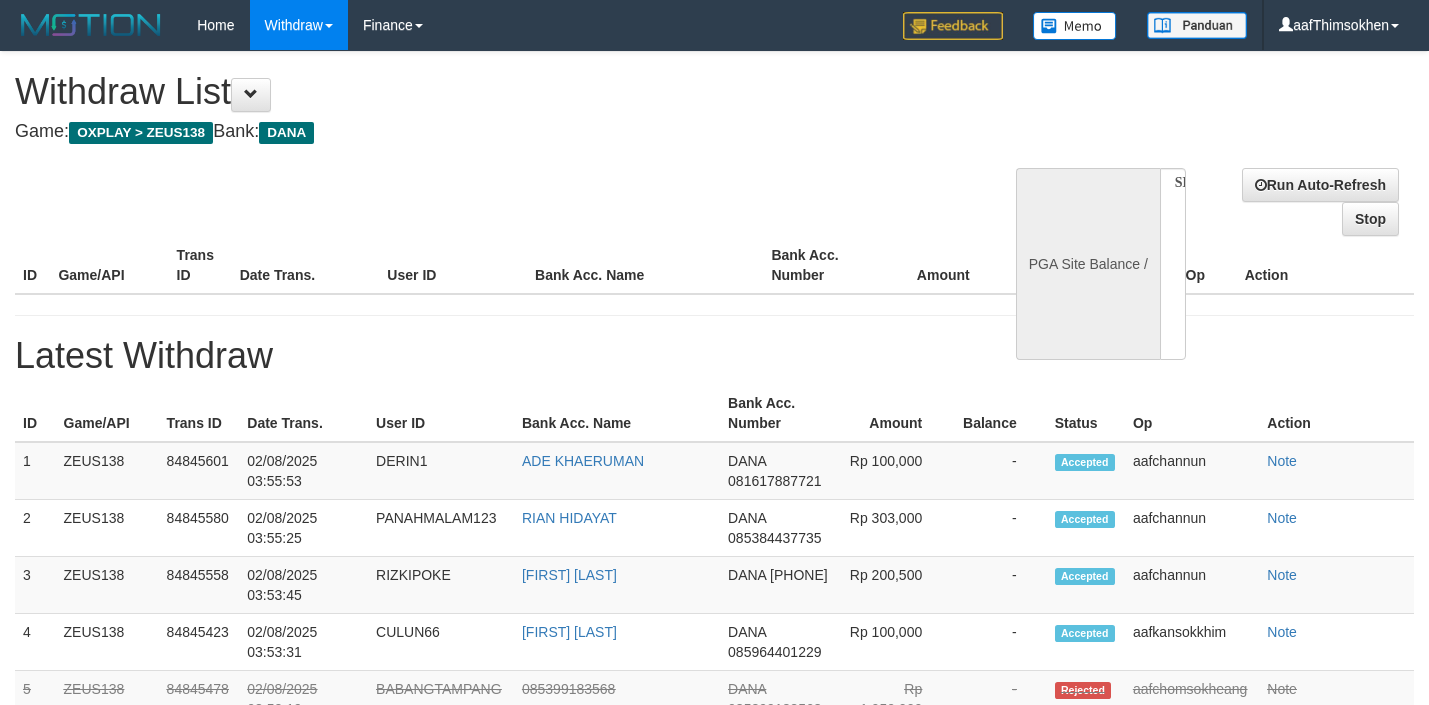 select 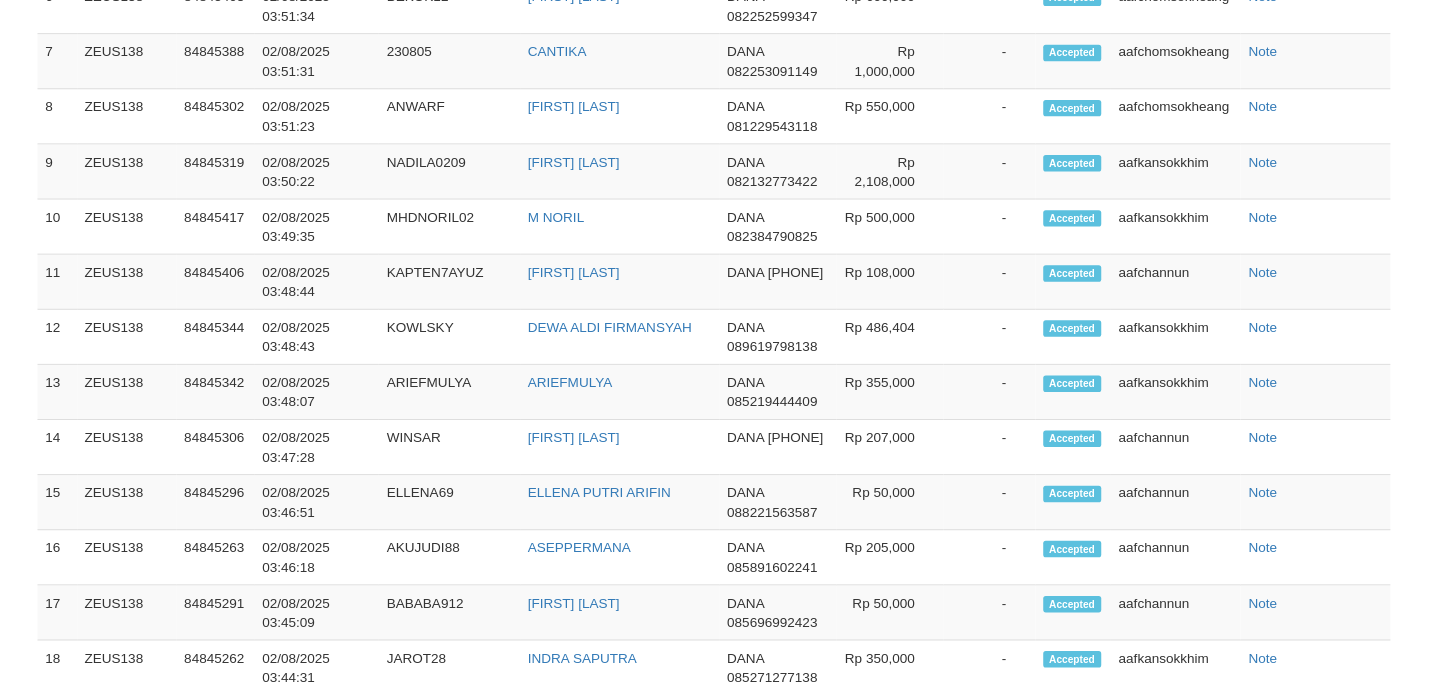 scroll, scrollTop: 805, scrollLeft: 0, axis: vertical 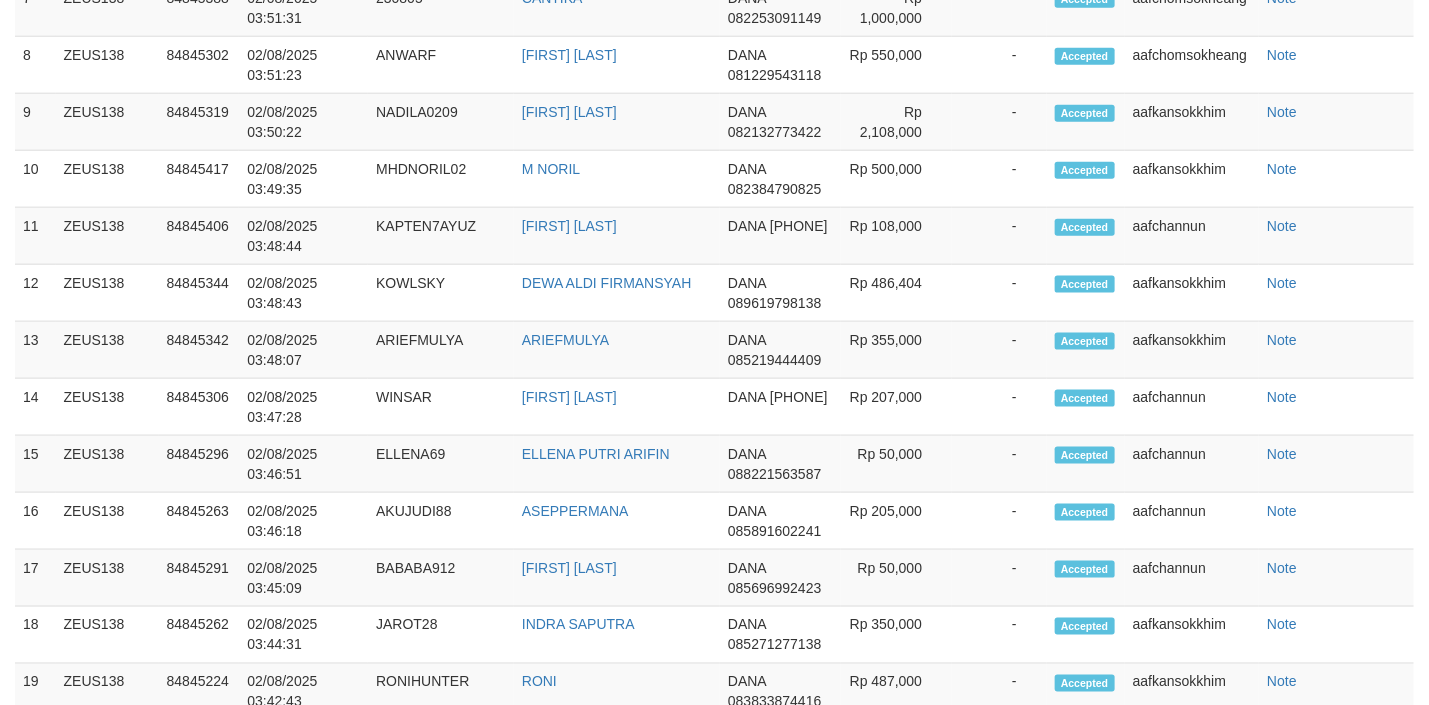 select on "**" 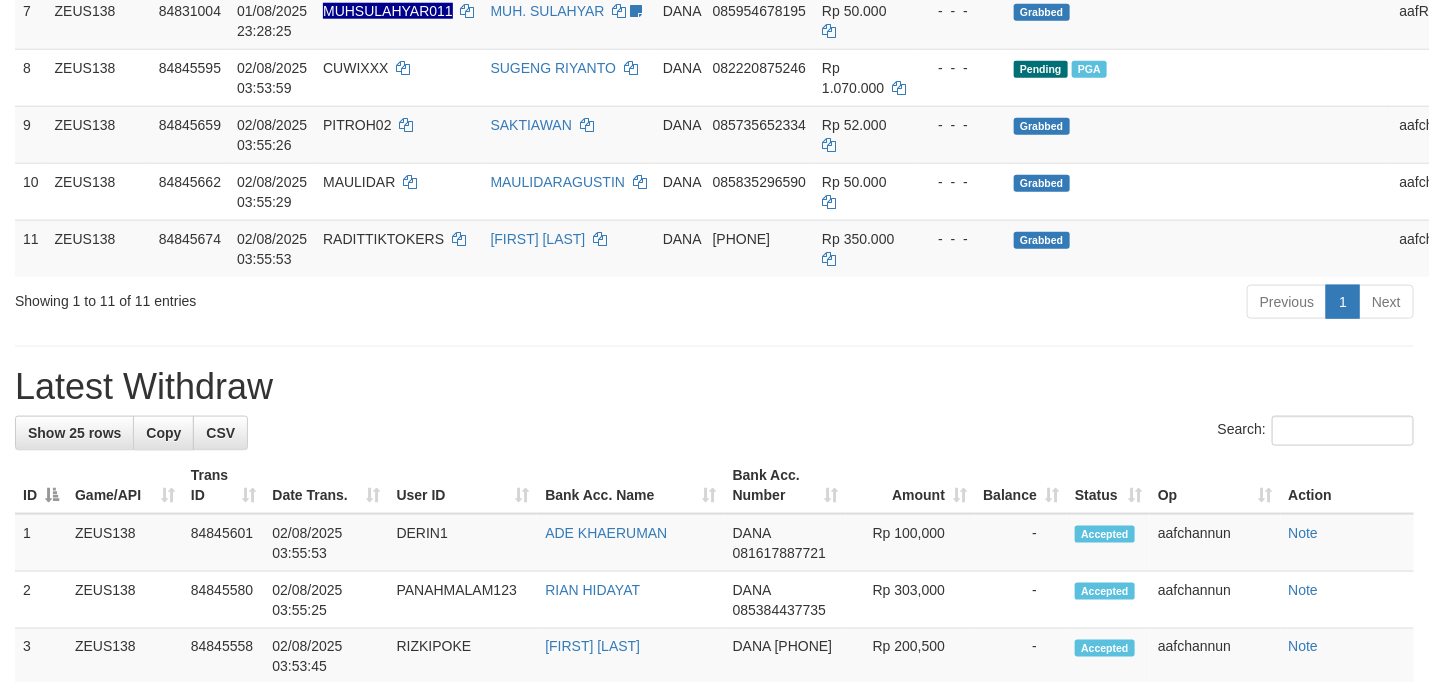 scroll, scrollTop: 750, scrollLeft: 0, axis: vertical 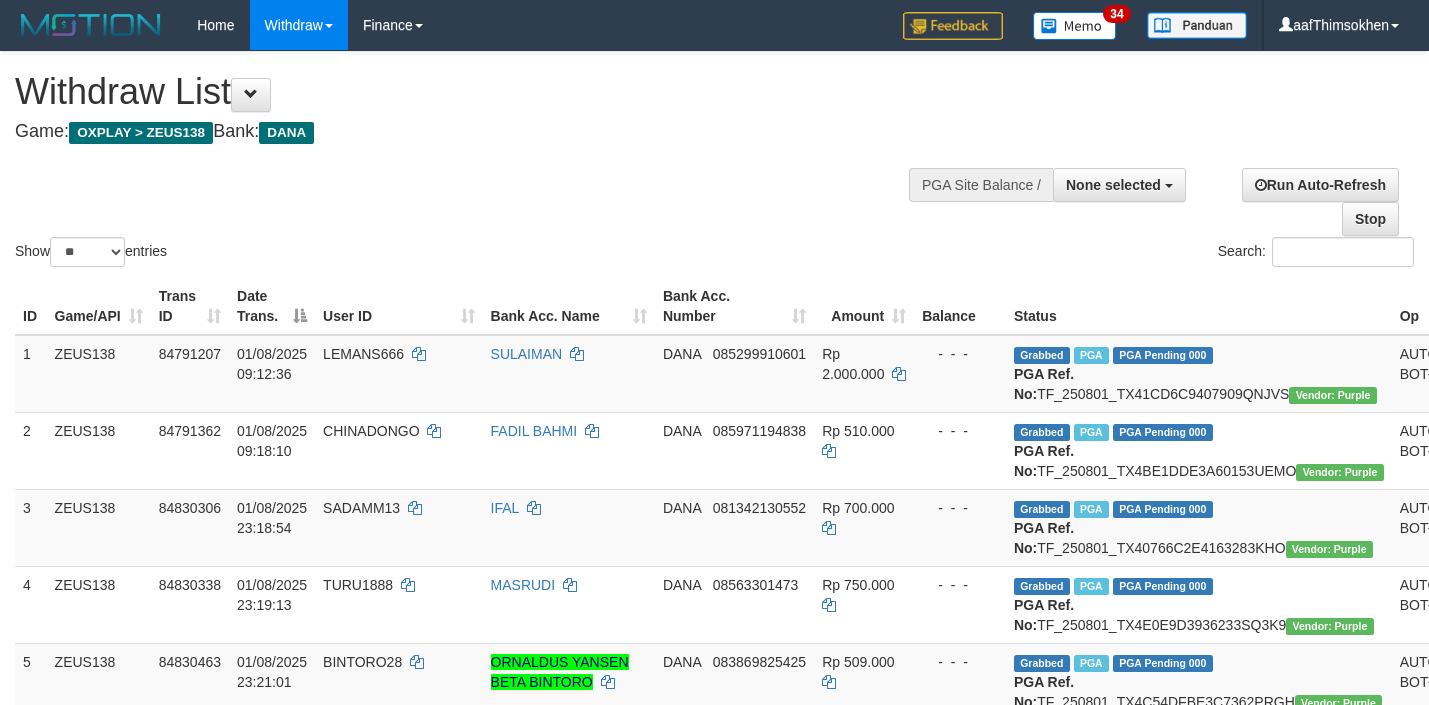 select 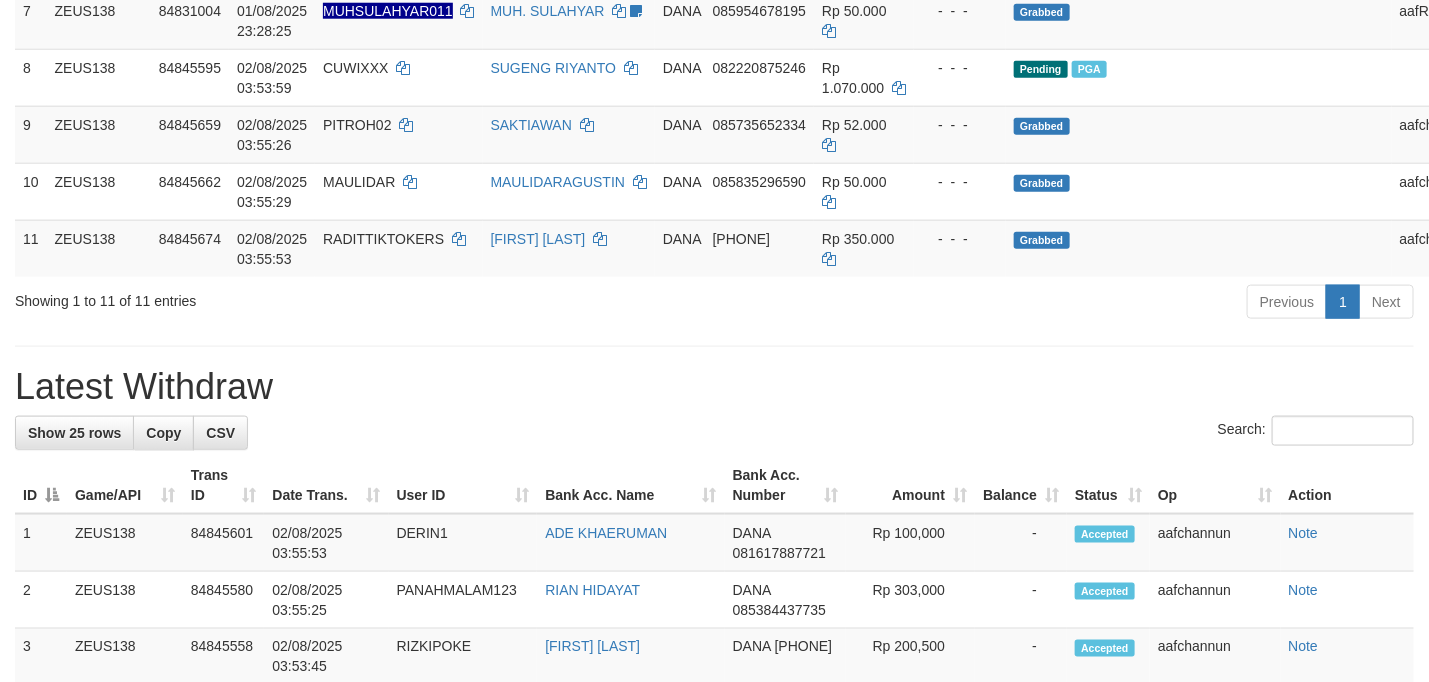 scroll, scrollTop: 750, scrollLeft: 0, axis: vertical 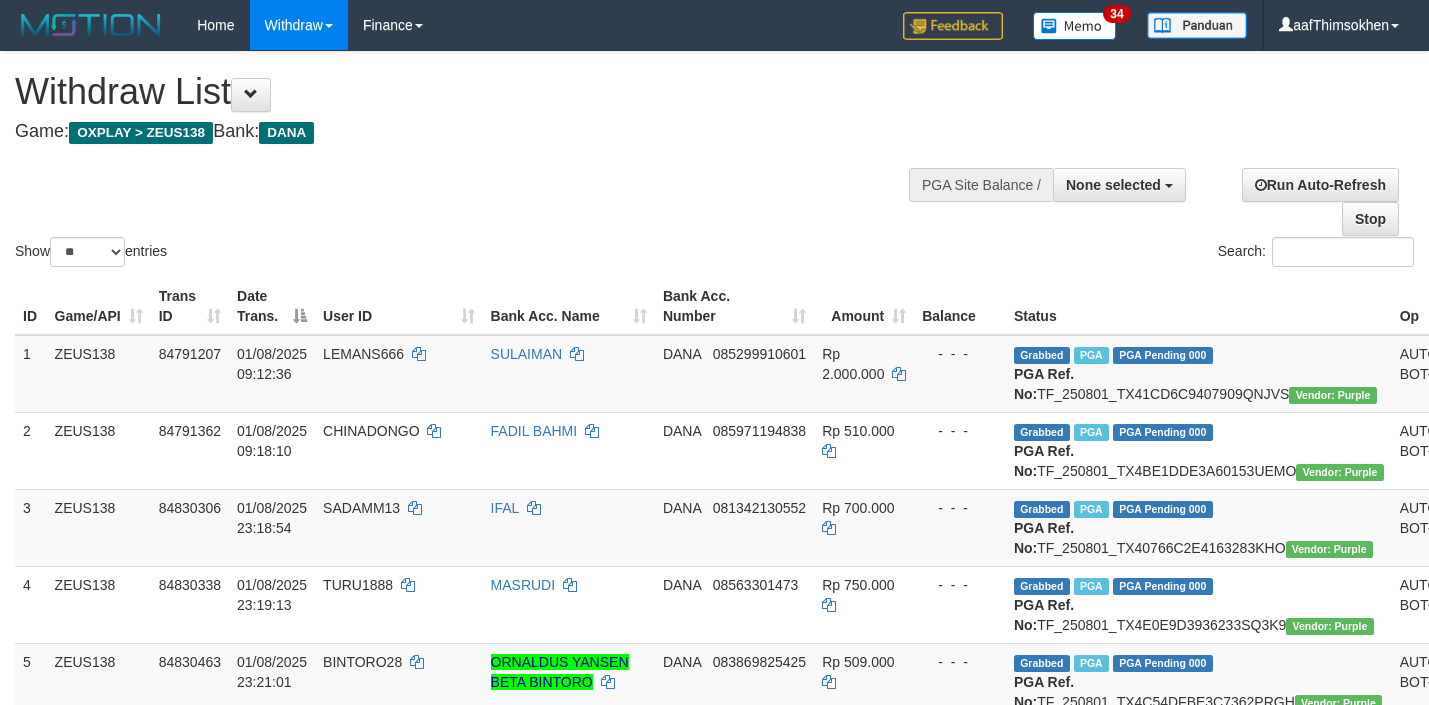 select 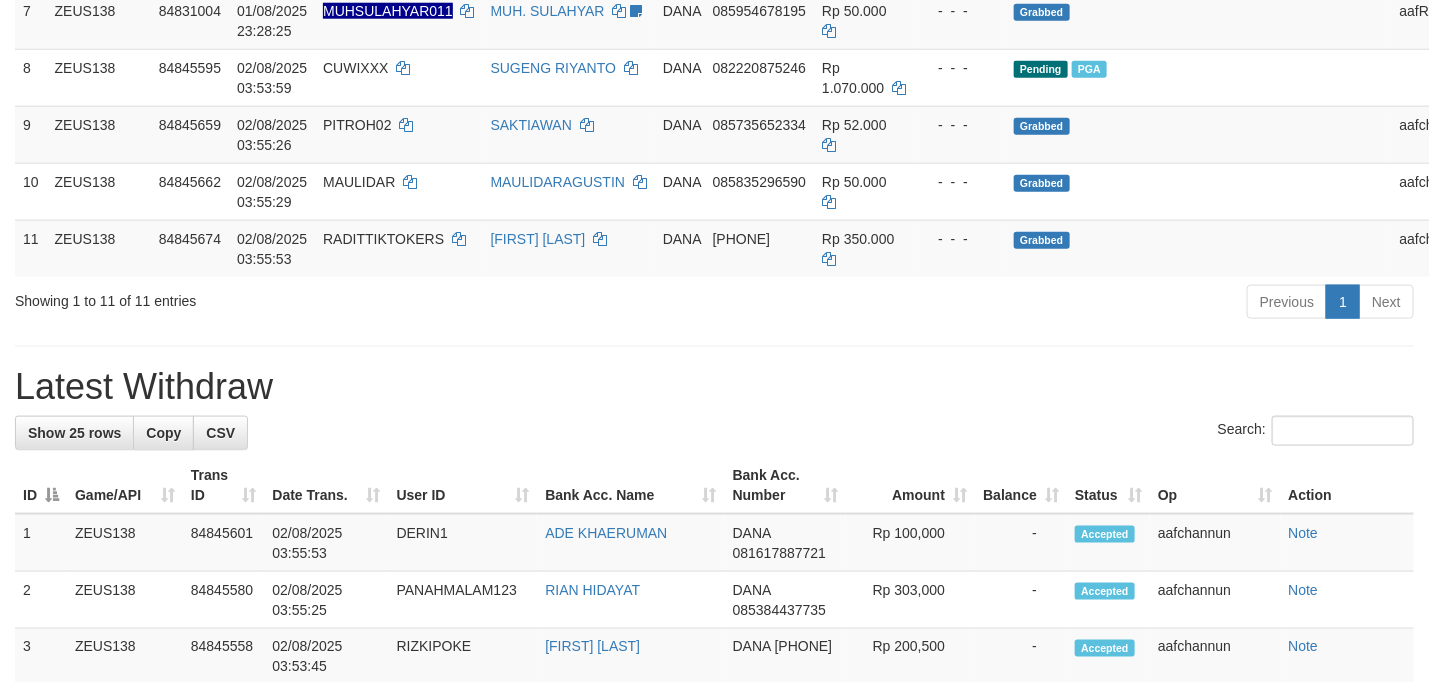 scroll, scrollTop: 750, scrollLeft: 0, axis: vertical 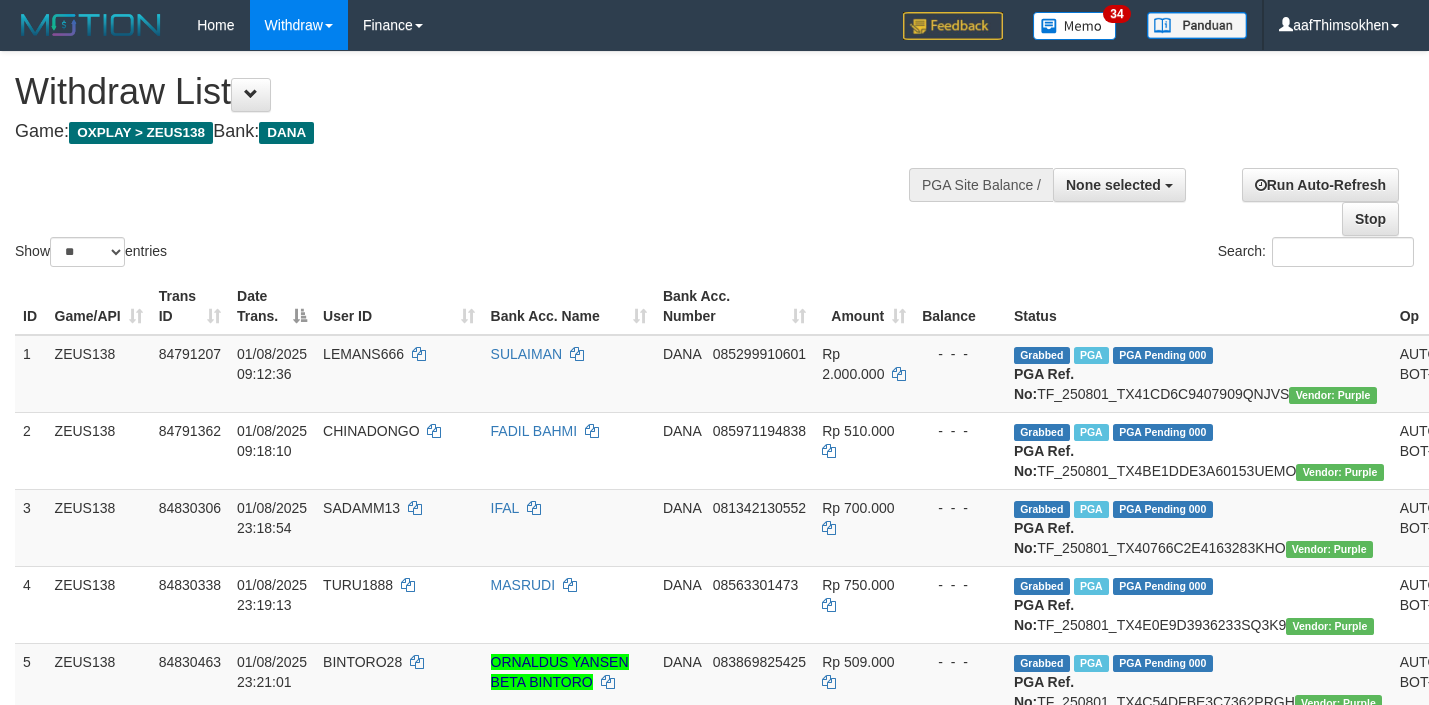 select 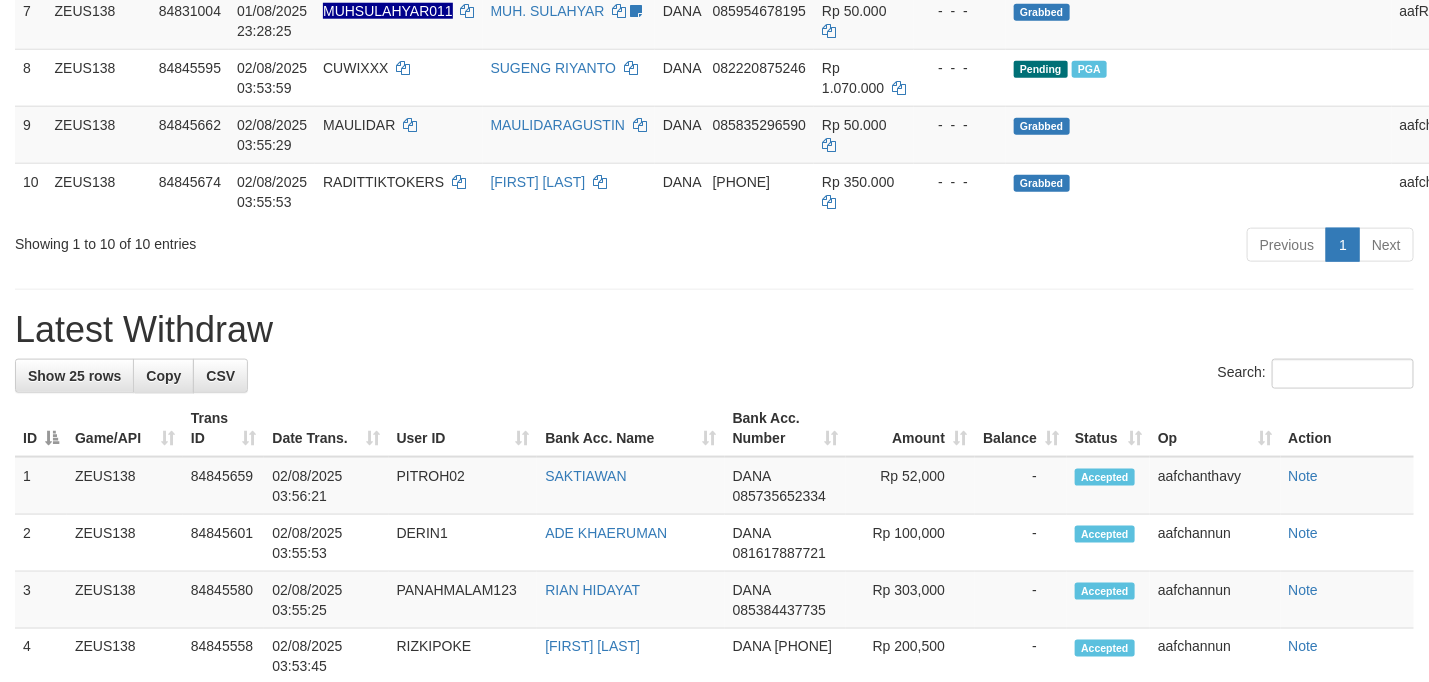 scroll, scrollTop: 750, scrollLeft: 0, axis: vertical 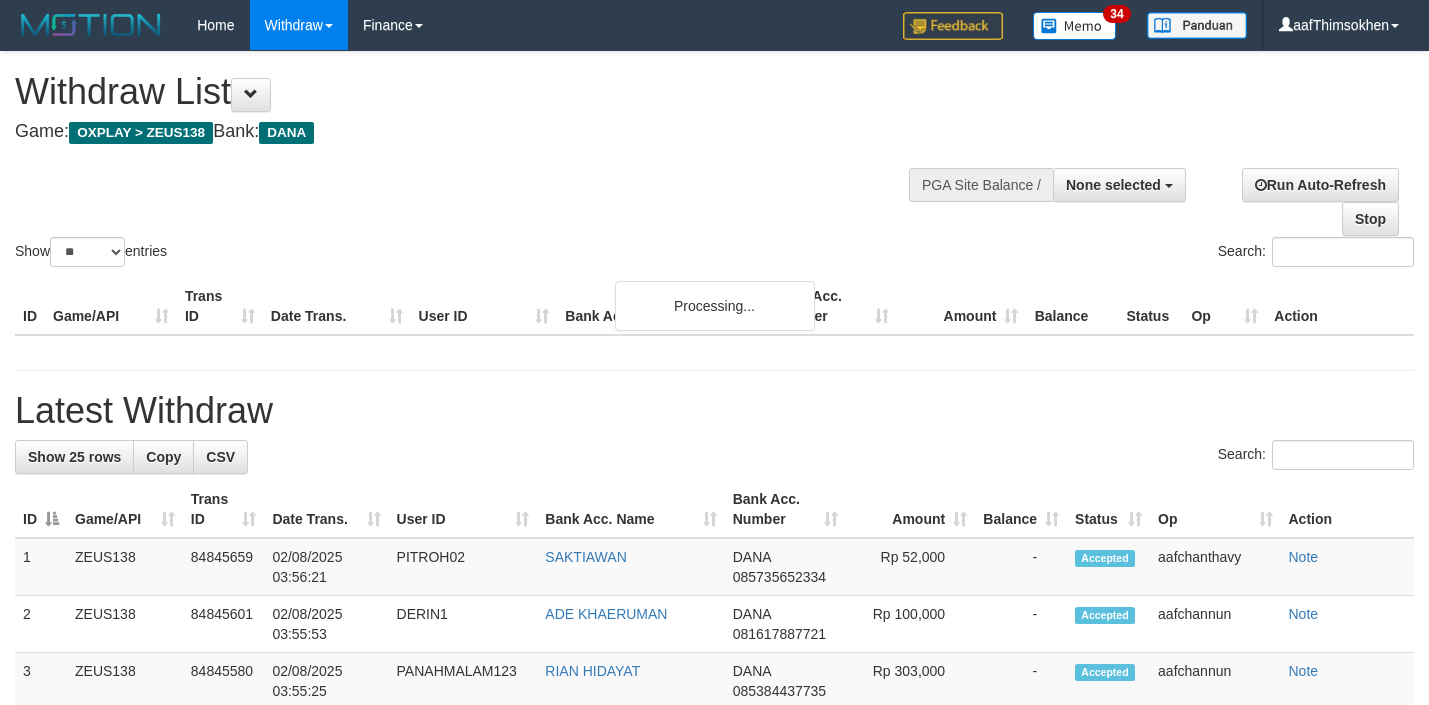 select 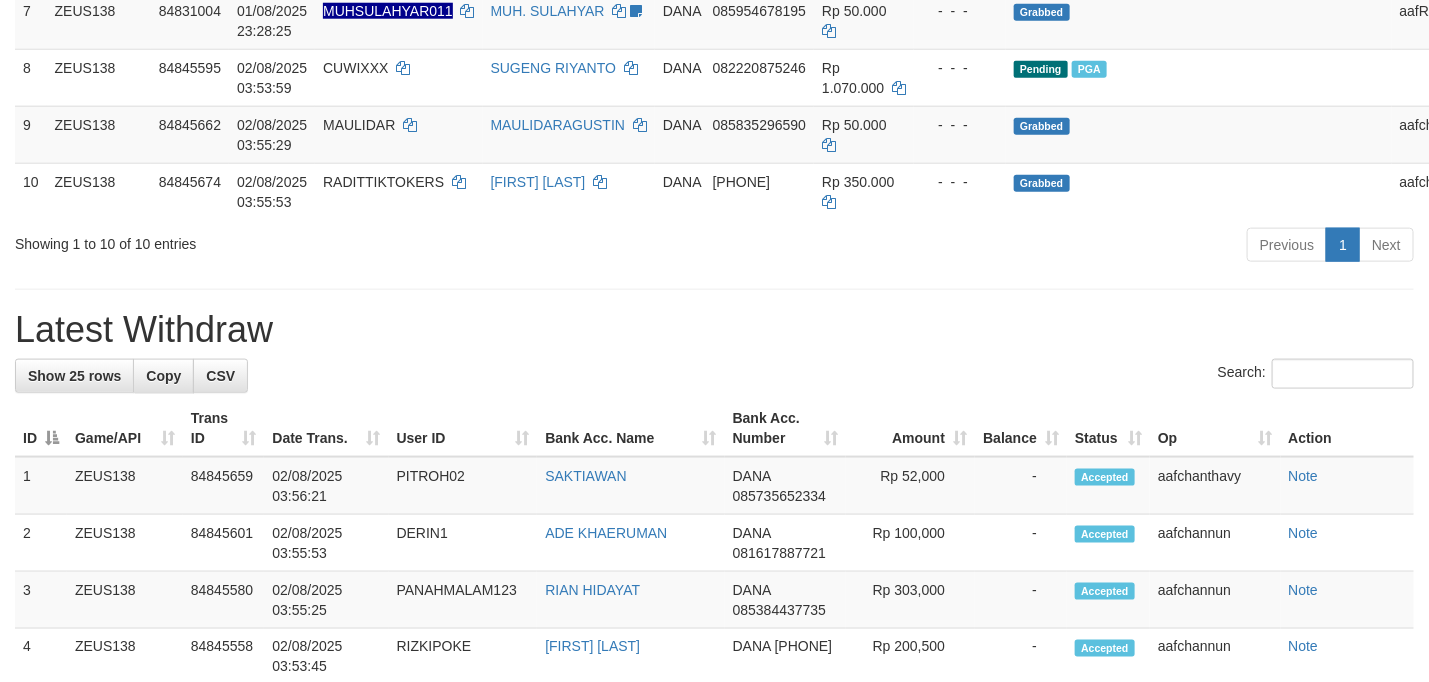 scroll, scrollTop: 750, scrollLeft: 0, axis: vertical 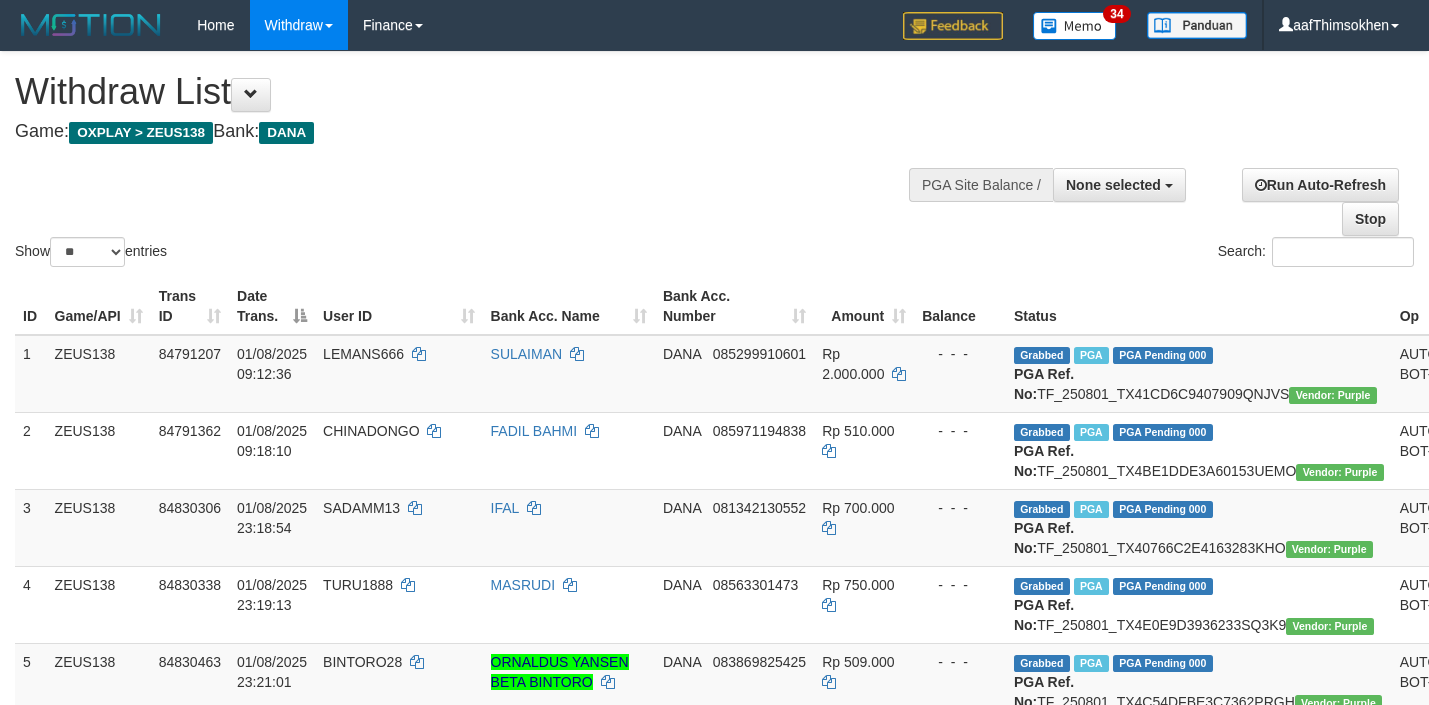 select 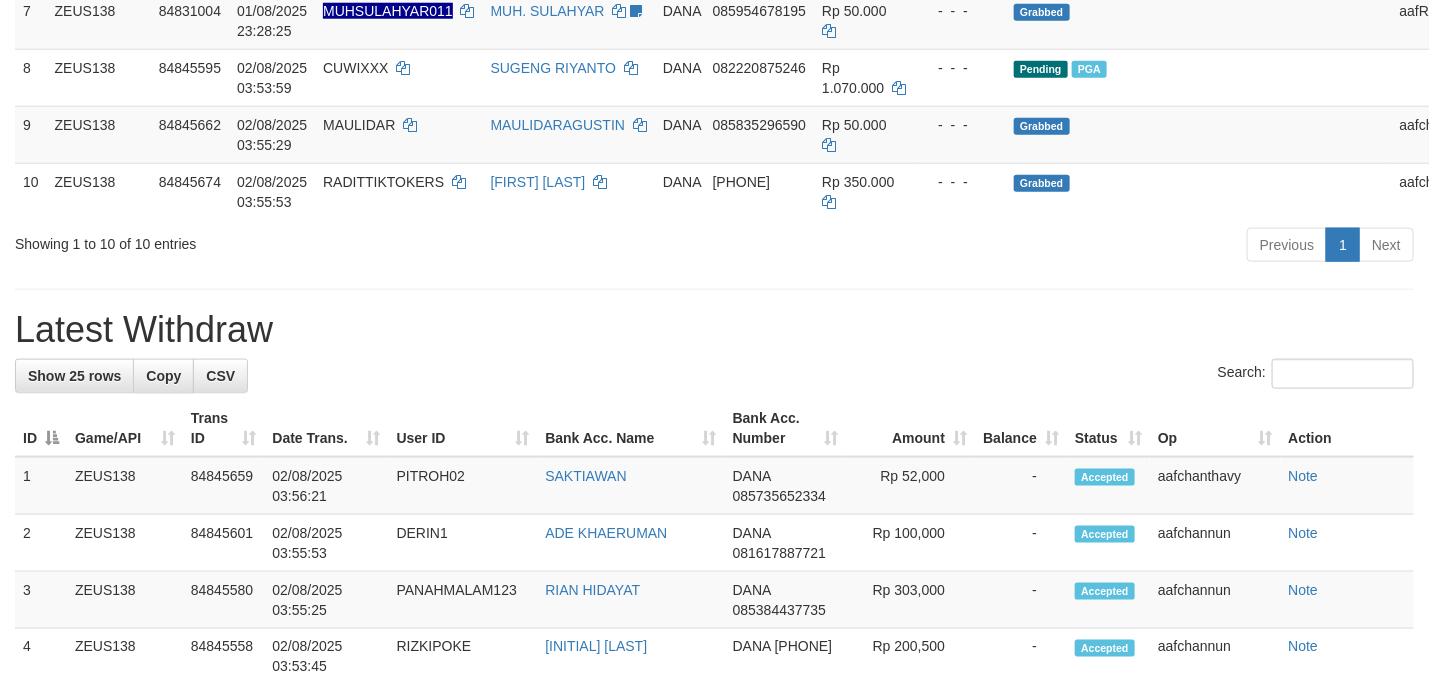 scroll, scrollTop: 750, scrollLeft: 0, axis: vertical 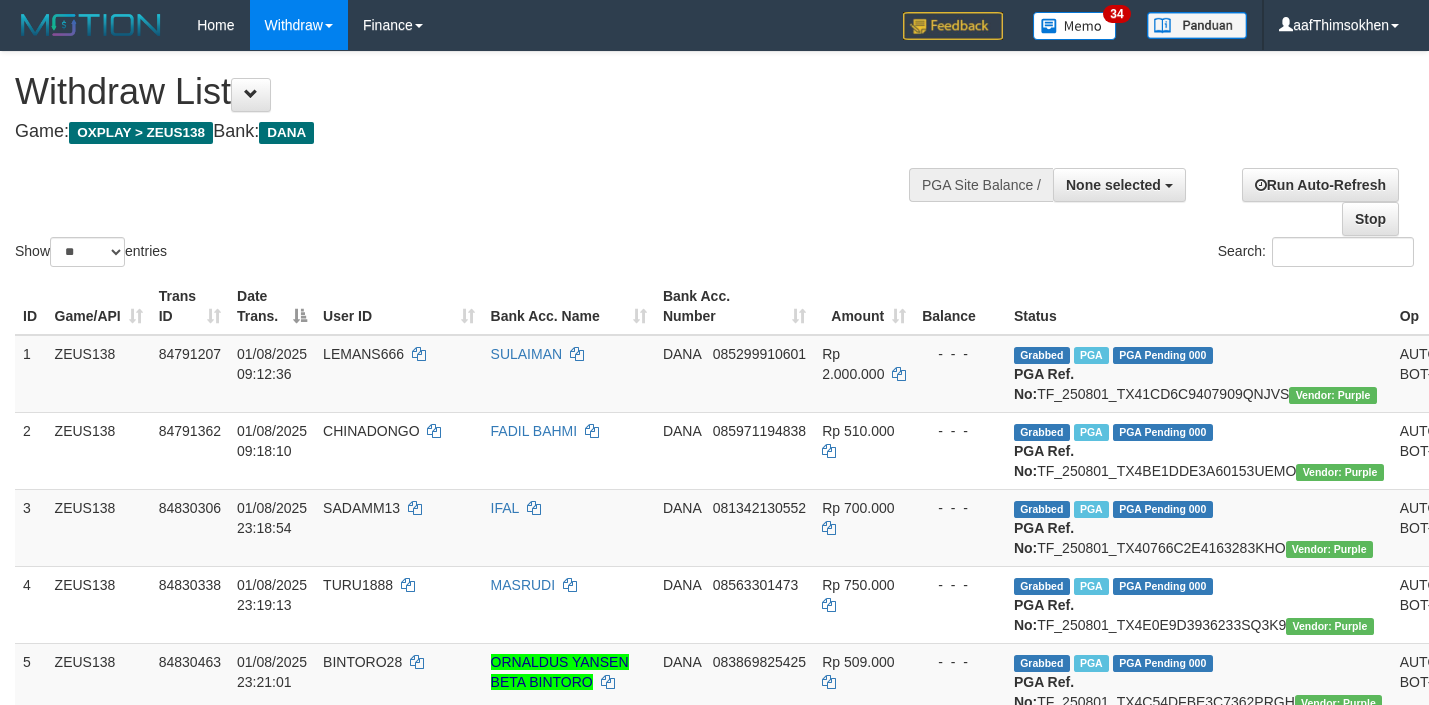 select 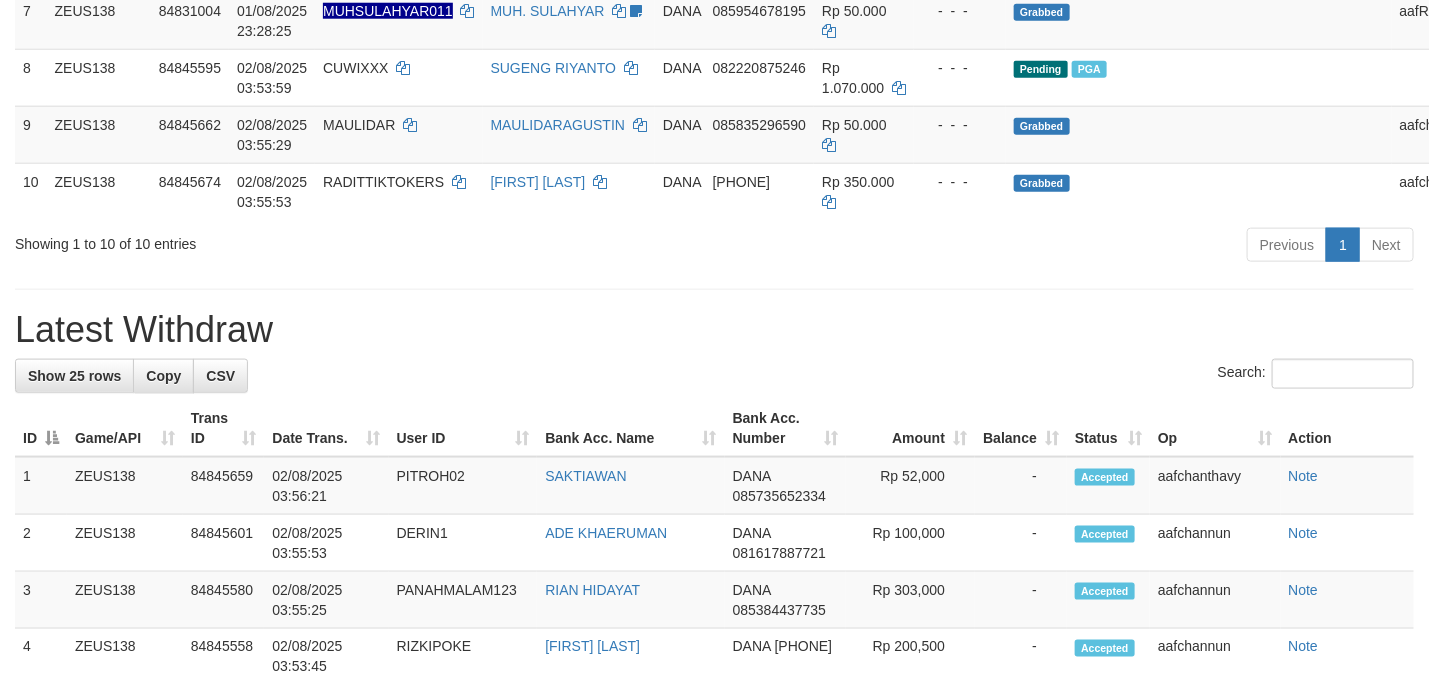 scroll, scrollTop: 750, scrollLeft: 0, axis: vertical 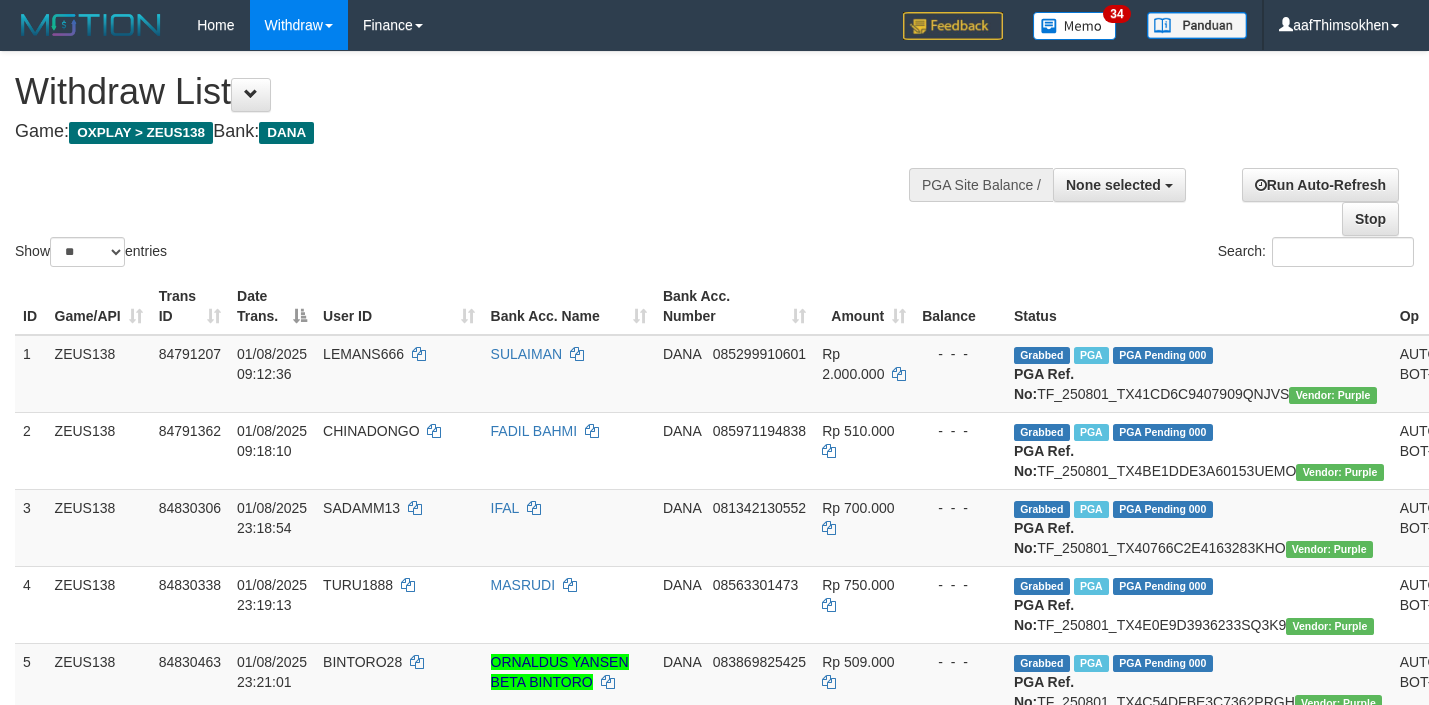 select 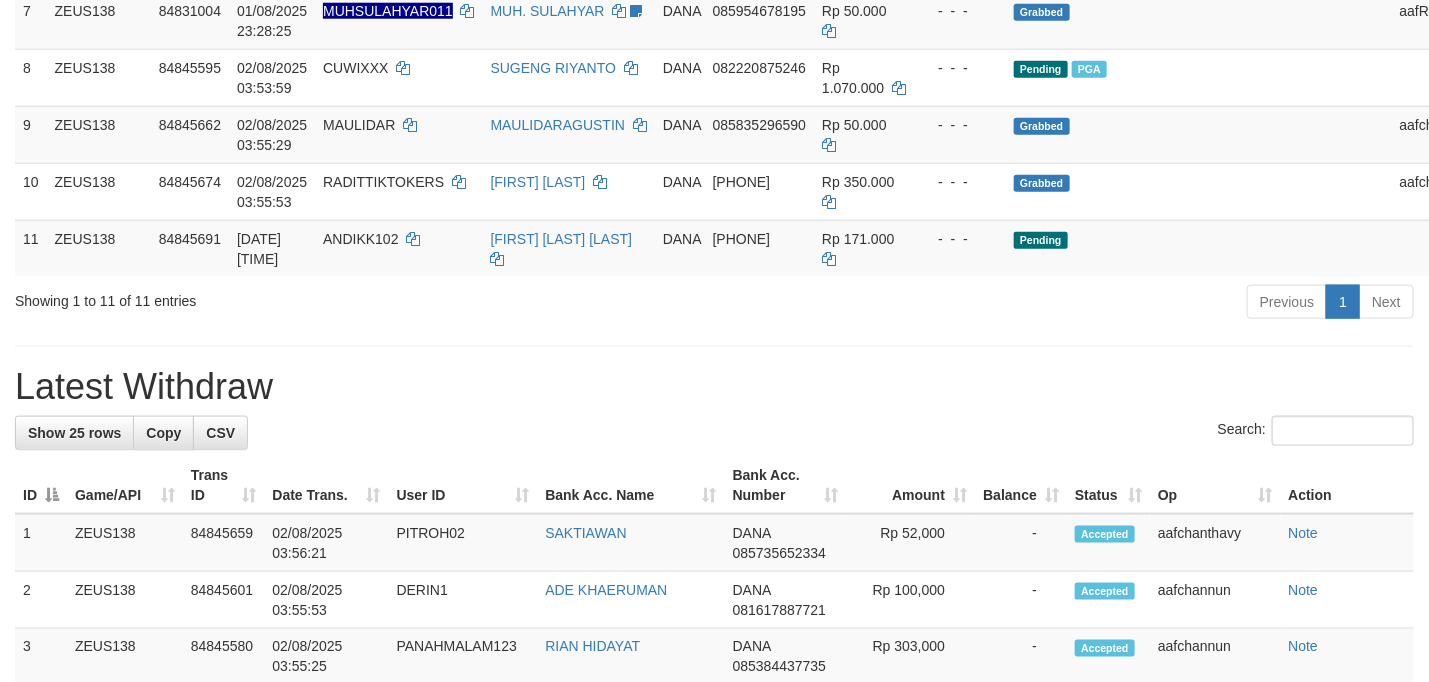 scroll, scrollTop: 750, scrollLeft: 0, axis: vertical 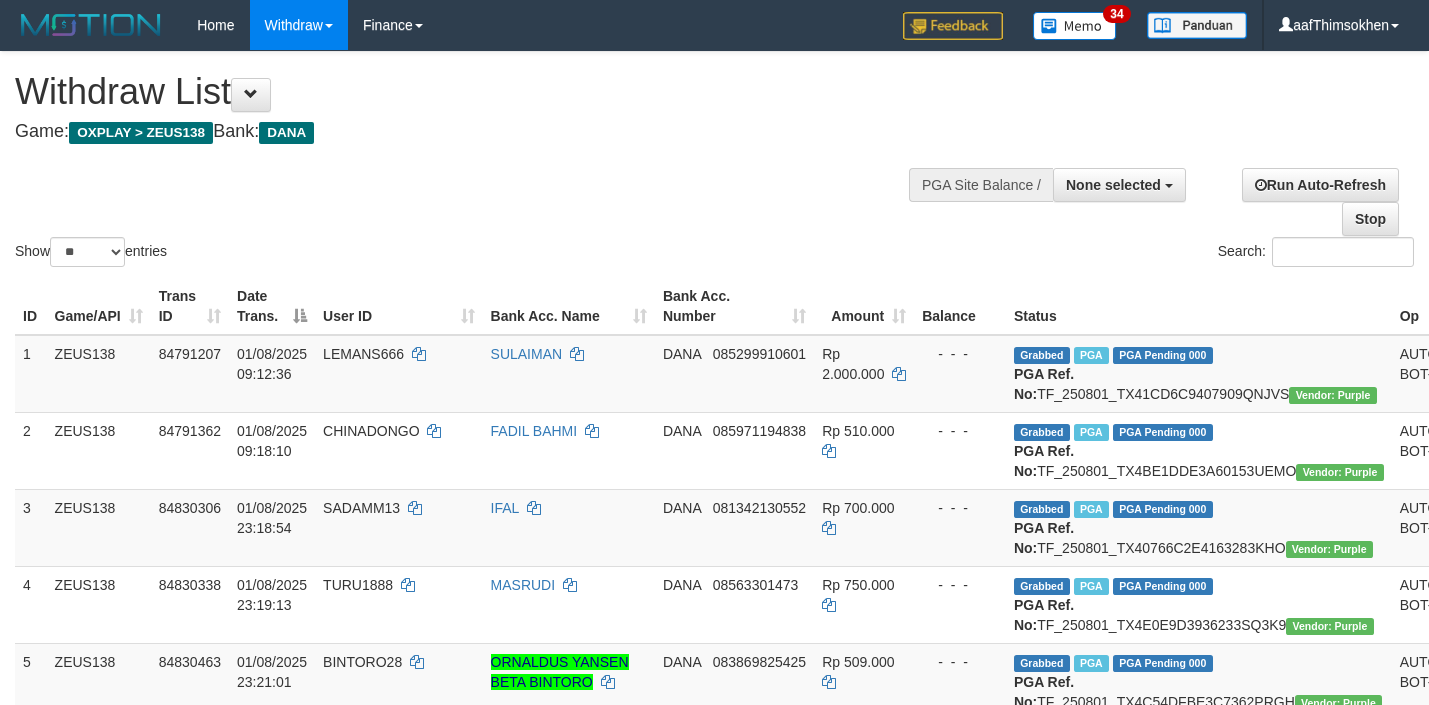 select 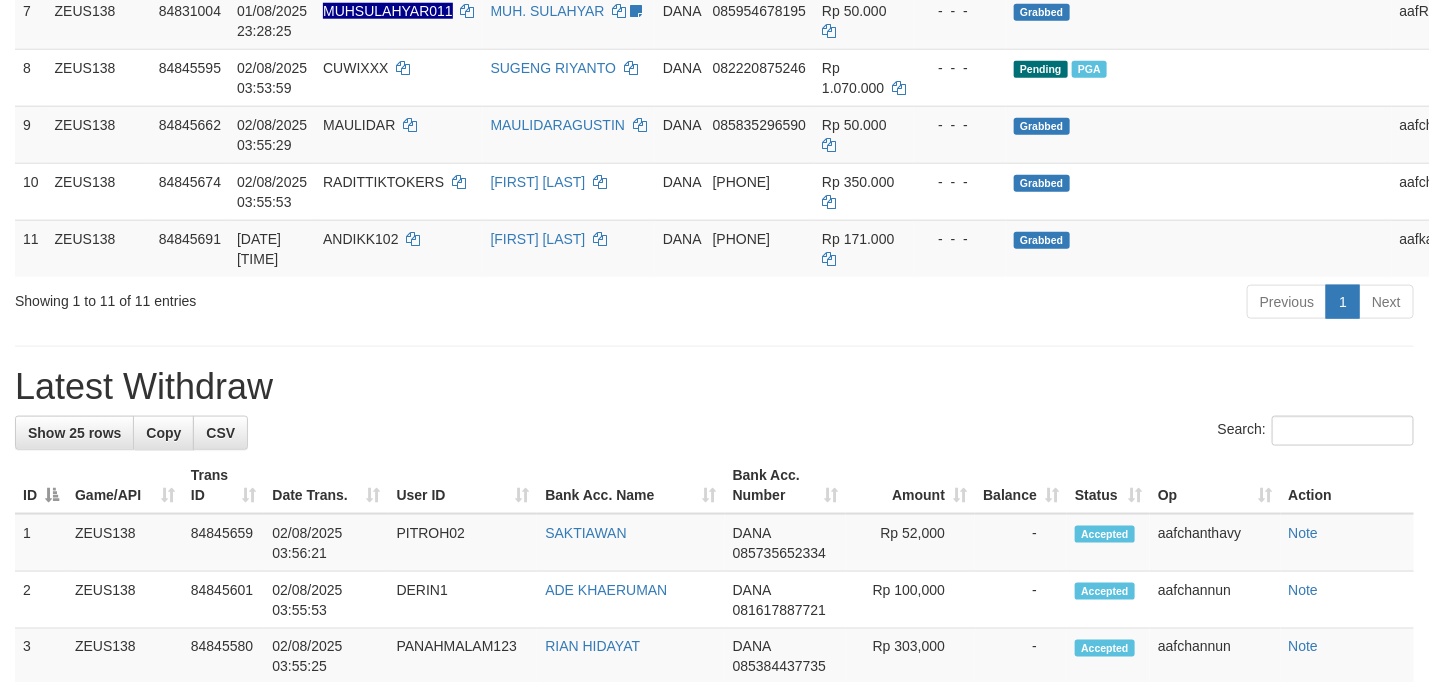 scroll, scrollTop: 750, scrollLeft: 0, axis: vertical 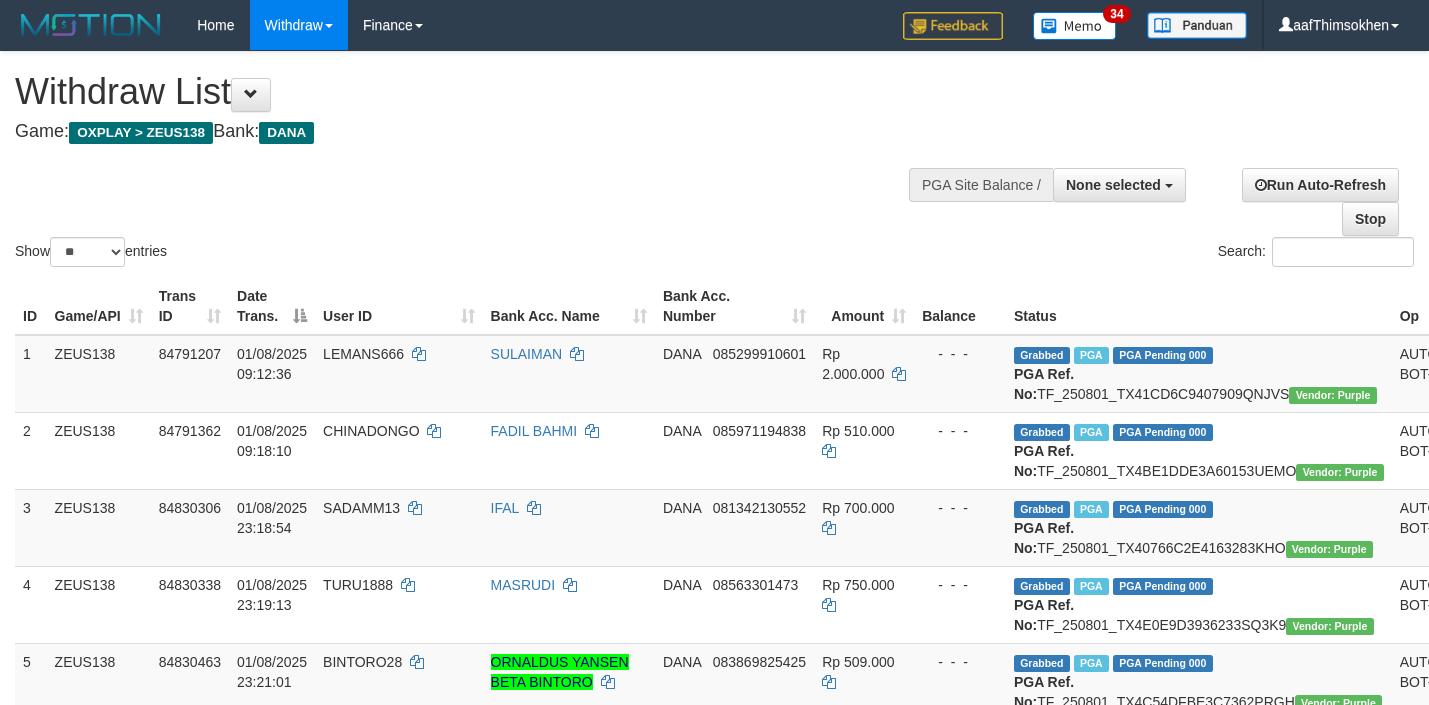 select 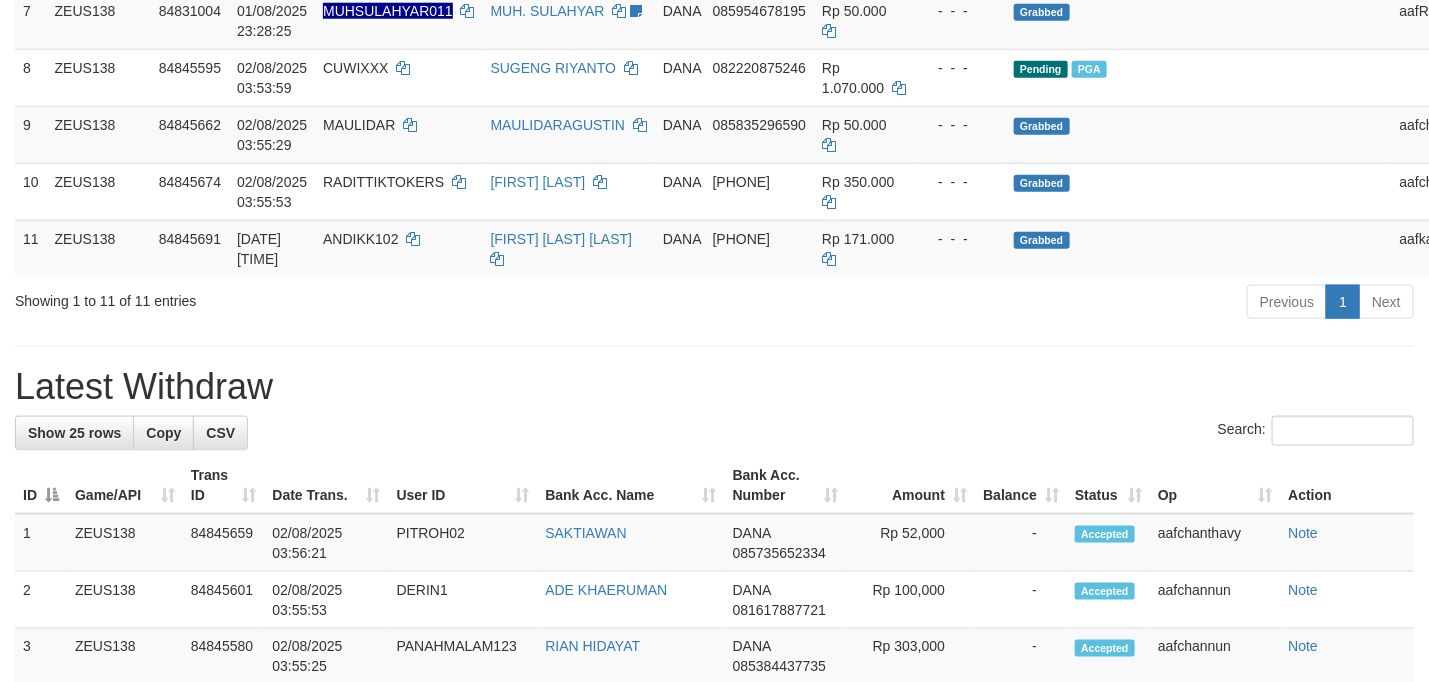 scroll, scrollTop: 750, scrollLeft: 0, axis: vertical 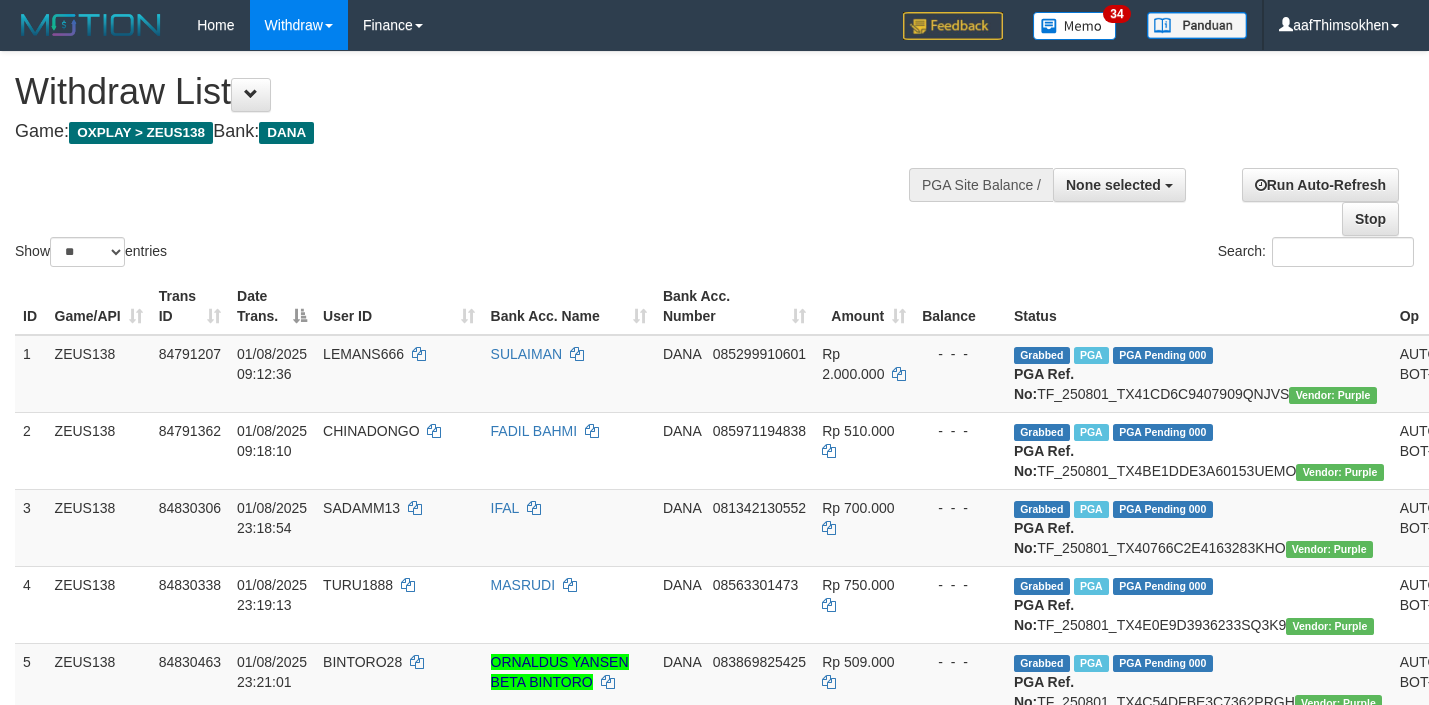select 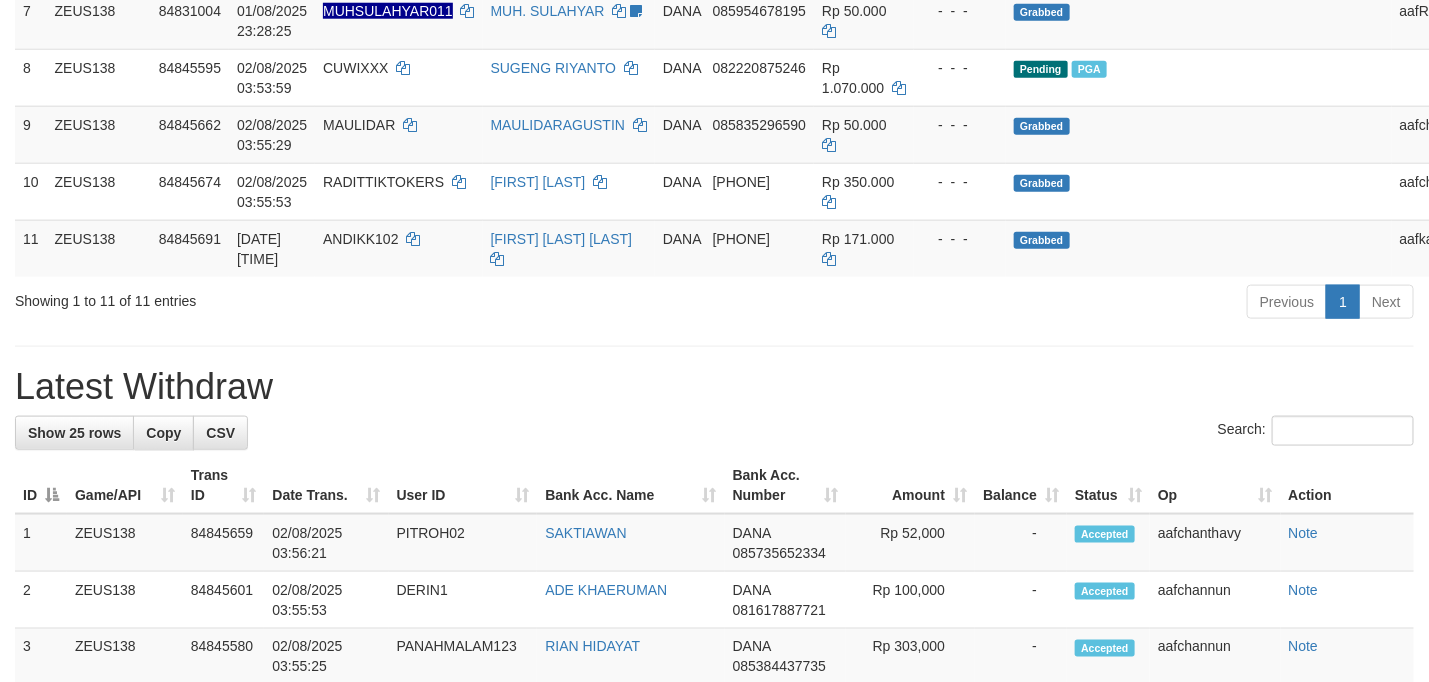 scroll, scrollTop: 750, scrollLeft: 0, axis: vertical 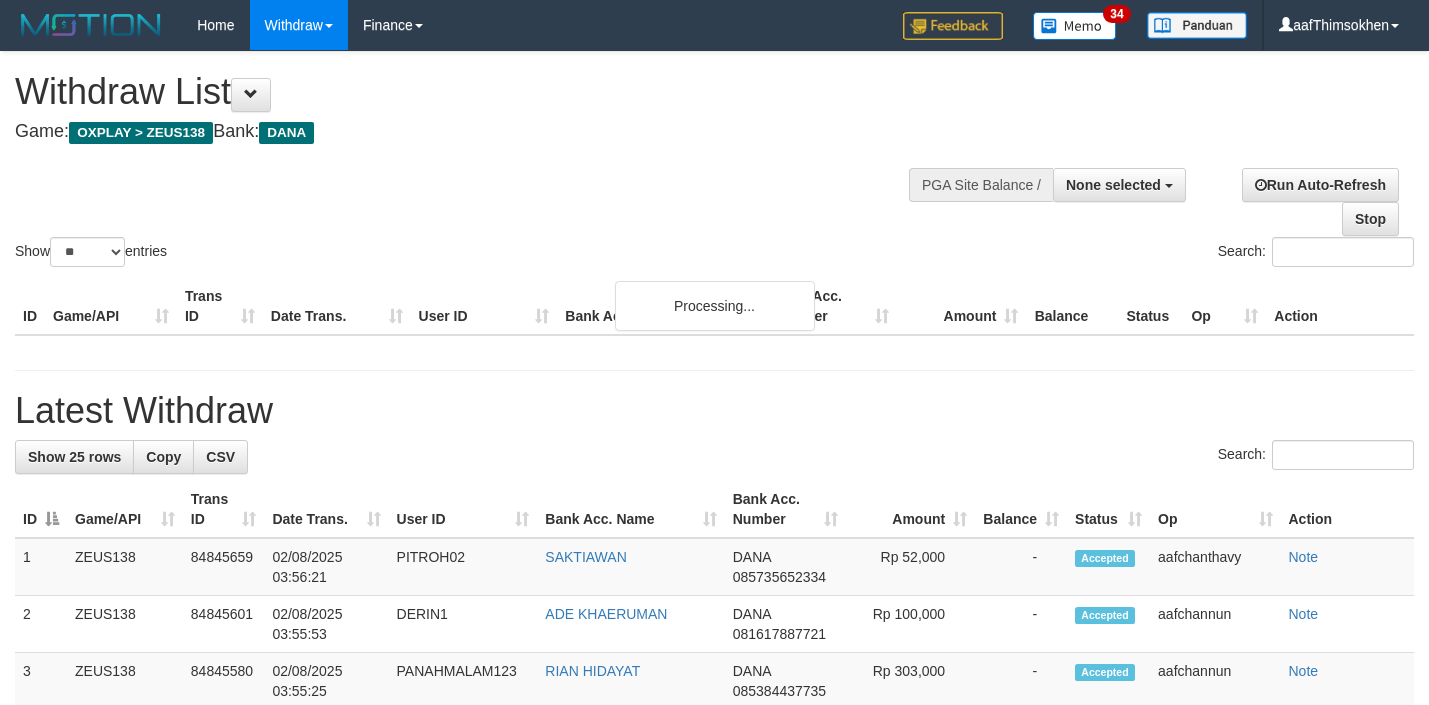 select 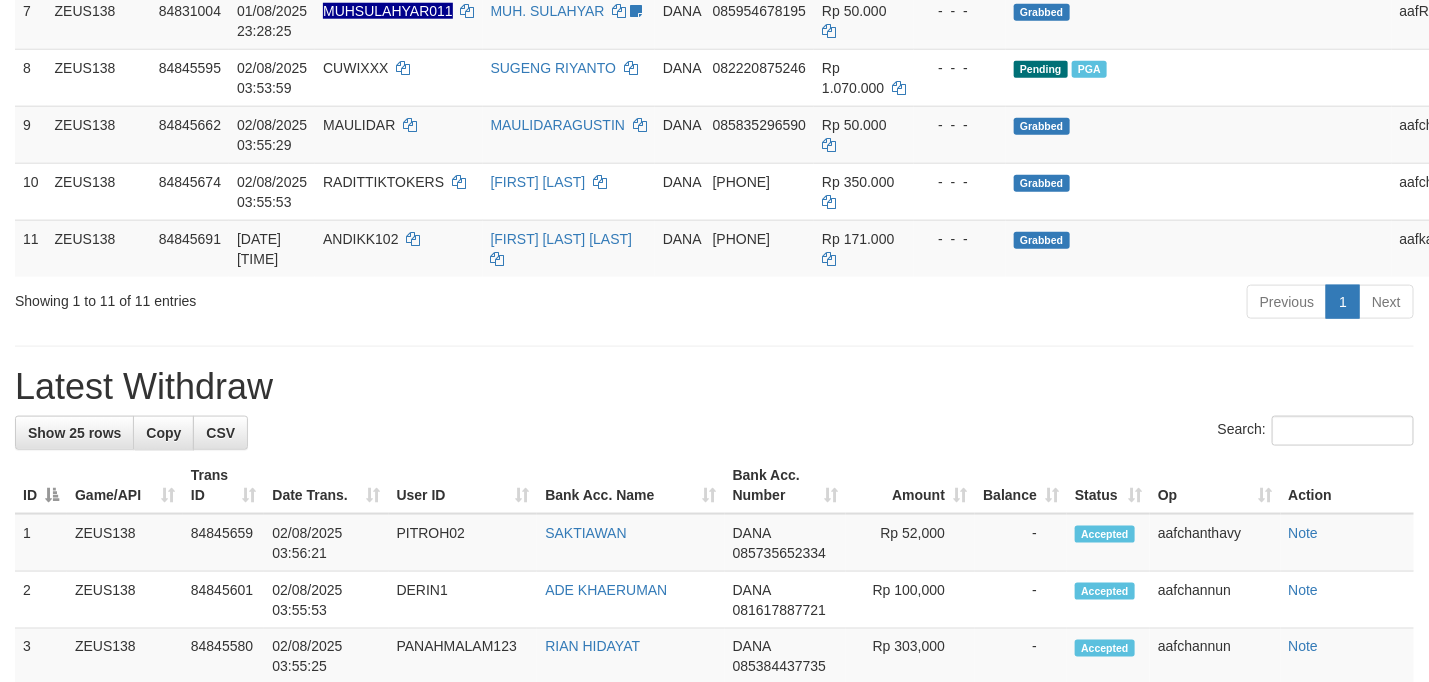 scroll, scrollTop: 750, scrollLeft: 0, axis: vertical 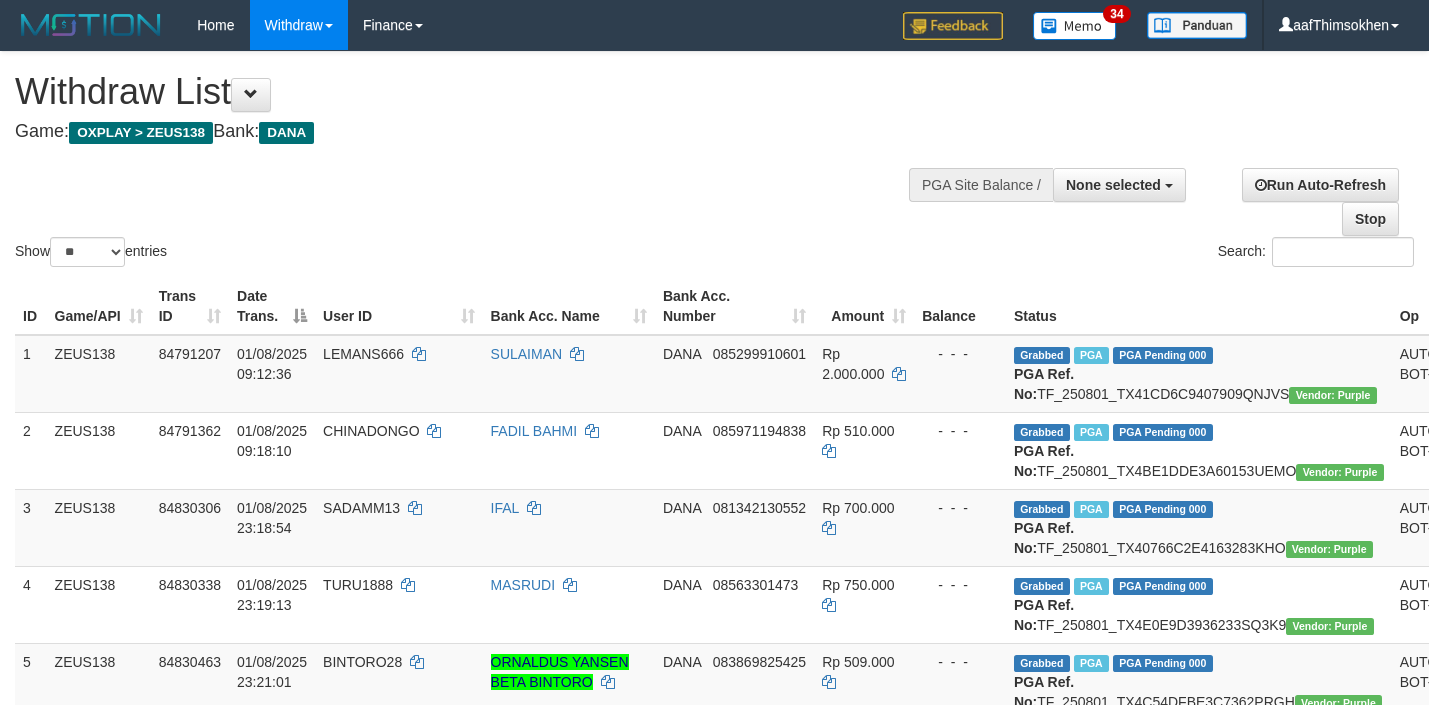 select 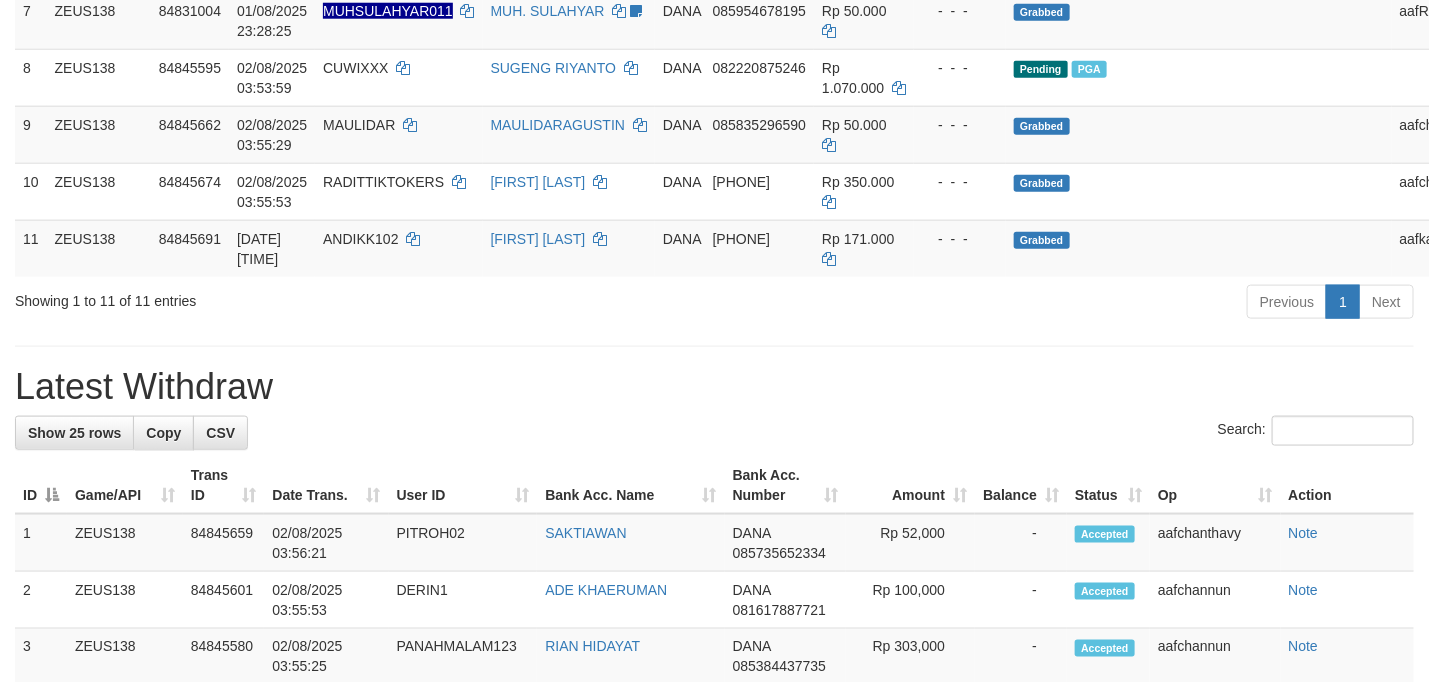 scroll, scrollTop: 750, scrollLeft: 0, axis: vertical 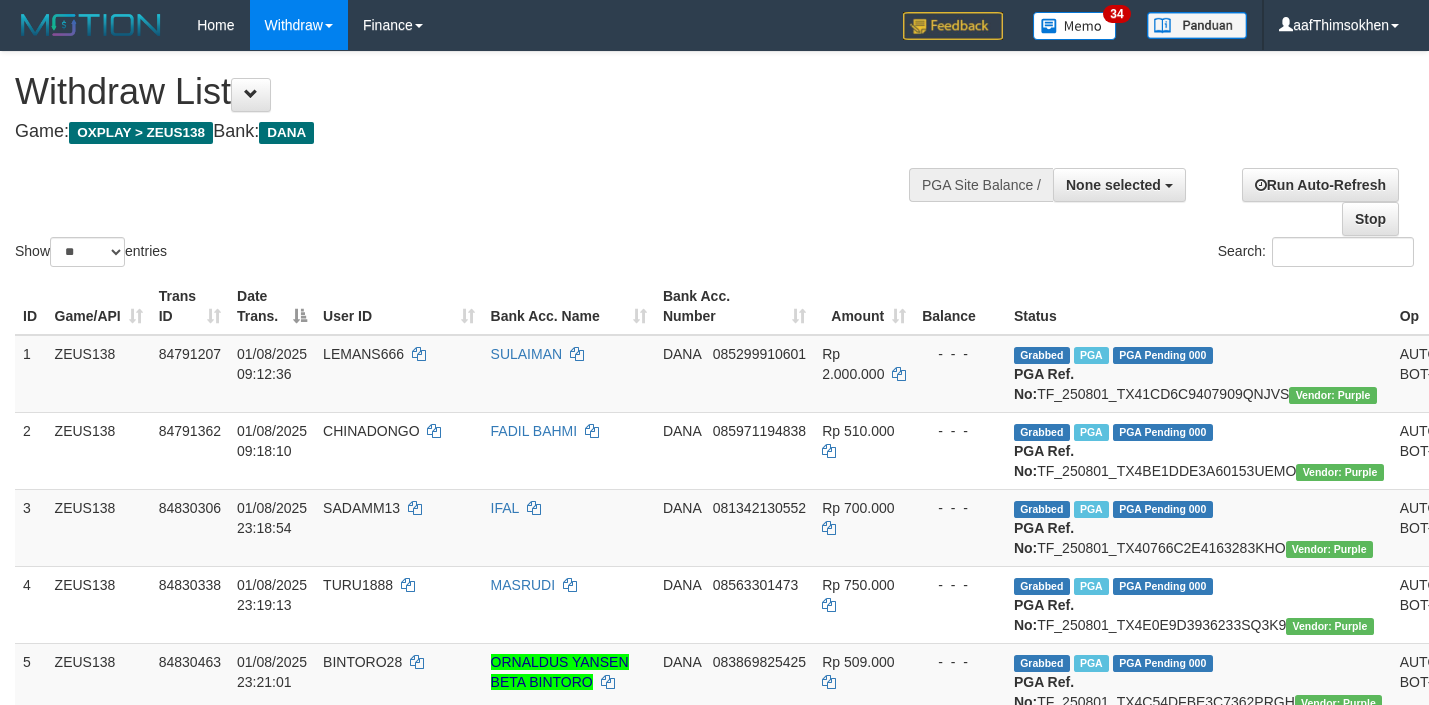 select 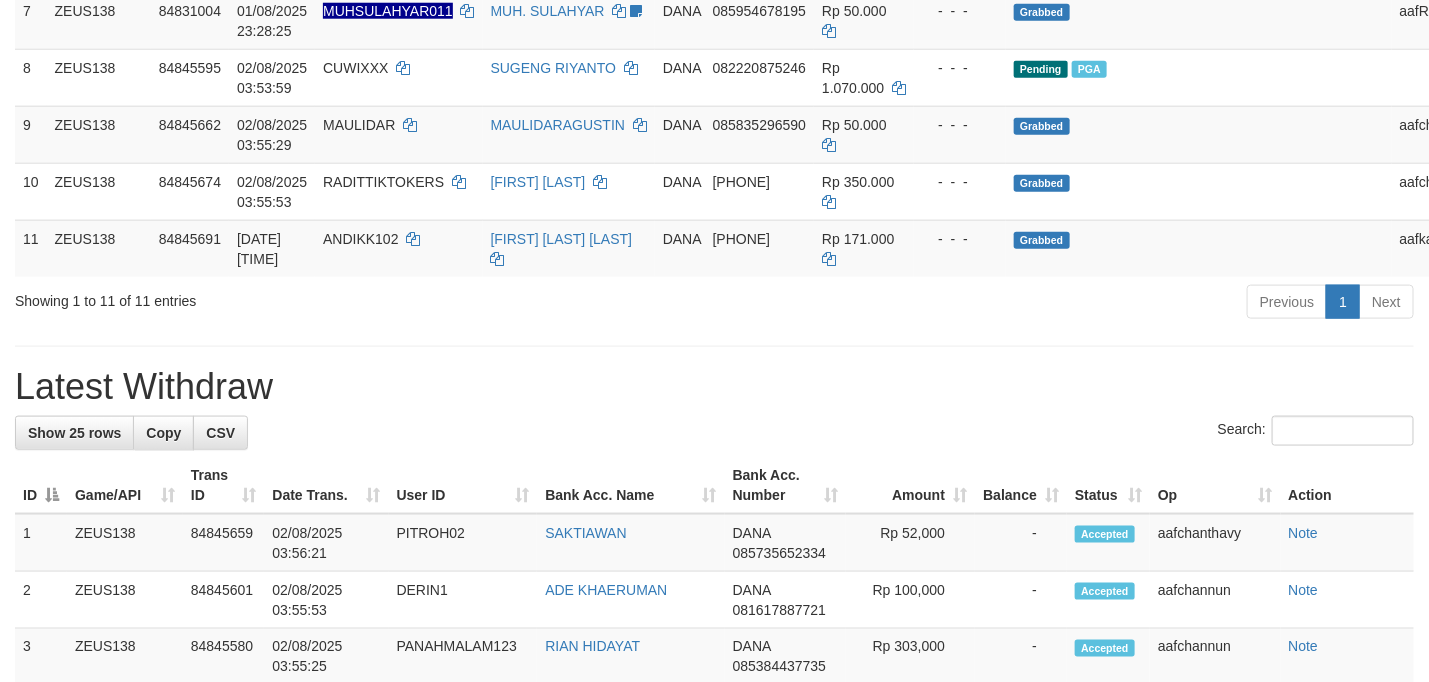 scroll, scrollTop: 750, scrollLeft: 0, axis: vertical 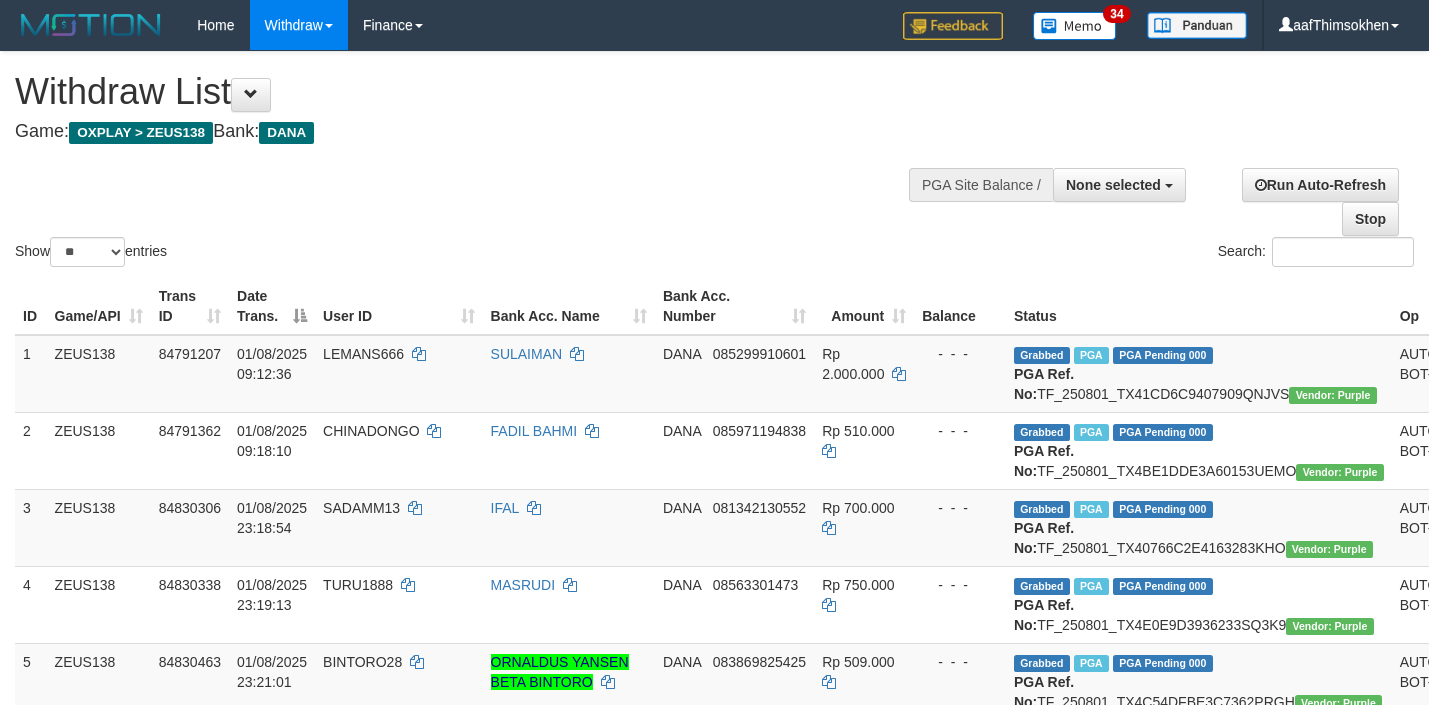 select 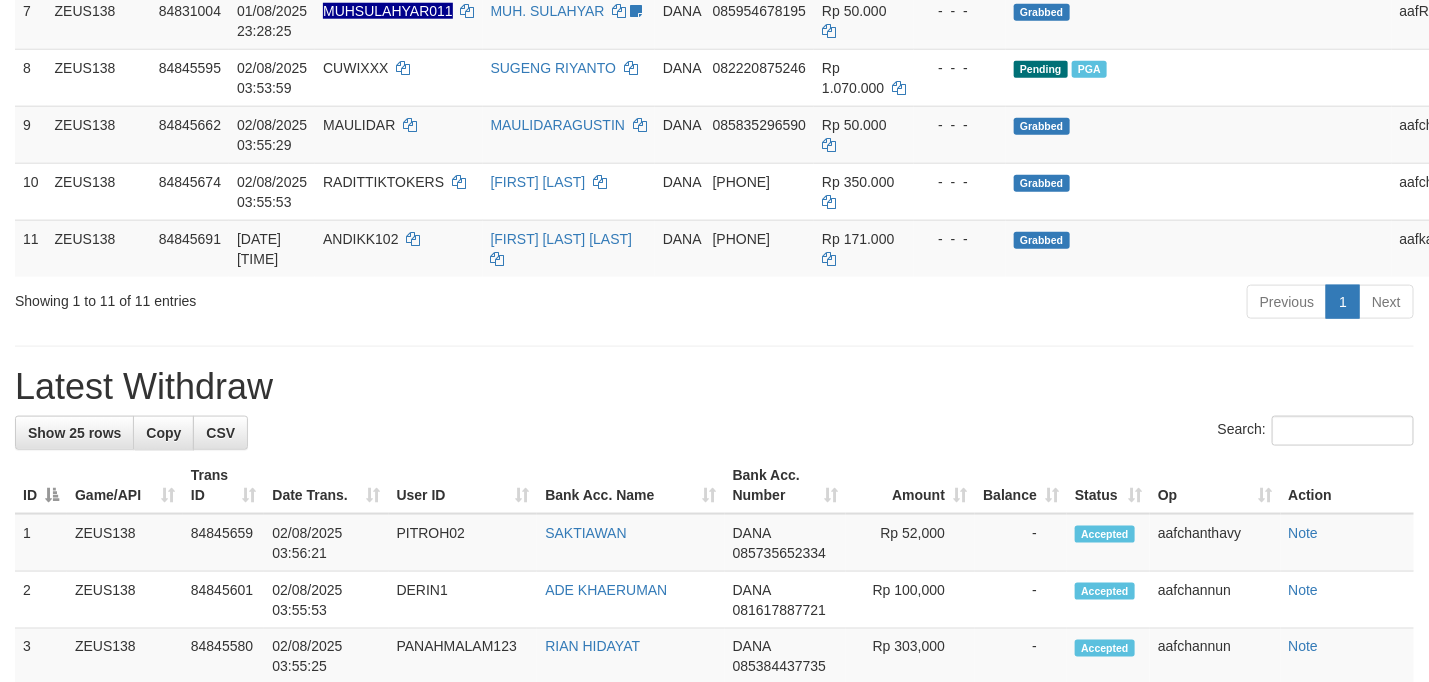 scroll, scrollTop: 750, scrollLeft: 0, axis: vertical 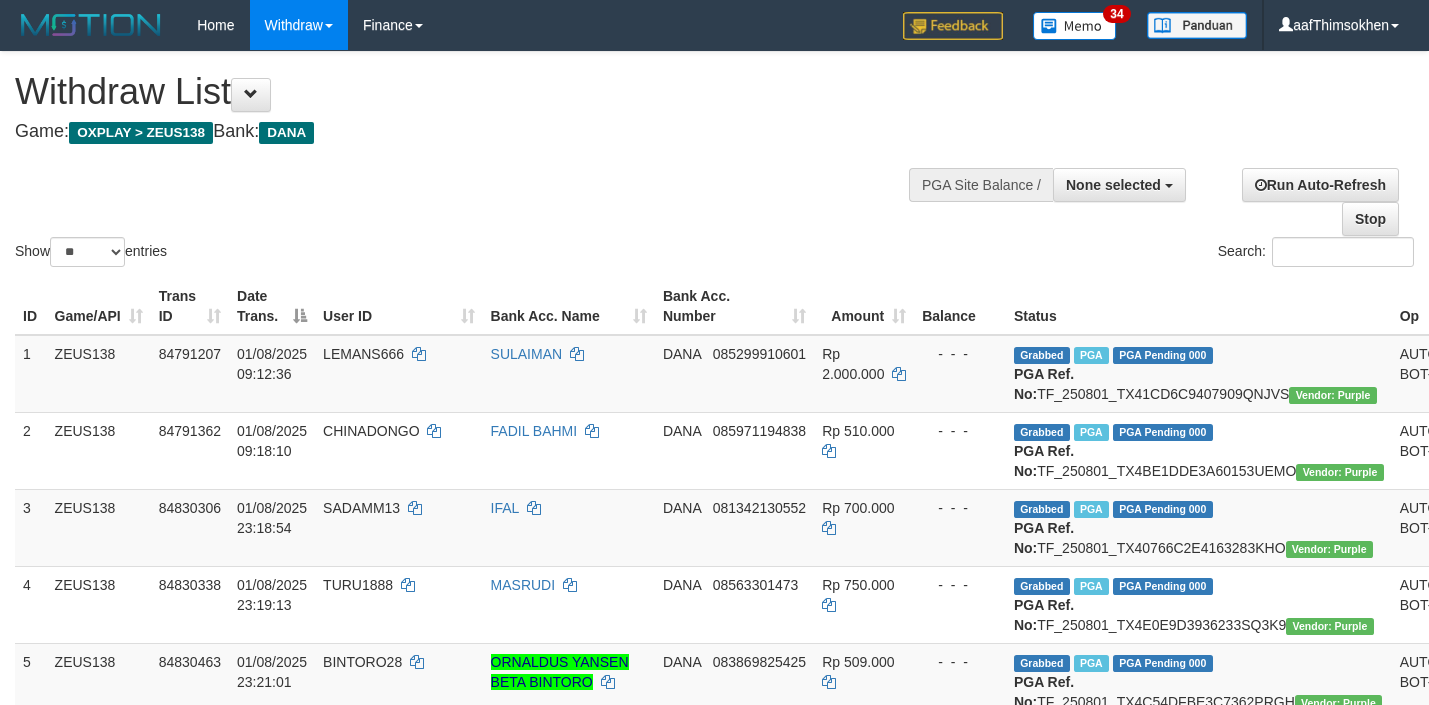 select 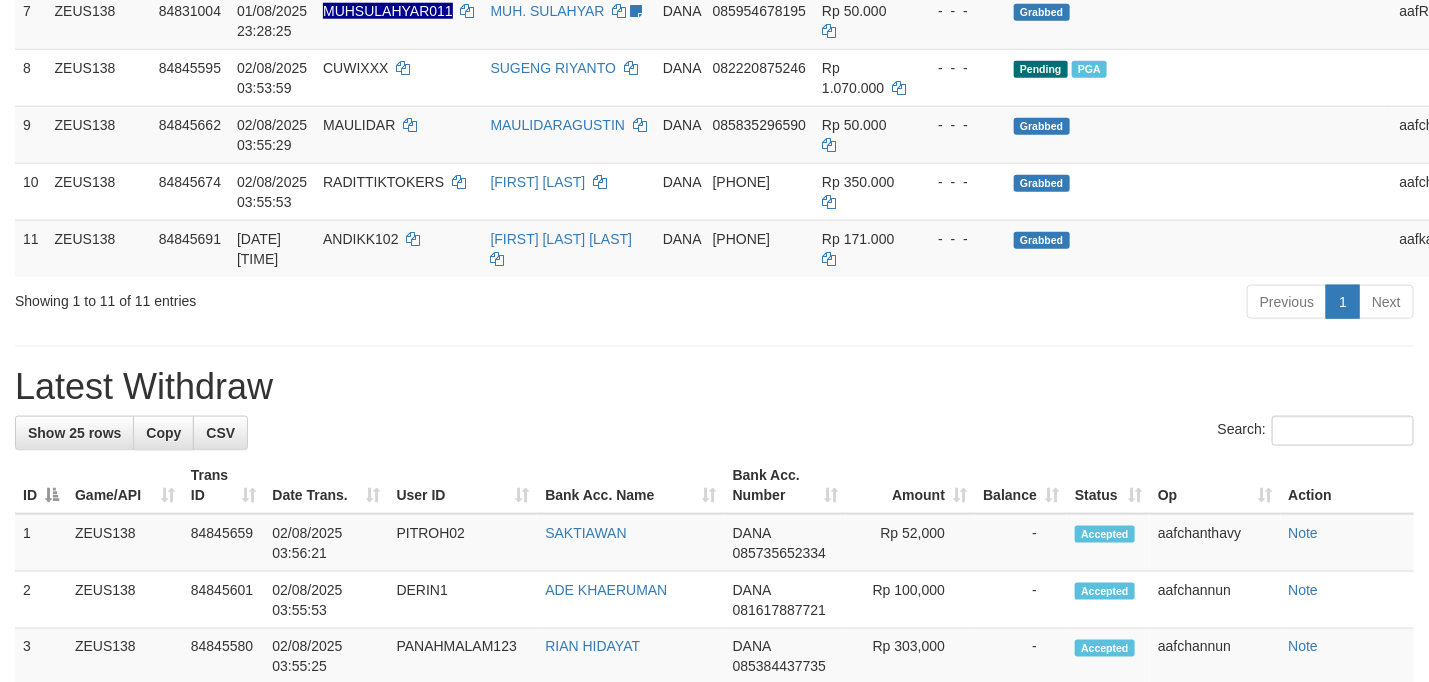 scroll, scrollTop: 750, scrollLeft: 0, axis: vertical 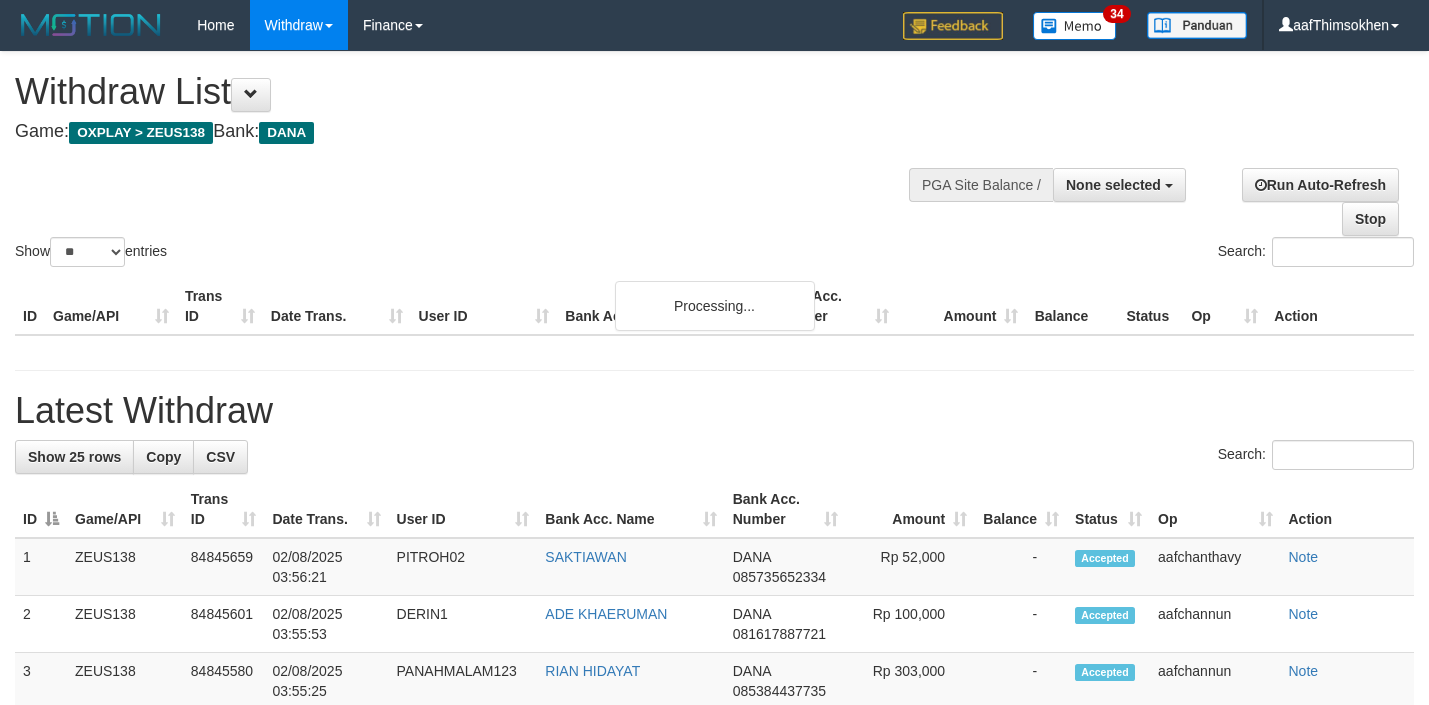select 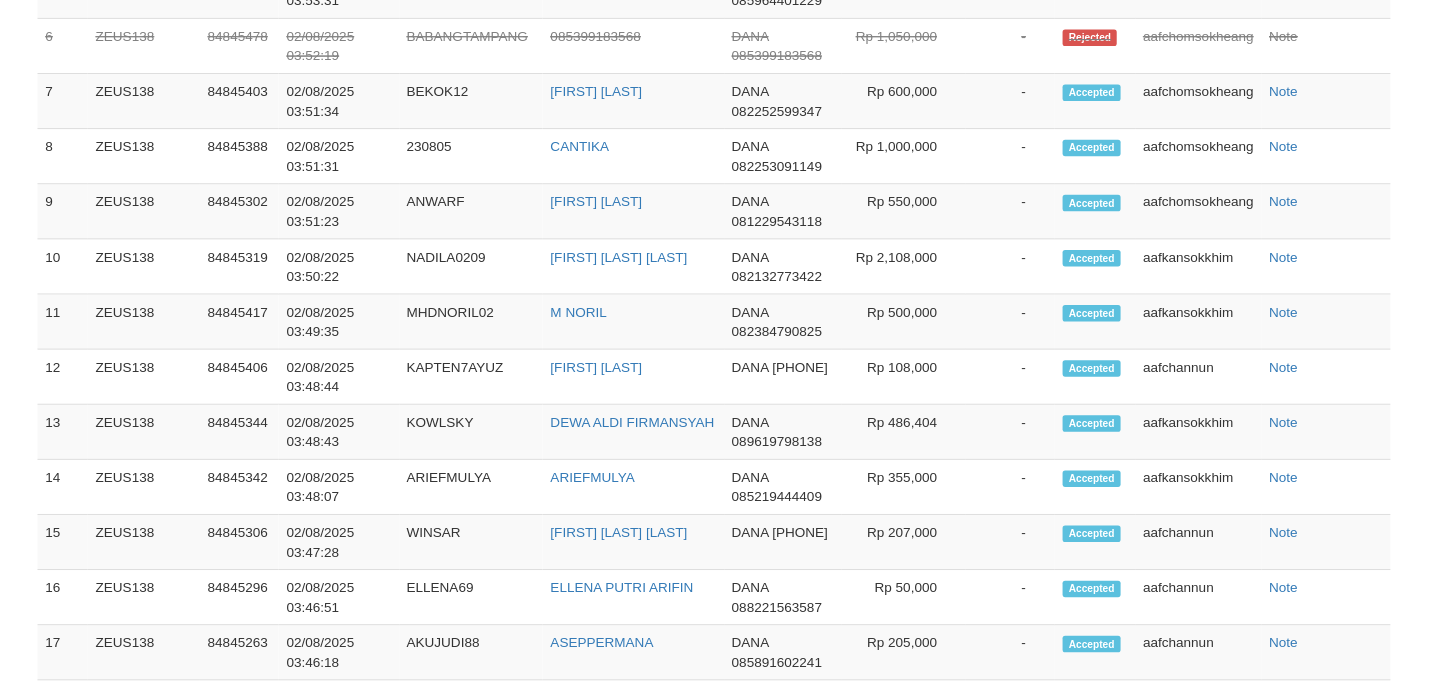scroll, scrollTop: 1657, scrollLeft: 0, axis: vertical 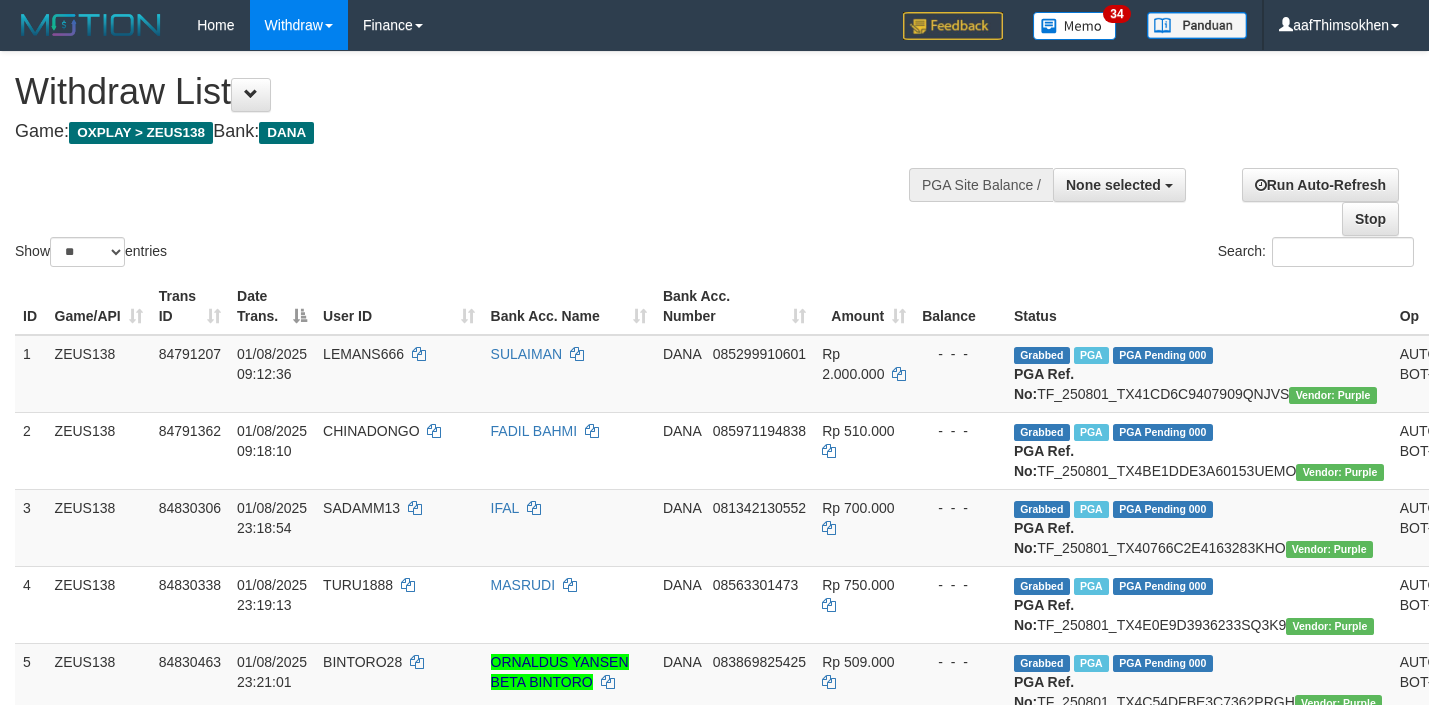 select 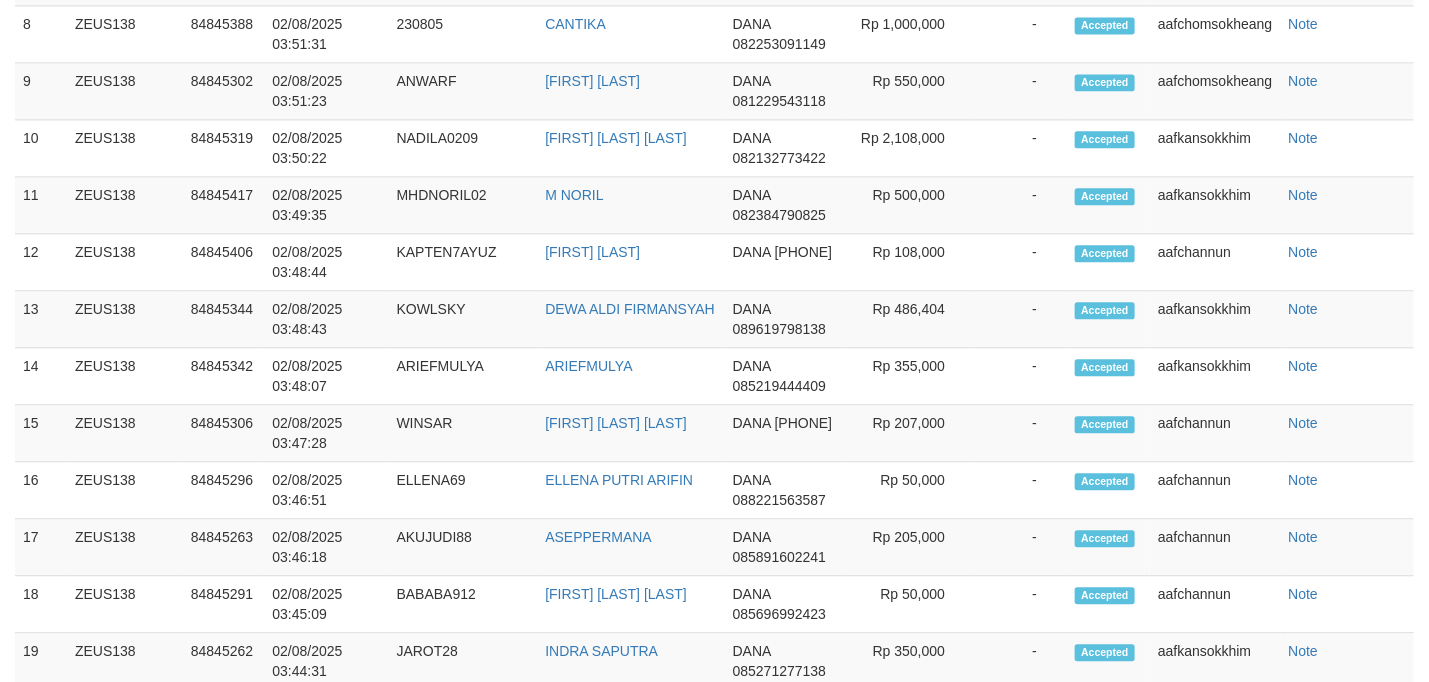 scroll, scrollTop: 1657, scrollLeft: 0, axis: vertical 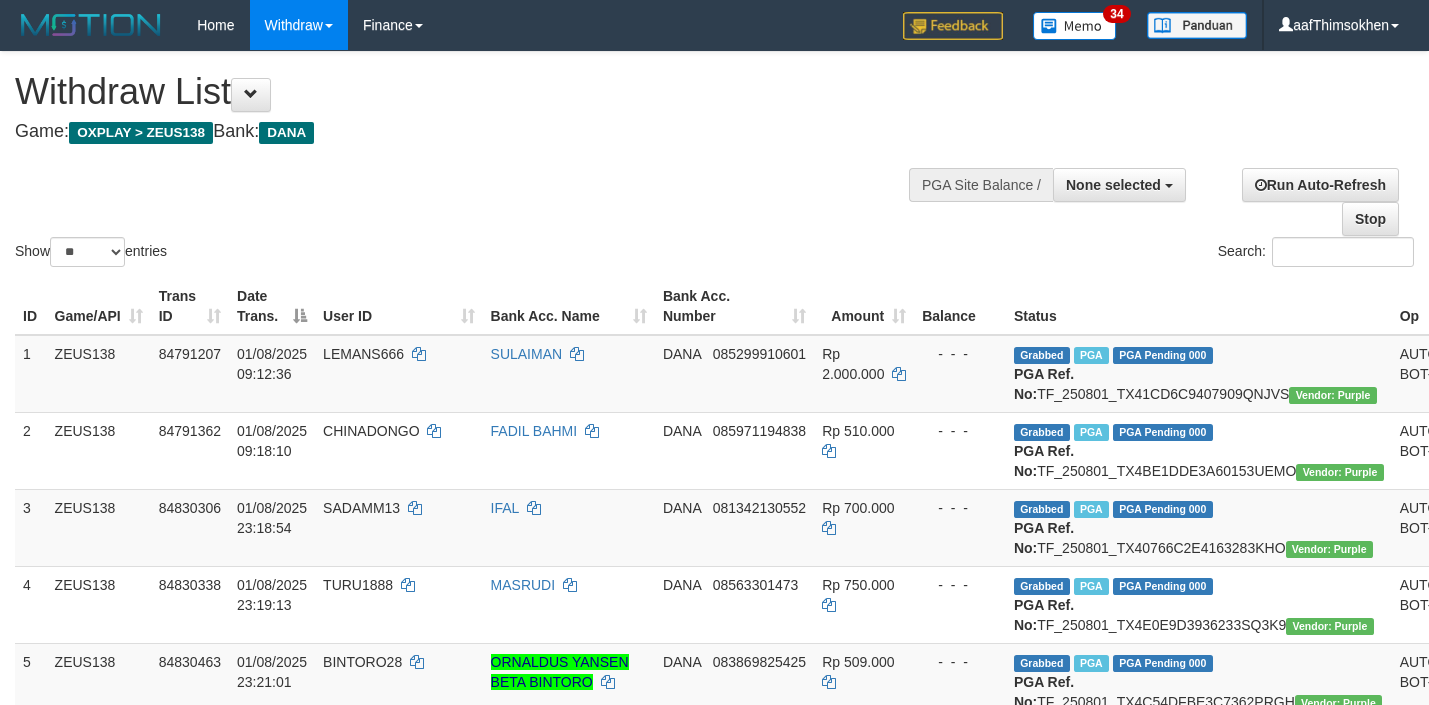 select 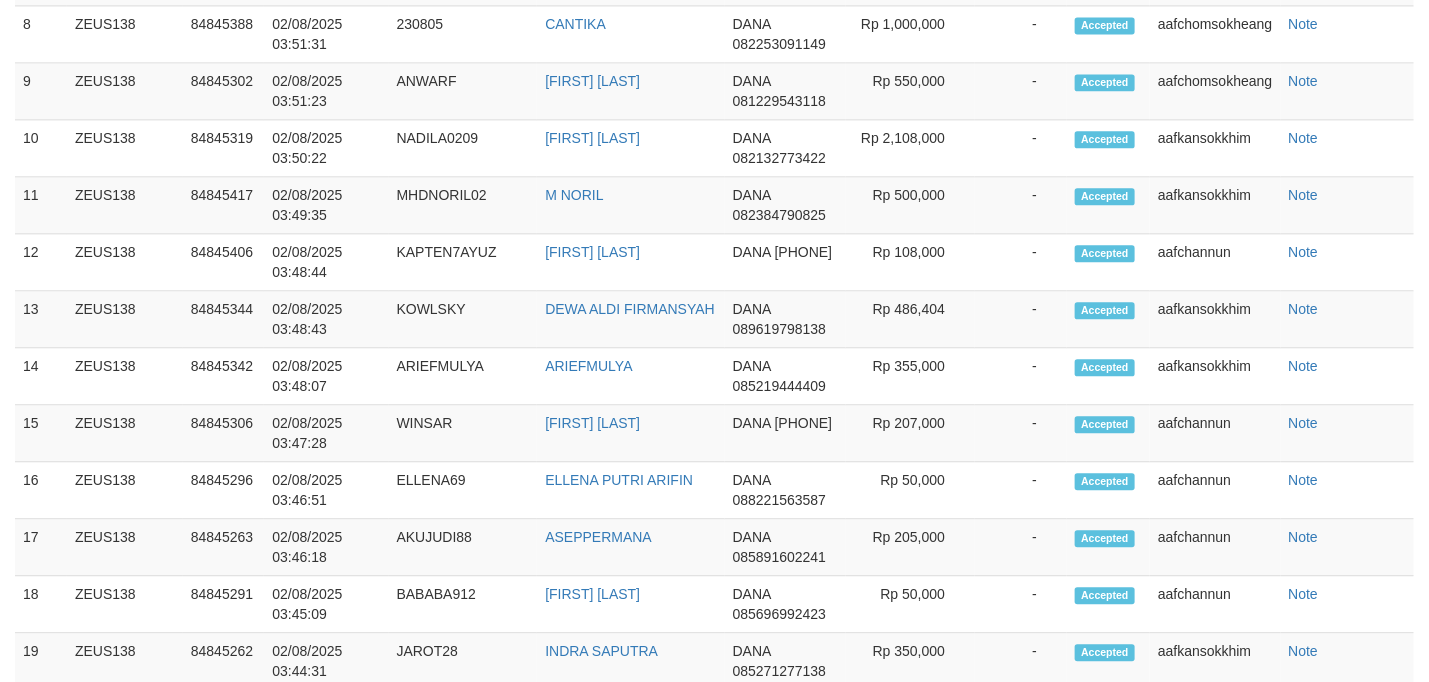 scroll, scrollTop: 1657, scrollLeft: 0, axis: vertical 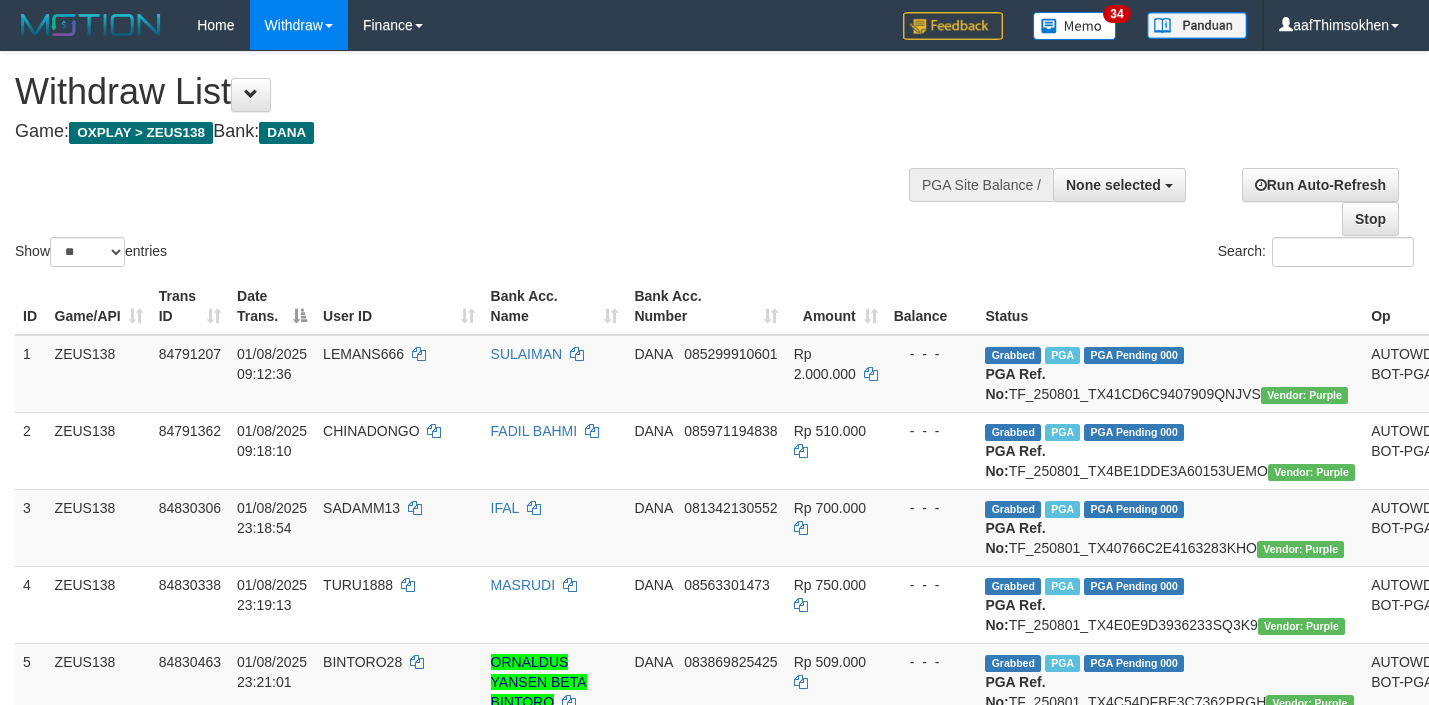 select 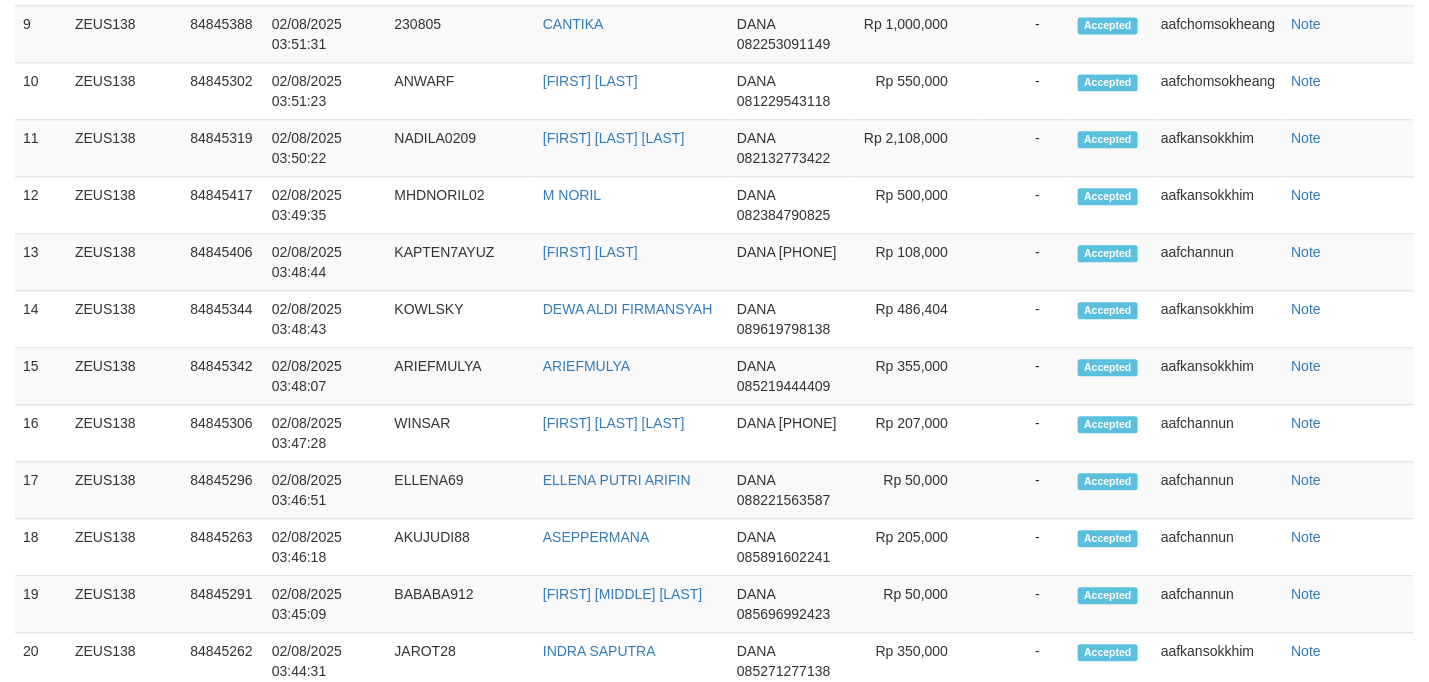 scroll, scrollTop: 1657, scrollLeft: 0, axis: vertical 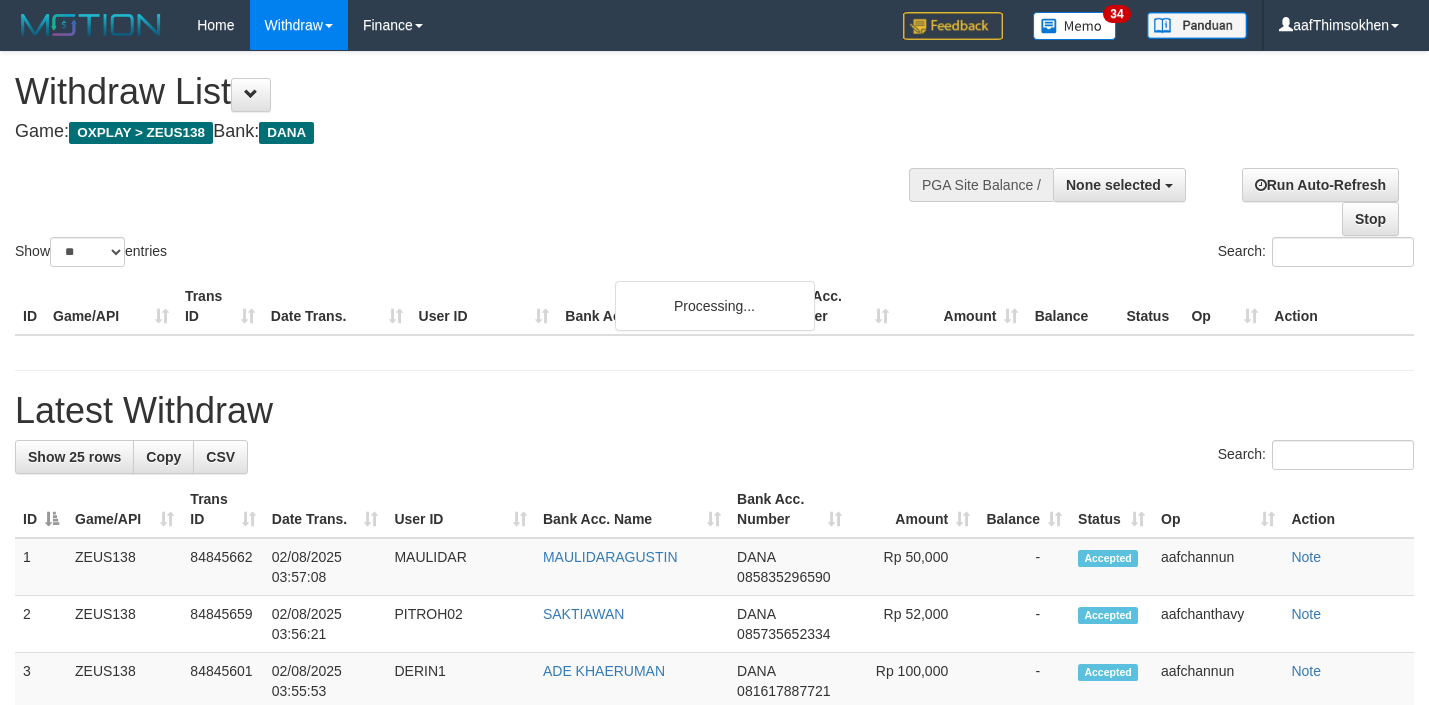 select 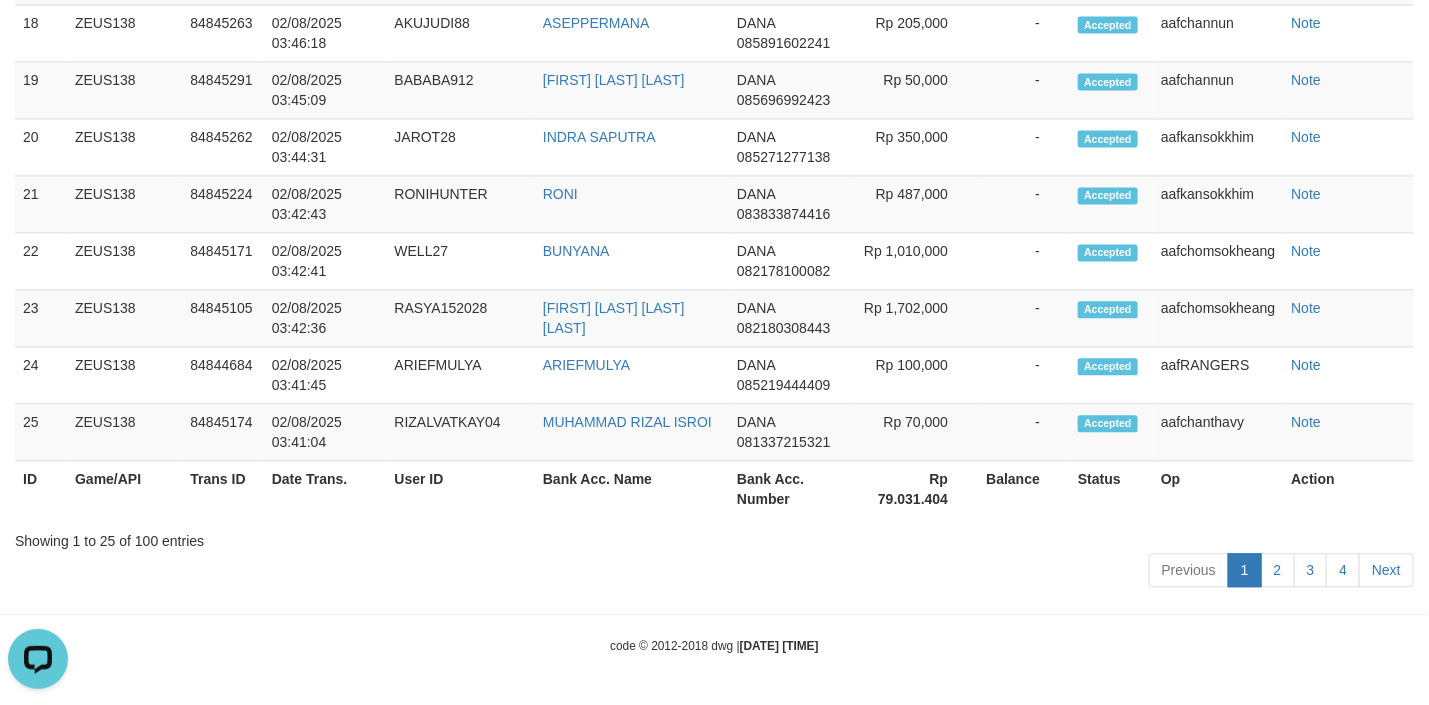 scroll, scrollTop: 0, scrollLeft: 0, axis: both 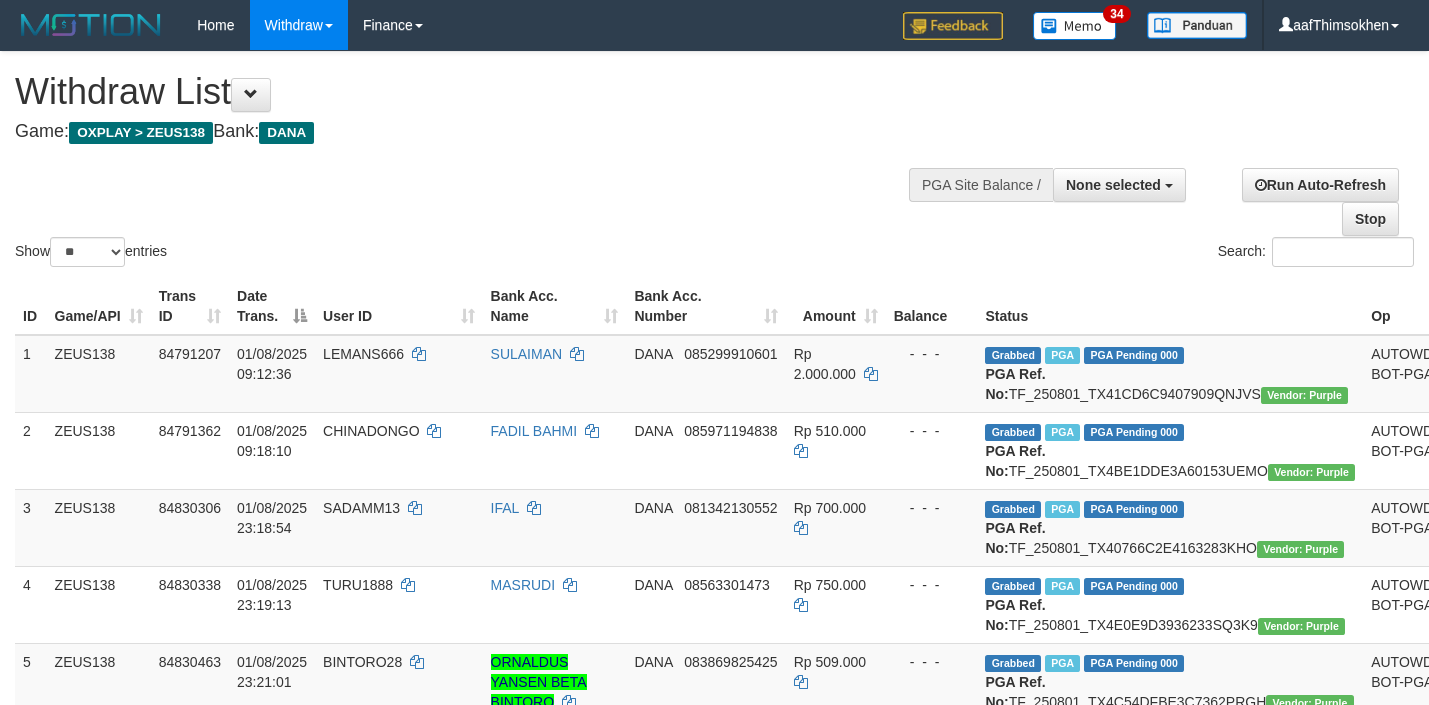 select 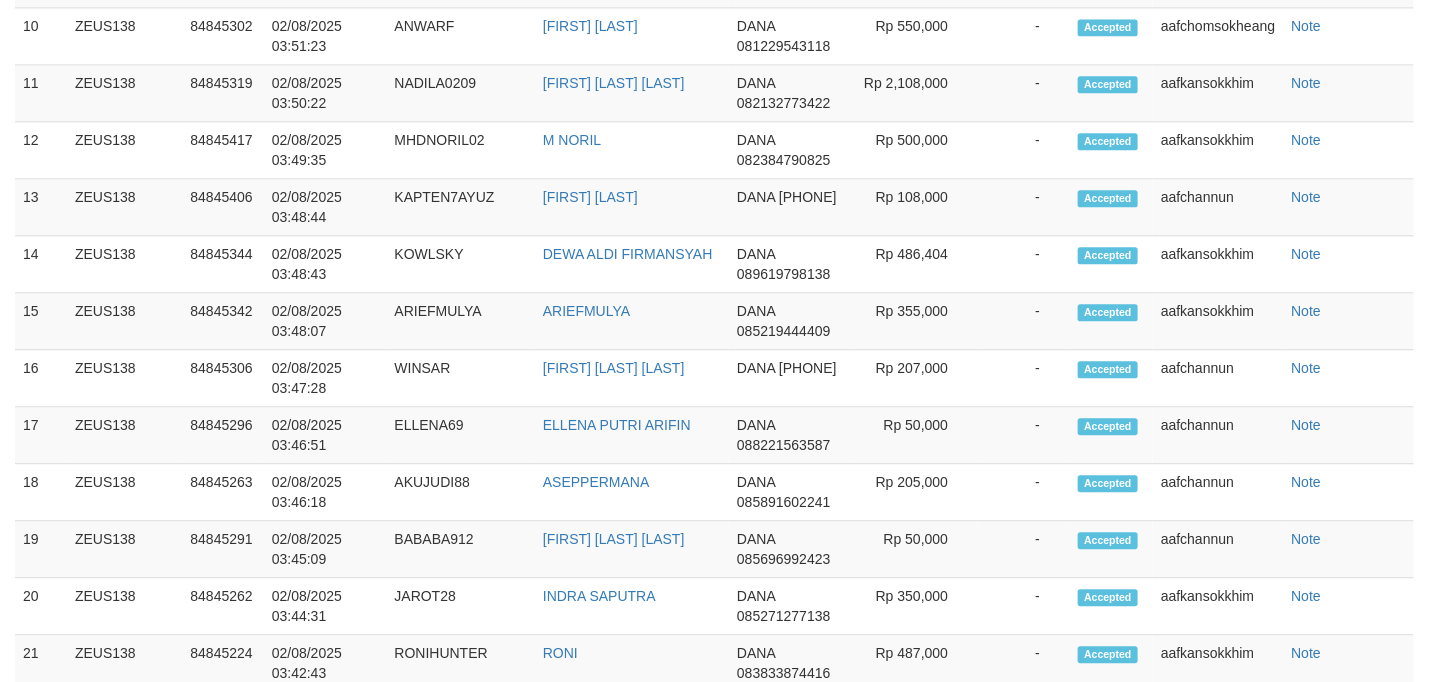 scroll, scrollTop: 1713, scrollLeft: 0, axis: vertical 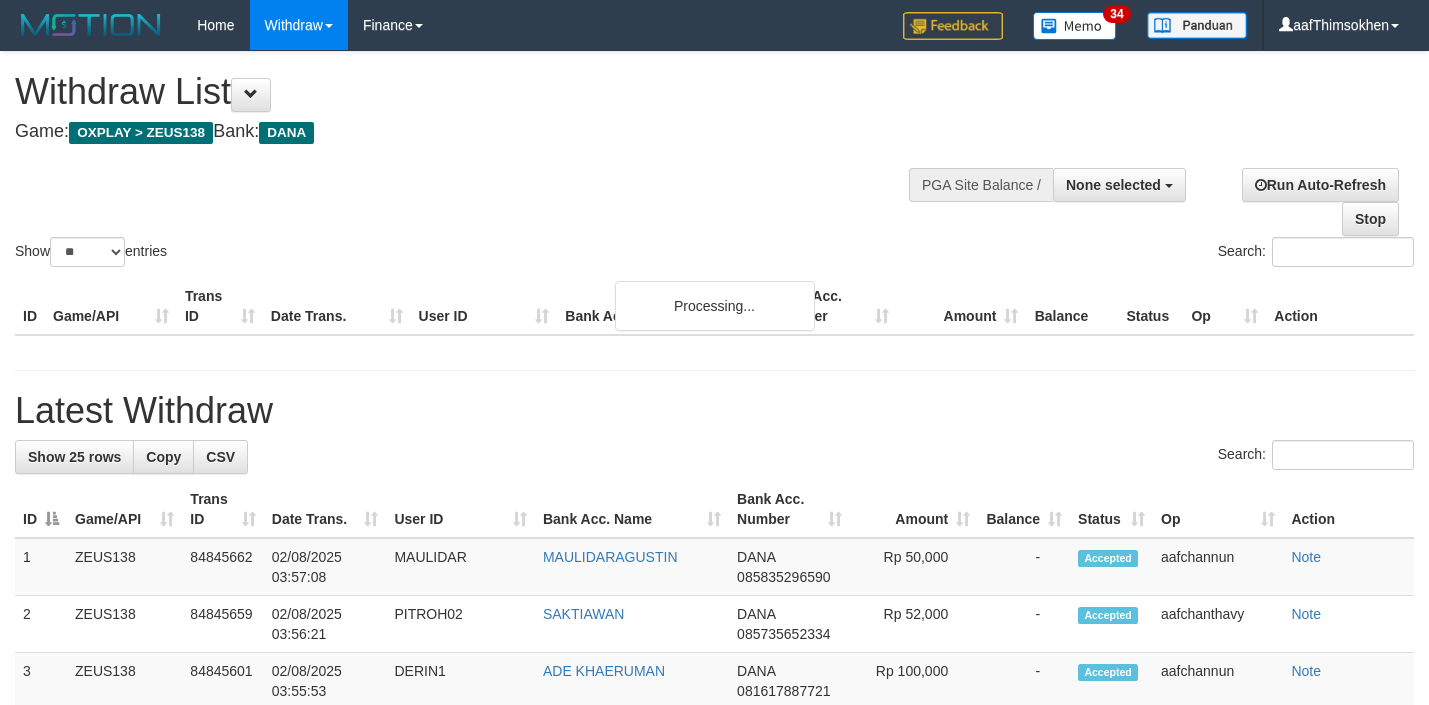 select 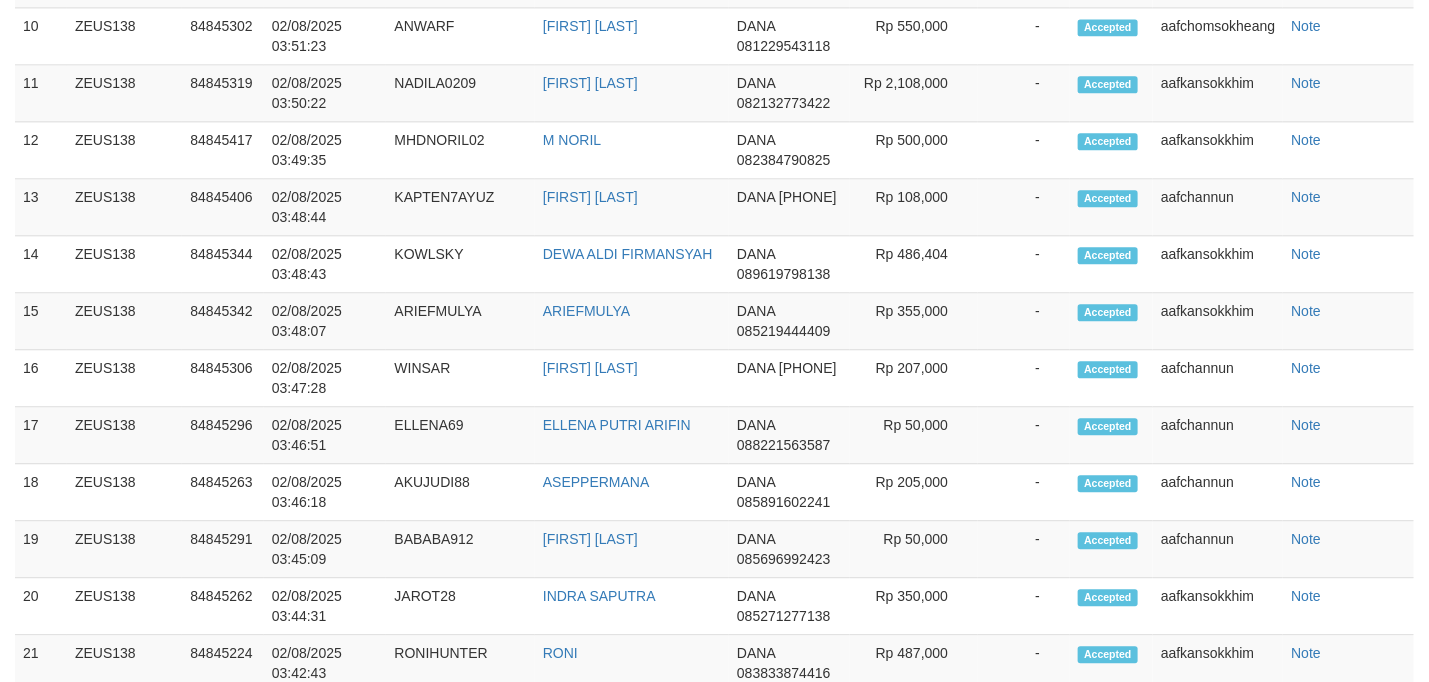 scroll, scrollTop: 1713, scrollLeft: 0, axis: vertical 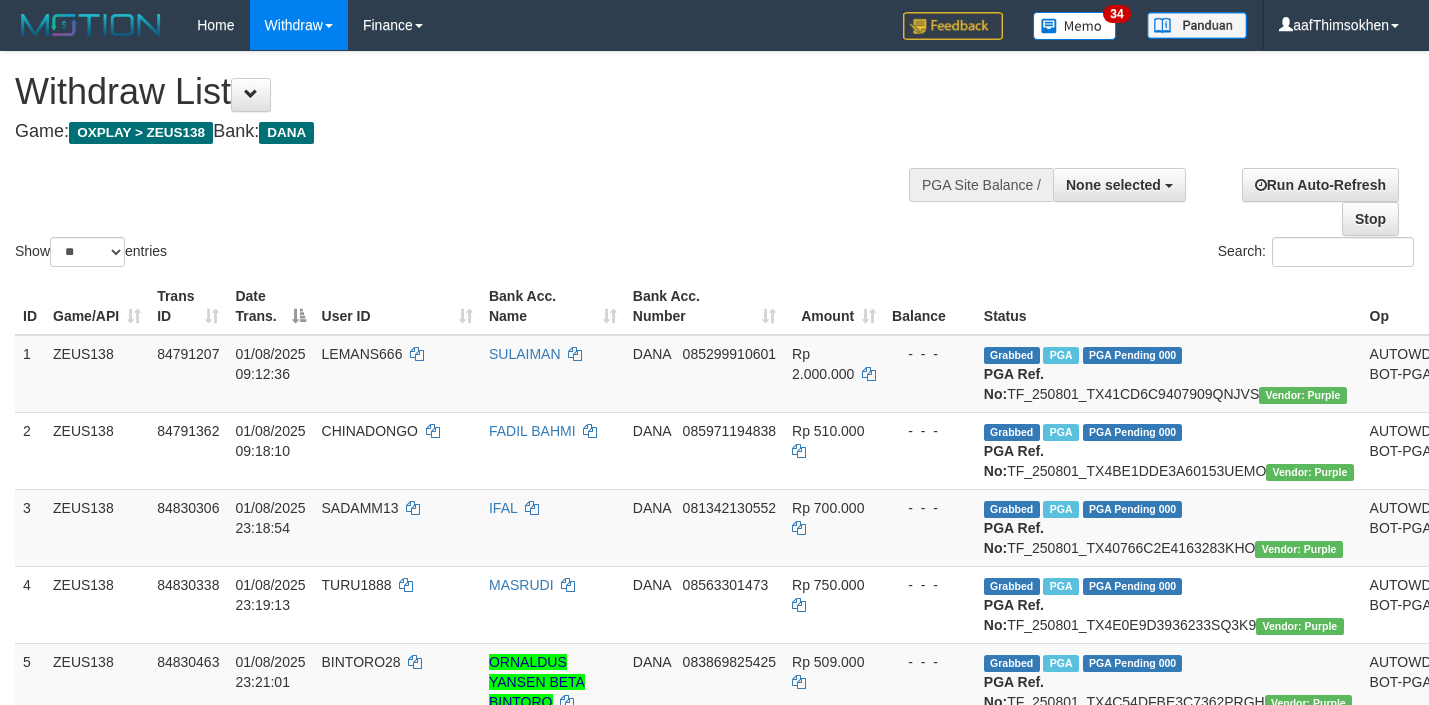 select 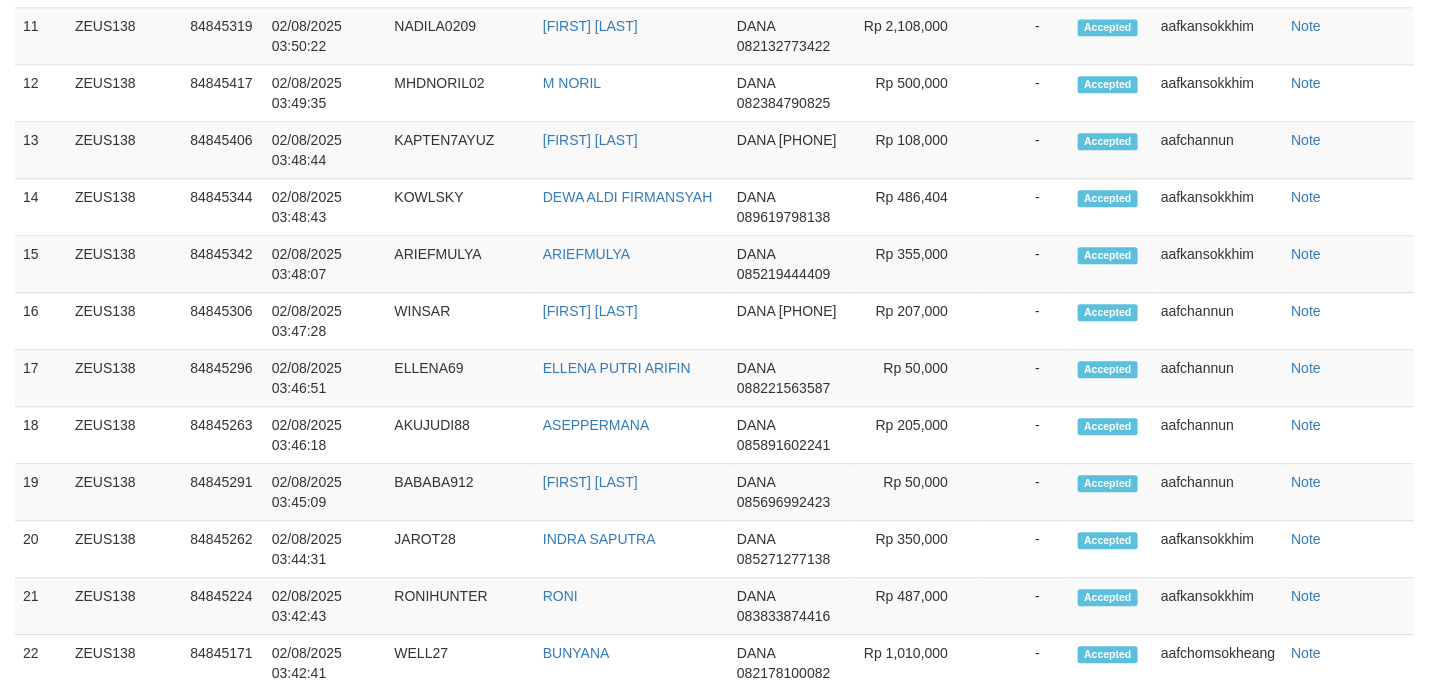 scroll, scrollTop: 1713, scrollLeft: 0, axis: vertical 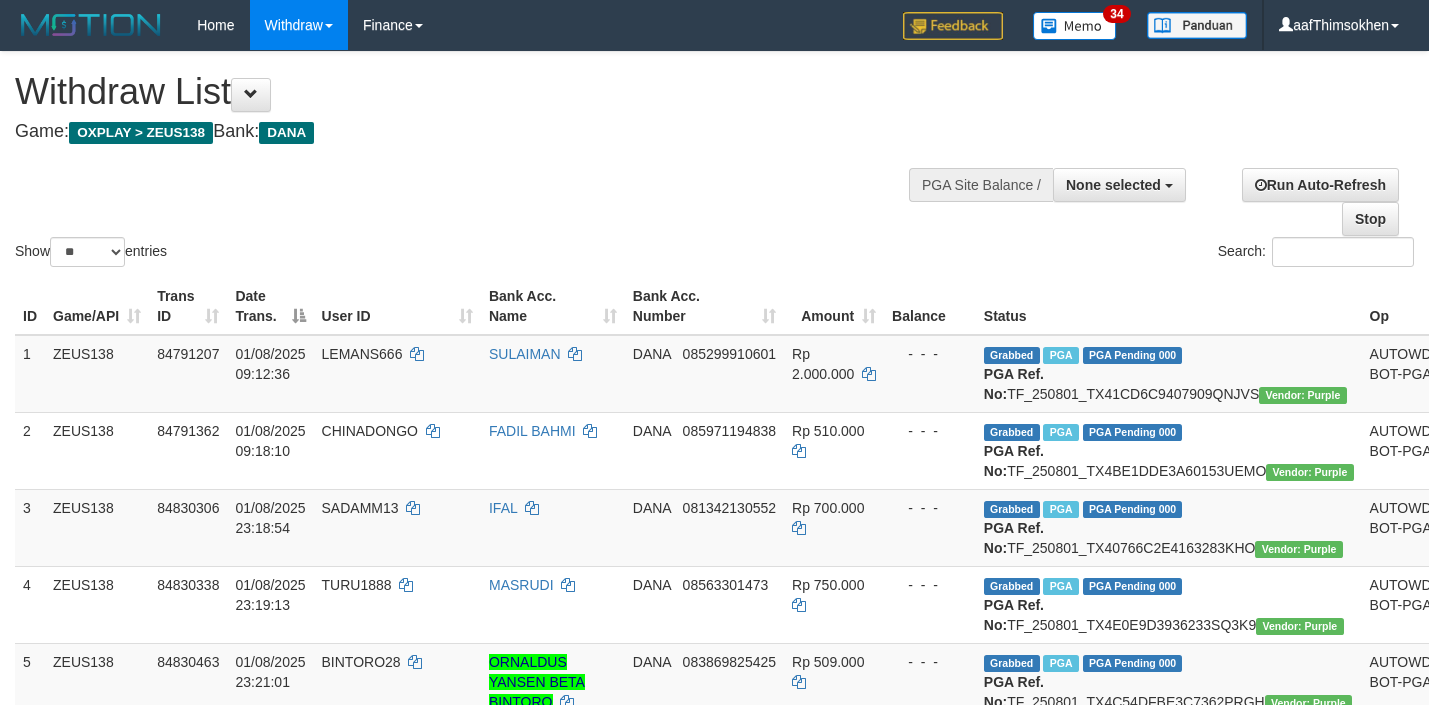 select 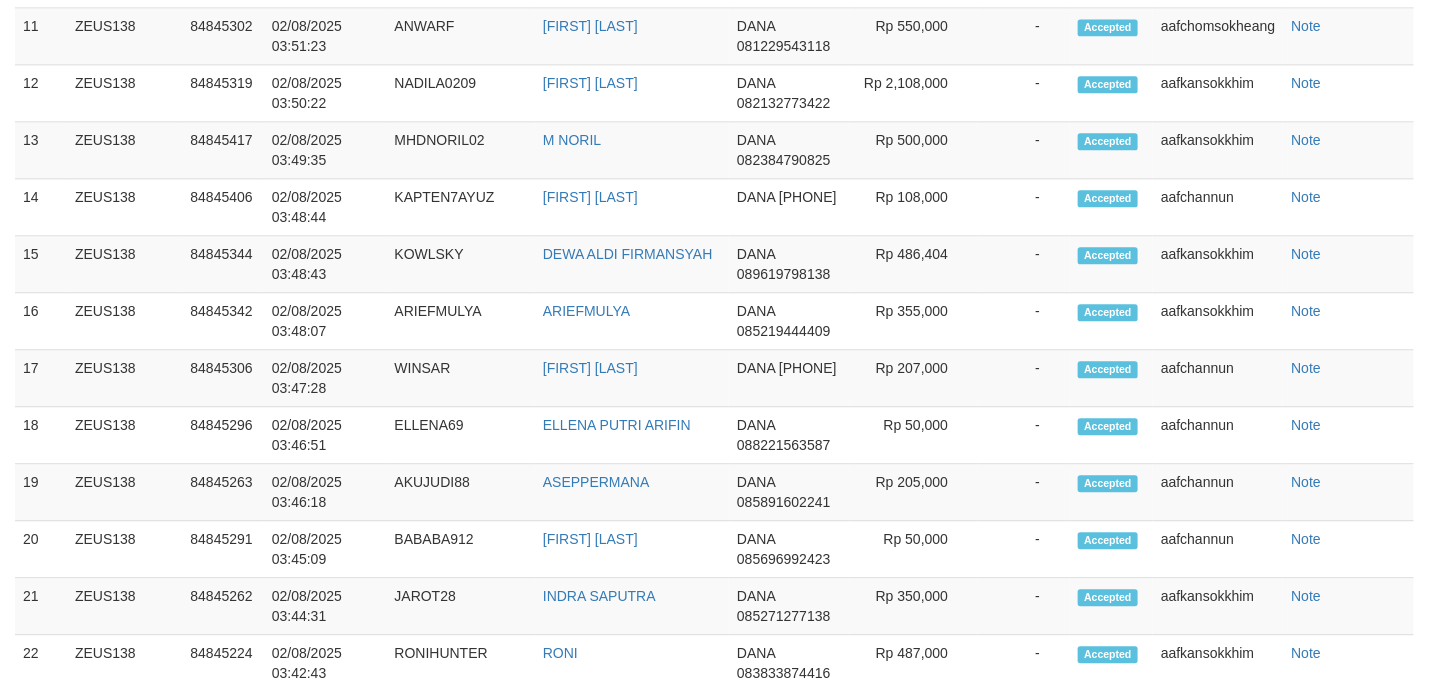 scroll, scrollTop: 1713, scrollLeft: 0, axis: vertical 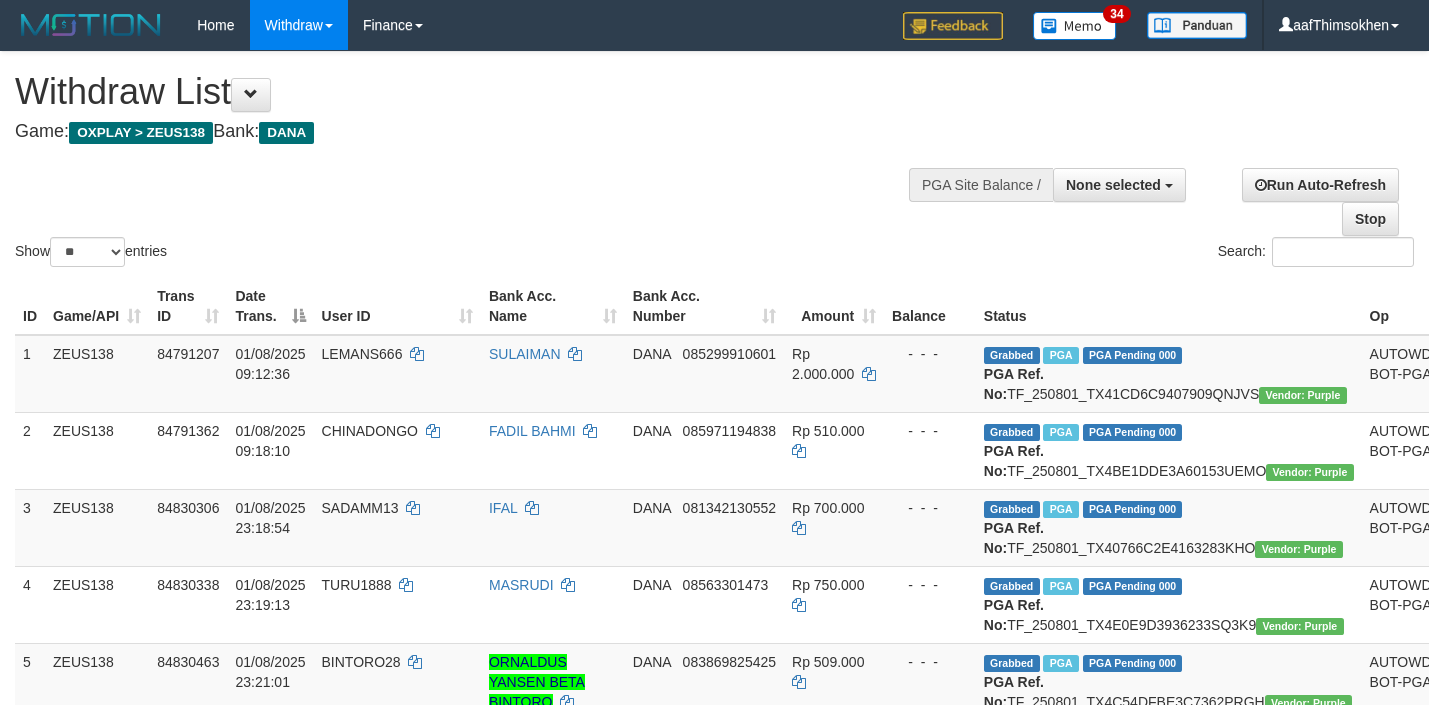 select 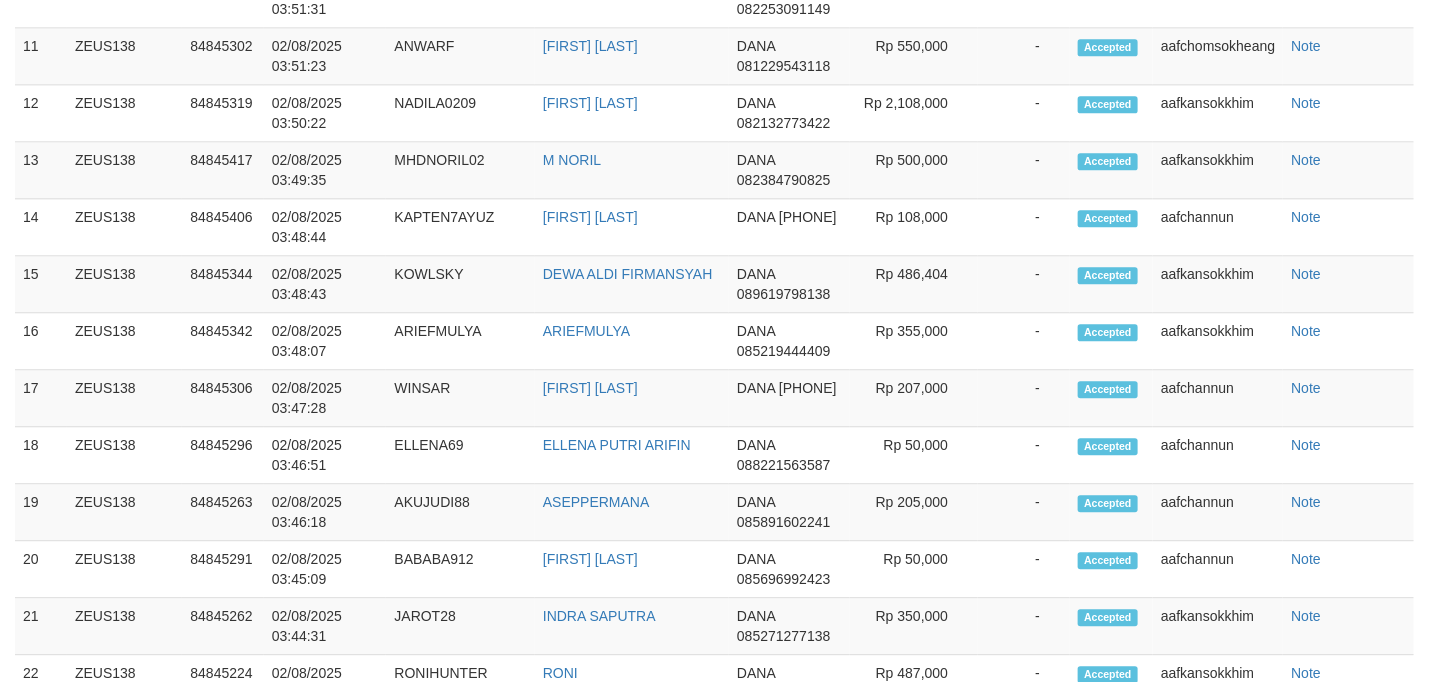scroll, scrollTop: 1713, scrollLeft: 0, axis: vertical 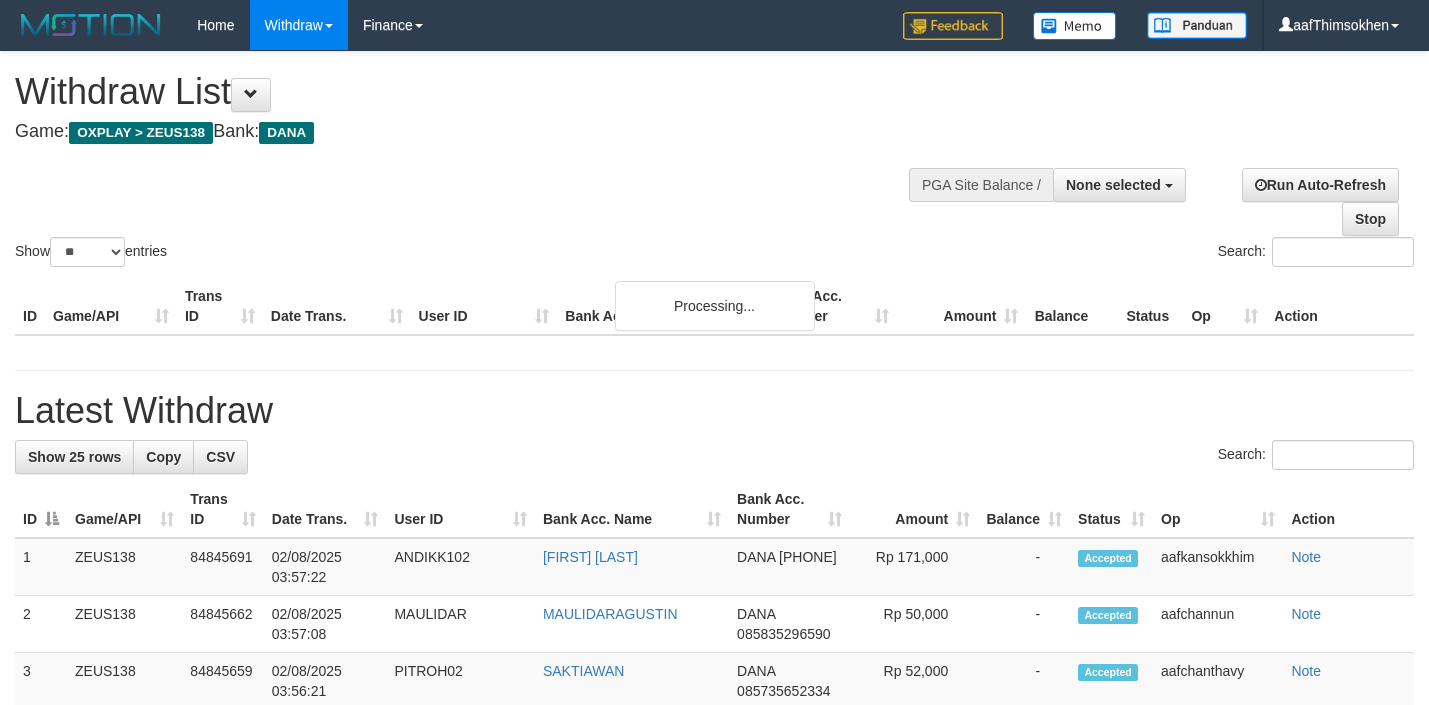 select 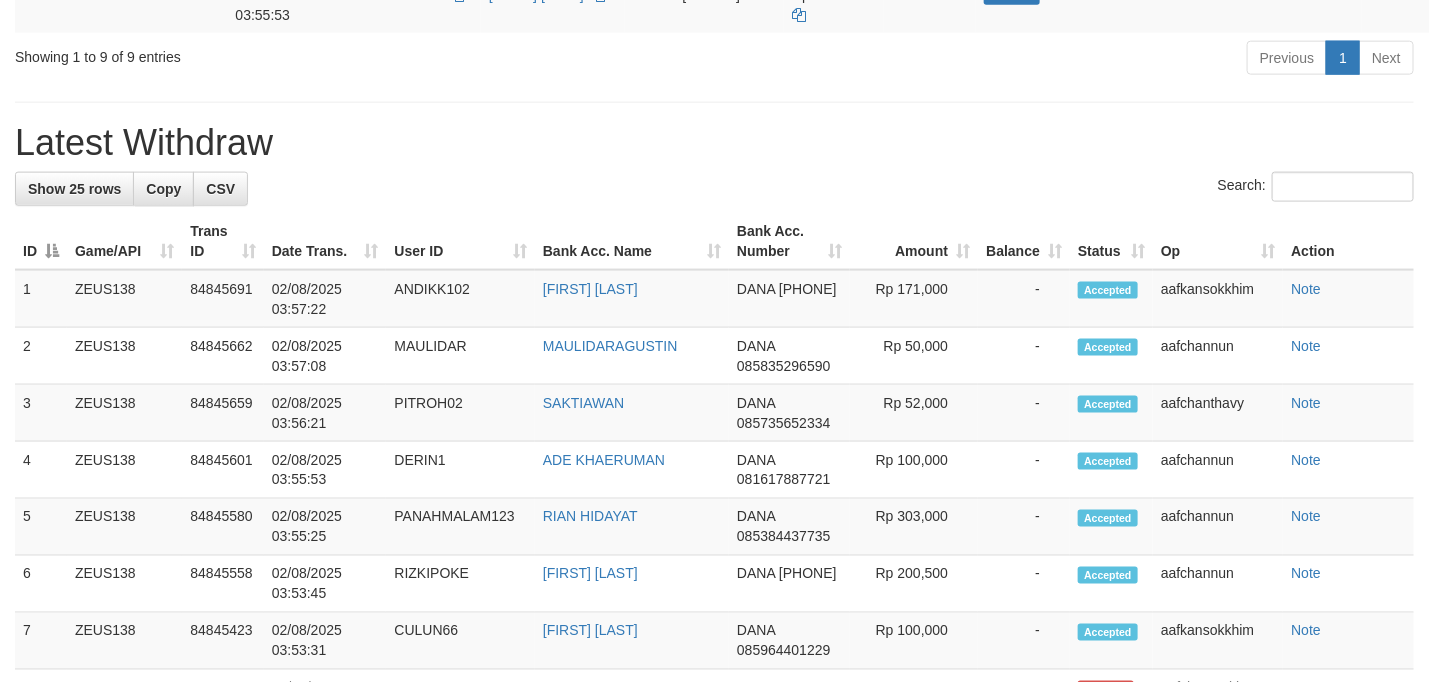 scroll, scrollTop: 900, scrollLeft: 0, axis: vertical 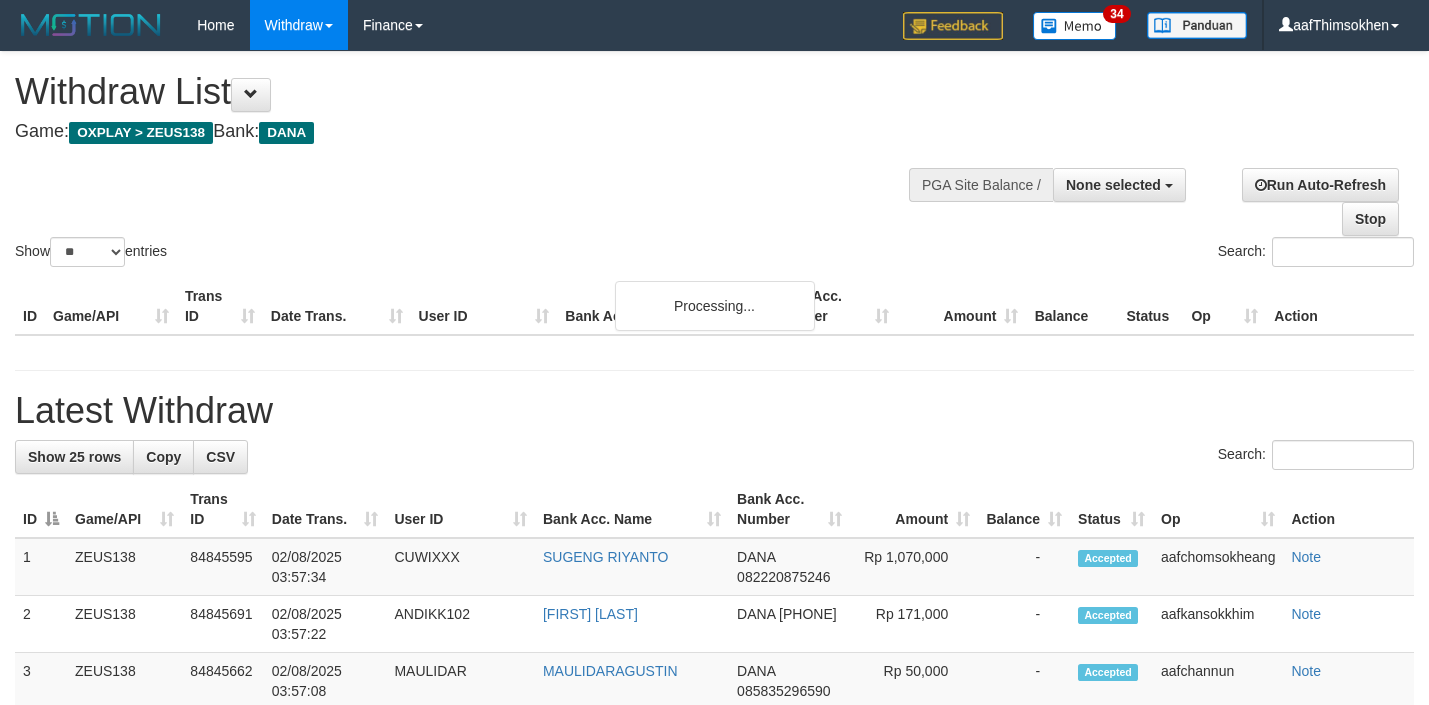 select 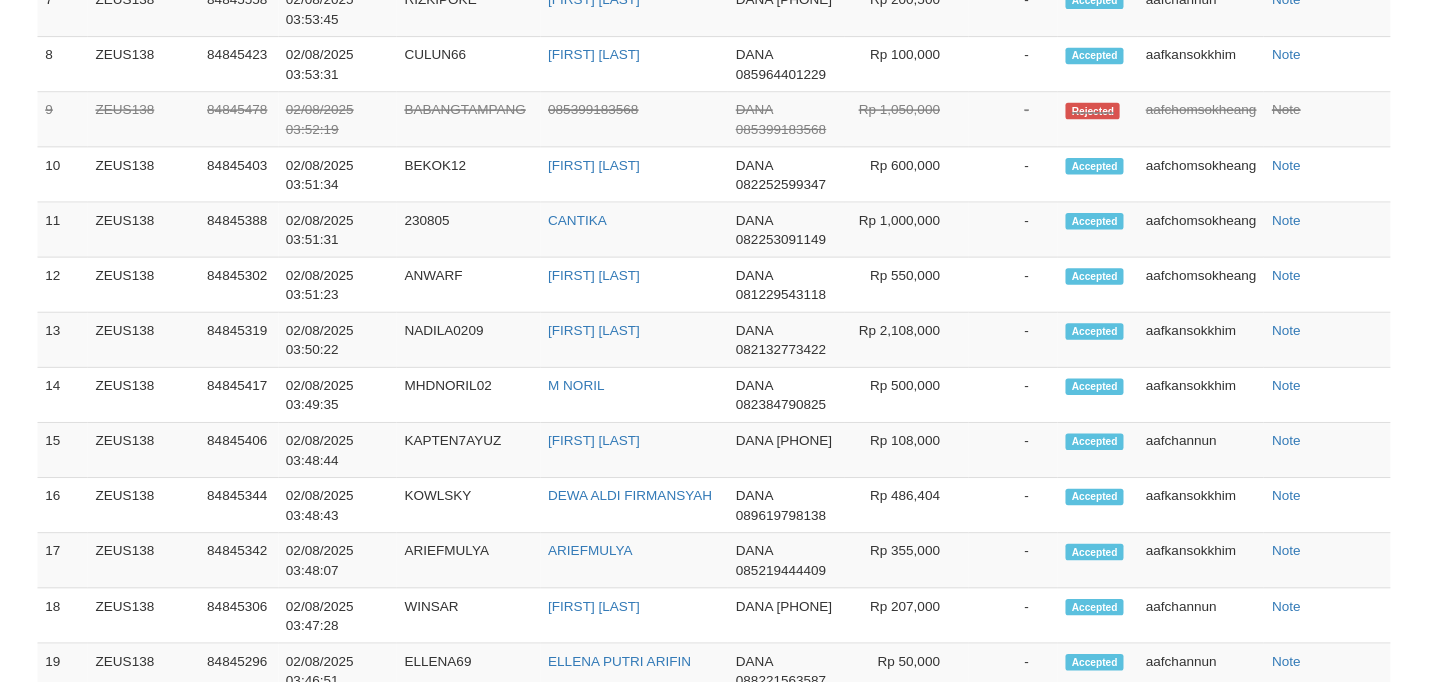 scroll, scrollTop: 1635, scrollLeft: 0, axis: vertical 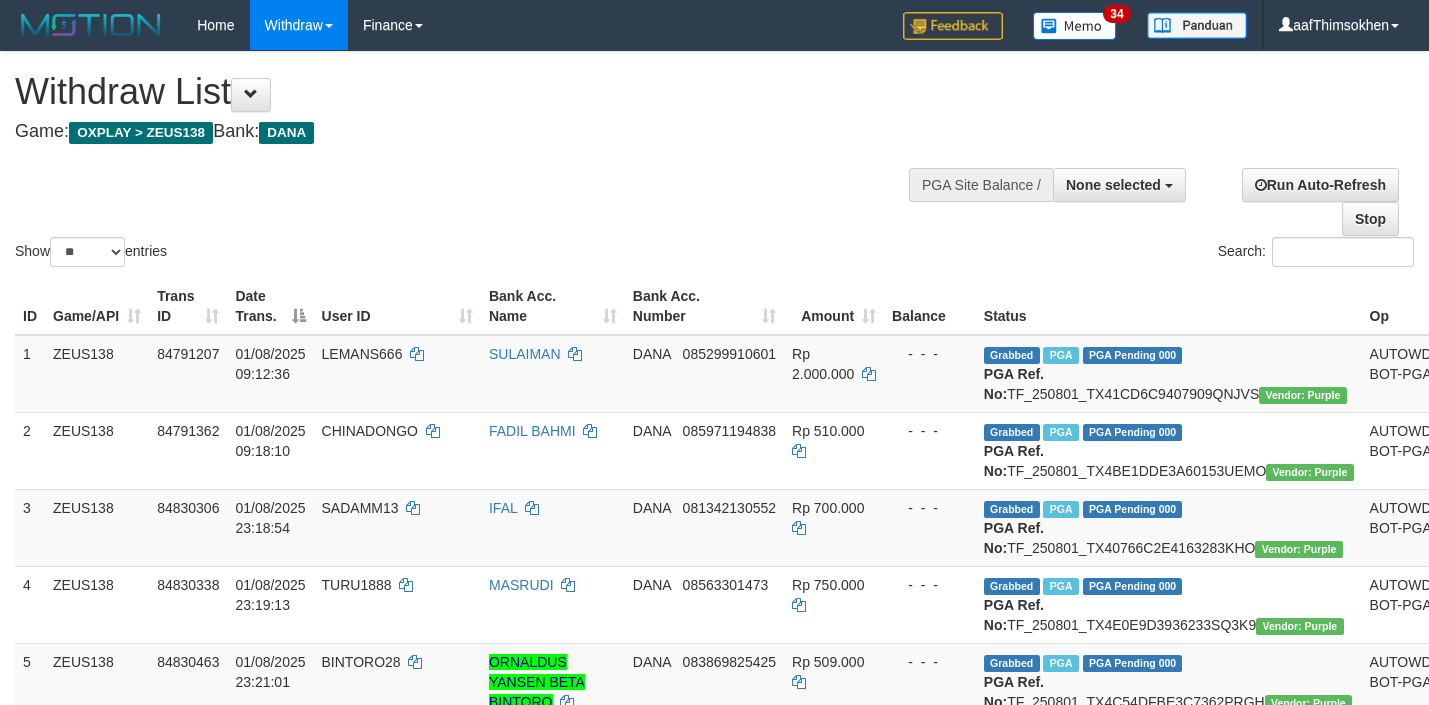 select 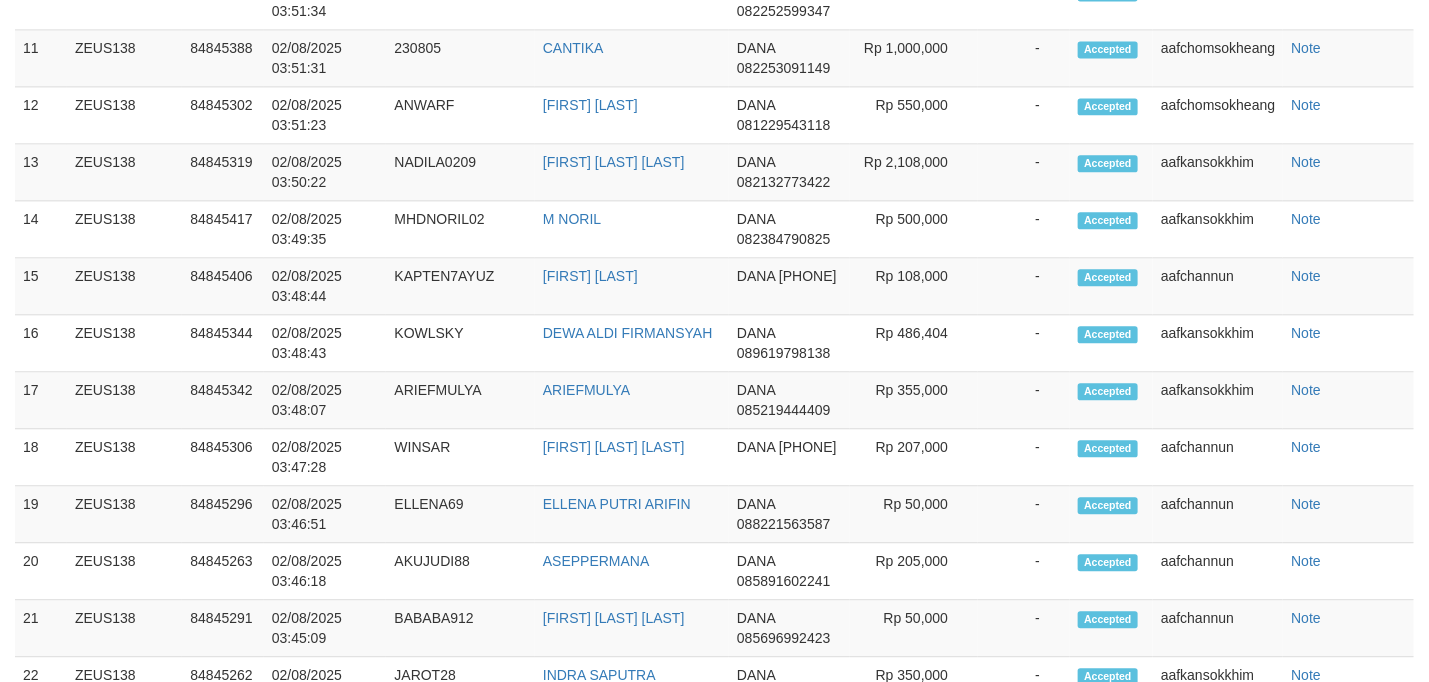 scroll, scrollTop: 1635, scrollLeft: 0, axis: vertical 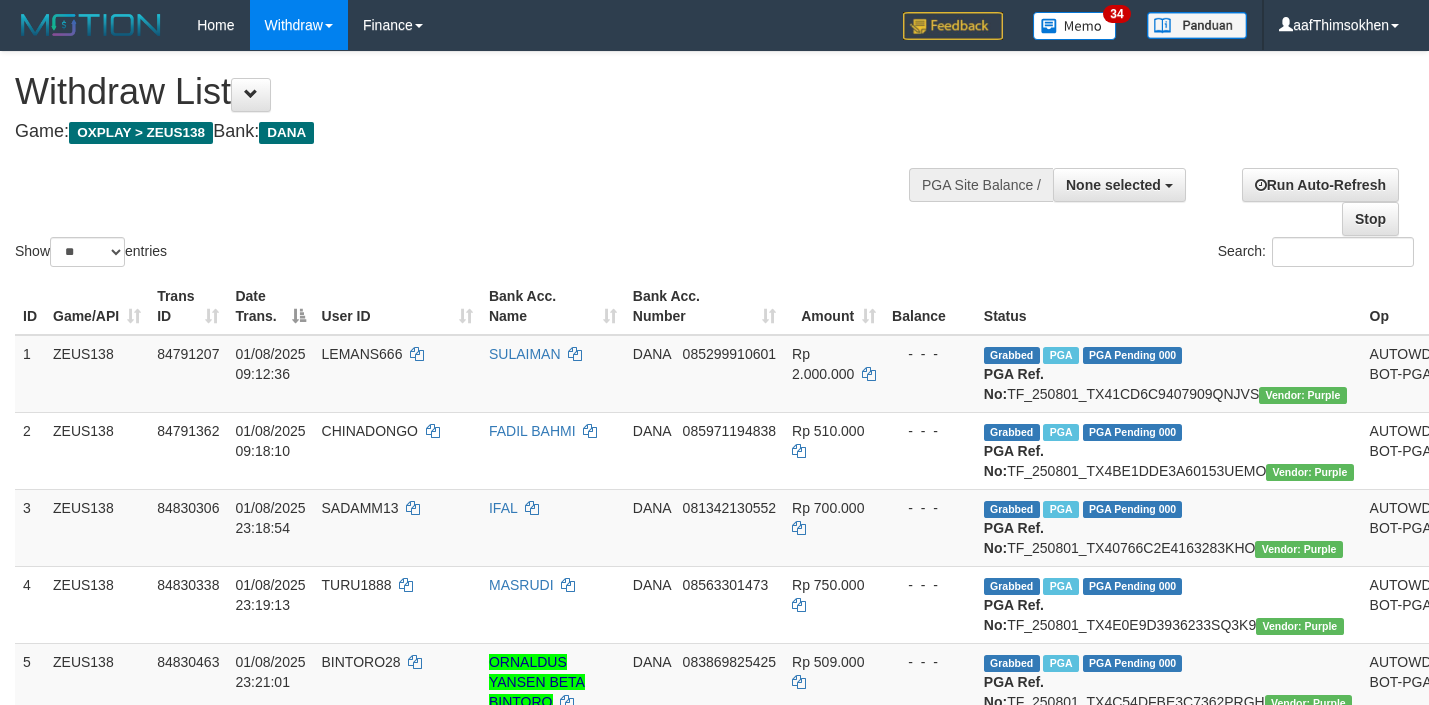 select 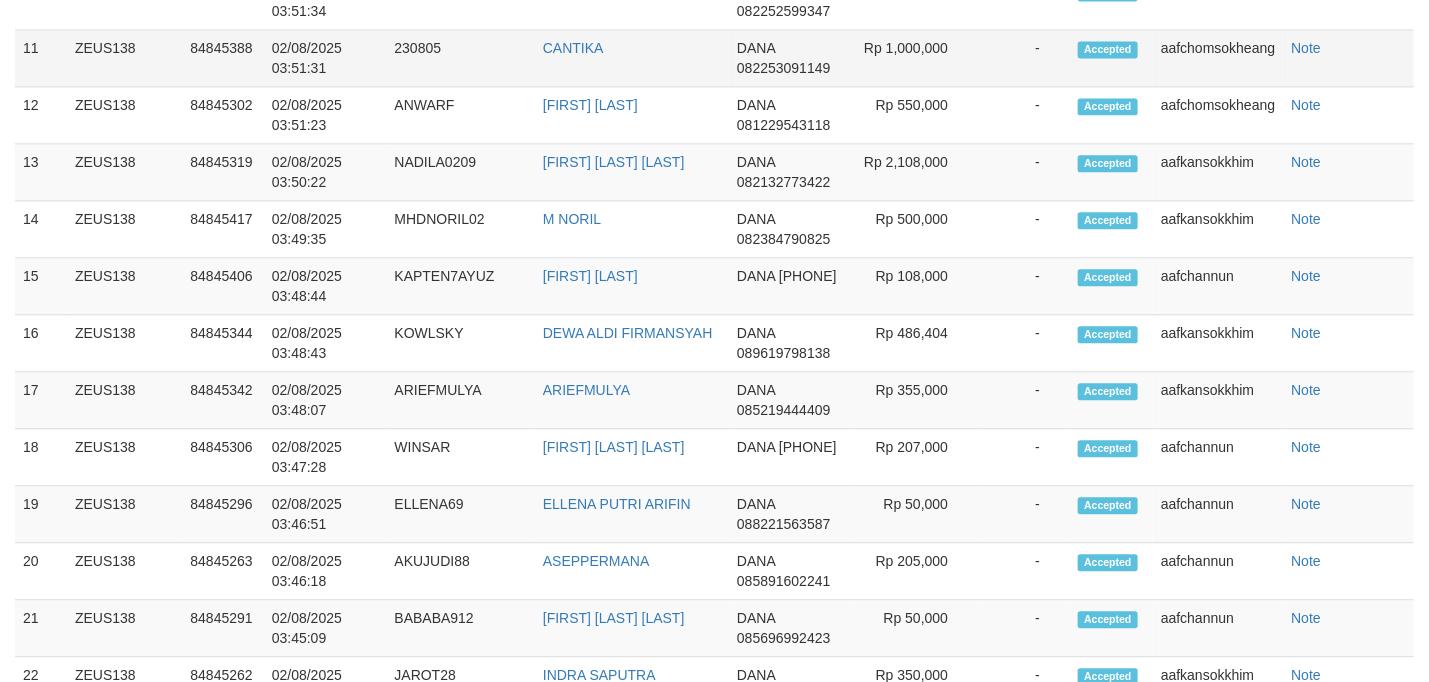 scroll, scrollTop: 789, scrollLeft: 0, axis: vertical 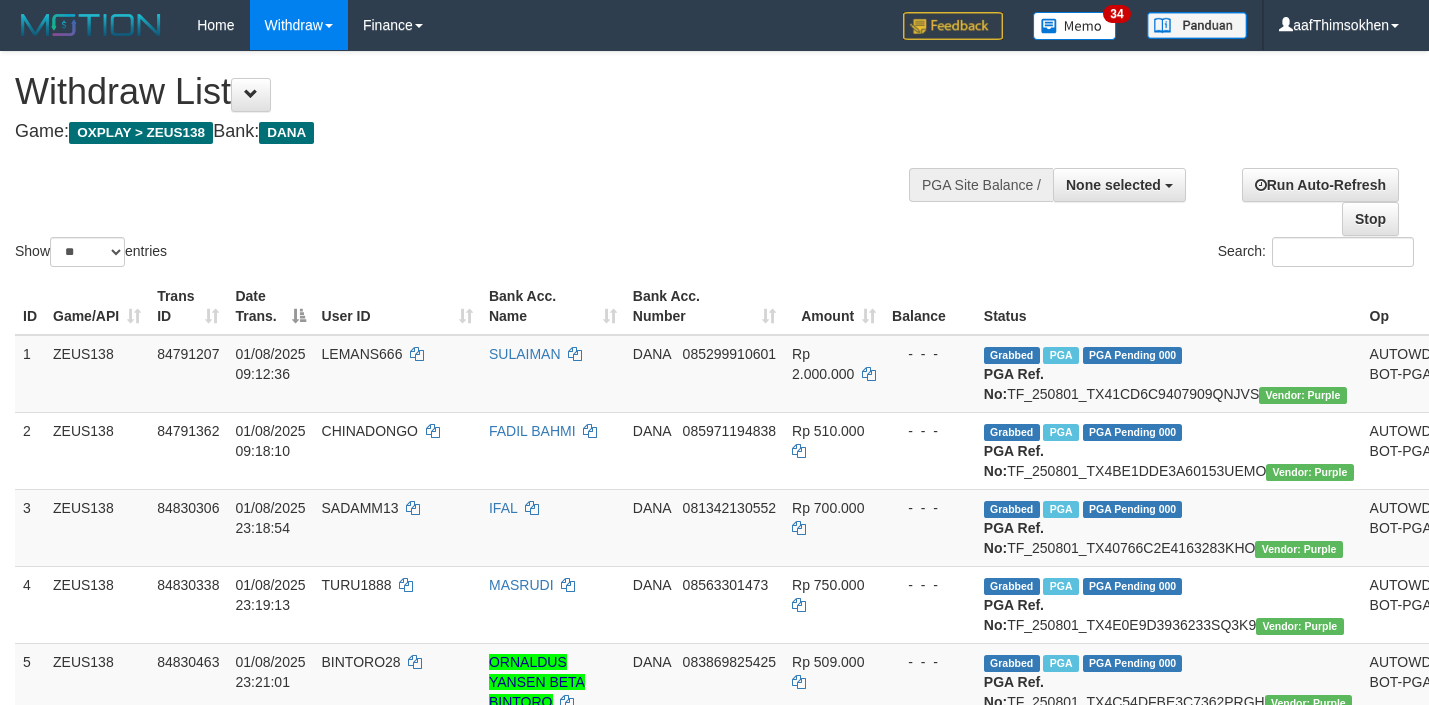 select 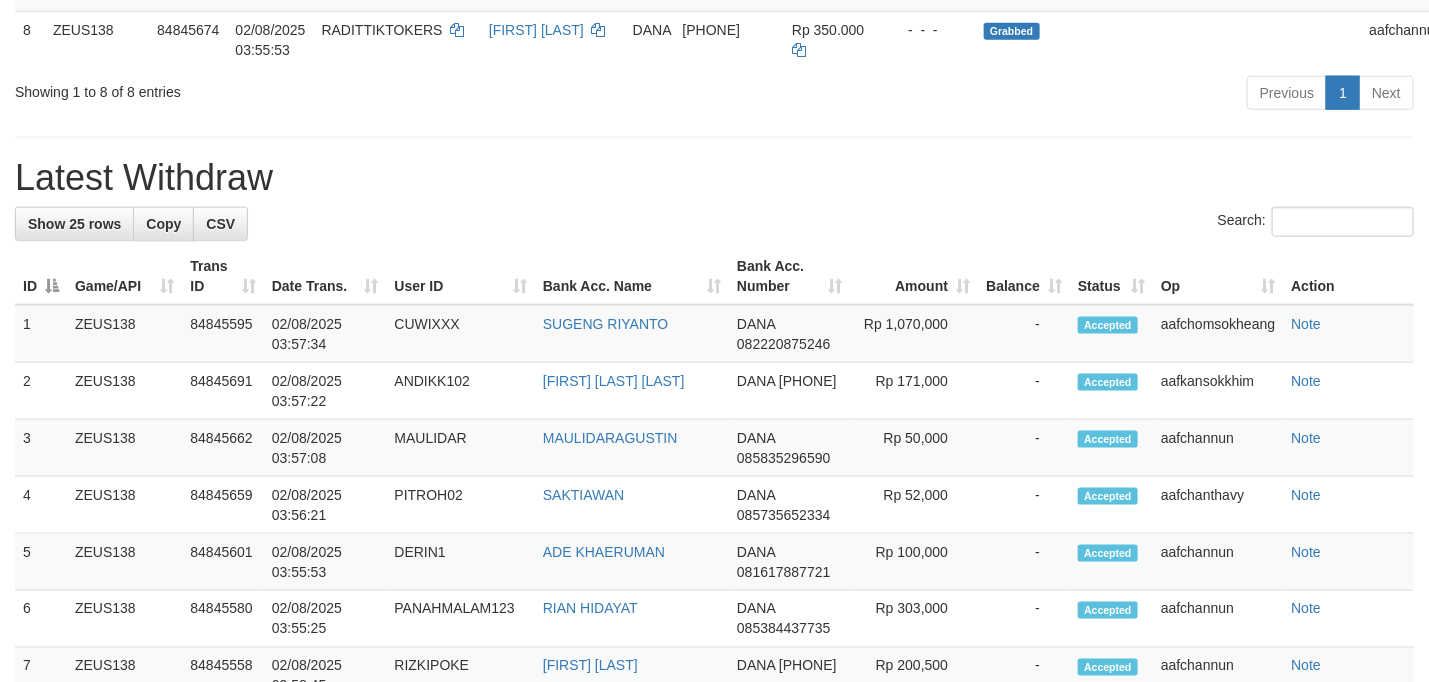scroll, scrollTop: 789, scrollLeft: 0, axis: vertical 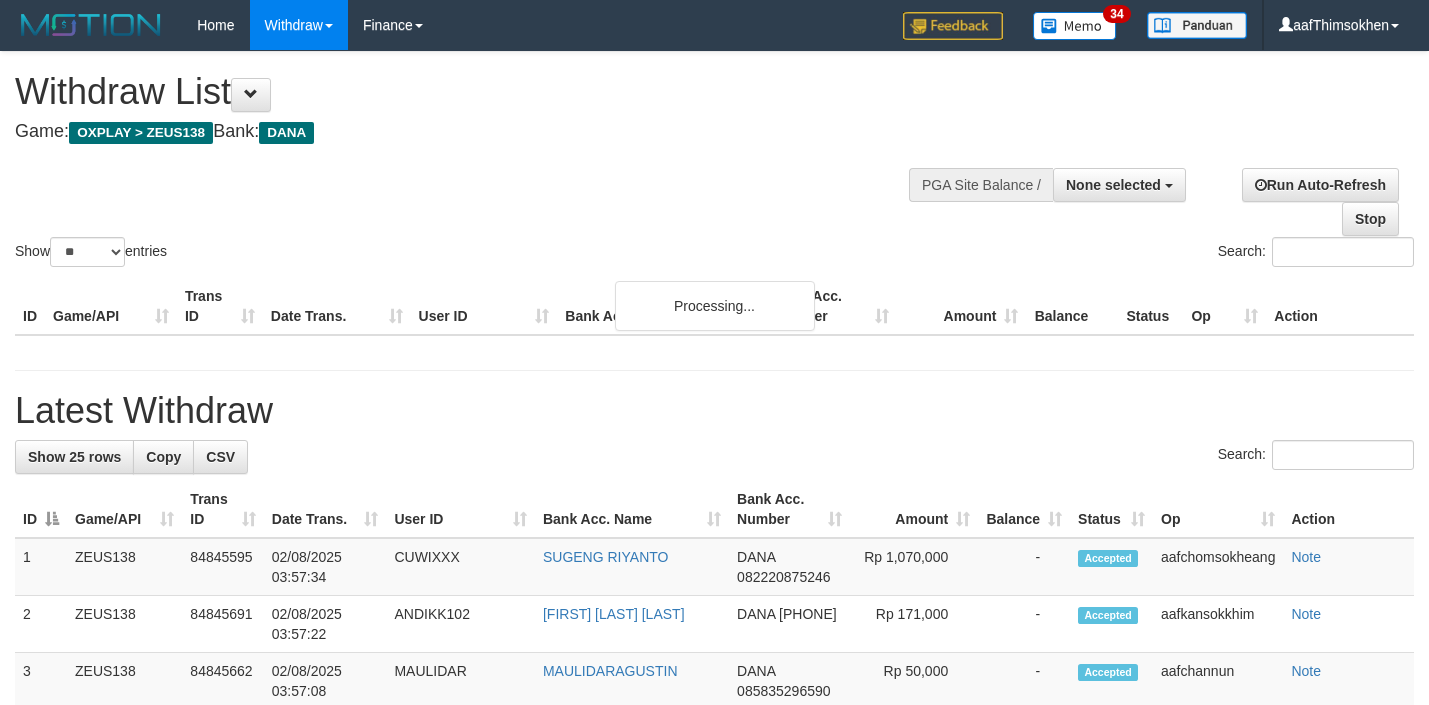select 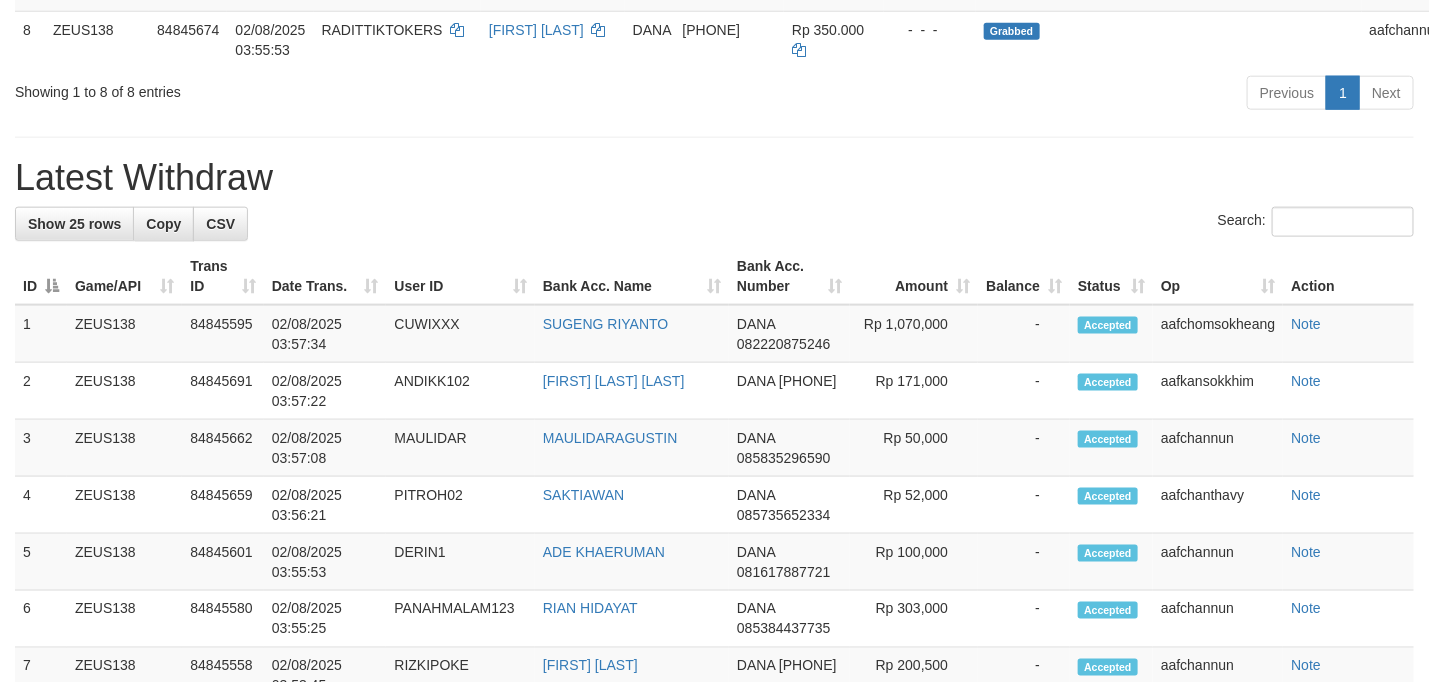 scroll, scrollTop: 789, scrollLeft: 0, axis: vertical 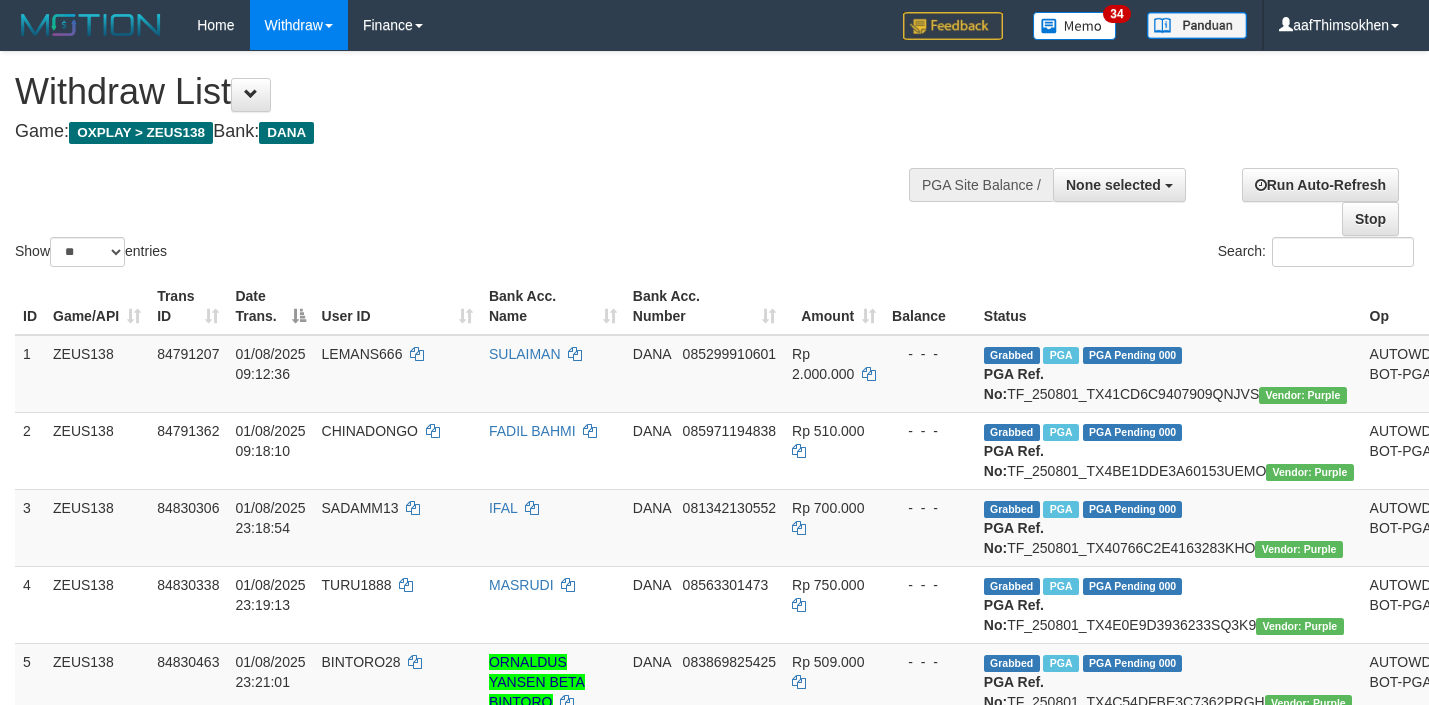 select 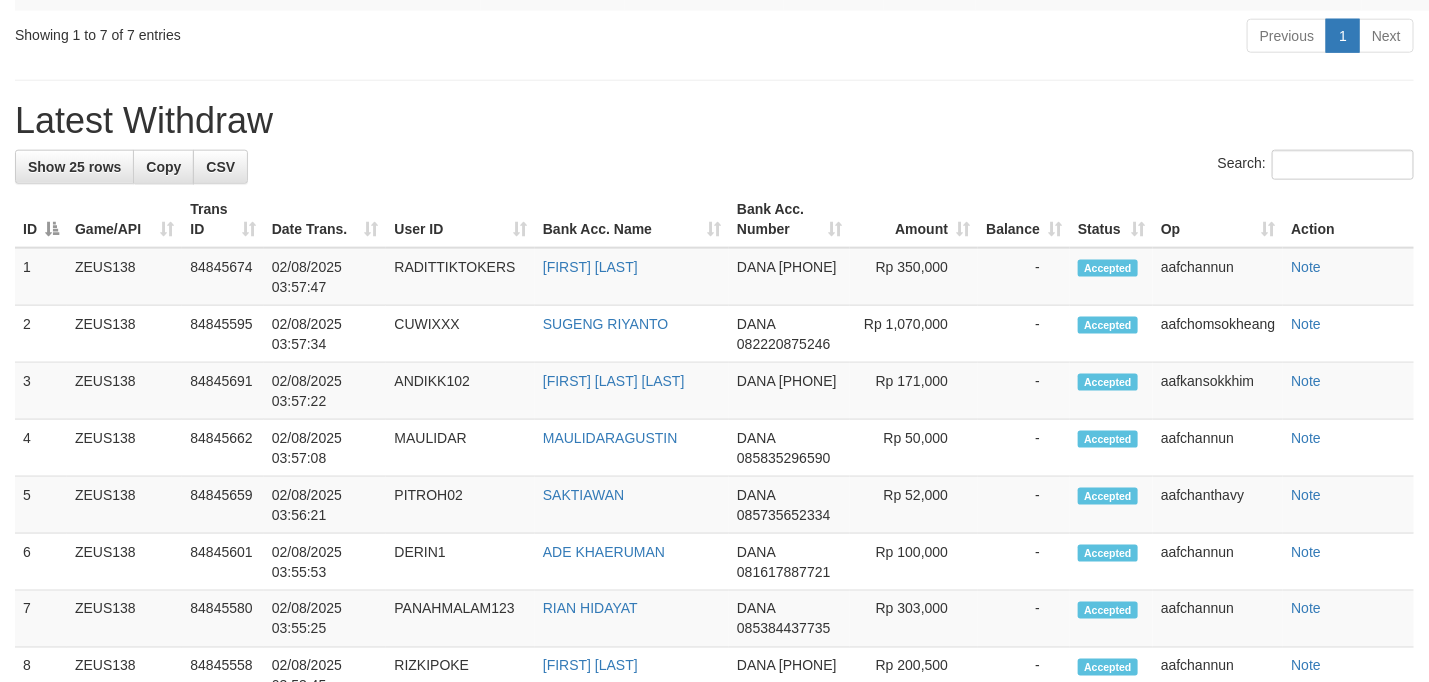 scroll, scrollTop: 789, scrollLeft: 0, axis: vertical 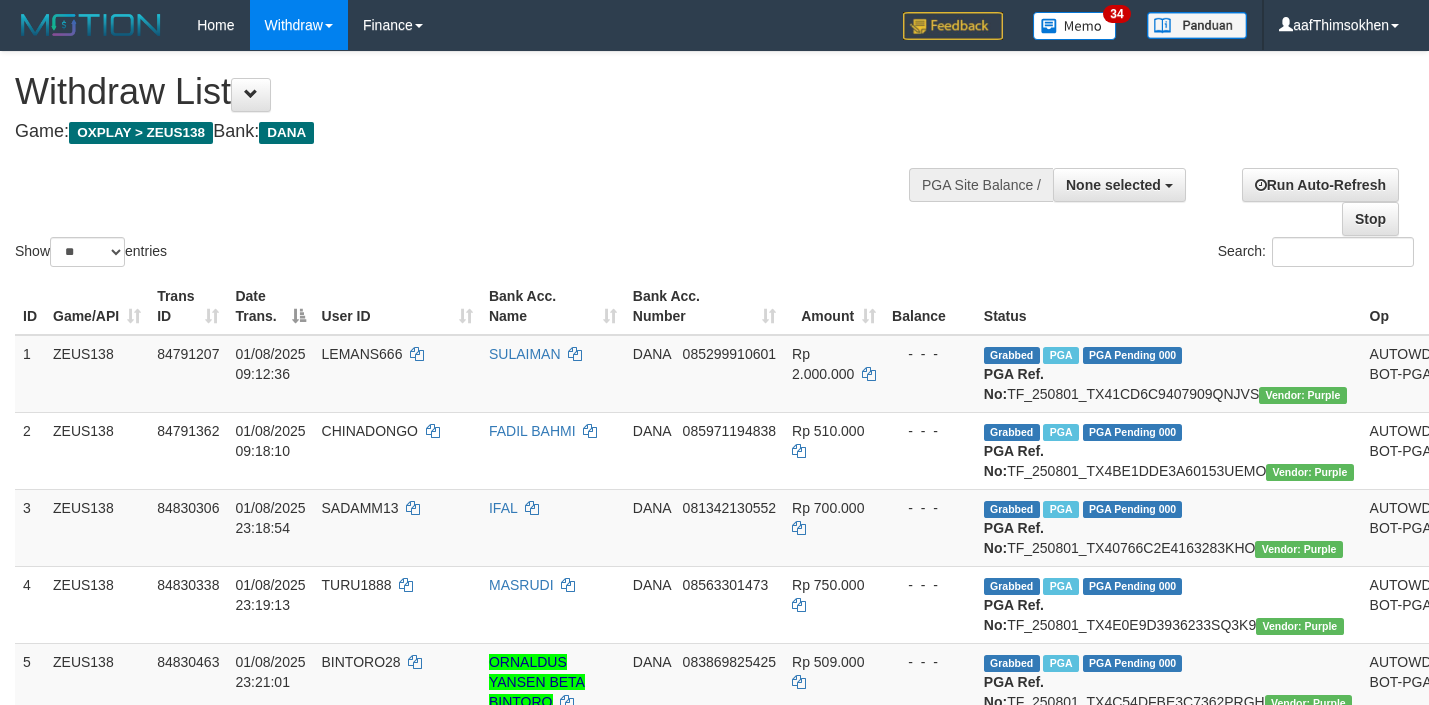 select 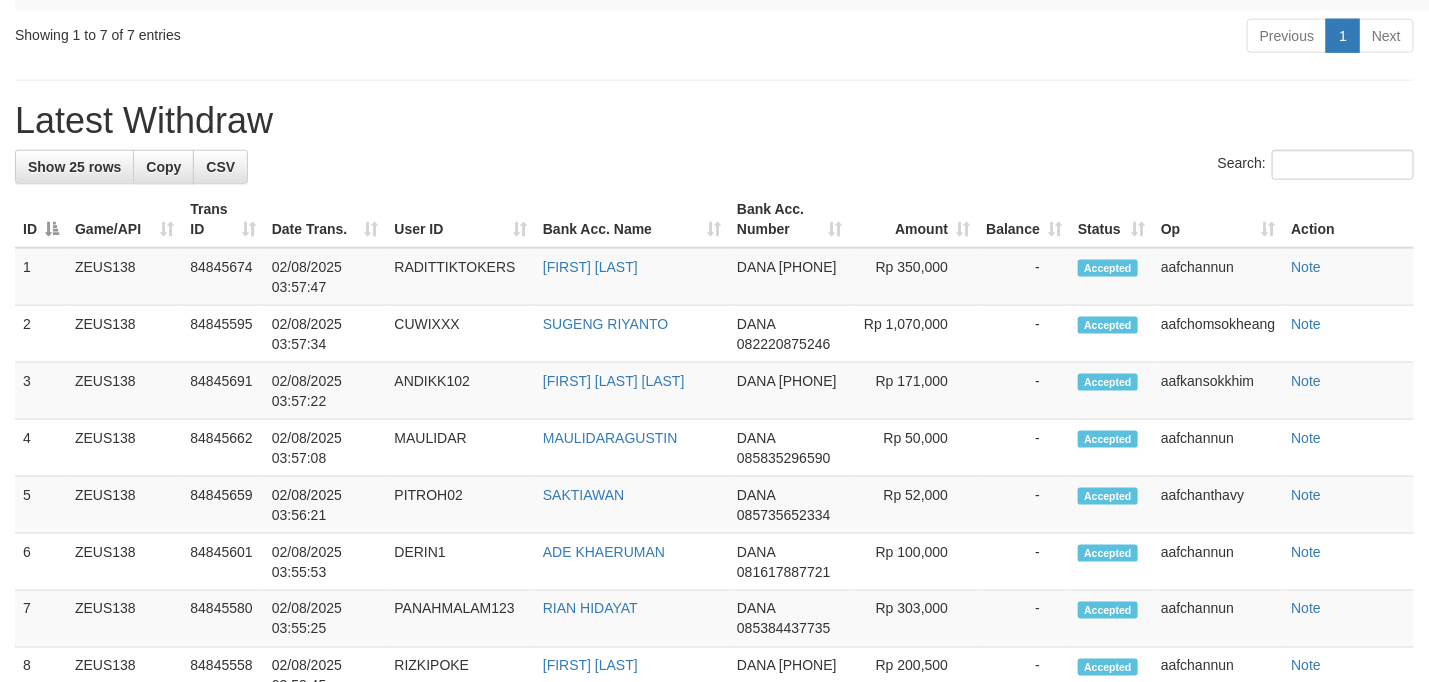 scroll, scrollTop: 789, scrollLeft: 0, axis: vertical 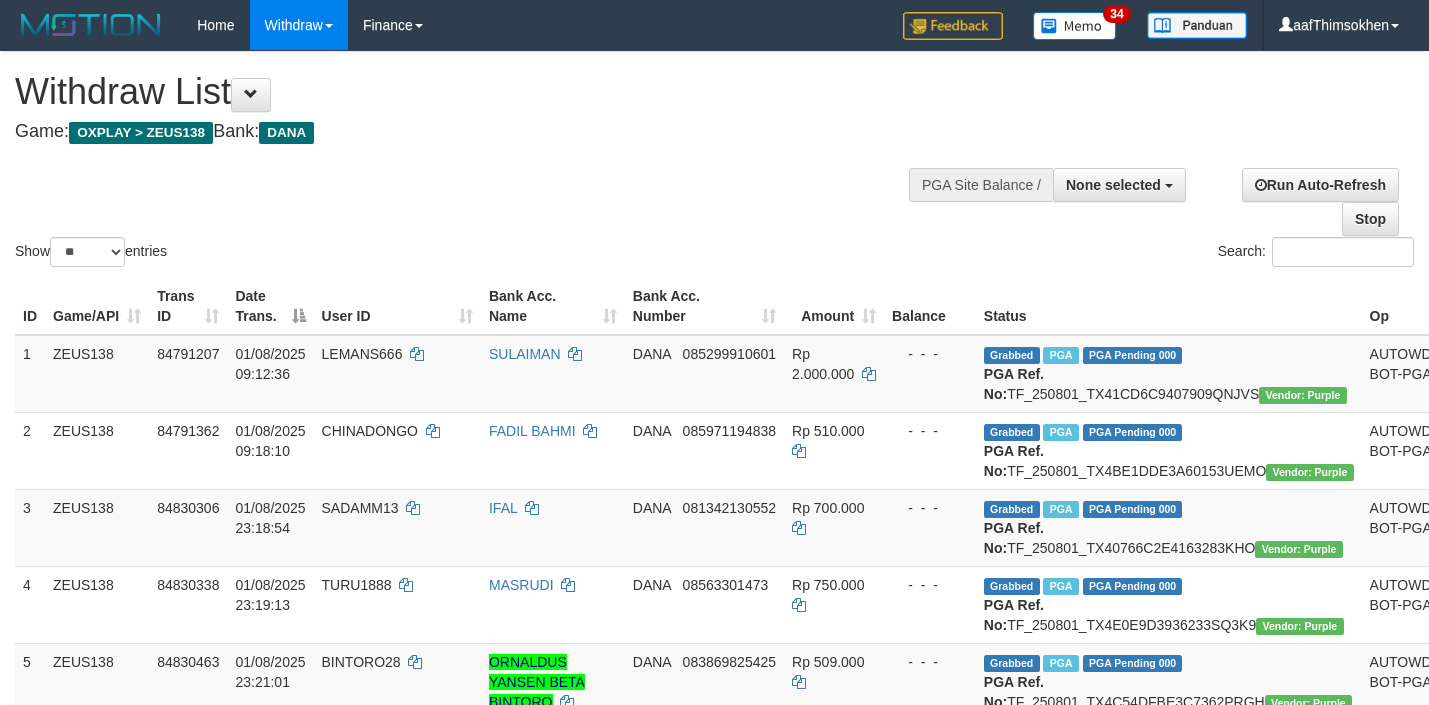 select 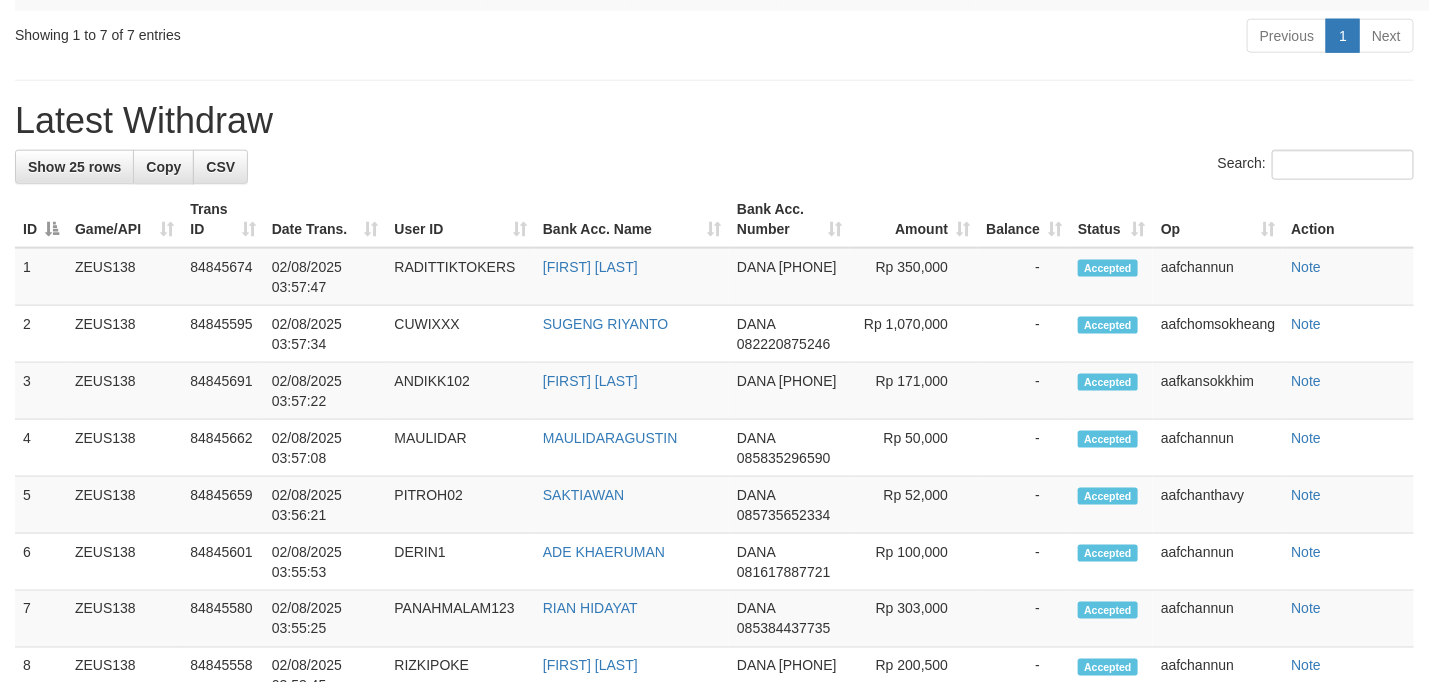 scroll, scrollTop: 789, scrollLeft: 0, axis: vertical 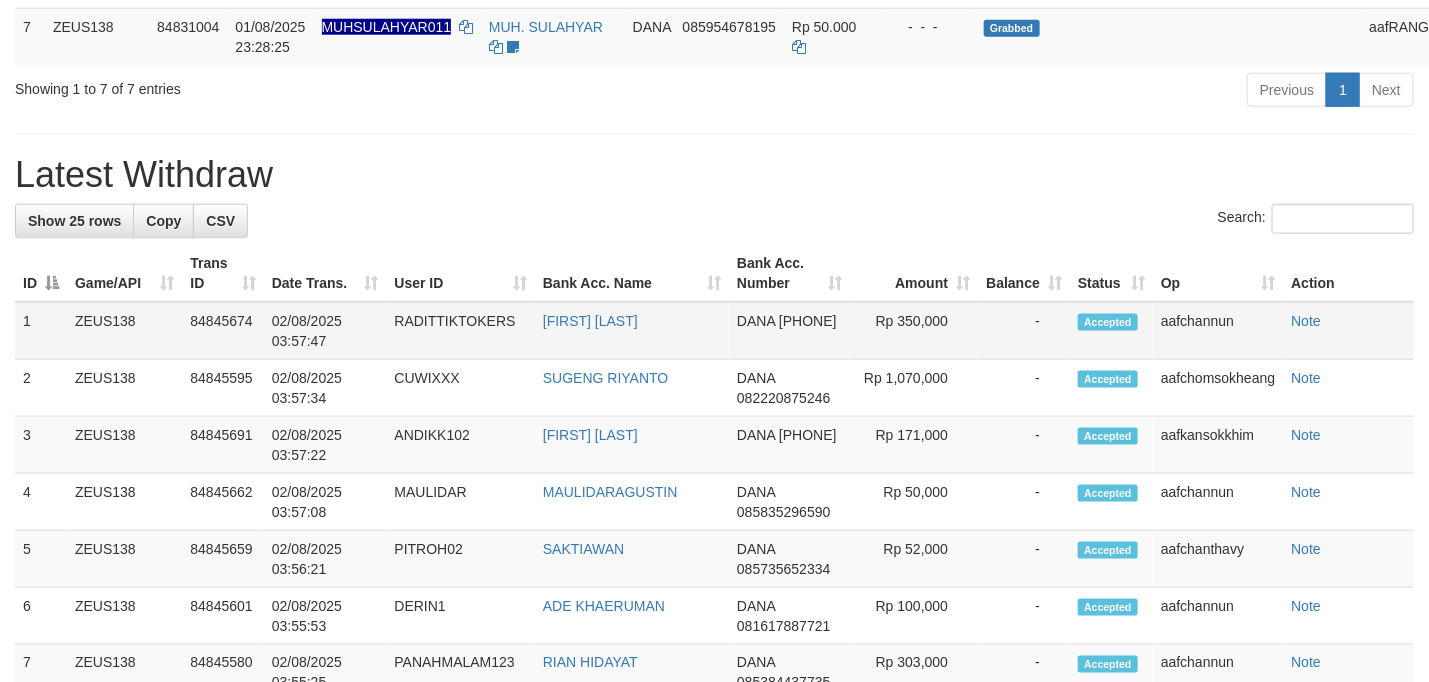 drag, startPoint x: 514, startPoint y: 274, endPoint x: 963, endPoint y: 430, distance: 475.3283 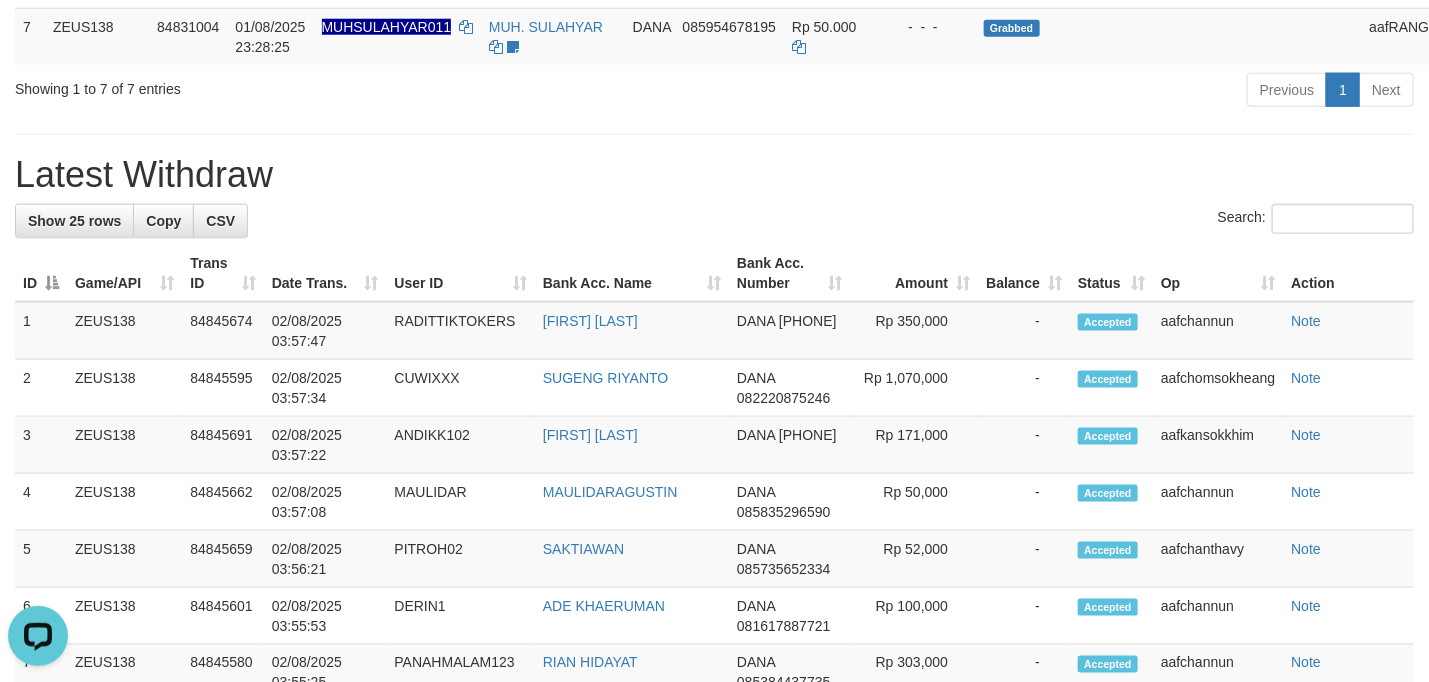 scroll, scrollTop: 0, scrollLeft: 0, axis: both 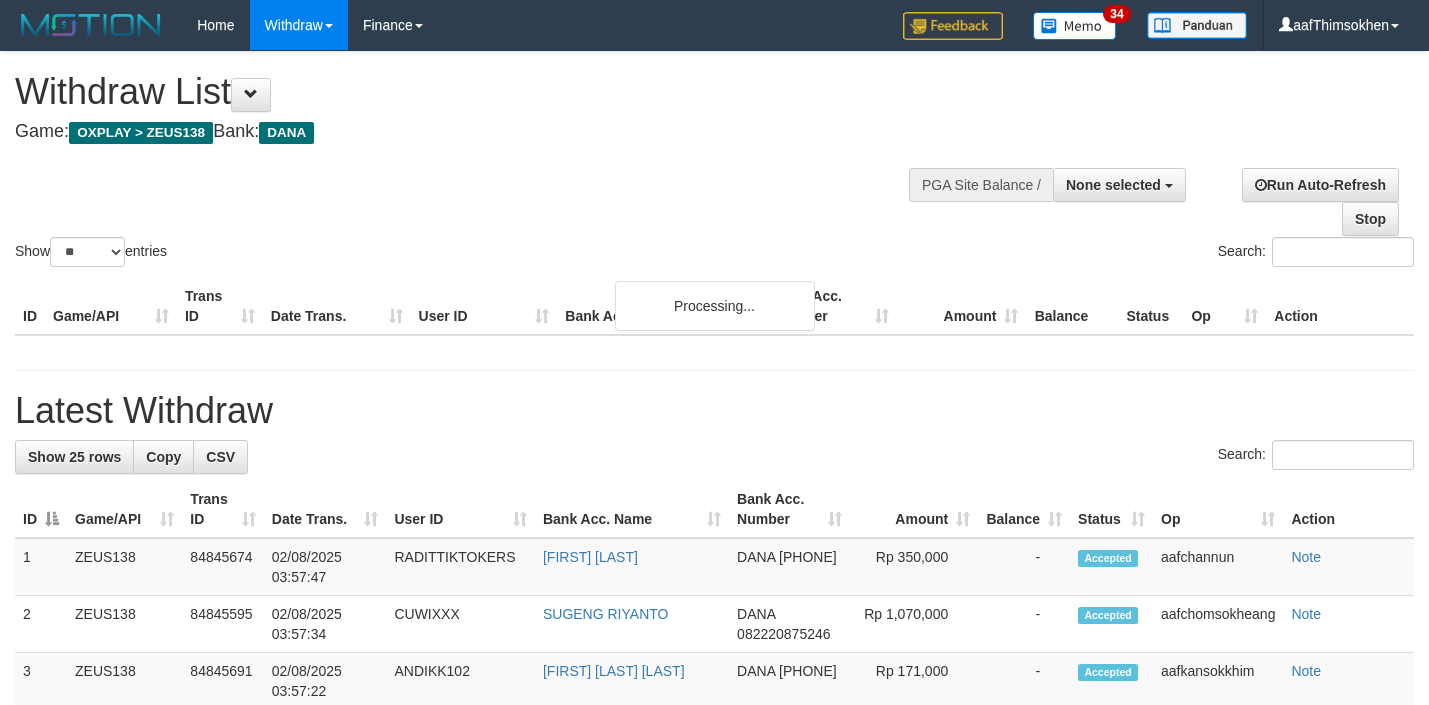 select 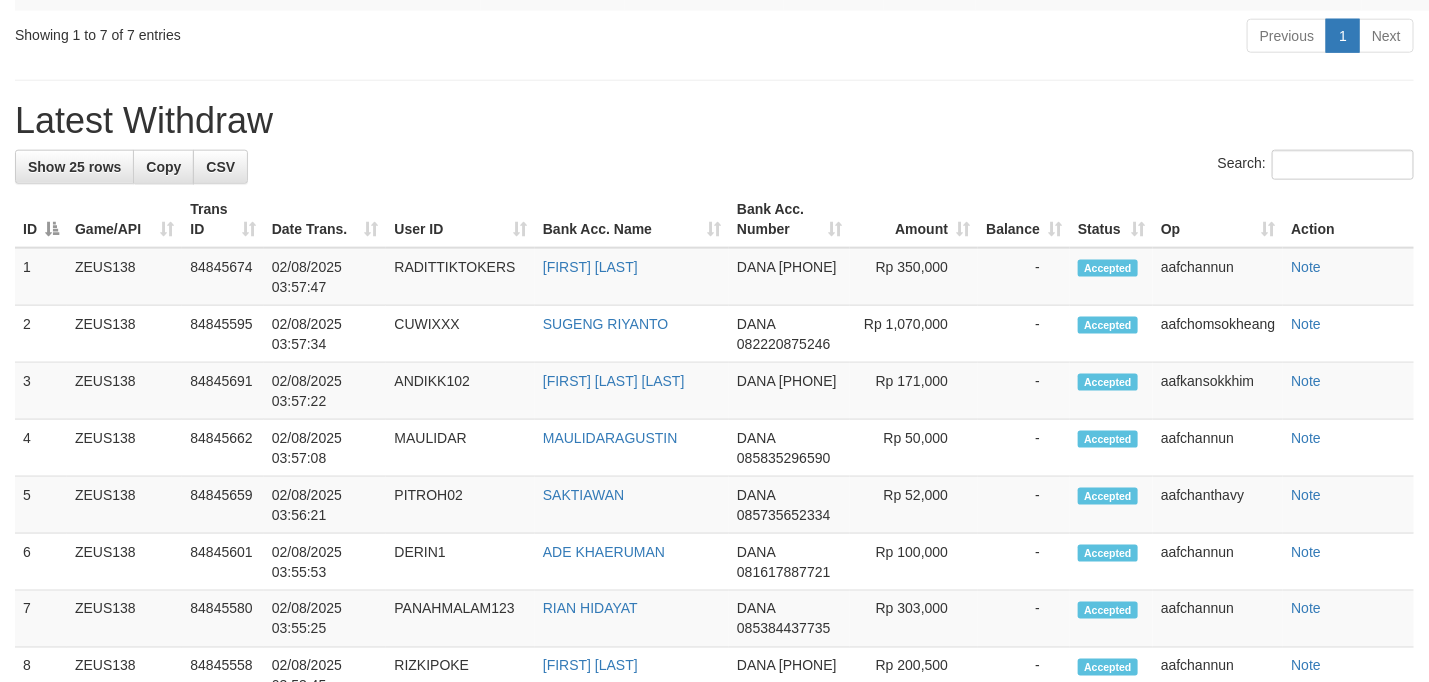 scroll, scrollTop: 789, scrollLeft: 0, axis: vertical 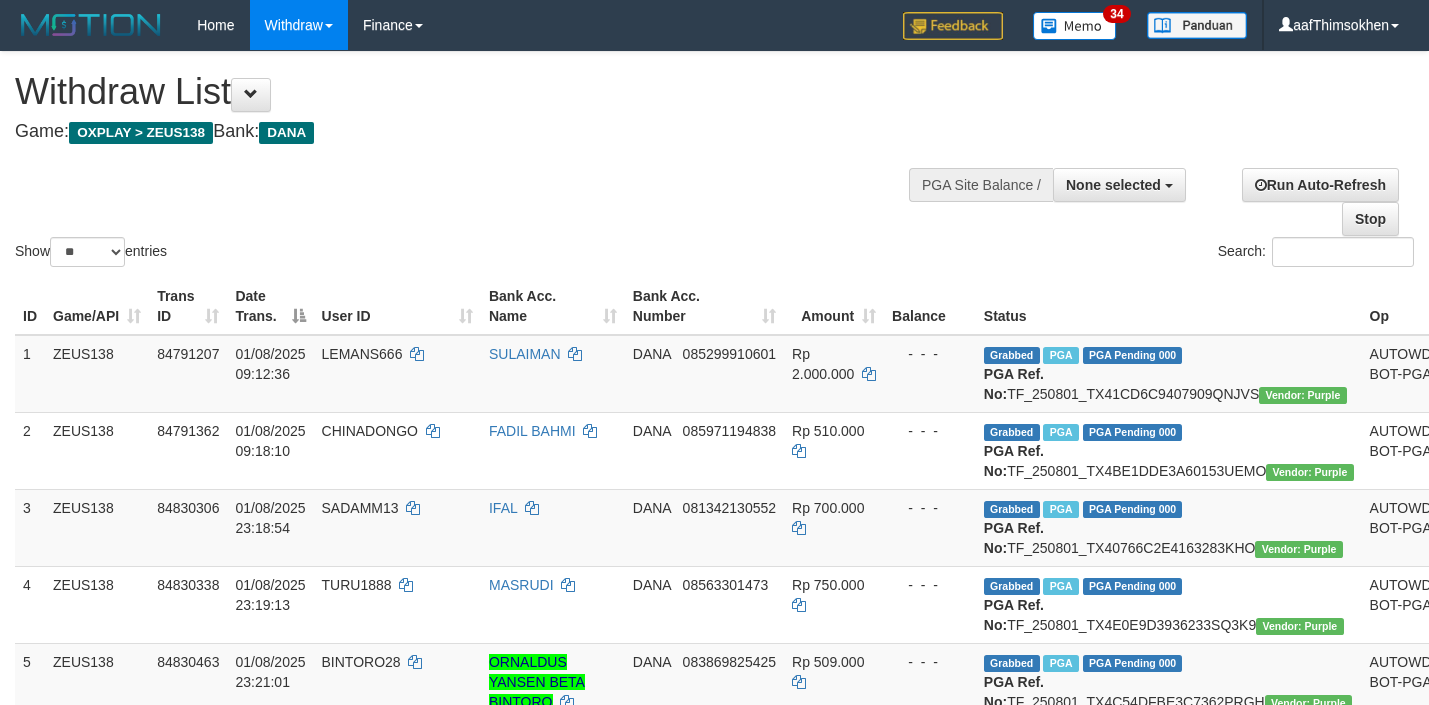 select 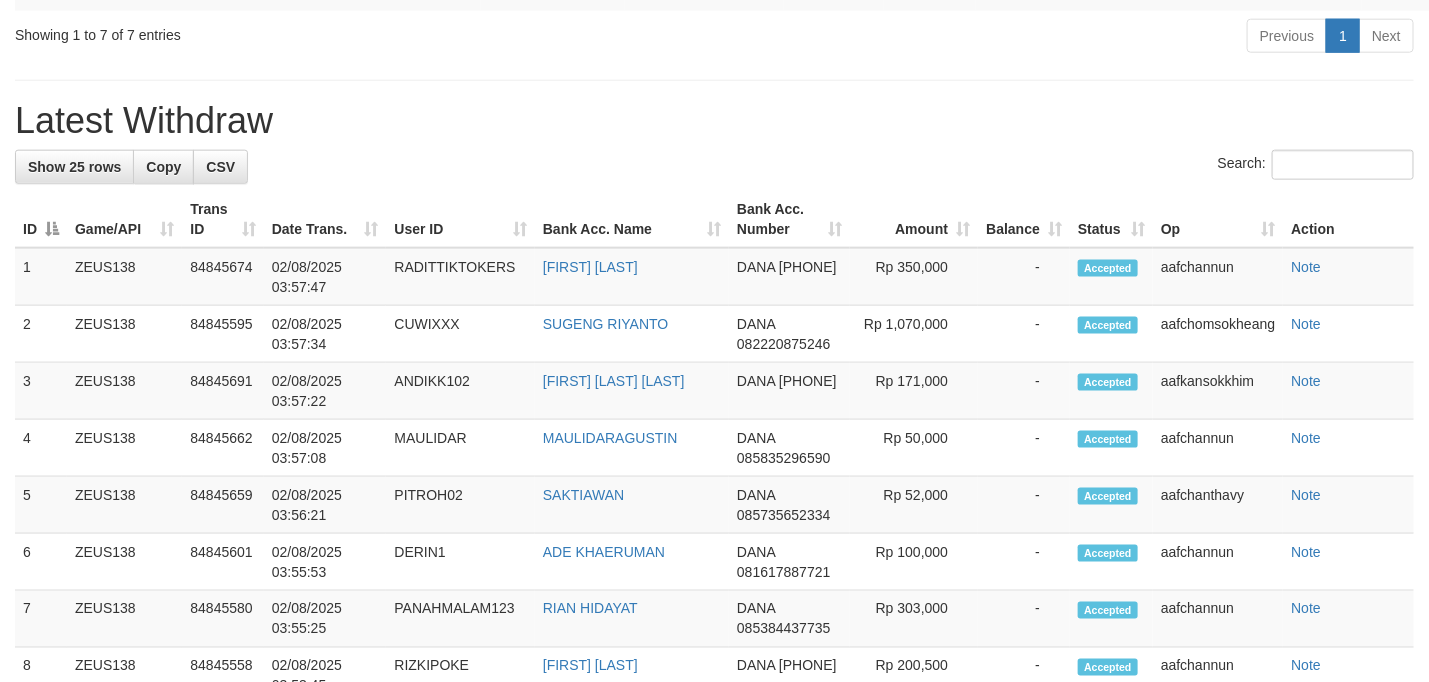 scroll, scrollTop: 789, scrollLeft: 0, axis: vertical 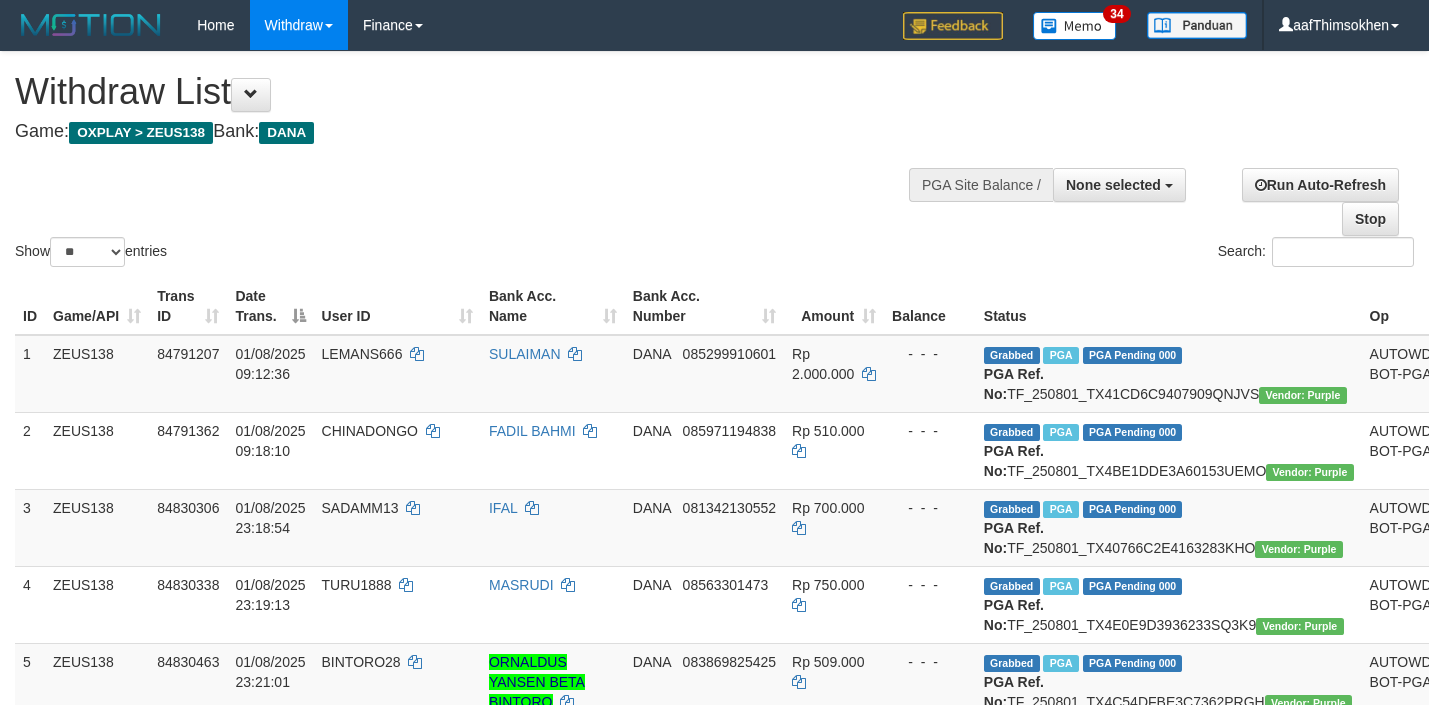 select 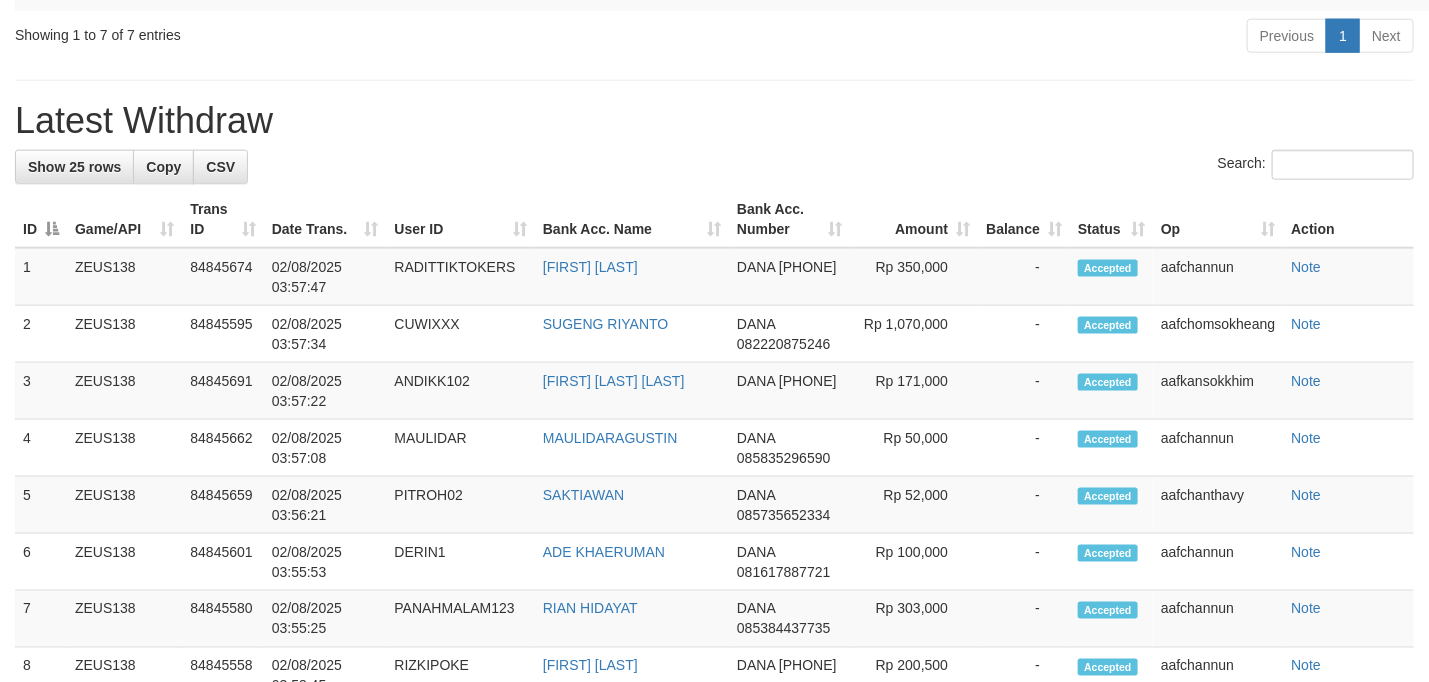 scroll, scrollTop: 789, scrollLeft: 0, axis: vertical 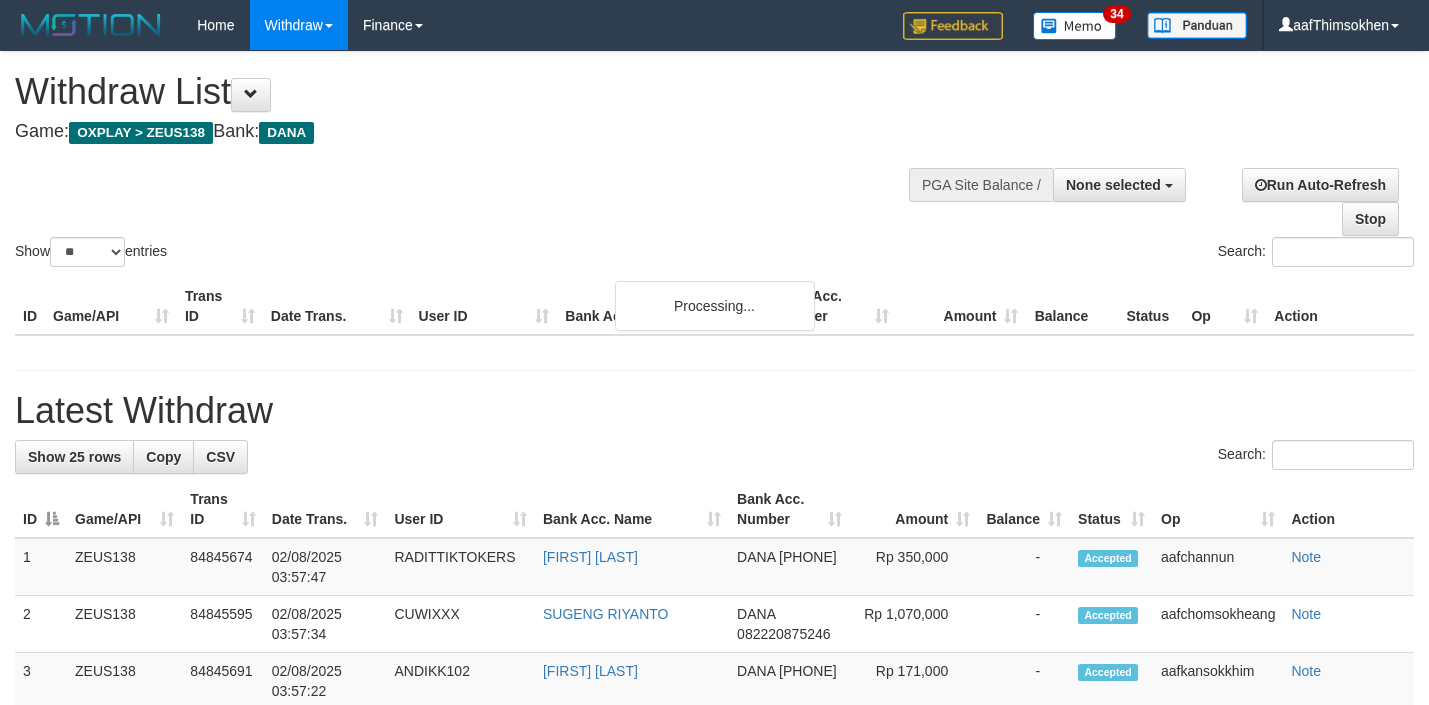 select 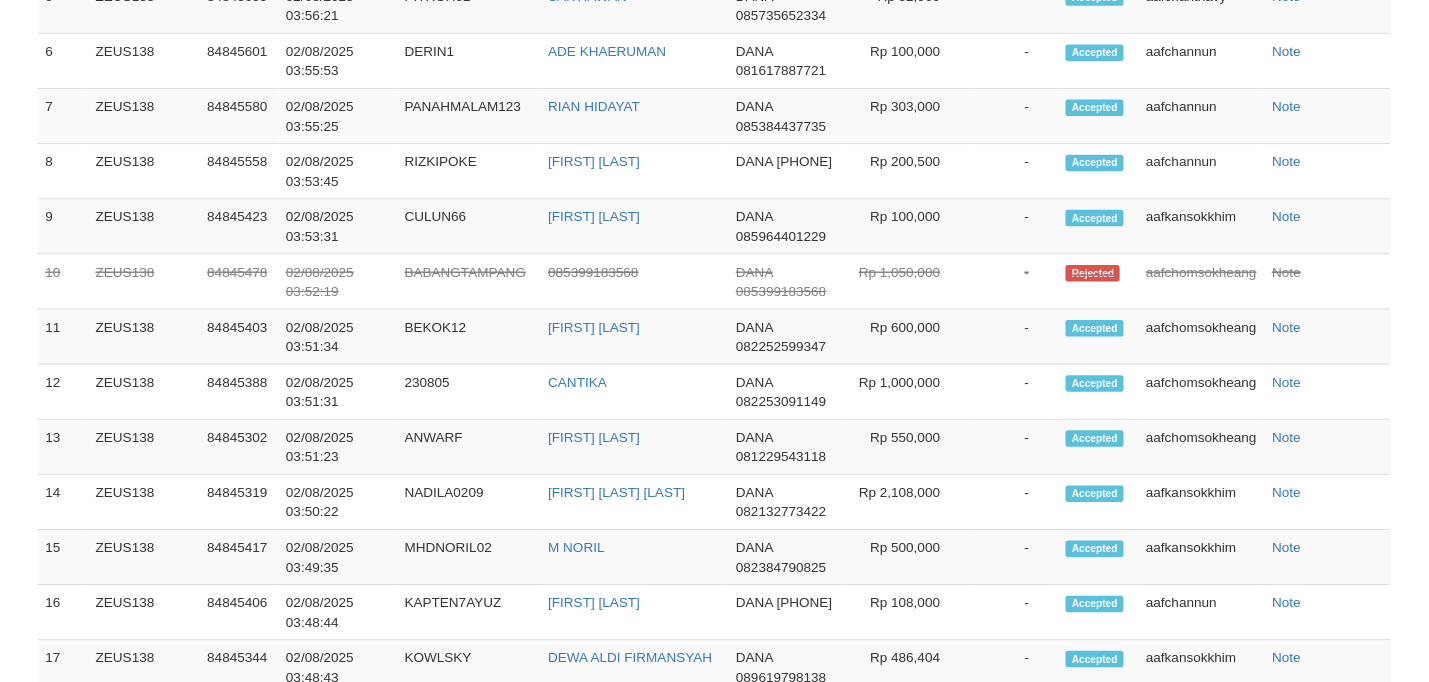 scroll, scrollTop: 1467, scrollLeft: 0, axis: vertical 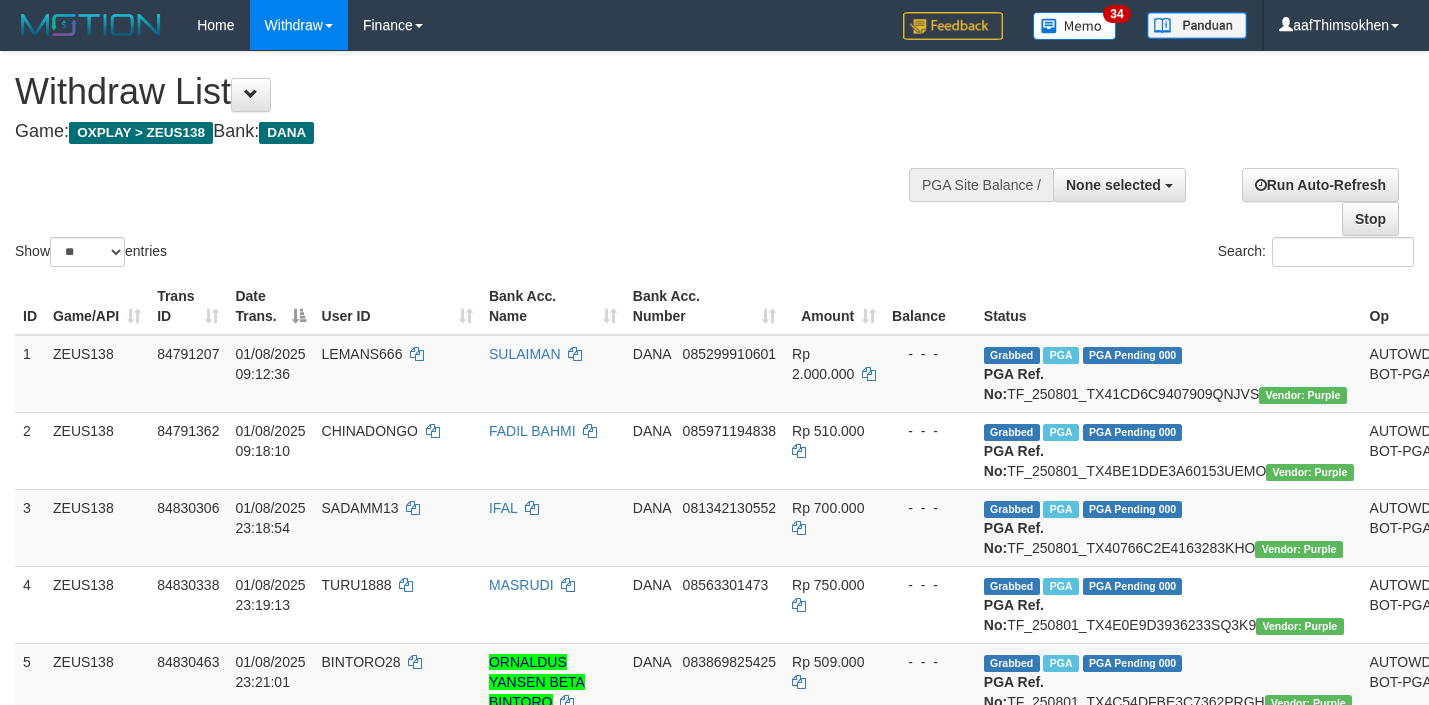 select 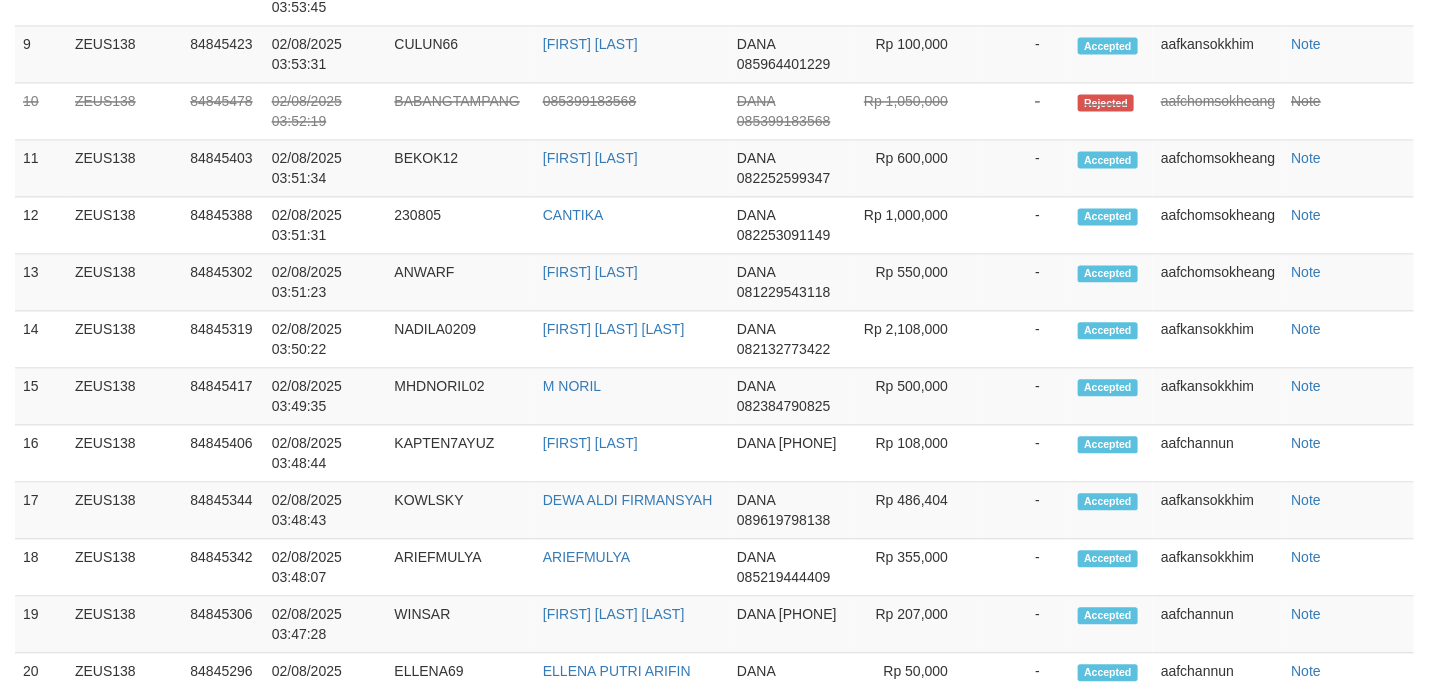 scroll, scrollTop: 1467, scrollLeft: 0, axis: vertical 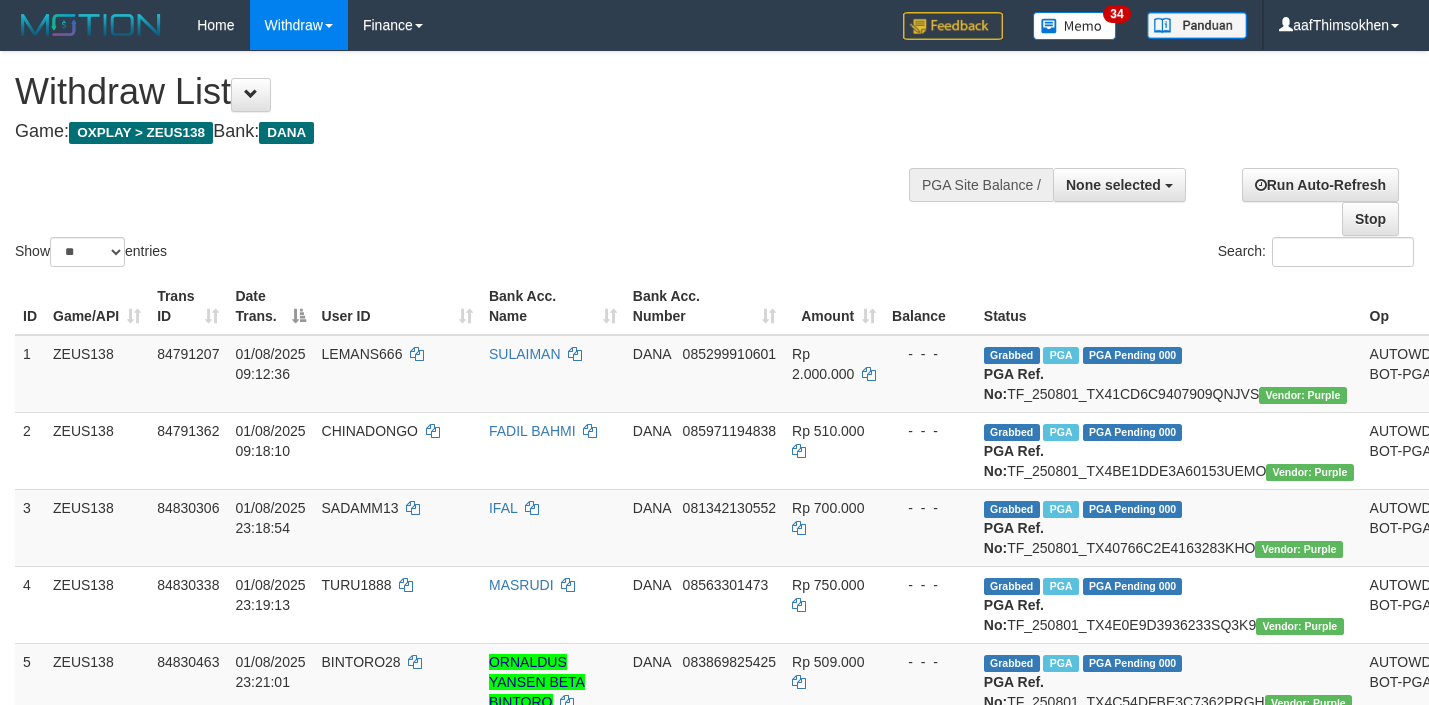 select 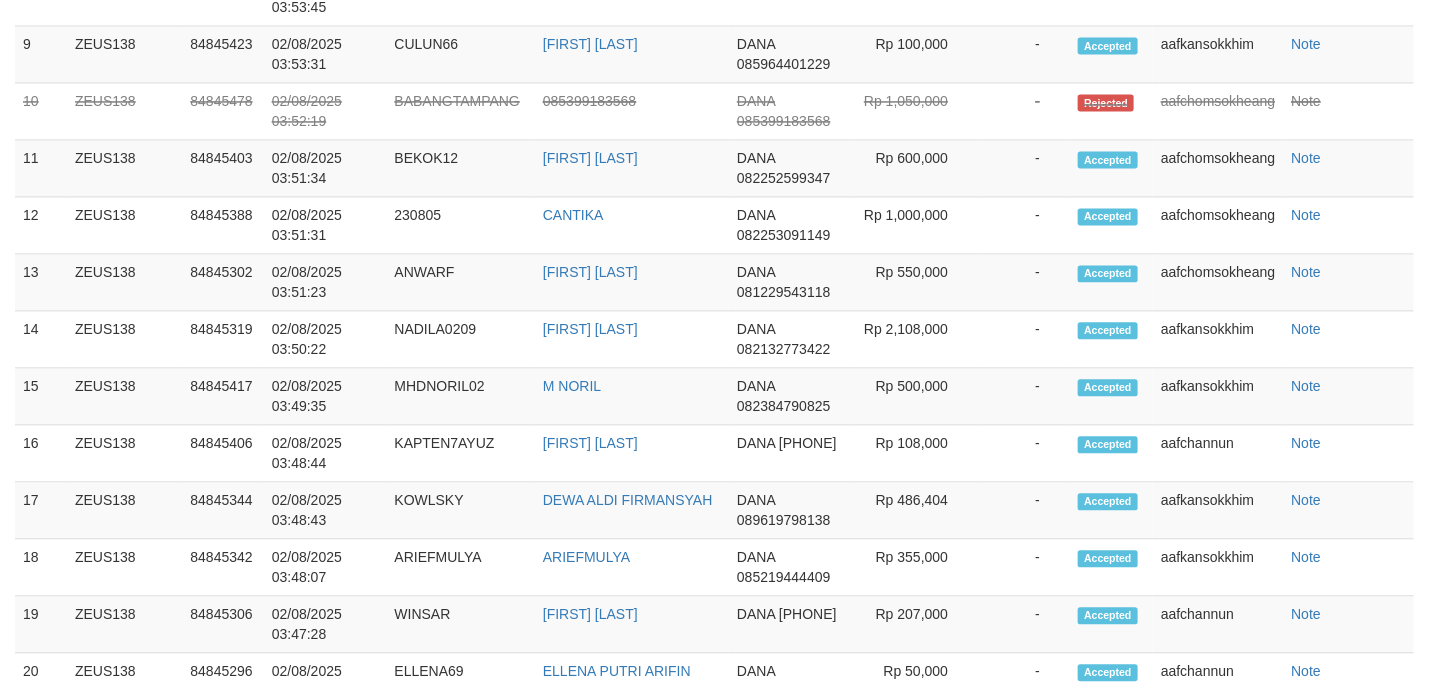 scroll, scrollTop: 1467, scrollLeft: 0, axis: vertical 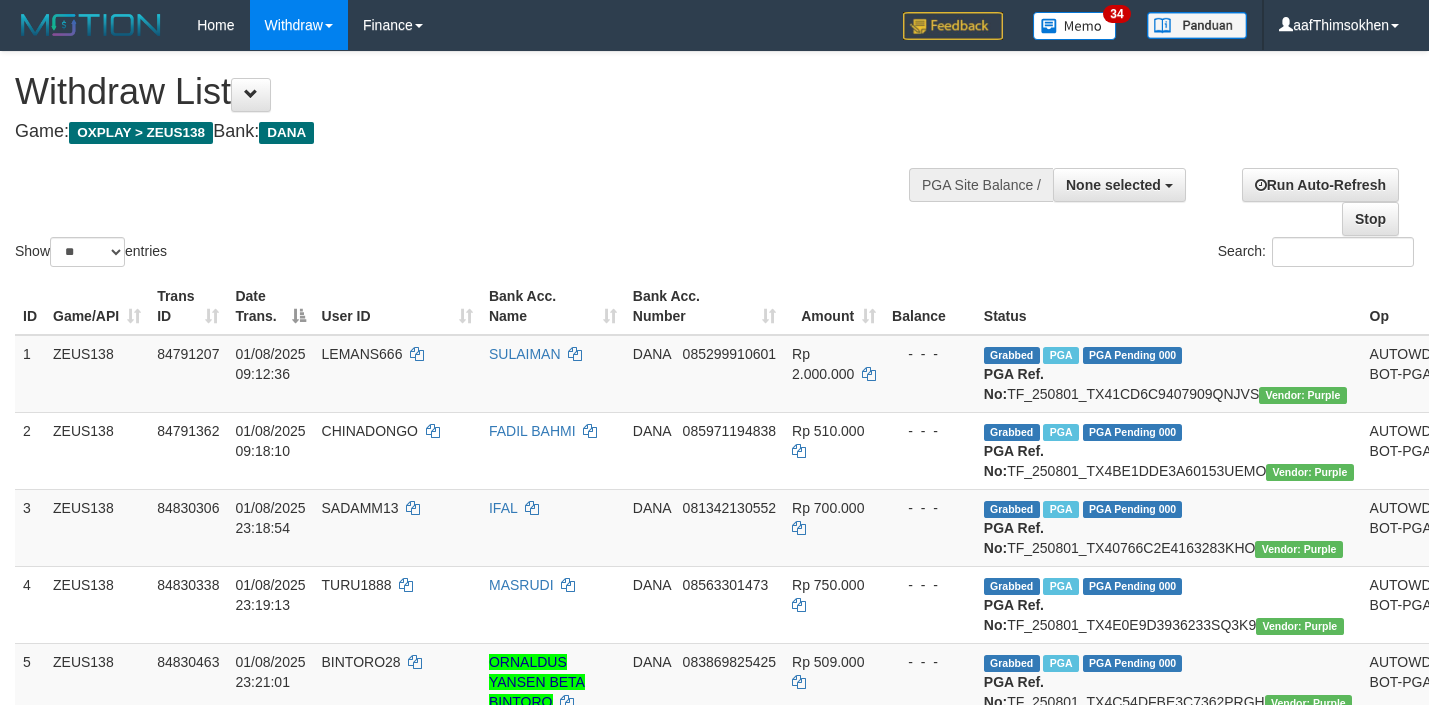 select 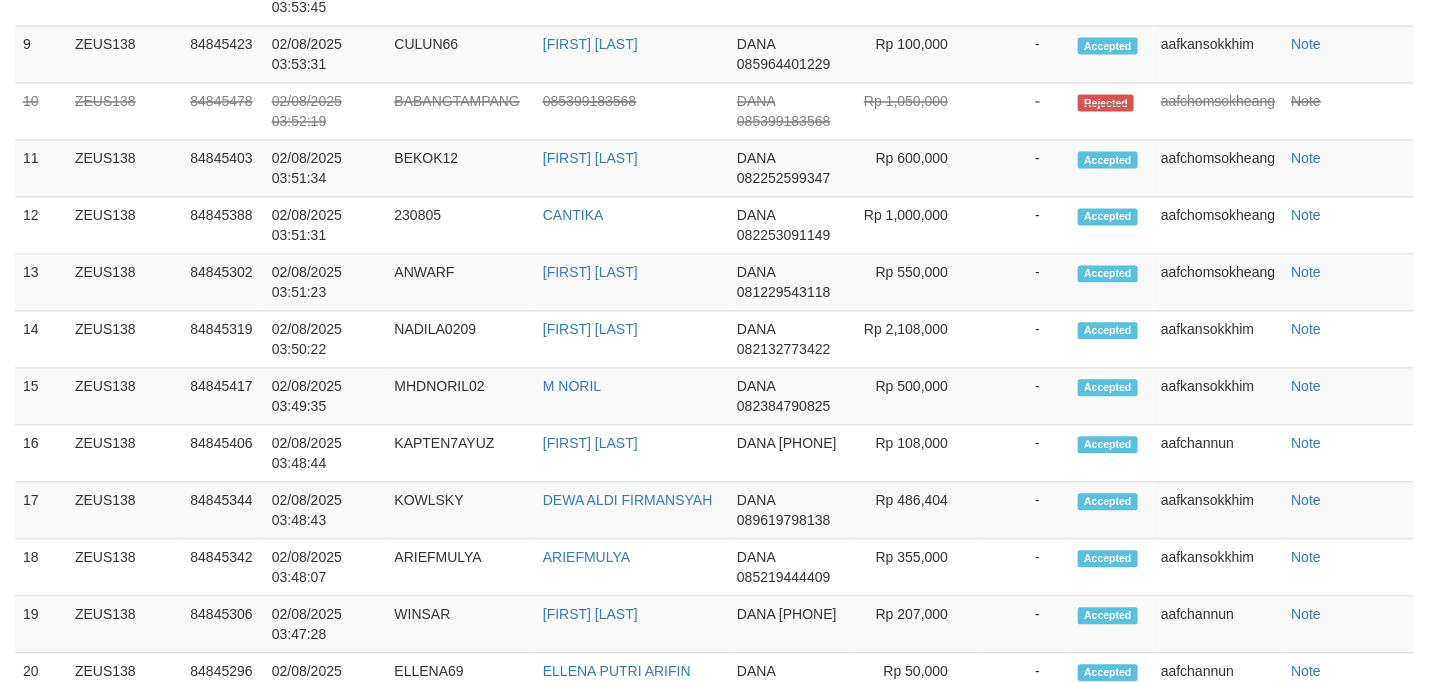 scroll, scrollTop: 1467, scrollLeft: 0, axis: vertical 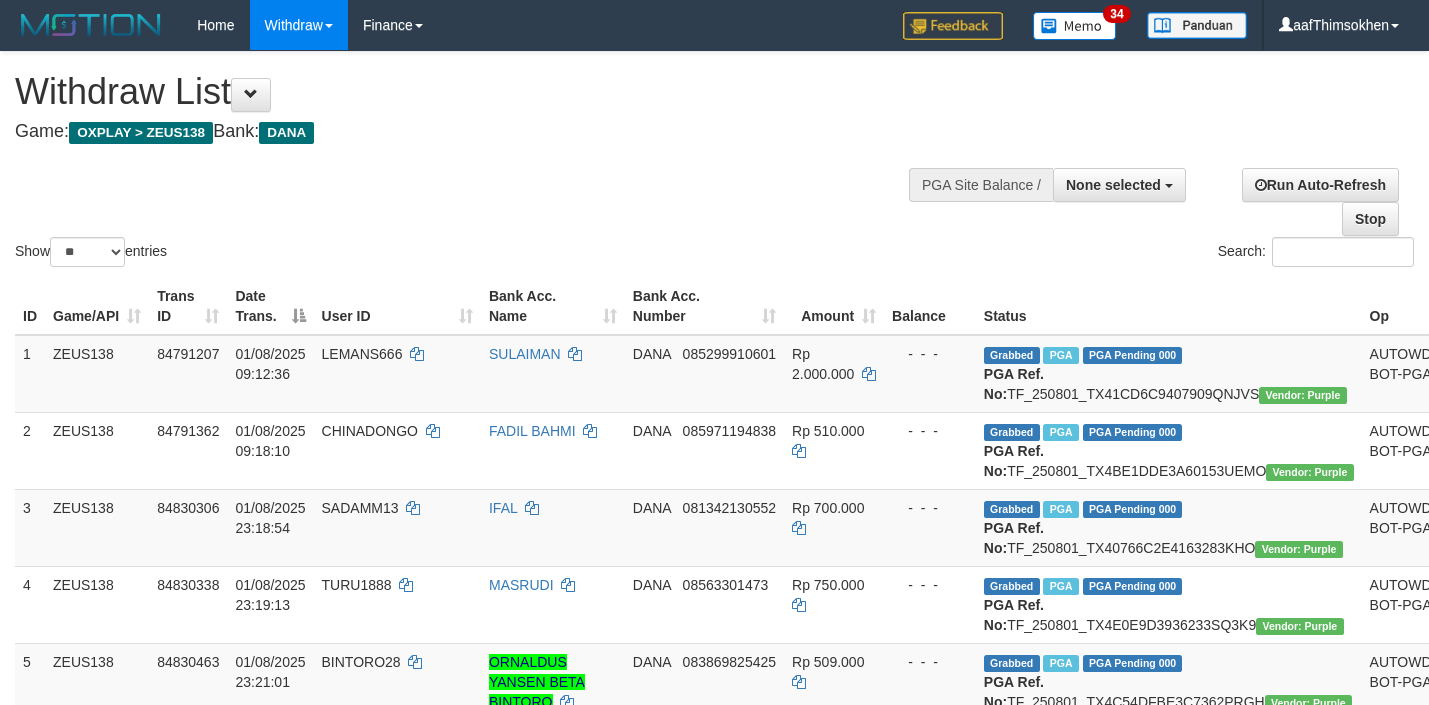 select 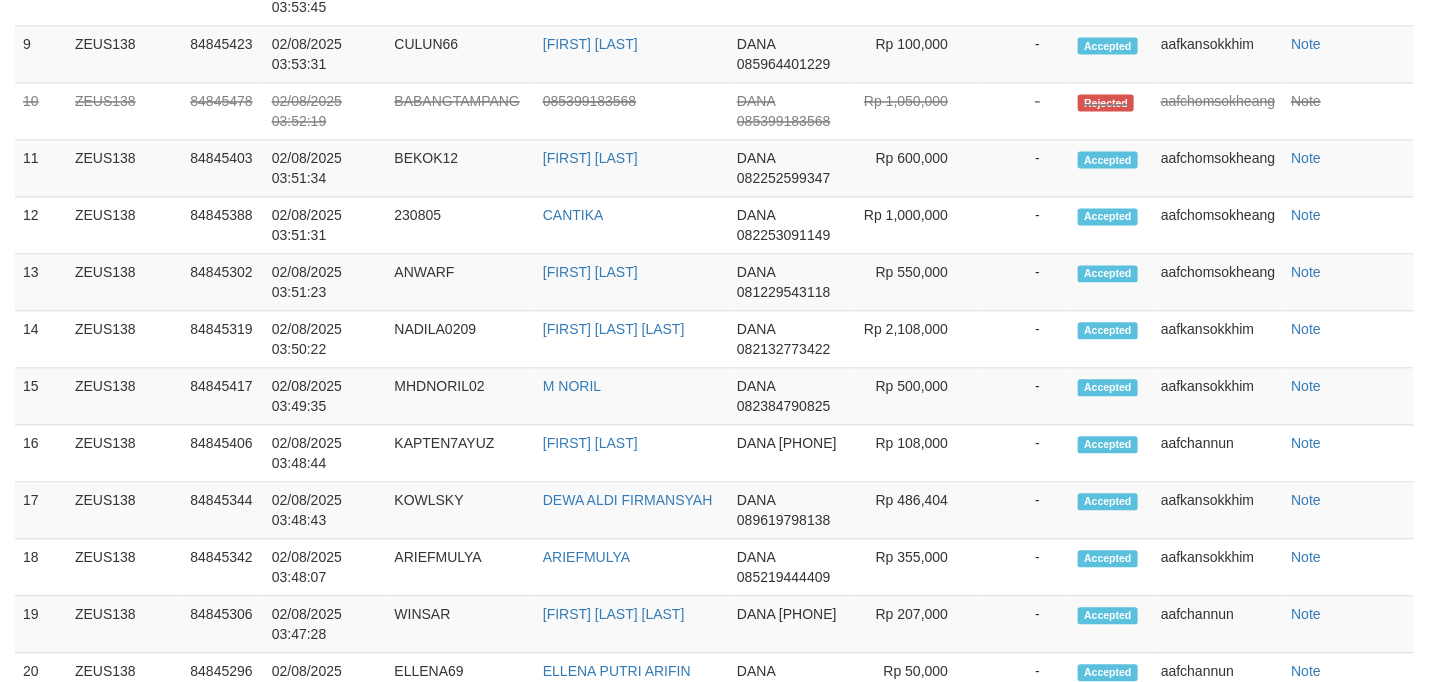 scroll, scrollTop: 1467, scrollLeft: 0, axis: vertical 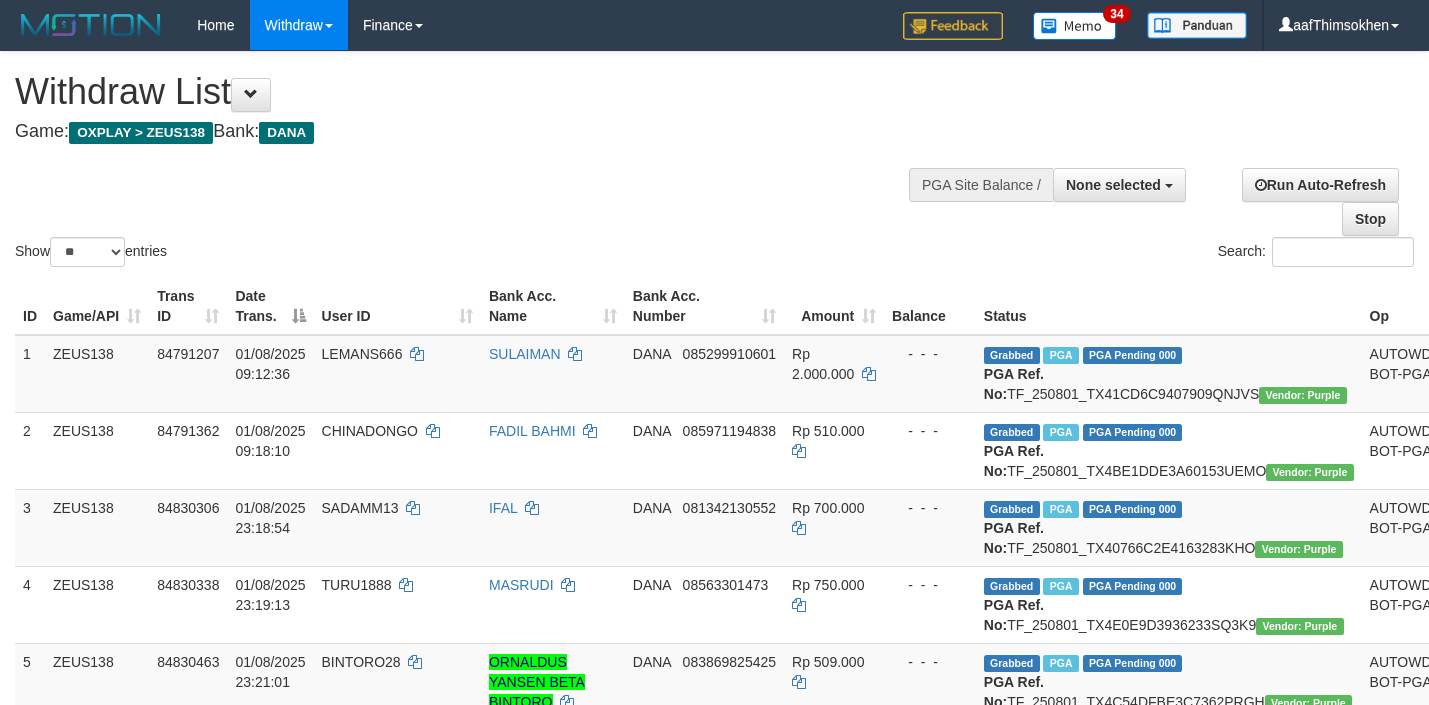 select 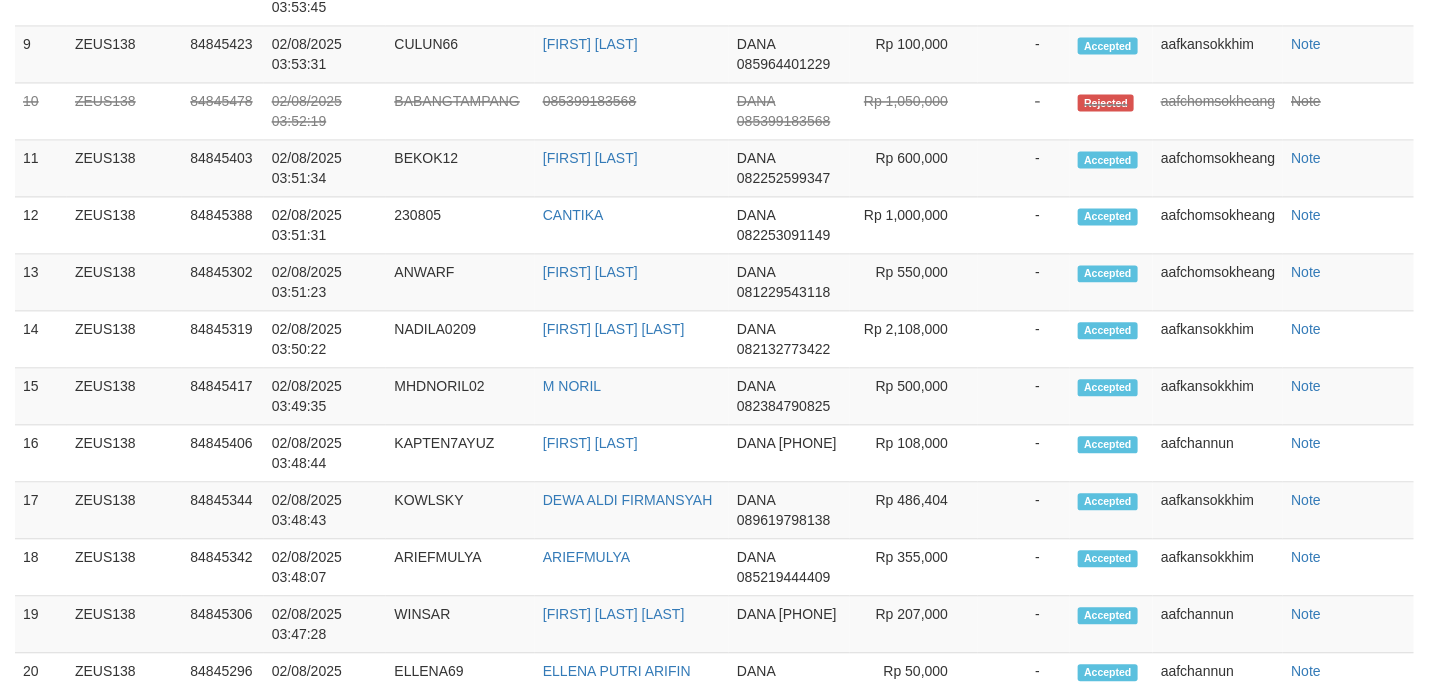 scroll, scrollTop: 1467, scrollLeft: 0, axis: vertical 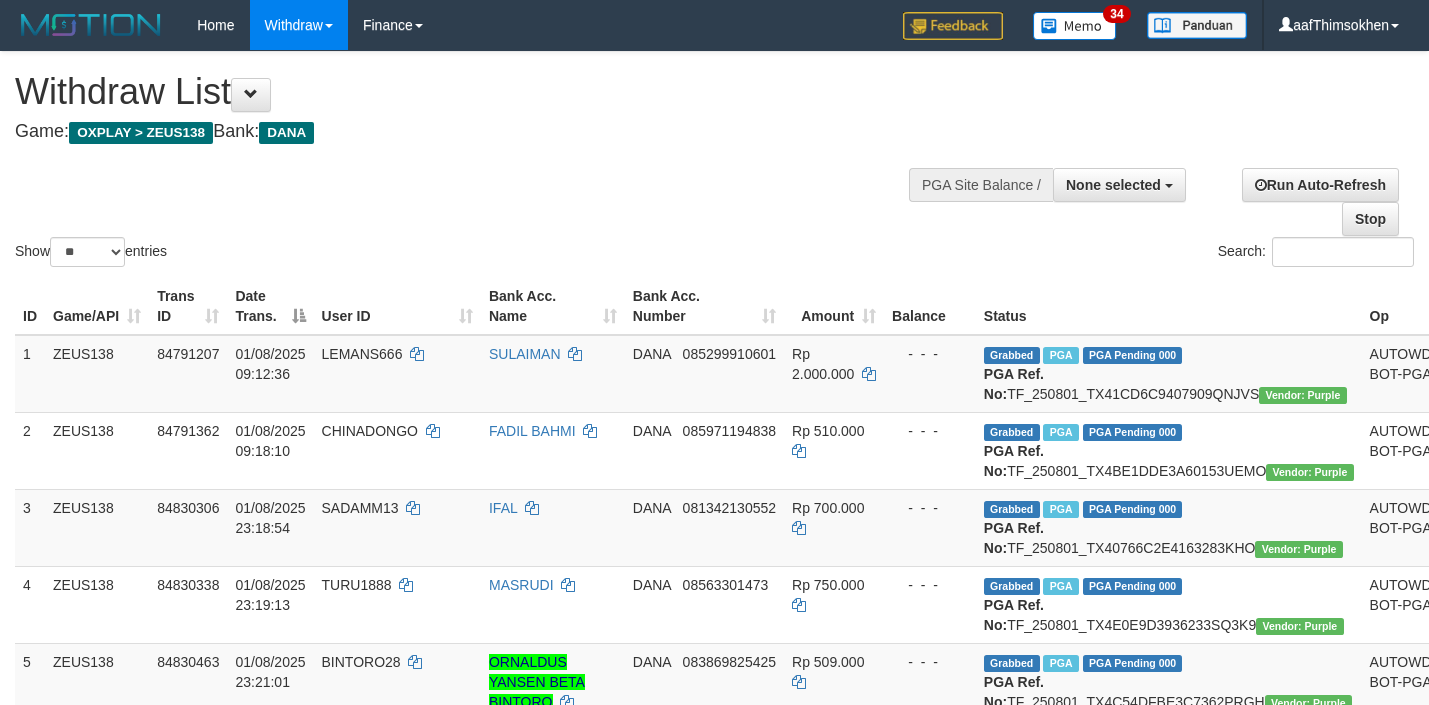 select 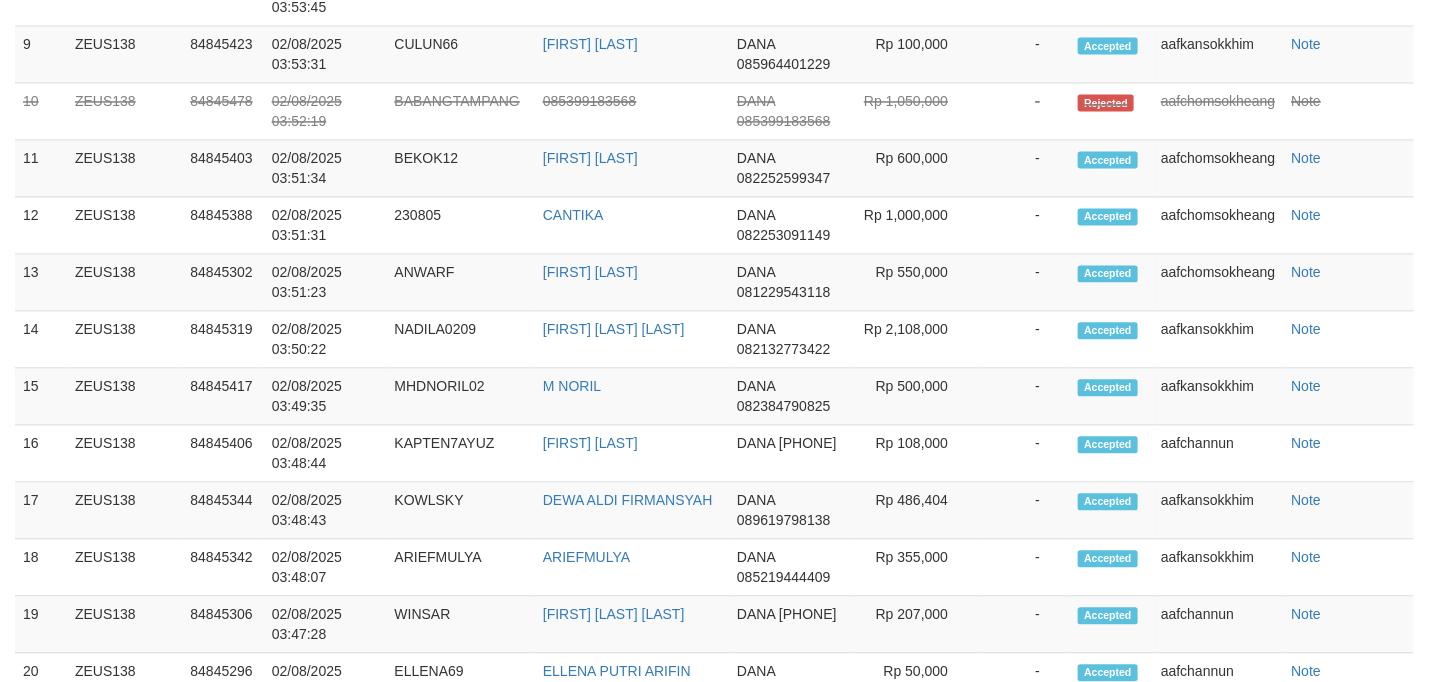 scroll, scrollTop: 1467, scrollLeft: 0, axis: vertical 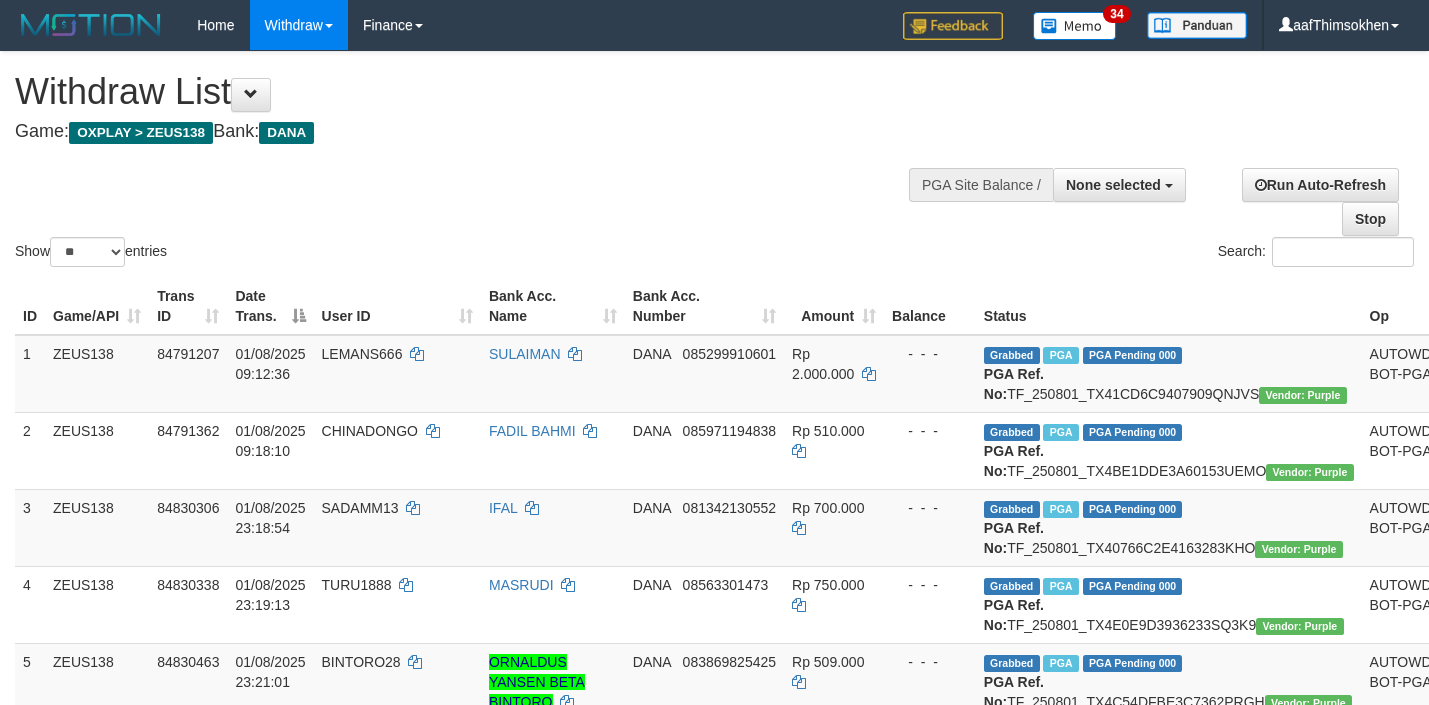 select 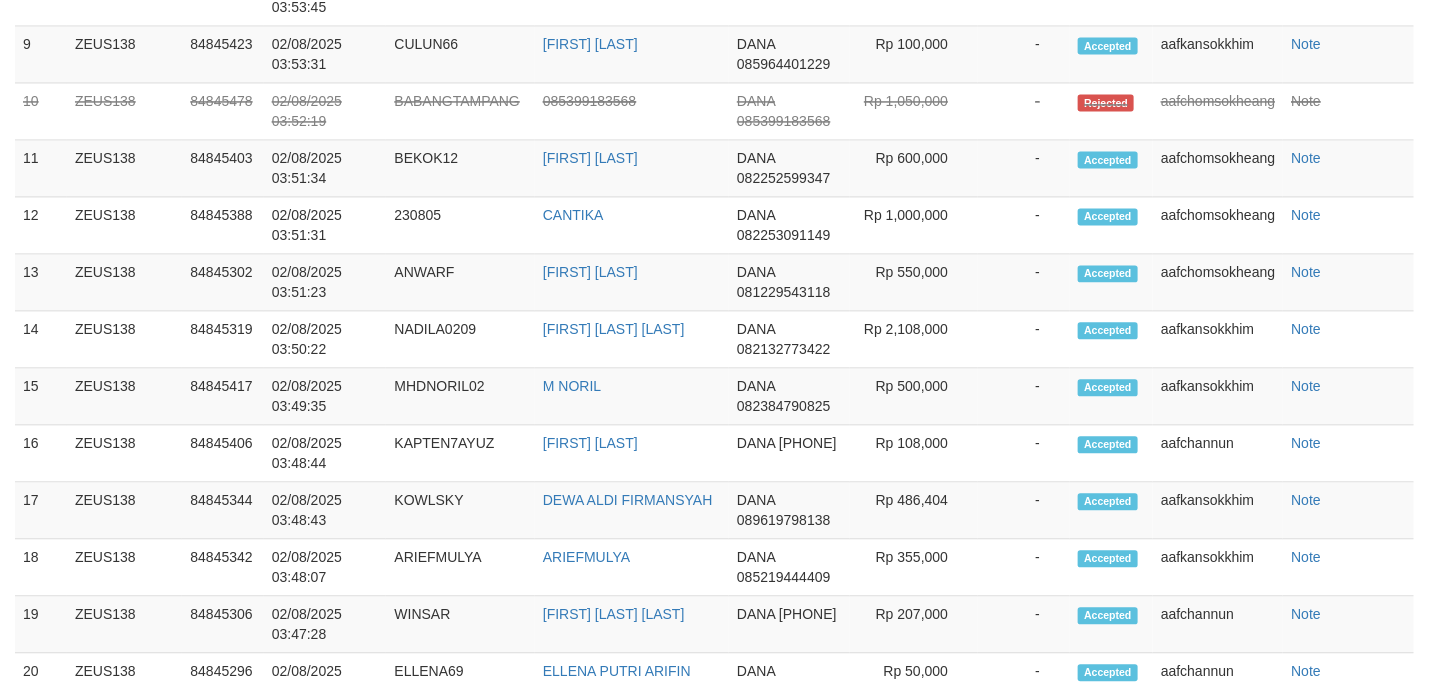 scroll, scrollTop: 1467, scrollLeft: 0, axis: vertical 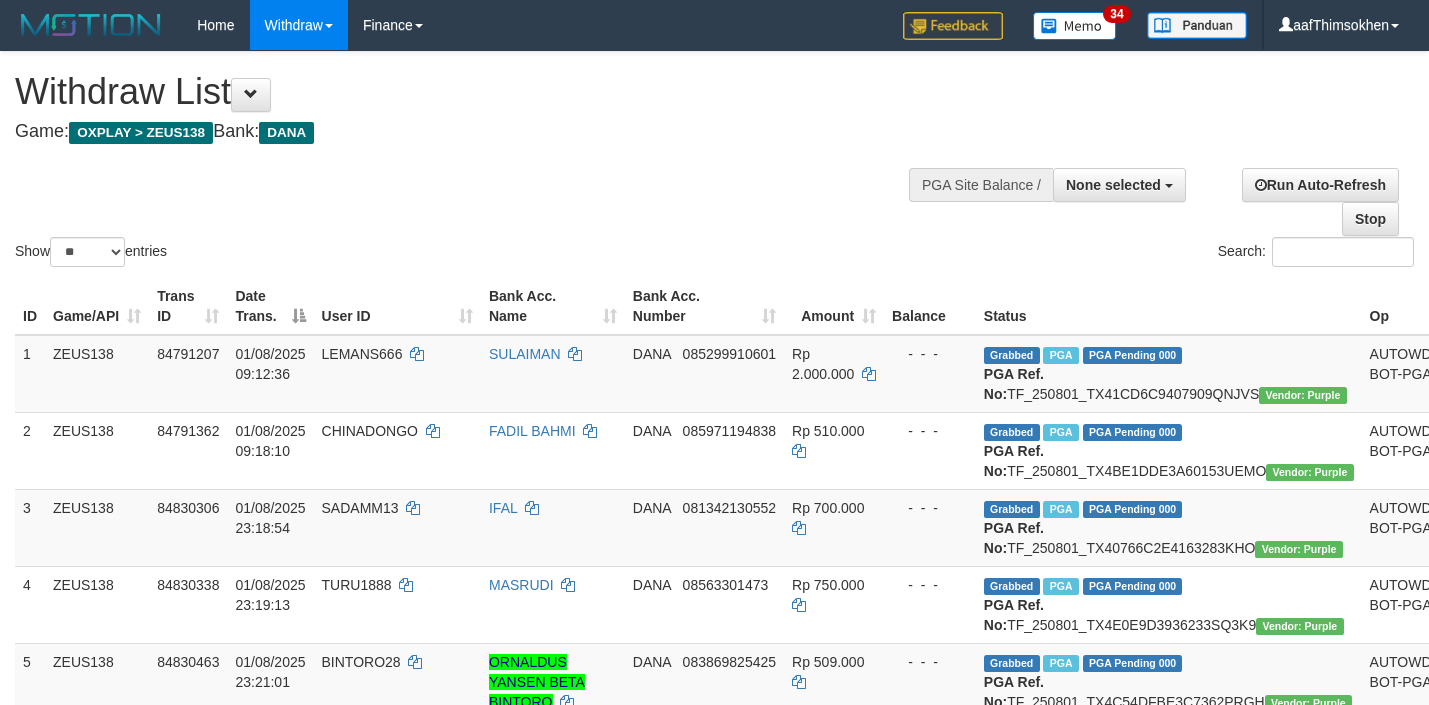 select 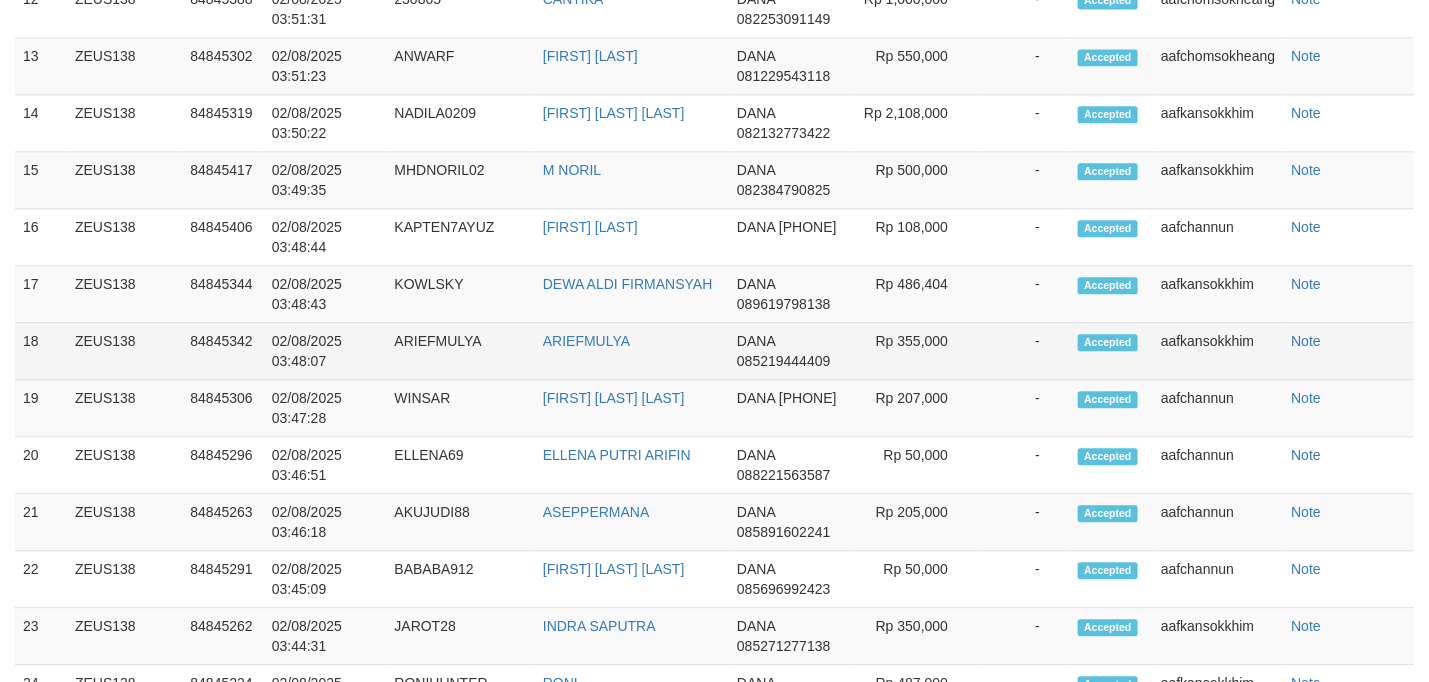 scroll, scrollTop: 238, scrollLeft: 0, axis: vertical 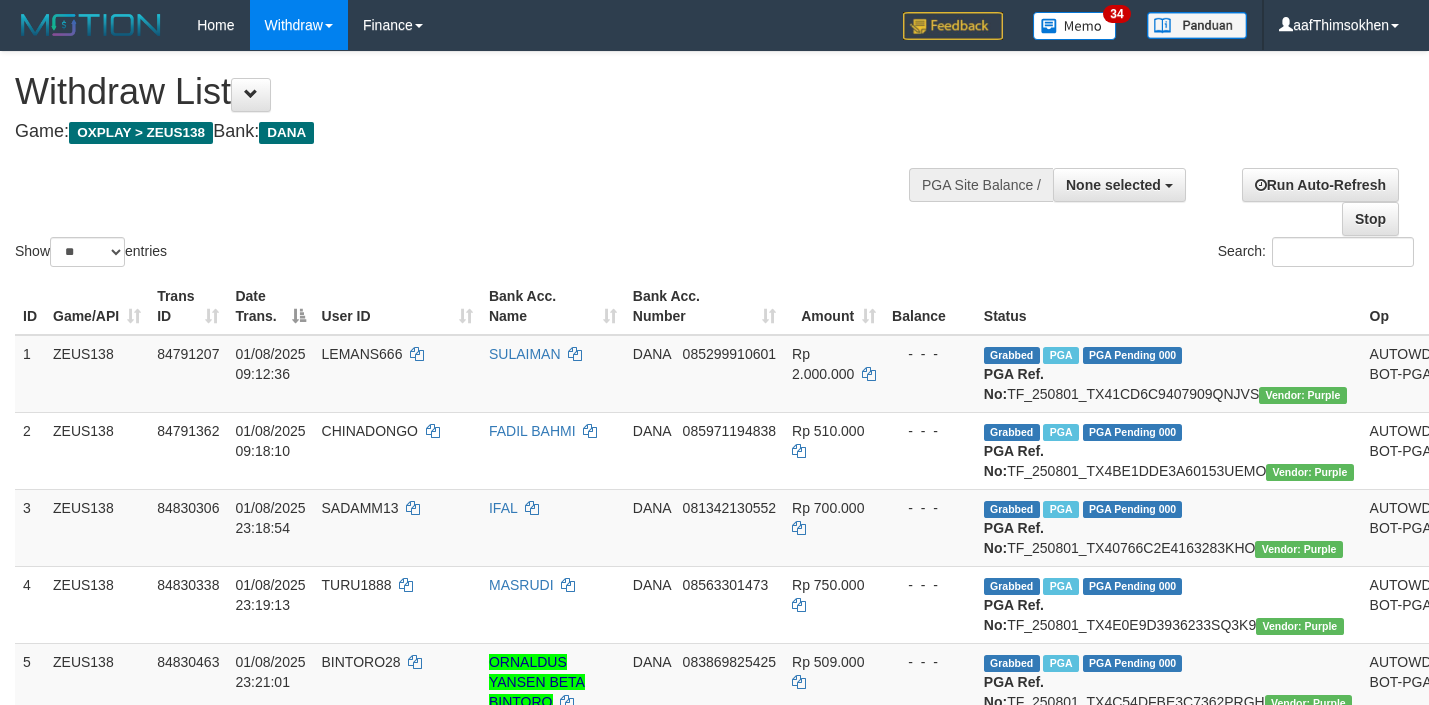 select 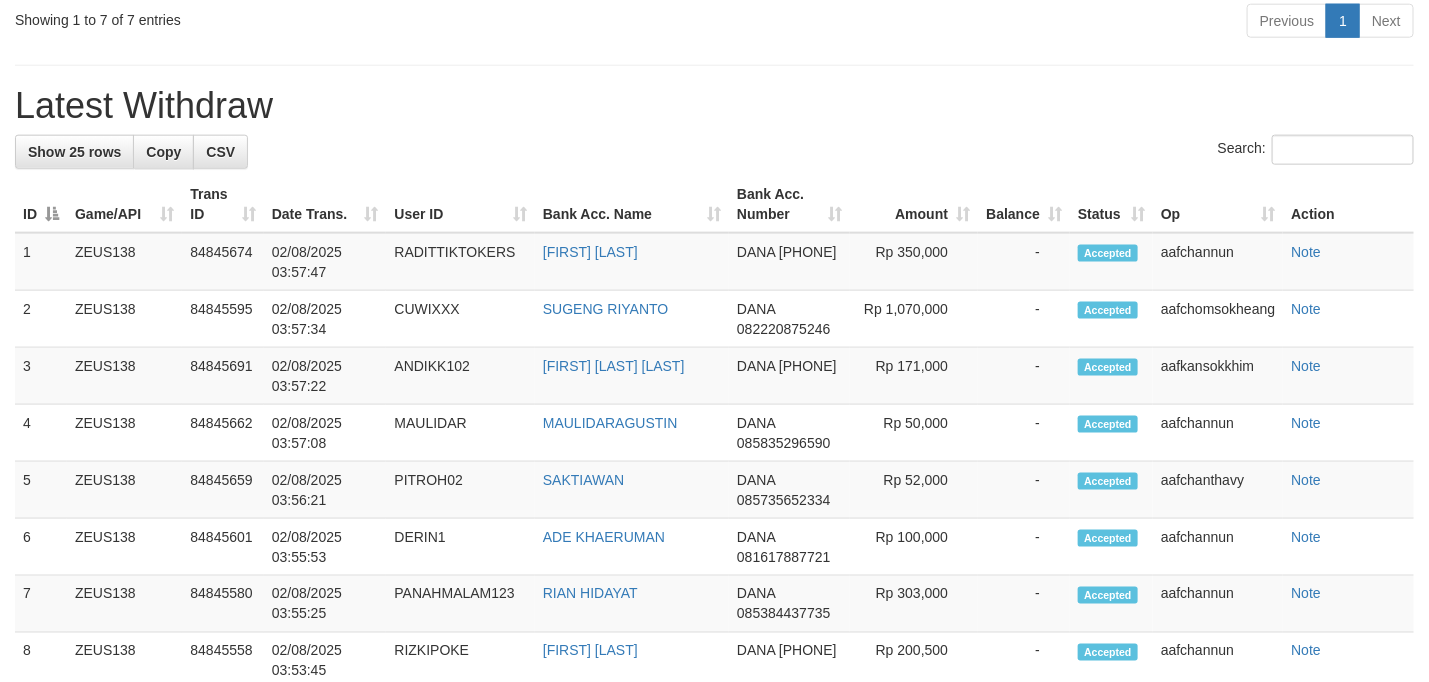 scroll, scrollTop: 804, scrollLeft: 0, axis: vertical 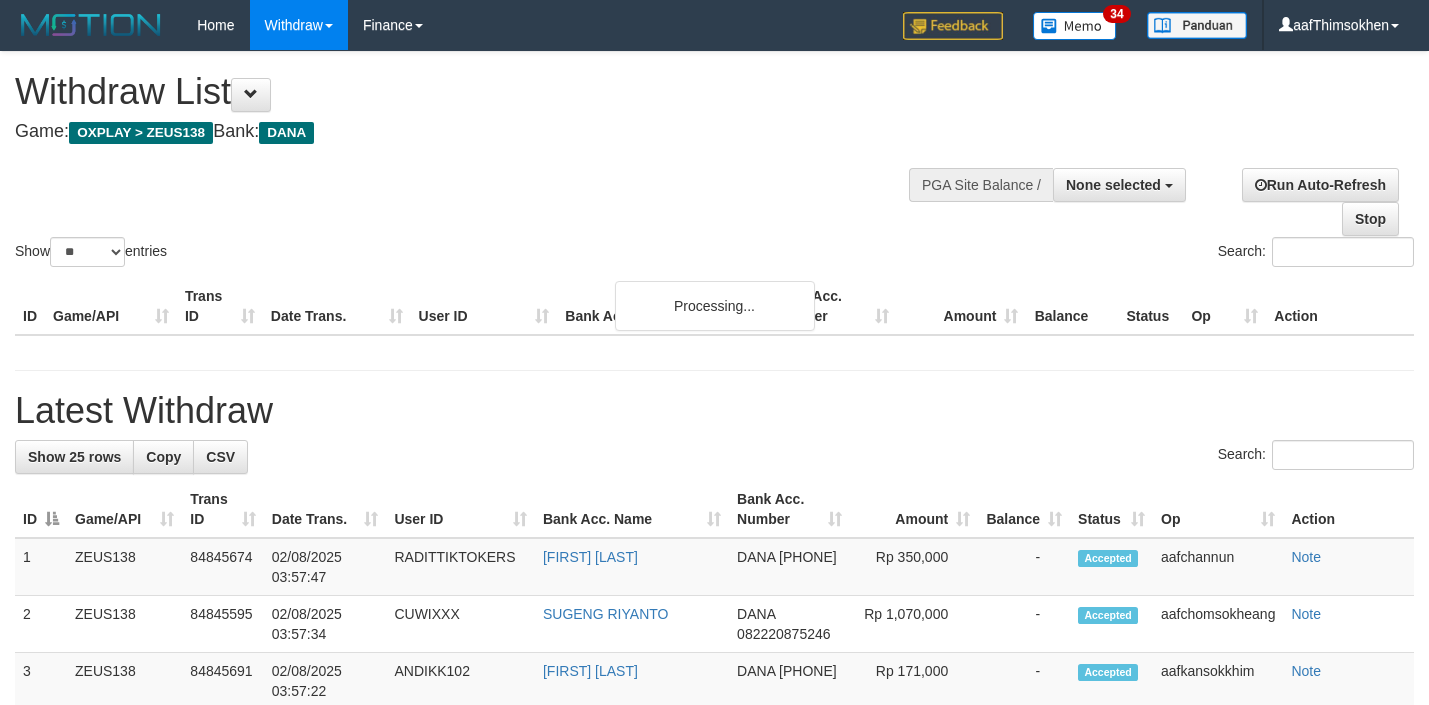 select 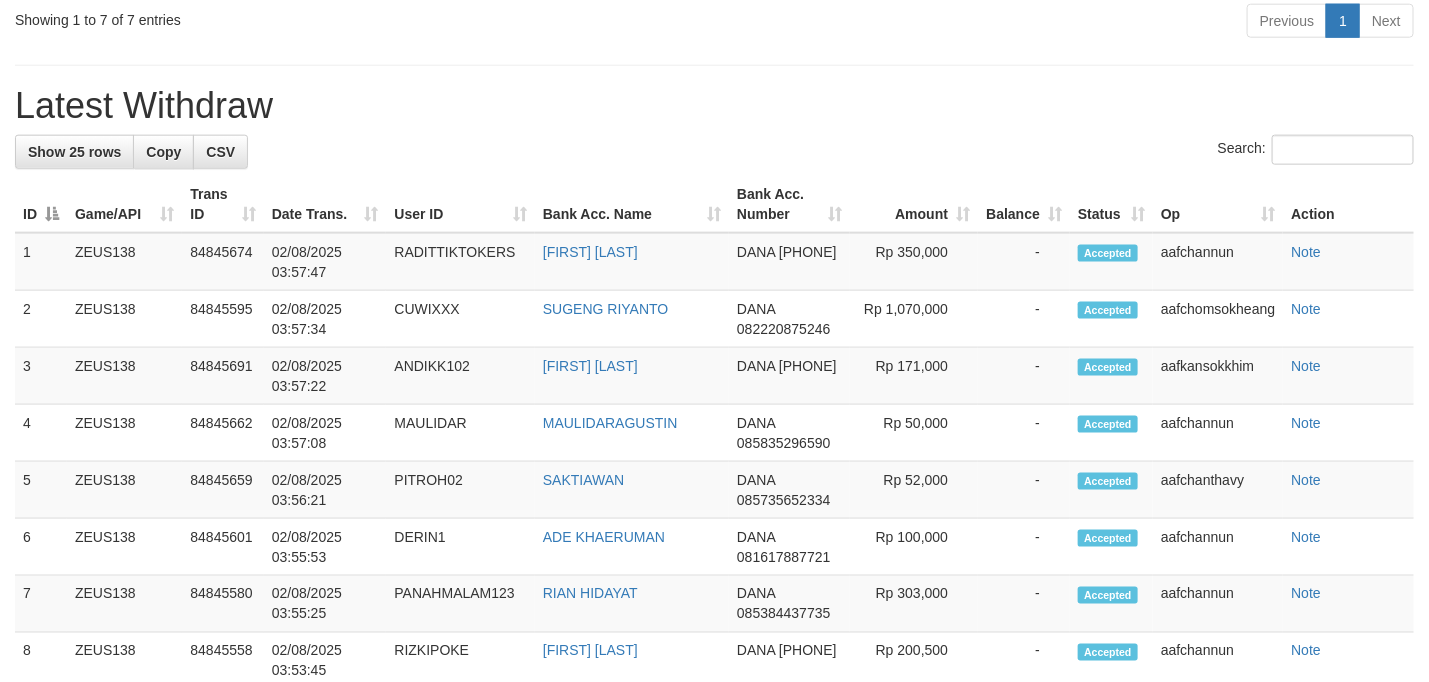 scroll, scrollTop: 804, scrollLeft: 0, axis: vertical 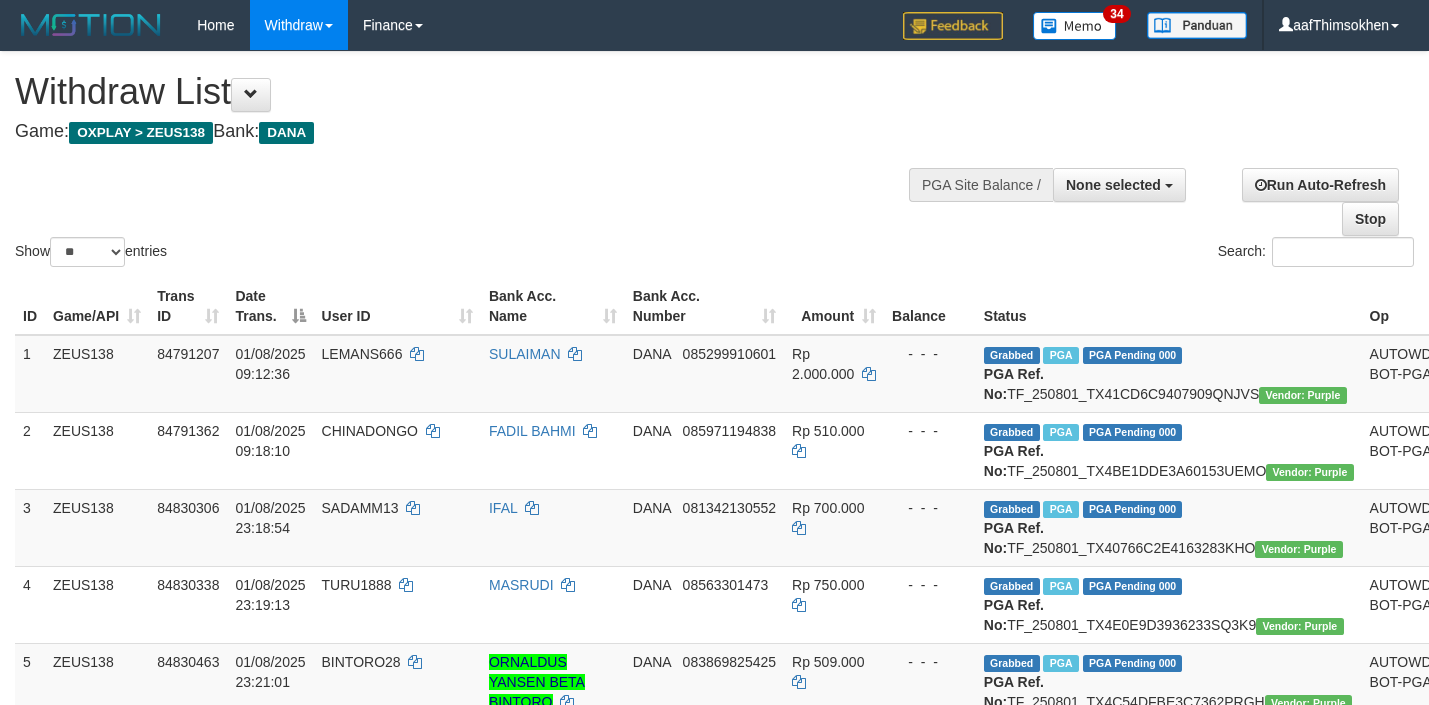 select 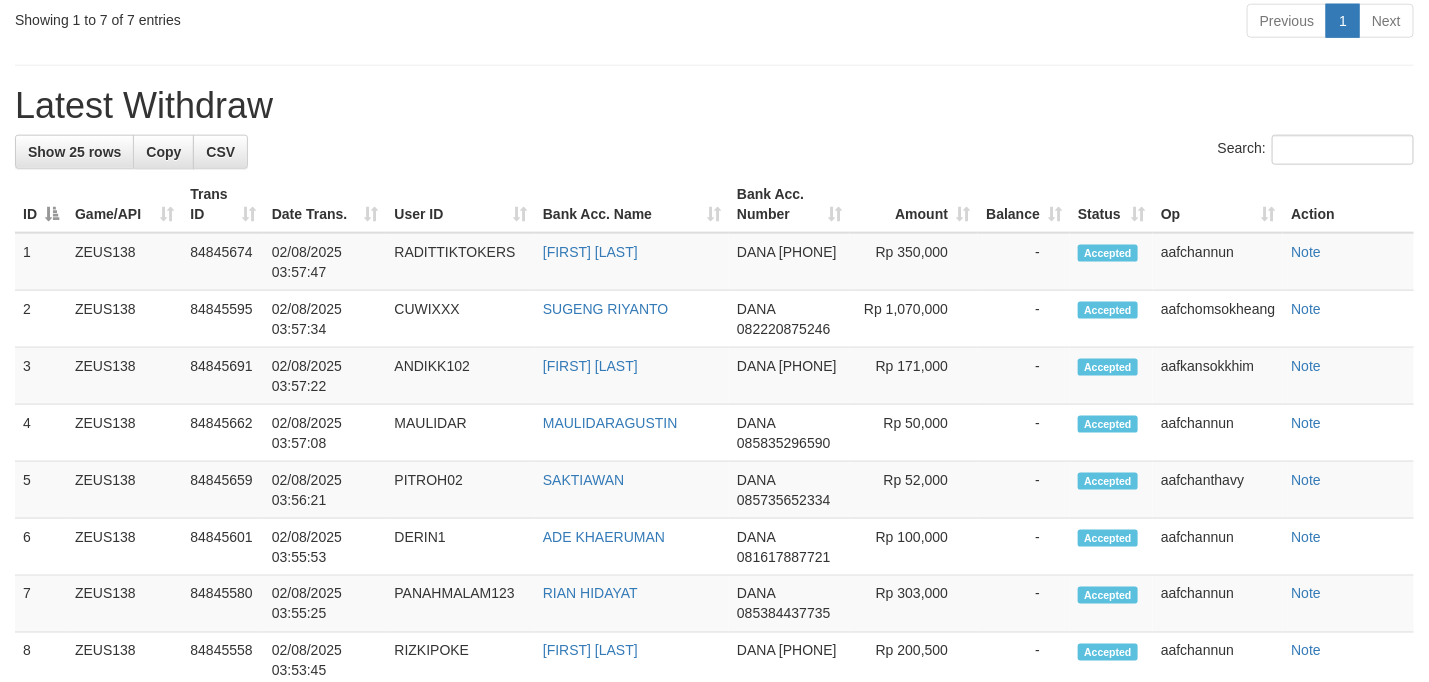 scroll, scrollTop: 804, scrollLeft: 0, axis: vertical 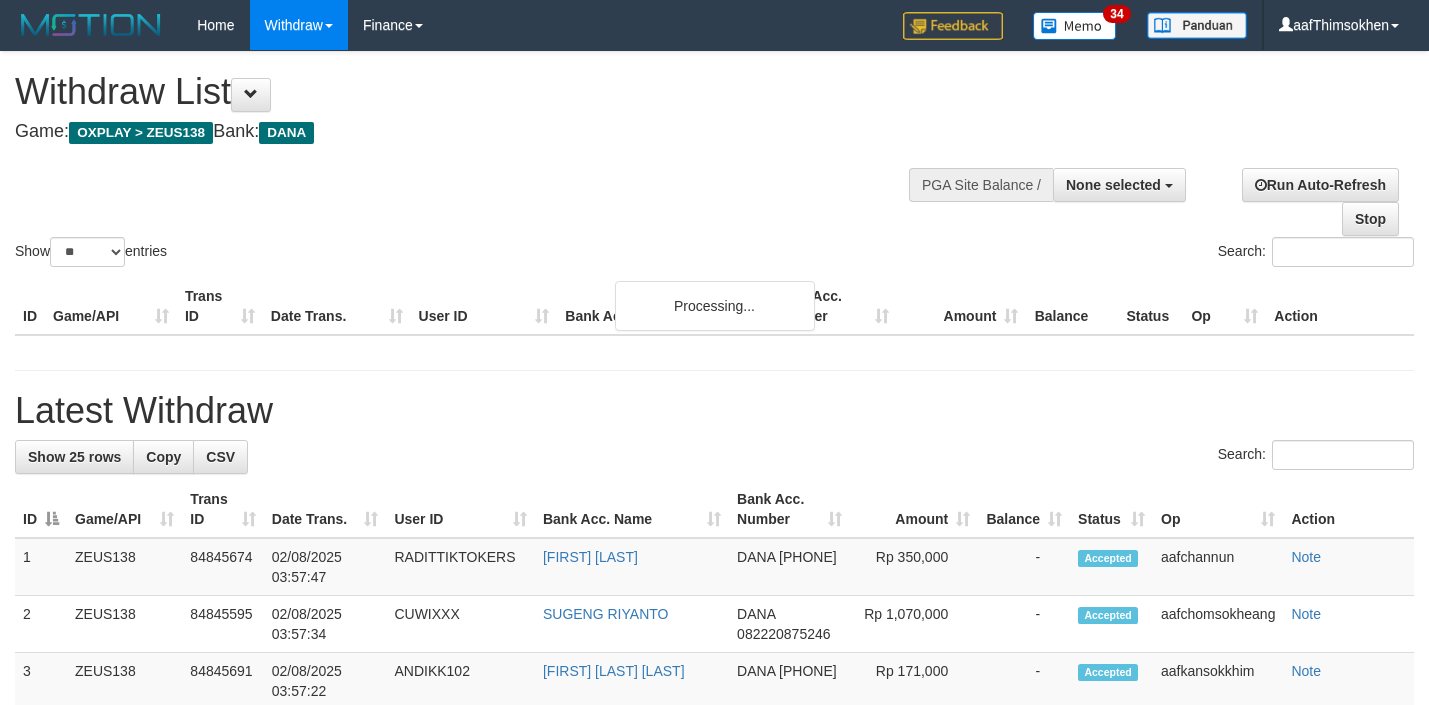select 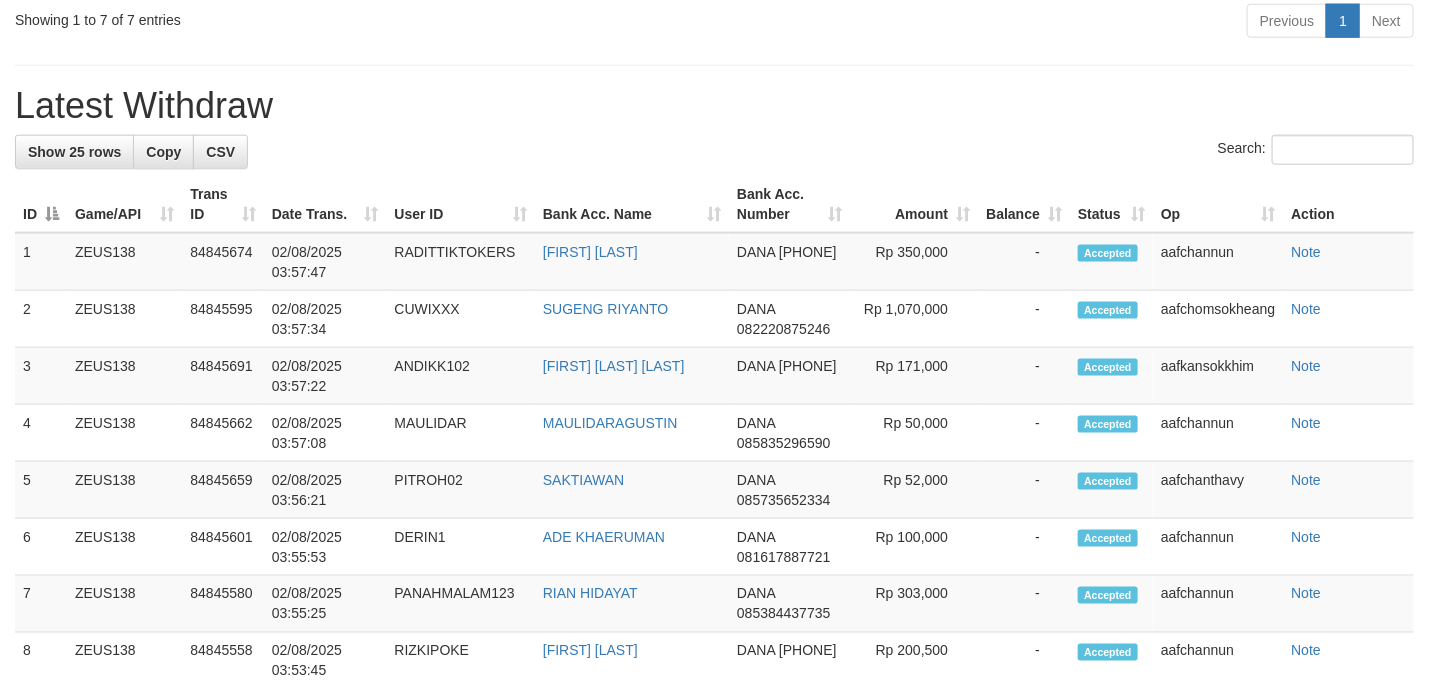 scroll, scrollTop: 804, scrollLeft: 0, axis: vertical 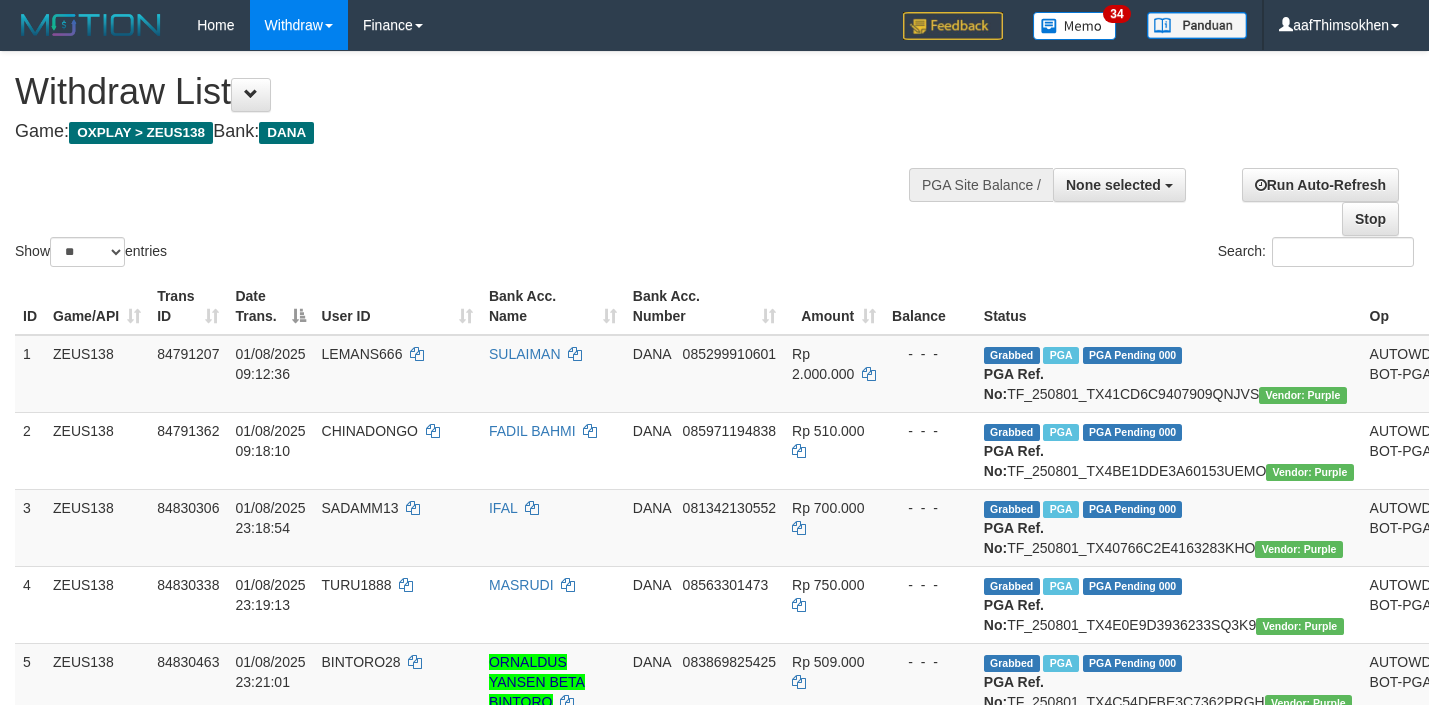 select 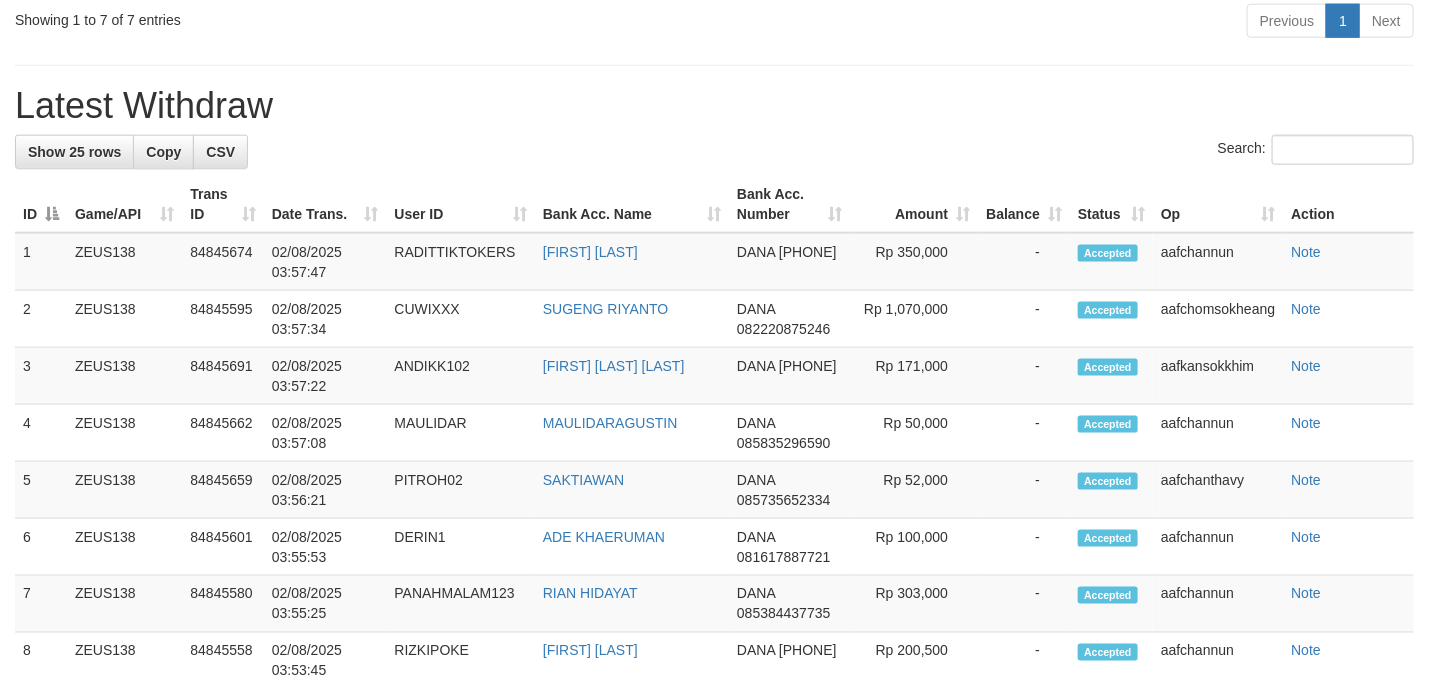 scroll, scrollTop: 804, scrollLeft: 0, axis: vertical 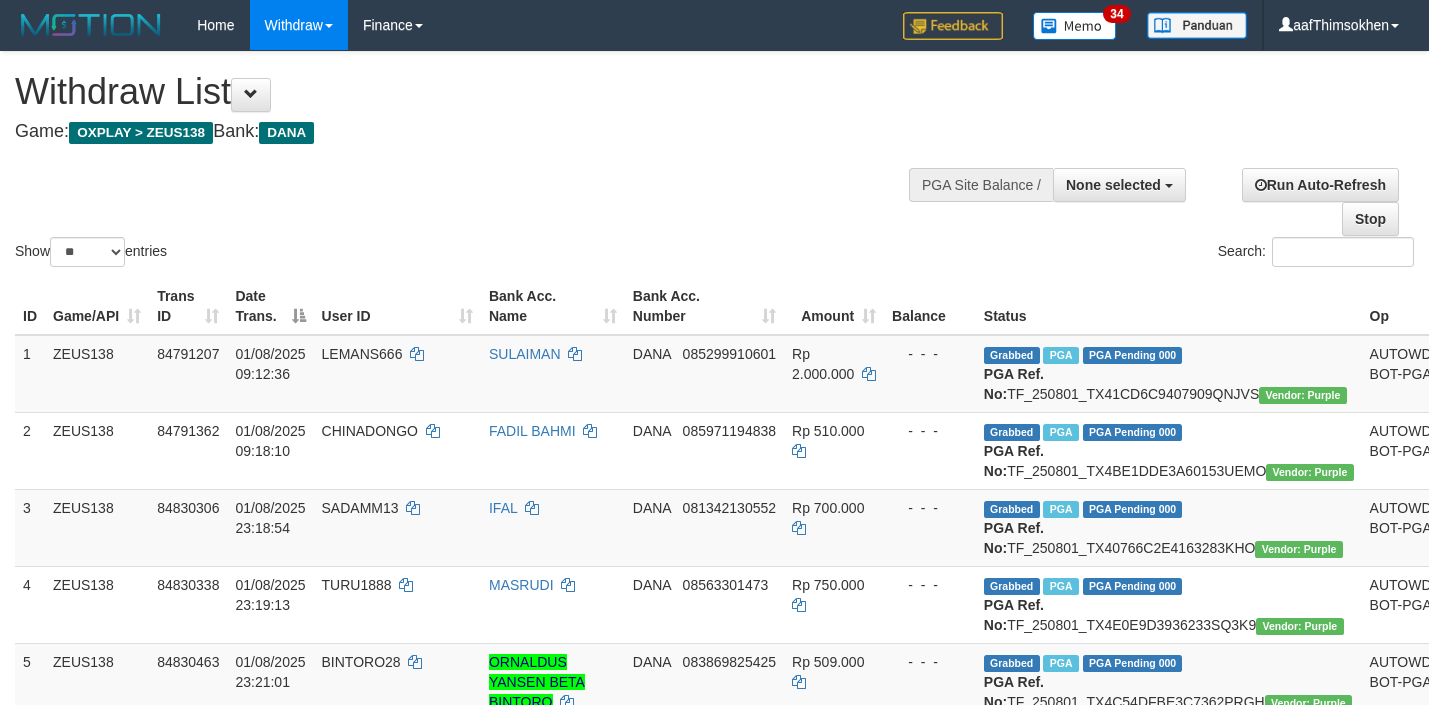 select 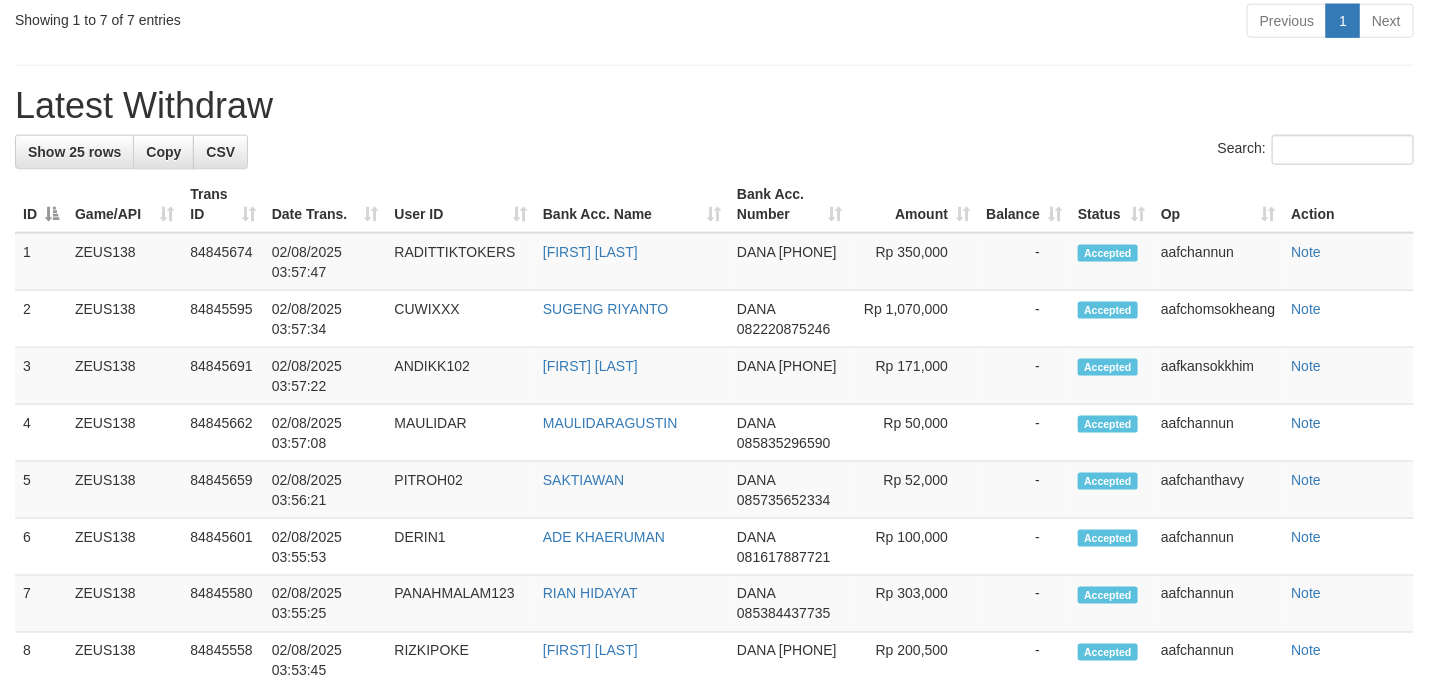 scroll, scrollTop: 804, scrollLeft: 0, axis: vertical 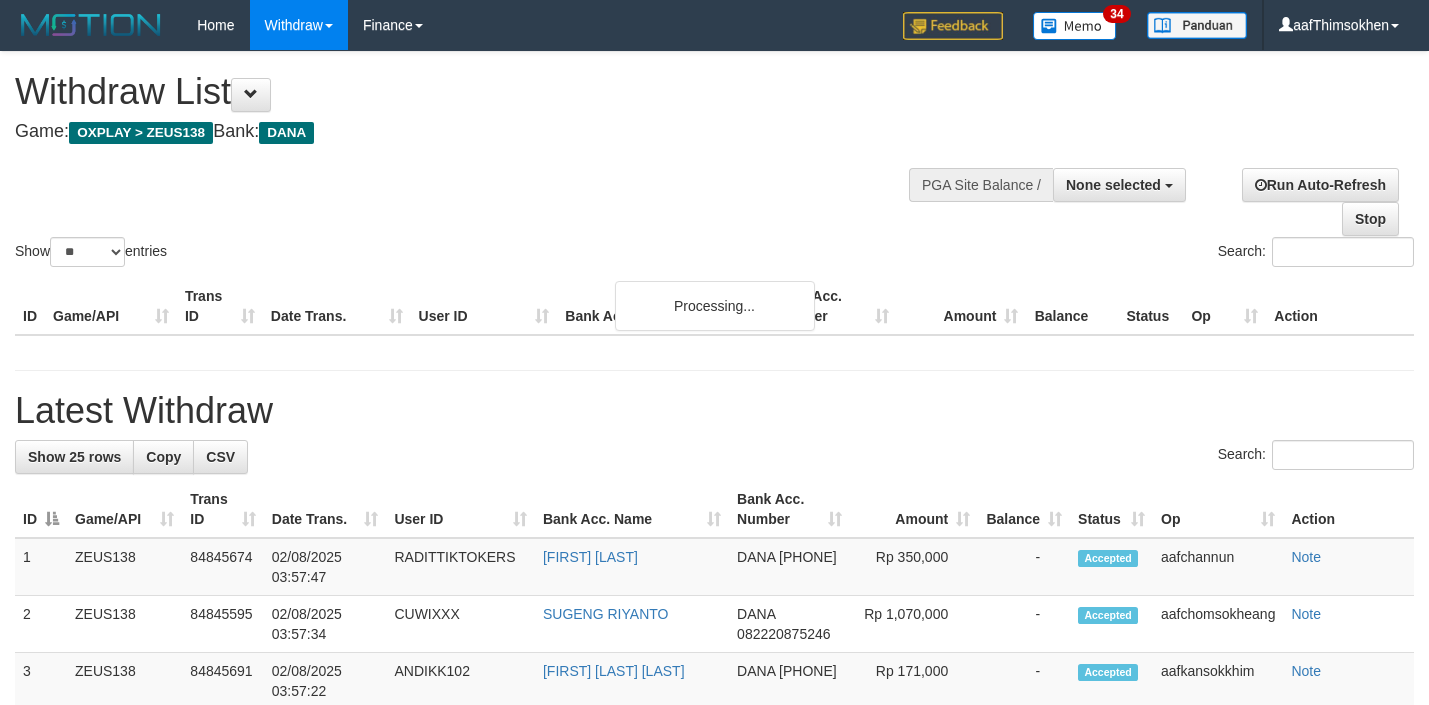 select 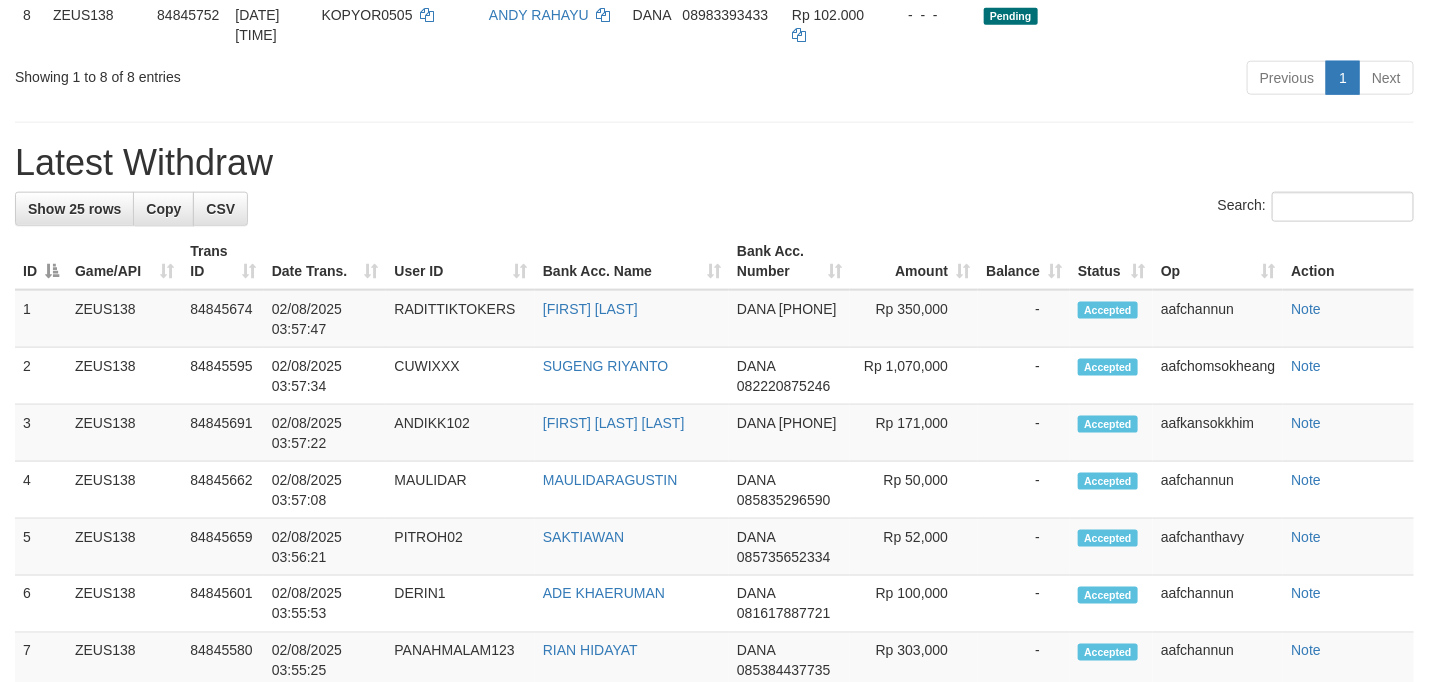 scroll, scrollTop: 804, scrollLeft: 0, axis: vertical 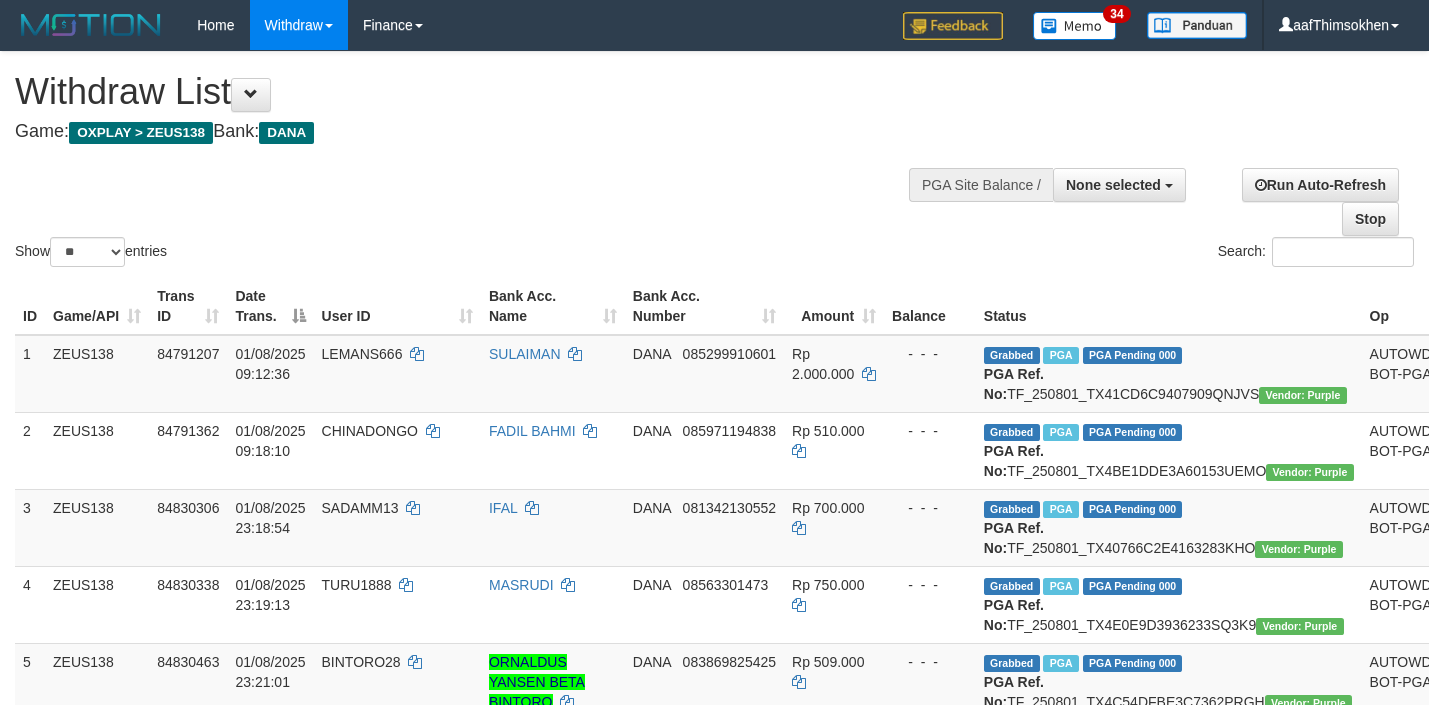 select 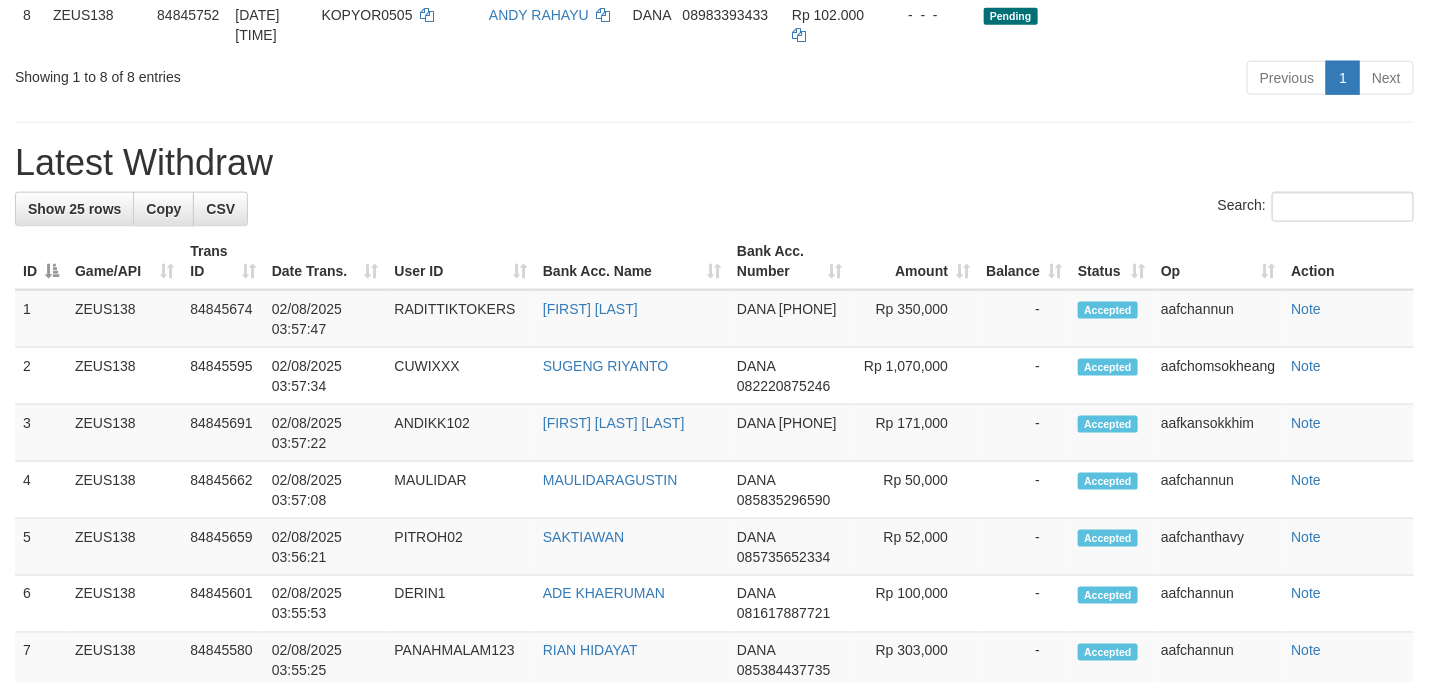 scroll, scrollTop: 804, scrollLeft: 0, axis: vertical 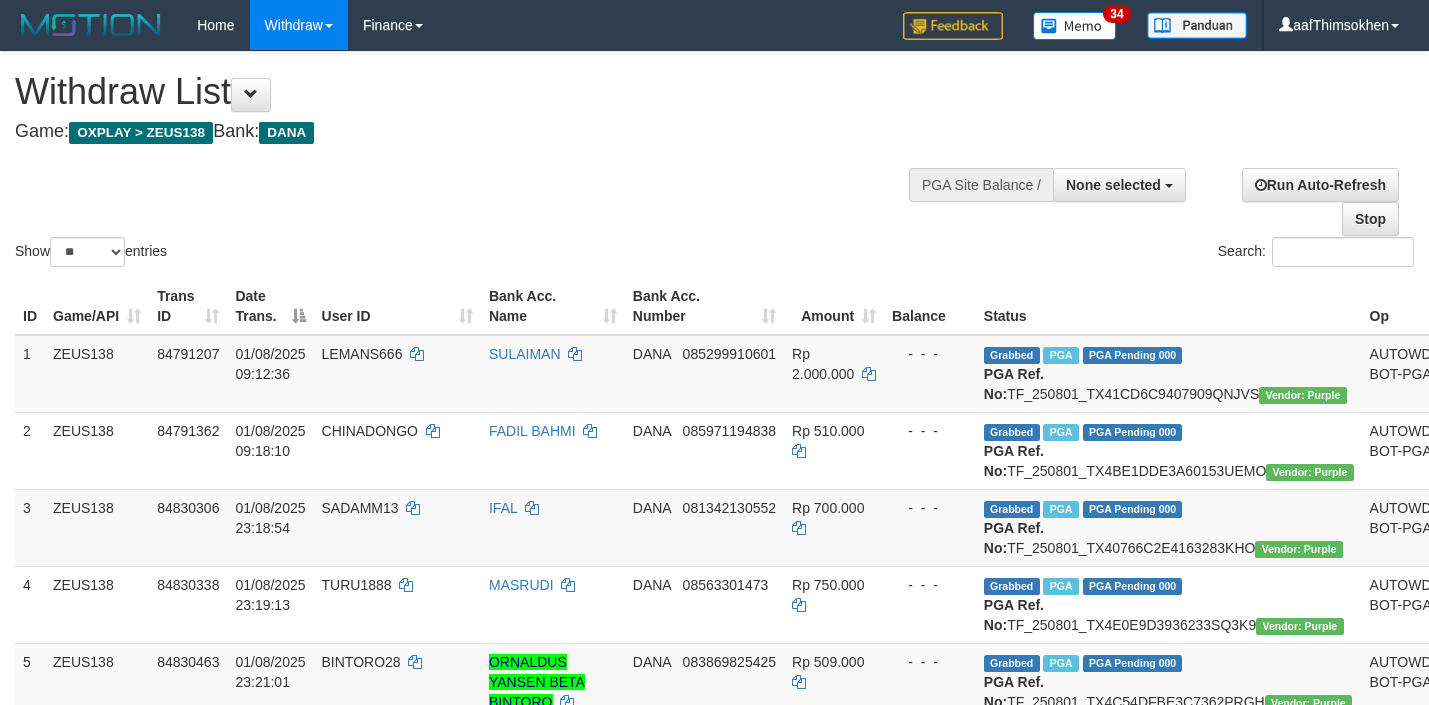 select 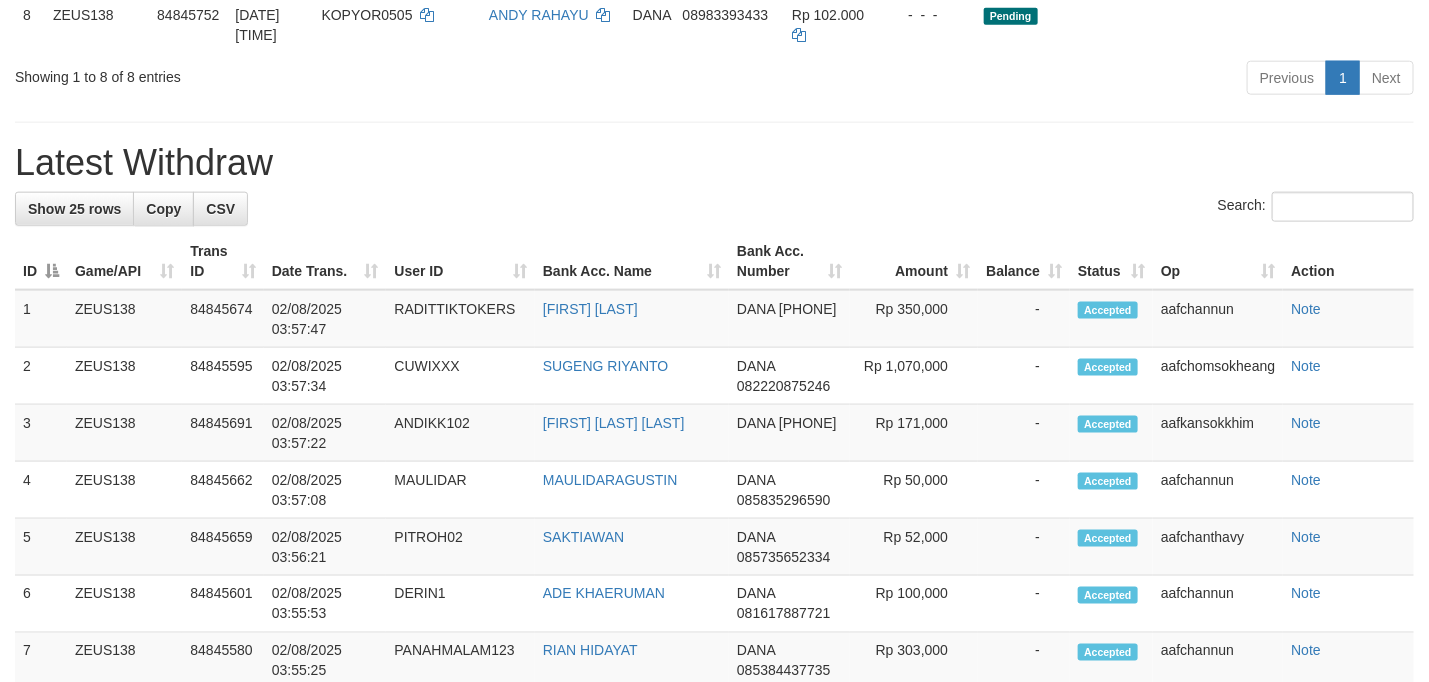 scroll, scrollTop: 804, scrollLeft: 0, axis: vertical 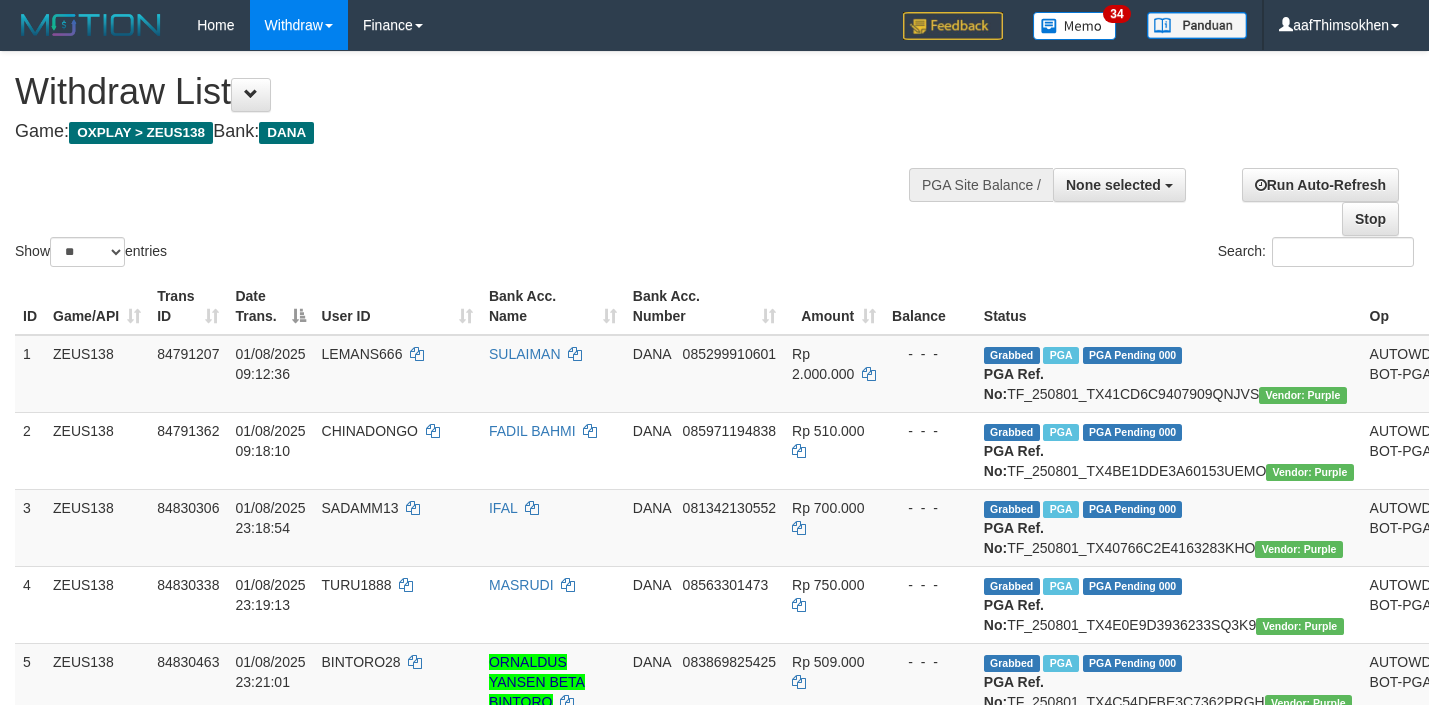 select 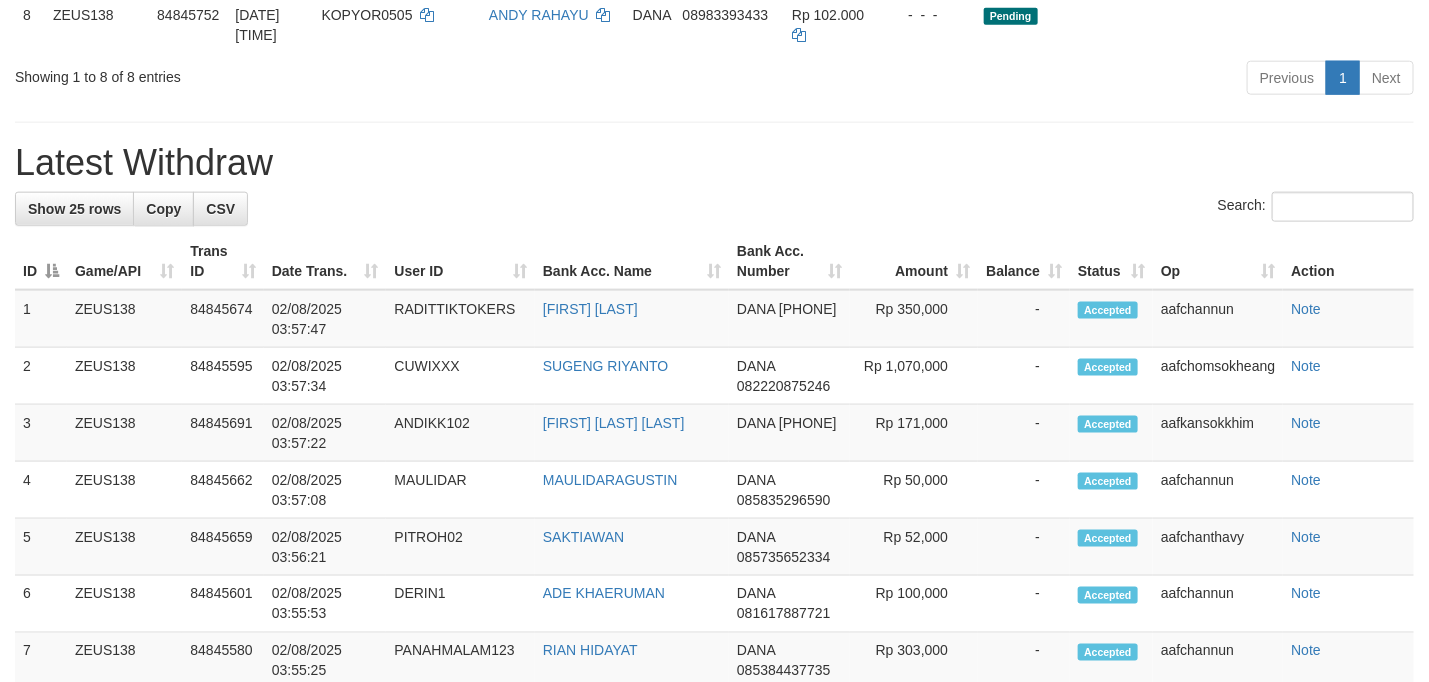 scroll, scrollTop: 804, scrollLeft: 0, axis: vertical 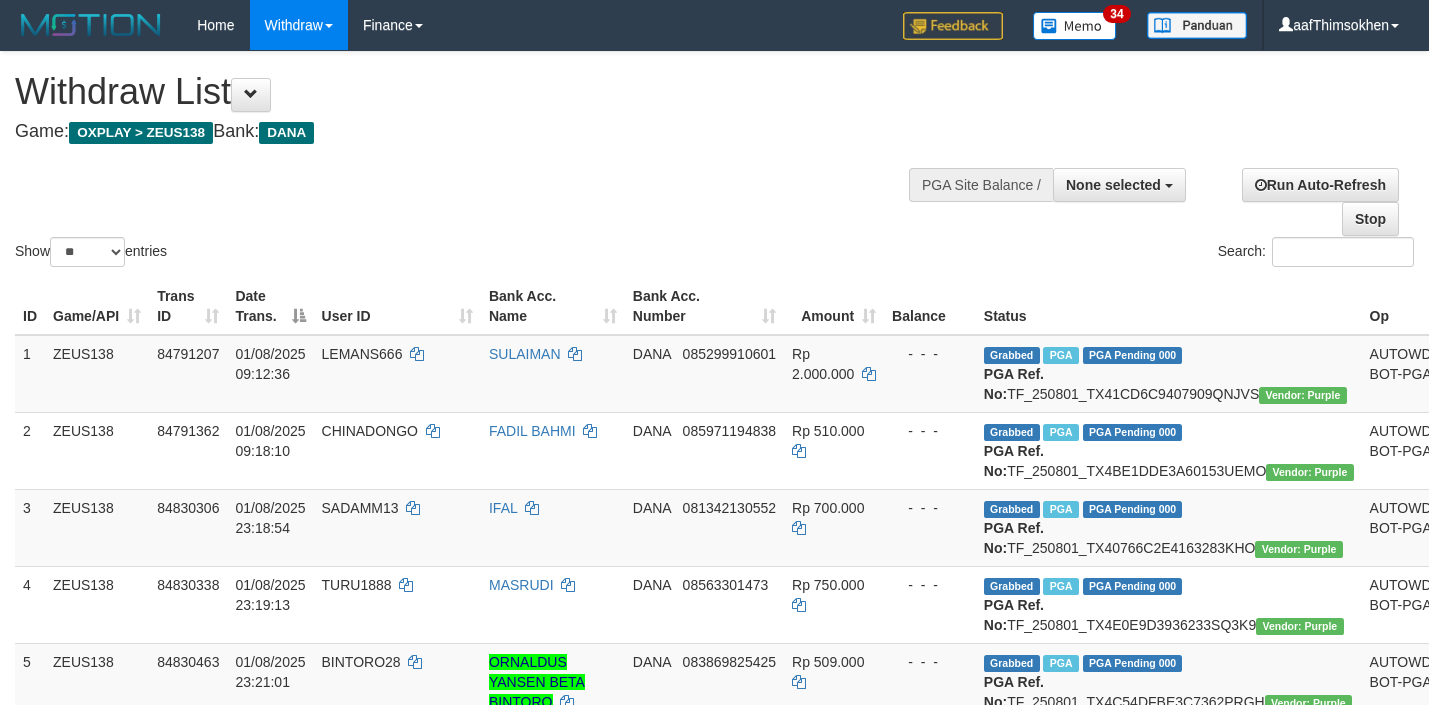 select 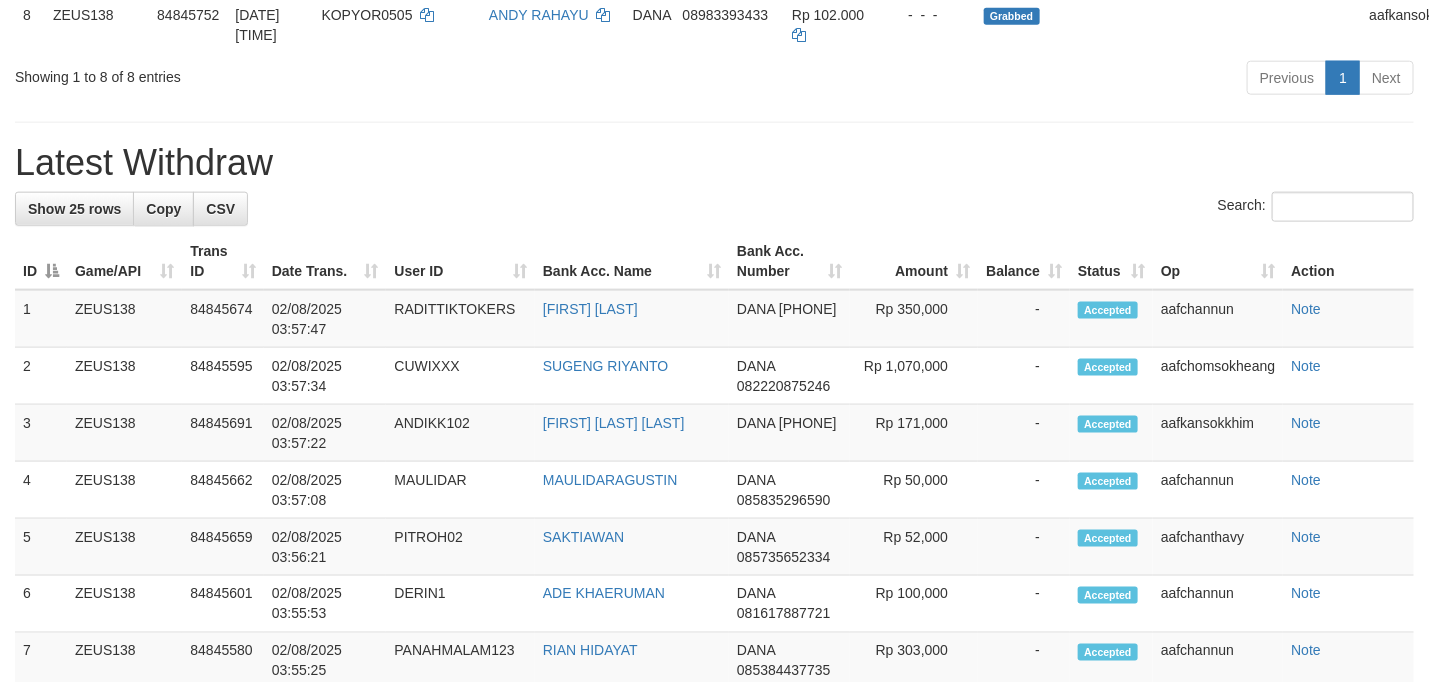 scroll, scrollTop: 804, scrollLeft: 0, axis: vertical 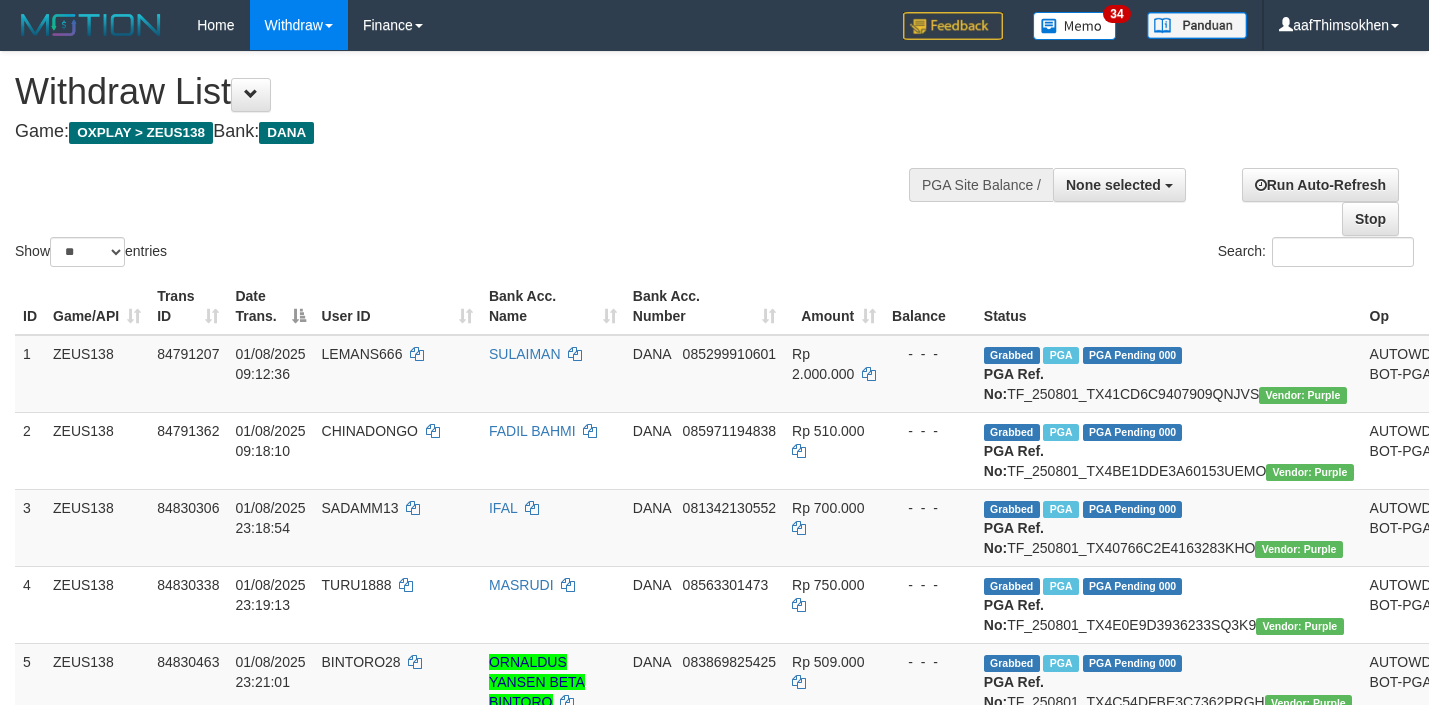 select 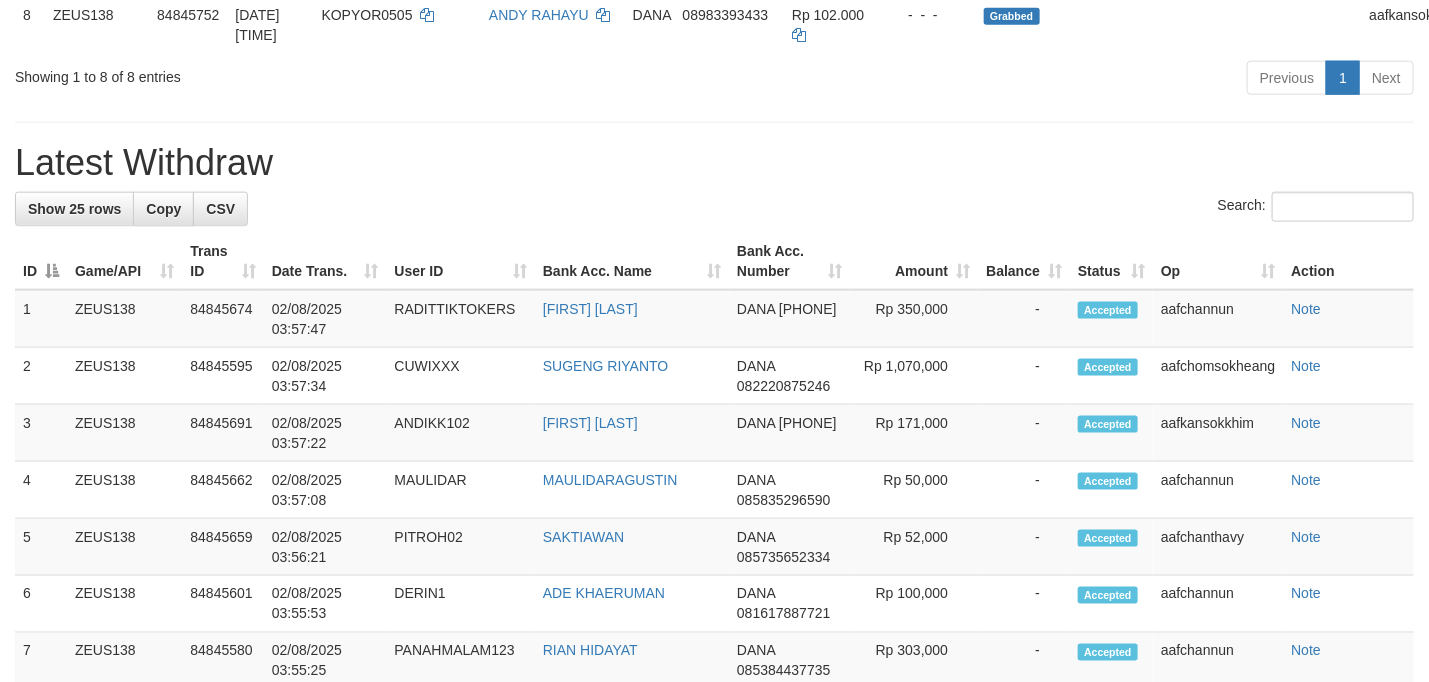 scroll, scrollTop: 804, scrollLeft: 0, axis: vertical 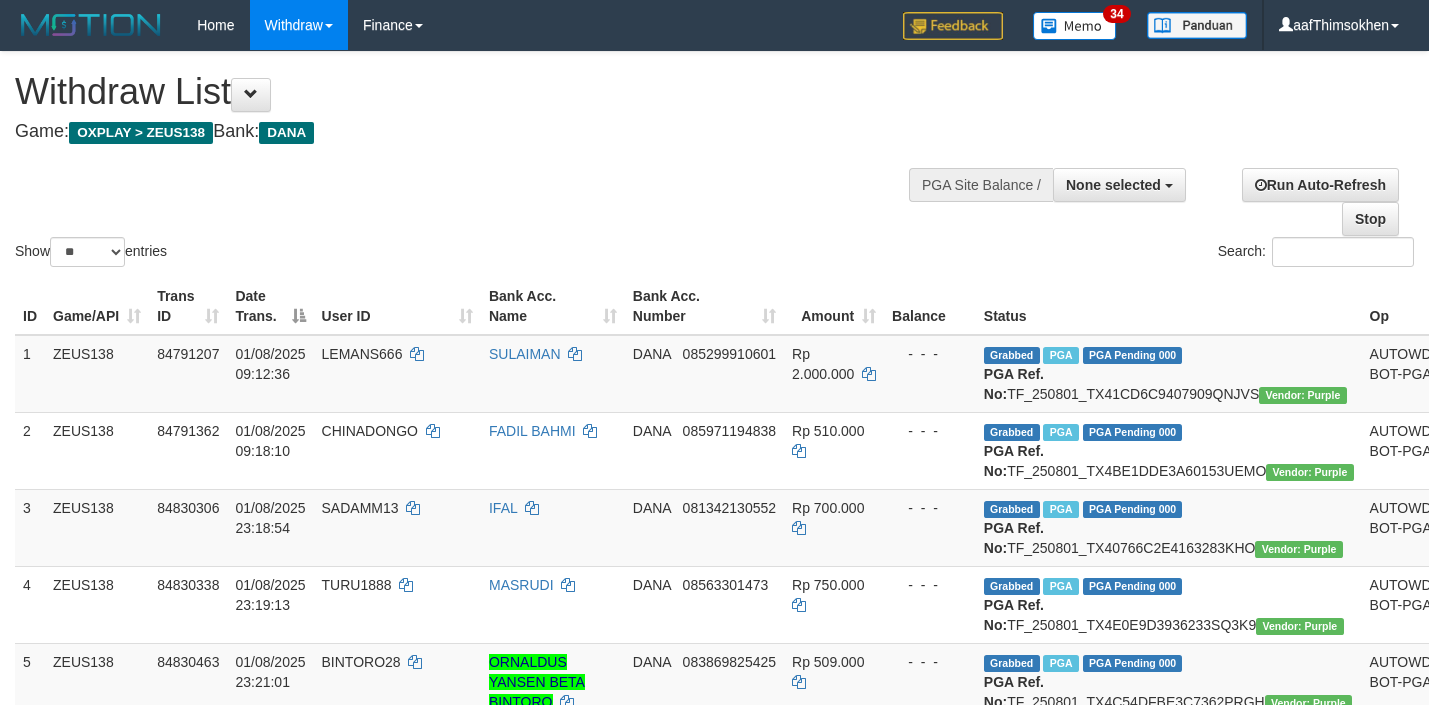 select 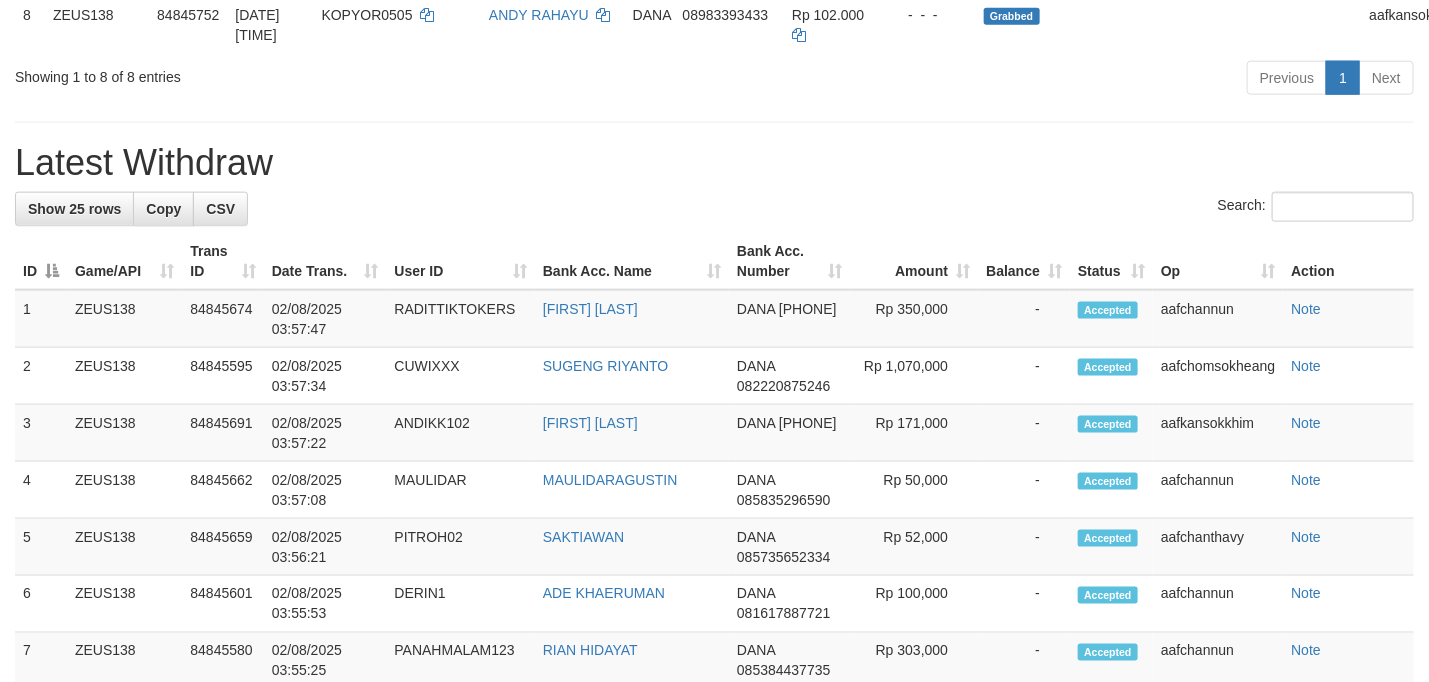 scroll, scrollTop: 804, scrollLeft: 0, axis: vertical 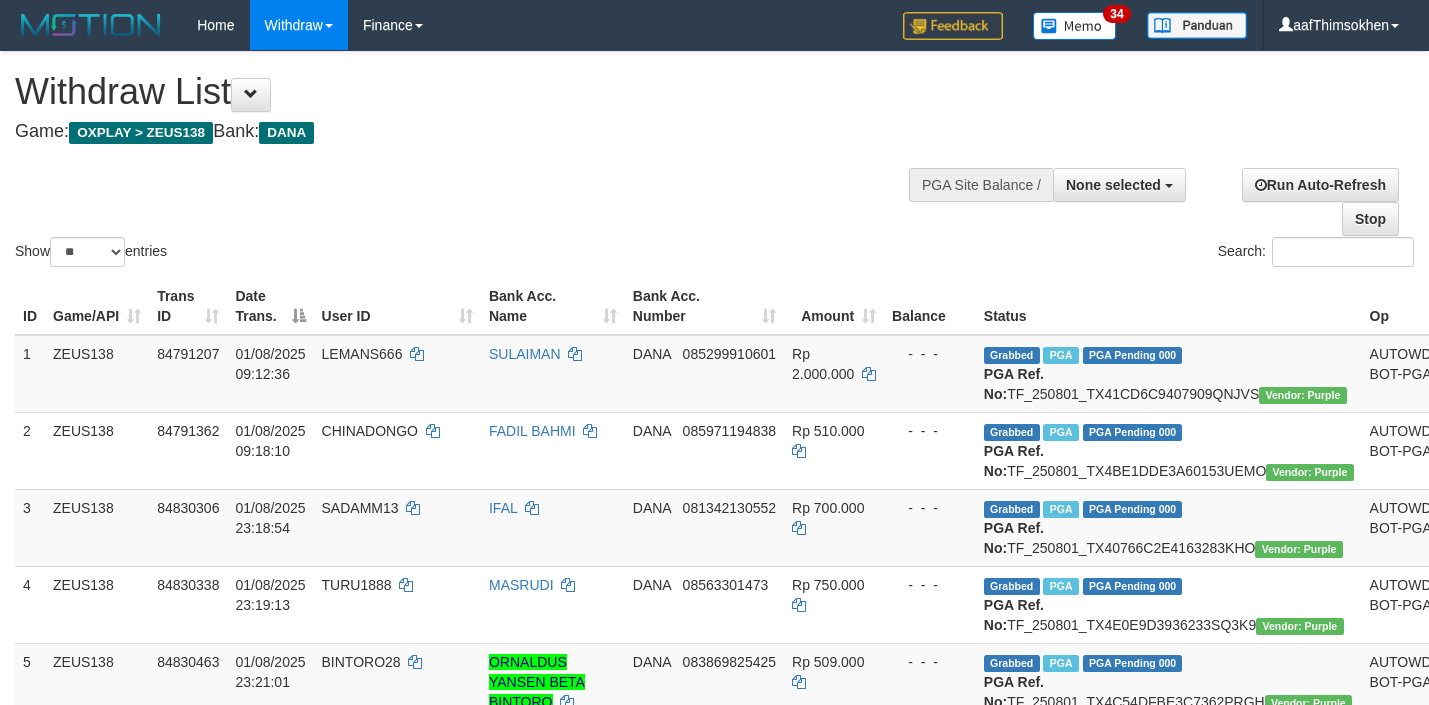 select 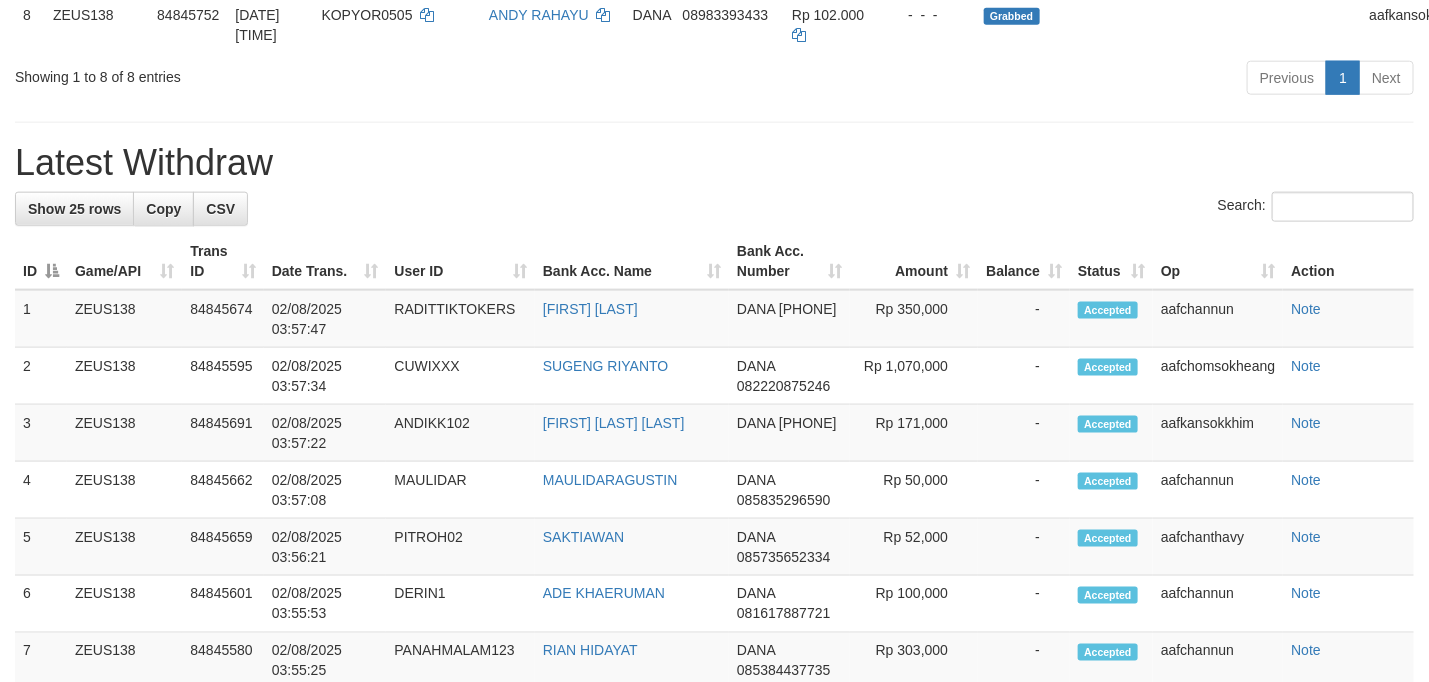 scroll, scrollTop: 804, scrollLeft: 0, axis: vertical 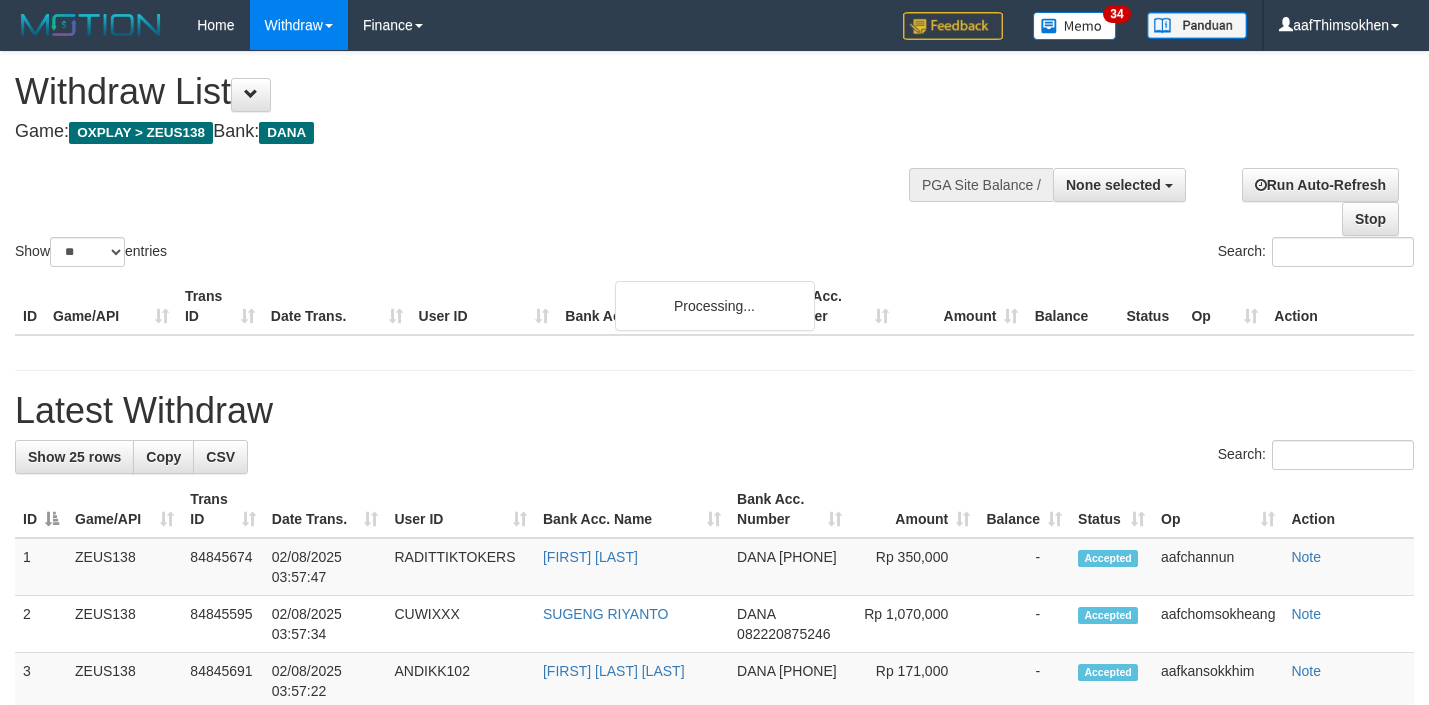 select 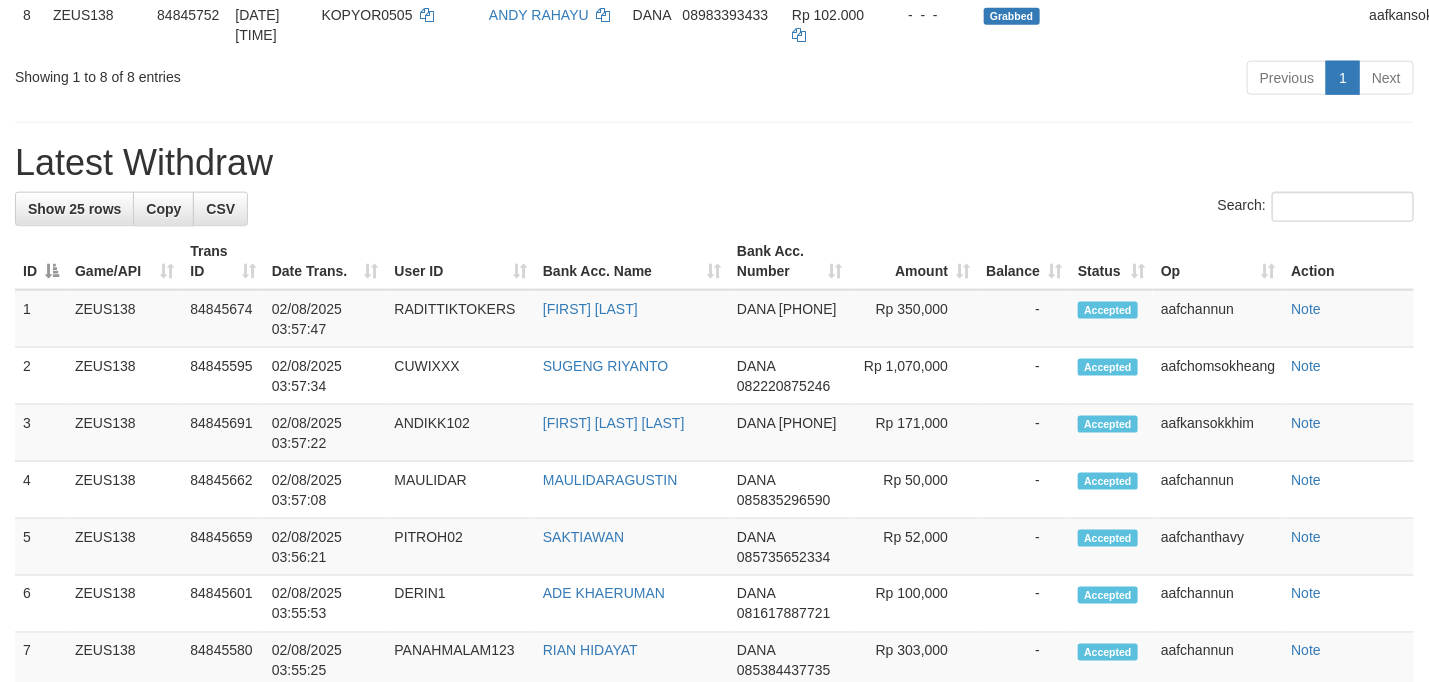 scroll, scrollTop: 804, scrollLeft: 0, axis: vertical 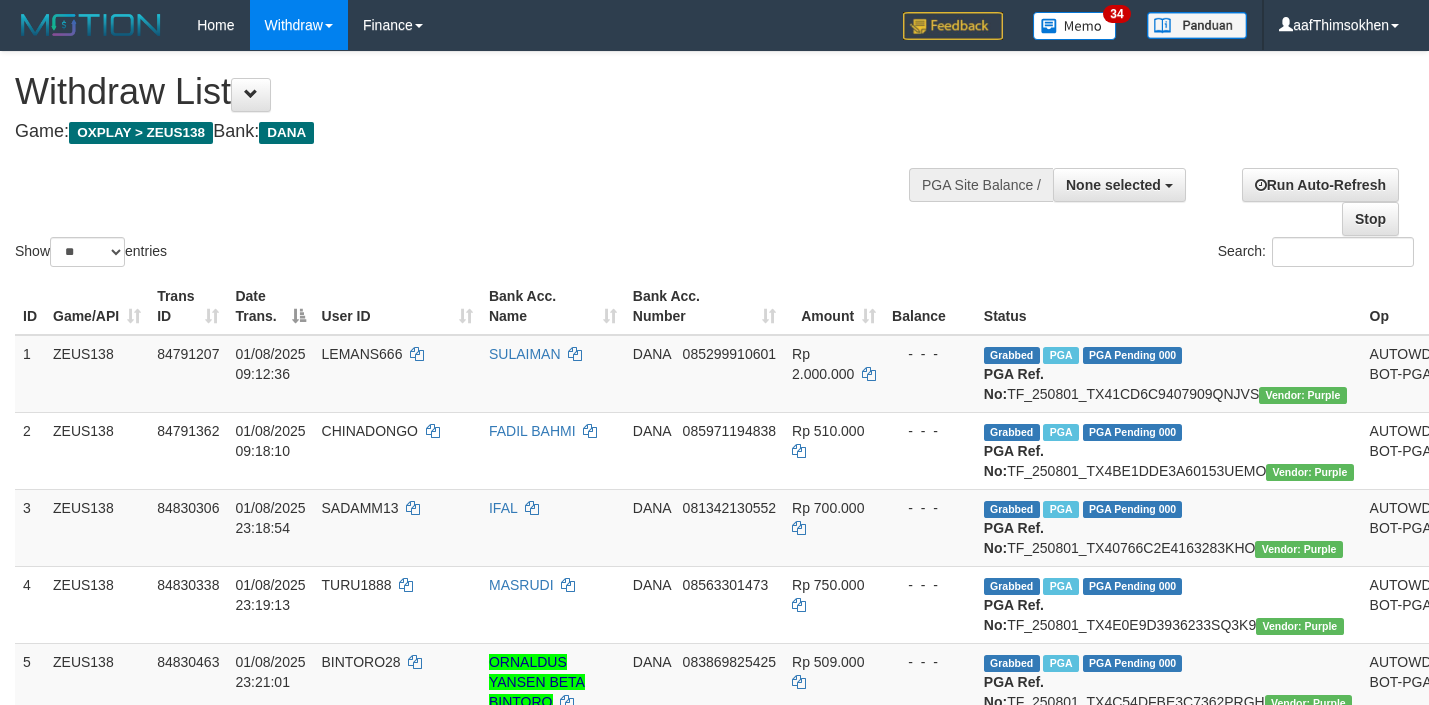 select 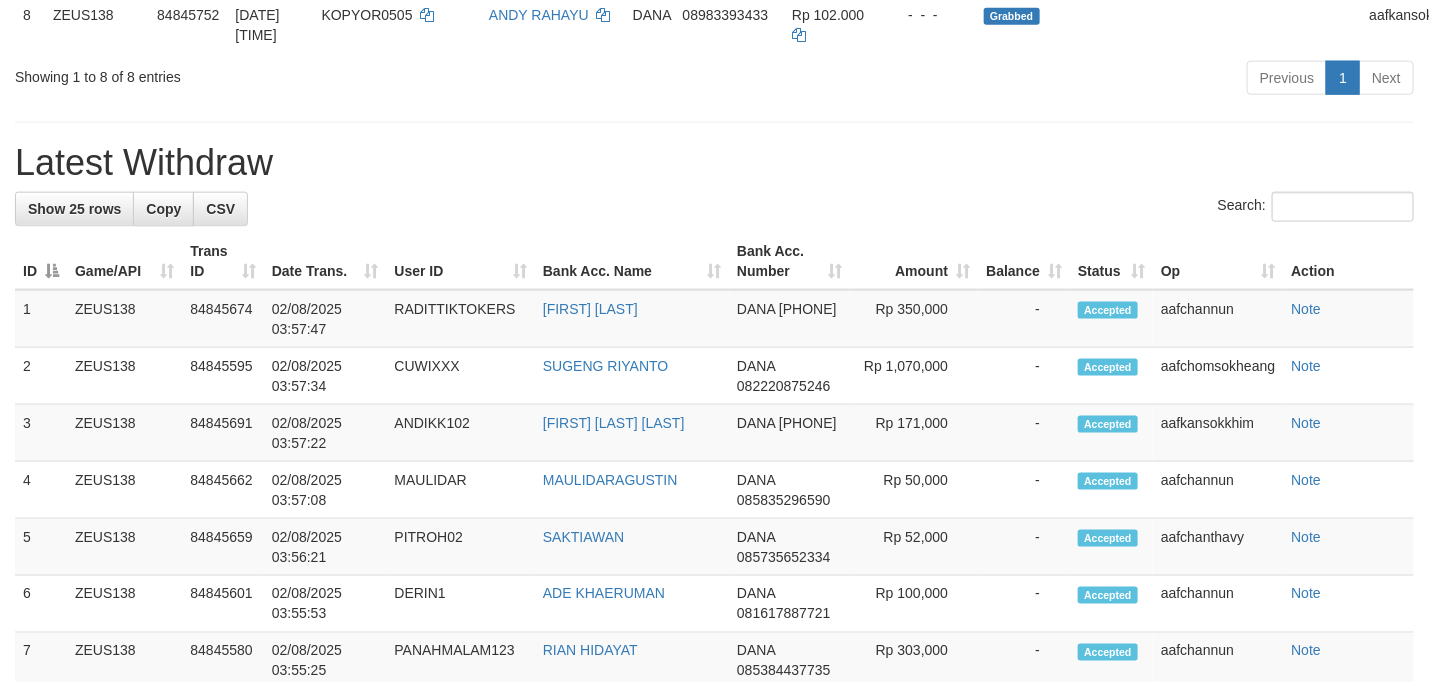 scroll, scrollTop: 804, scrollLeft: 0, axis: vertical 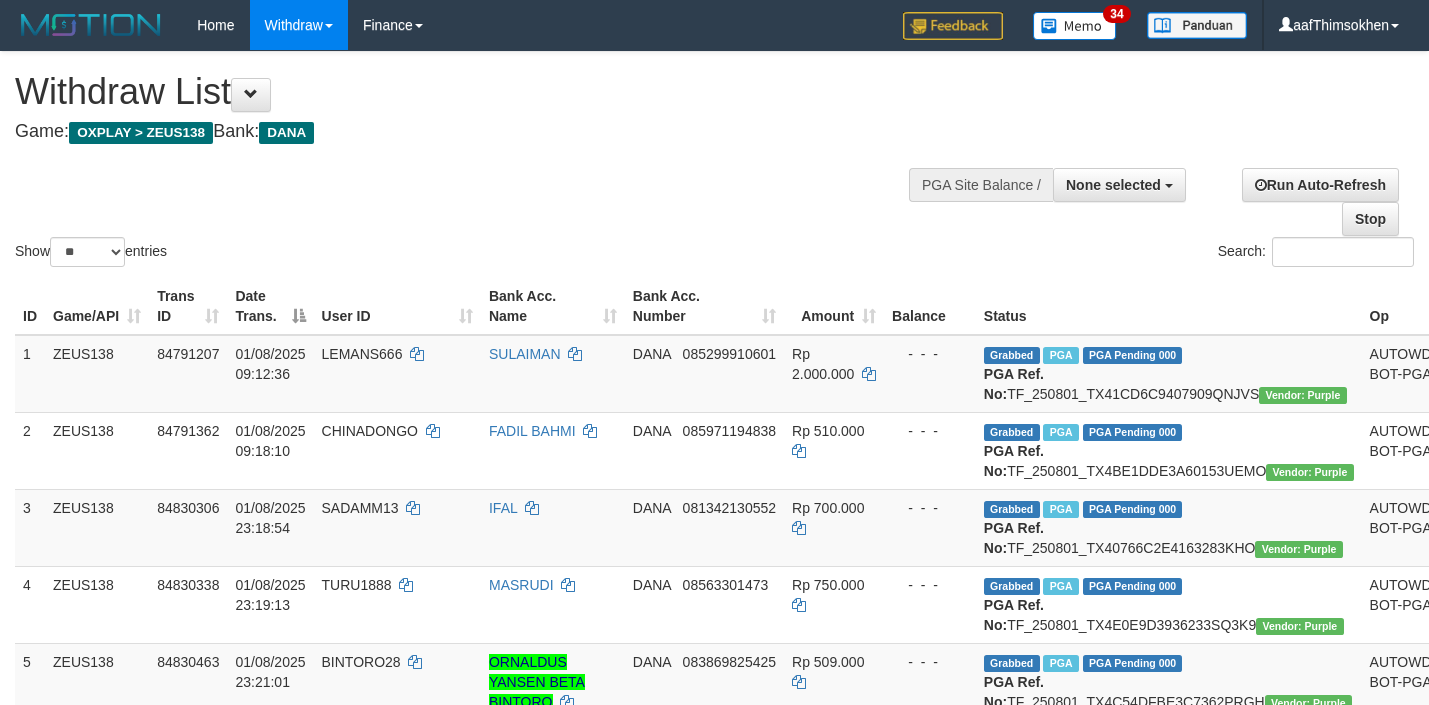 select 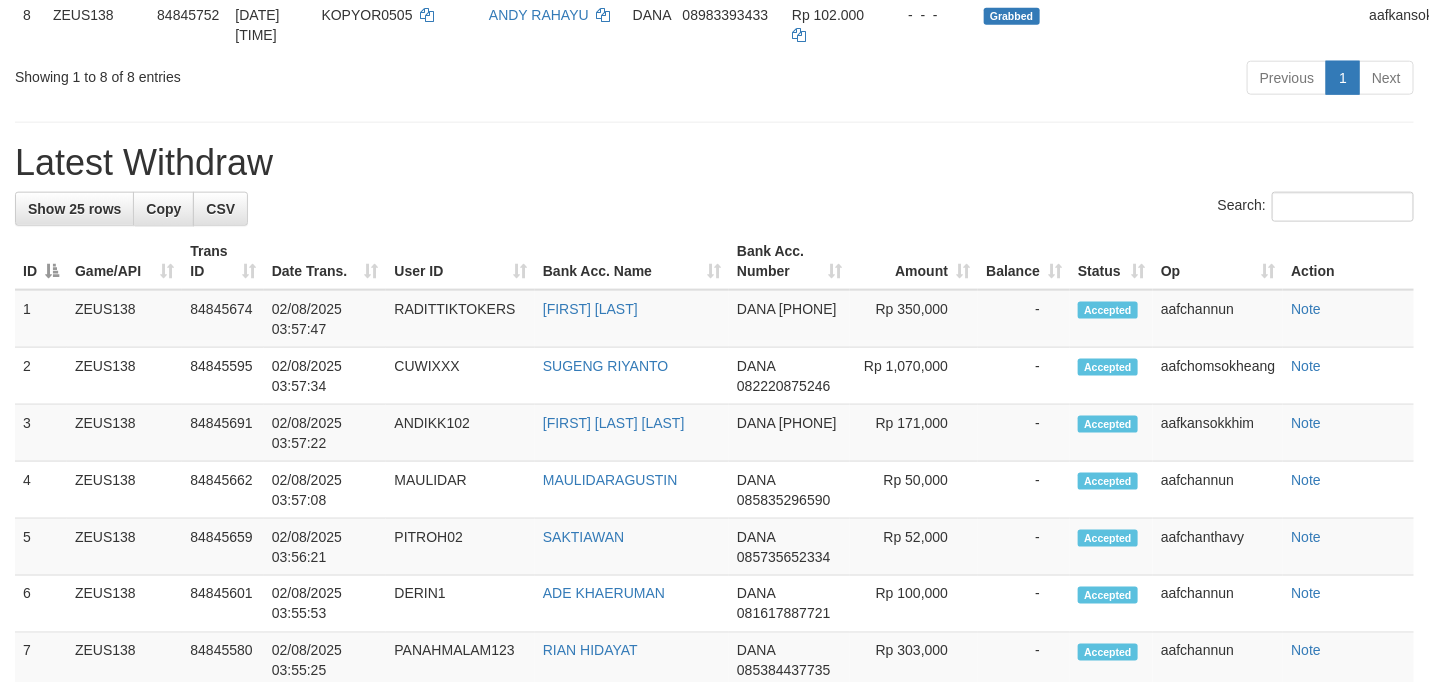 scroll, scrollTop: 804, scrollLeft: 0, axis: vertical 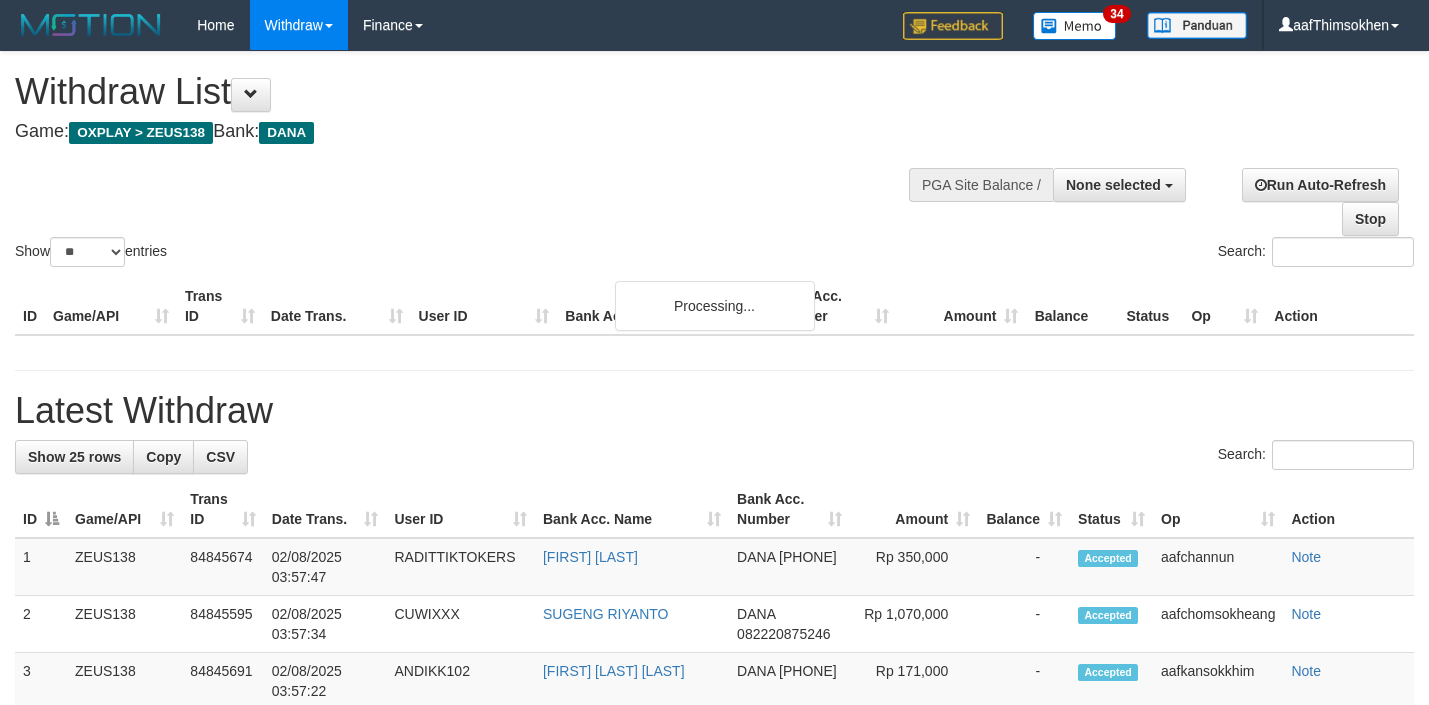 select 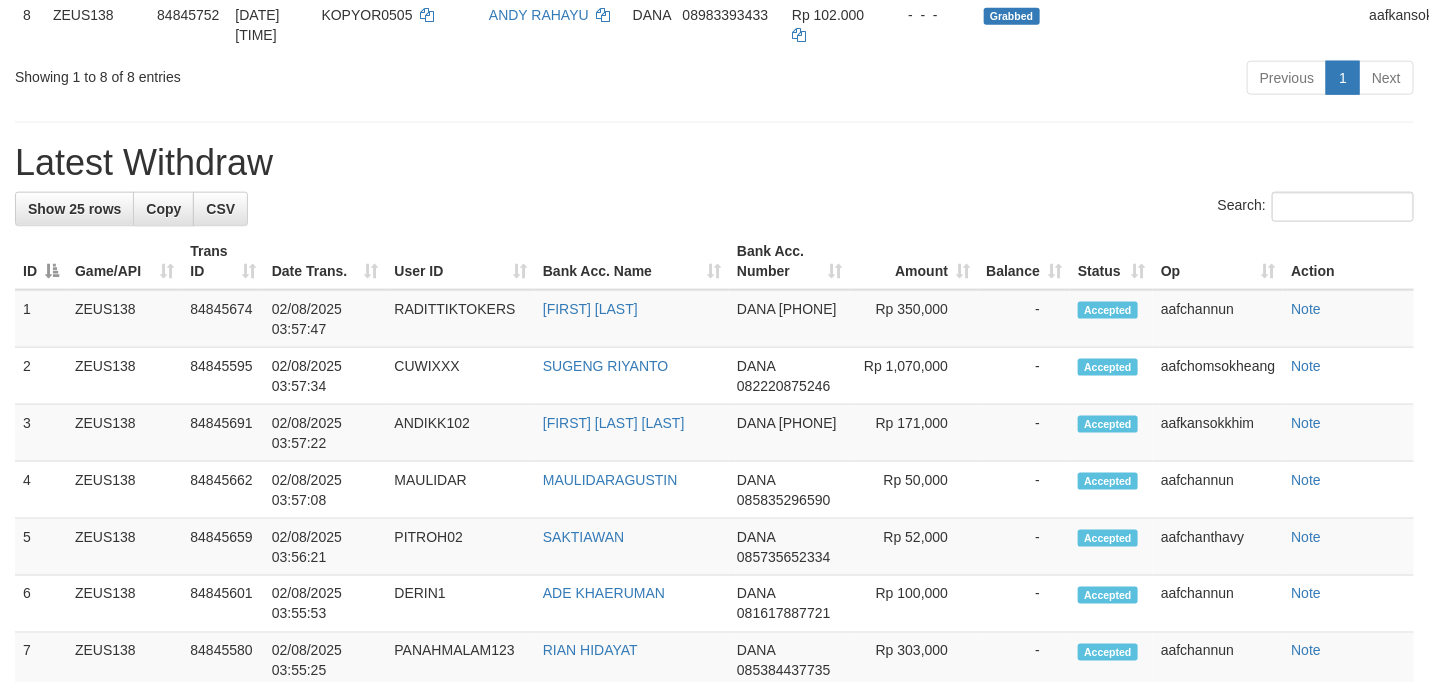 scroll, scrollTop: 804, scrollLeft: 0, axis: vertical 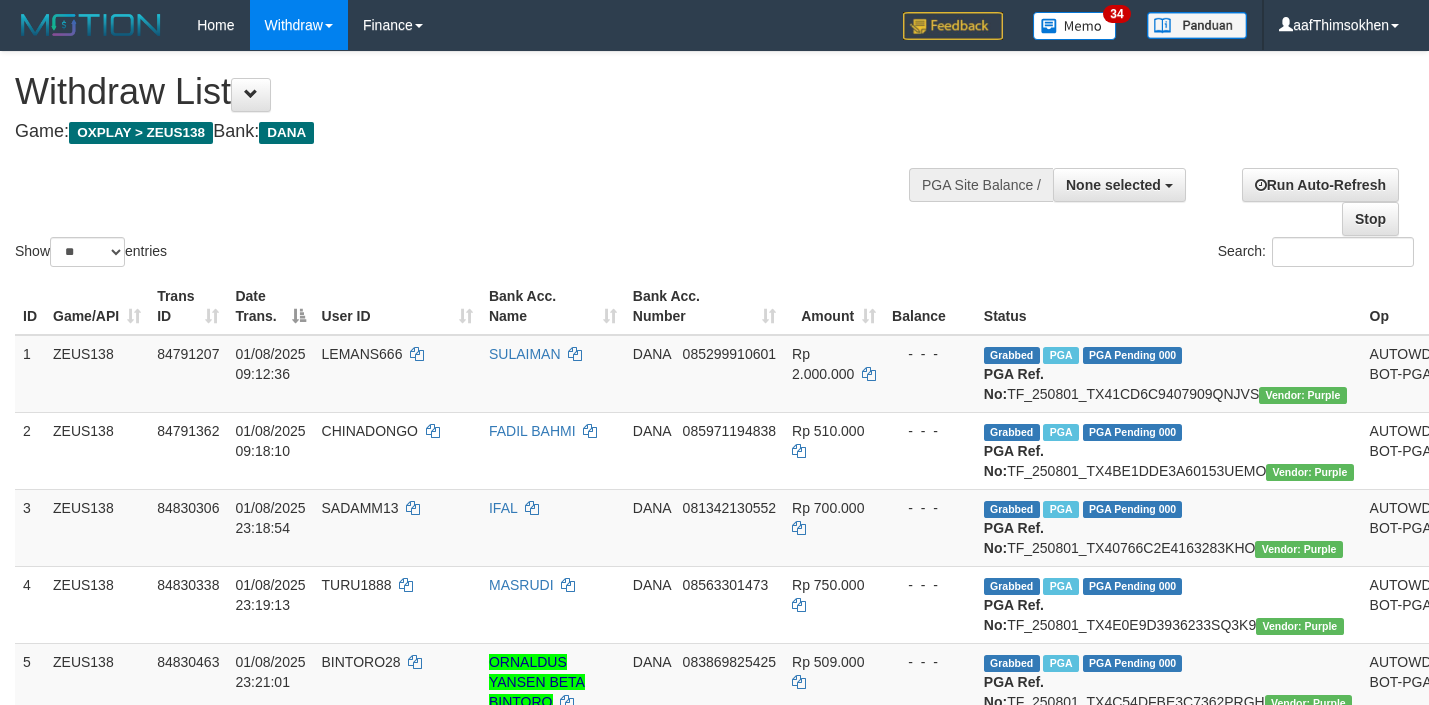 select 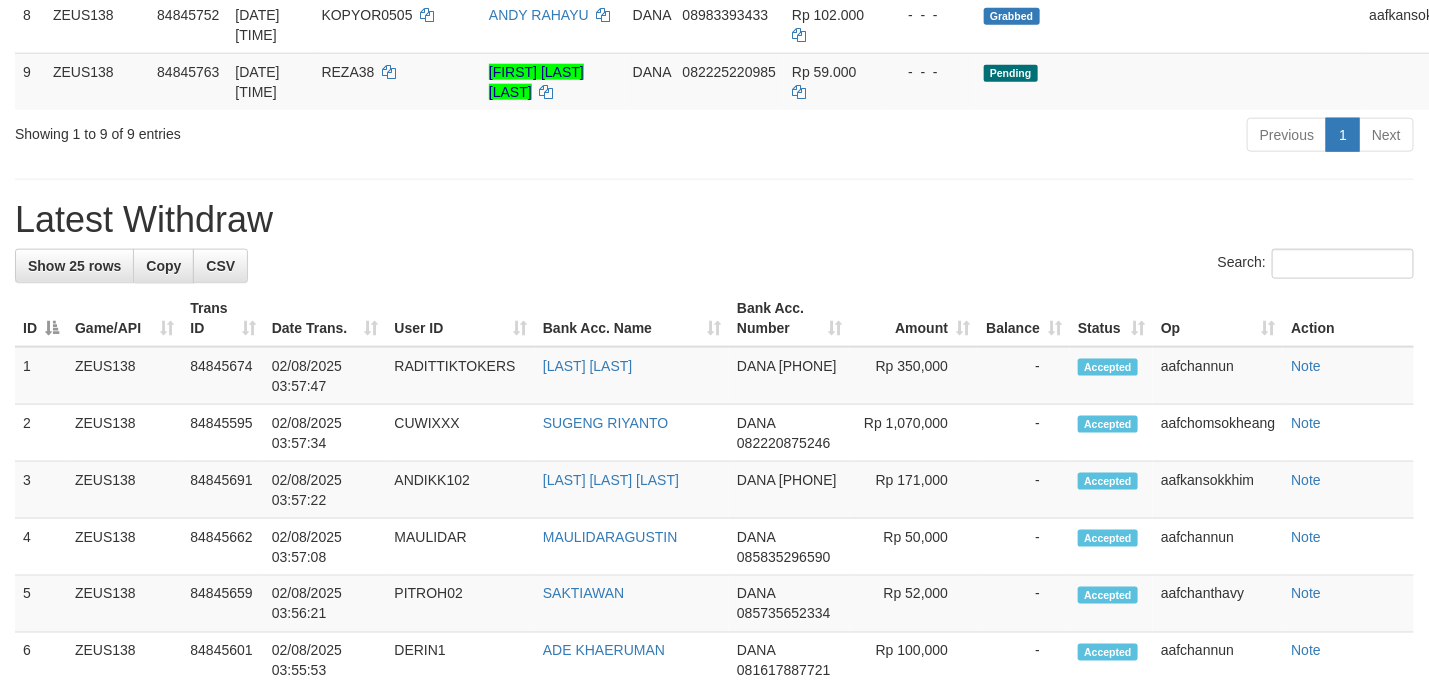 scroll, scrollTop: 804, scrollLeft: 0, axis: vertical 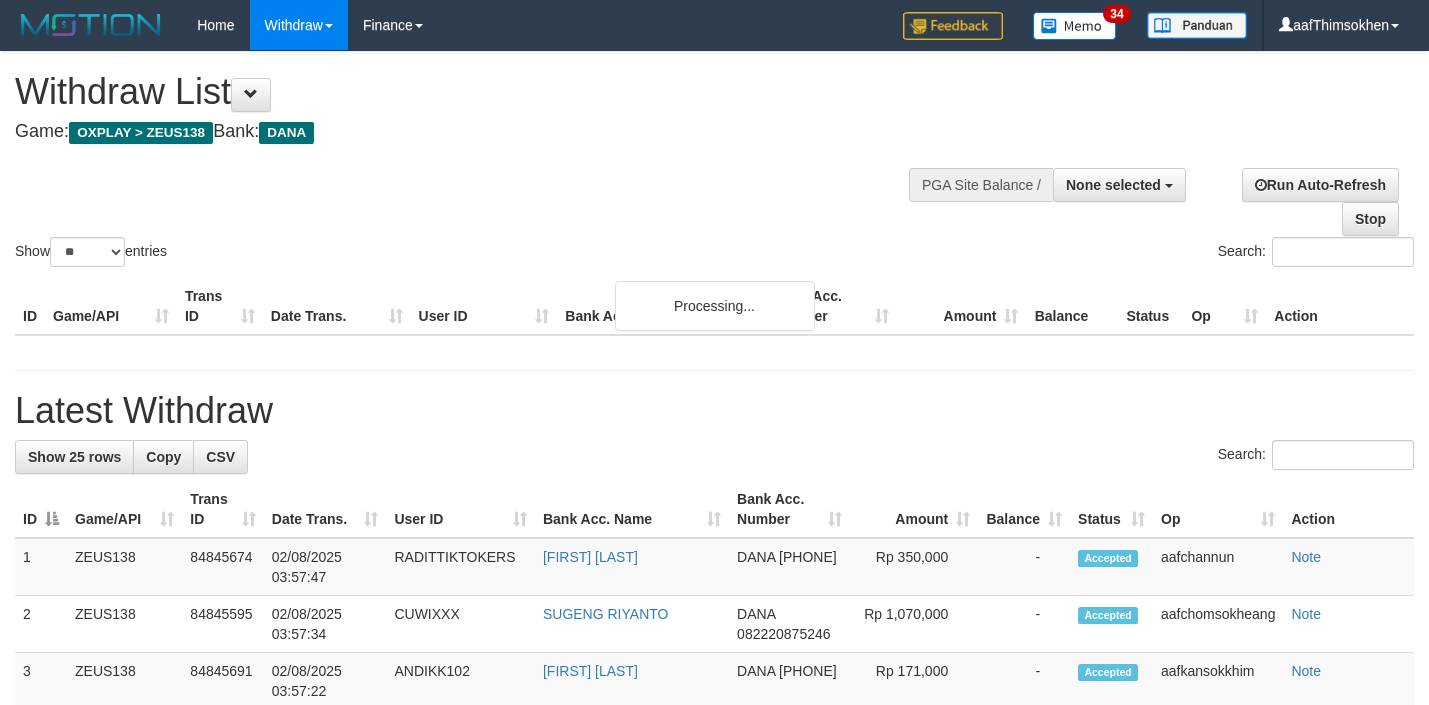 select 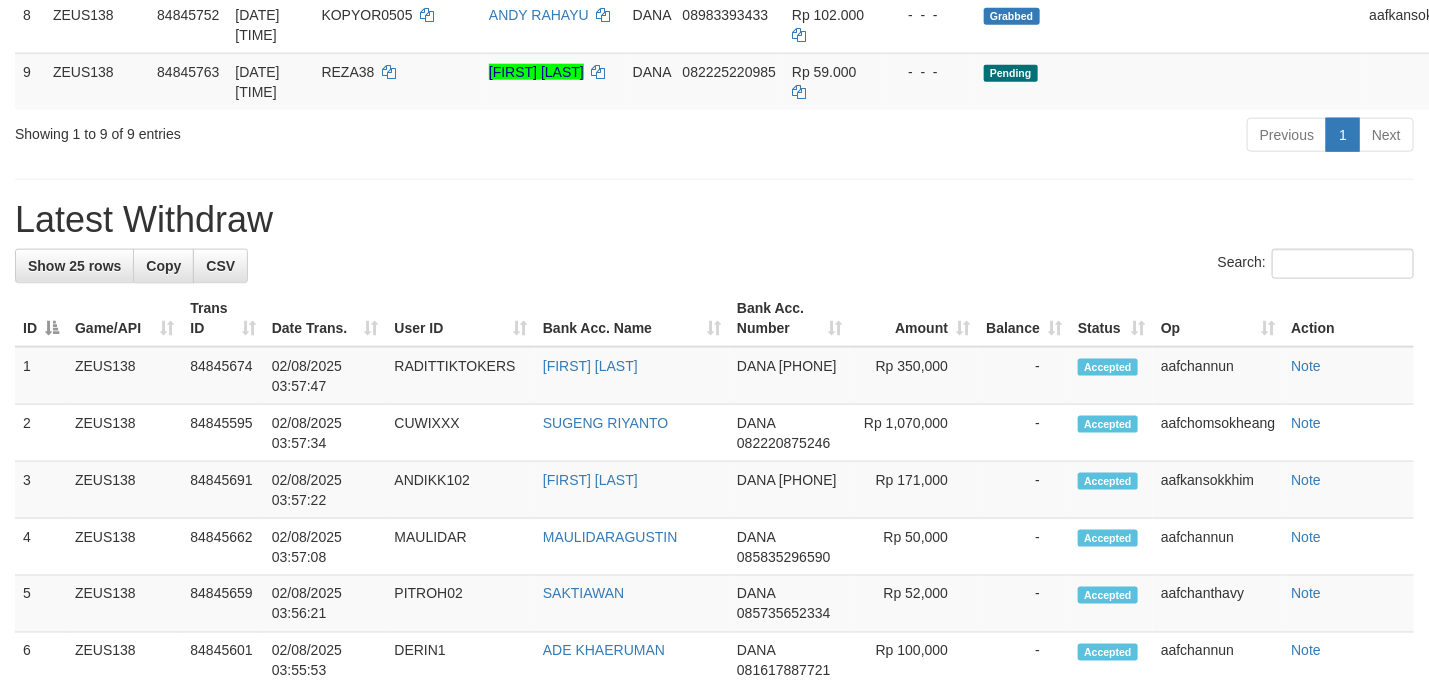 scroll, scrollTop: 804, scrollLeft: 0, axis: vertical 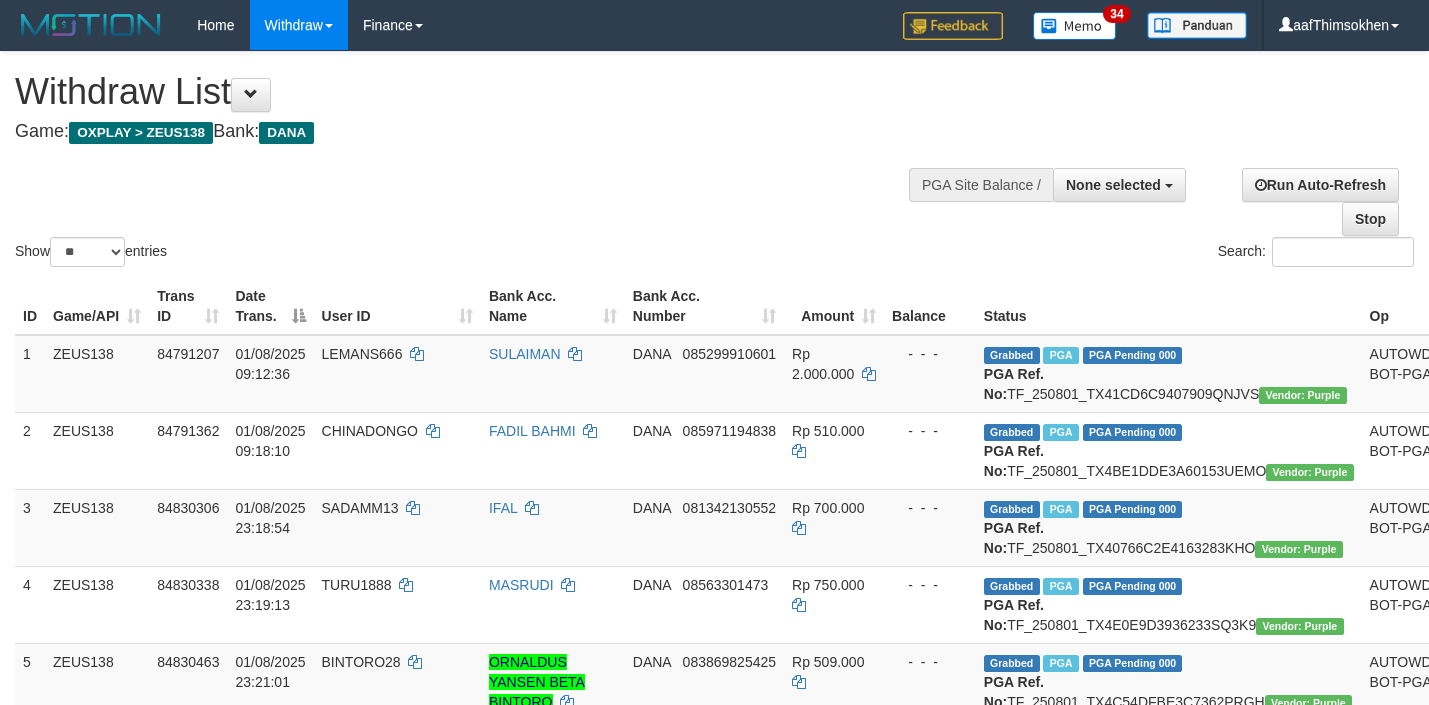 select 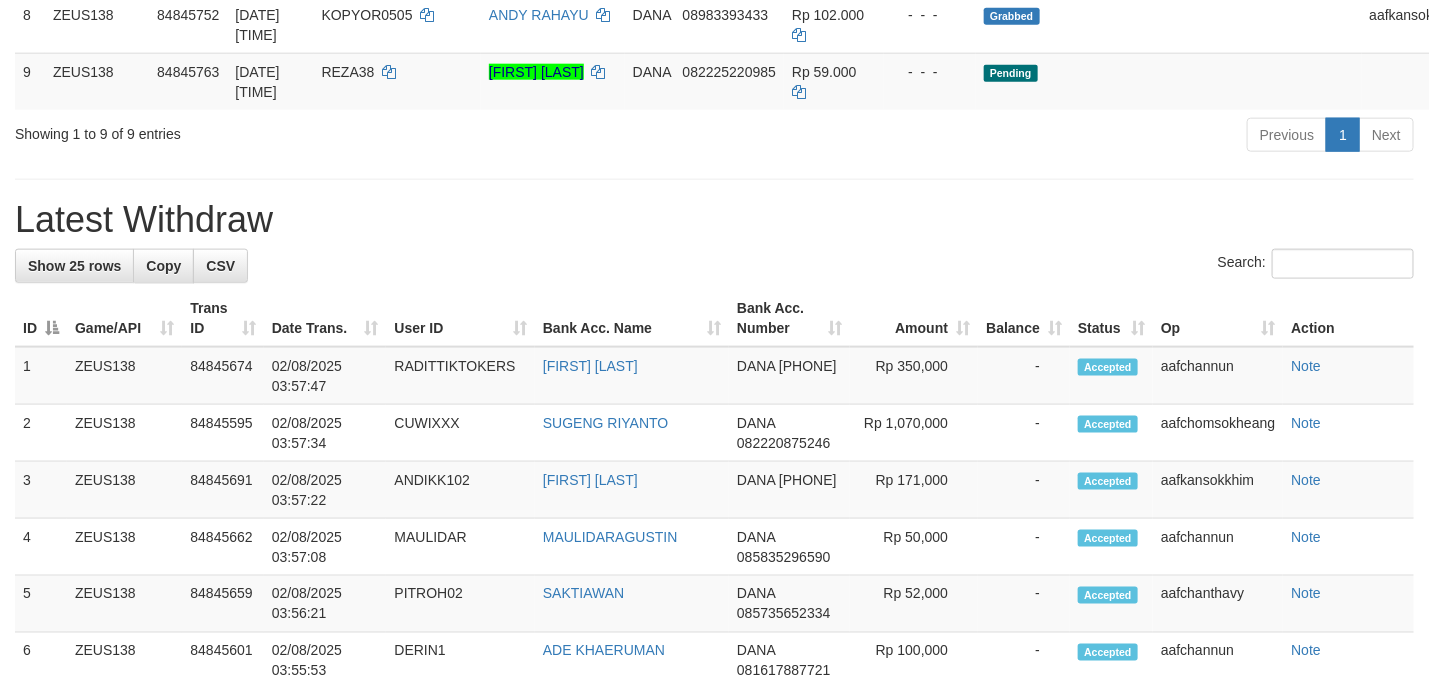scroll, scrollTop: 804, scrollLeft: 0, axis: vertical 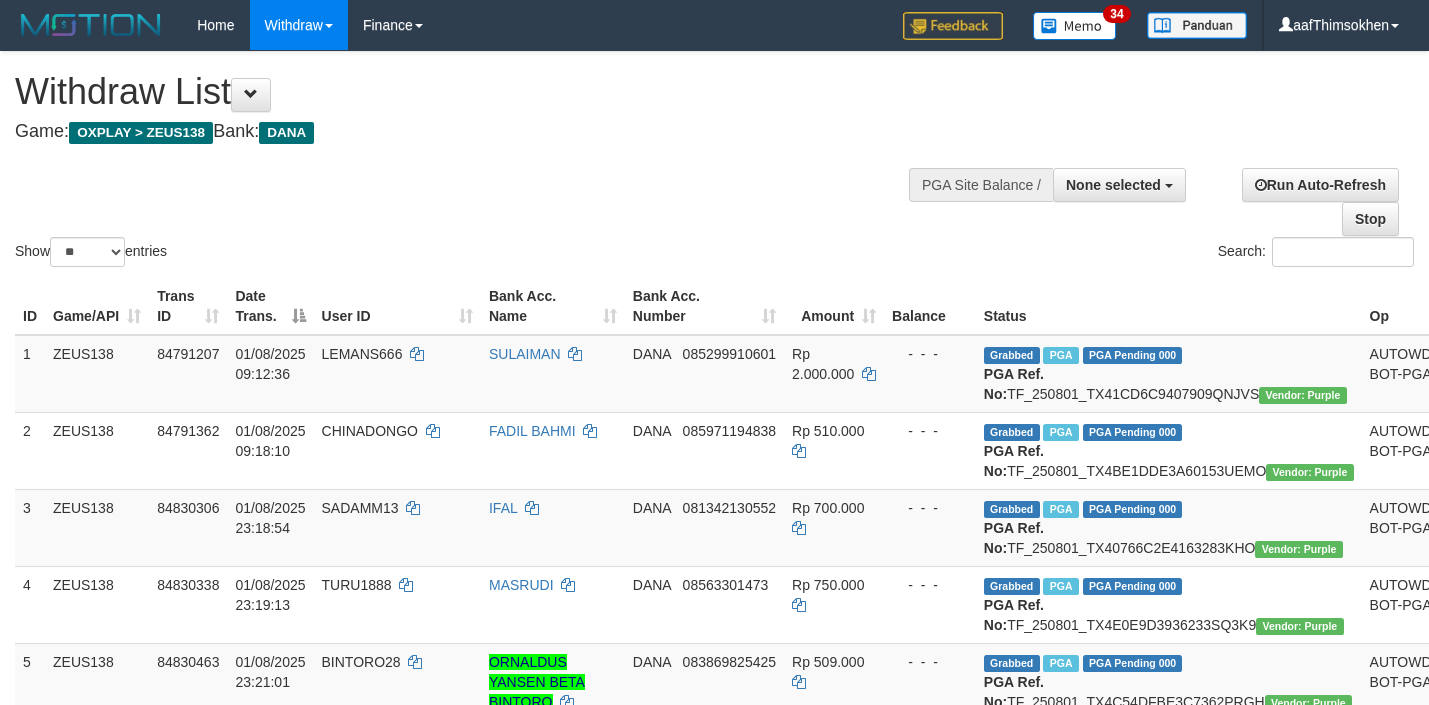 select 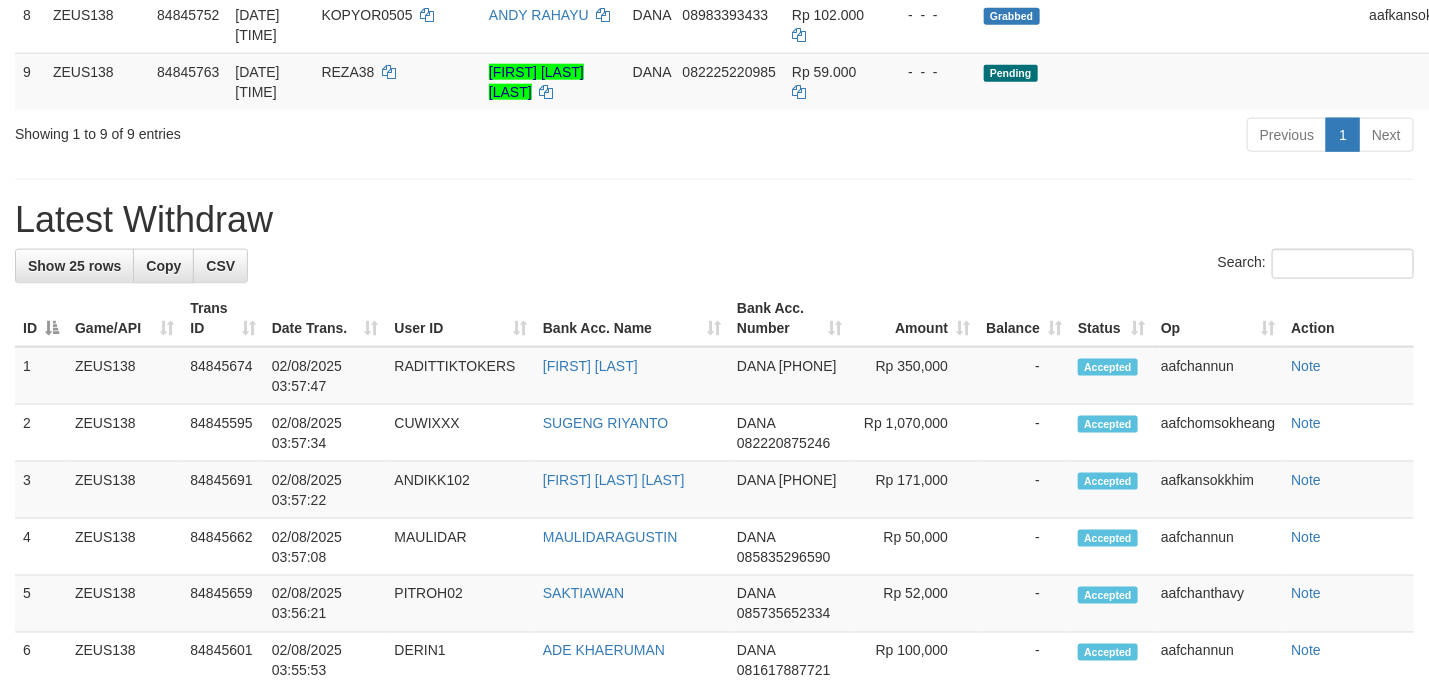 scroll, scrollTop: 804, scrollLeft: 0, axis: vertical 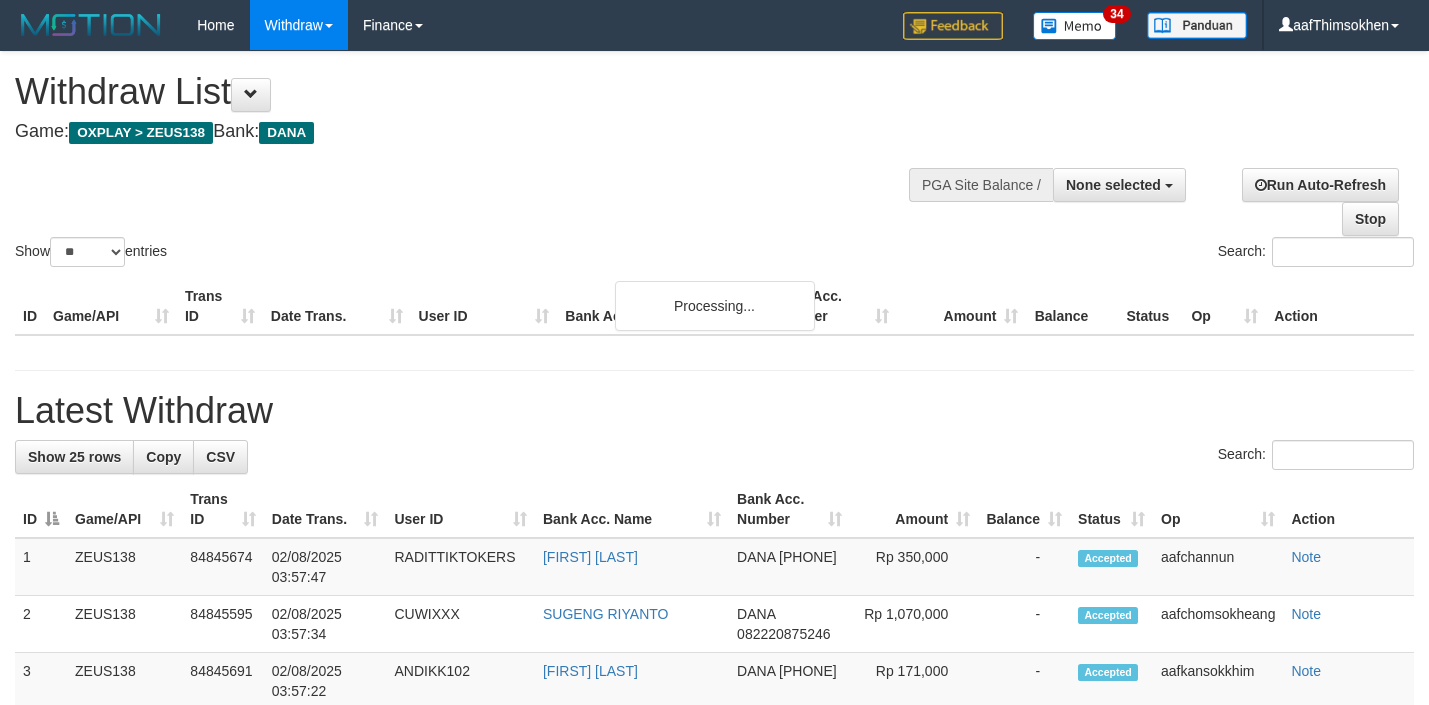 select 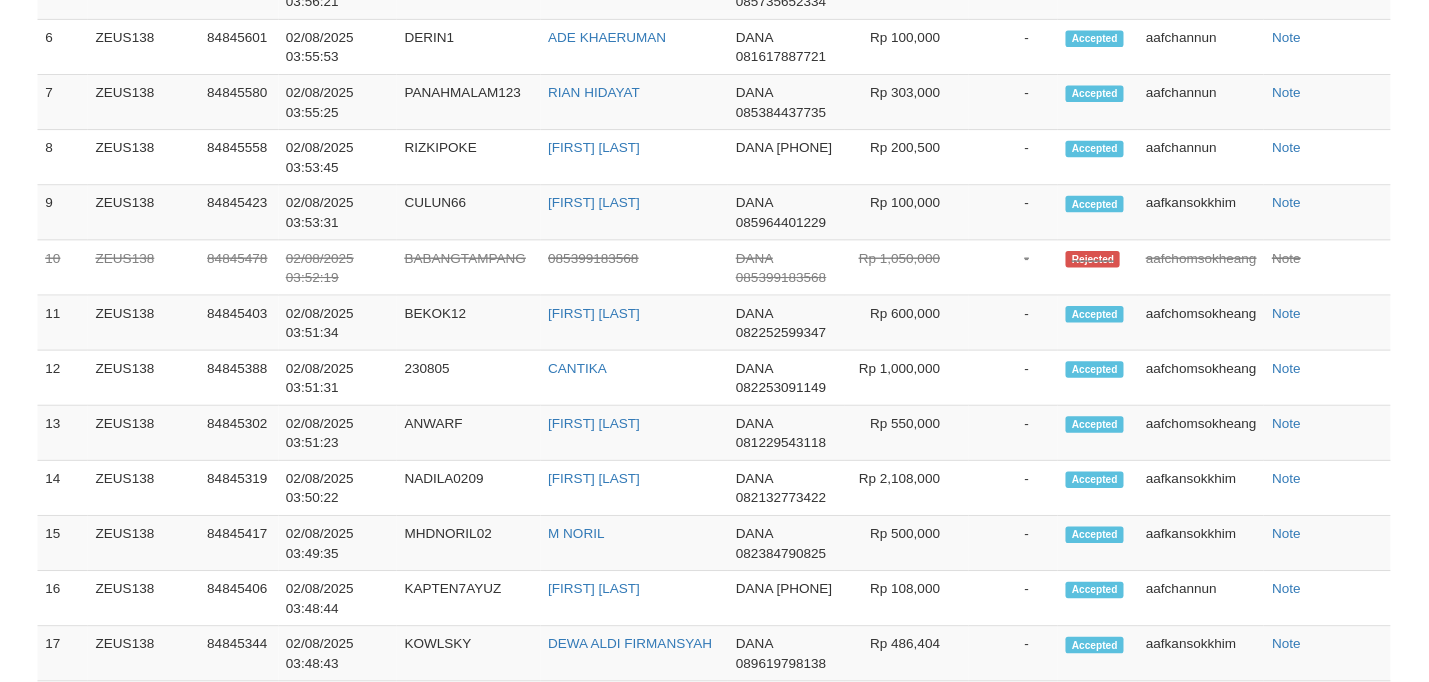 scroll, scrollTop: 1597, scrollLeft: 0, axis: vertical 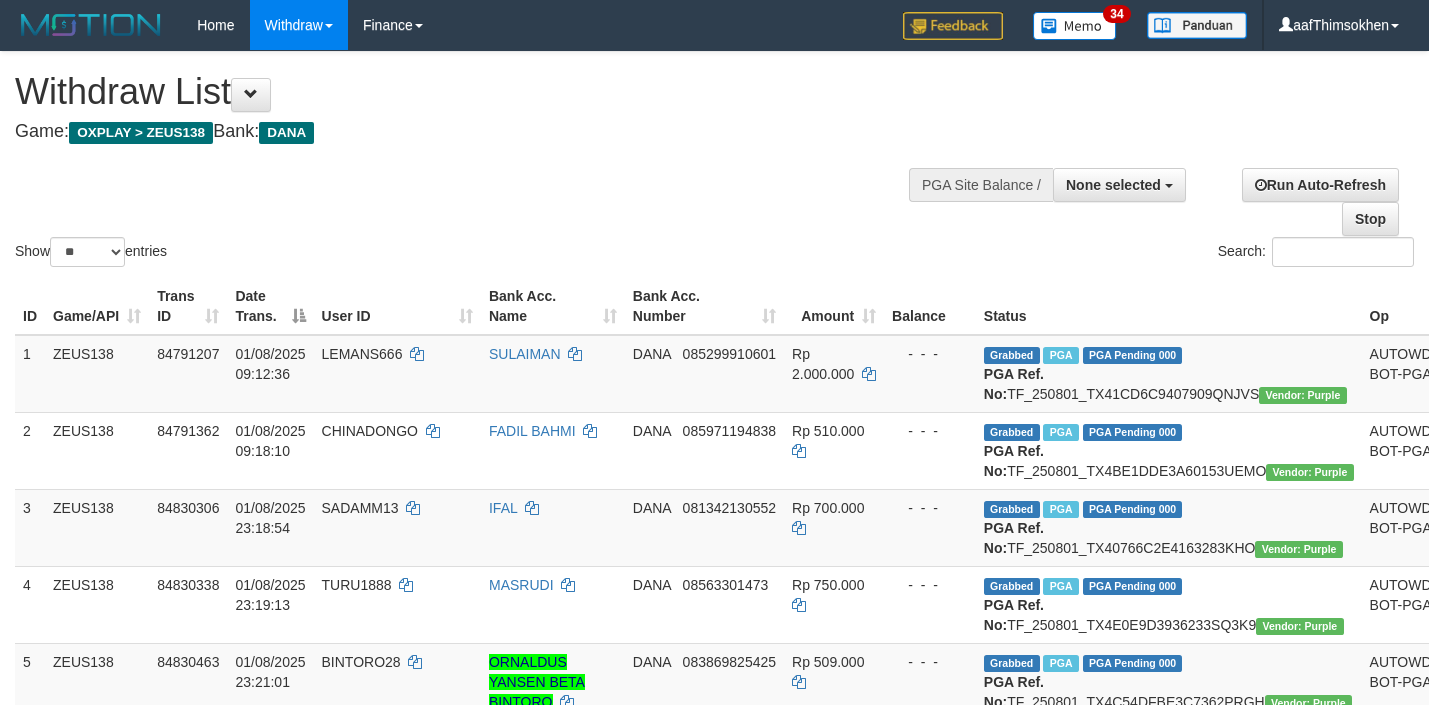 select 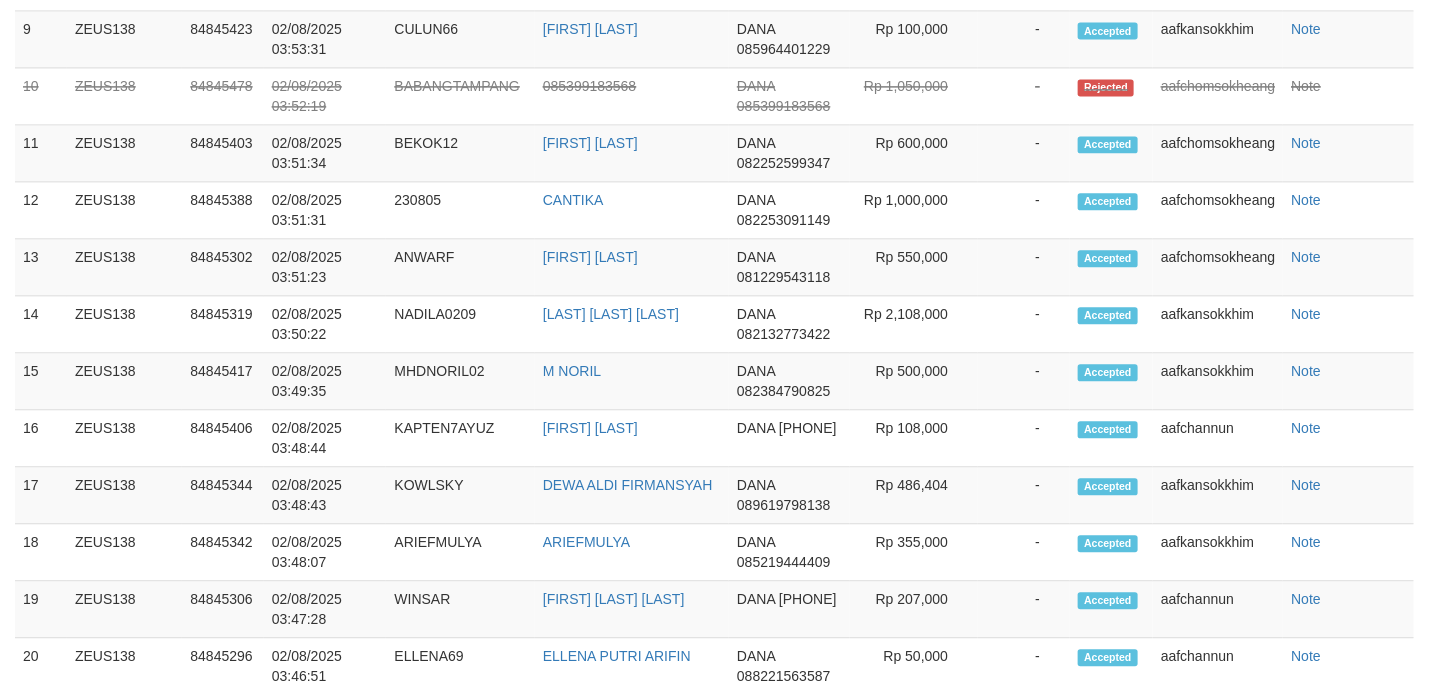 scroll, scrollTop: 1597, scrollLeft: 0, axis: vertical 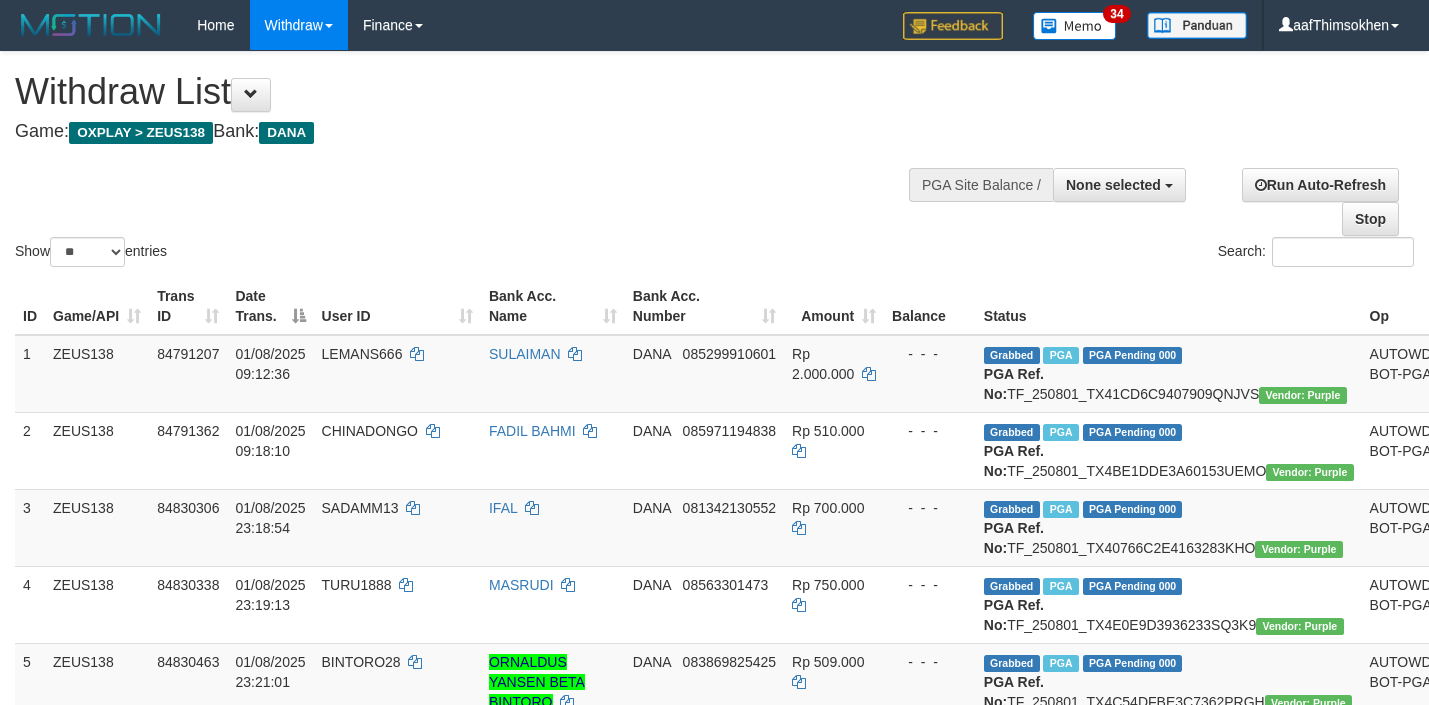 select 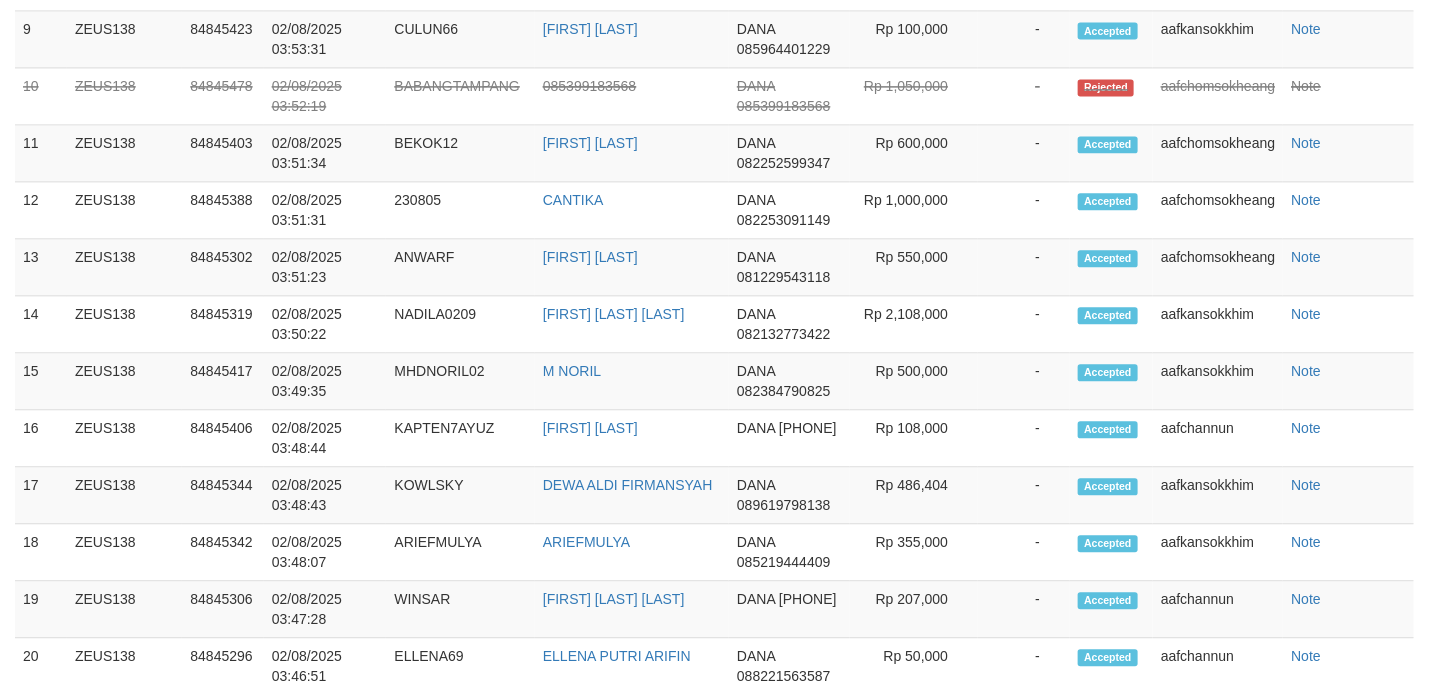 scroll, scrollTop: 1597, scrollLeft: 0, axis: vertical 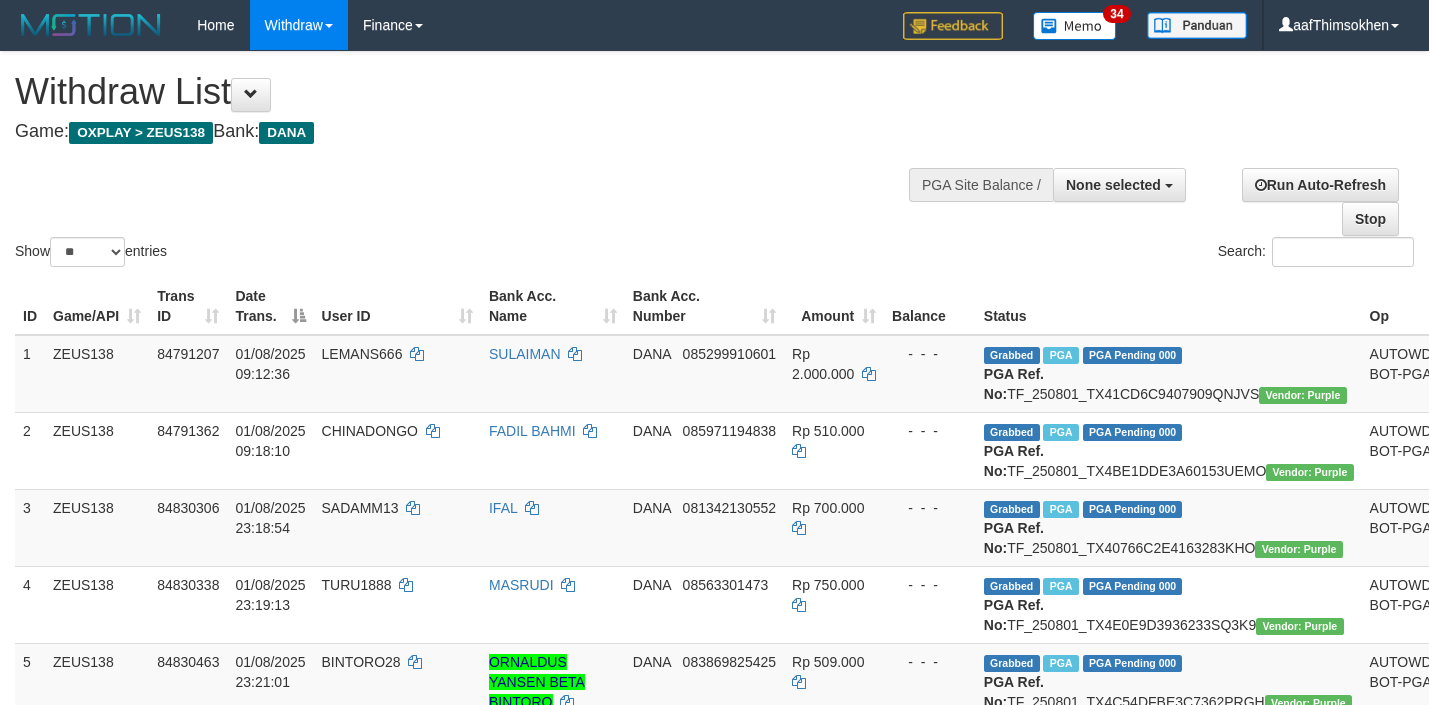 select 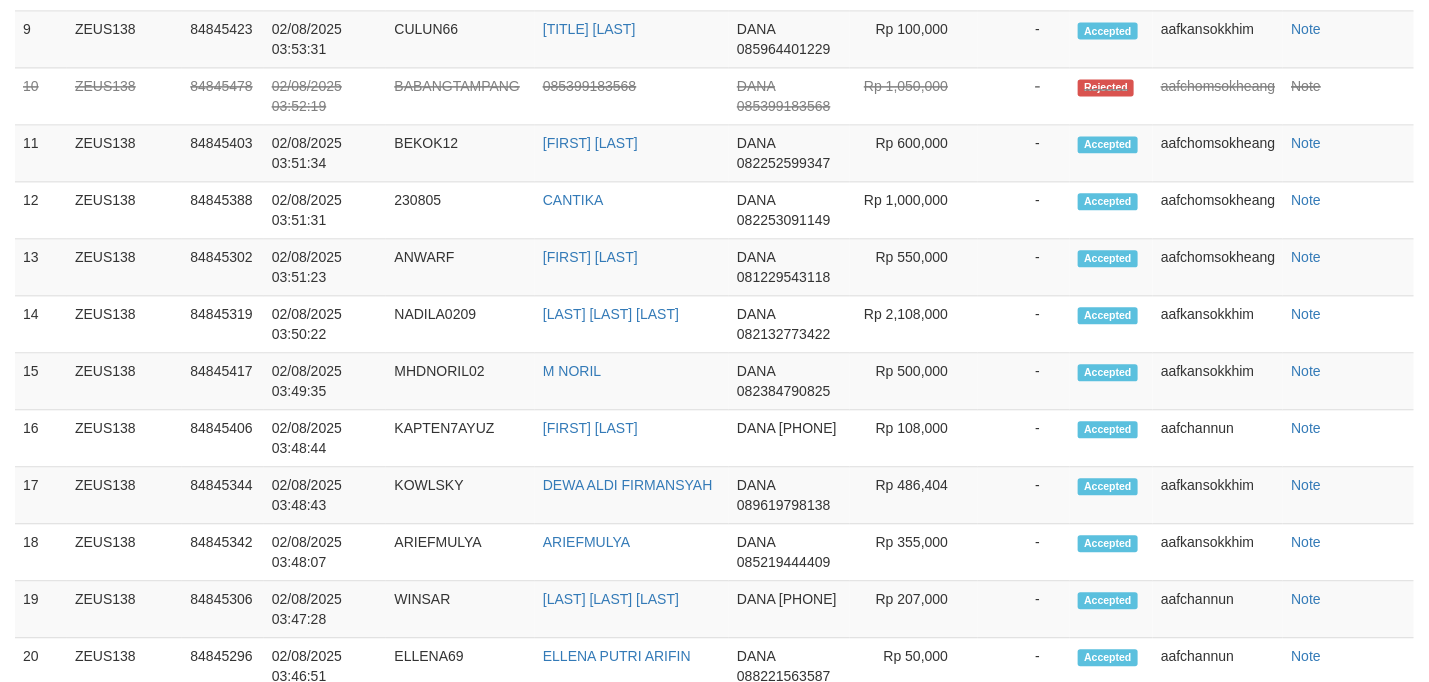 scroll, scrollTop: 1597, scrollLeft: 0, axis: vertical 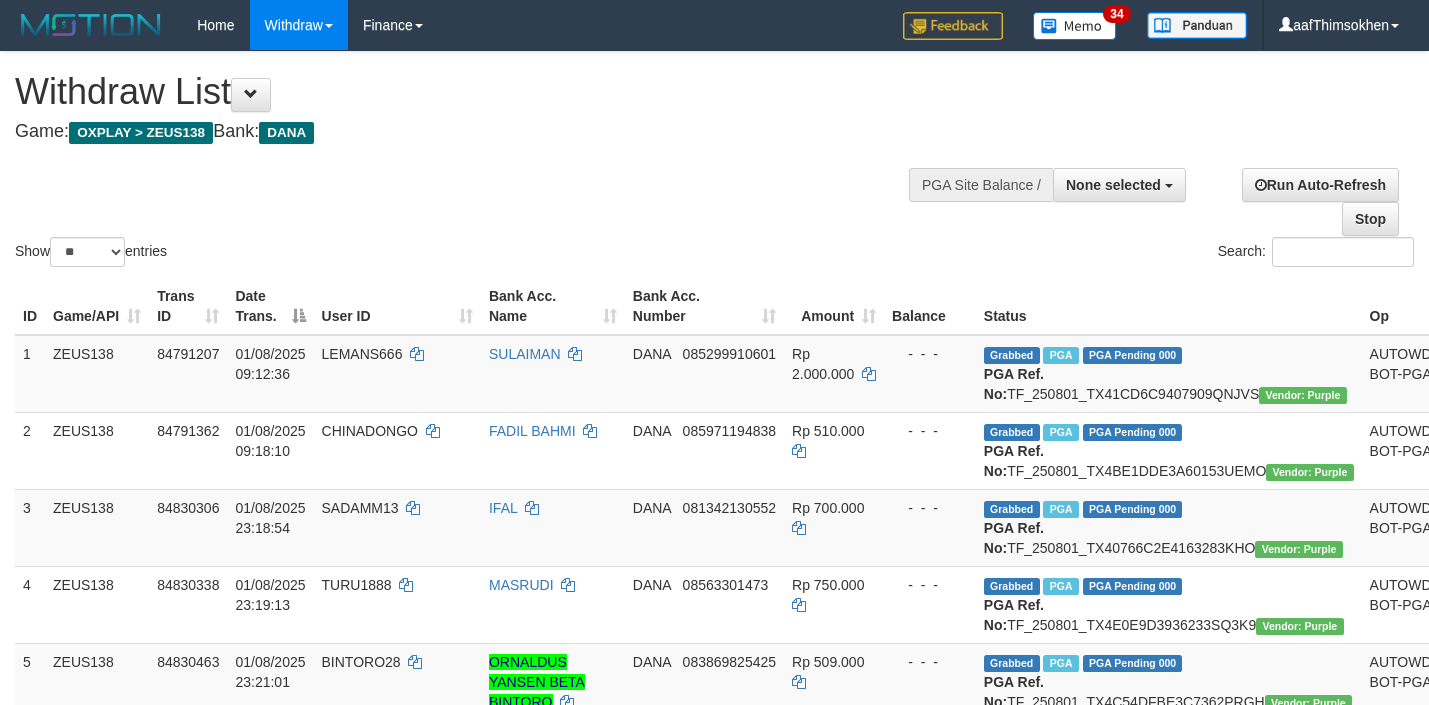 select 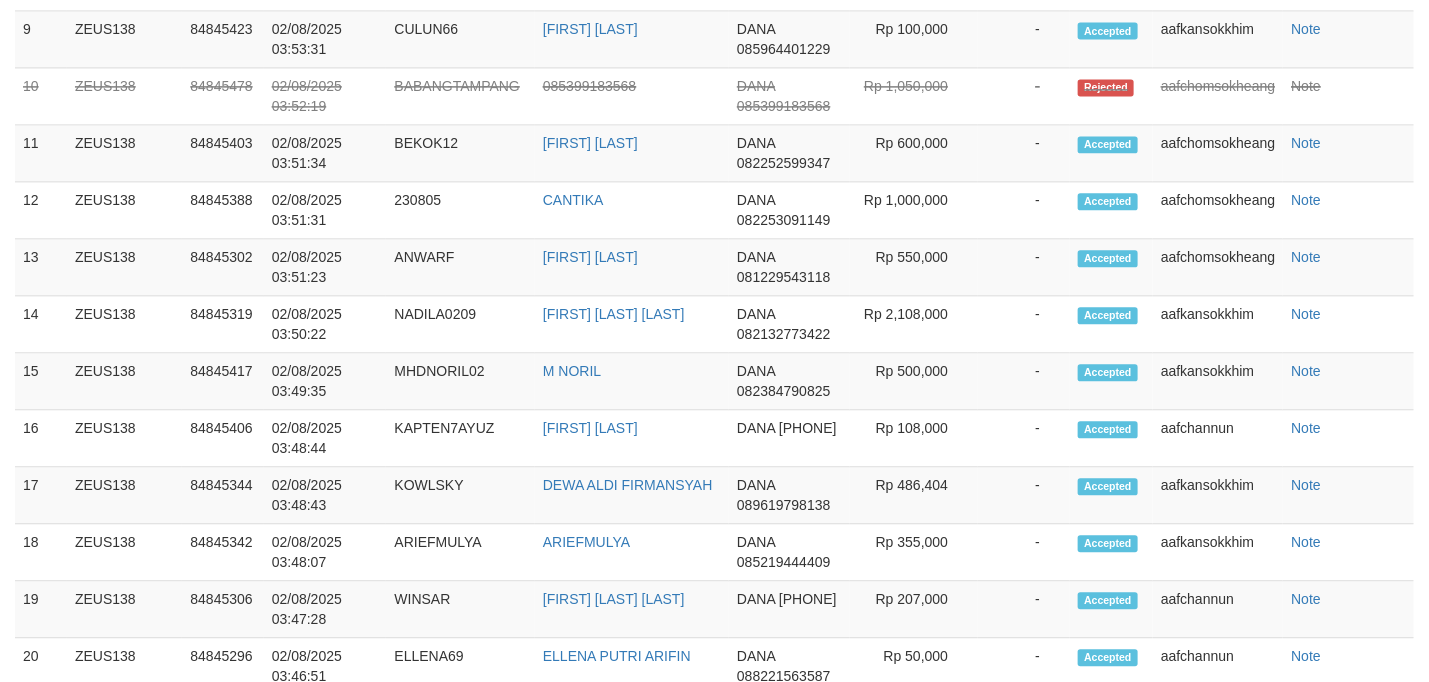 scroll, scrollTop: 1597, scrollLeft: 0, axis: vertical 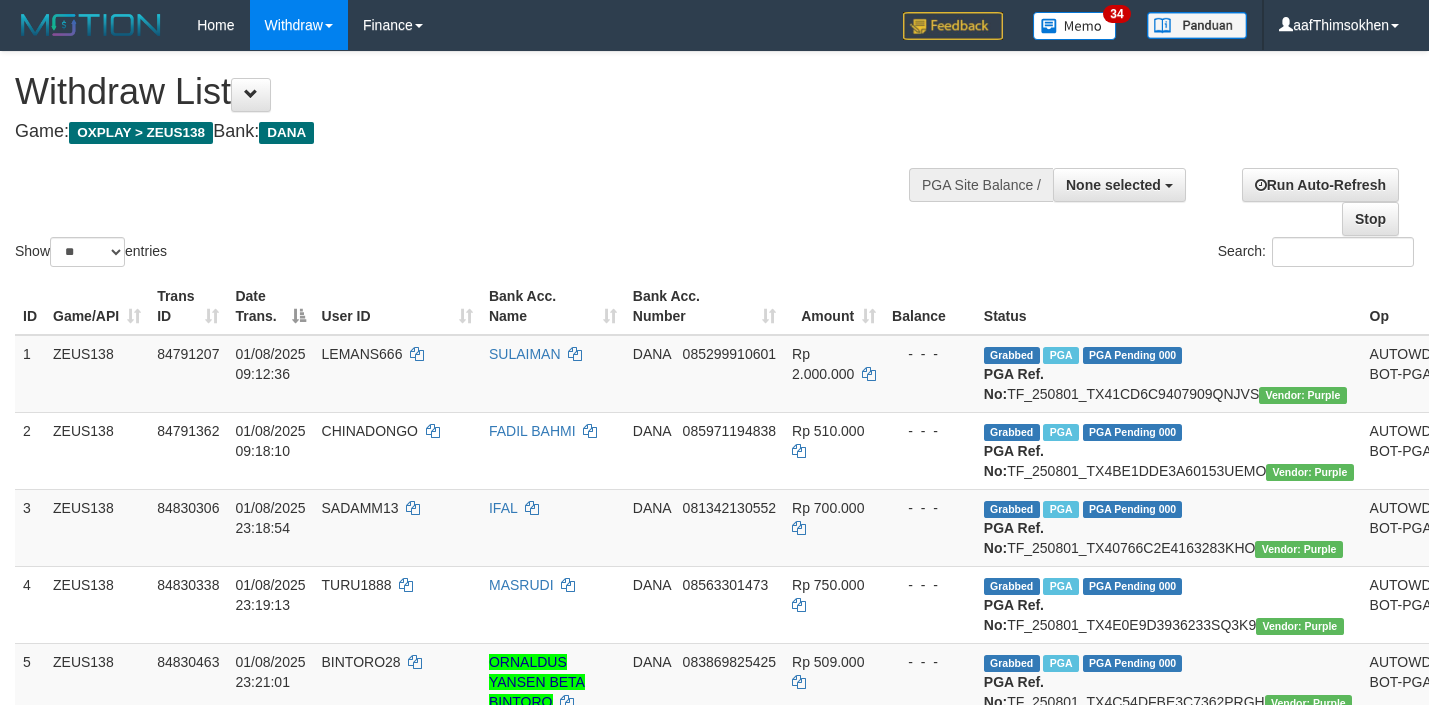 select 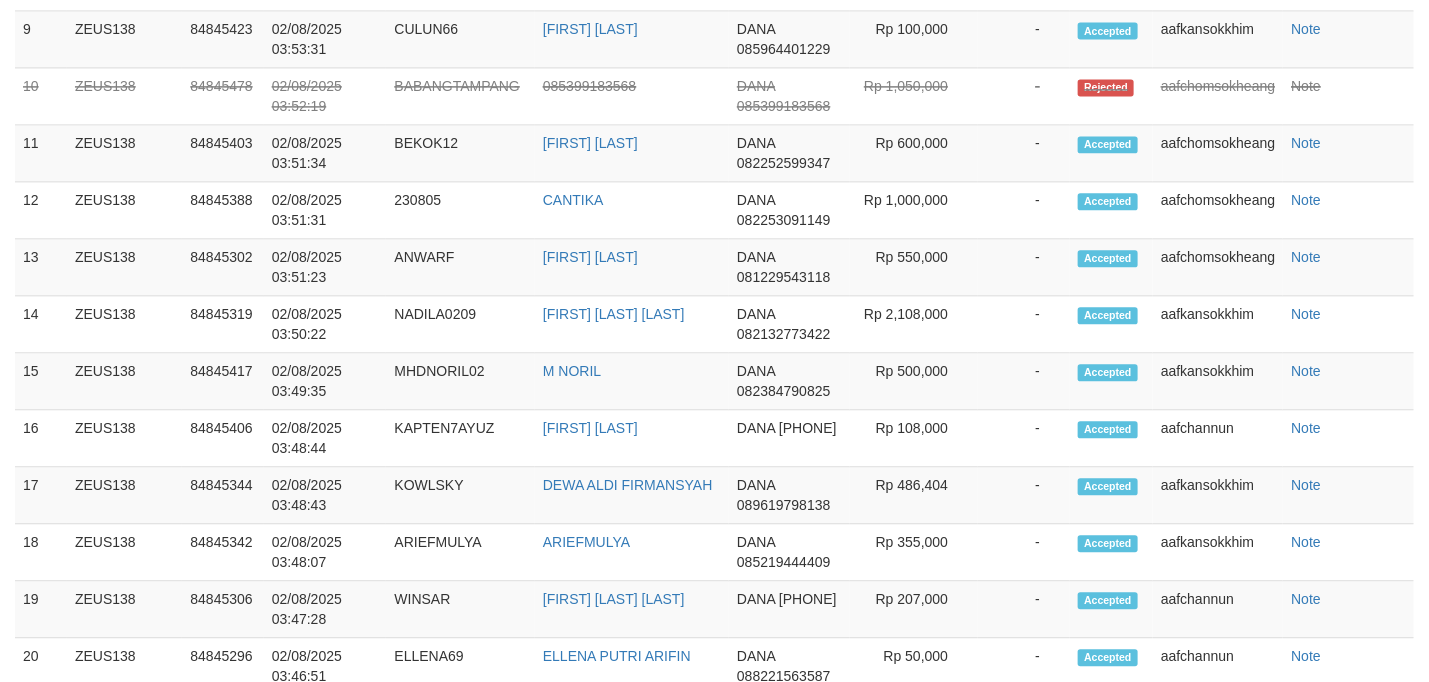 scroll, scrollTop: 1597, scrollLeft: 0, axis: vertical 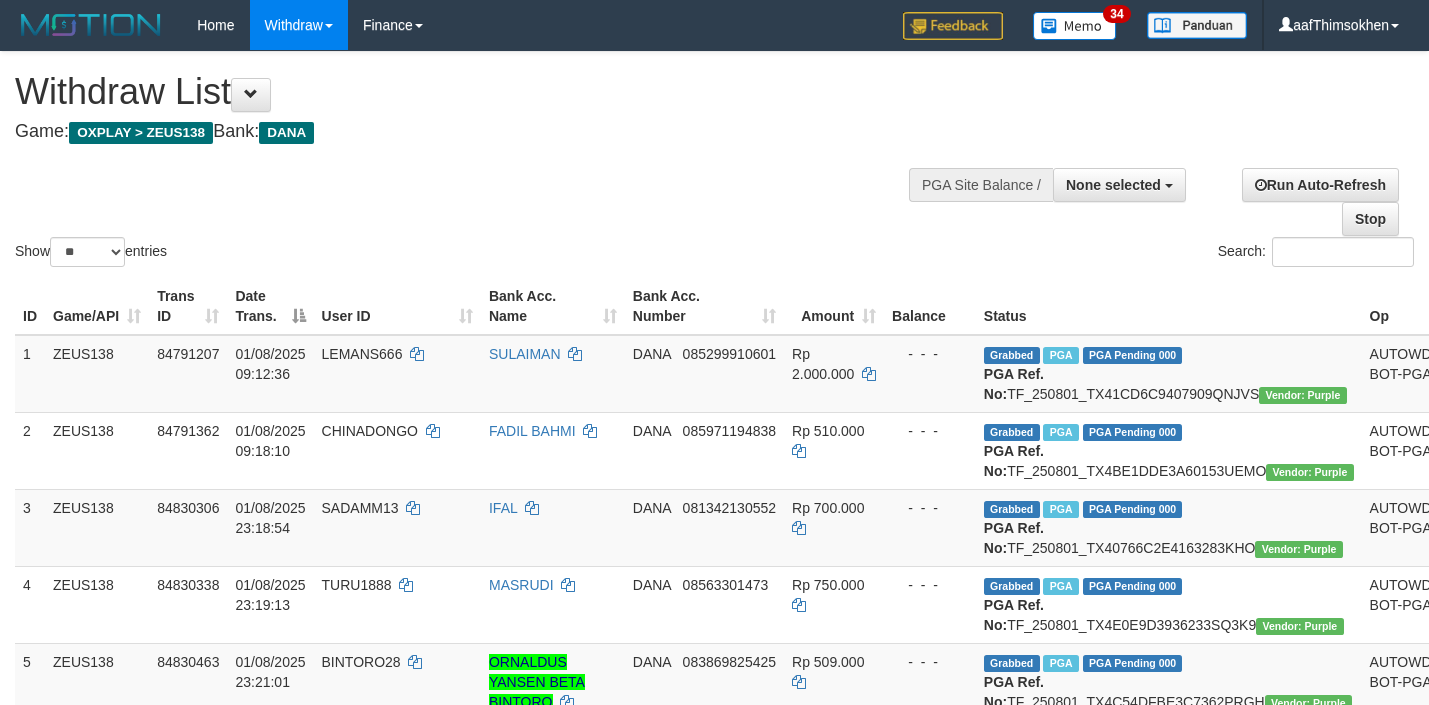 select 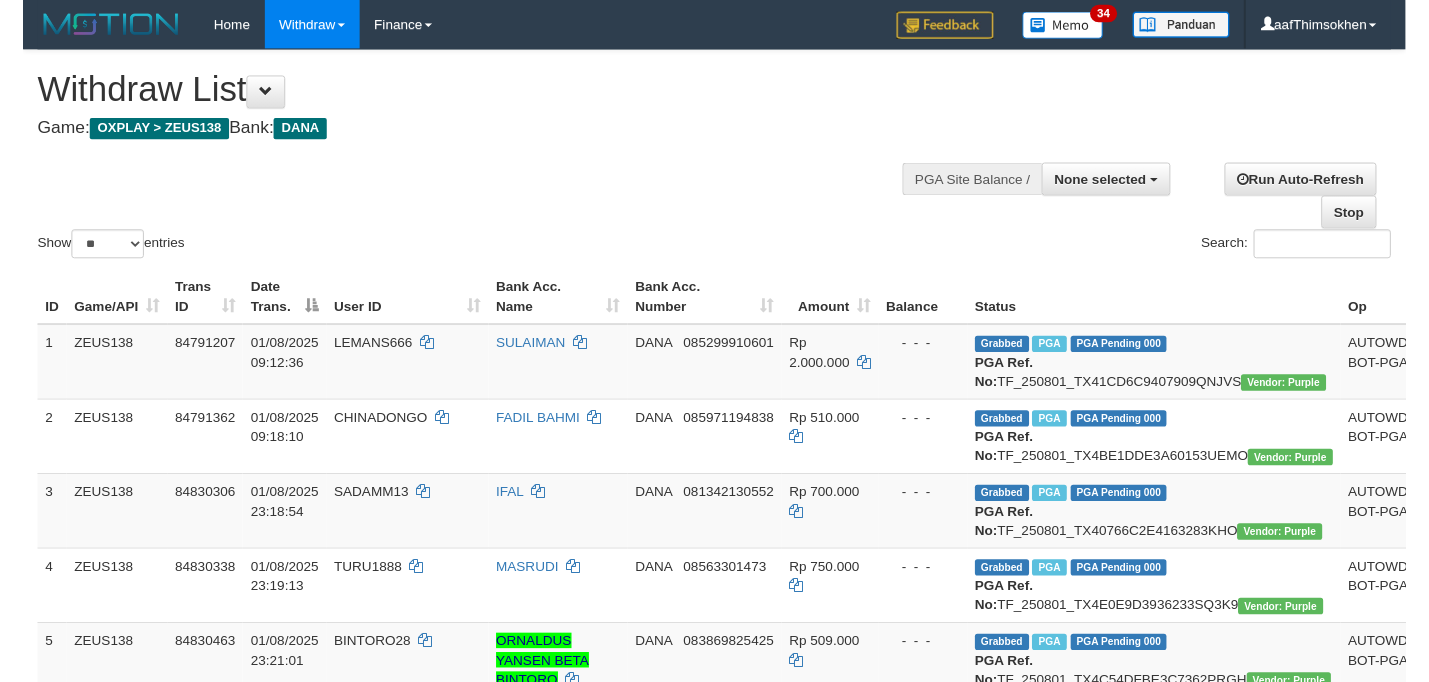scroll, scrollTop: 1597, scrollLeft: 0, axis: vertical 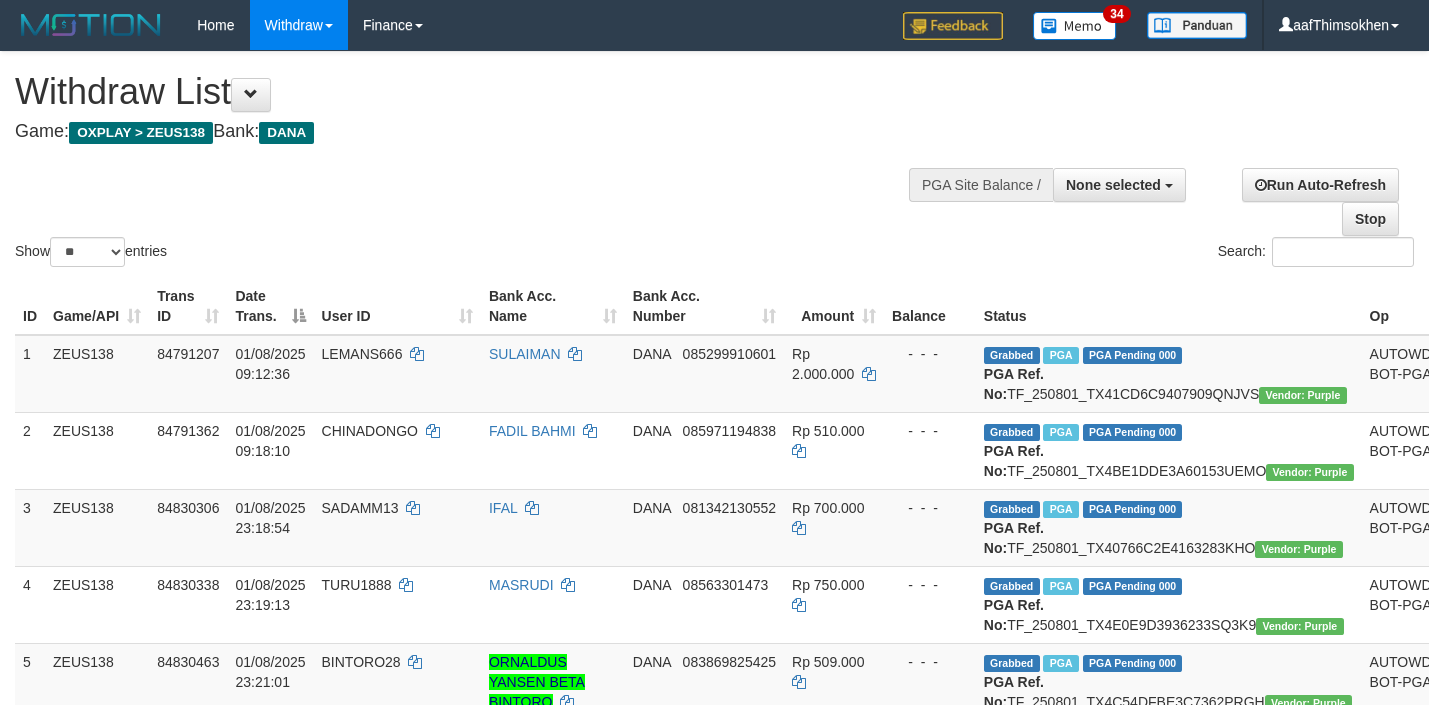 select 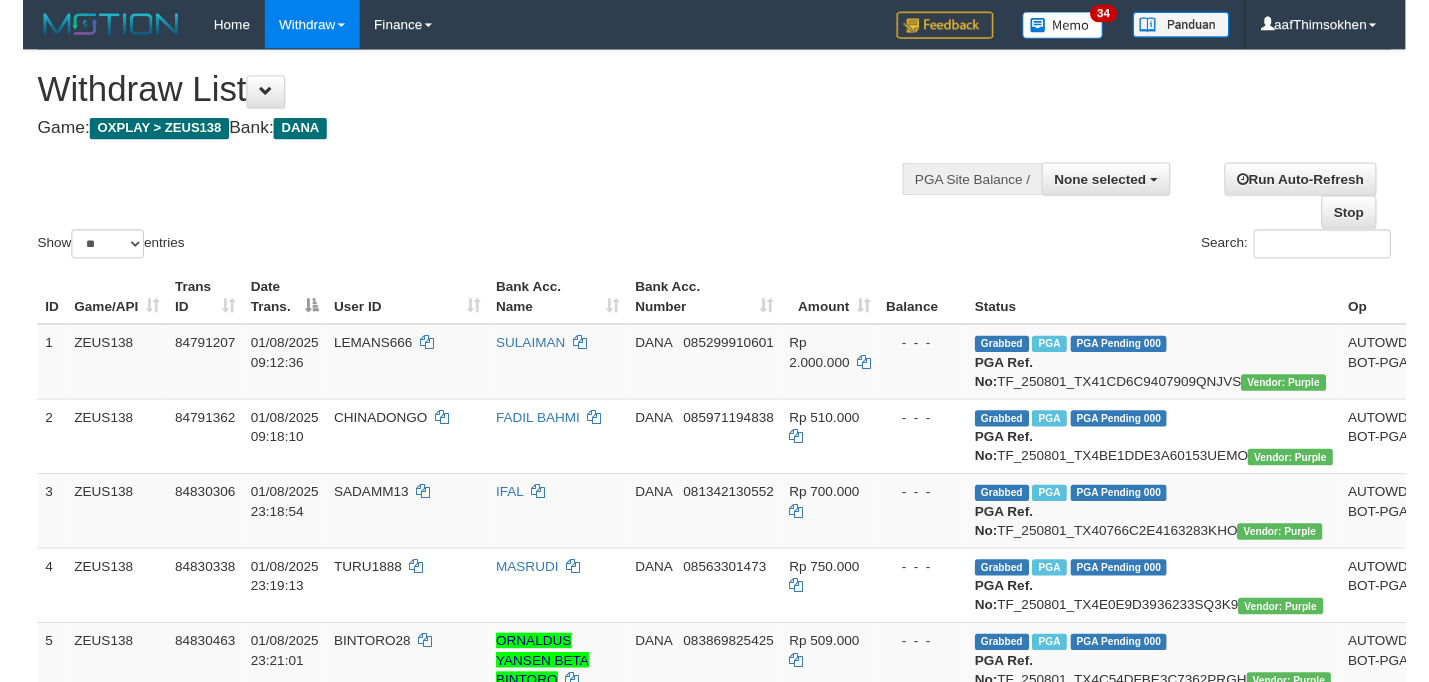 scroll, scrollTop: 1651, scrollLeft: 0, axis: vertical 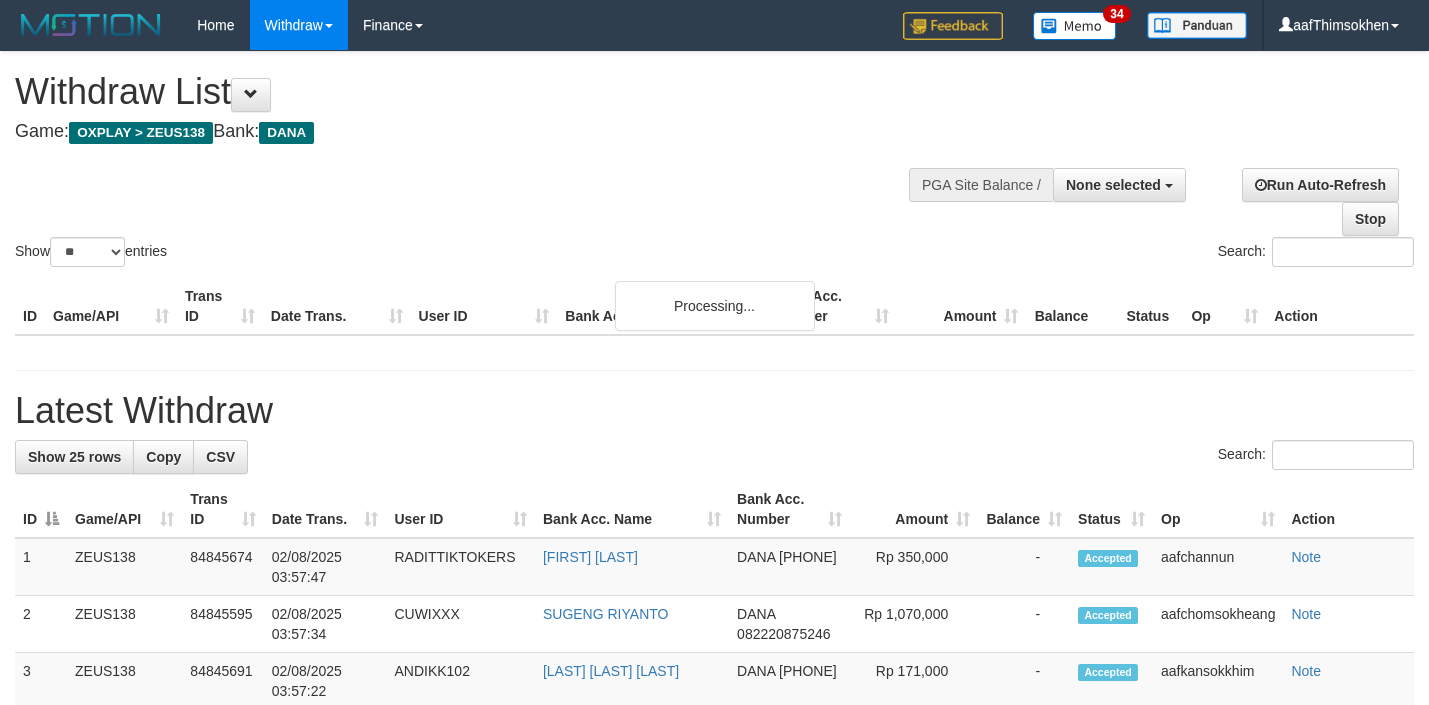 select 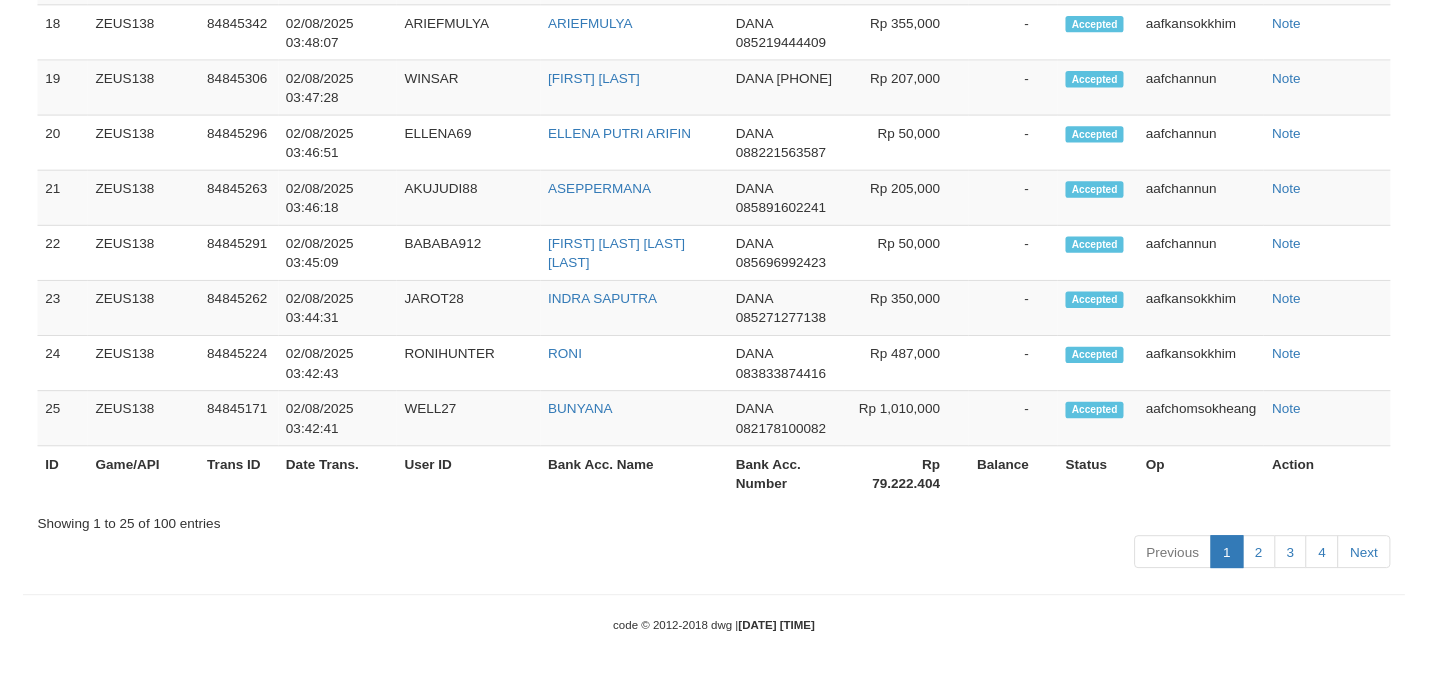 scroll, scrollTop: 1651, scrollLeft: 0, axis: vertical 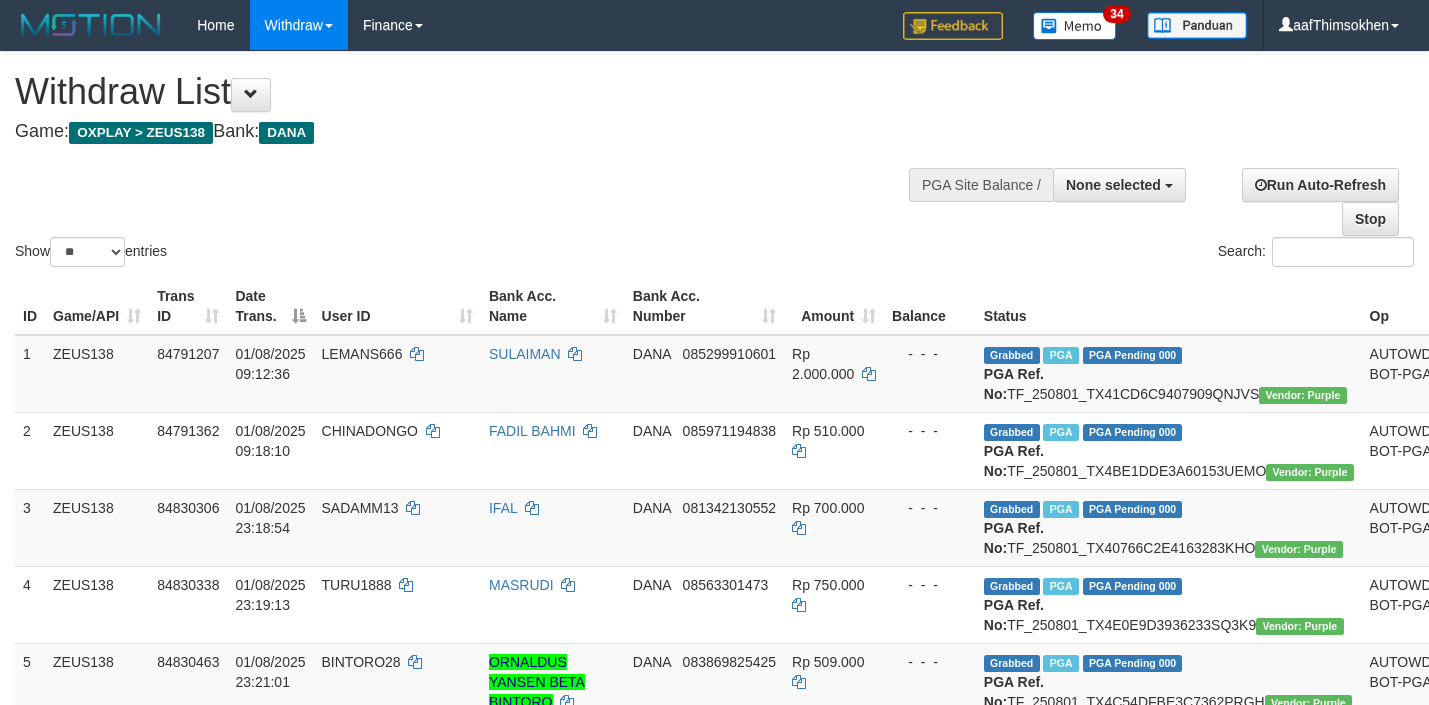 select 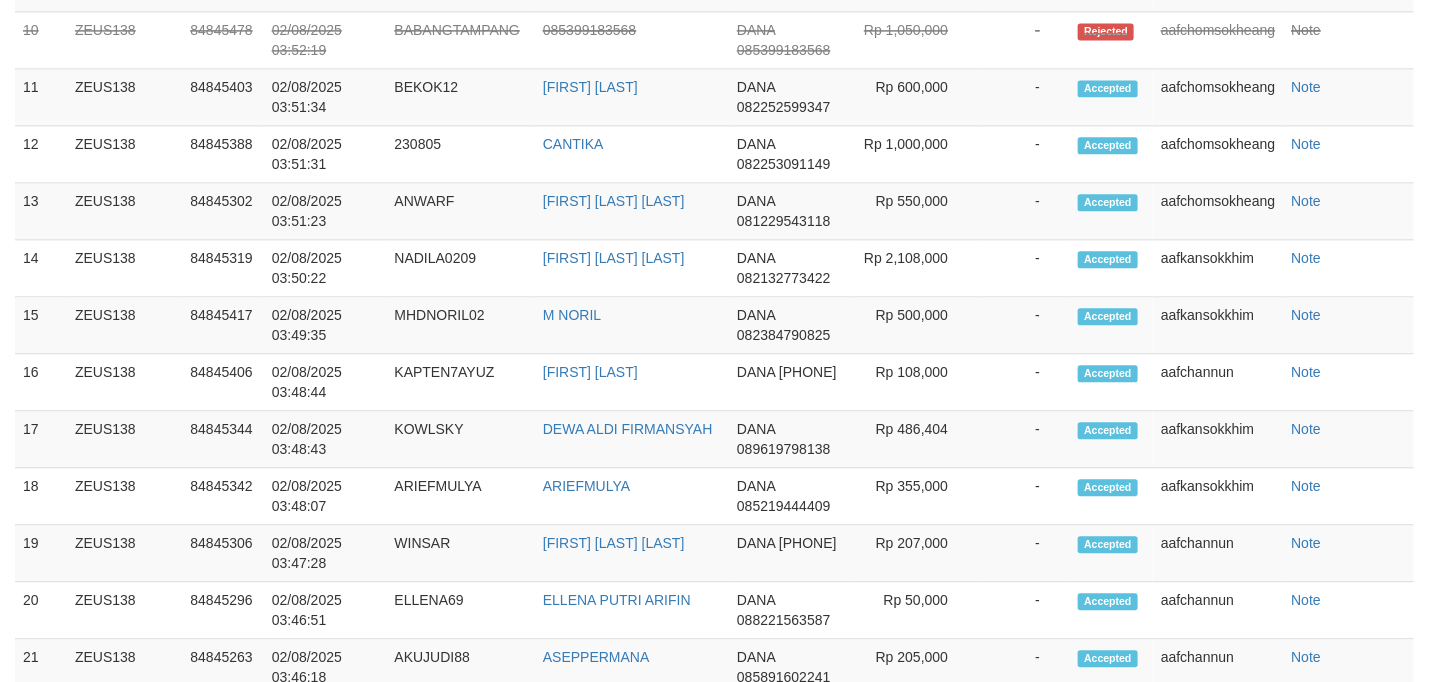 scroll, scrollTop: 1651, scrollLeft: 0, axis: vertical 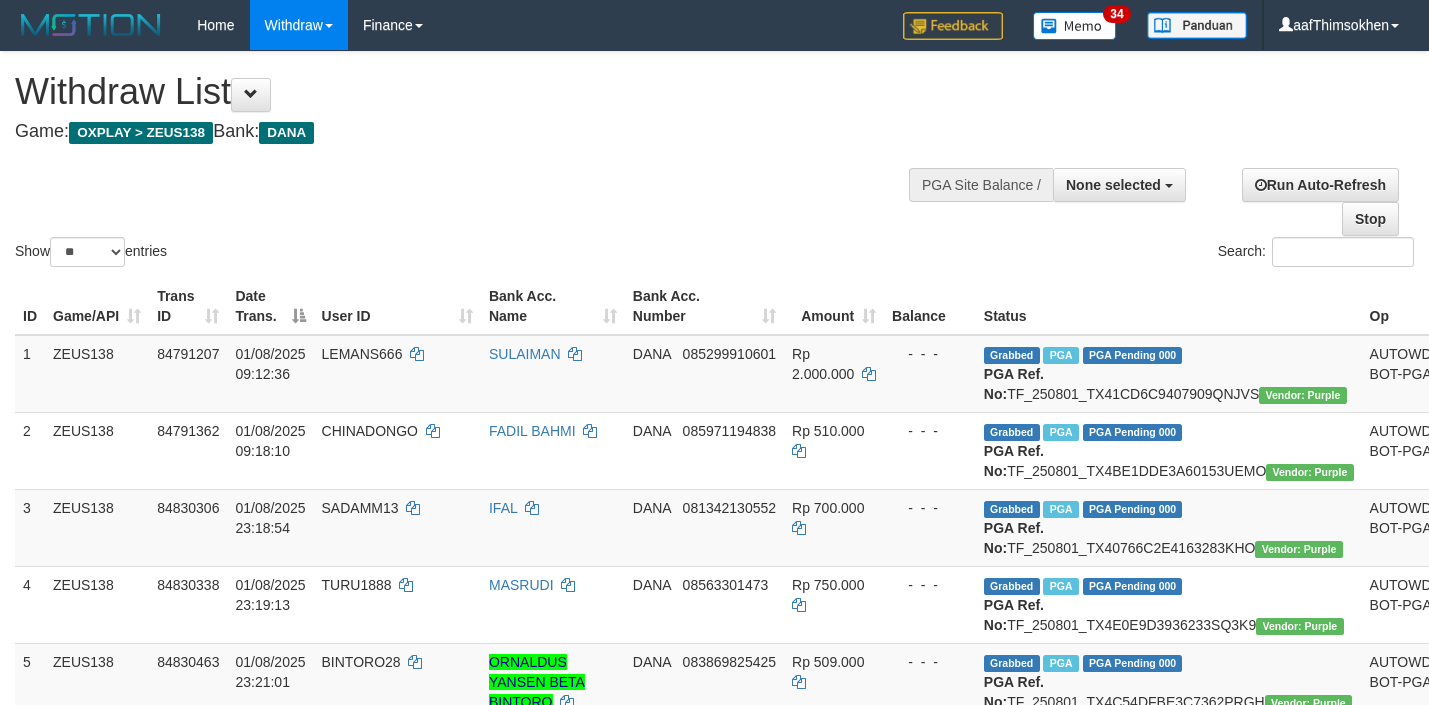 select 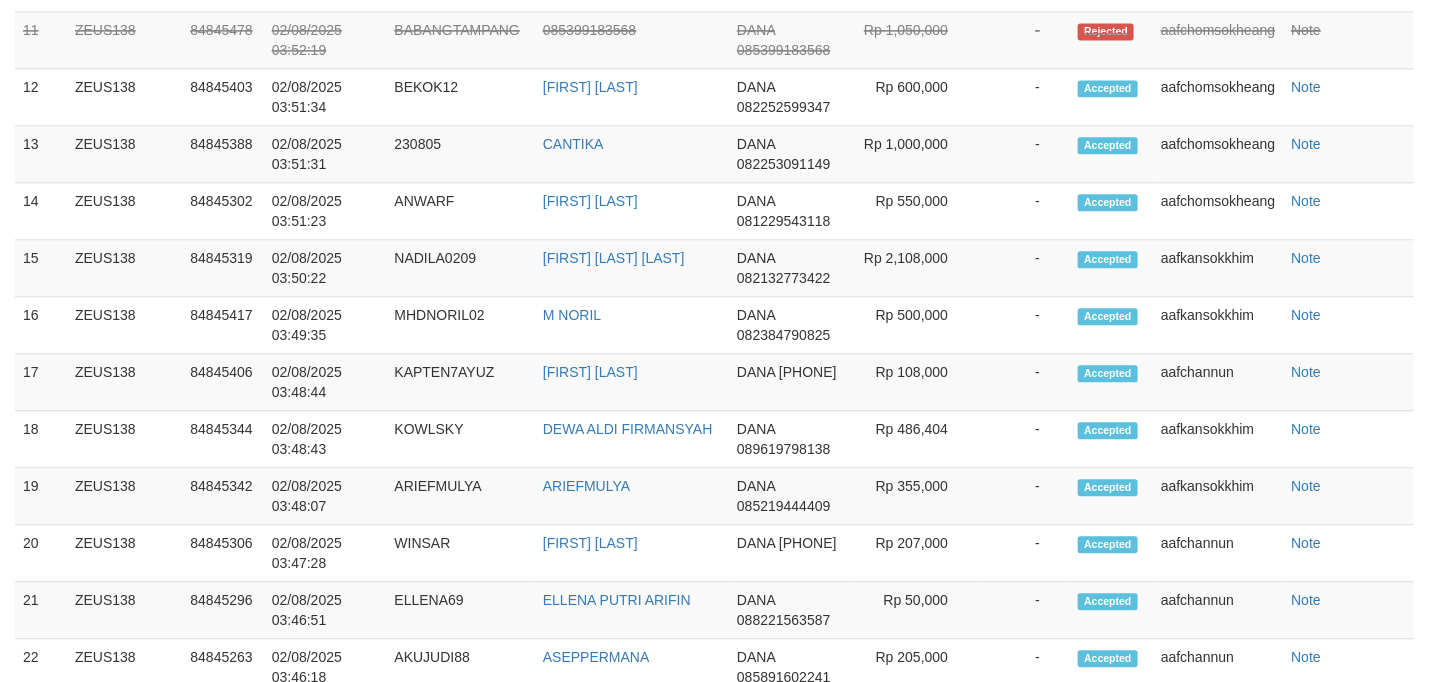 scroll, scrollTop: 1651, scrollLeft: 0, axis: vertical 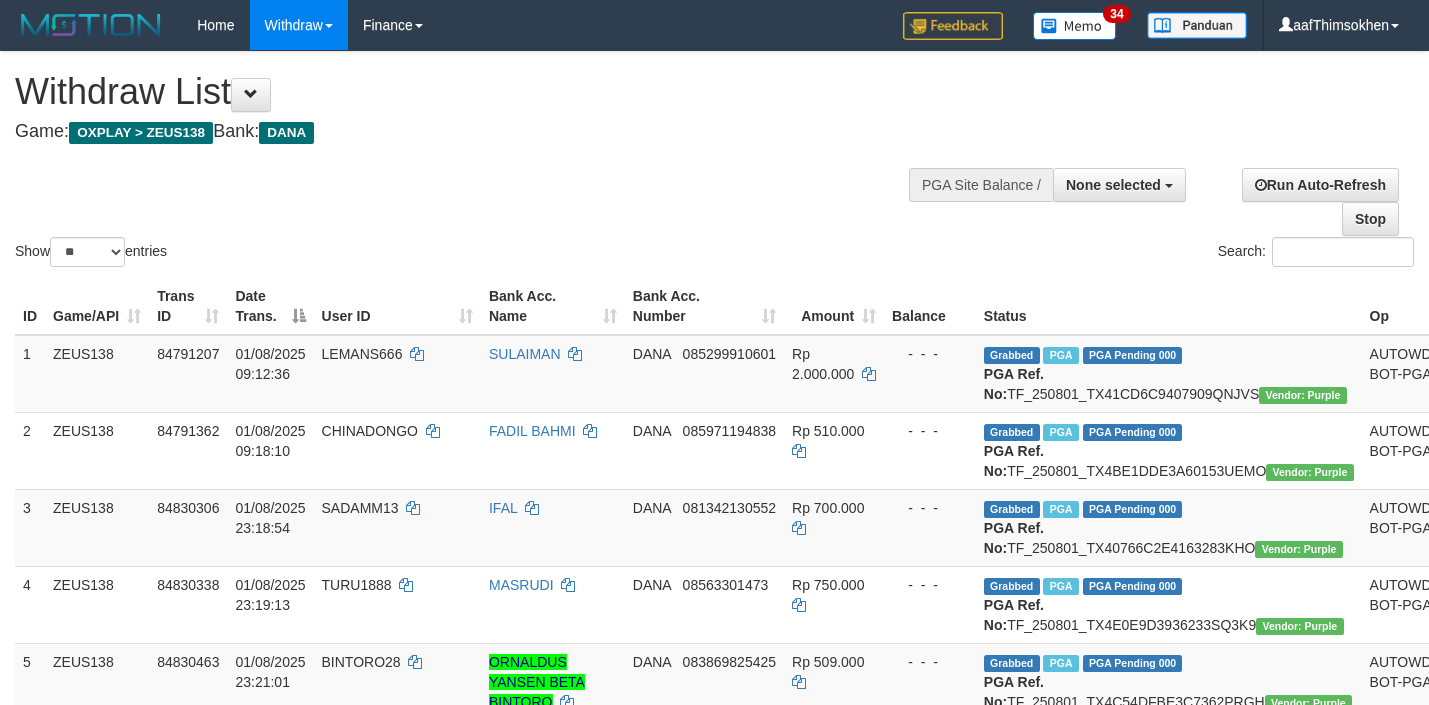 select 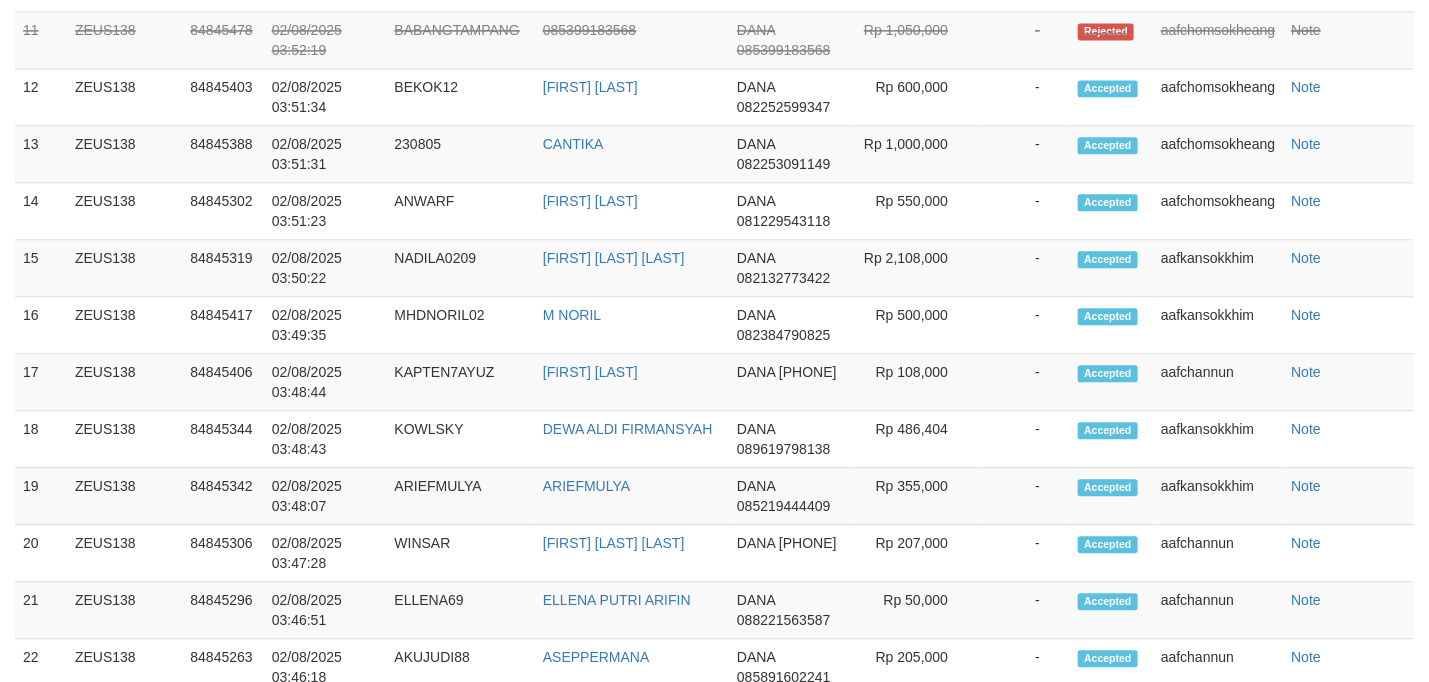 scroll, scrollTop: 1651, scrollLeft: 0, axis: vertical 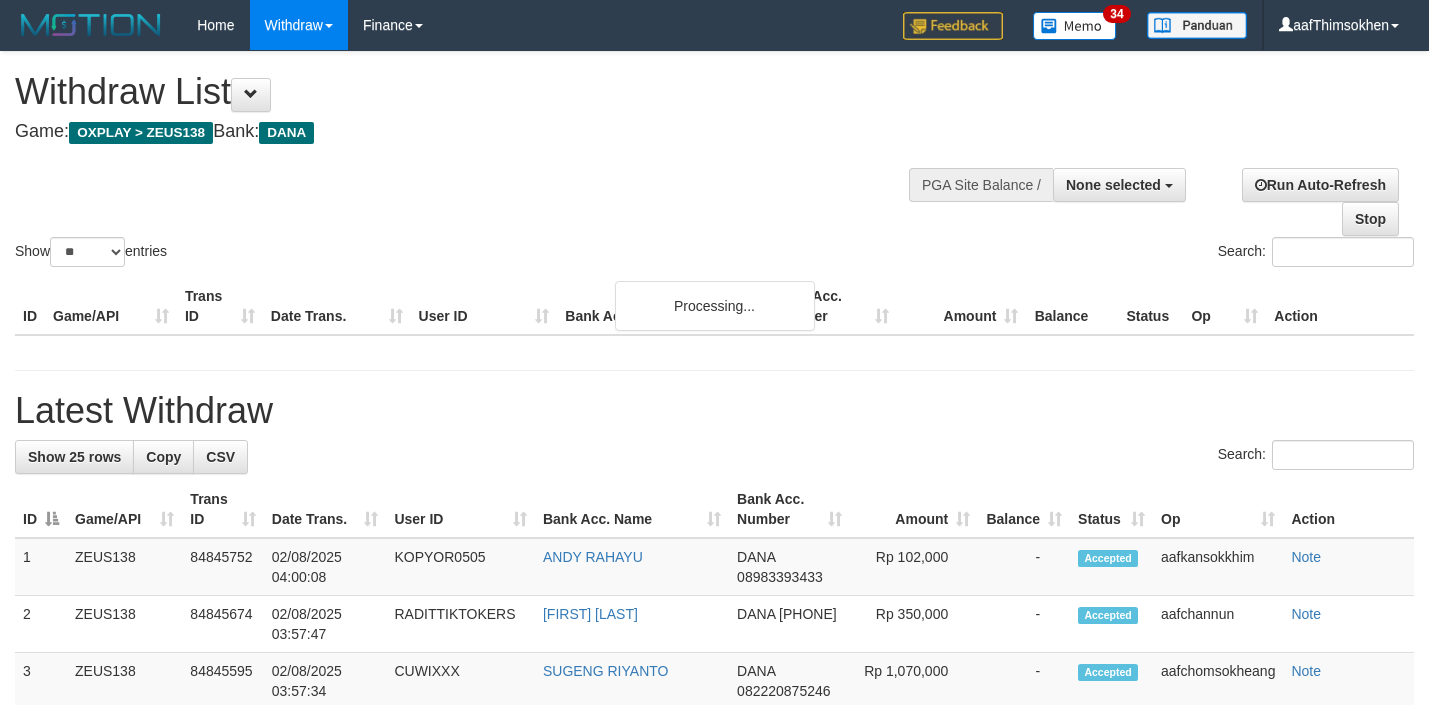 select 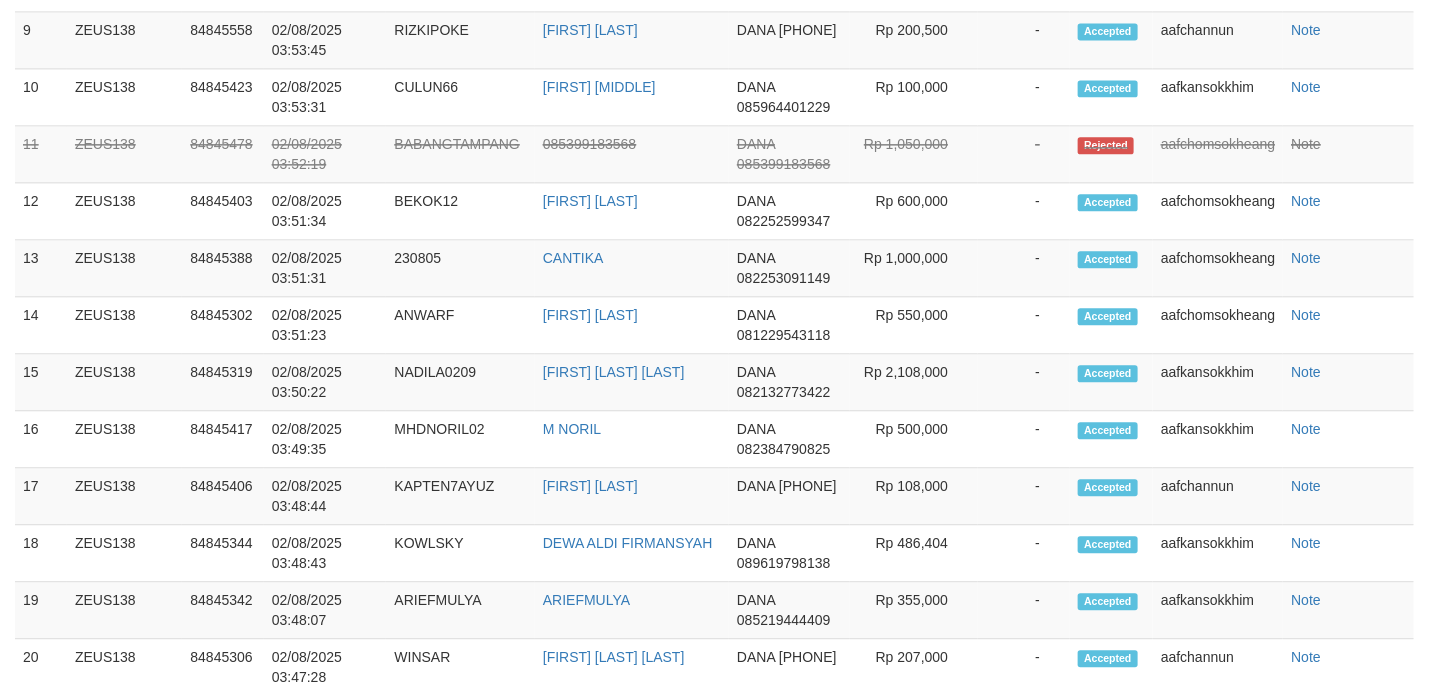 scroll, scrollTop: 1651, scrollLeft: 0, axis: vertical 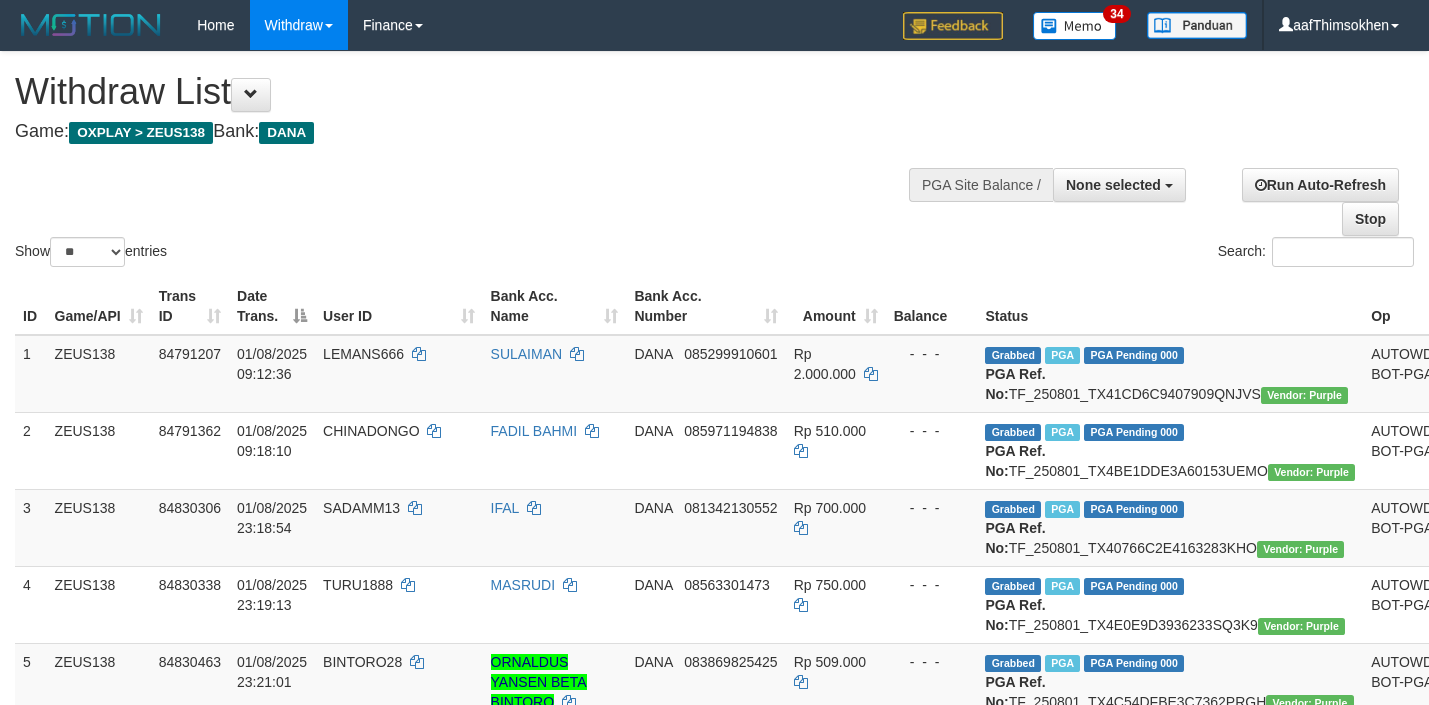 select 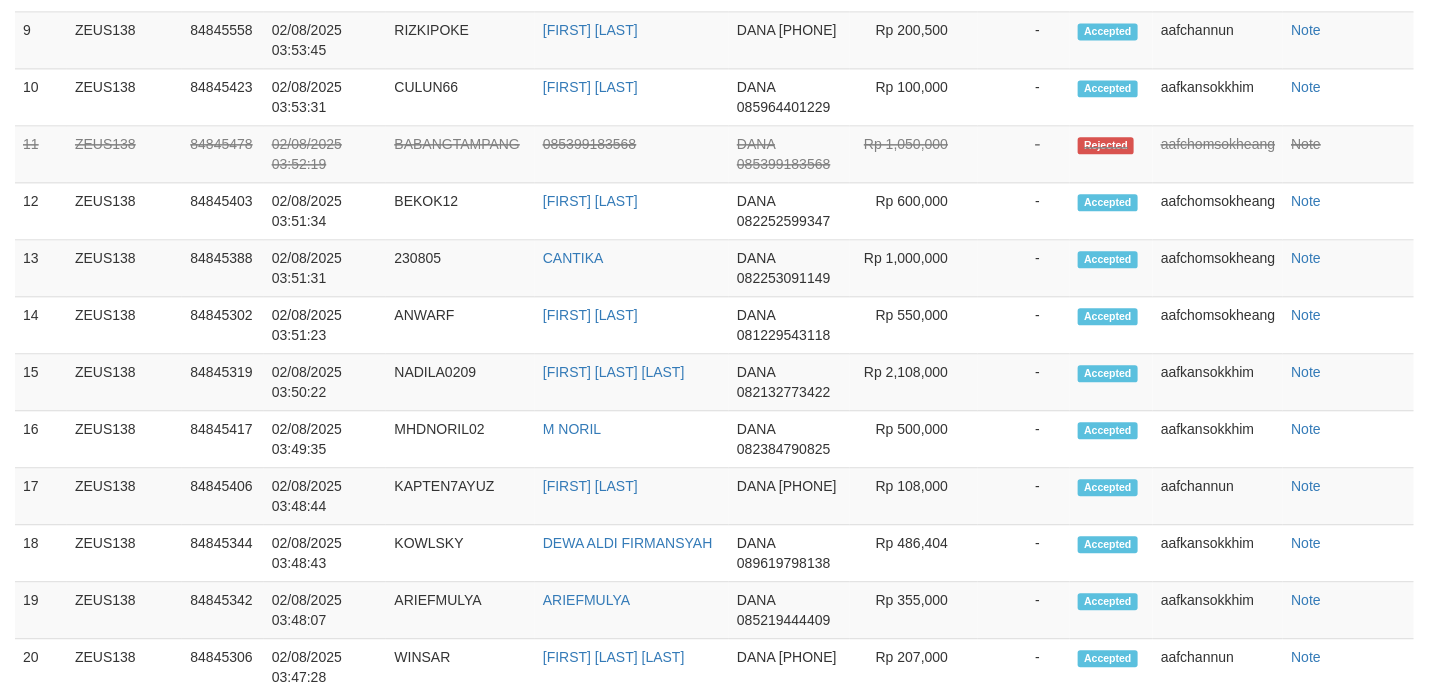 scroll, scrollTop: 1651, scrollLeft: 0, axis: vertical 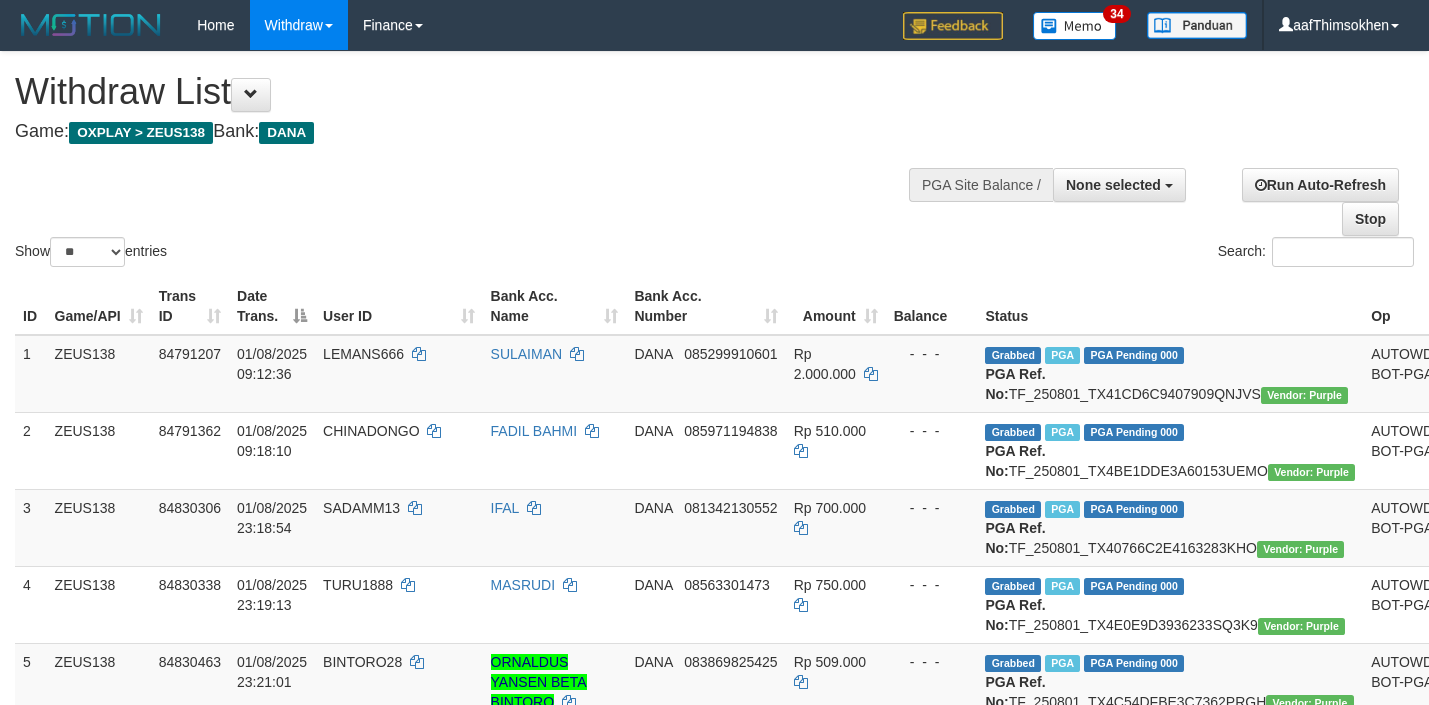 select 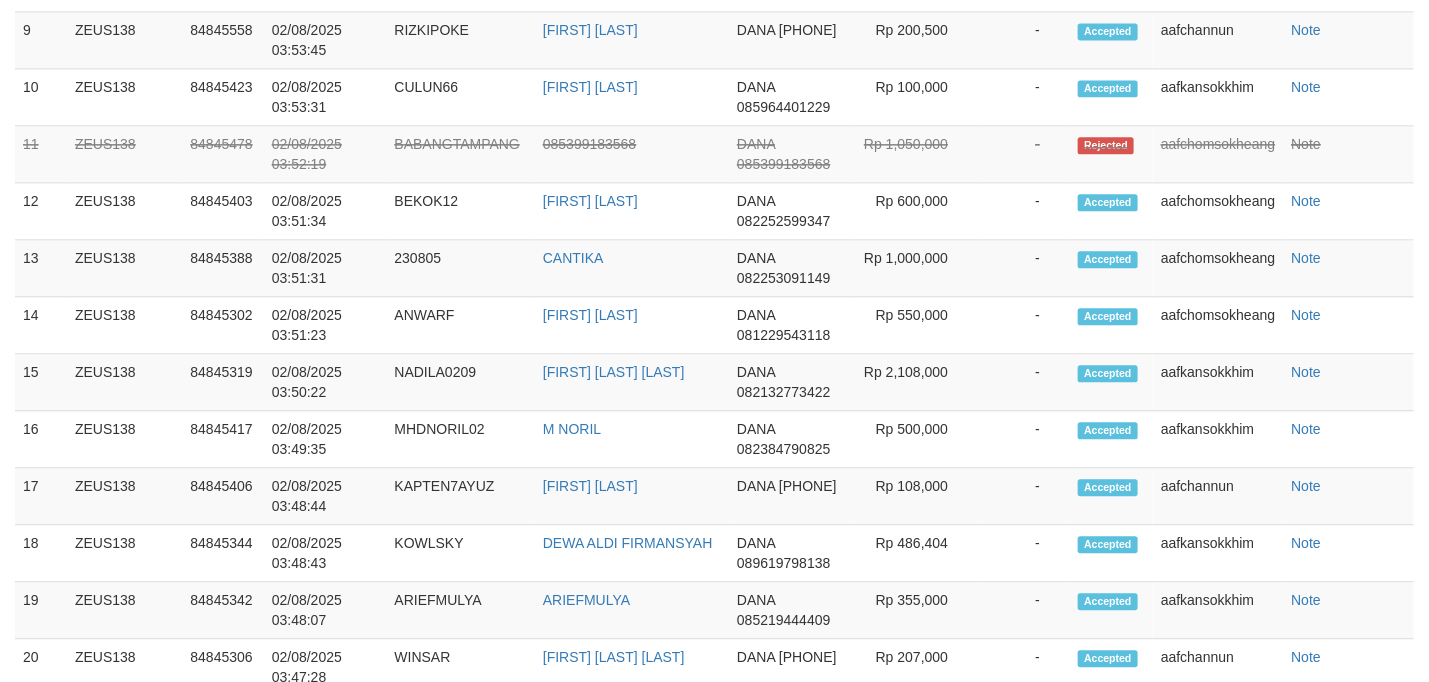 scroll, scrollTop: 1651, scrollLeft: 0, axis: vertical 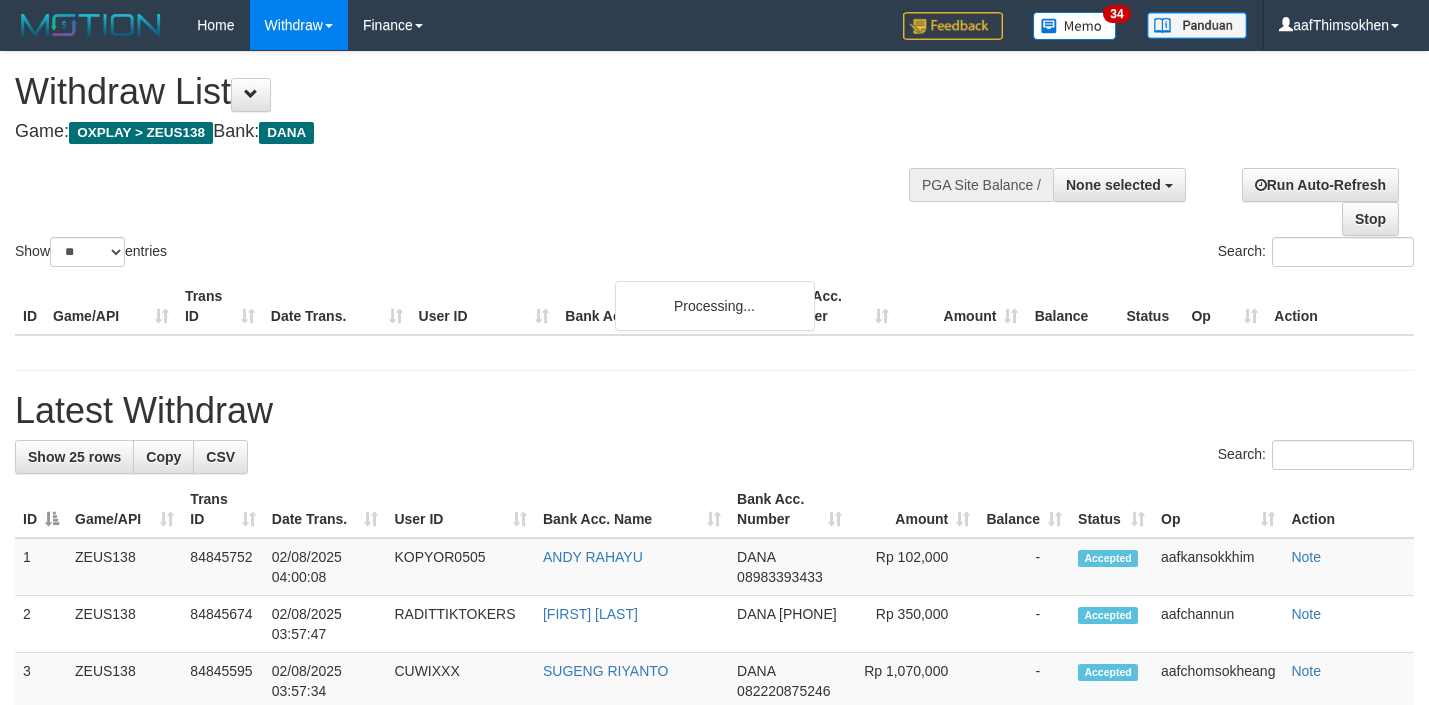 select 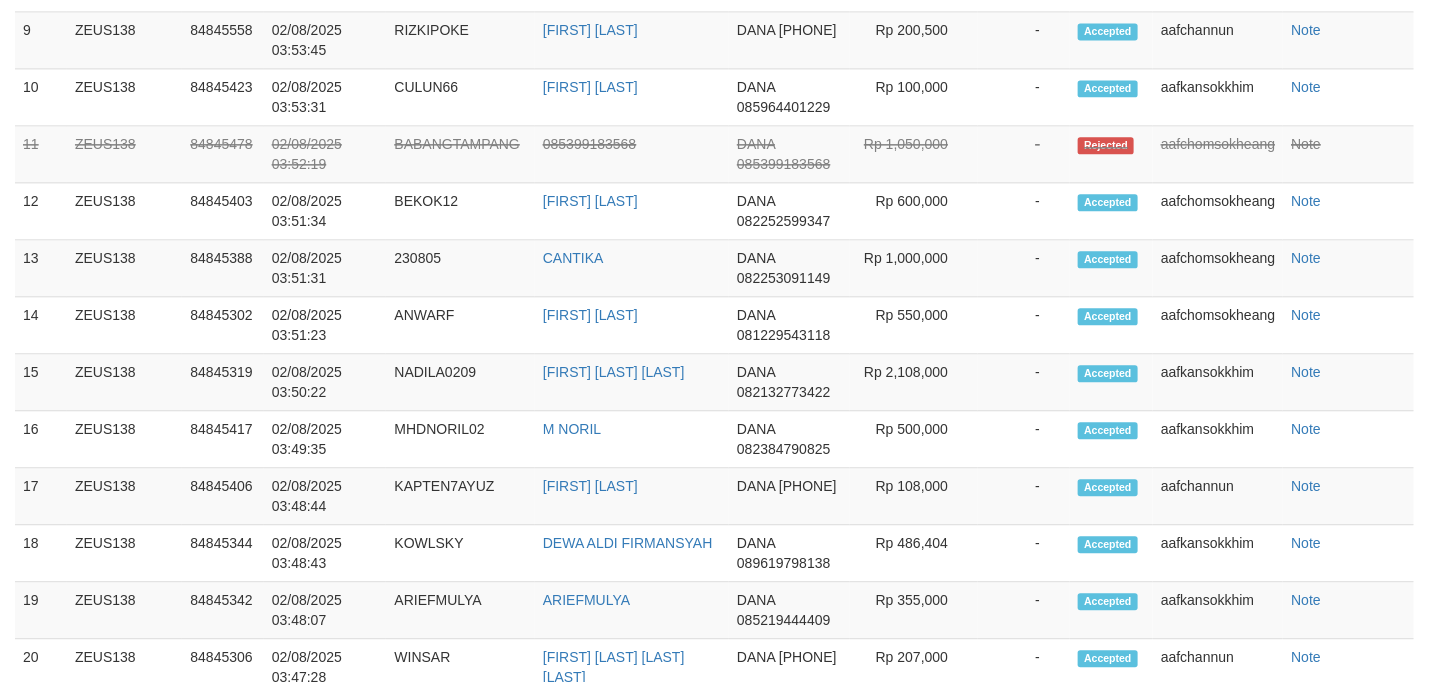 scroll, scrollTop: 1651, scrollLeft: 0, axis: vertical 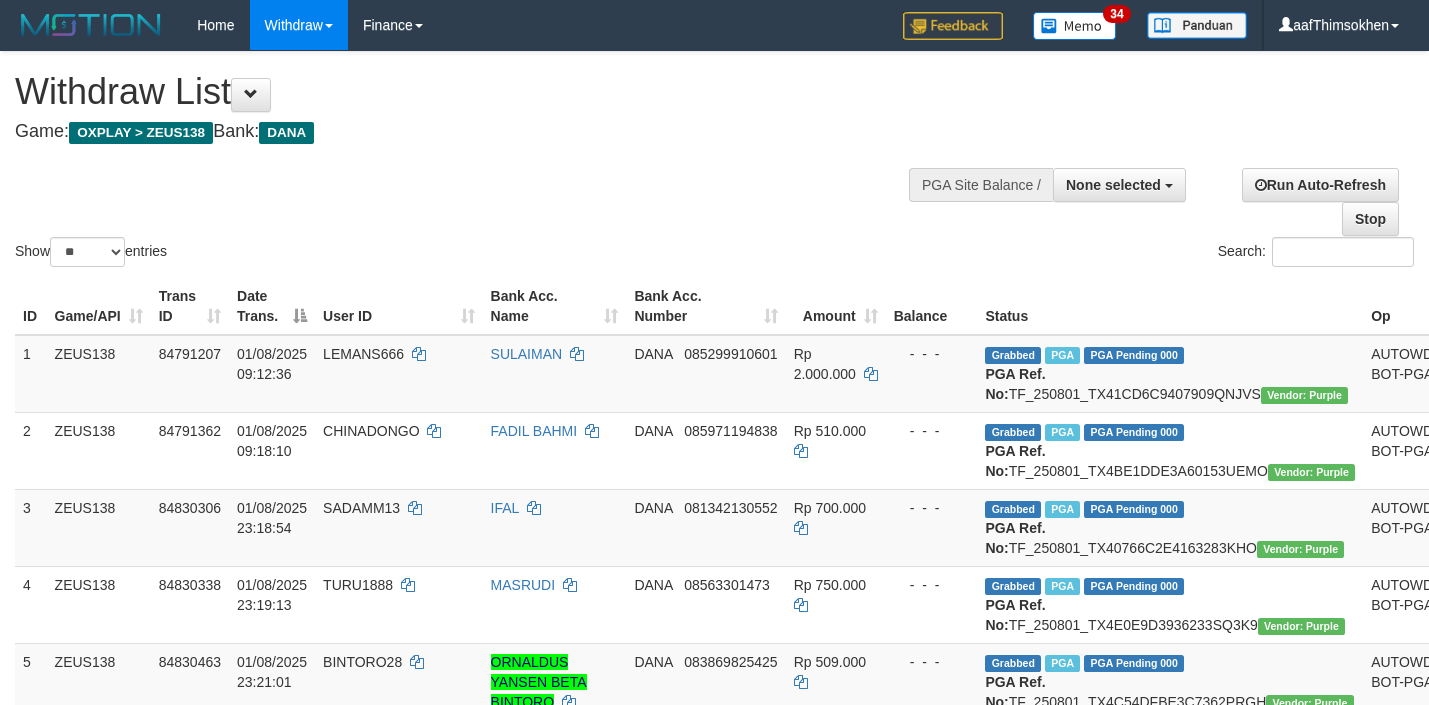 select 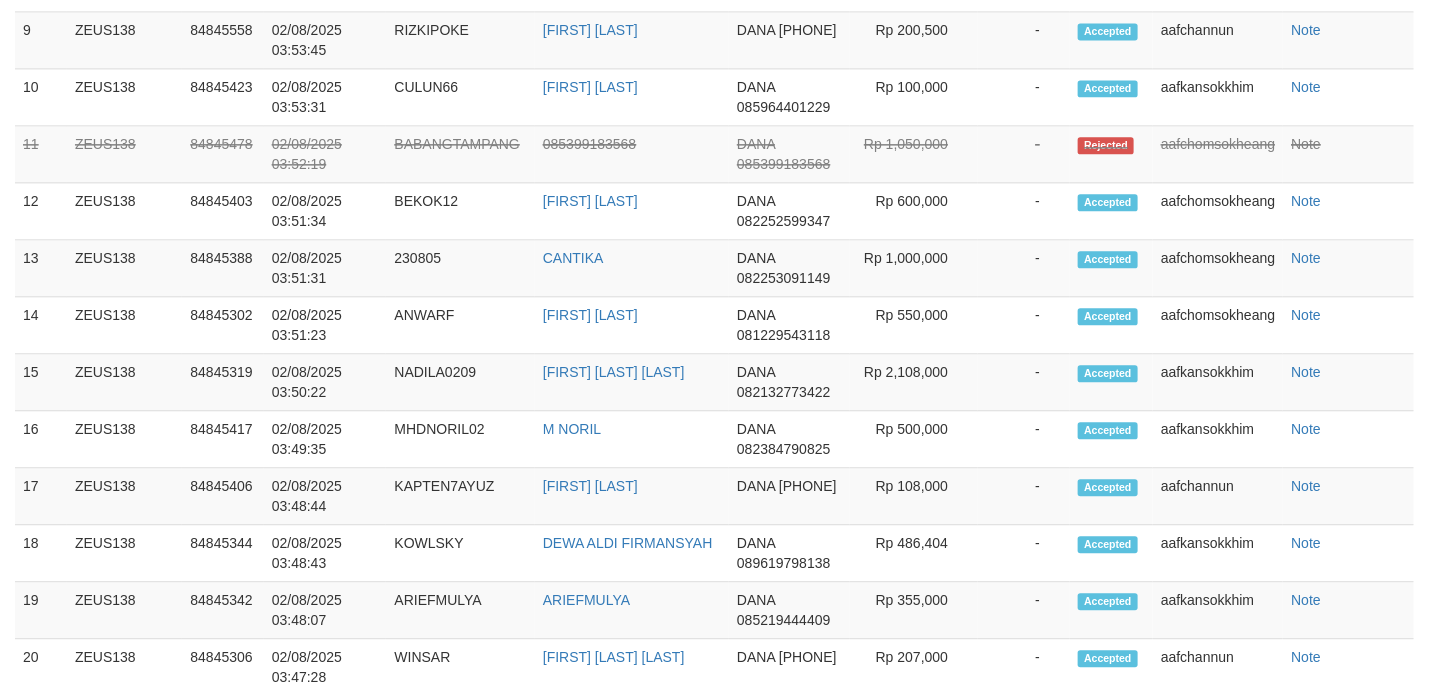 scroll, scrollTop: 1651, scrollLeft: 0, axis: vertical 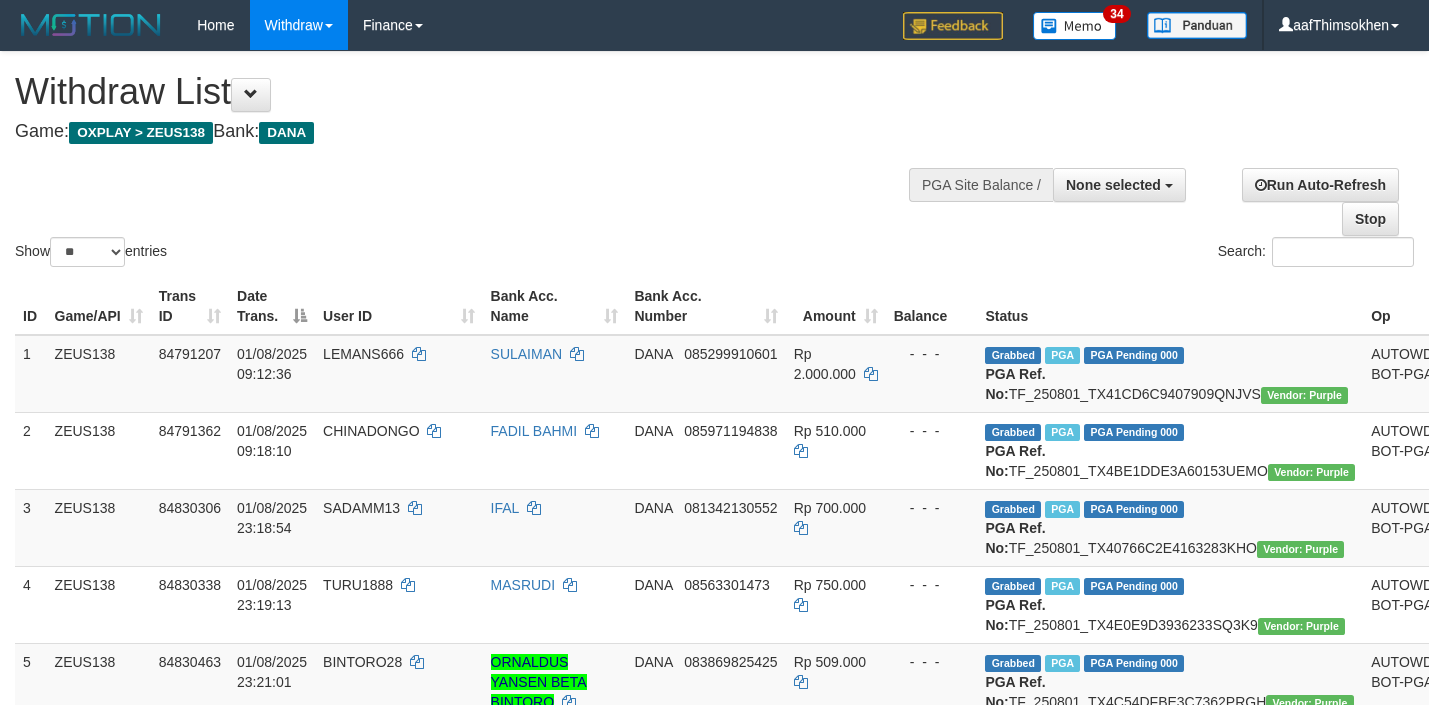 select 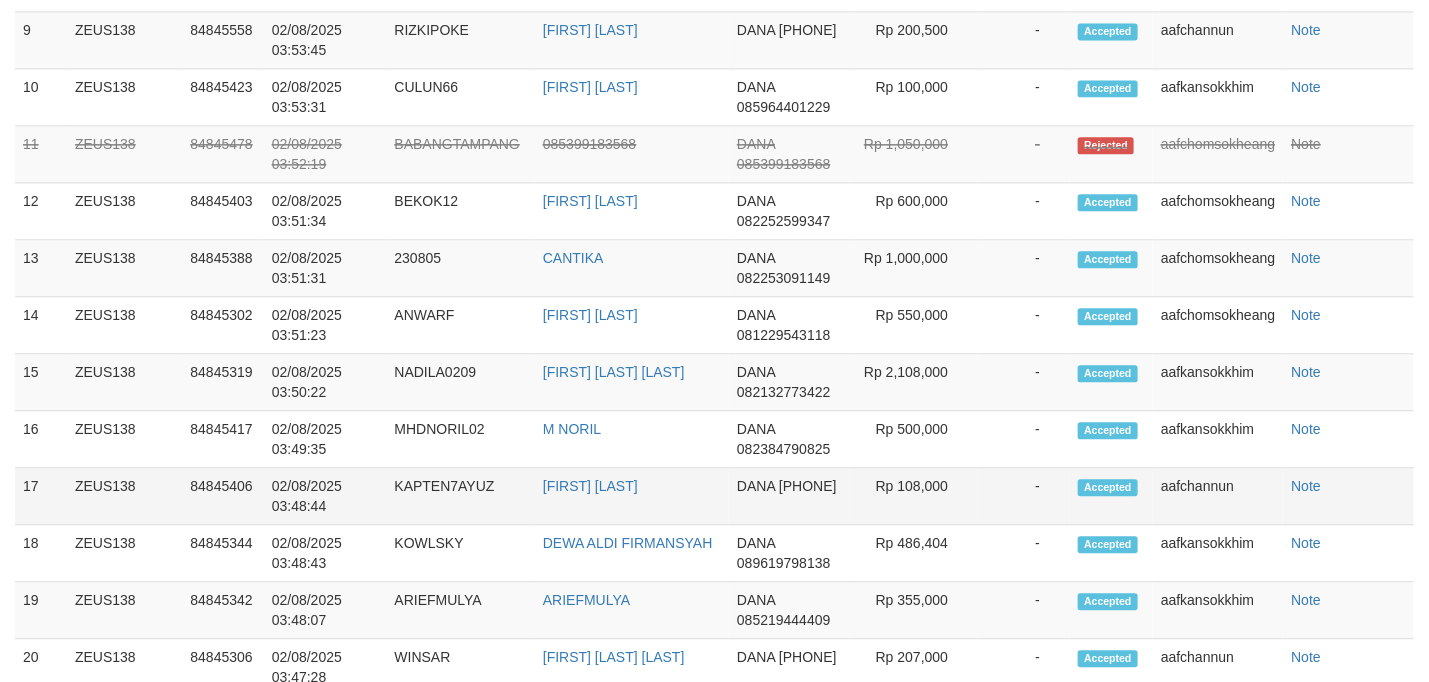 scroll, scrollTop: 1651, scrollLeft: 0, axis: vertical 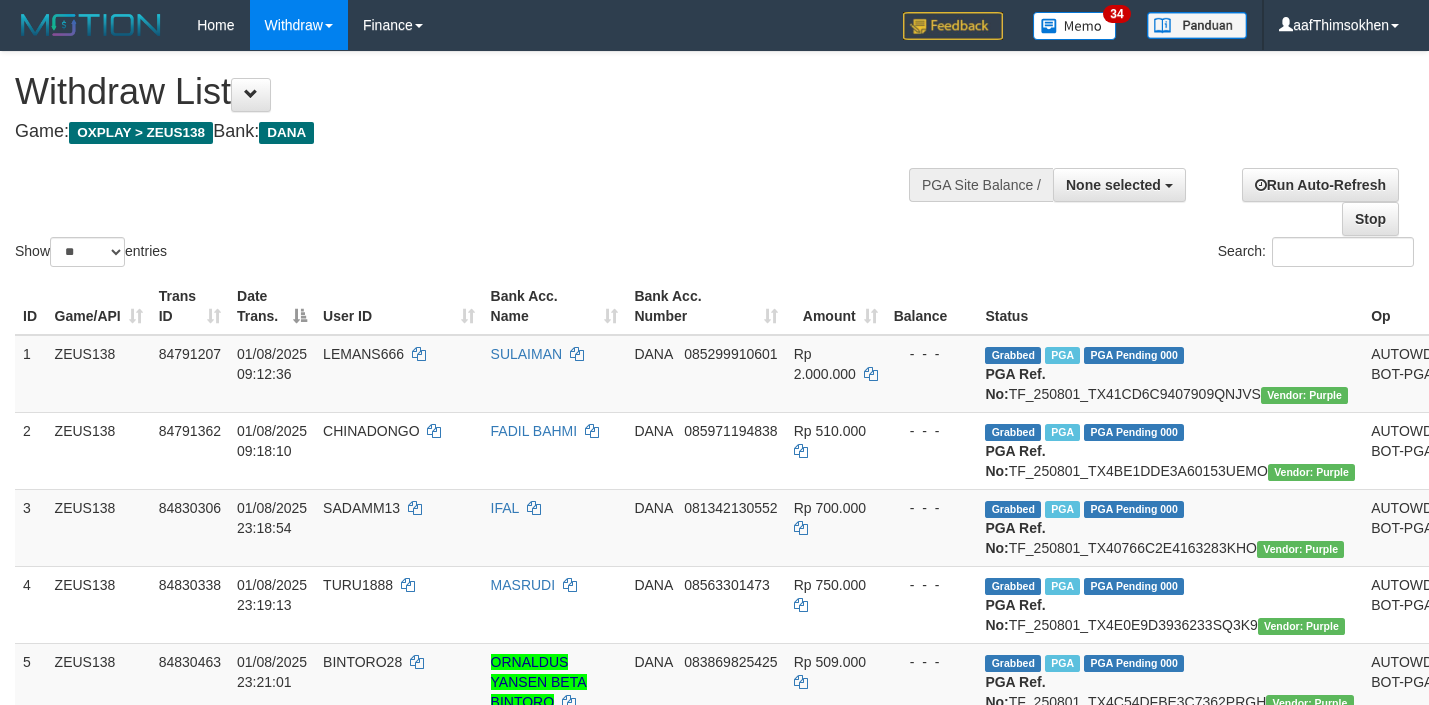 select 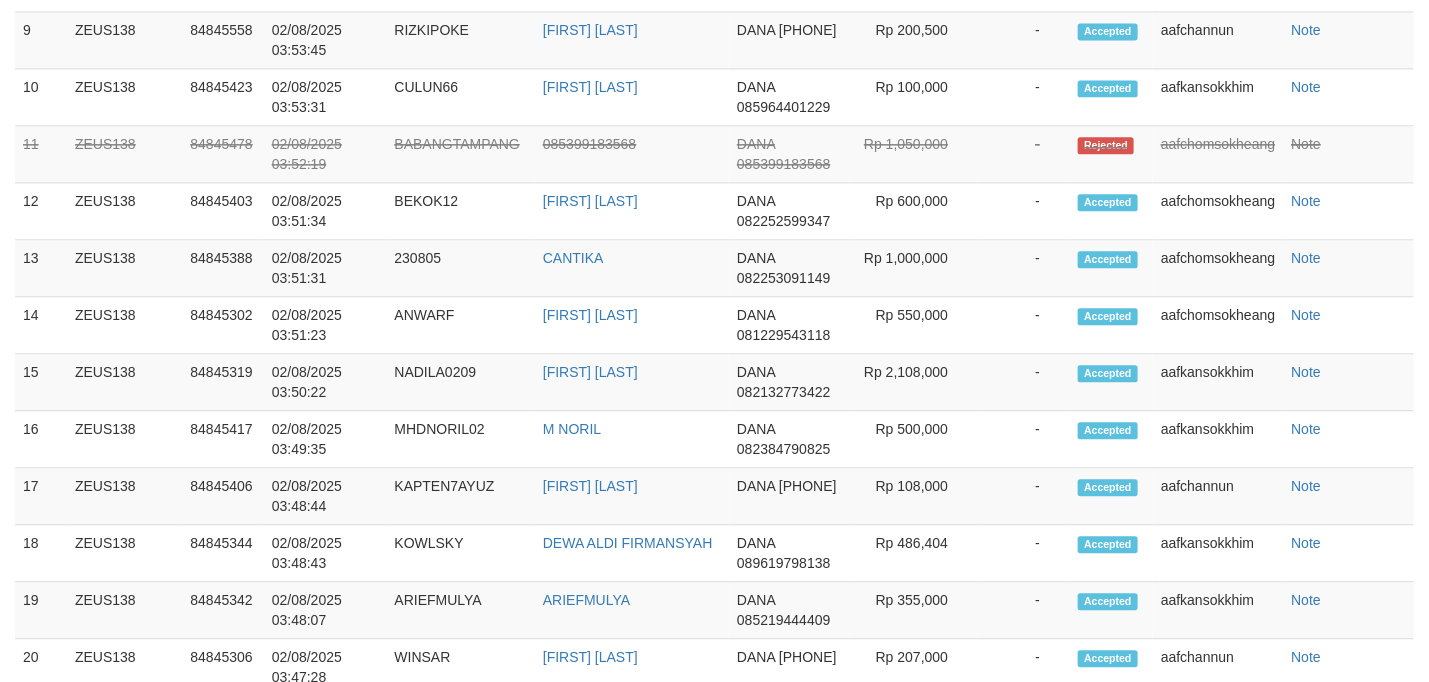 scroll, scrollTop: 1651, scrollLeft: 0, axis: vertical 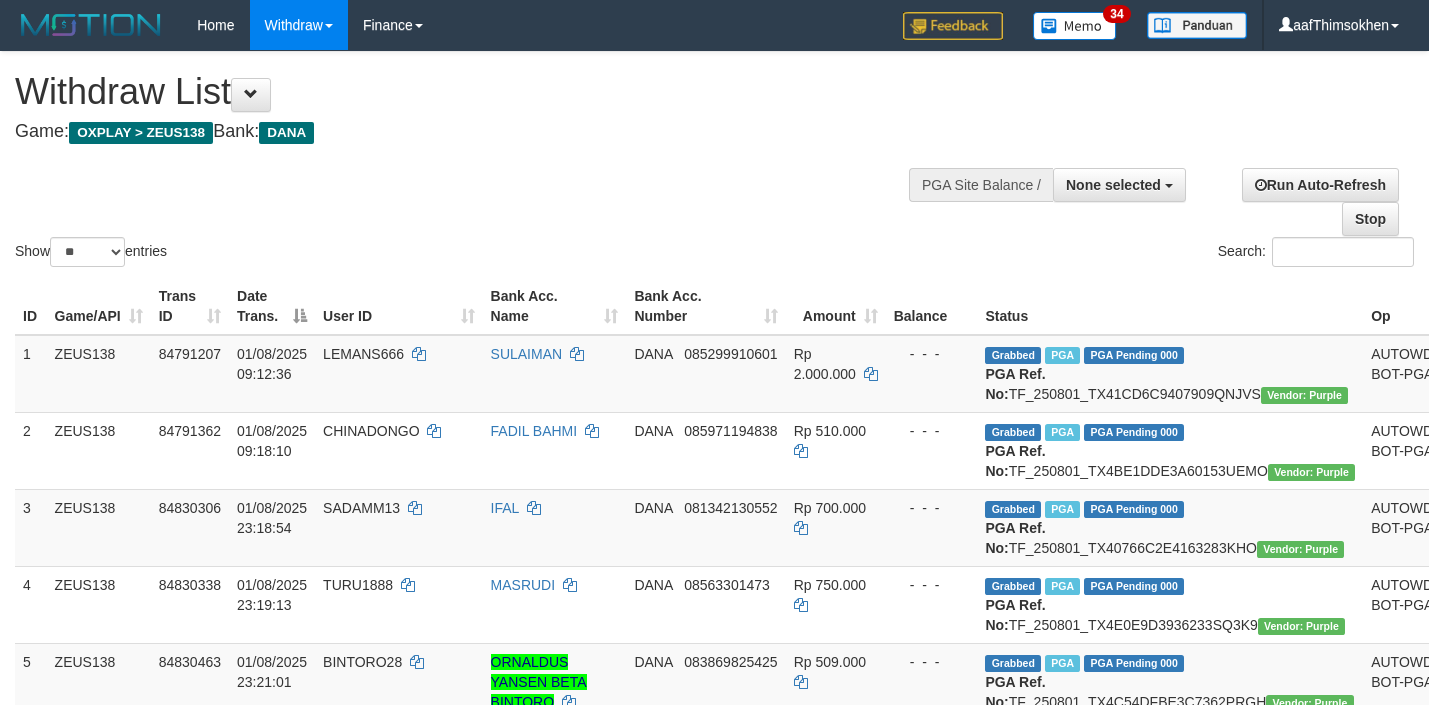 select 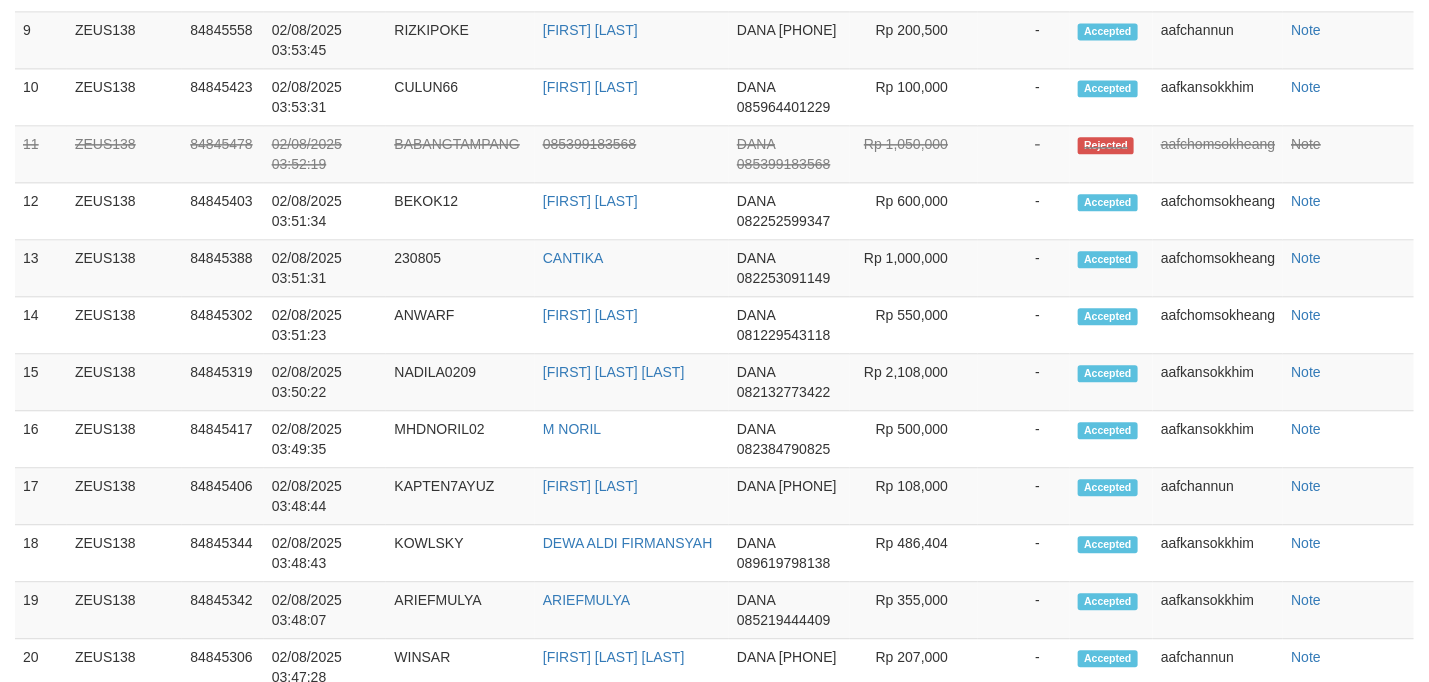 scroll, scrollTop: 1651, scrollLeft: 0, axis: vertical 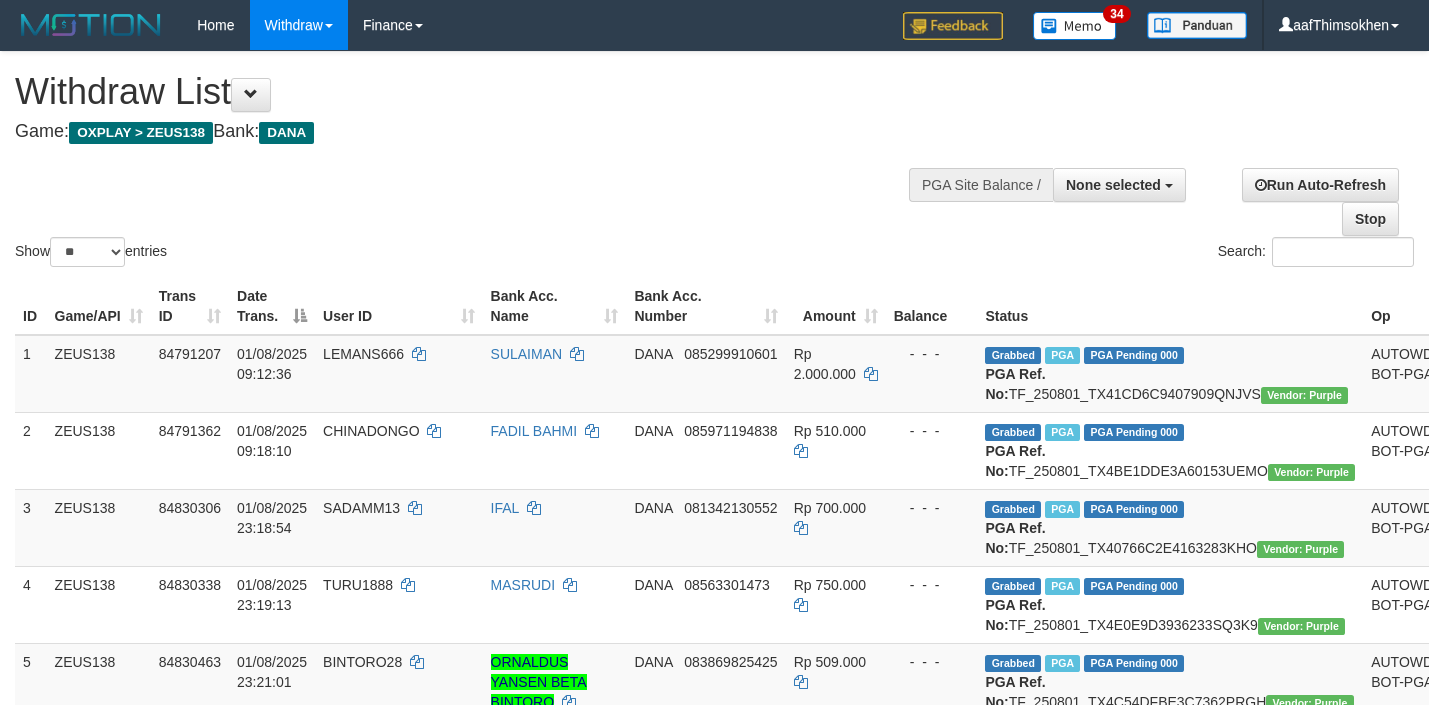 select 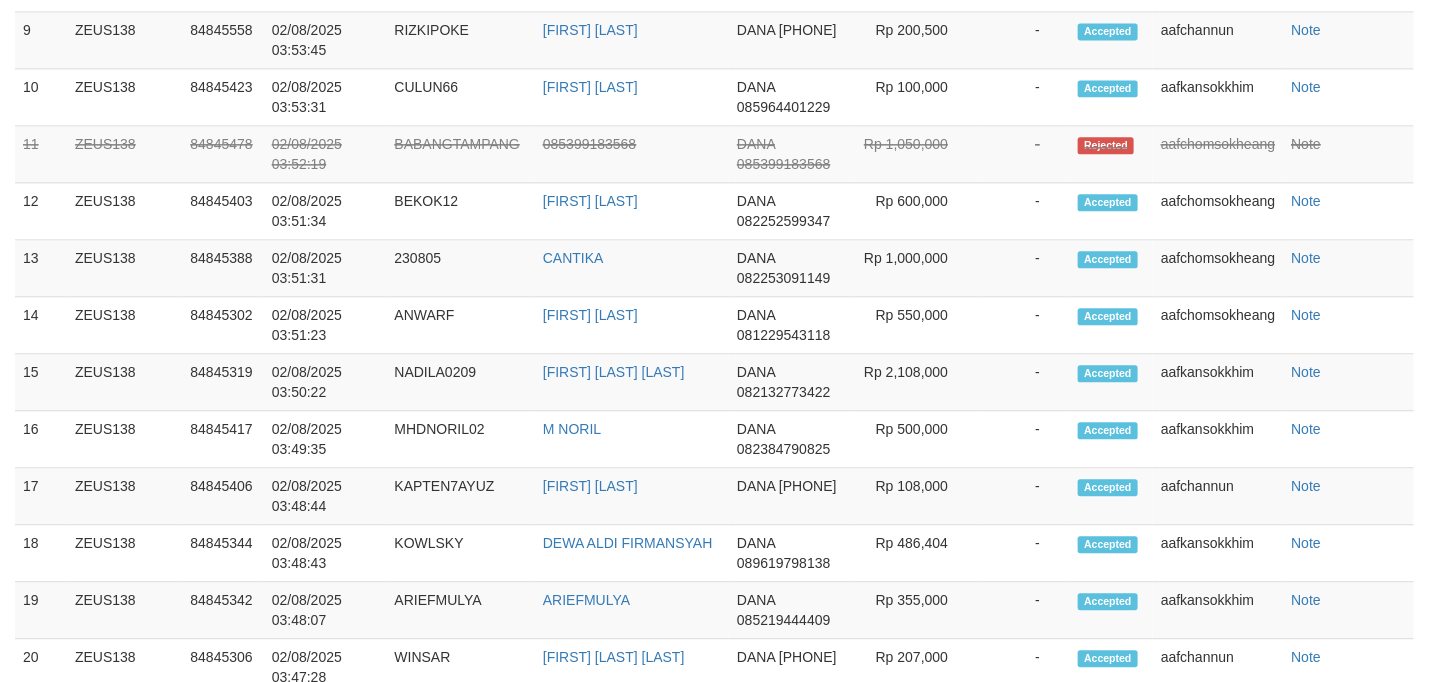 scroll, scrollTop: 1651, scrollLeft: 0, axis: vertical 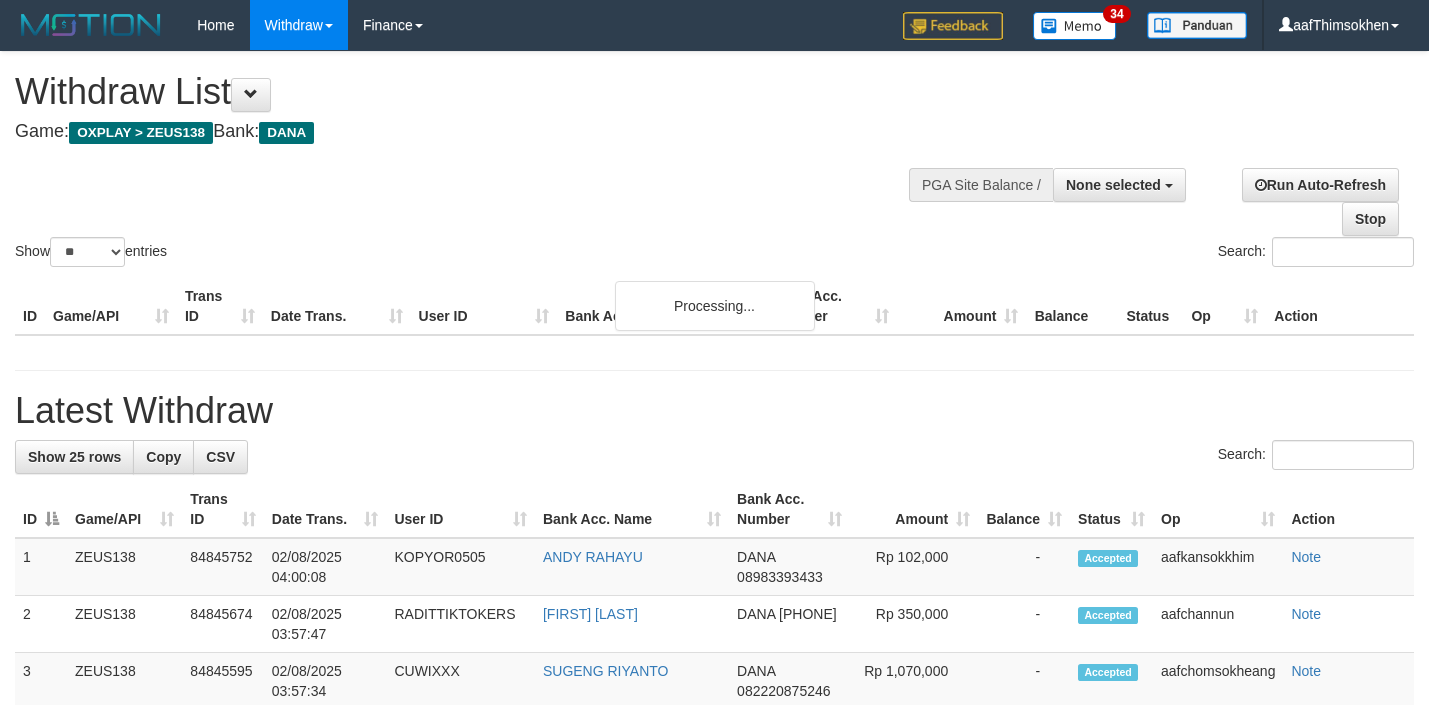 select 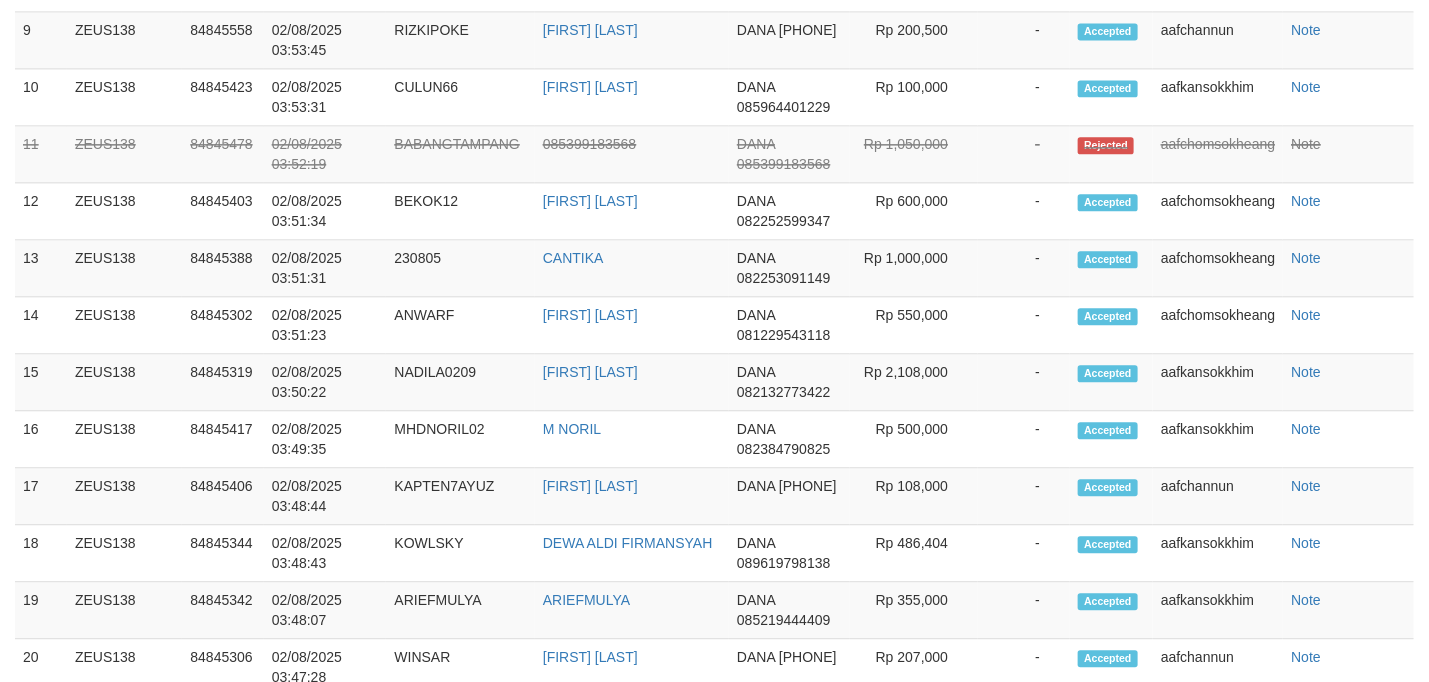 scroll, scrollTop: 1651, scrollLeft: 0, axis: vertical 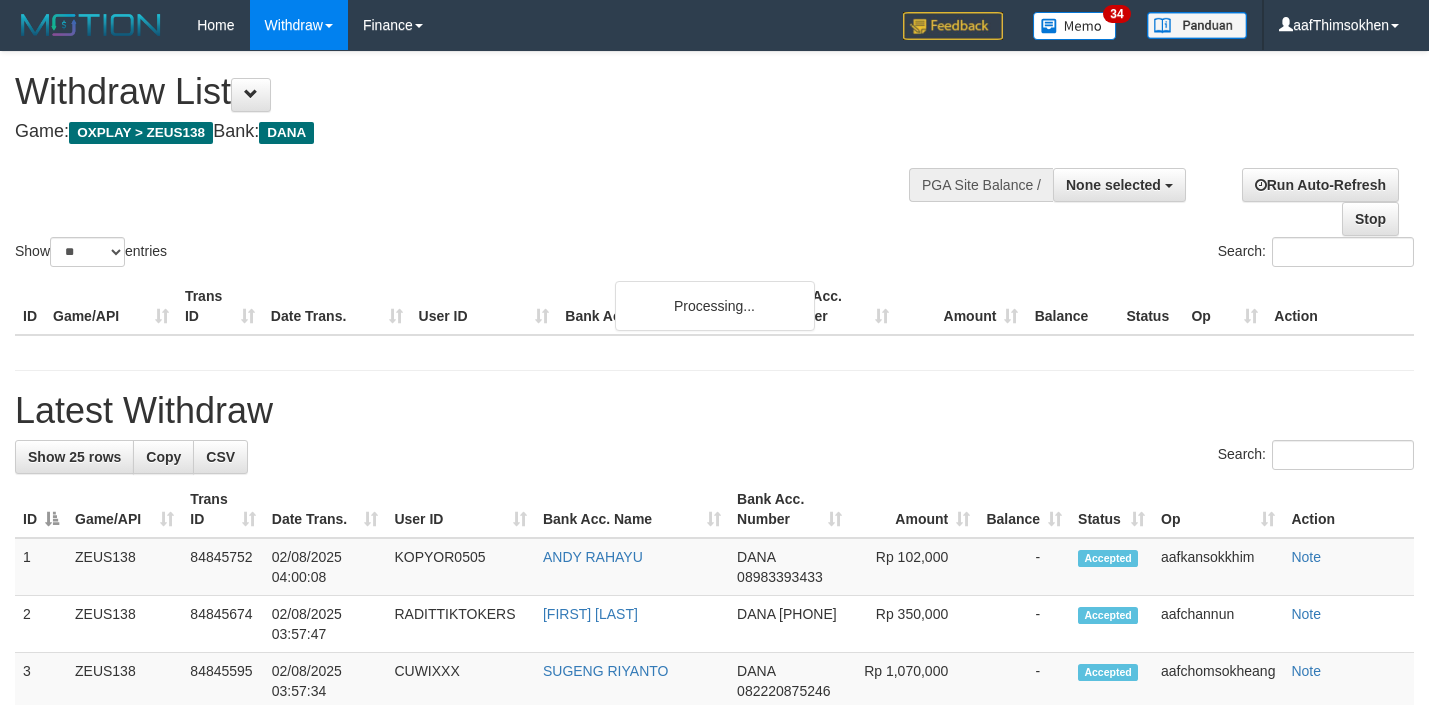 select 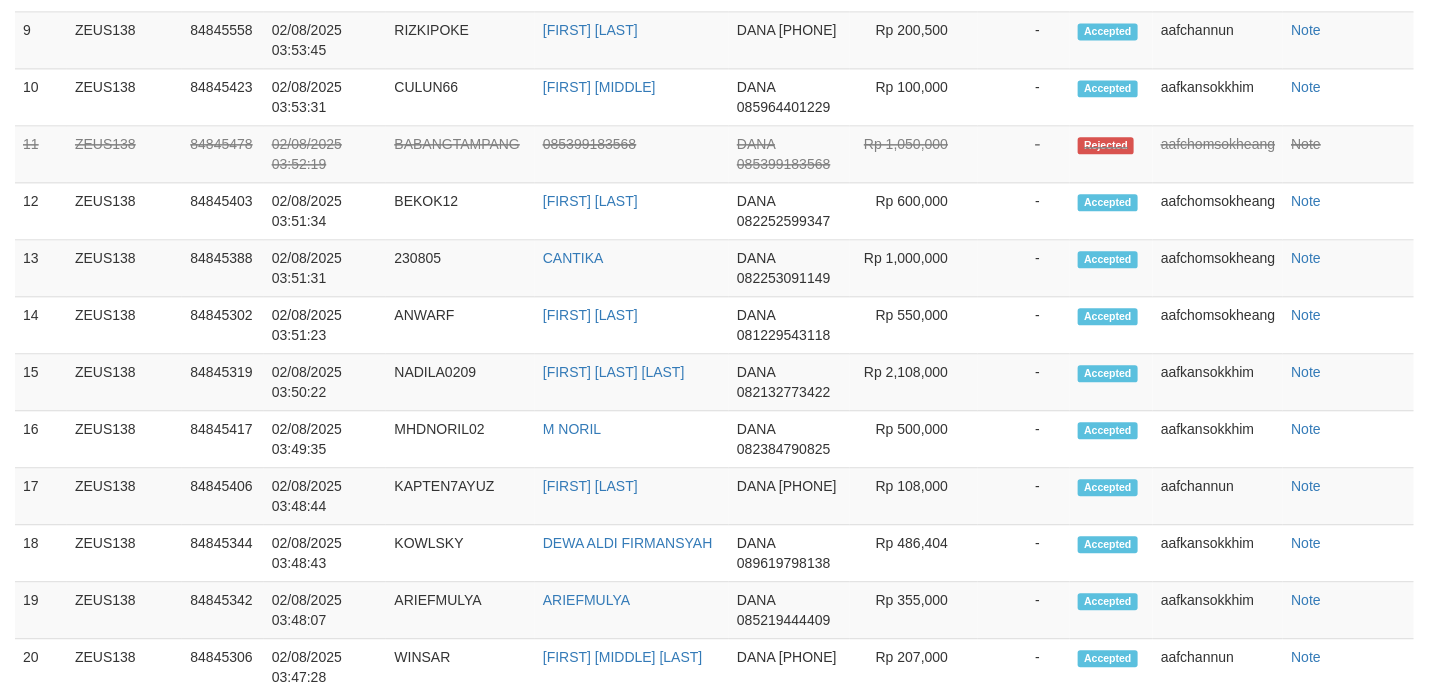 scroll, scrollTop: 1651, scrollLeft: 0, axis: vertical 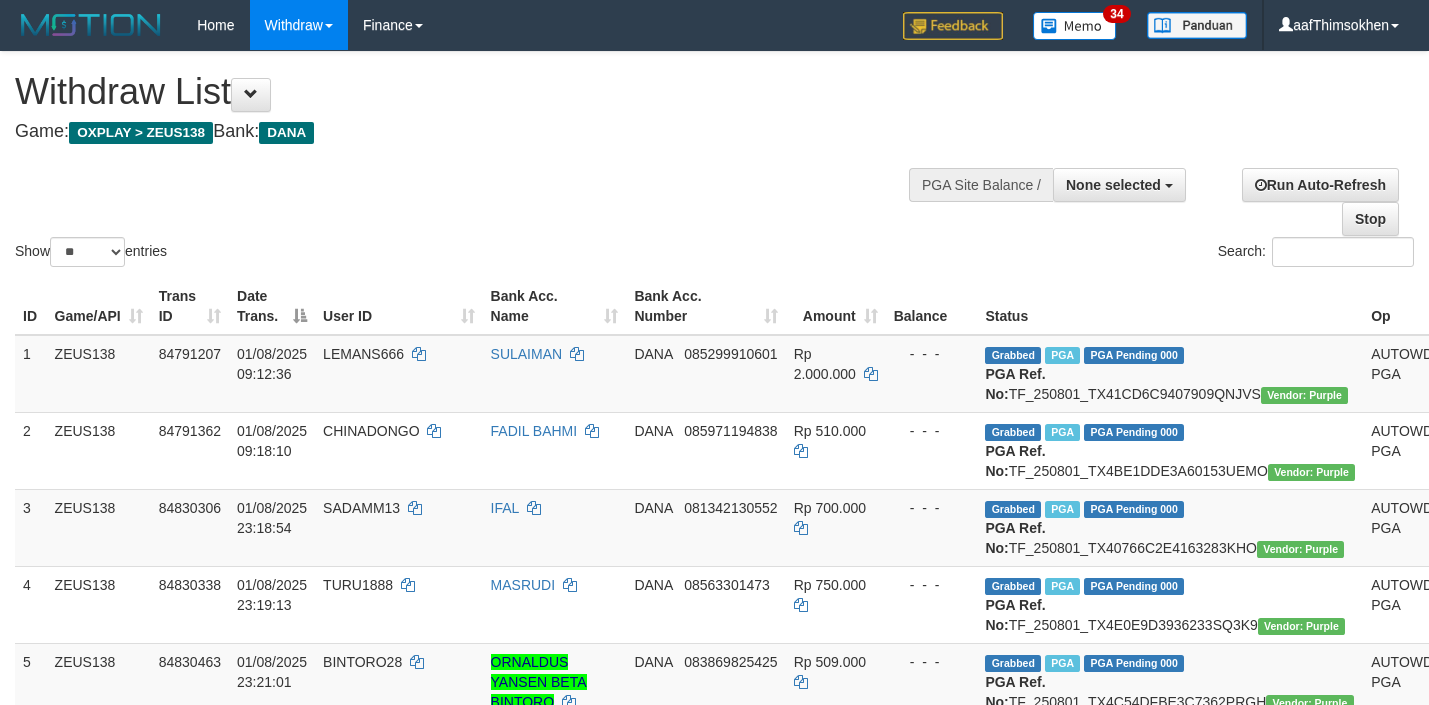 select 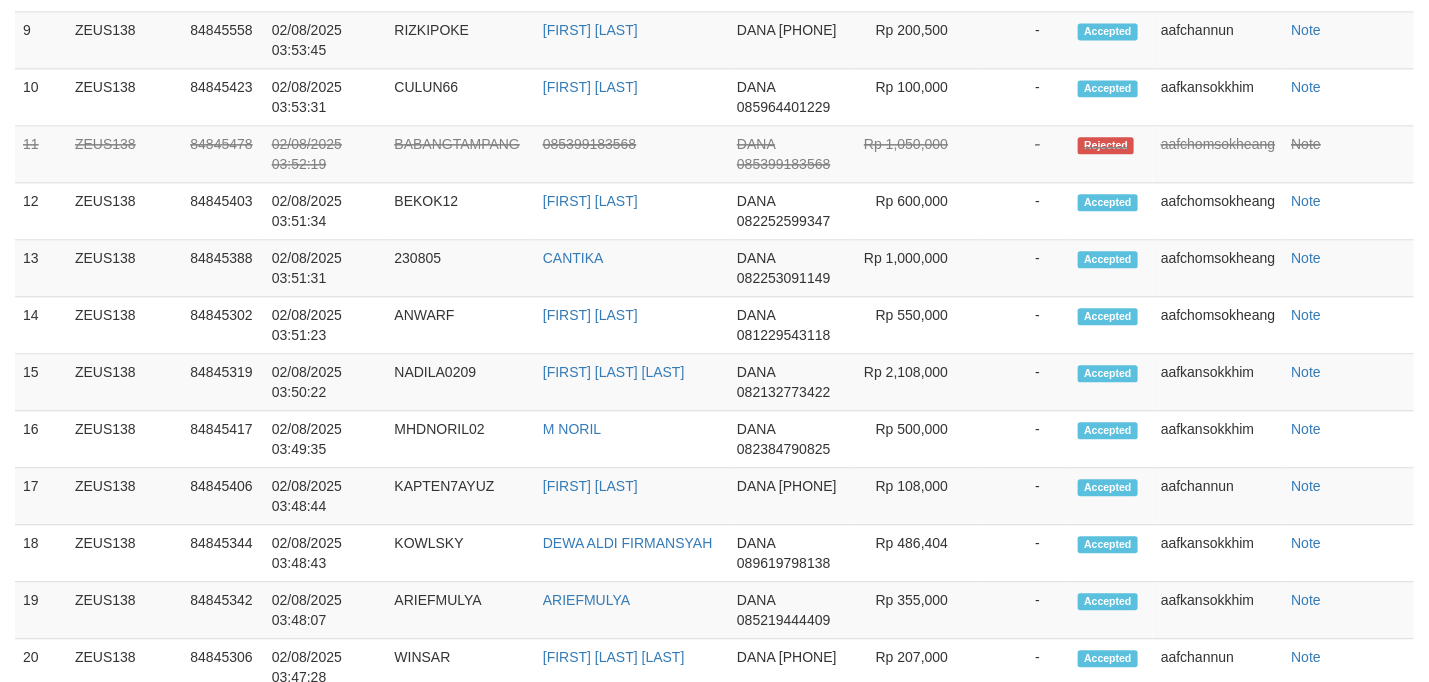 scroll, scrollTop: 1651, scrollLeft: 0, axis: vertical 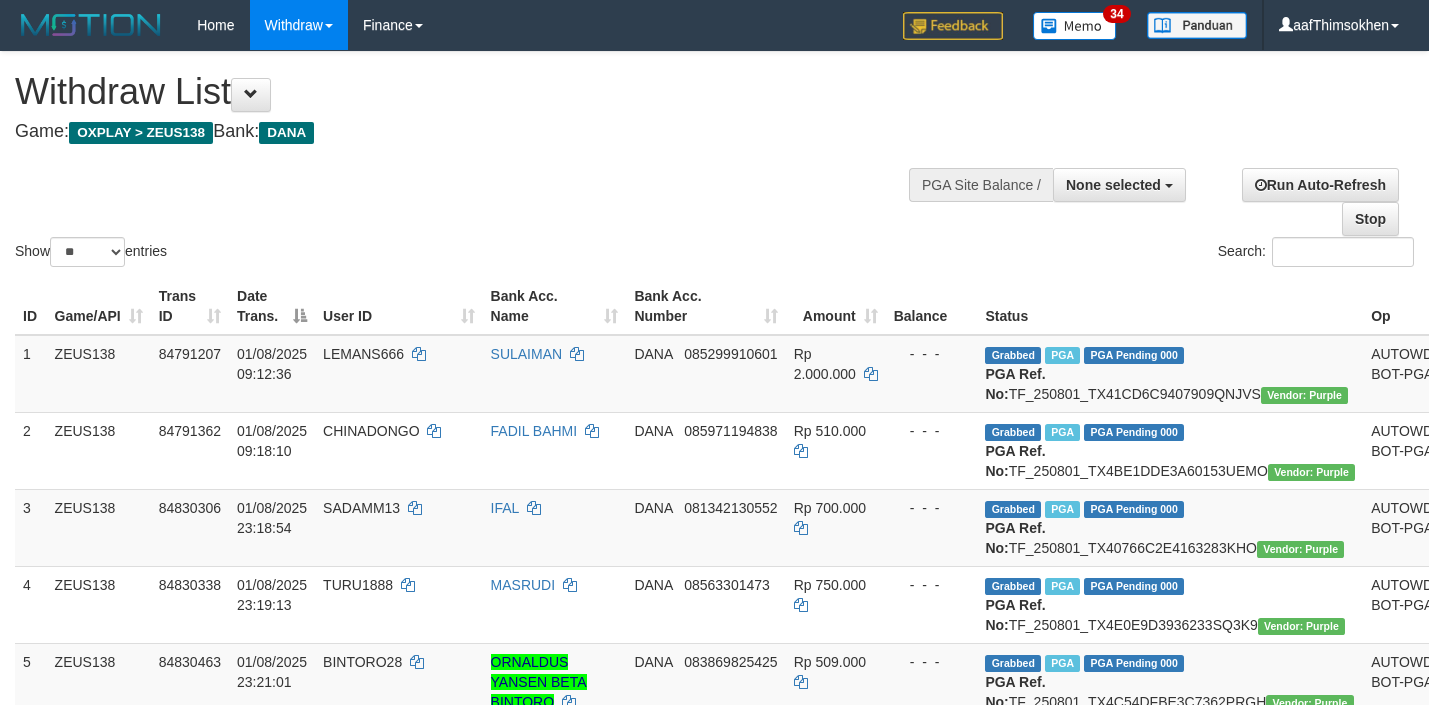 select 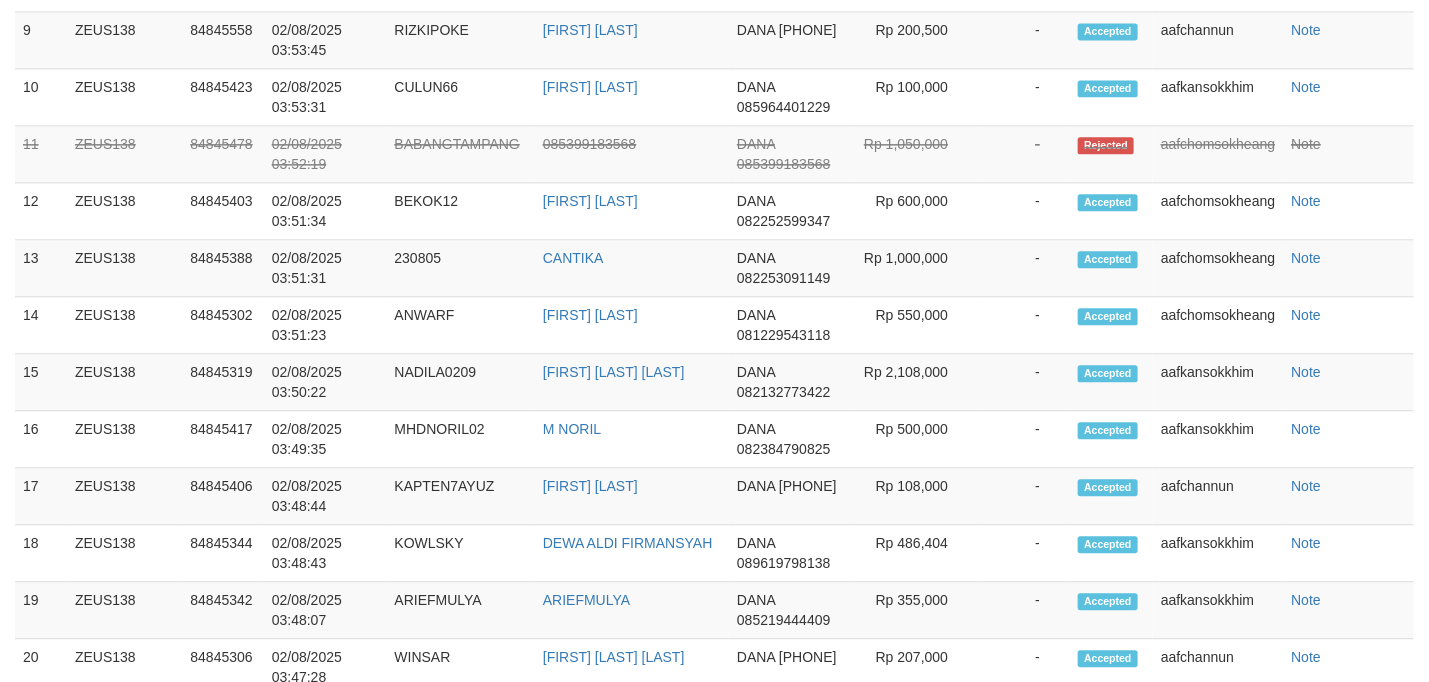 scroll, scrollTop: 1651, scrollLeft: 0, axis: vertical 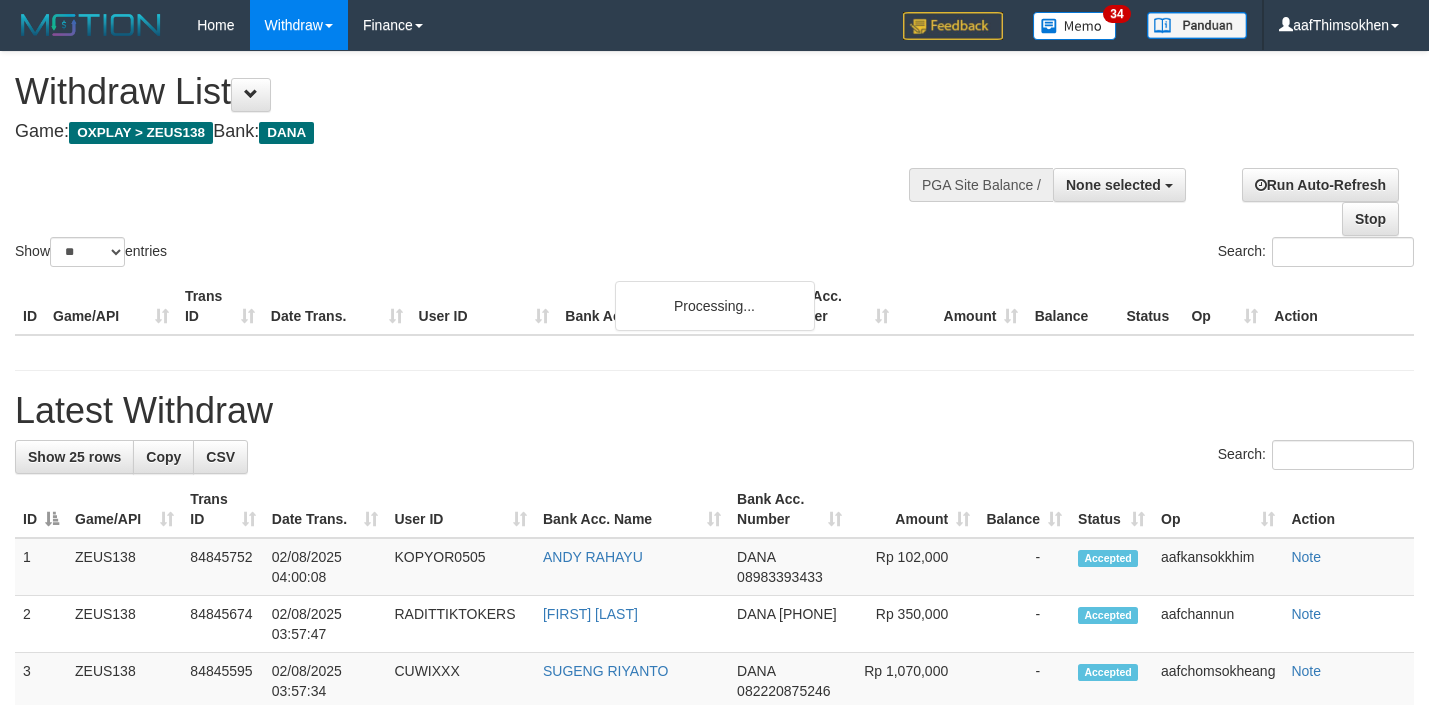 select 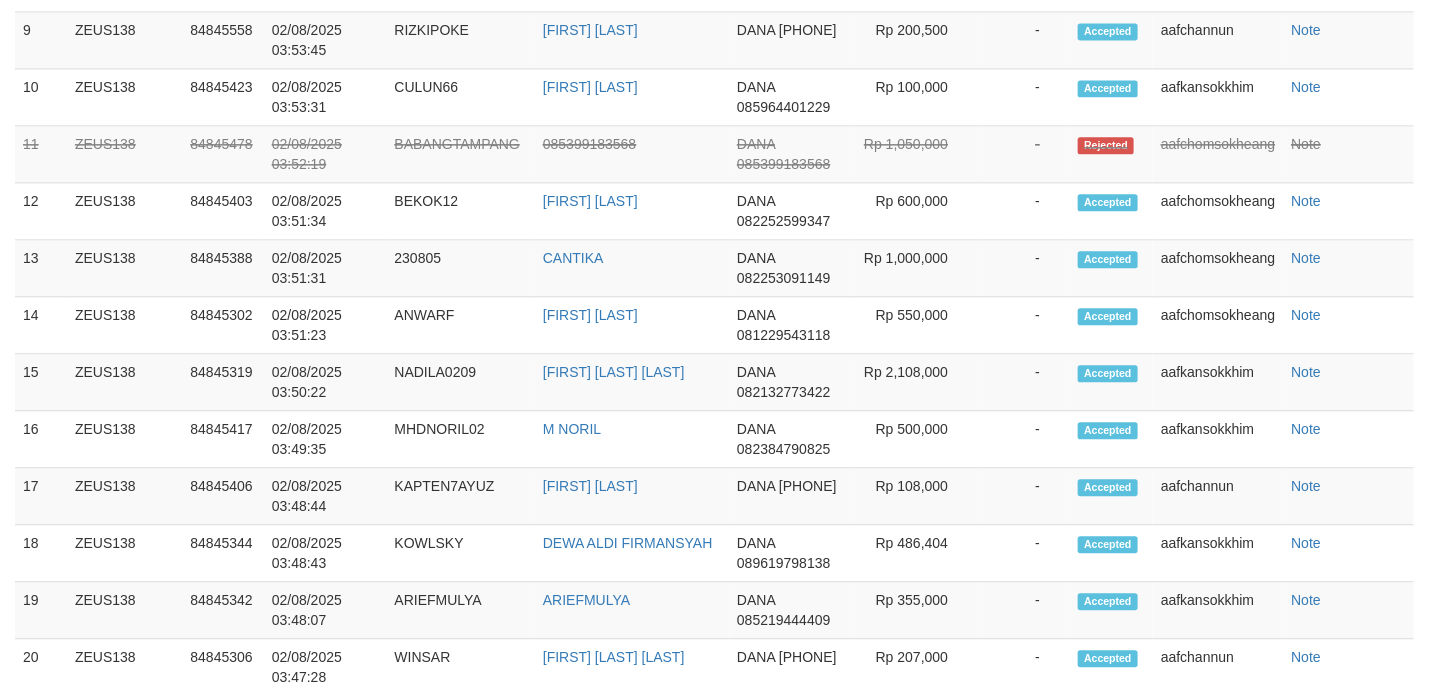 scroll, scrollTop: 1651, scrollLeft: 0, axis: vertical 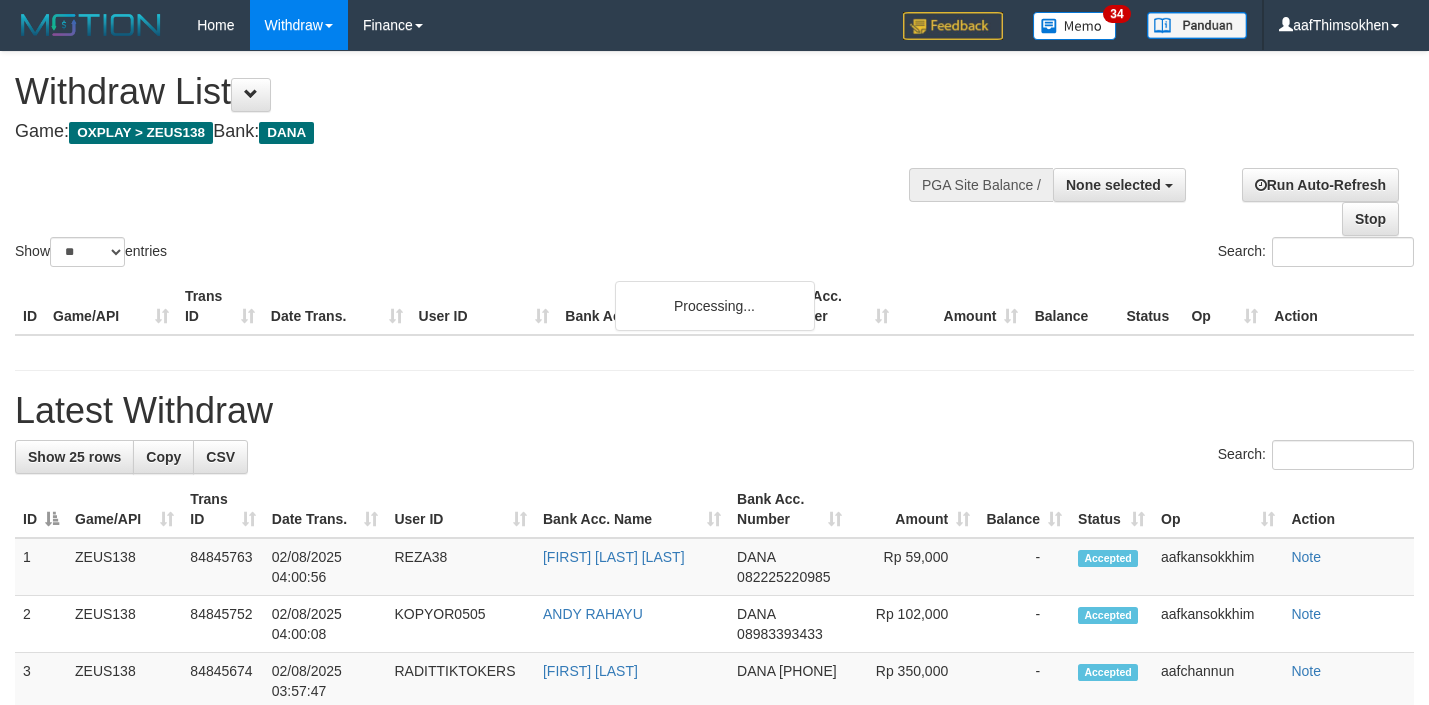 select 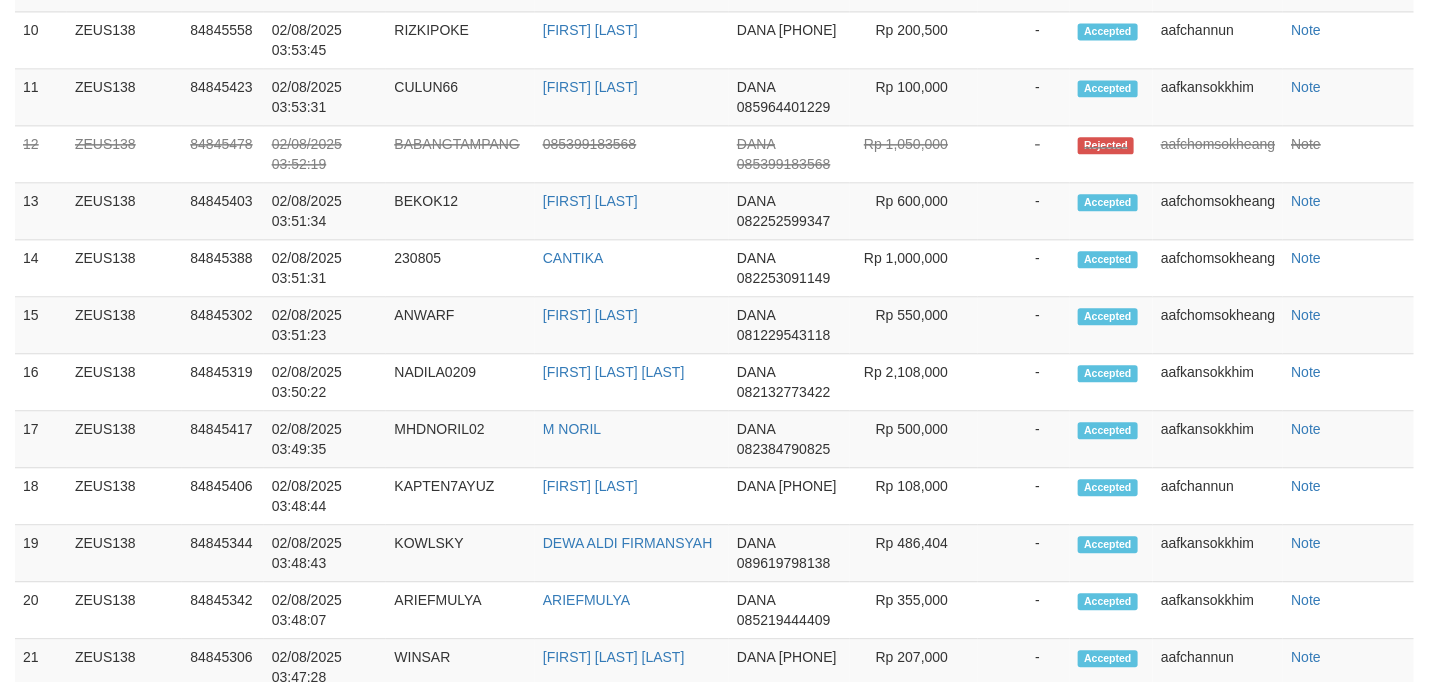 scroll, scrollTop: 1651, scrollLeft: 0, axis: vertical 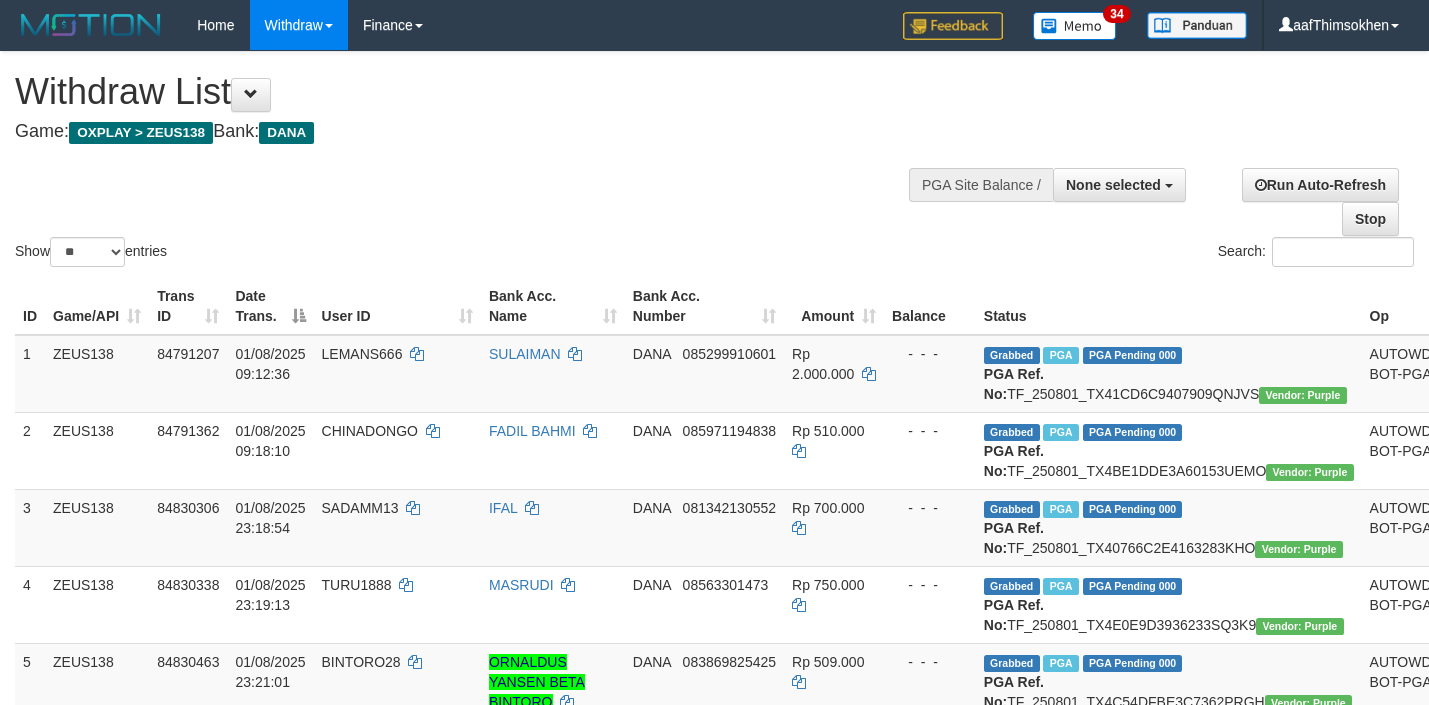 select 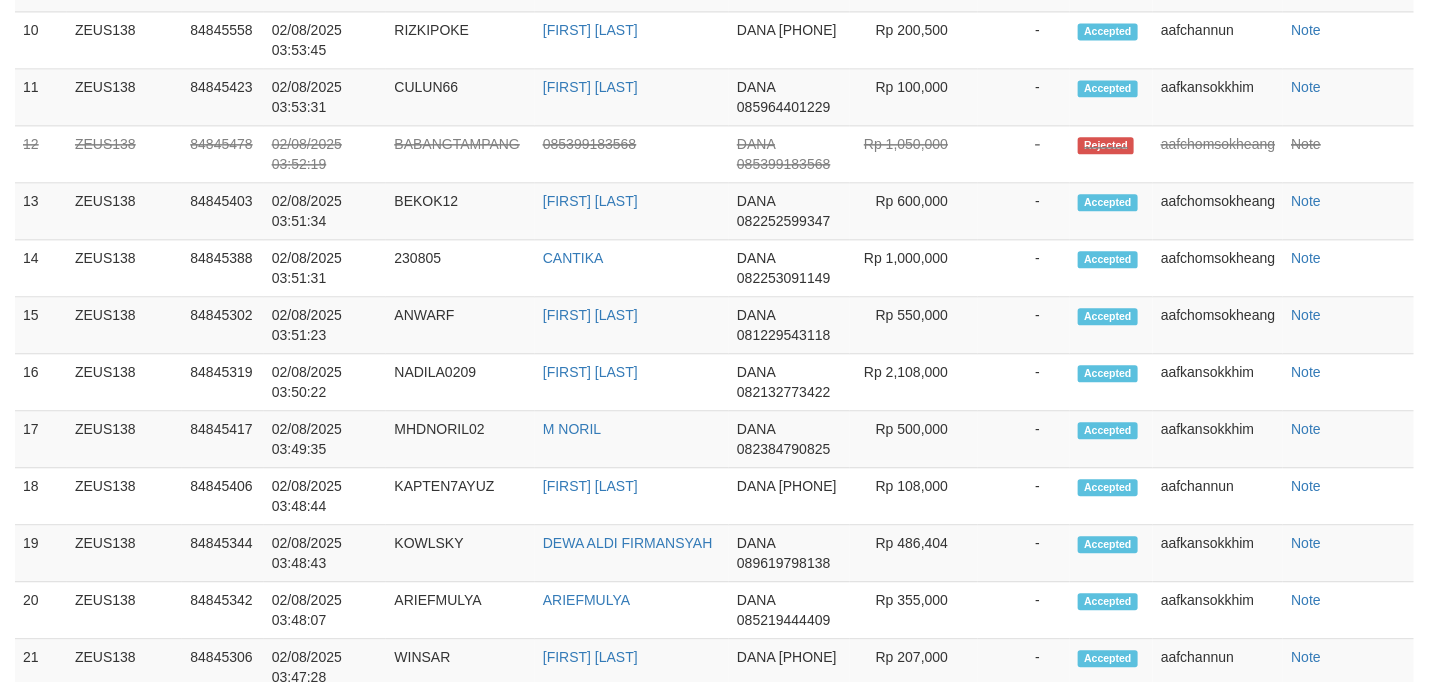 scroll, scrollTop: 1651, scrollLeft: 0, axis: vertical 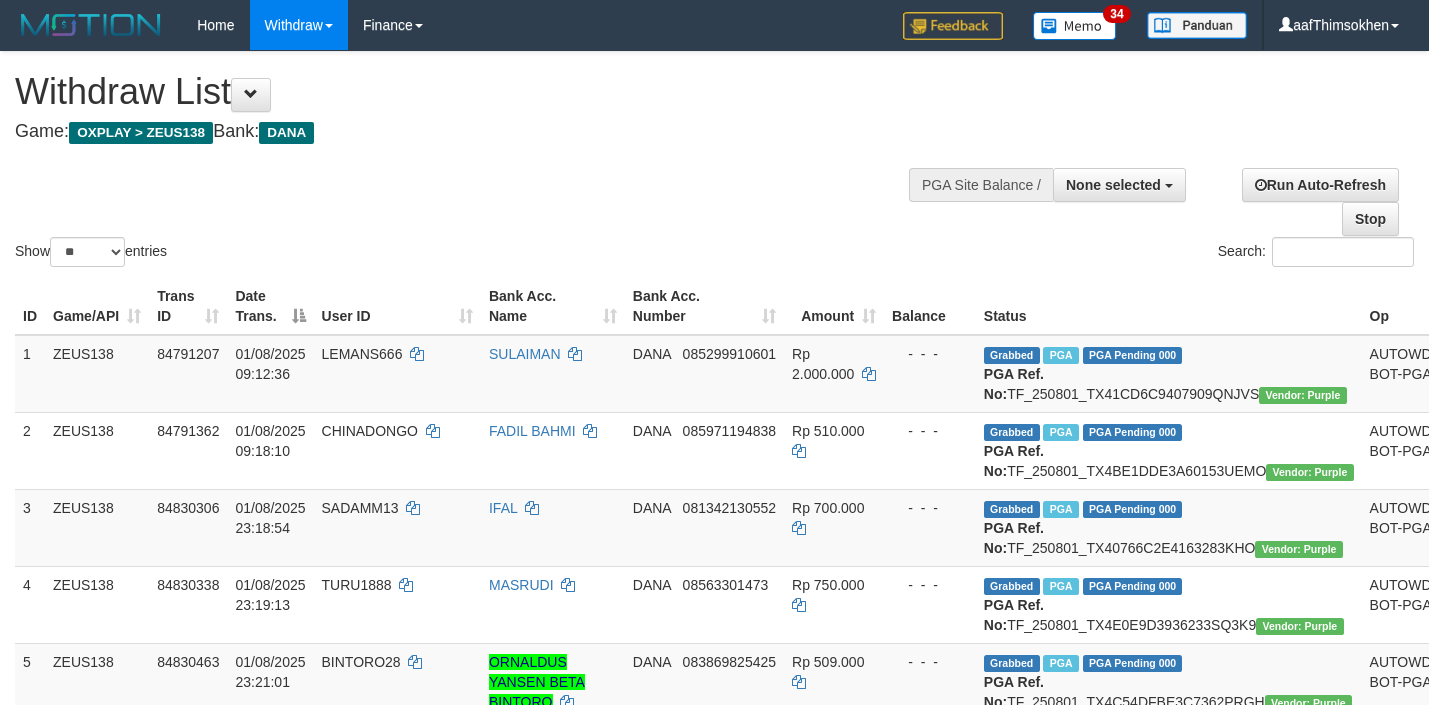 select 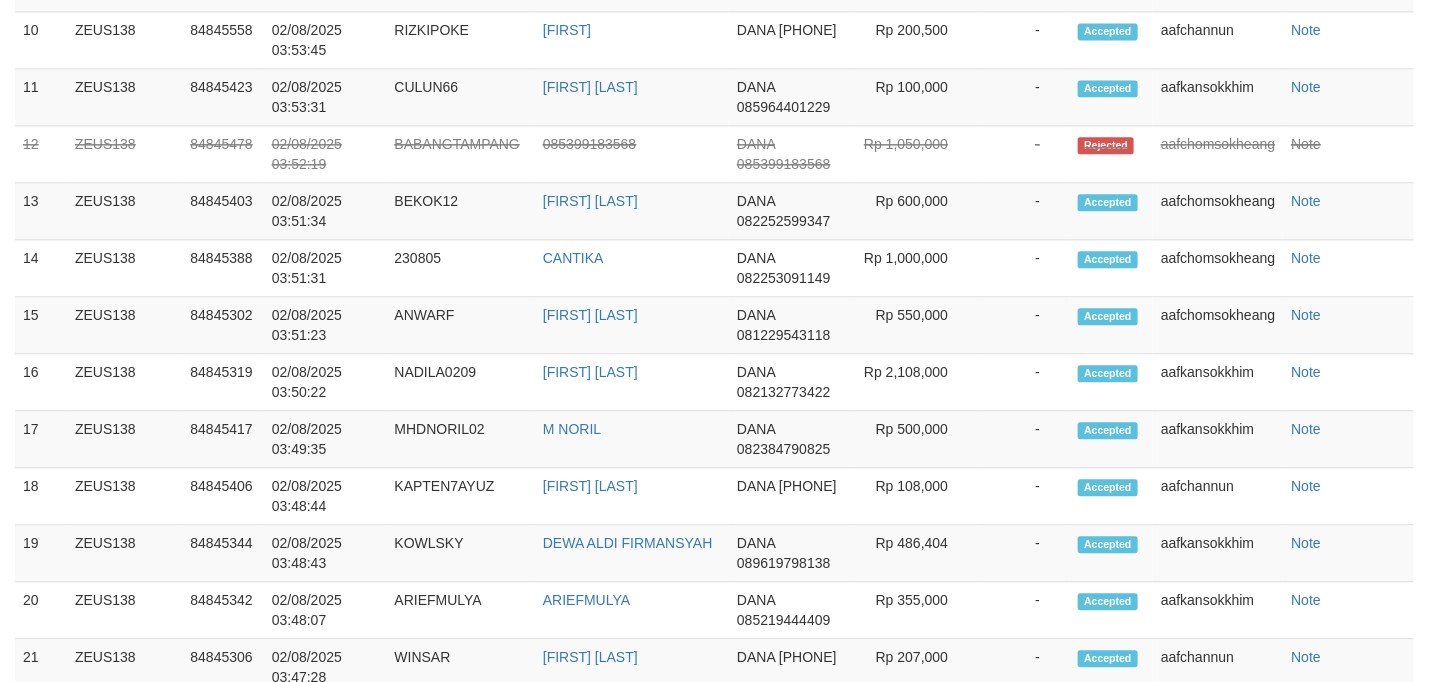 scroll, scrollTop: 1651, scrollLeft: 0, axis: vertical 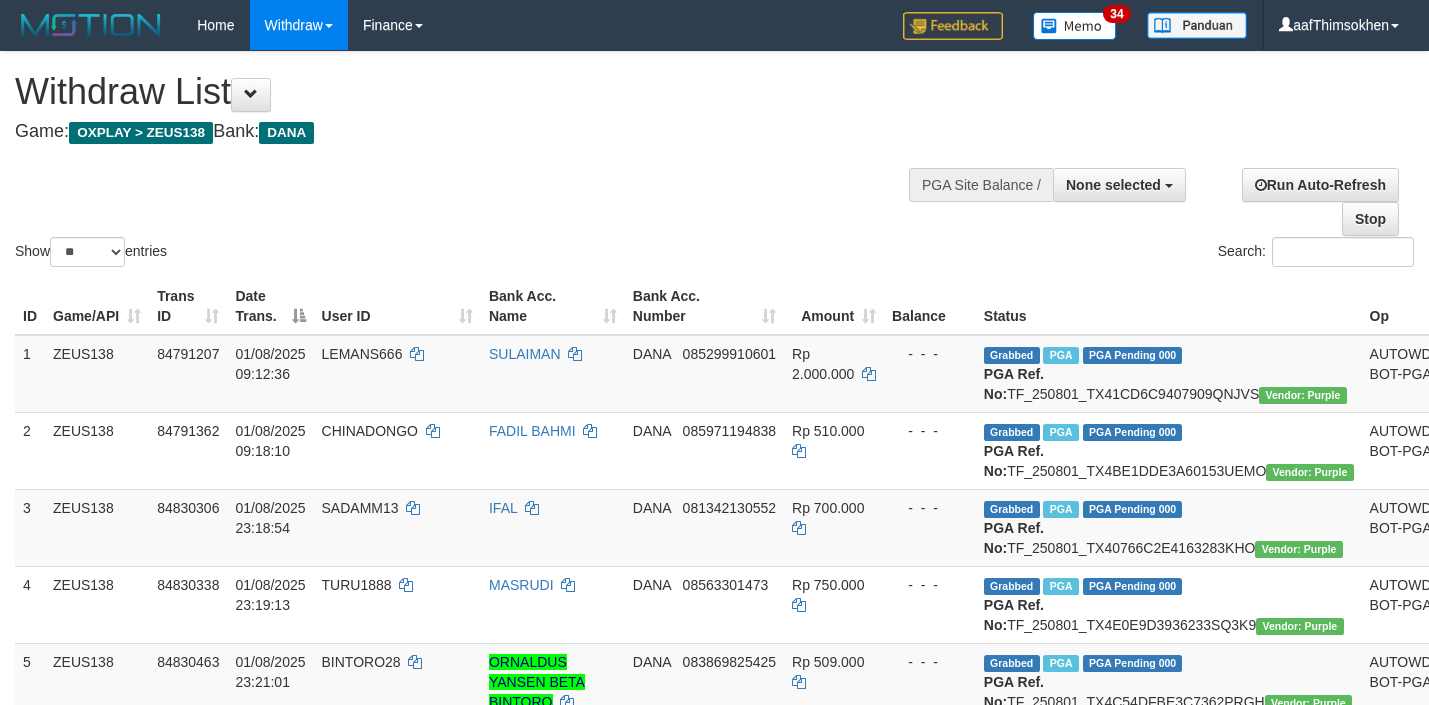 select 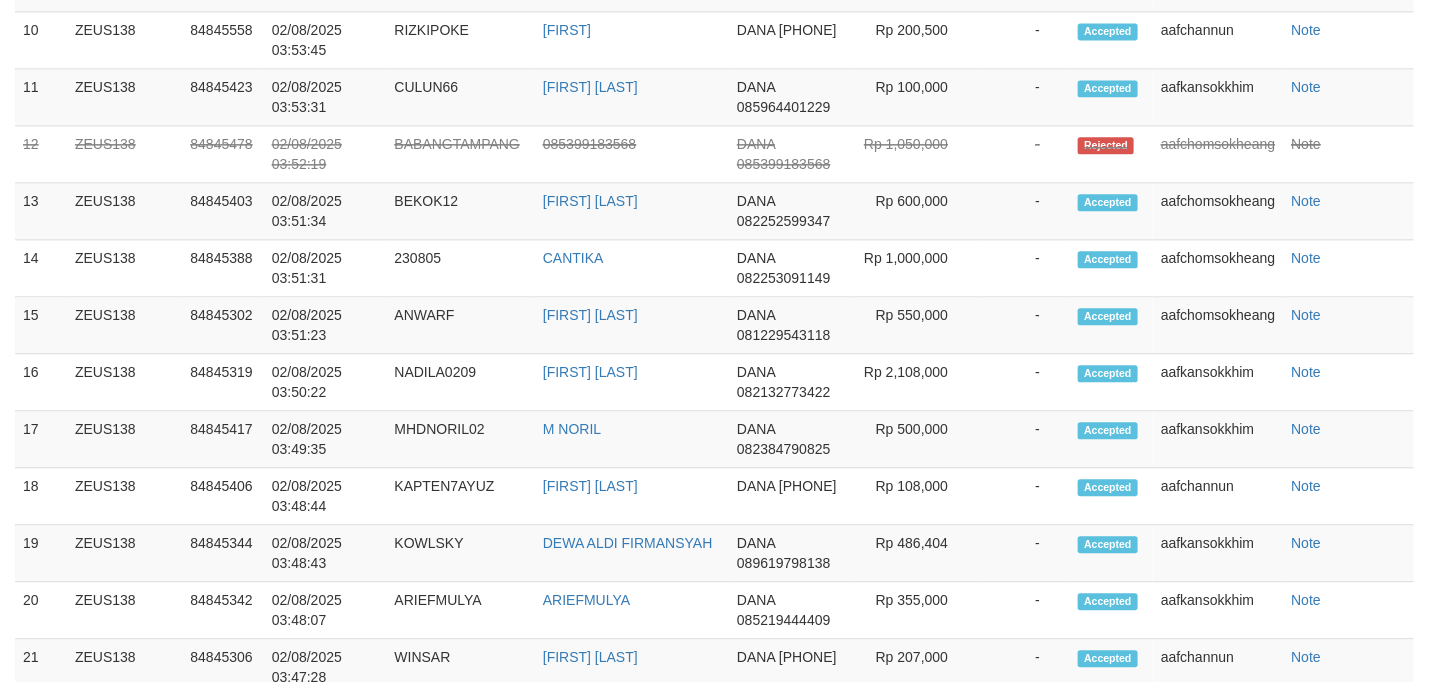 scroll, scrollTop: 1651, scrollLeft: 0, axis: vertical 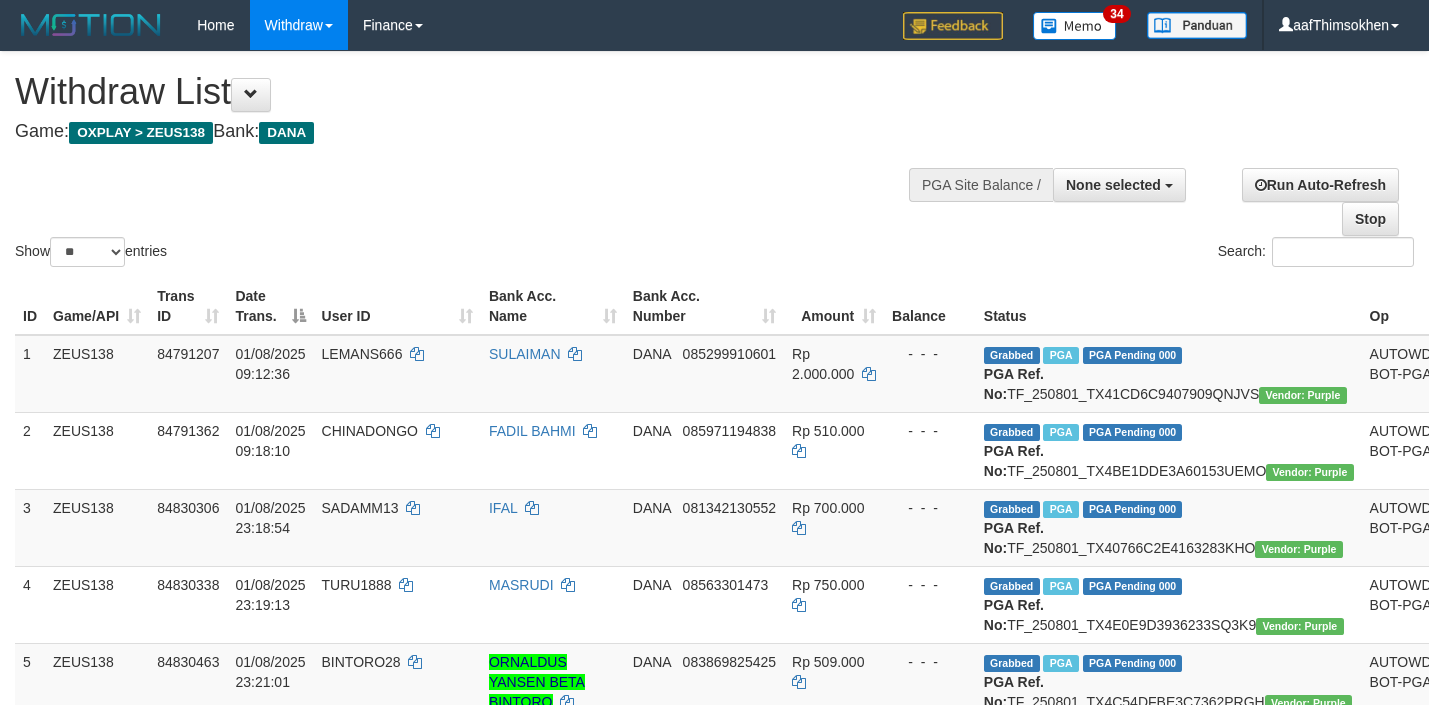select 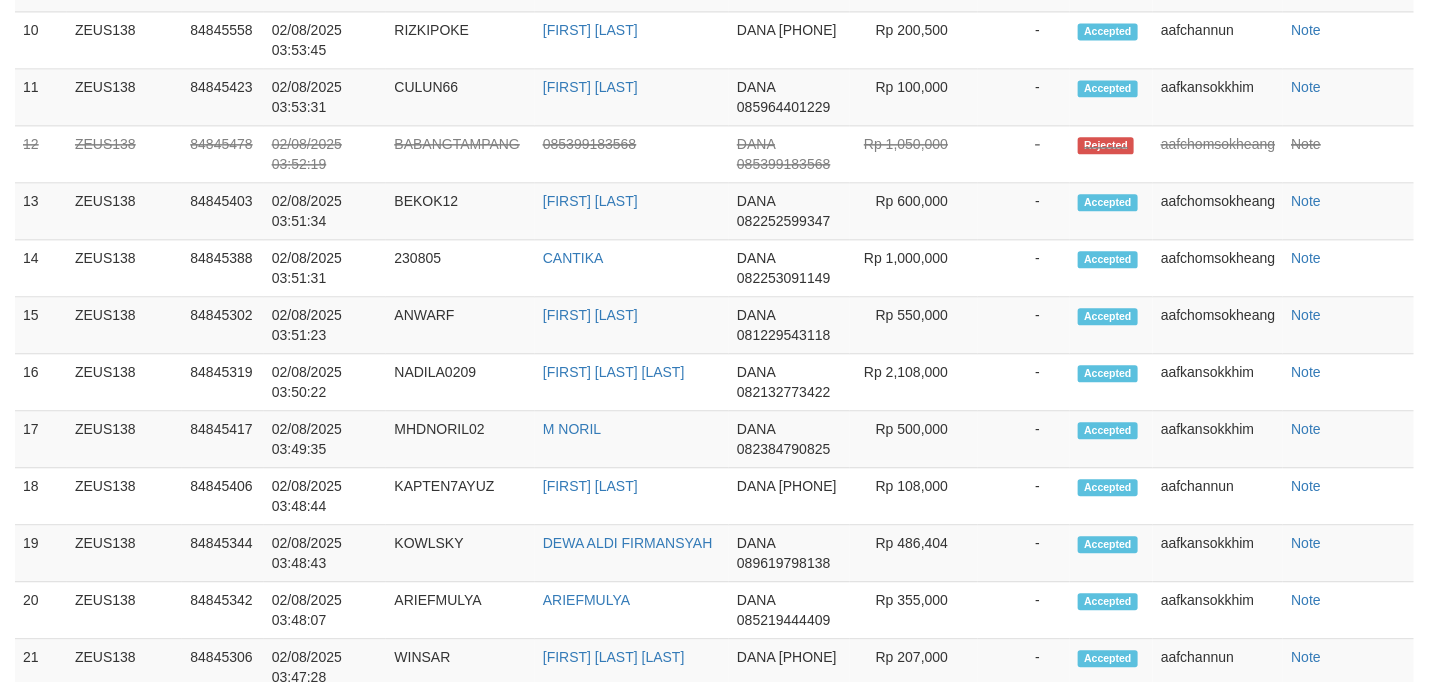 scroll, scrollTop: 1651, scrollLeft: 0, axis: vertical 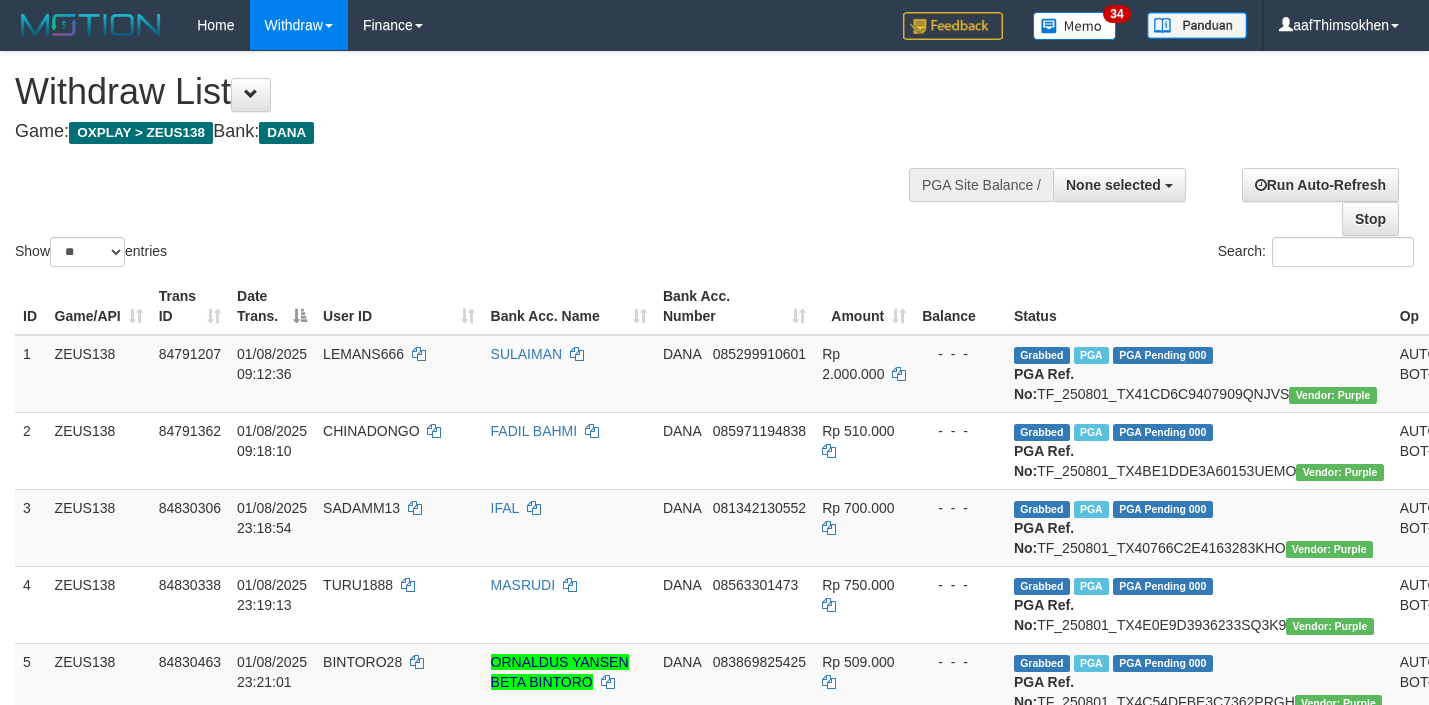select 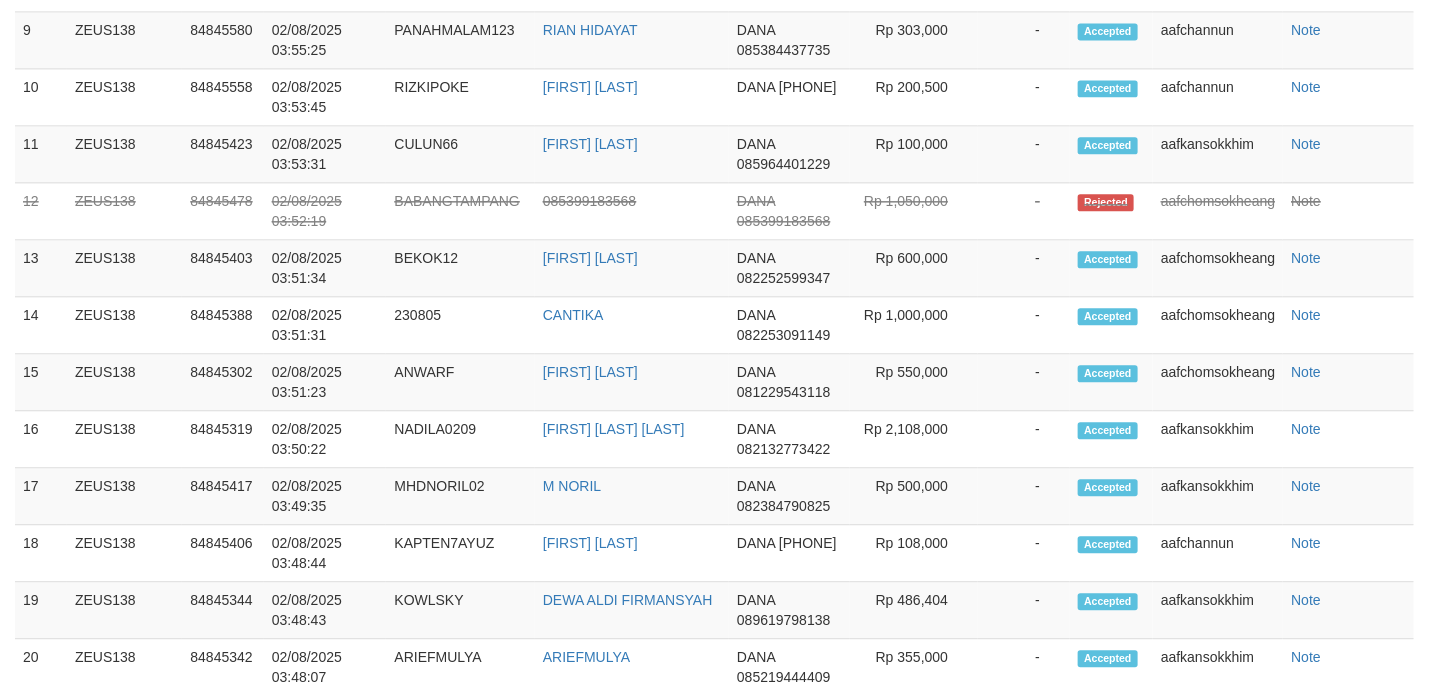 scroll, scrollTop: 1651, scrollLeft: 0, axis: vertical 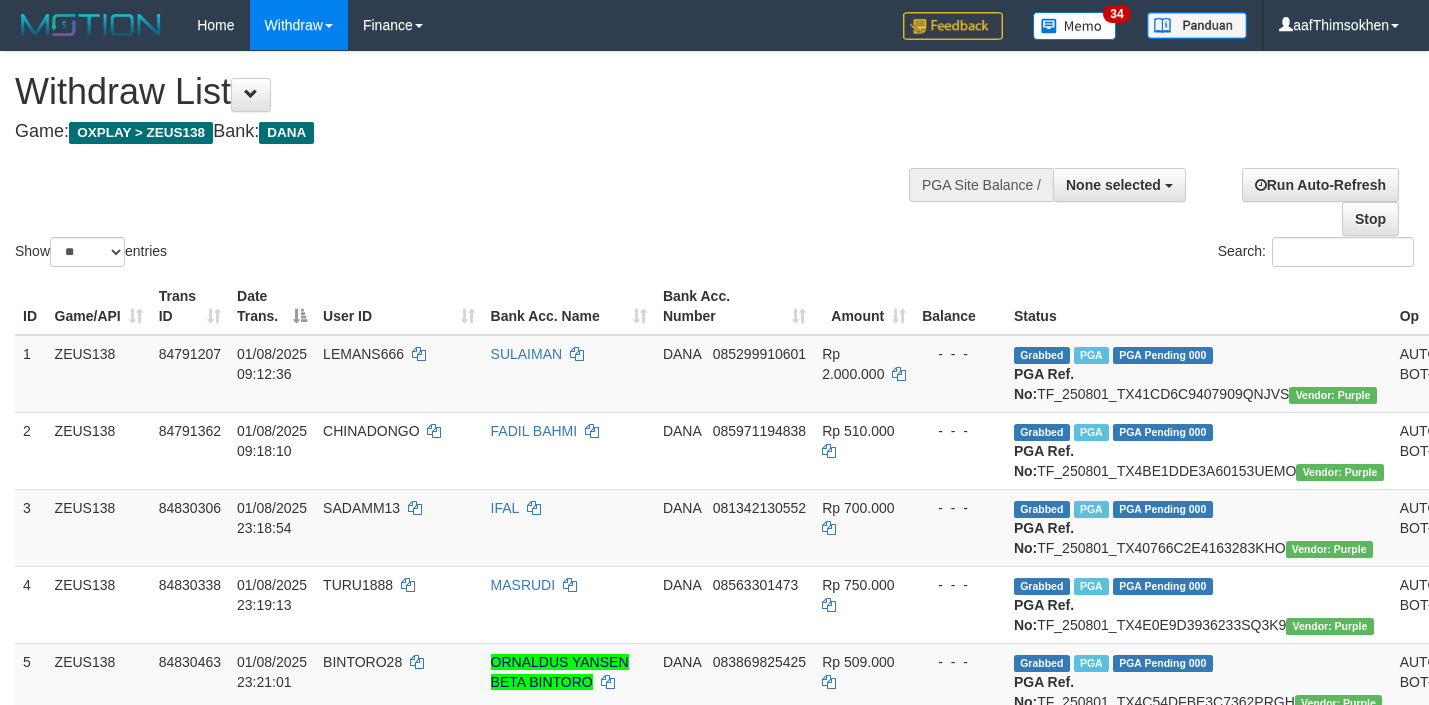 select 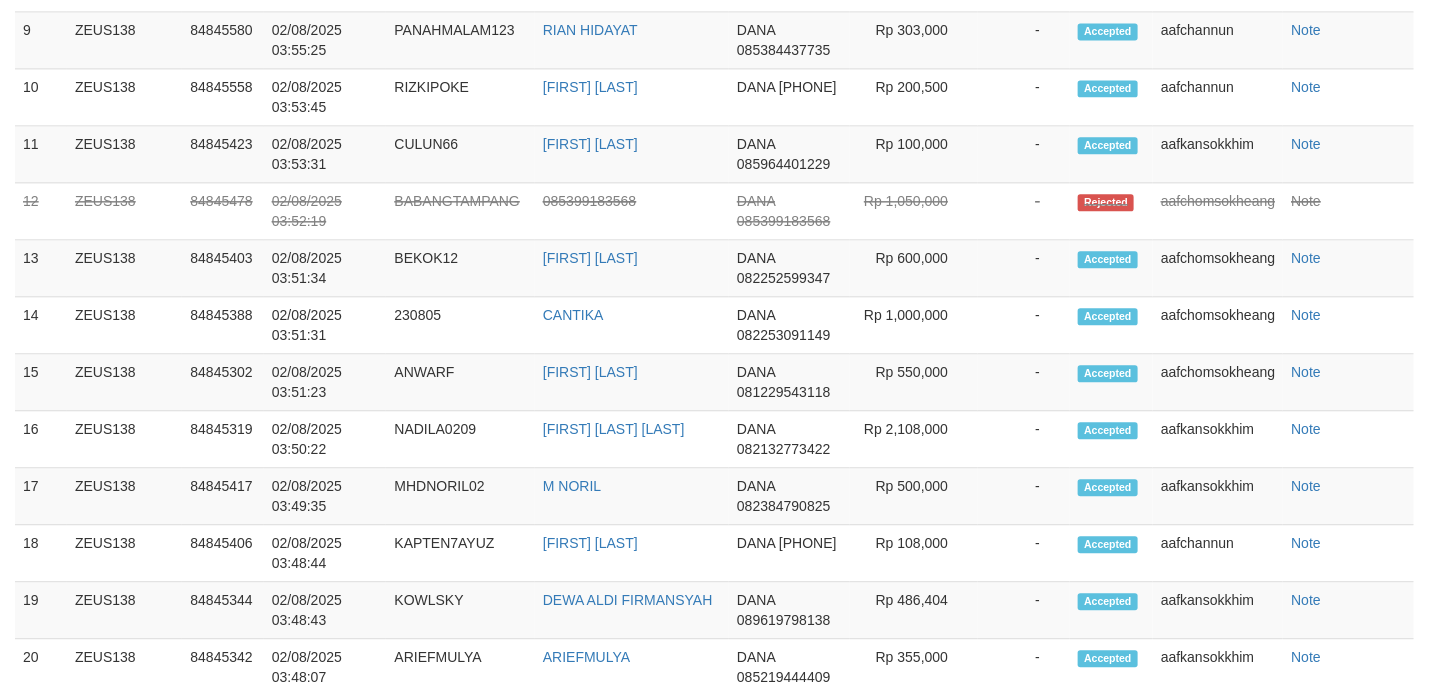scroll, scrollTop: 1651, scrollLeft: 0, axis: vertical 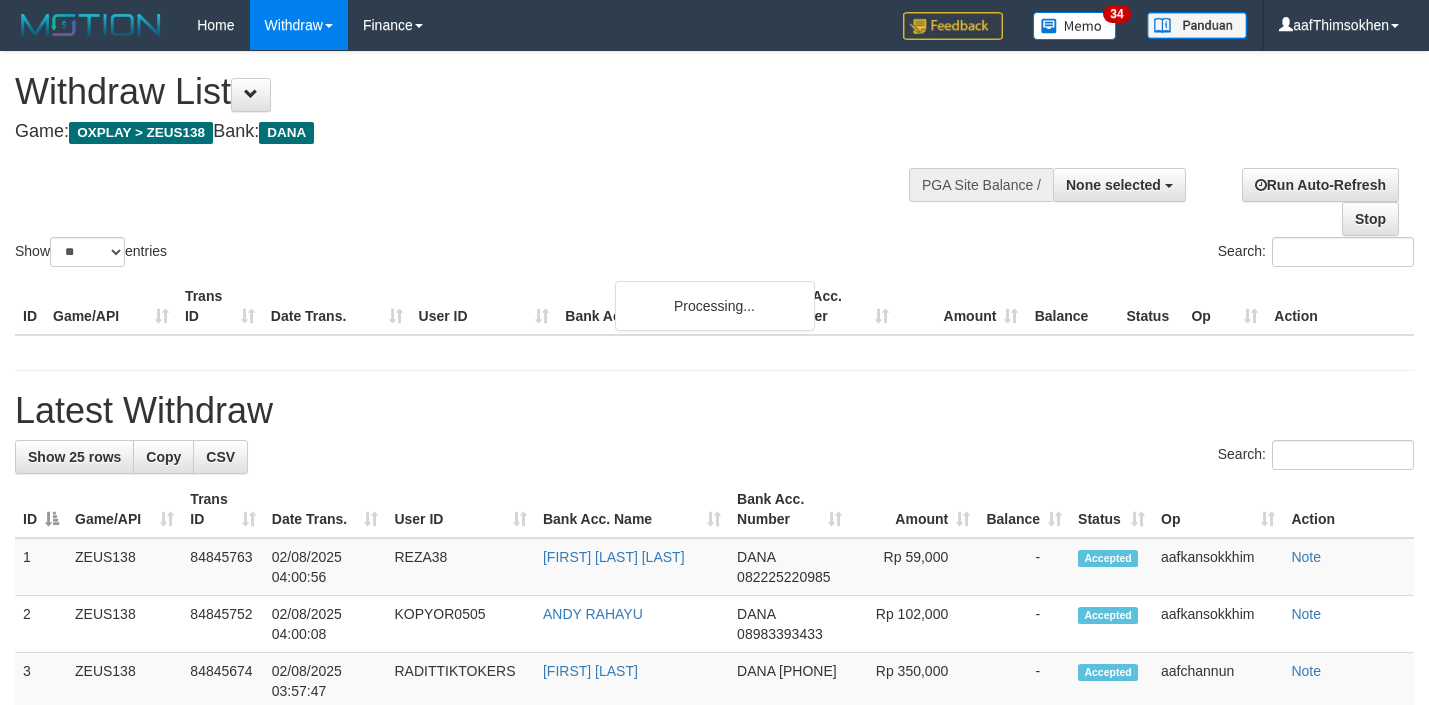 select 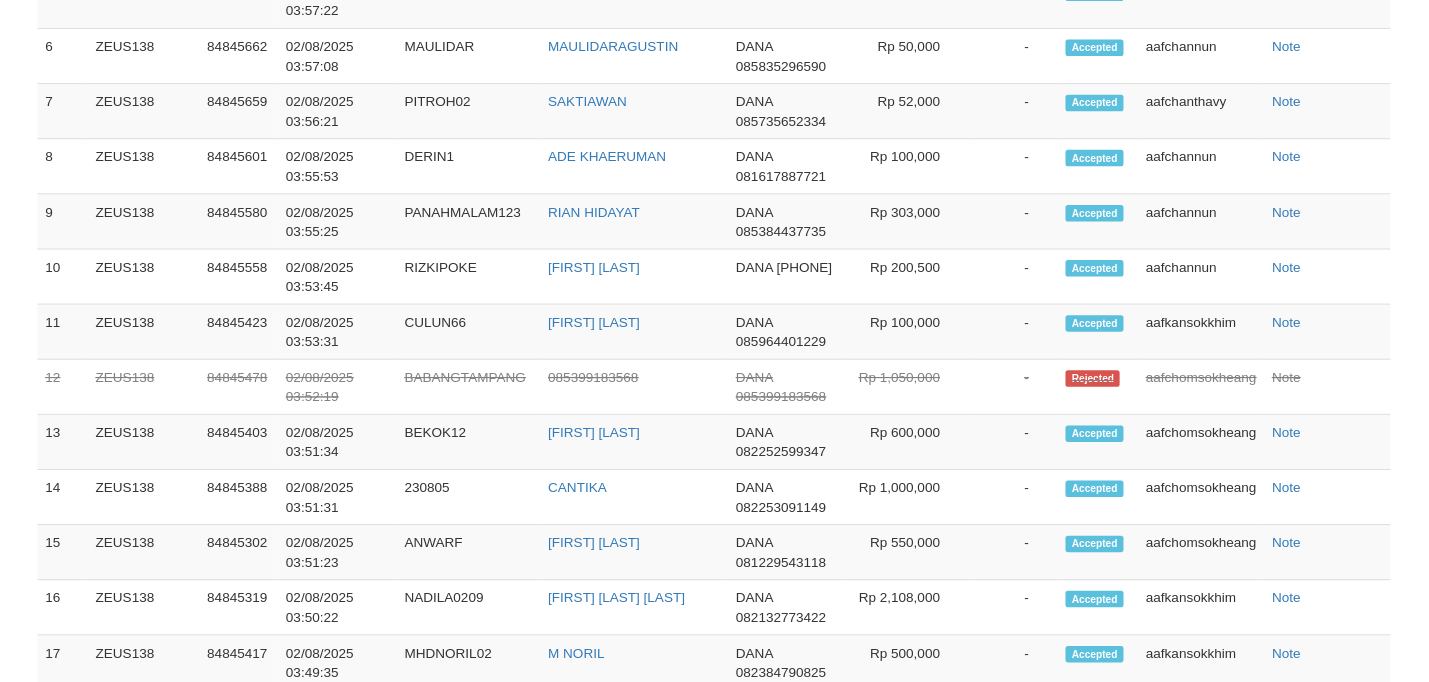 scroll, scrollTop: 1707, scrollLeft: 0, axis: vertical 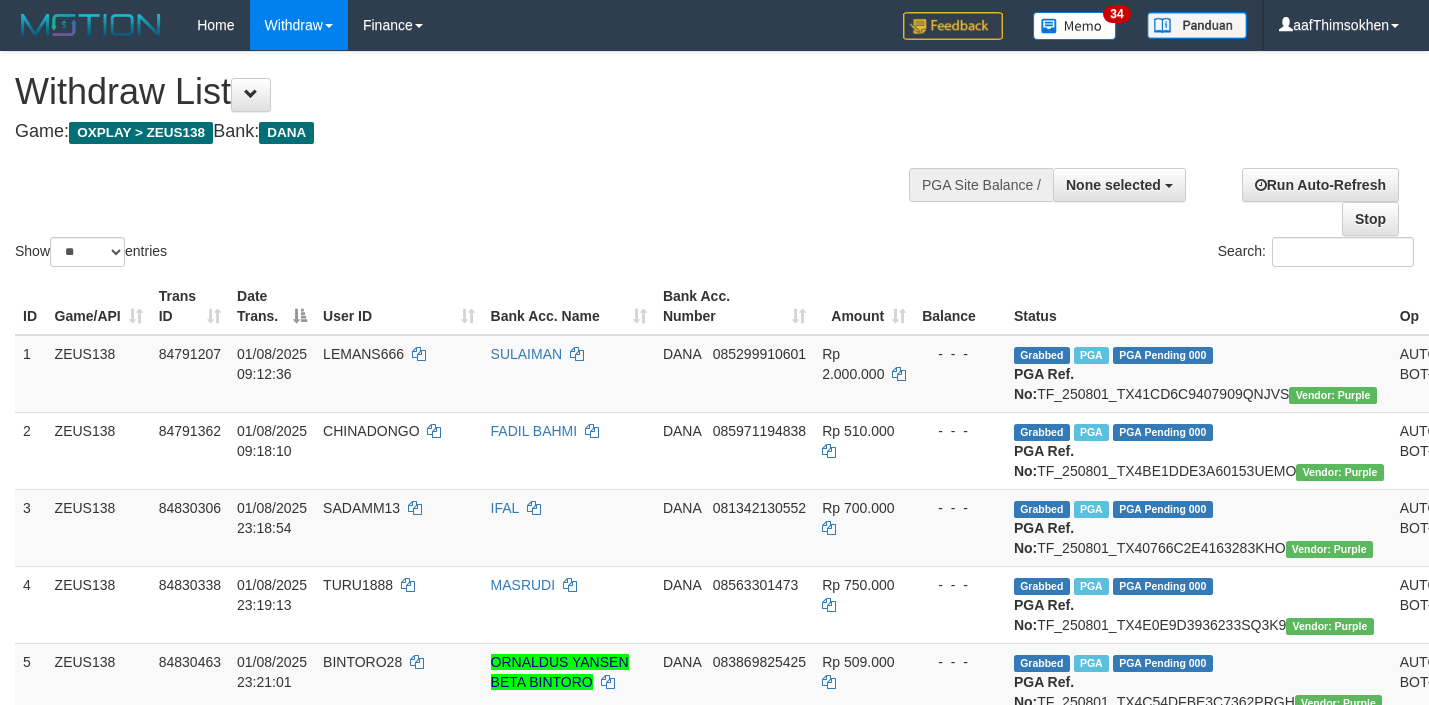 select 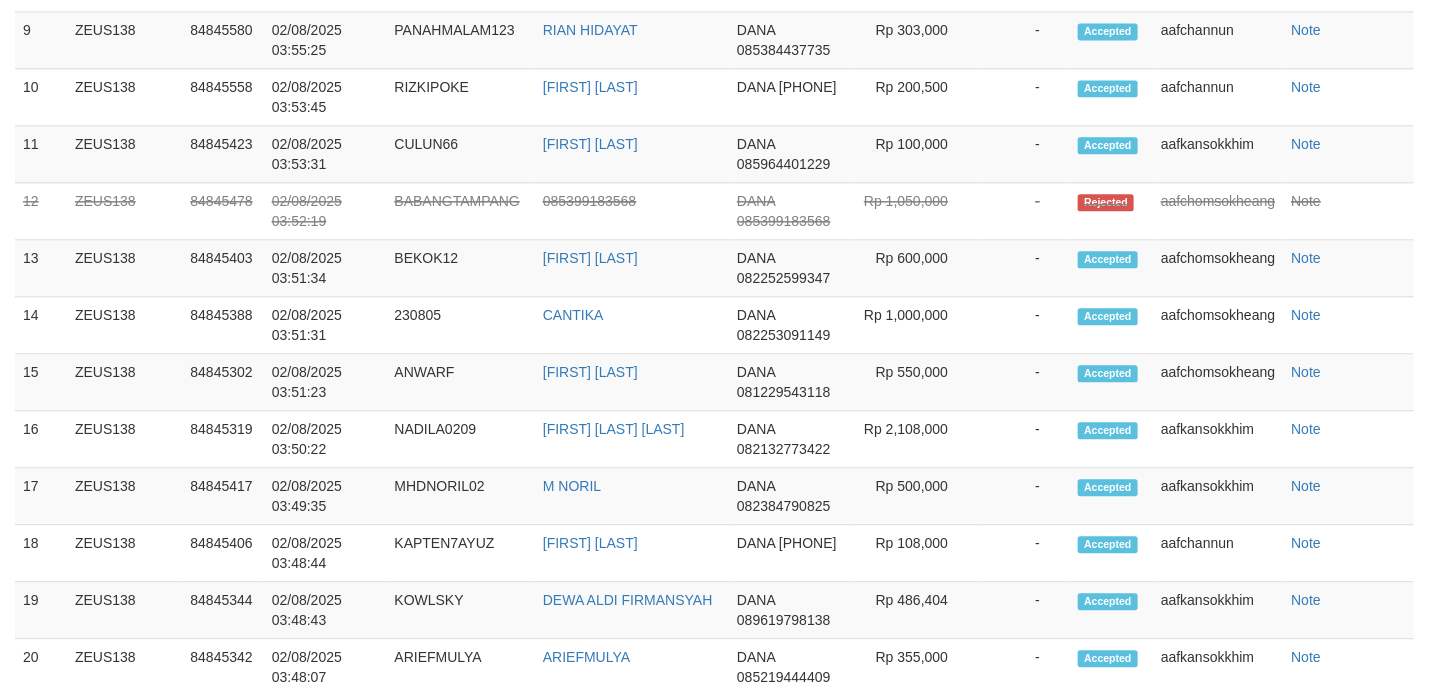 scroll, scrollTop: 1651, scrollLeft: 0, axis: vertical 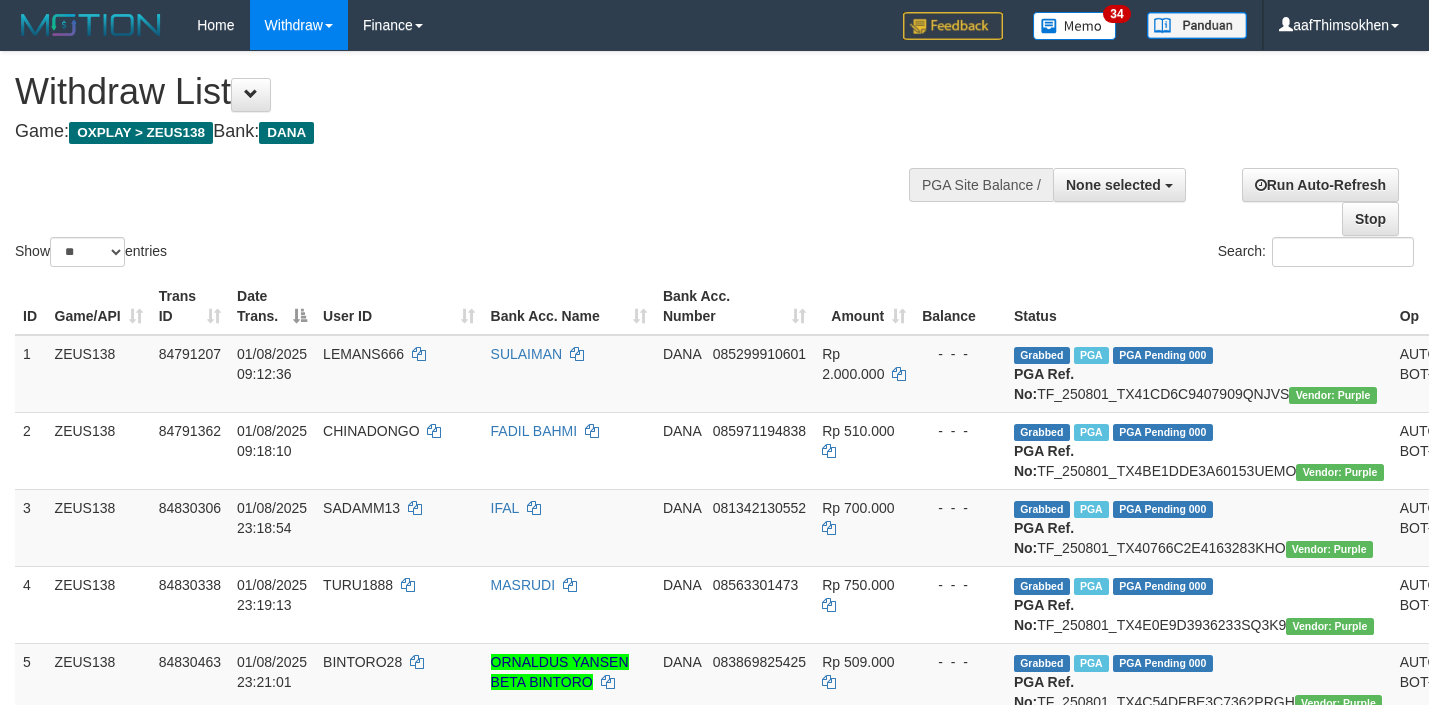select 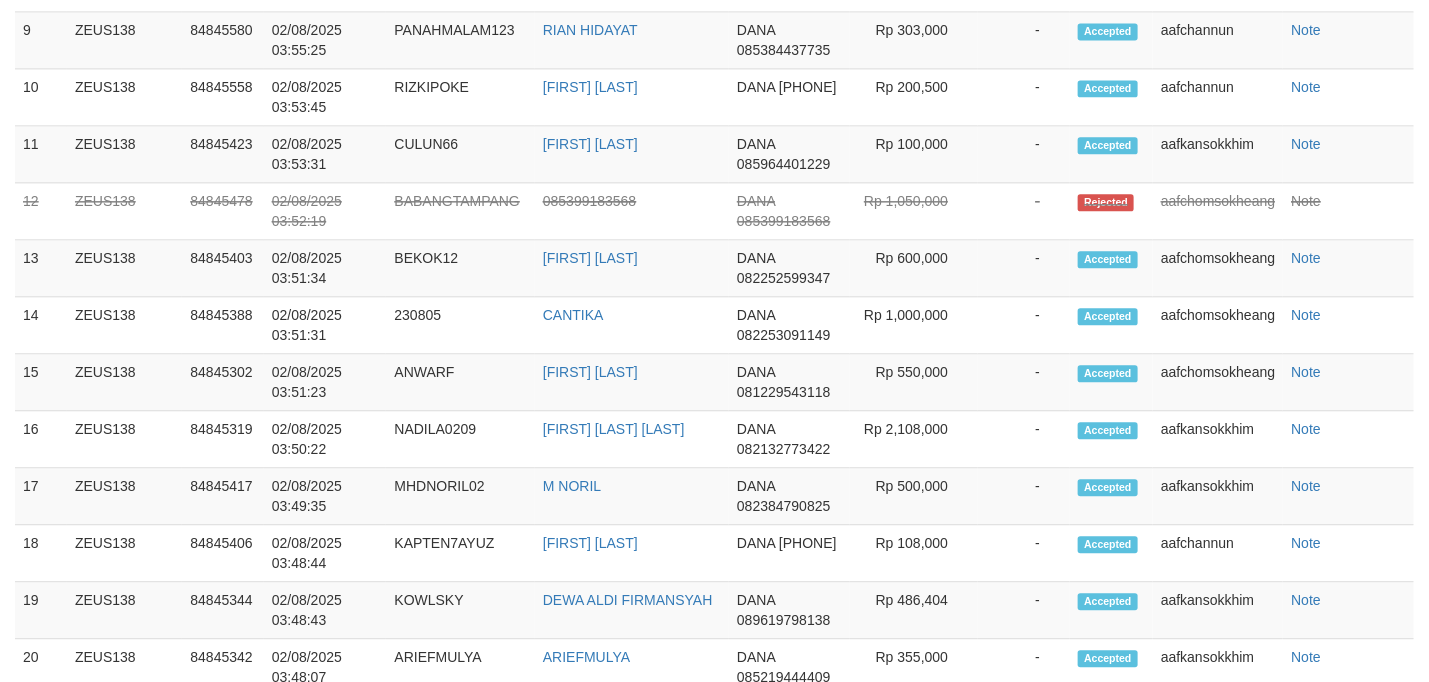 scroll, scrollTop: 1651, scrollLeft: 0, axis: vertical 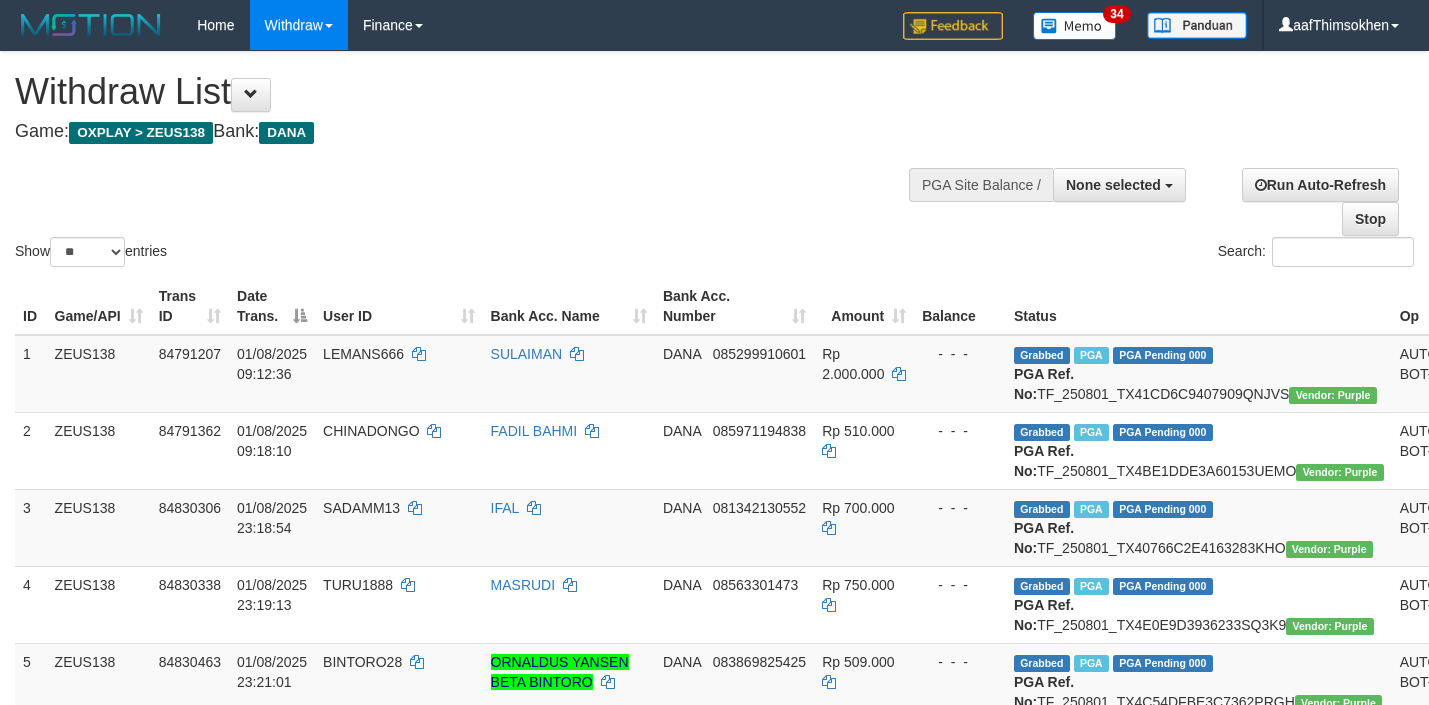 select 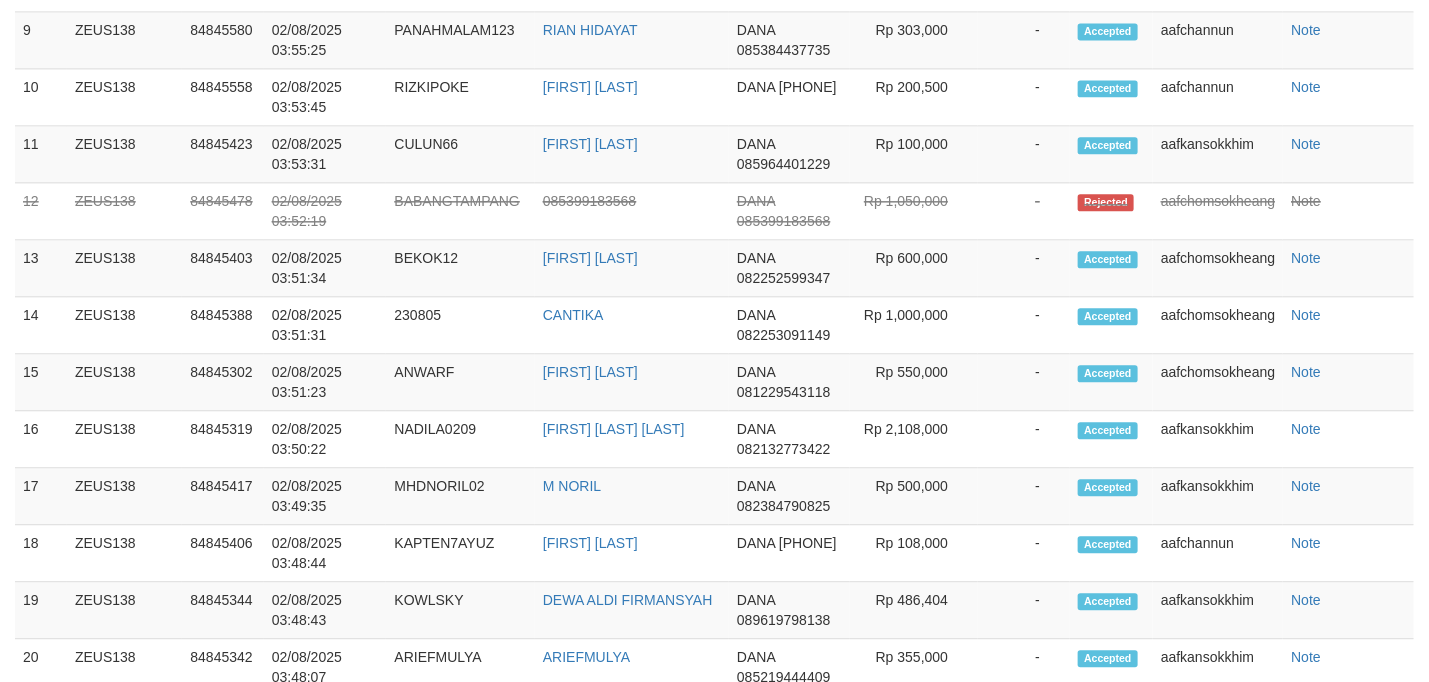 scroll, scrollTop: 1651, scrollLeft: 0, axis: vertical 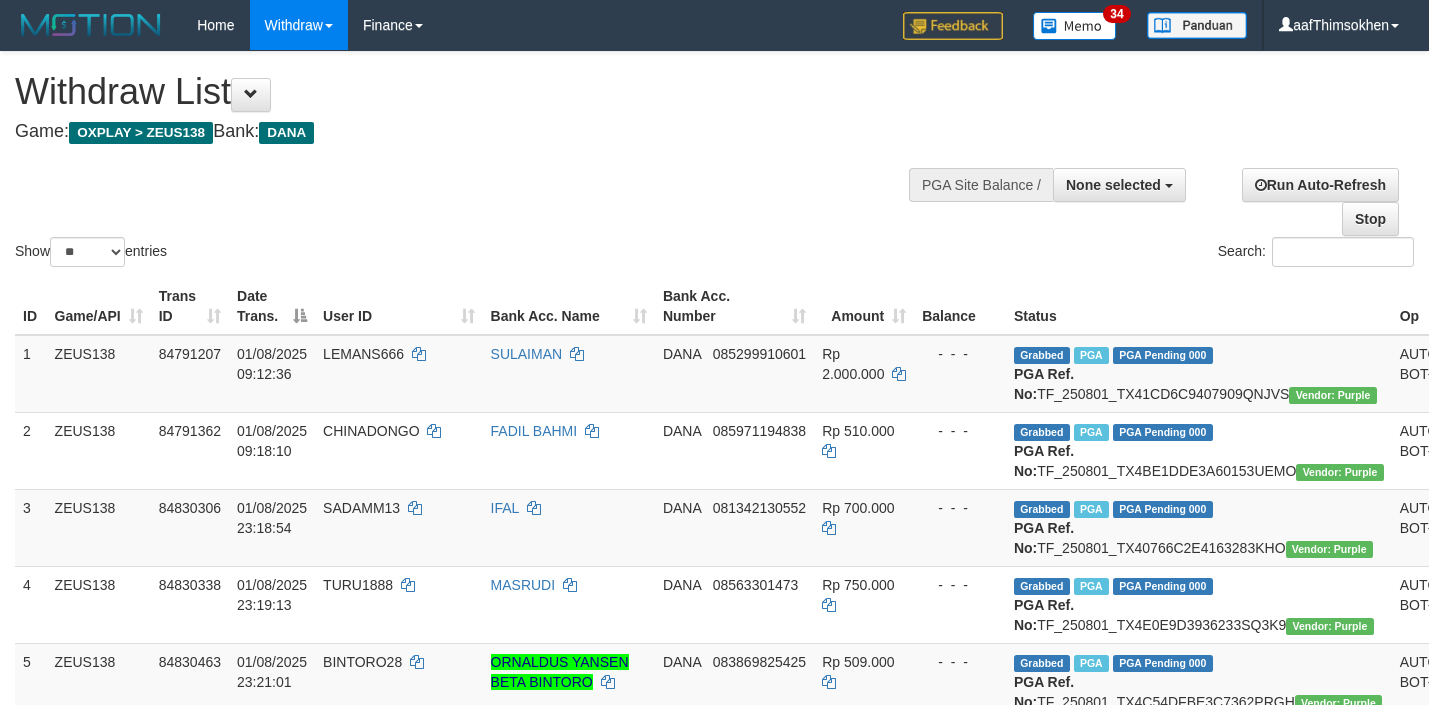 select 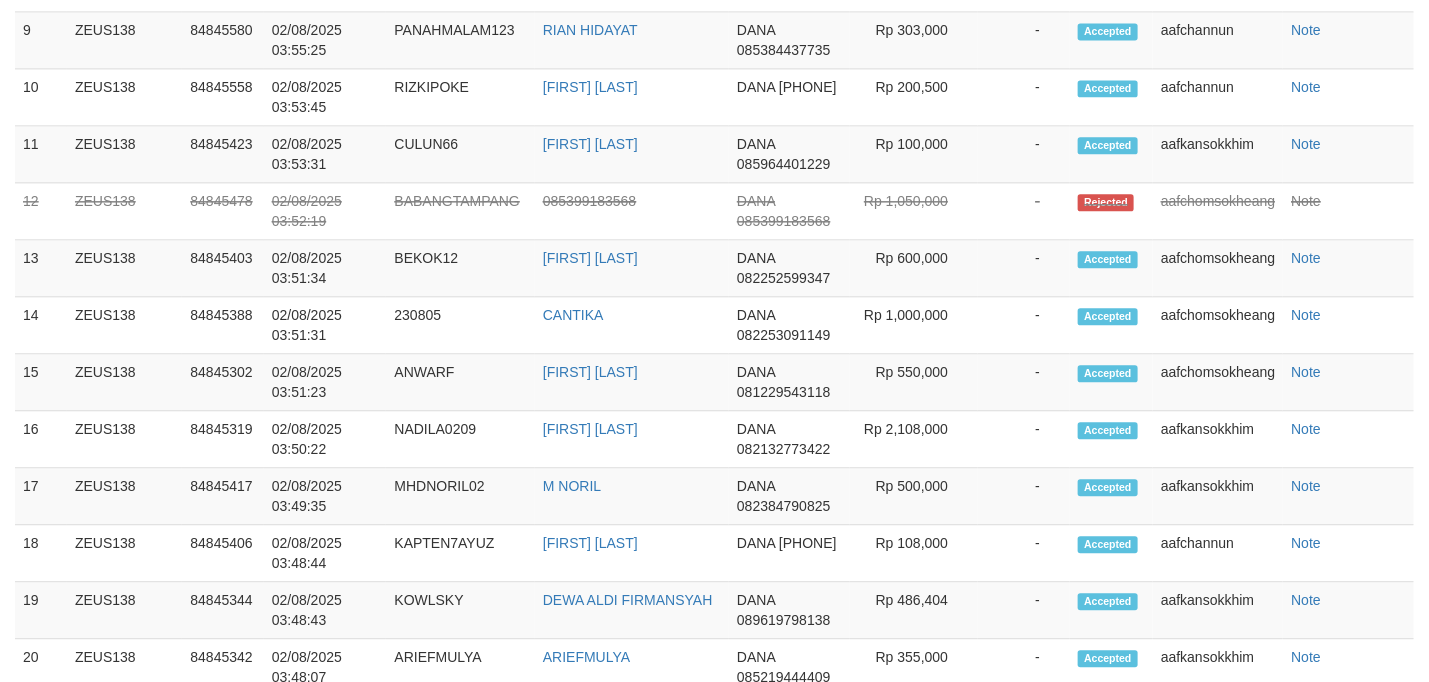 scroll, scrollTop: 1651, scrollLeft: 0, axis: vertical 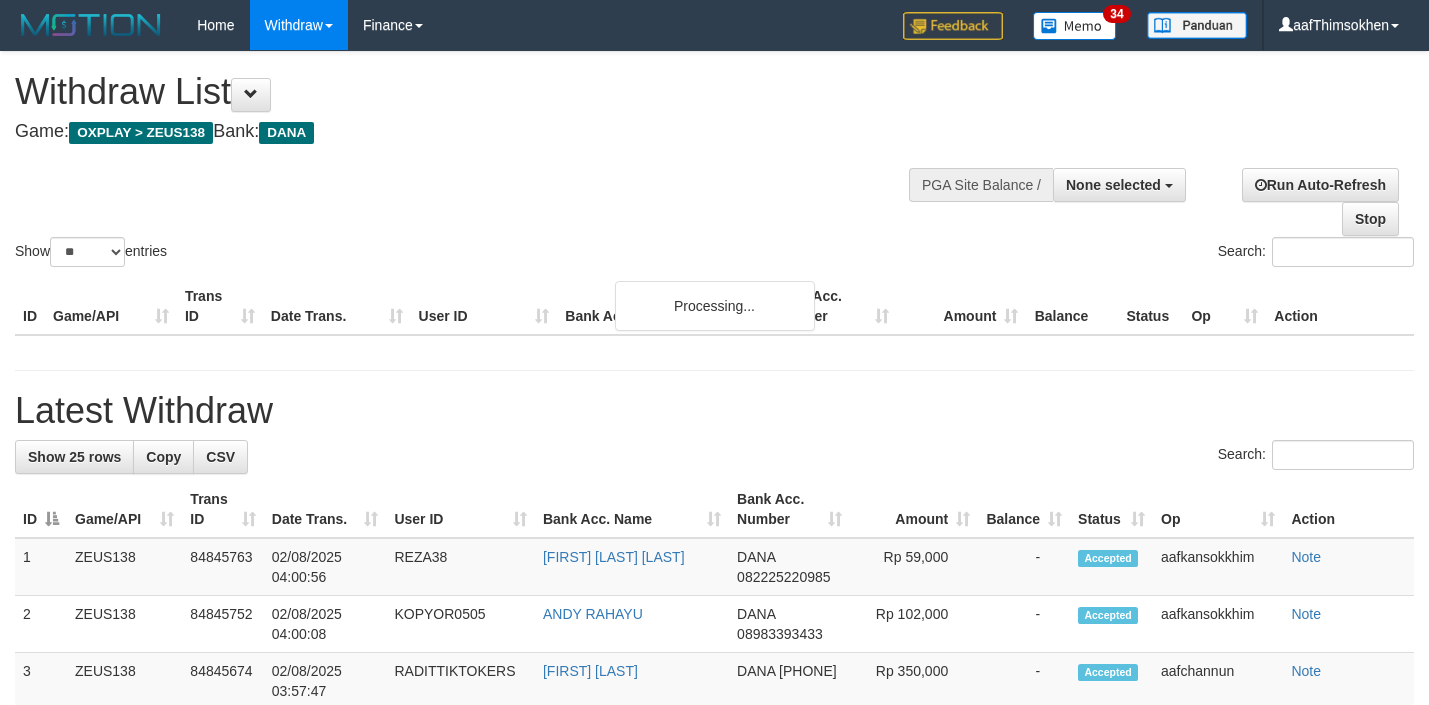 select 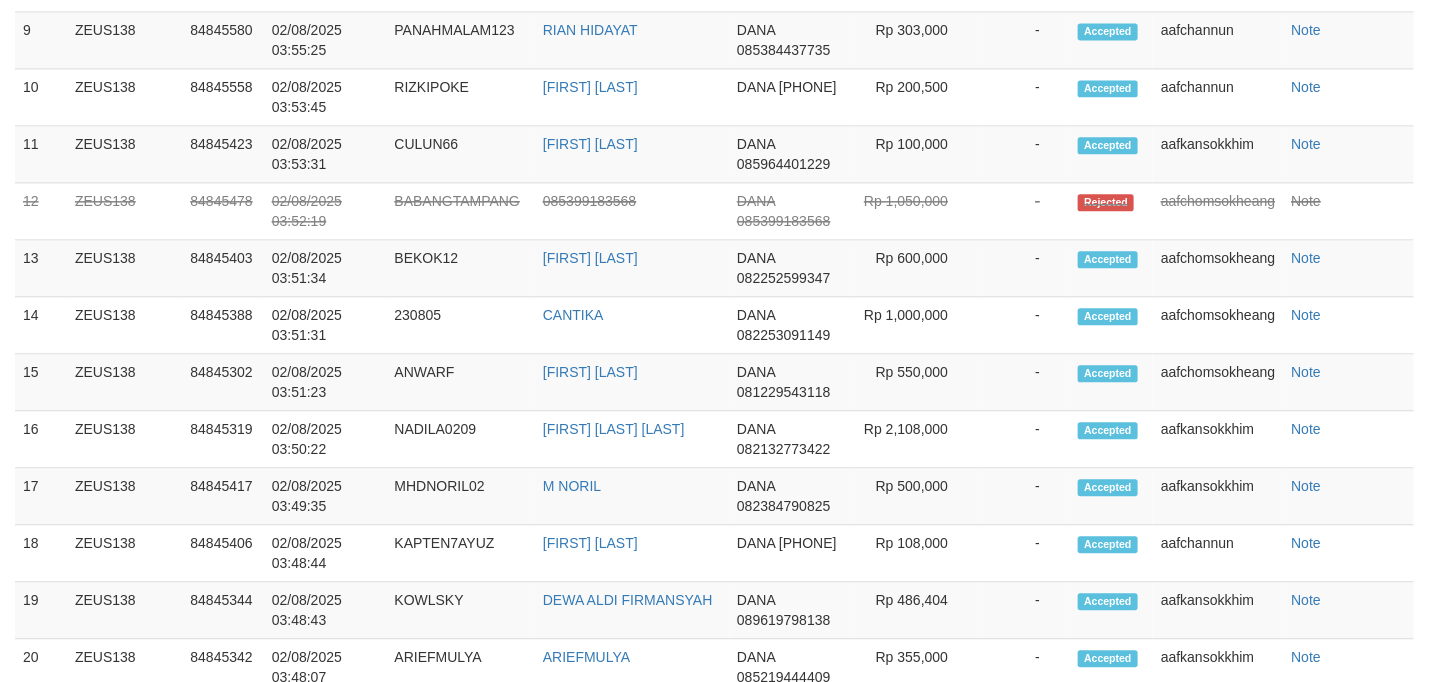 scroll, scrollTop: 1651, scrollLeft: 0, axis: vertical 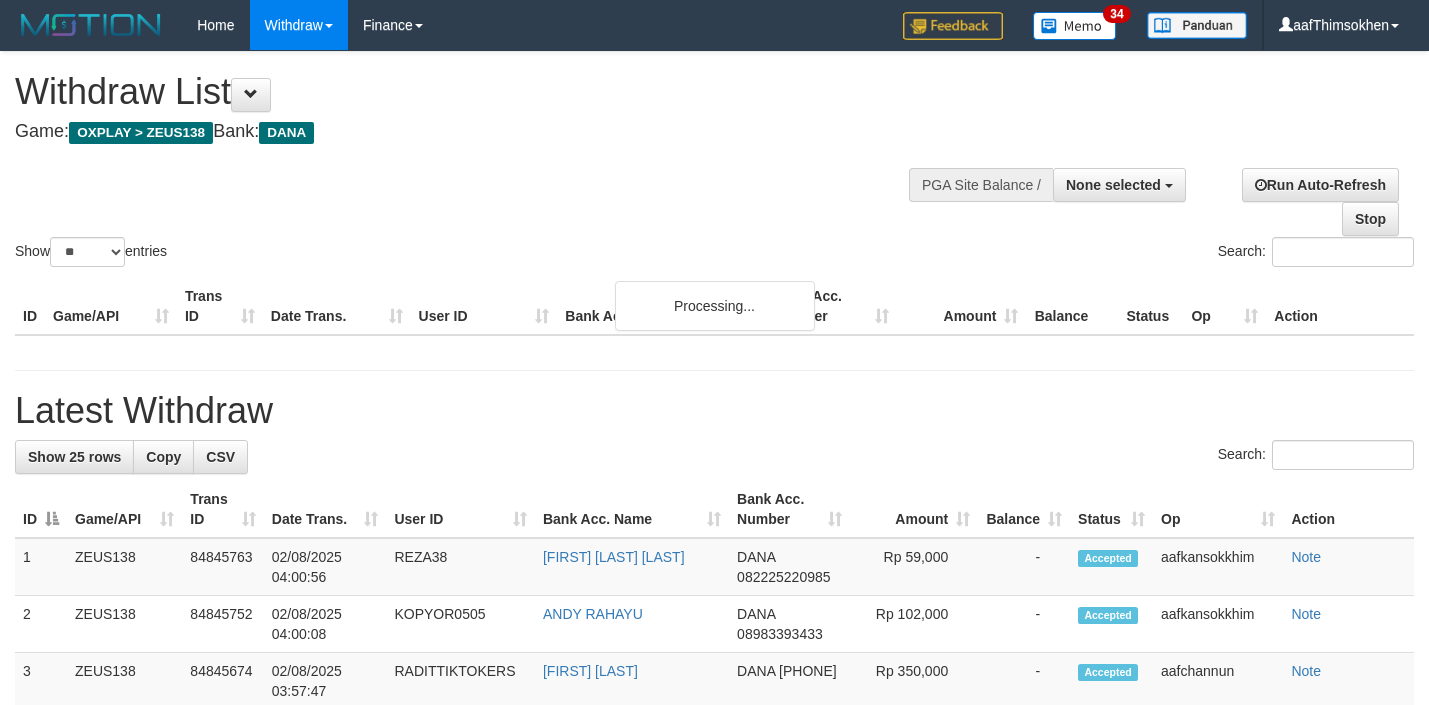 select 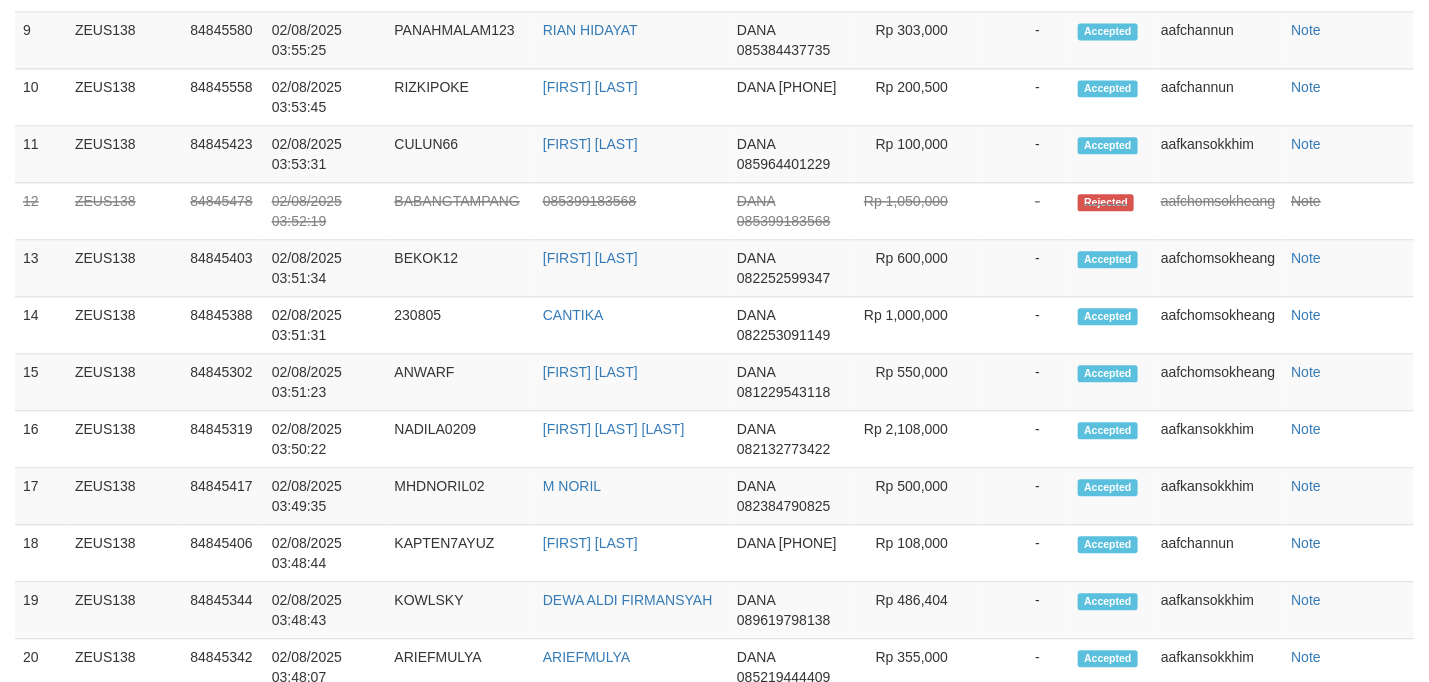 scroll, scrollTop: 1651, scrollLeft: 0, axis: vertical 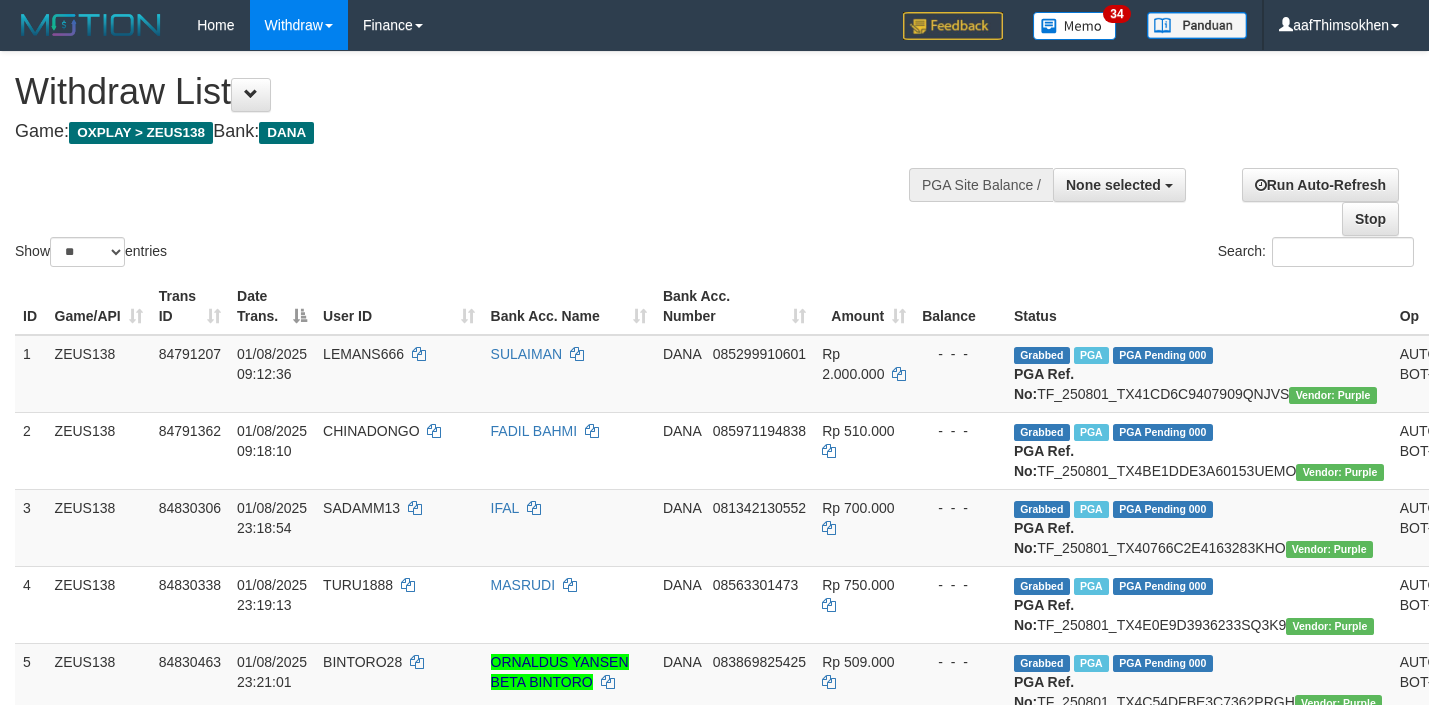 select 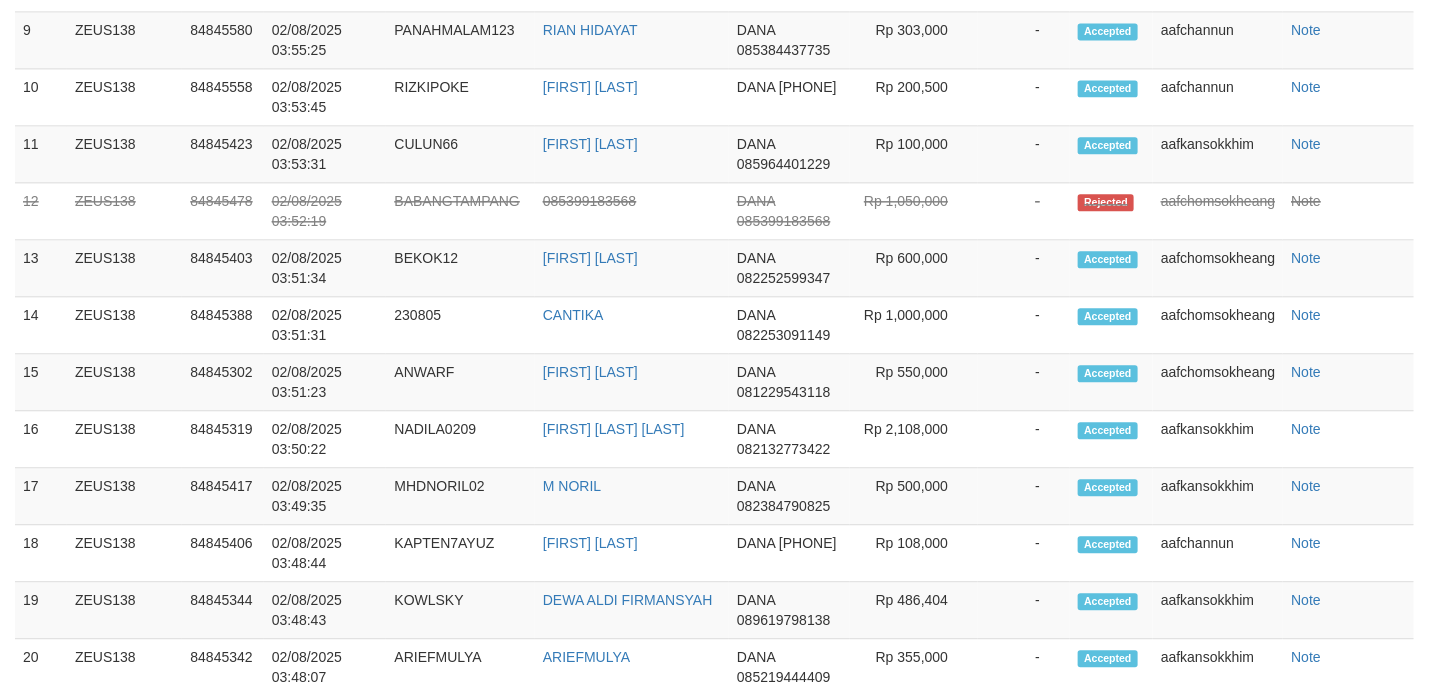 scroll, scrollTop: 1651, scrollLeft: 0, axis: vertical 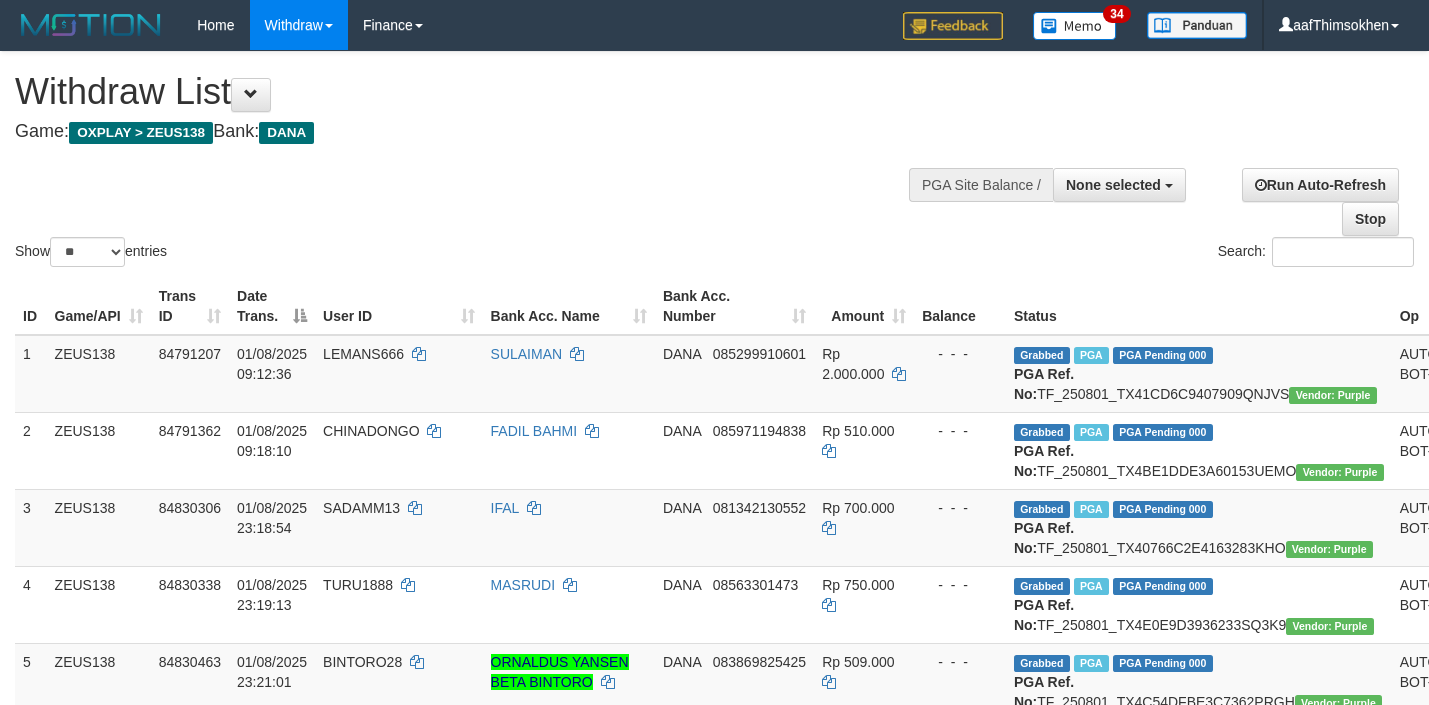 select 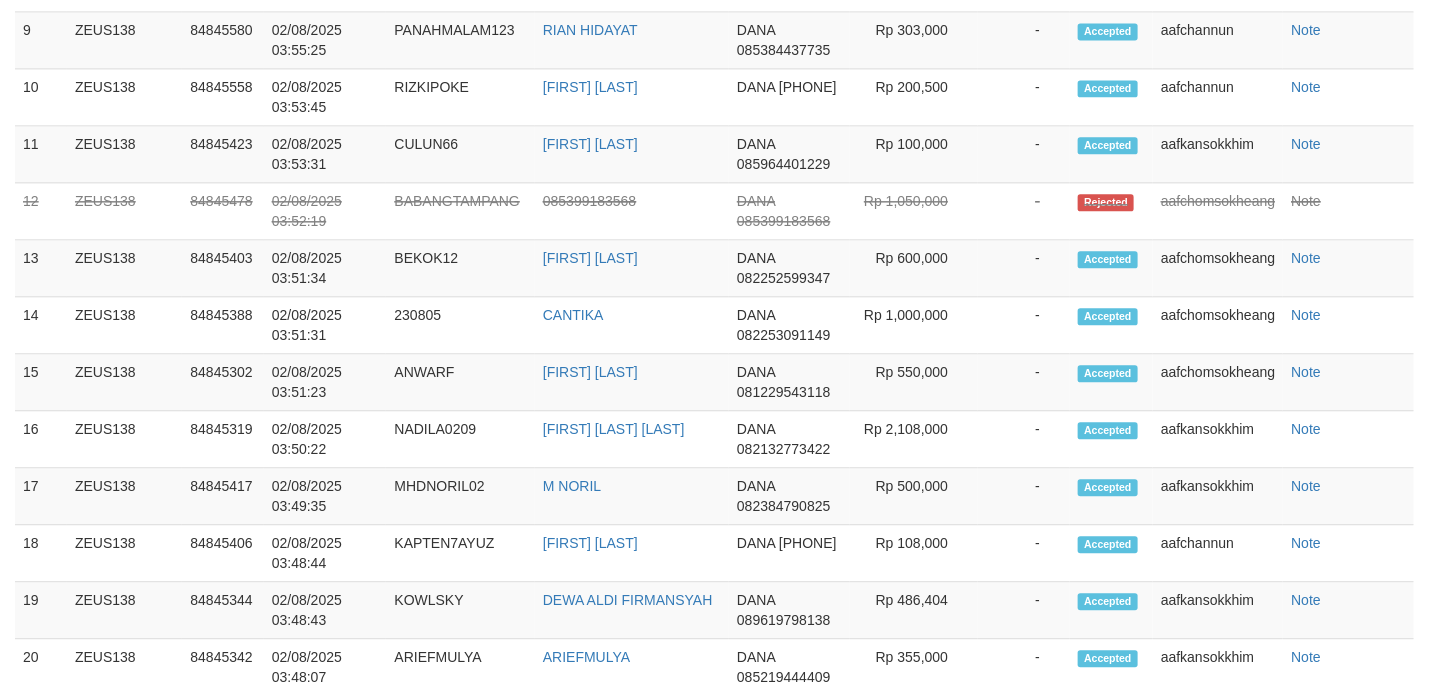 scroll, scrollTop: 1651, scrollLeft: 0, axis: vertical 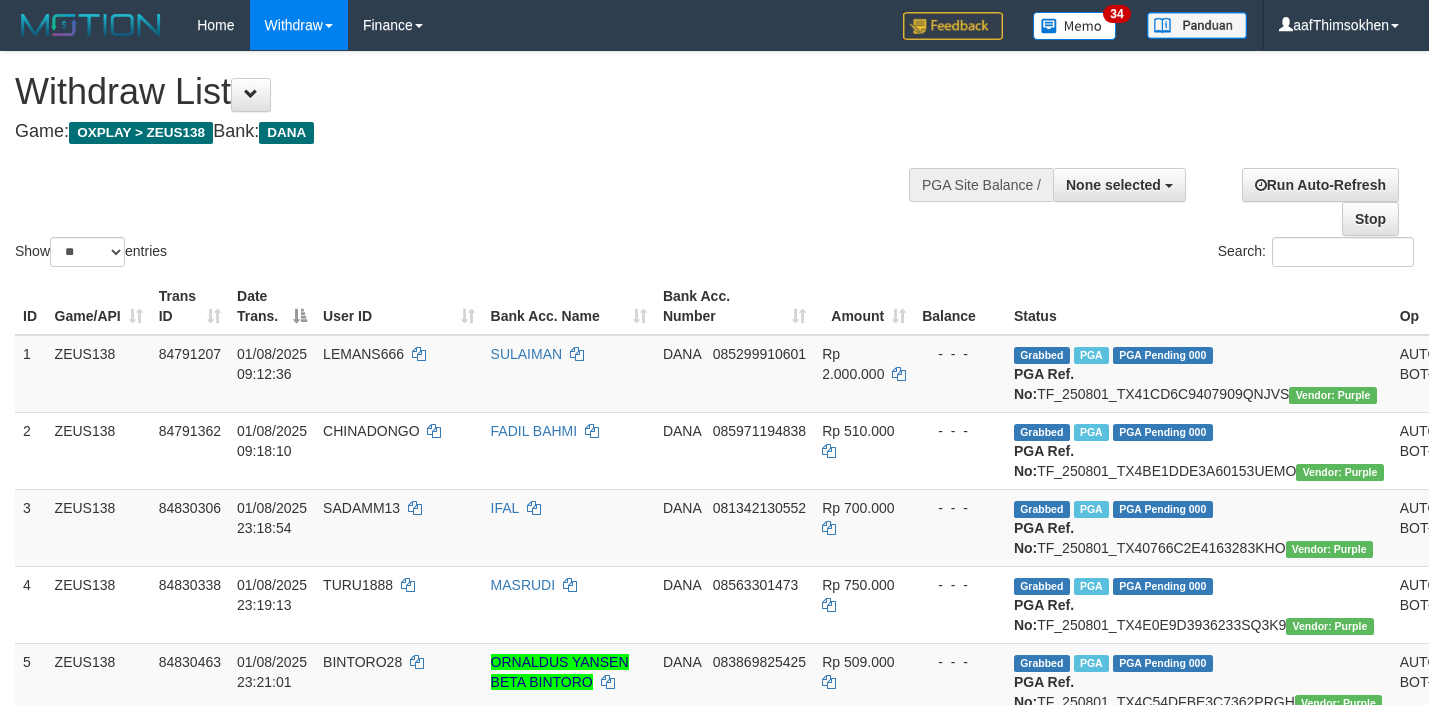 select 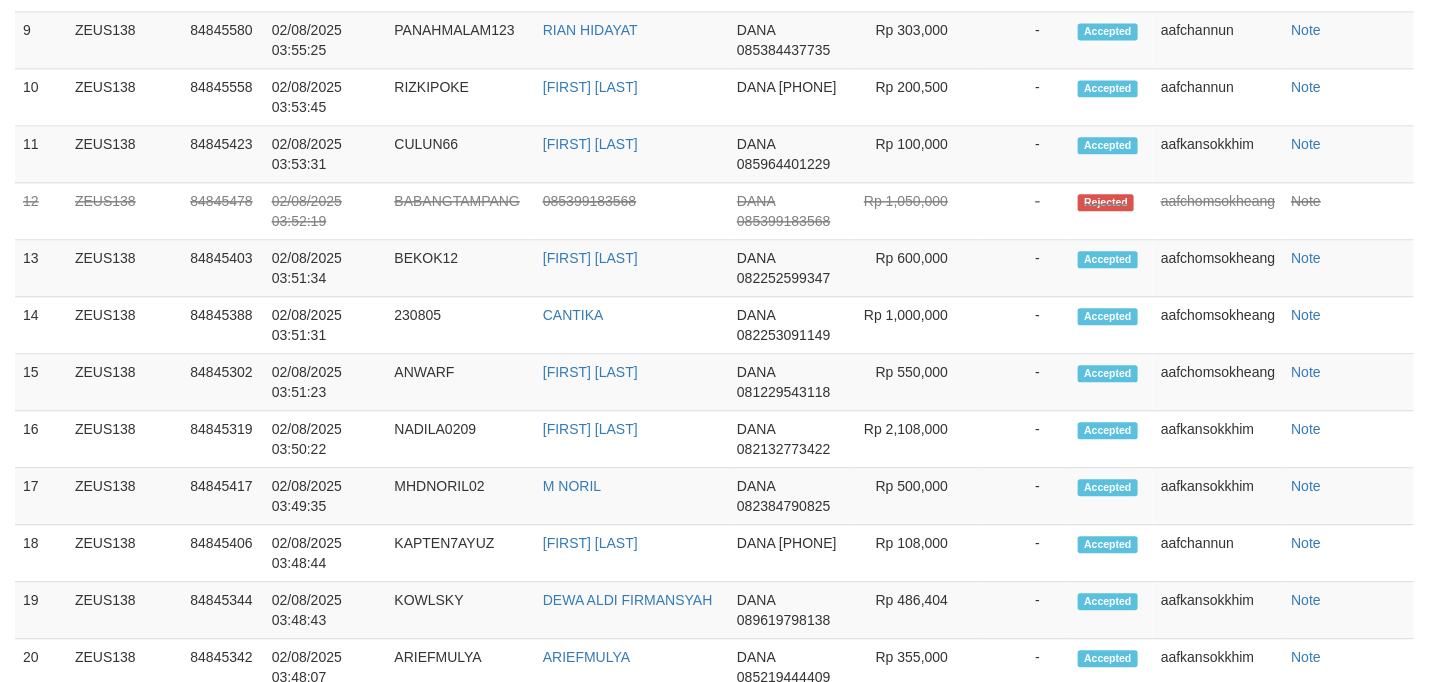 scroll, scrollTop: 1651, scrollLeft: 0, axis: vertical 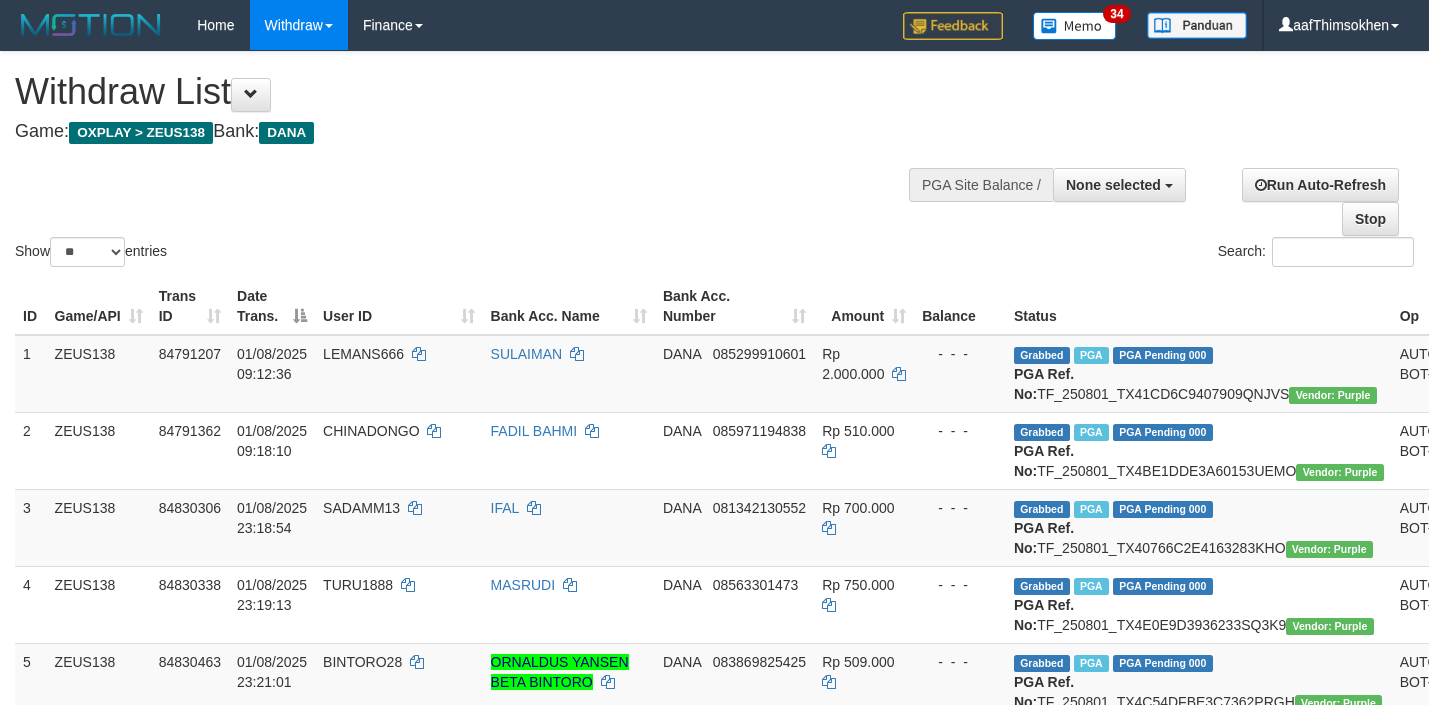 select 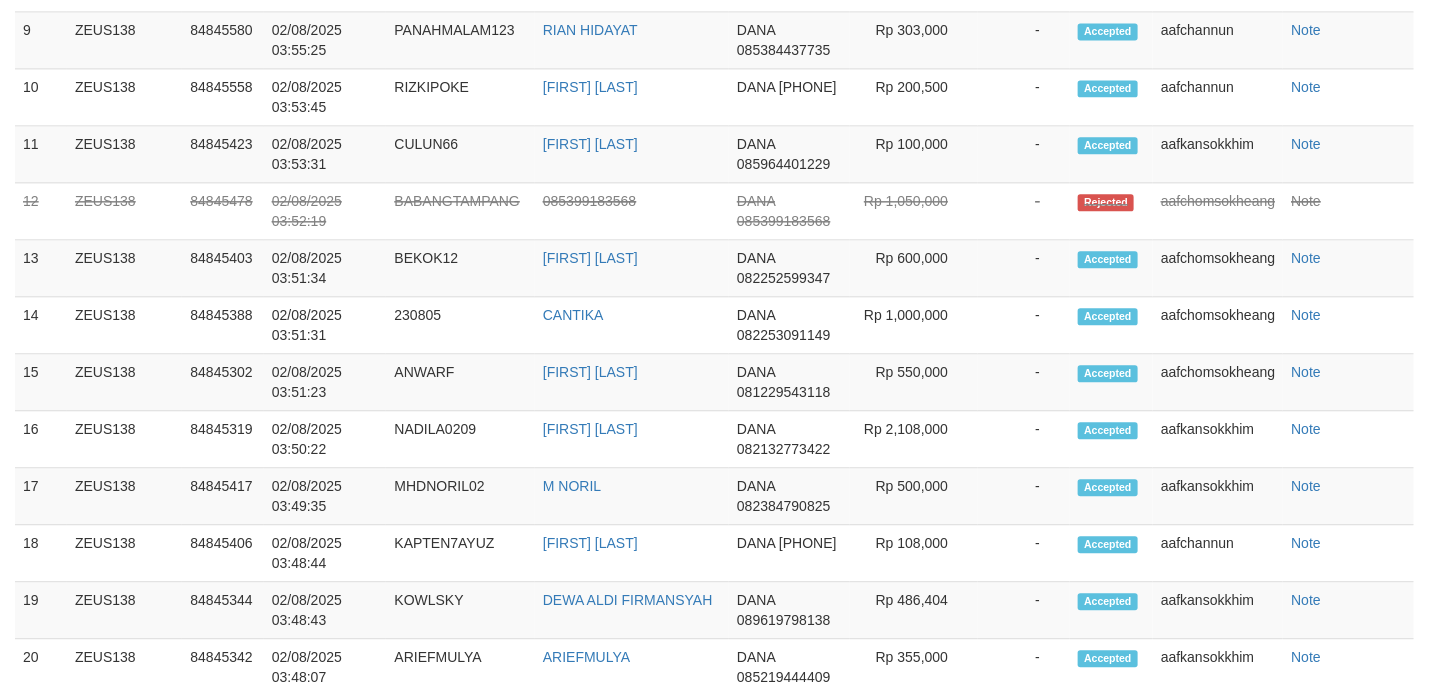 scroll, scrollTop: 1651, scrollLeft: 0, axis: vertical 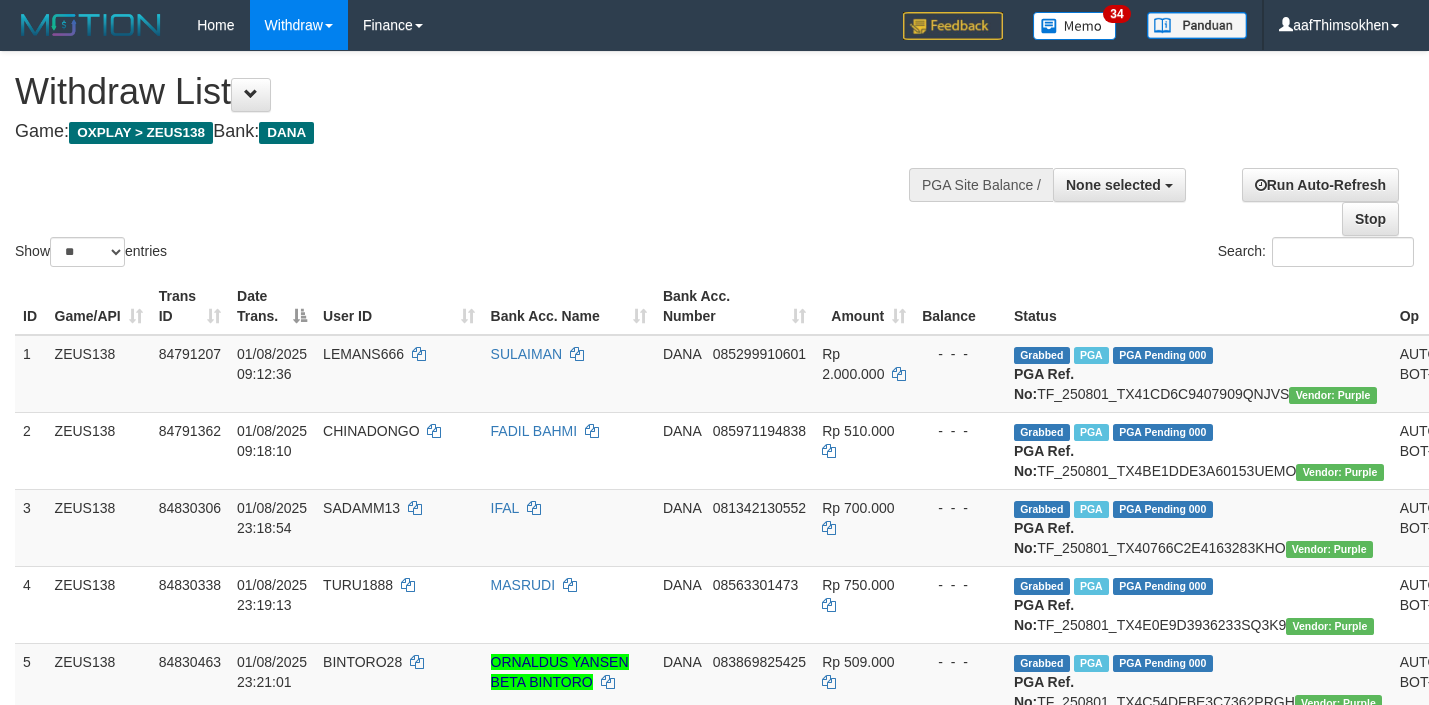 select 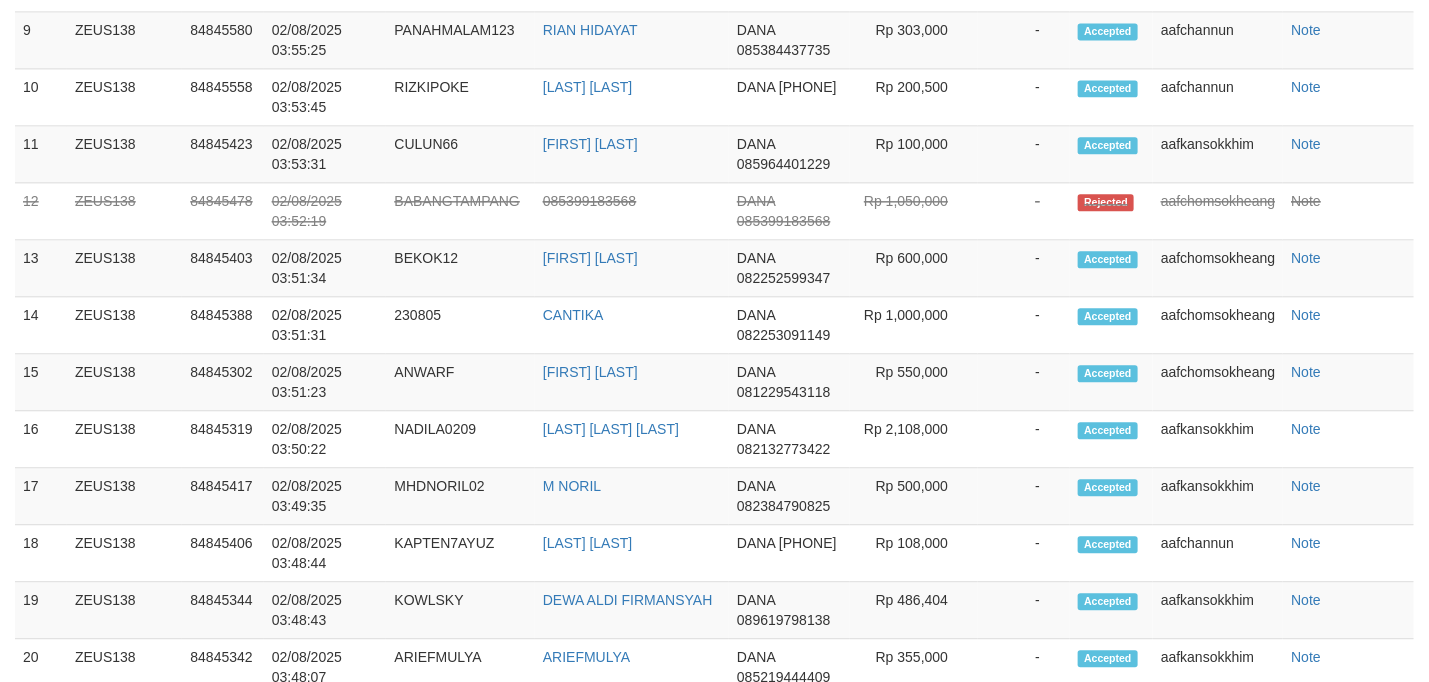 scroll, scrollTop: 1651, scrollLeft: 0, axis: vertical 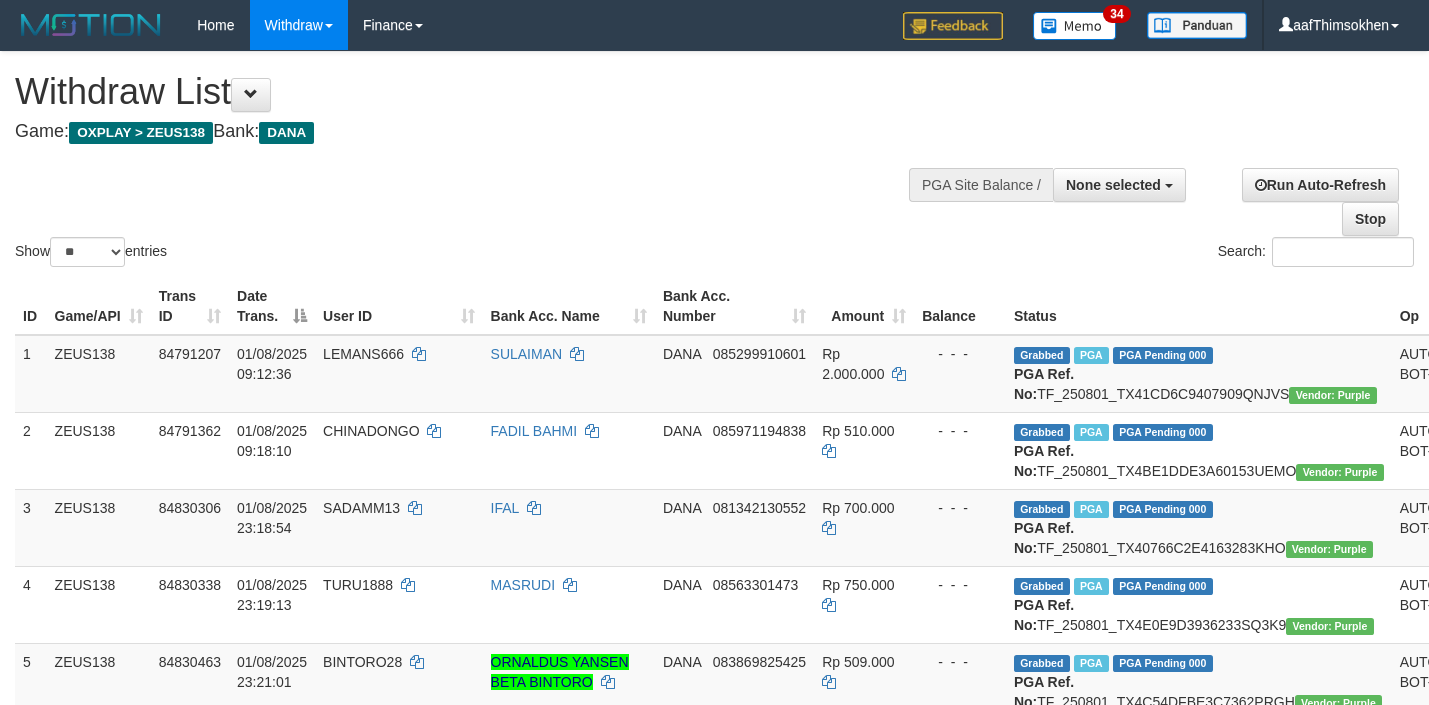select 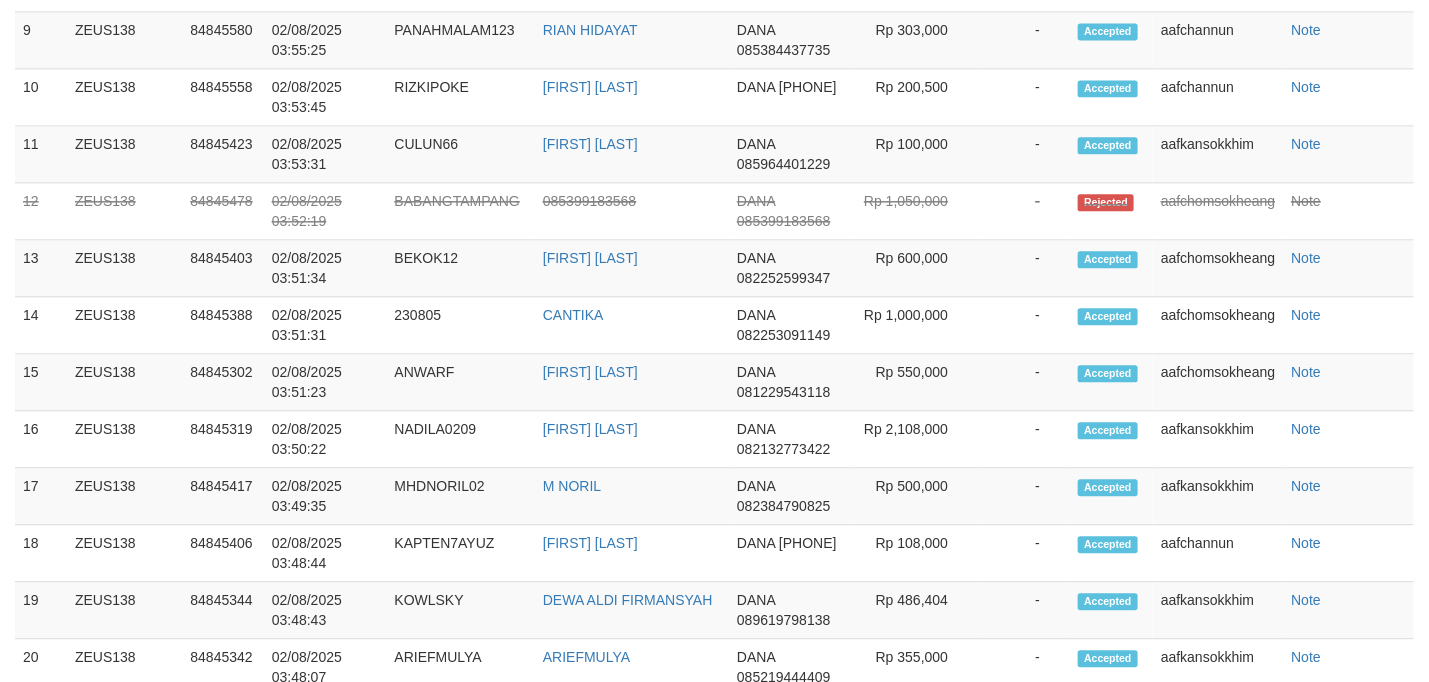 scroll, scrollTop: 1651, scrollLeft: 0, axis: vertical 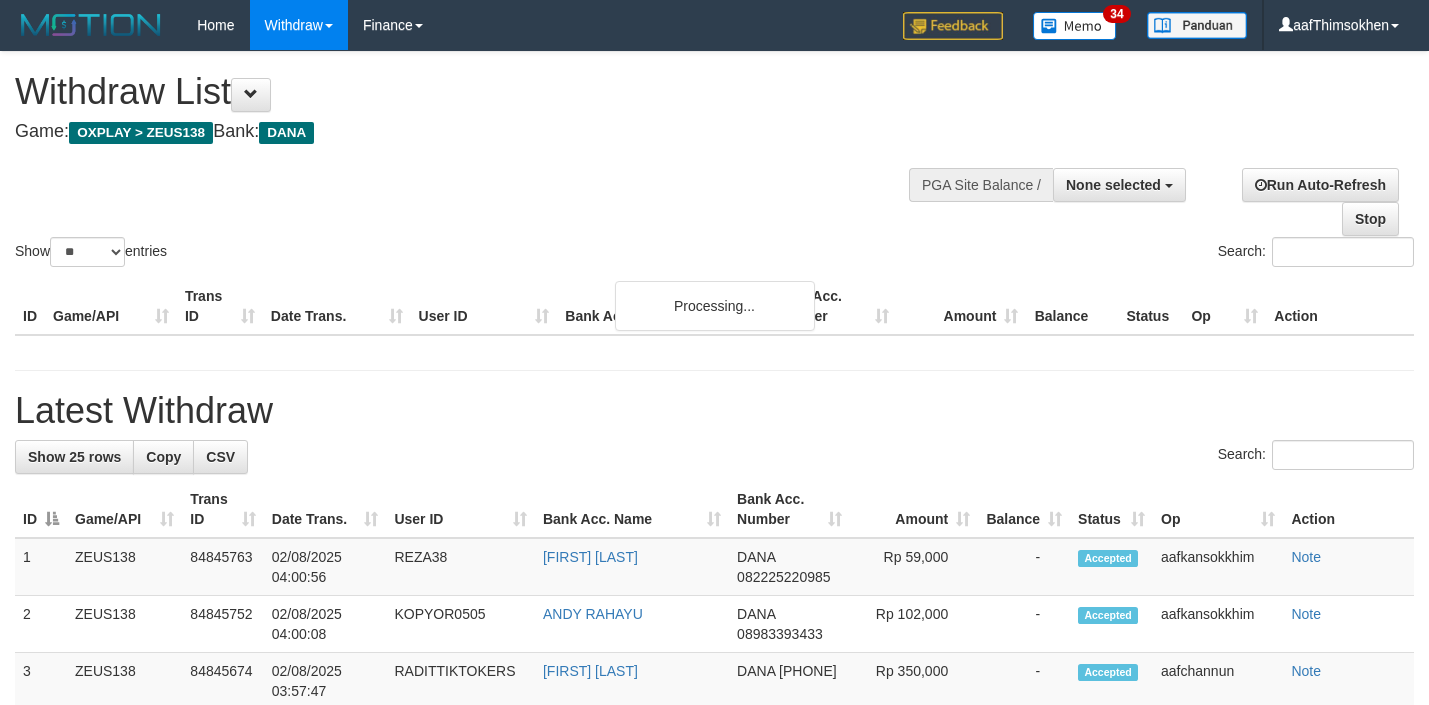 select 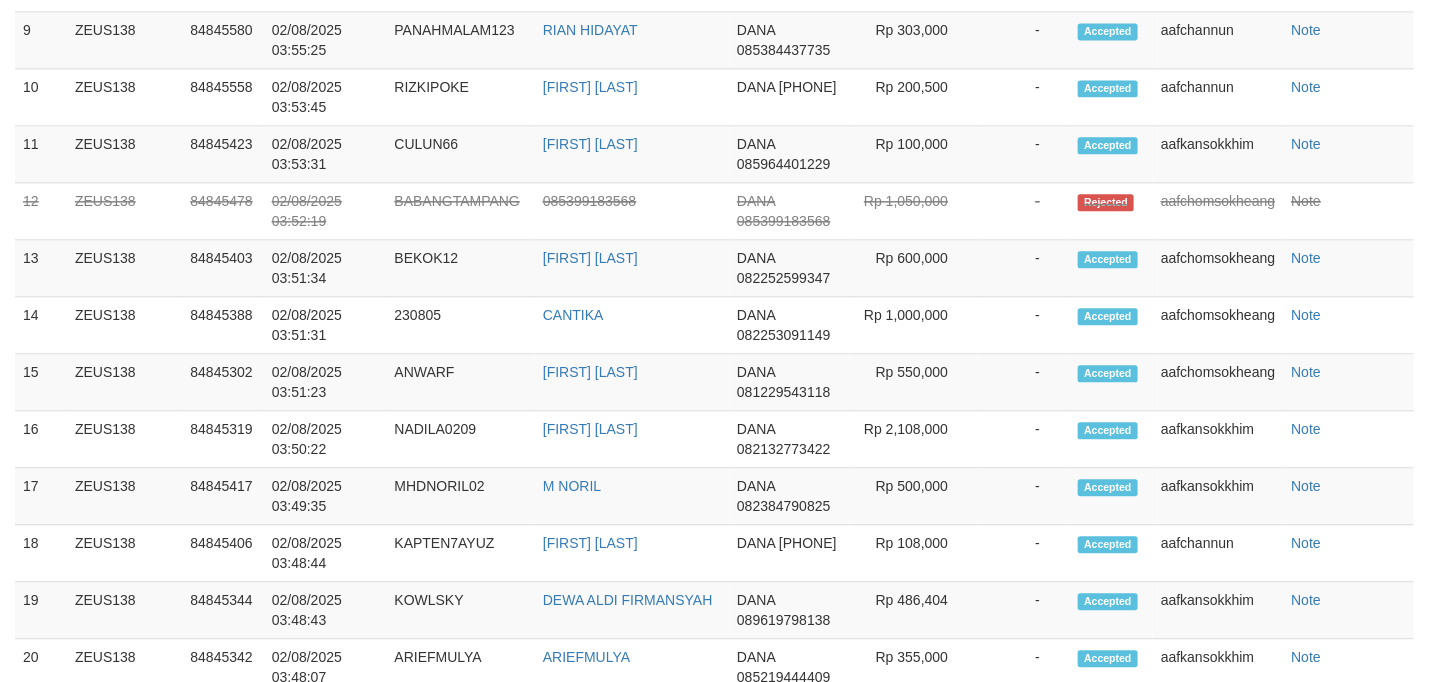 scroll, scrollTop: 1651, scrollLeft: 0, axis: vertical 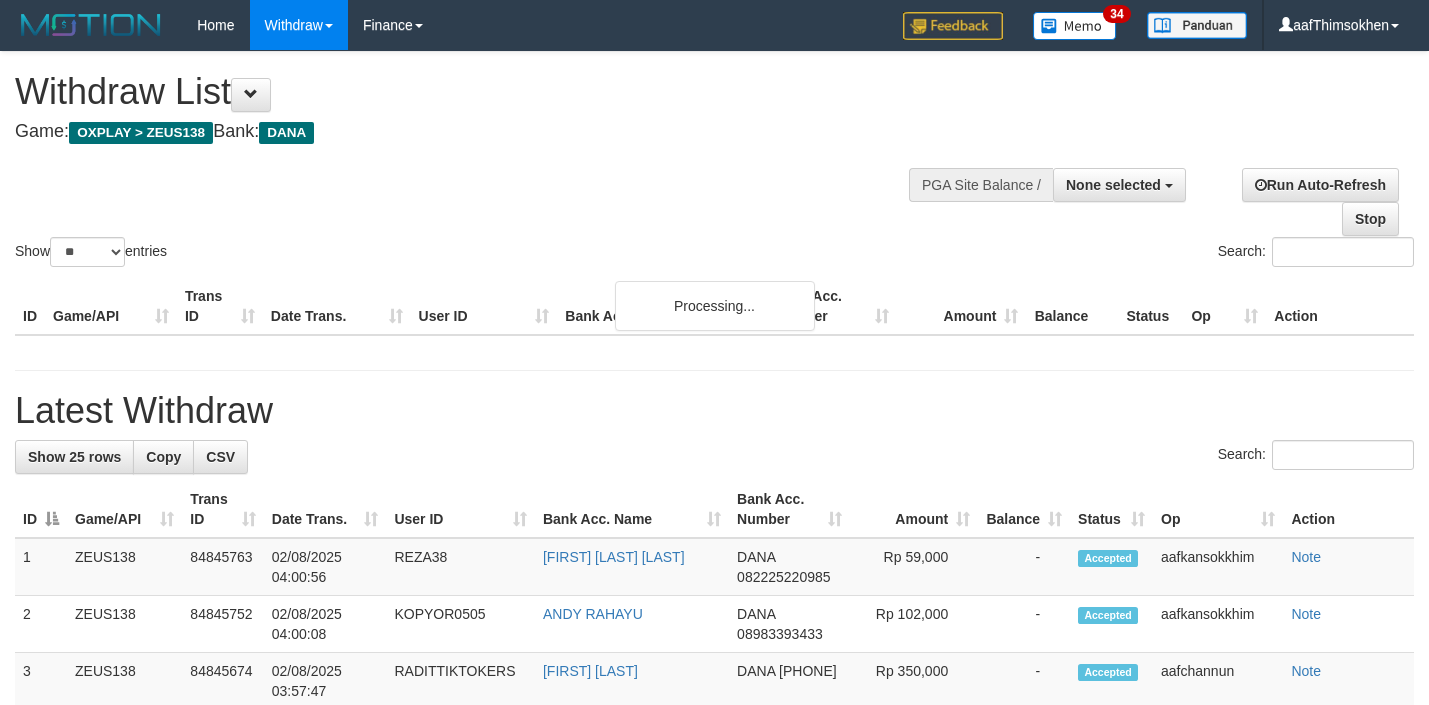 select 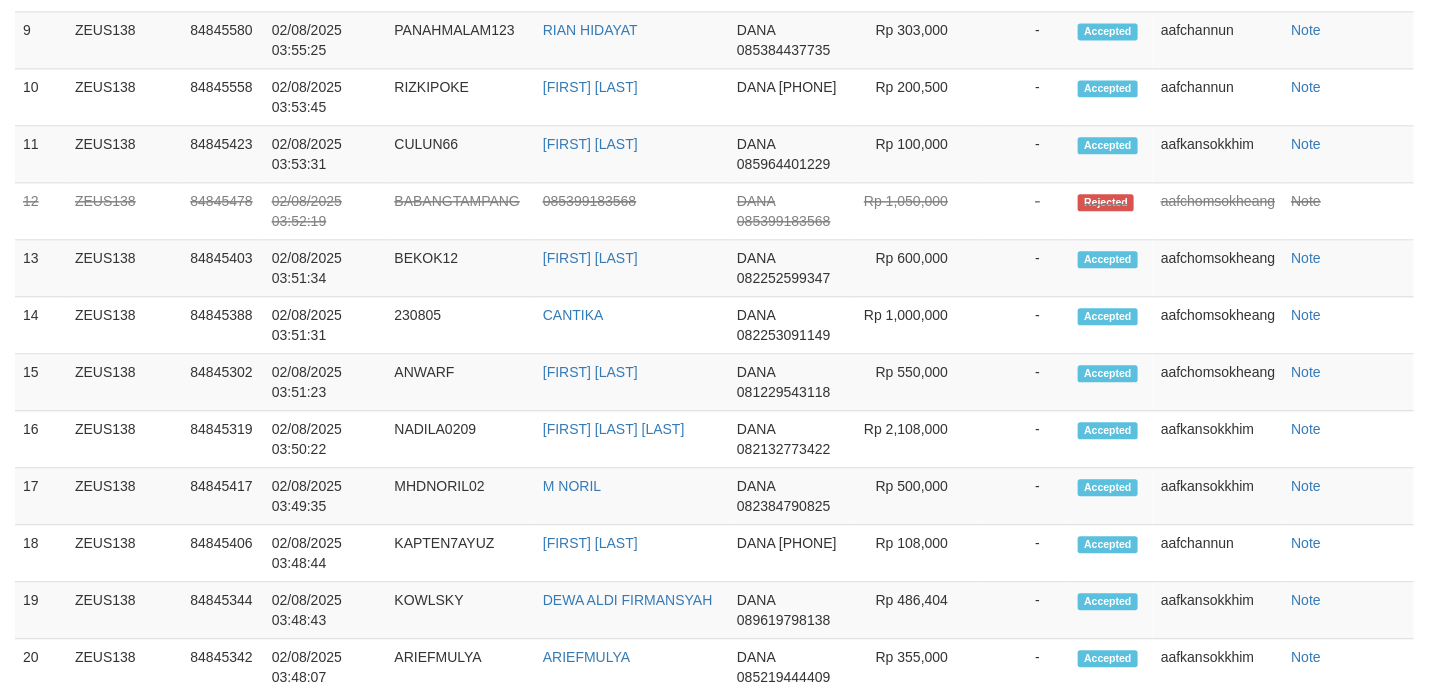 scroll, scrollTop: 1651, scrollLeft: 0, axis: vertical 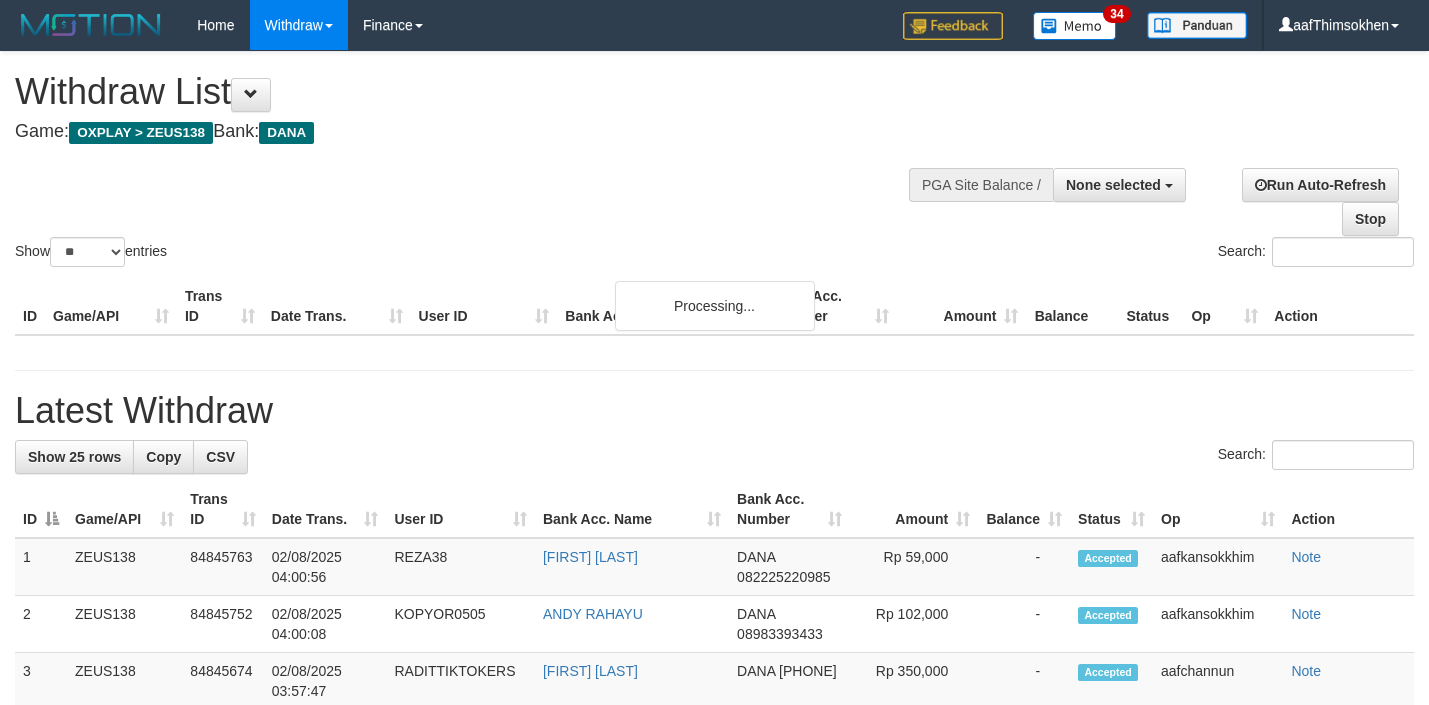 select 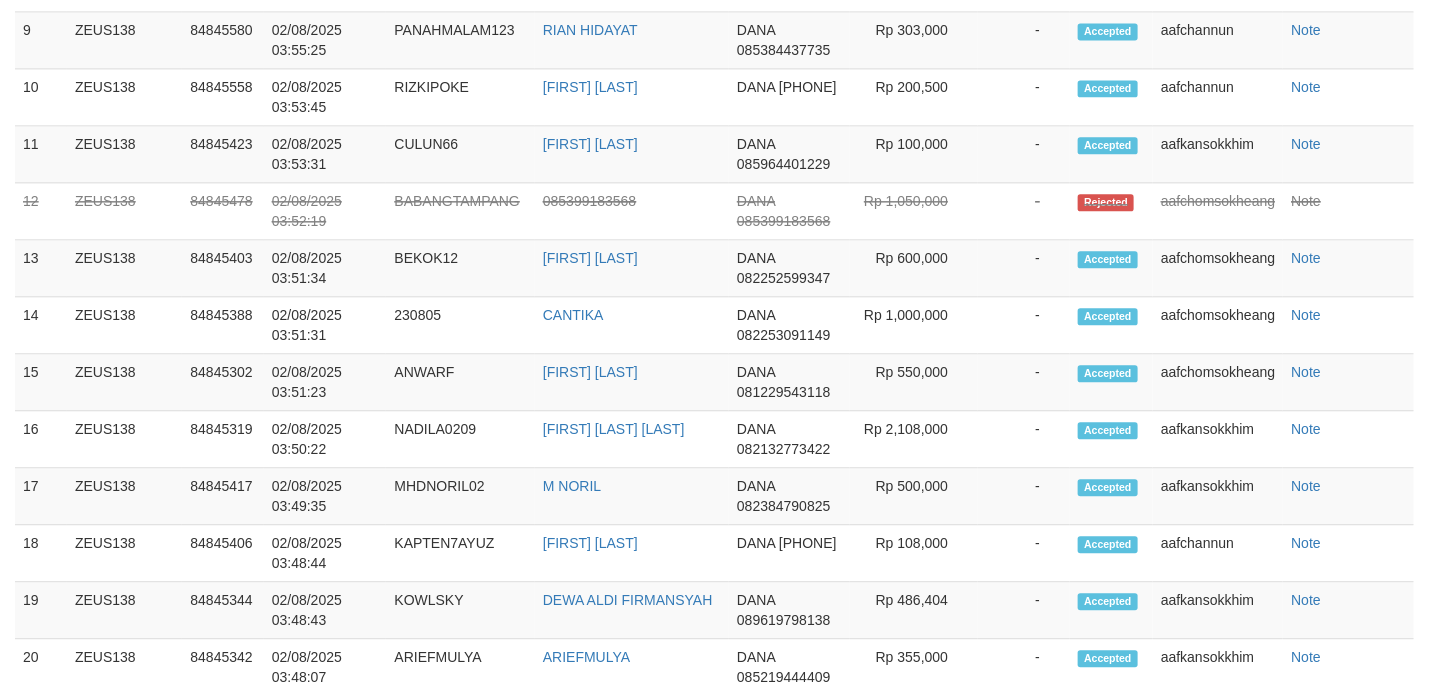 scroll, scrollTop: 1651, scrollLeft: 0, axis: vertical 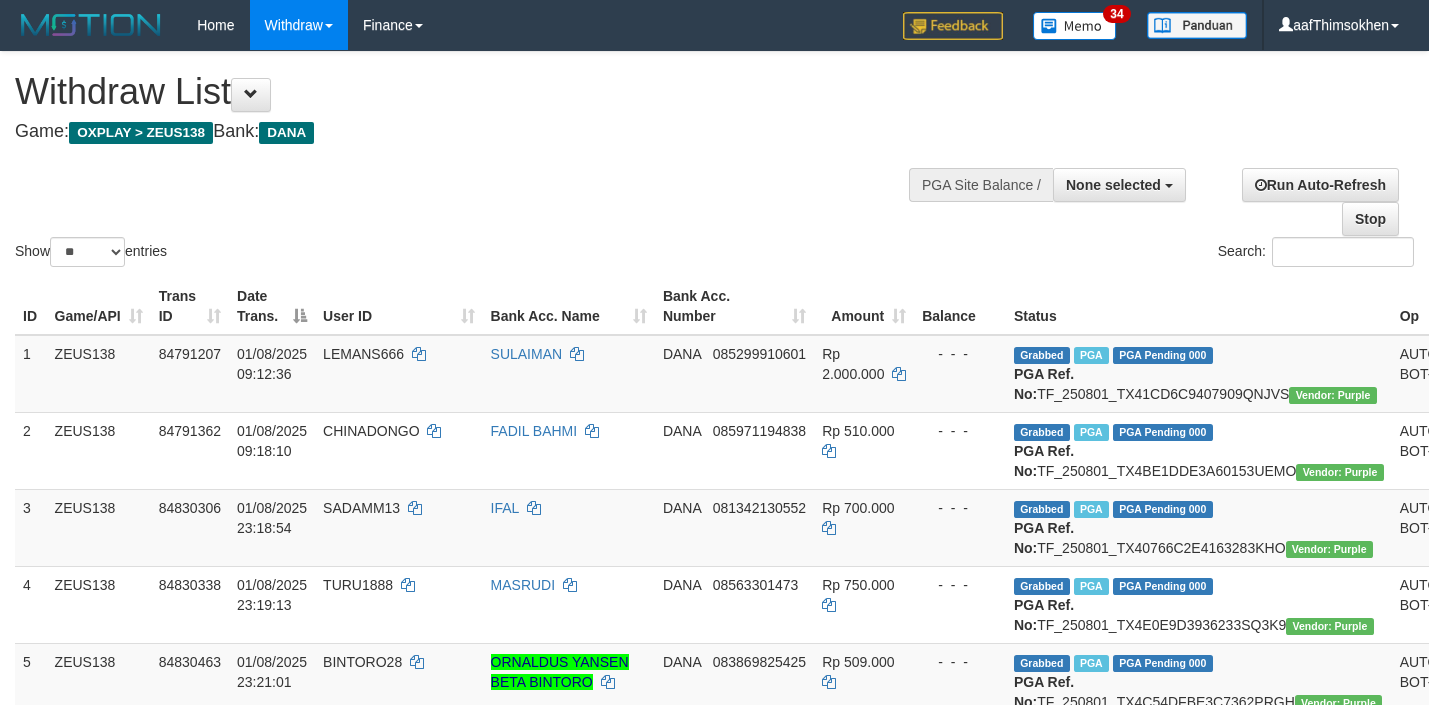 select 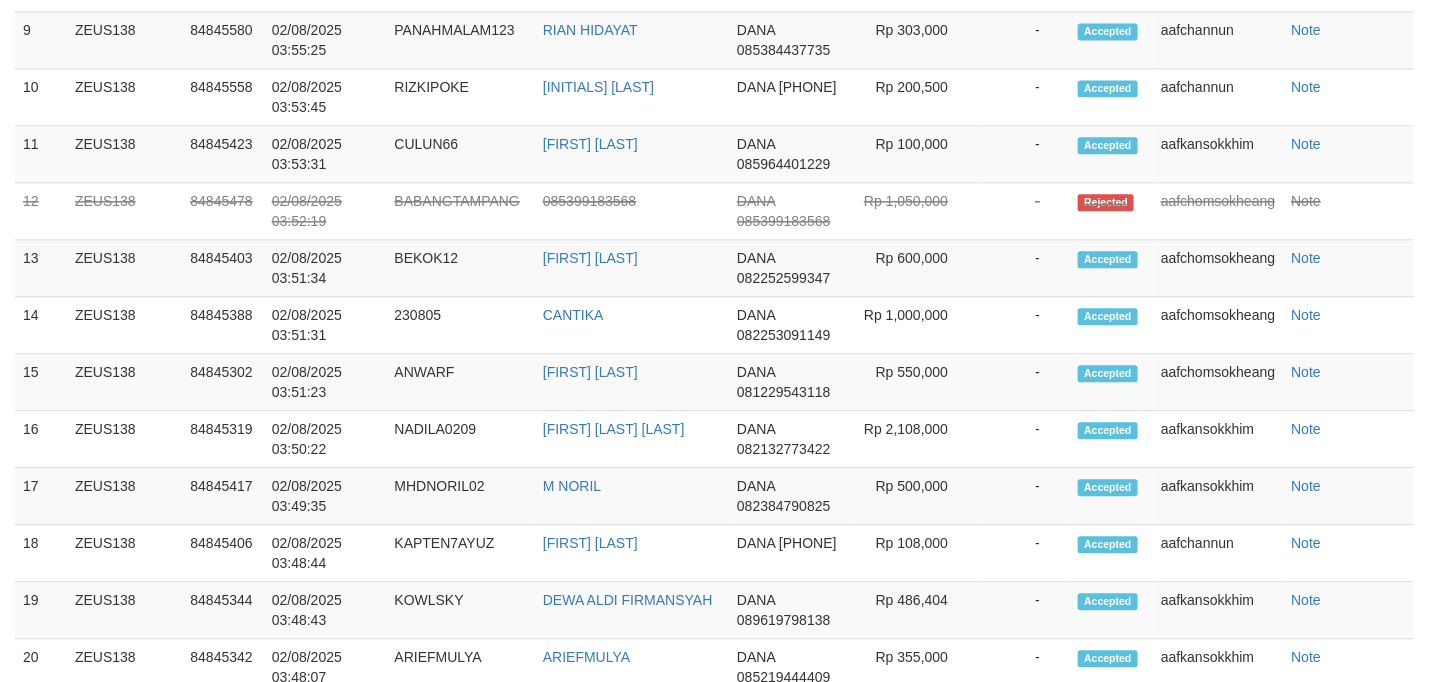 scroll, scrollTop: 1651, scrollLeft: 0, axis: vertical 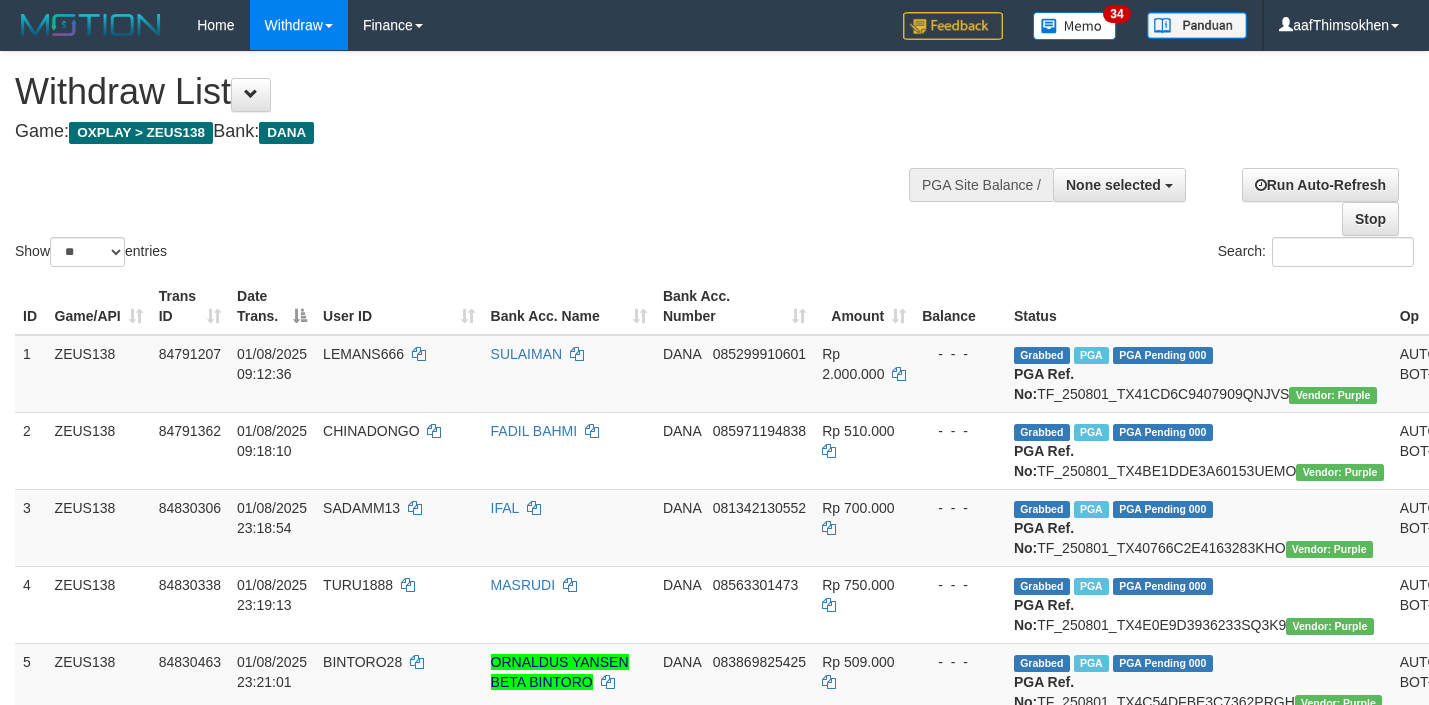 select 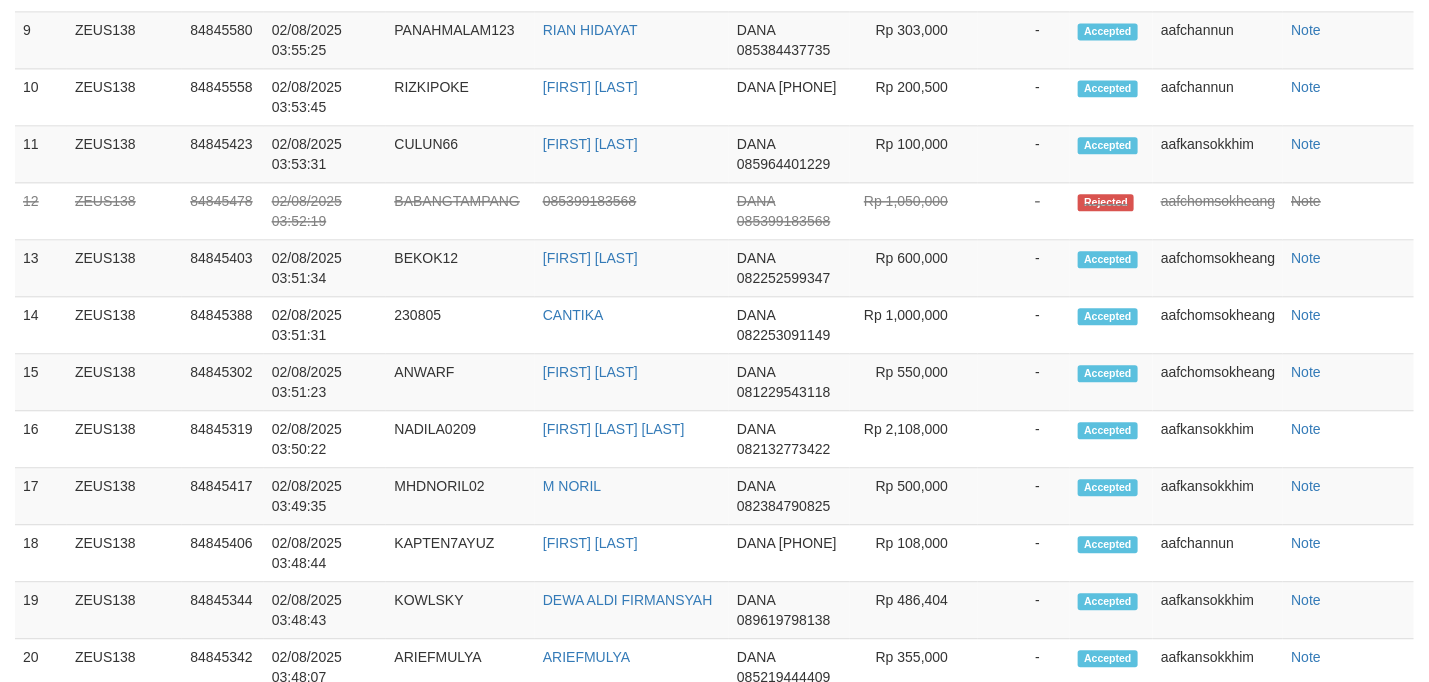 scroll, scrollTop: 1651, scrollLeft: 0, axis: vertical 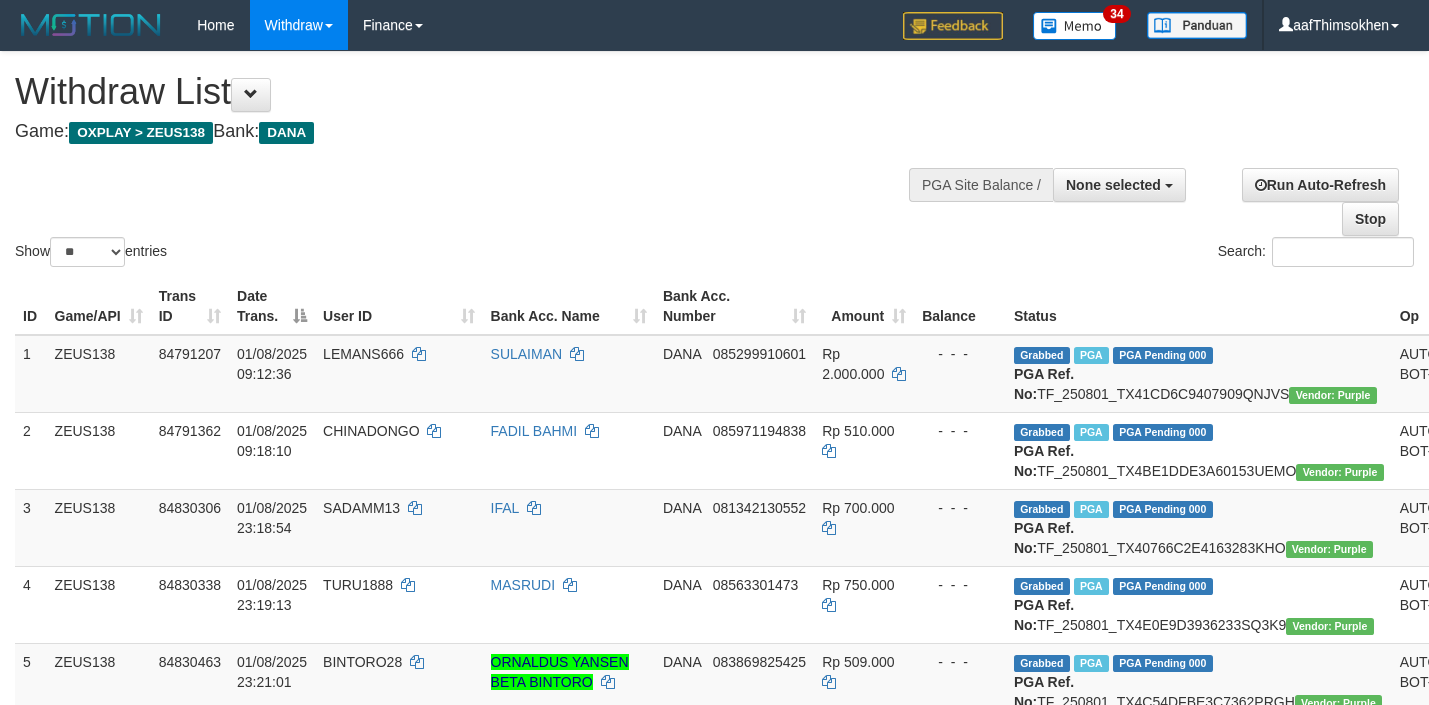 select 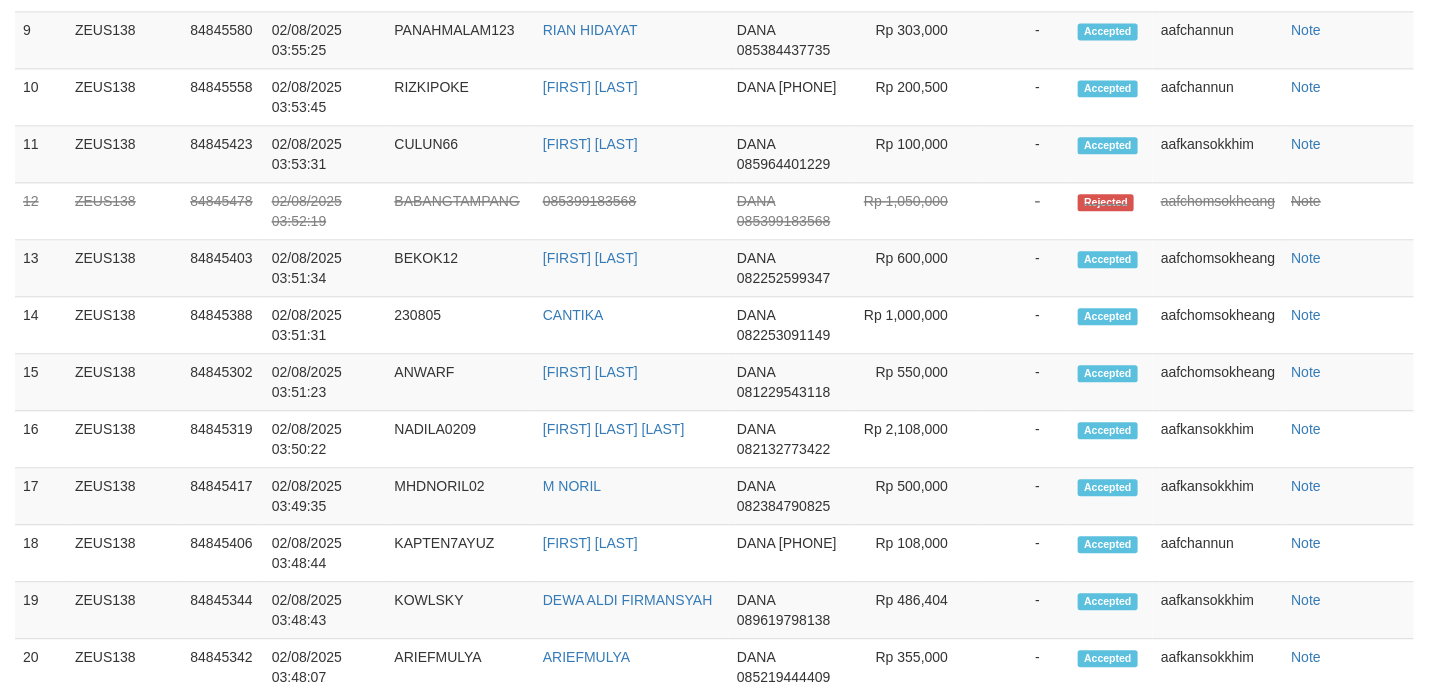 scroll, scrollTop: 1651, scrollLeft: 0, axis: vertical 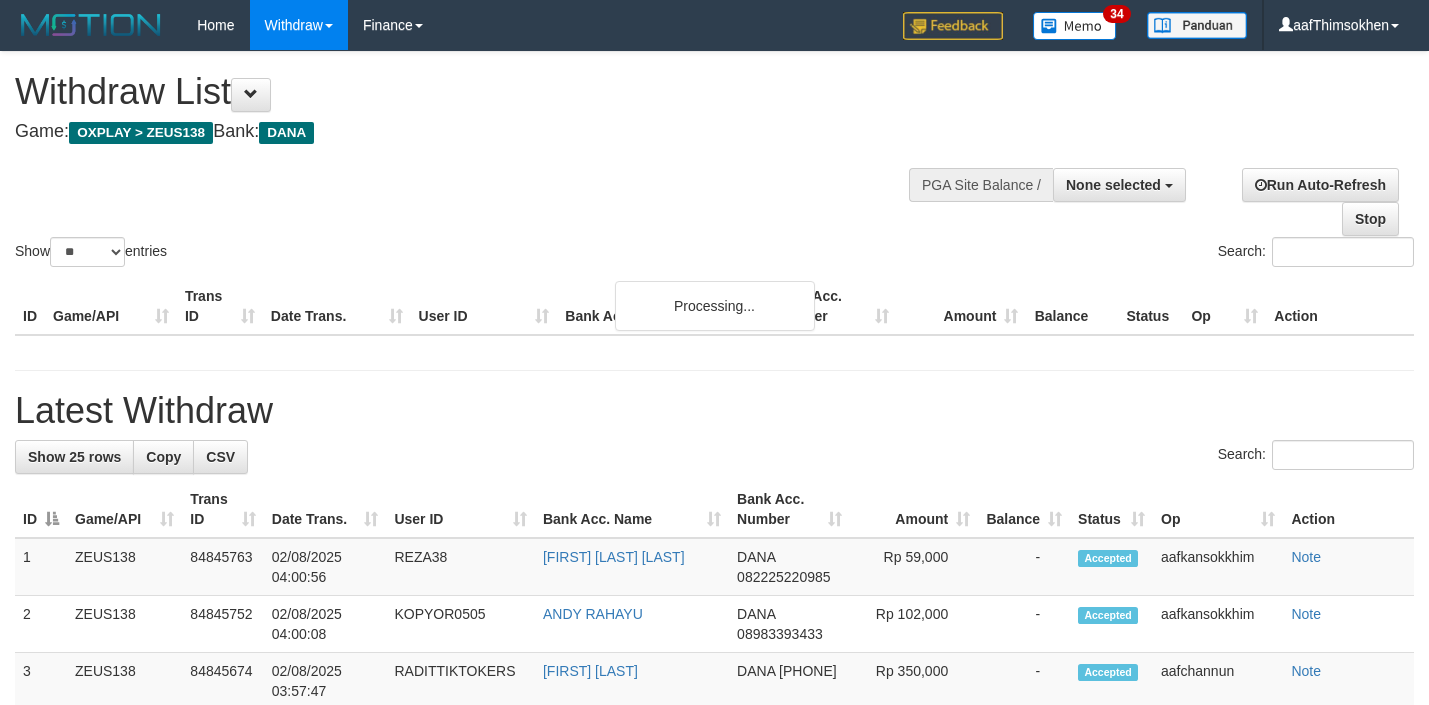 select 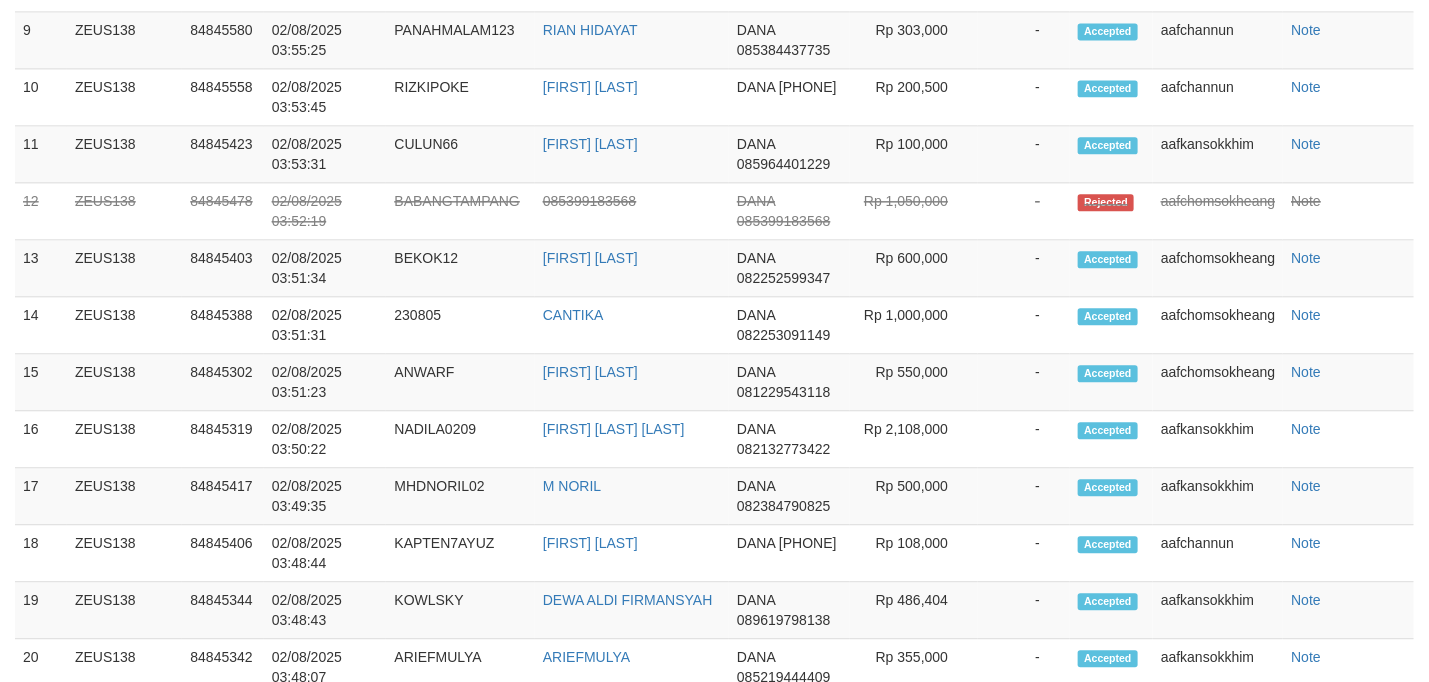 scroll, scrollTop: 1651, scrollLeft: 0, axis: vertical 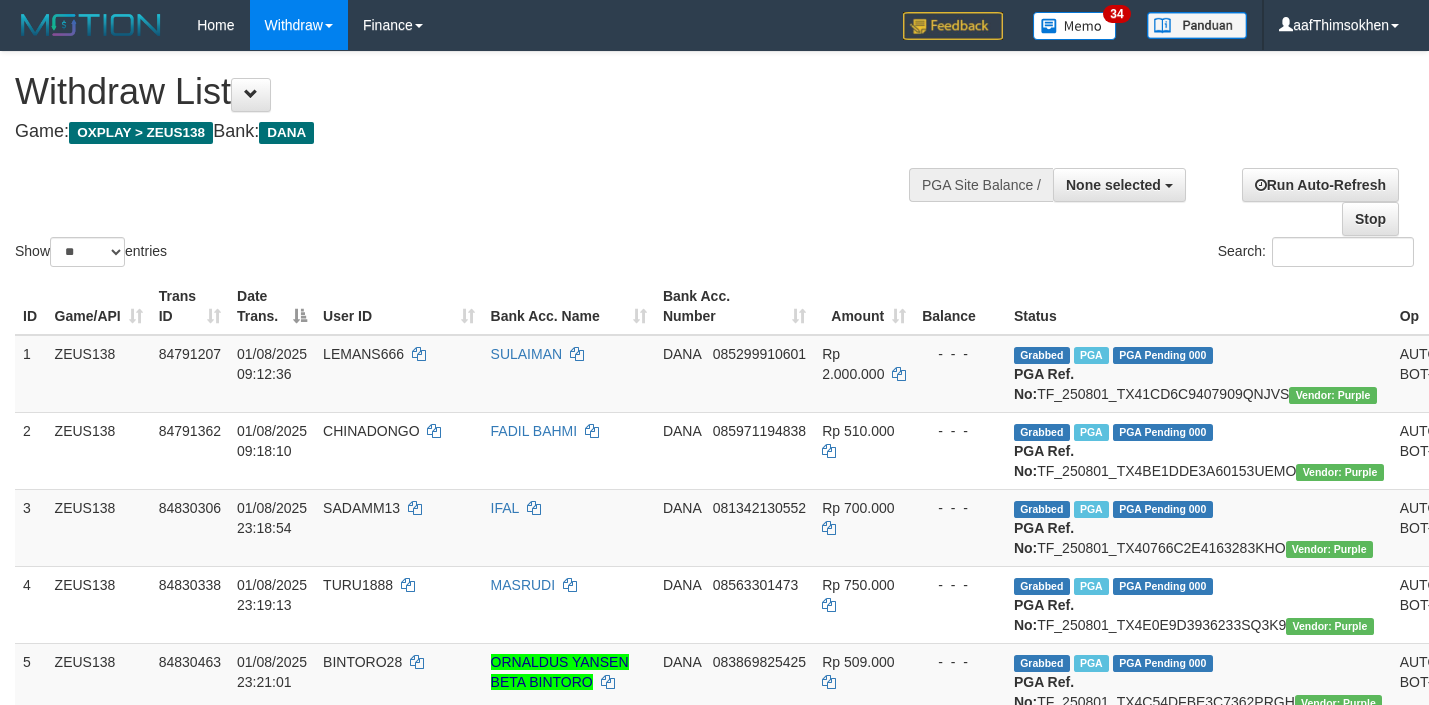 select 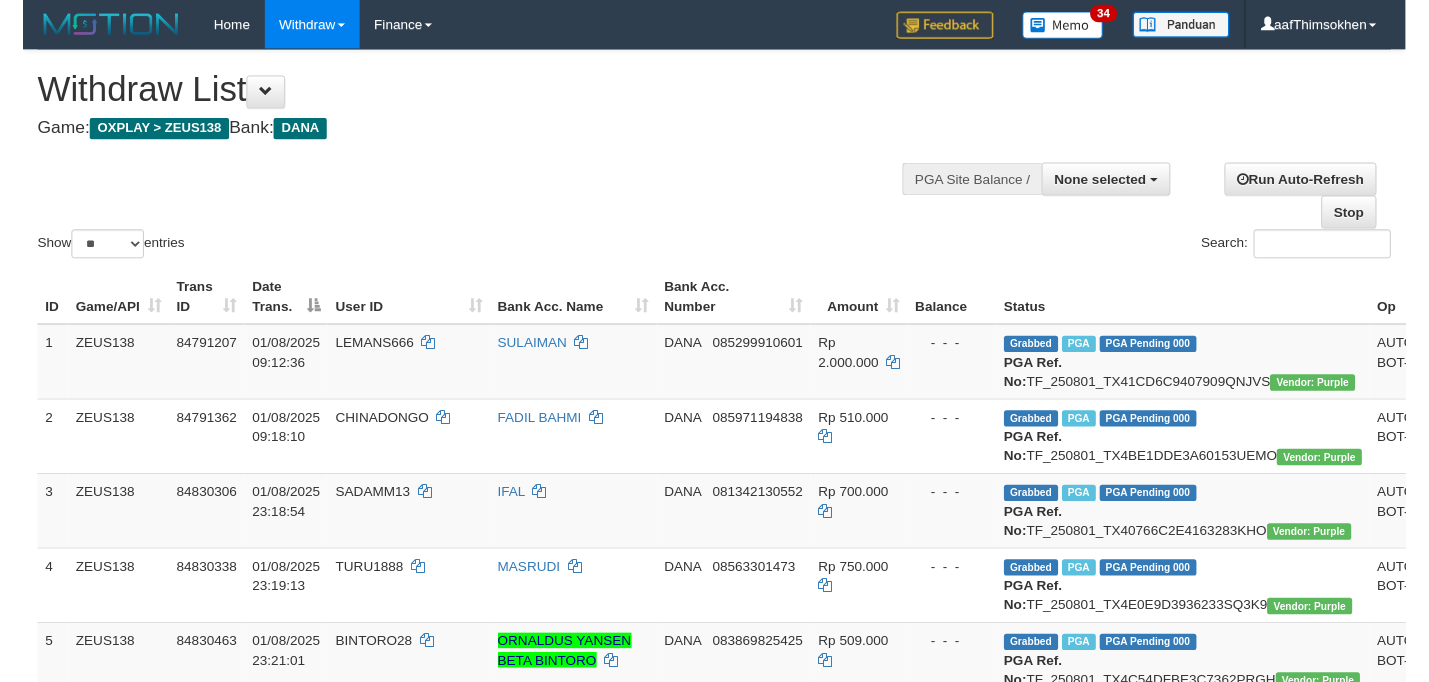 scroll, scrollTop: 1707, scrollLeft: 0, axis: vertical 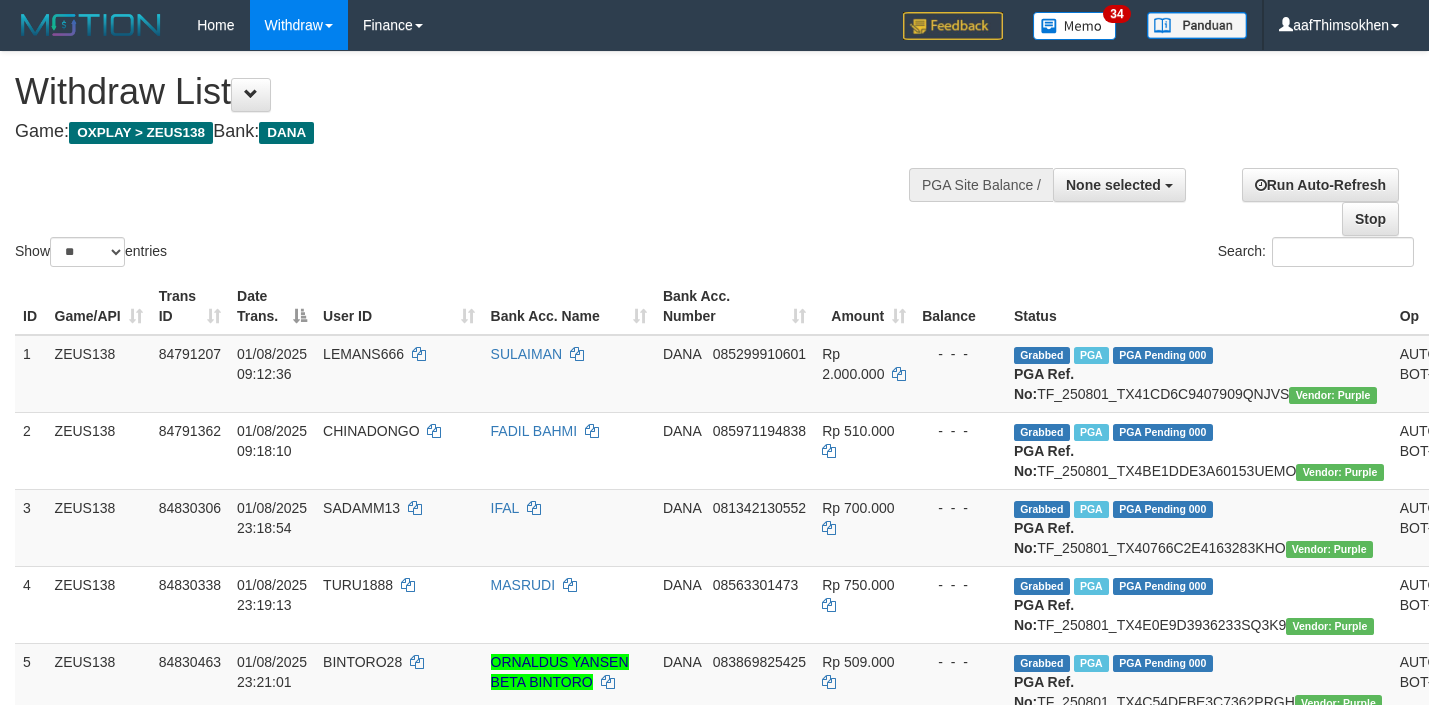 select 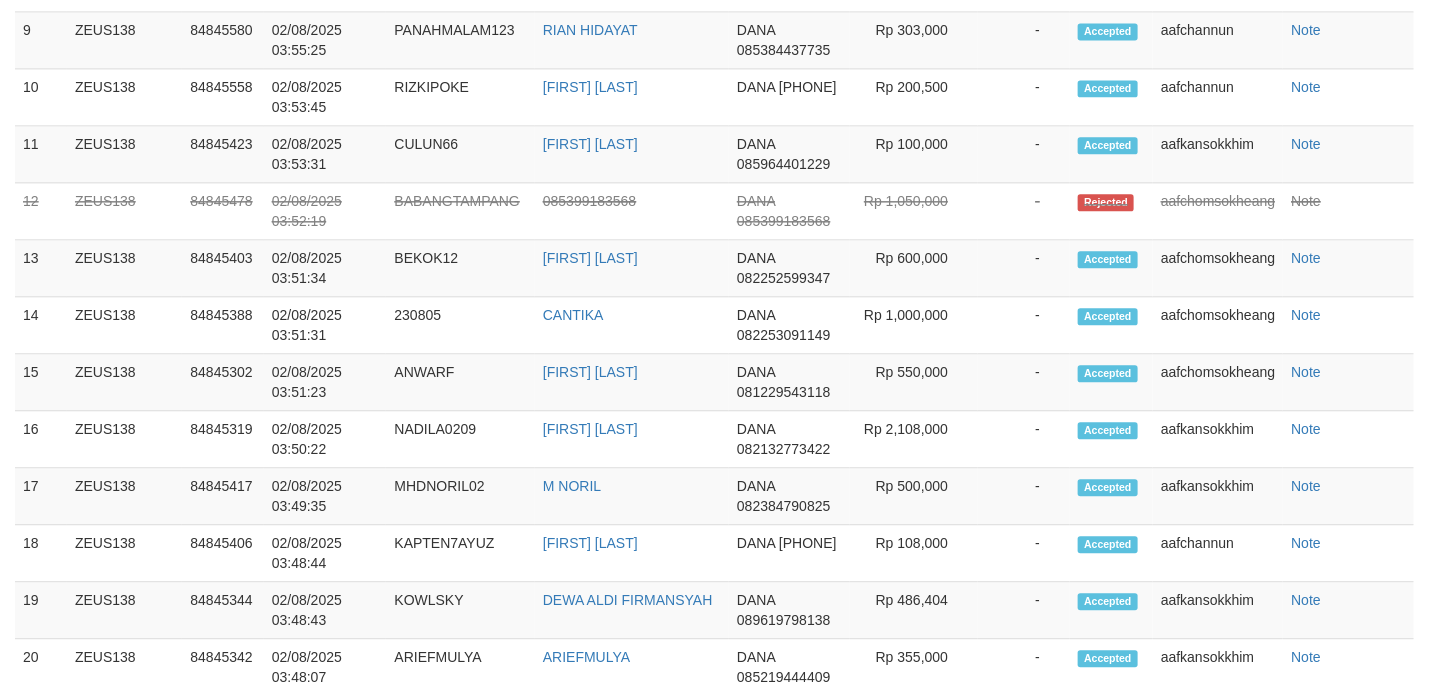 scroll, scrollTop: 1651, scrollLeft: 0, axis: vertical 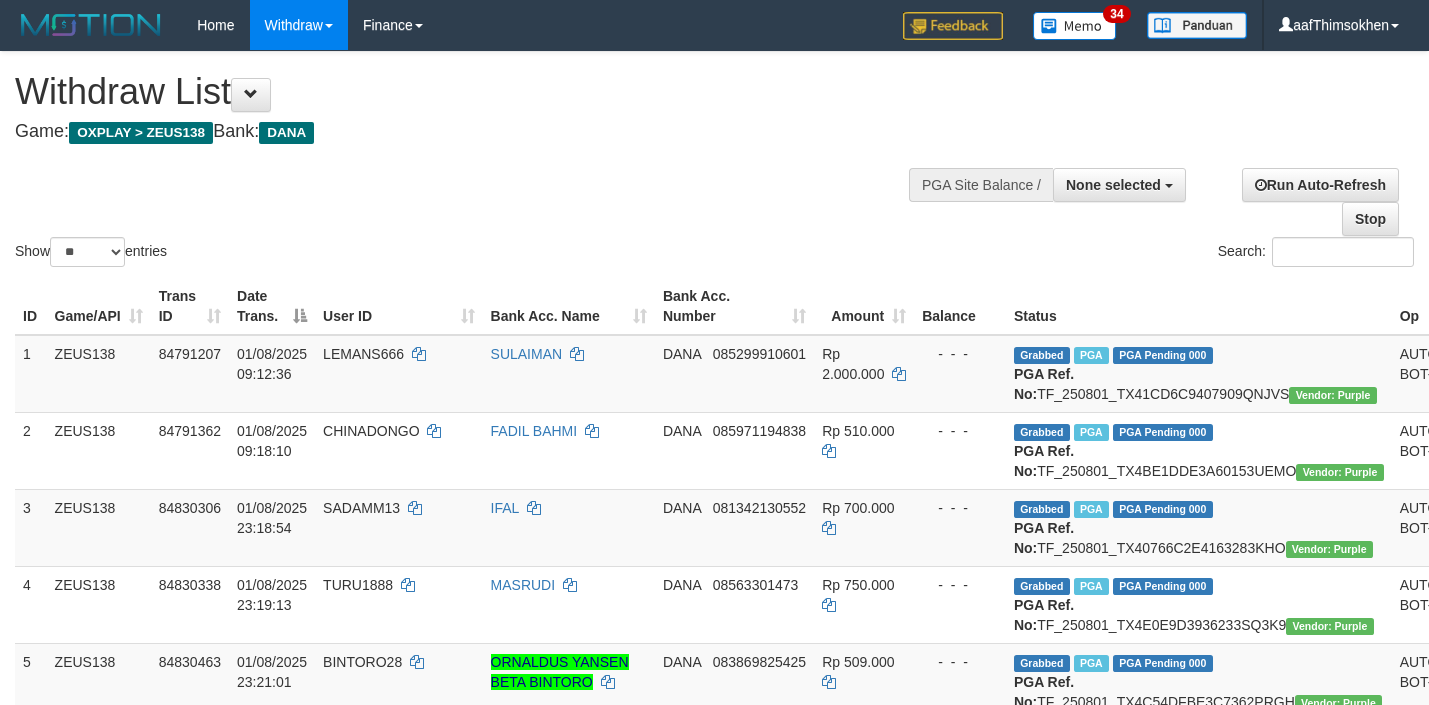 select 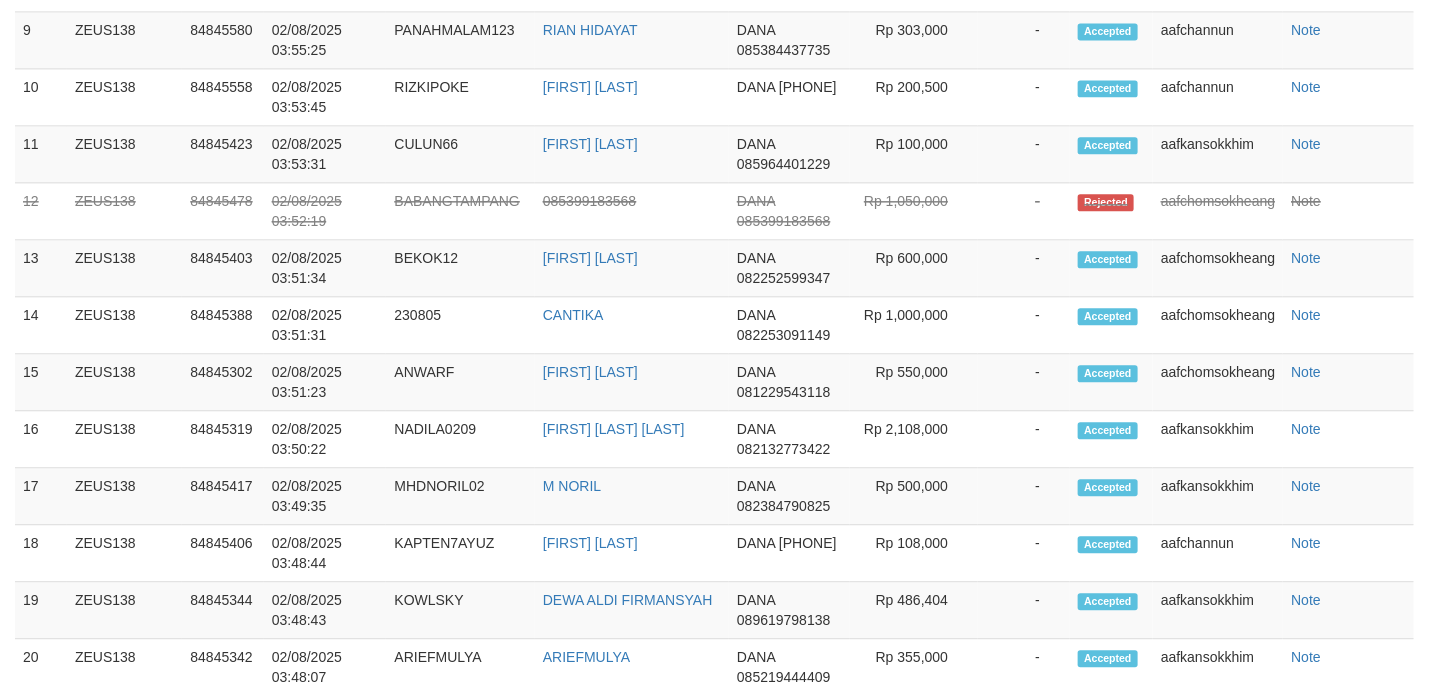 scroll, scrollTop: 1651, scrollLeft: 0, axis: vertical 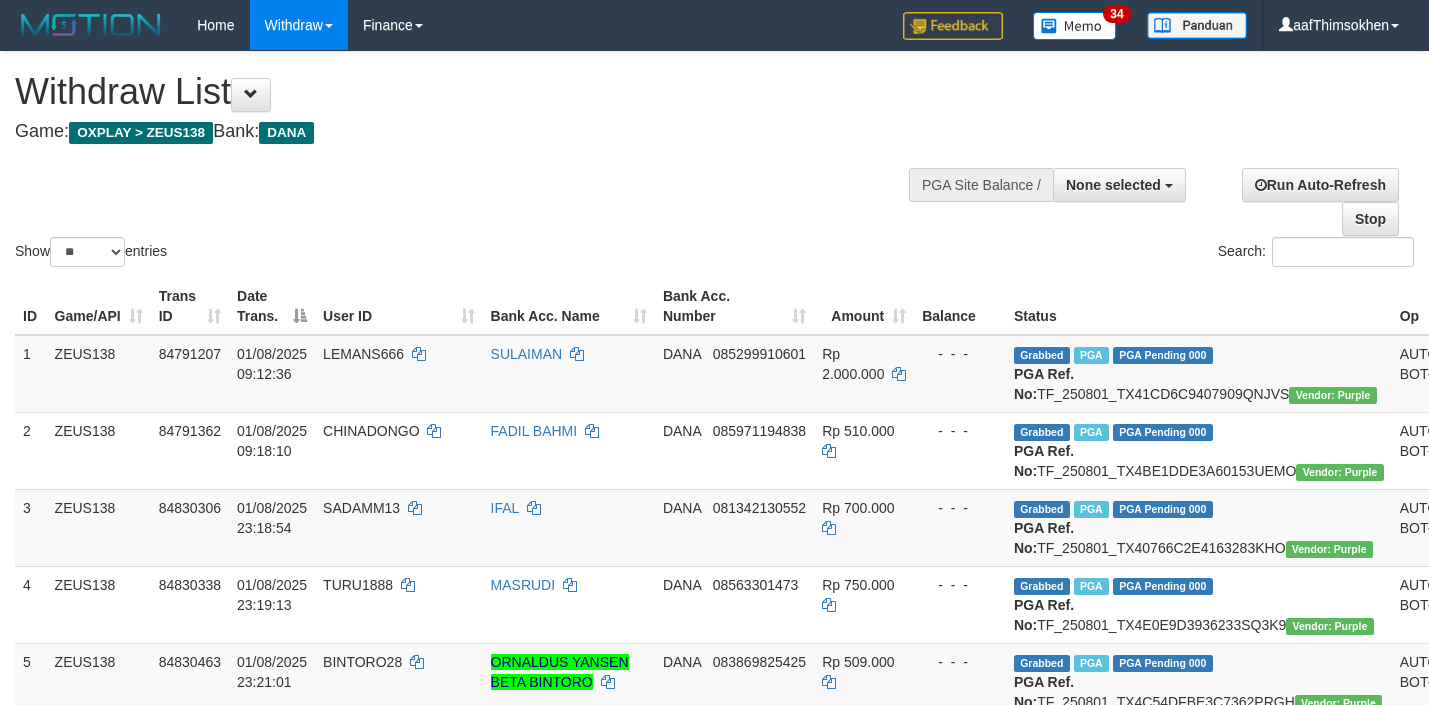 select 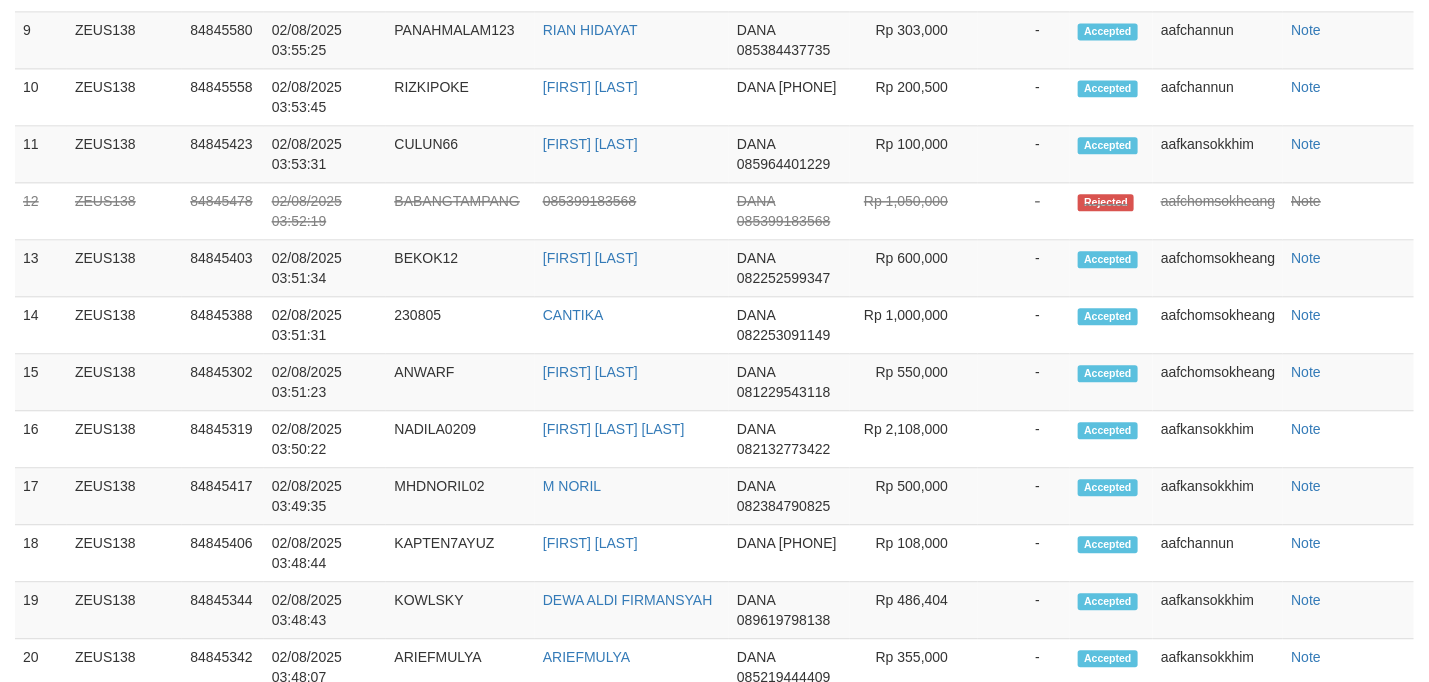 scroll, scrollTop: 1651, scrollLeft: 0, axis: vertical 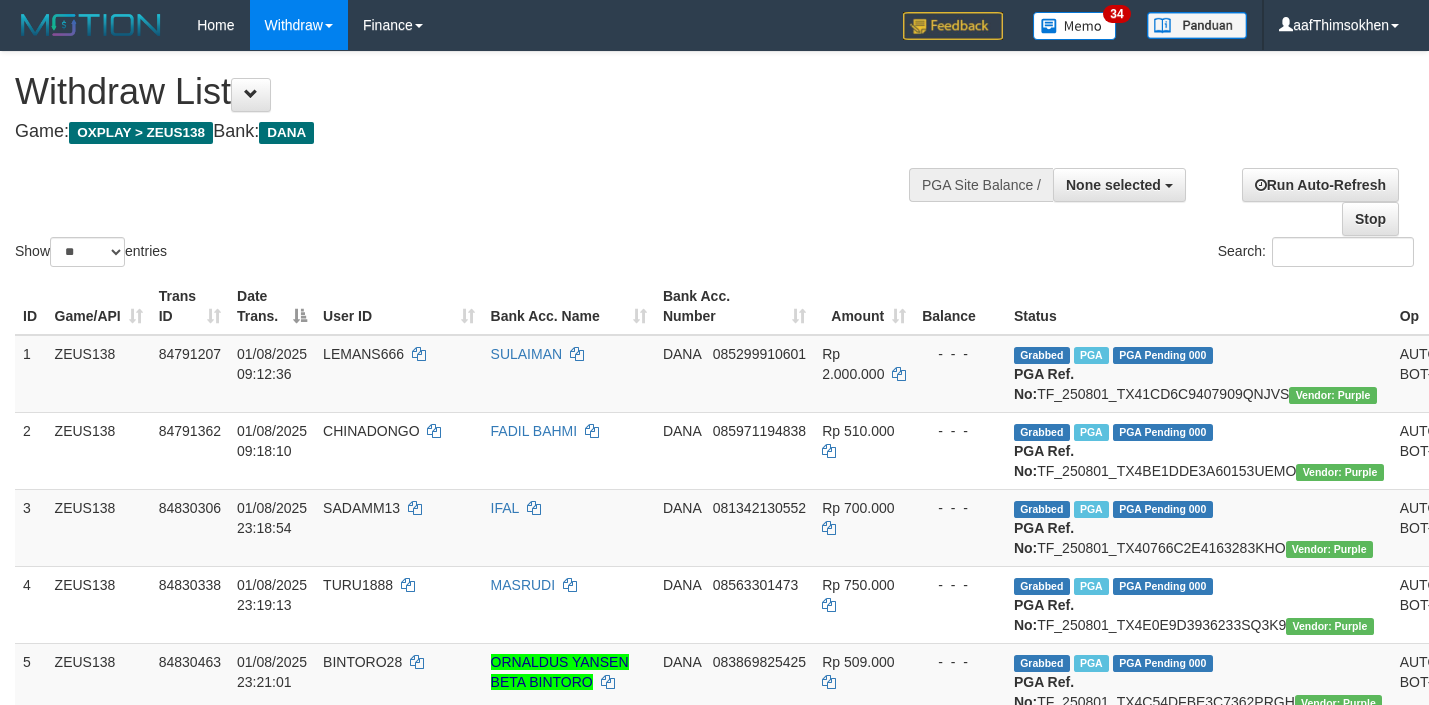 select 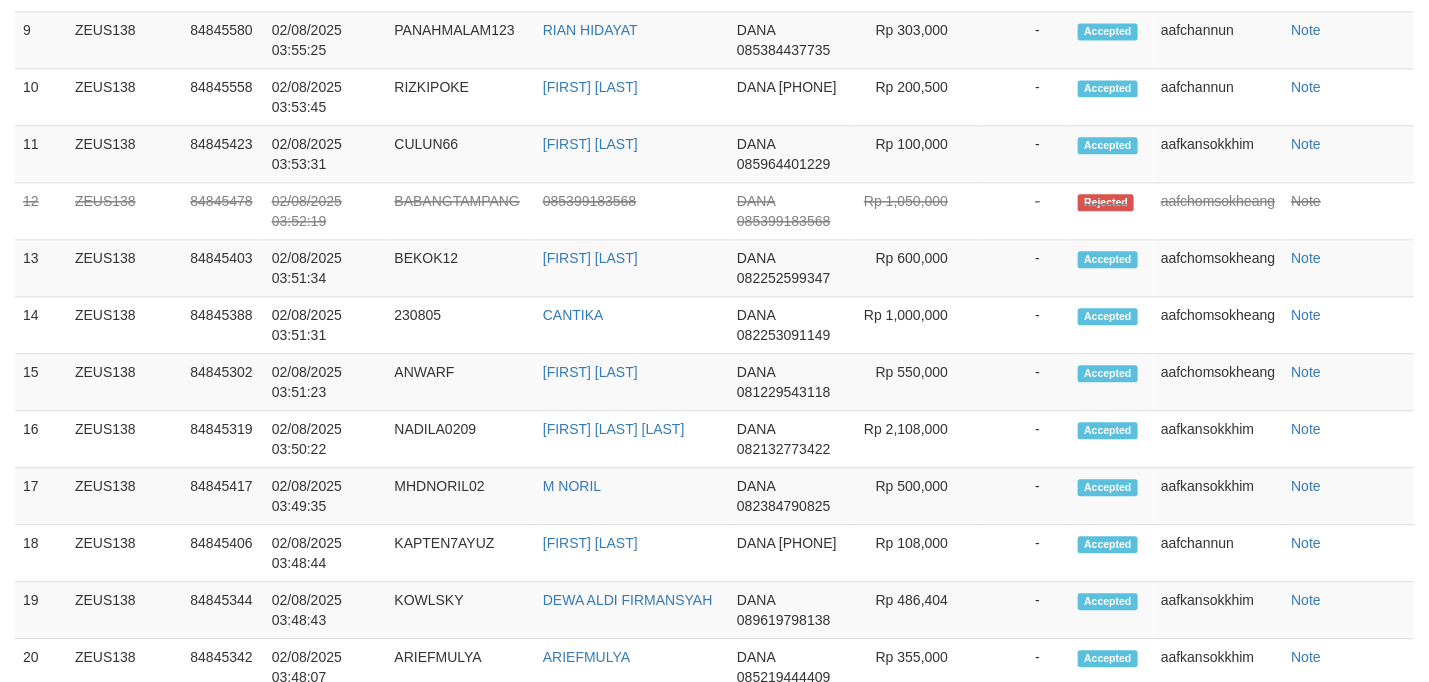 scroll, scrollTop: 1651, scrollLeft: 0, axis: vertical 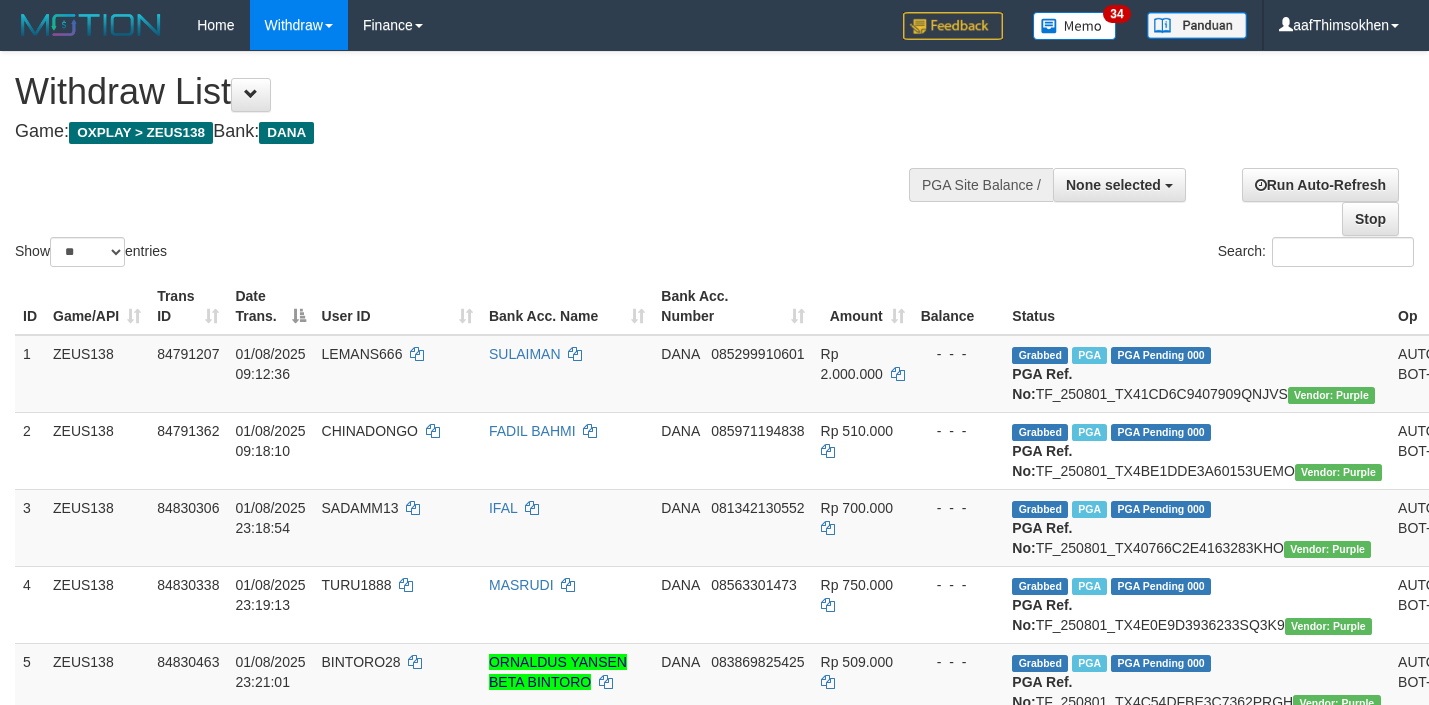 select 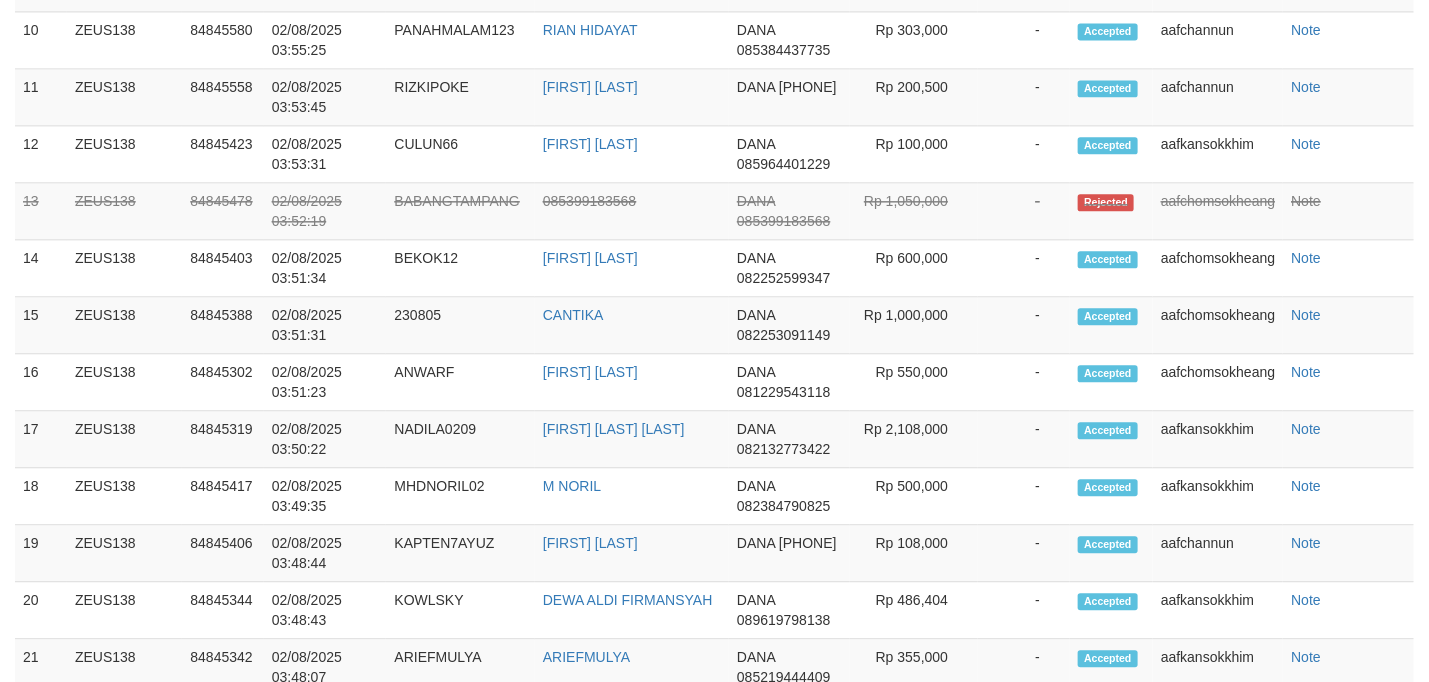 scroll, scrollTop: 1651, scrollLeft: 0, axis: vertical 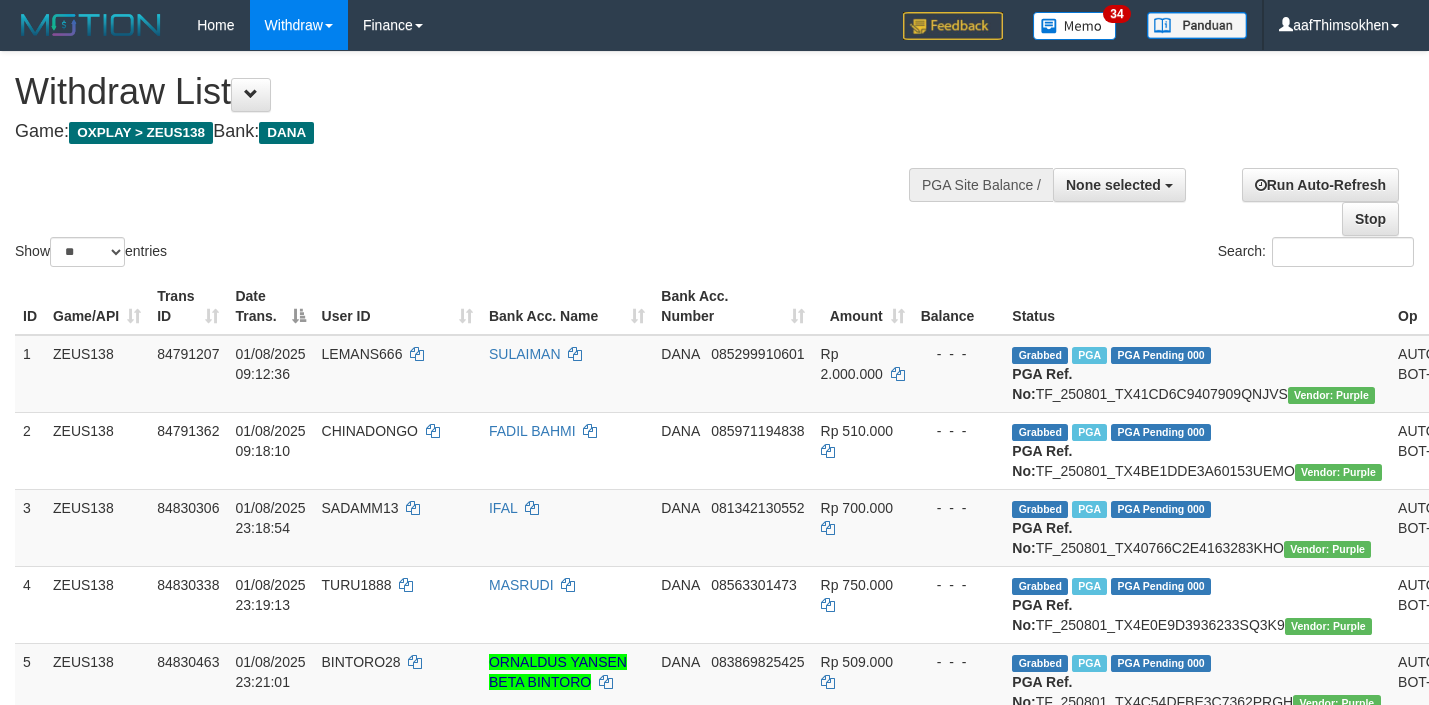 select 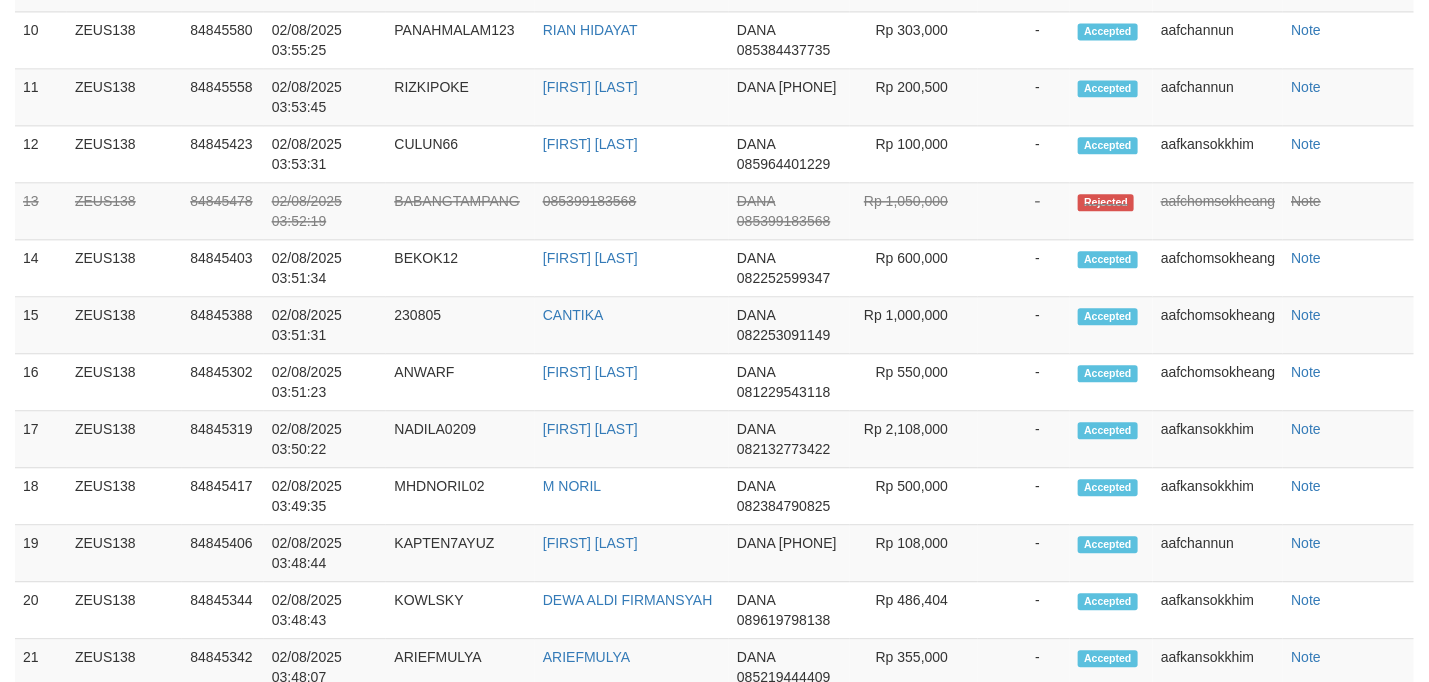 scroll, scrollTop: 1651, scrollLeft: 0, axis: vertical 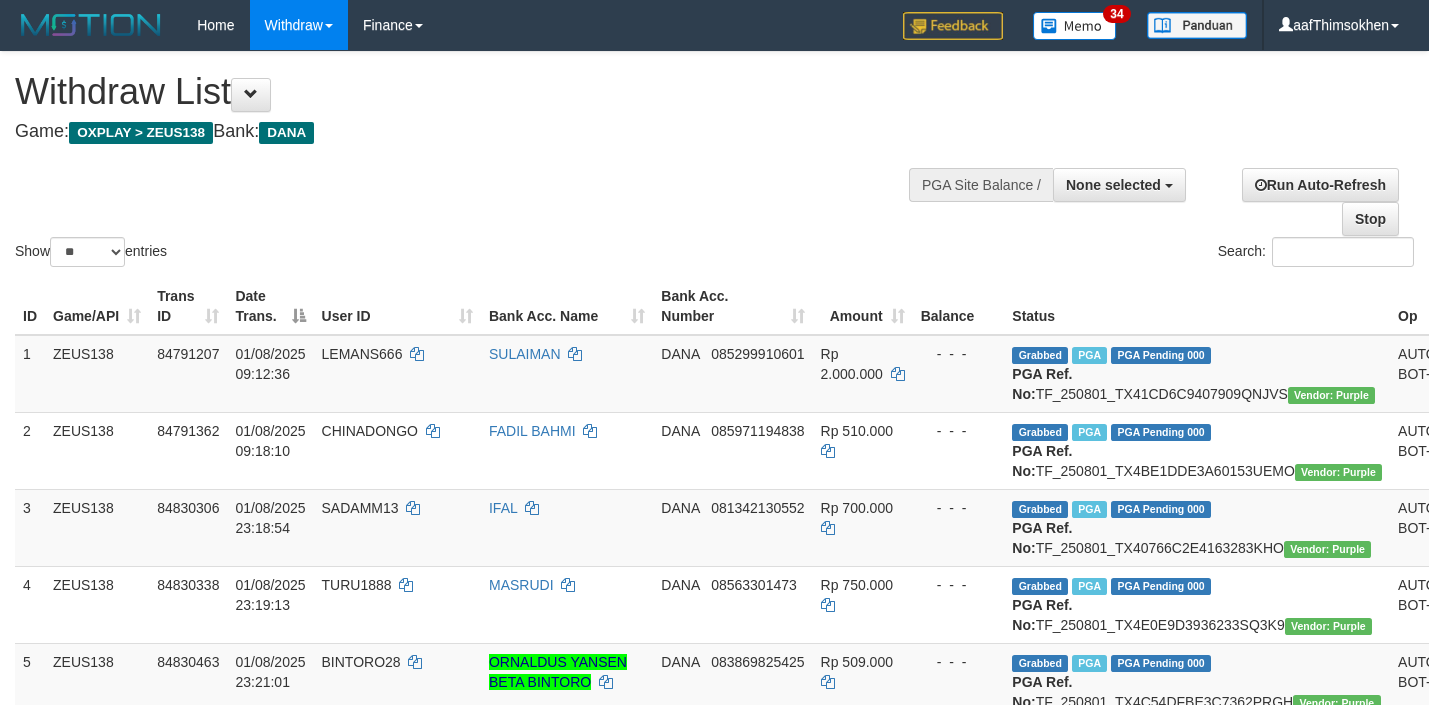 select 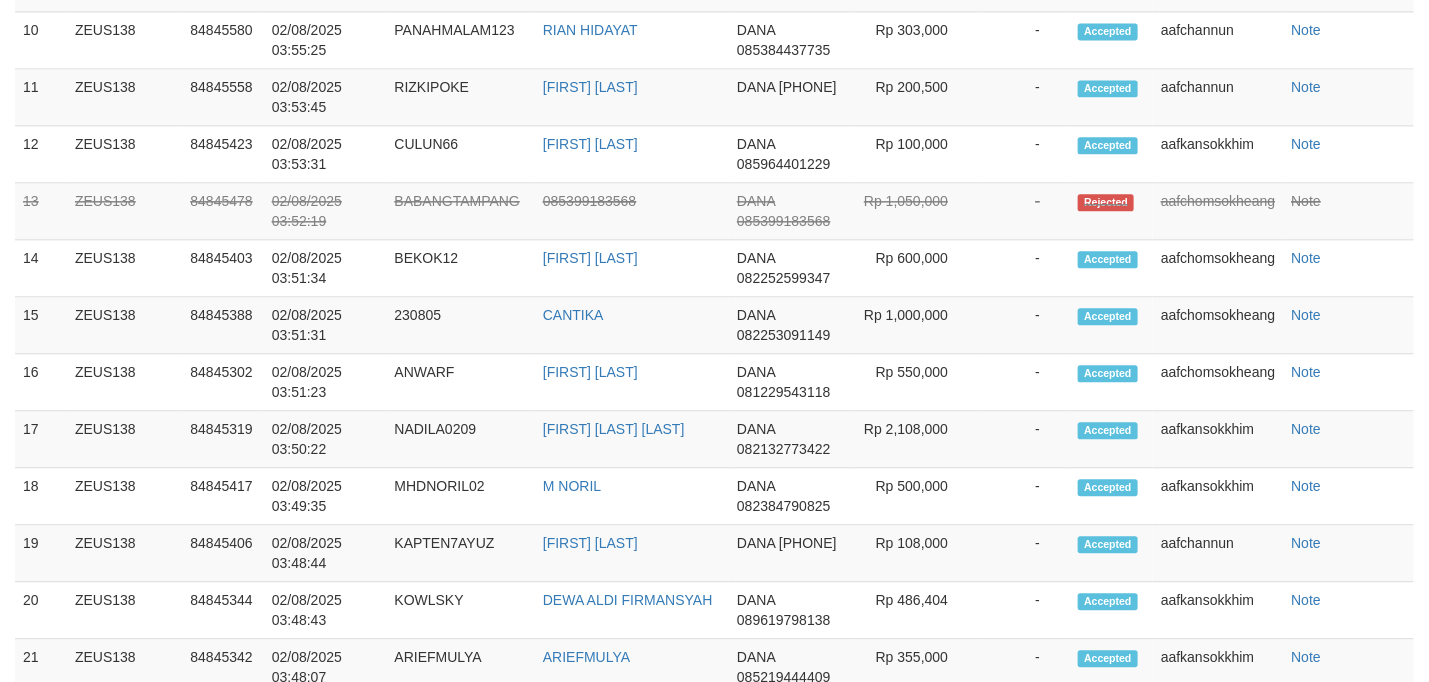 scroll, scrollTop: 1651, scrollLeft: 0, axis: vertical 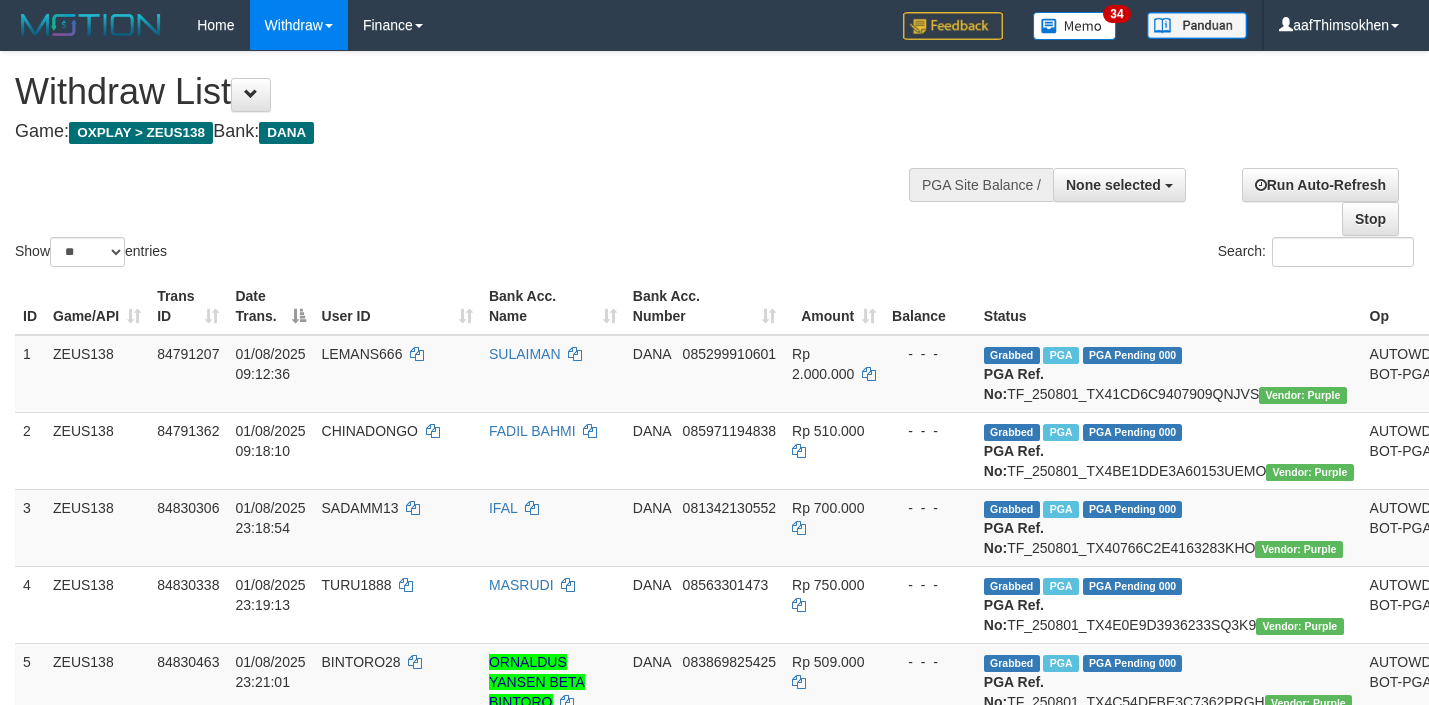 select 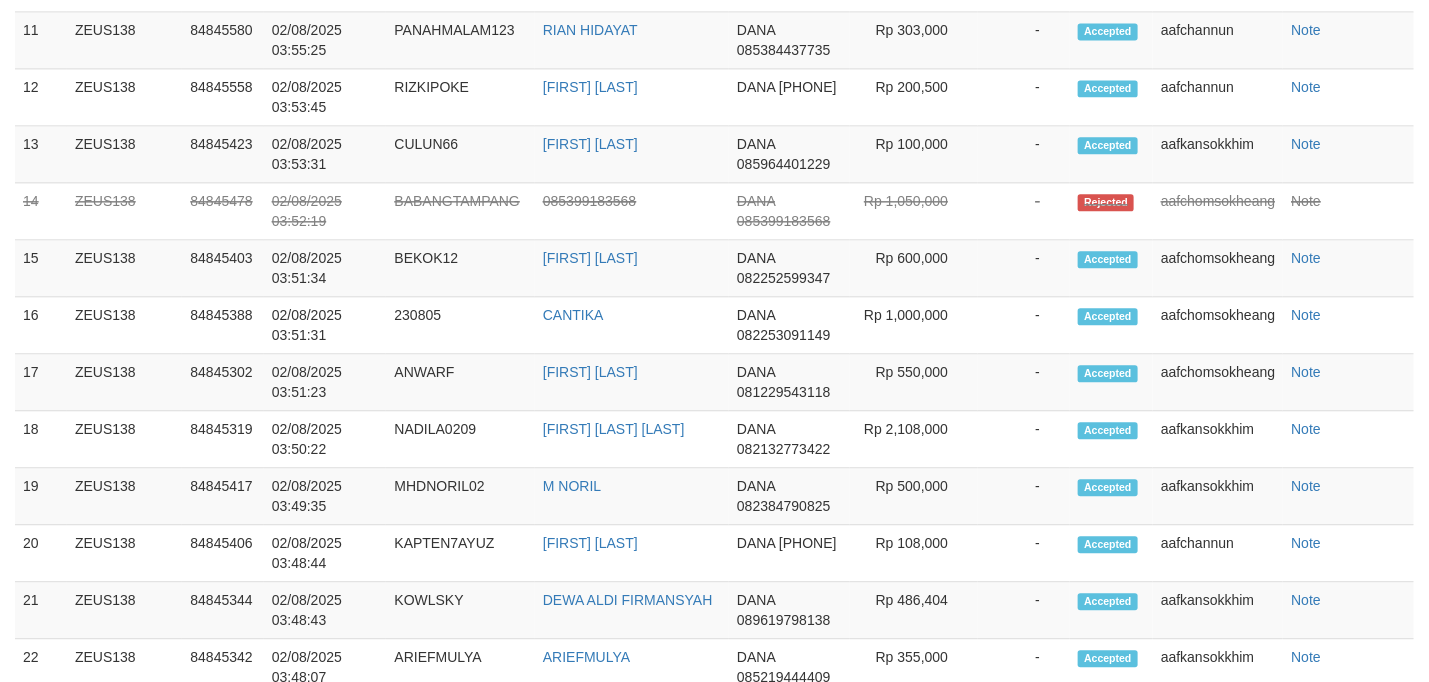 scroll, scrollTop: 1651, scrollLeft: 0, axis: vertical 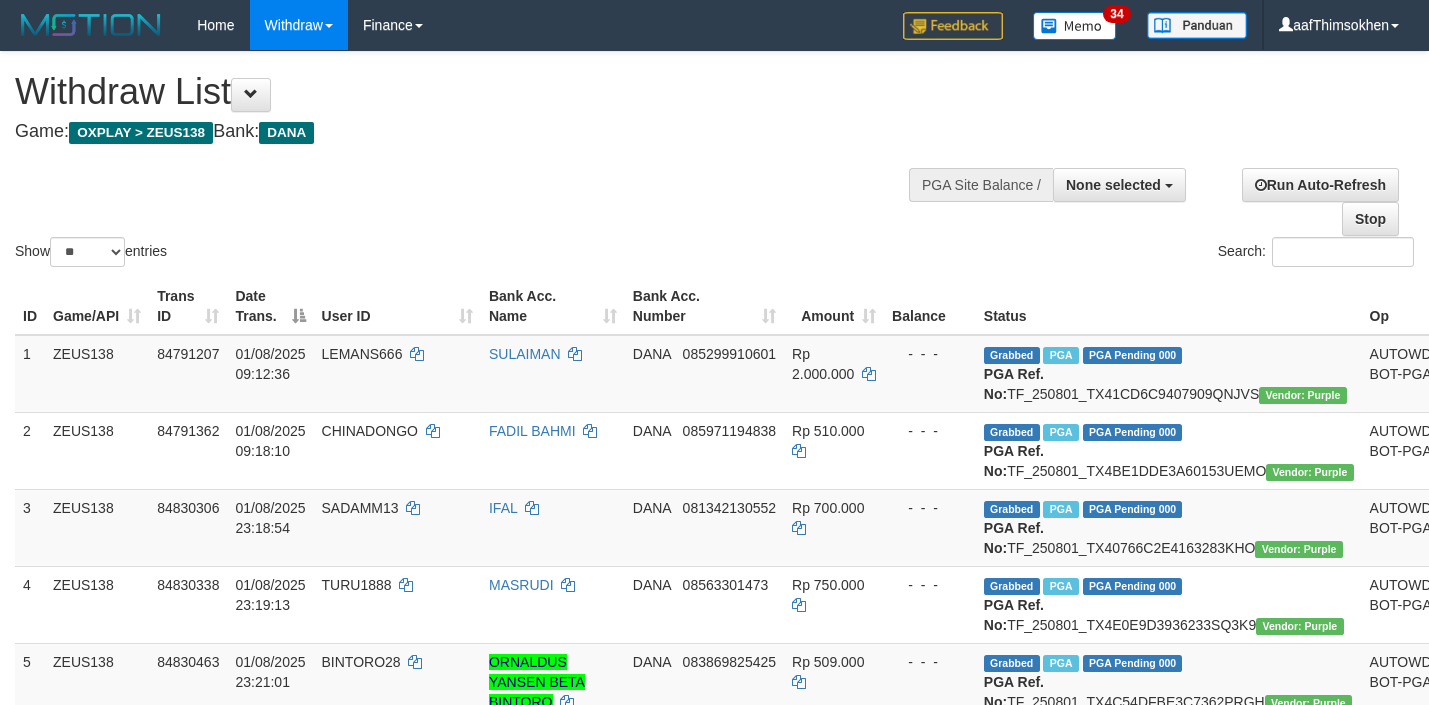 select 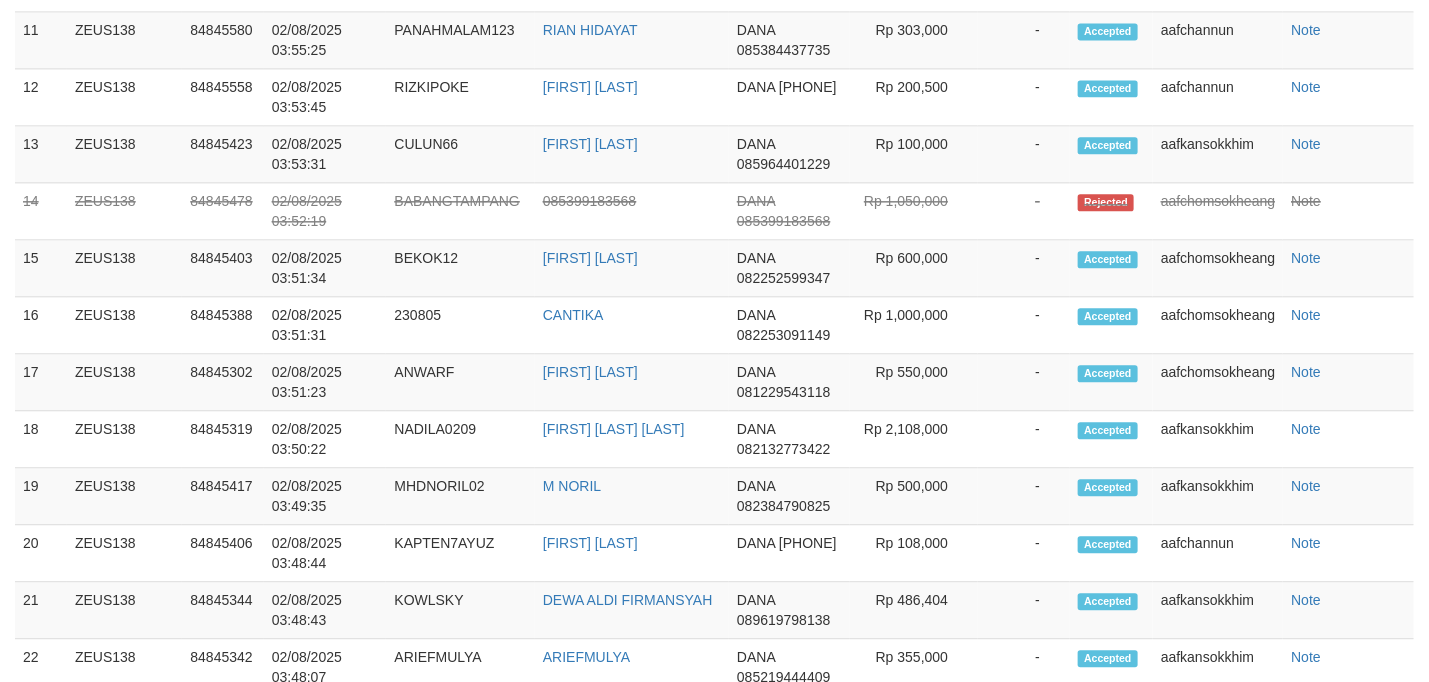 scroll, scrollTop: 1651, scrollLeft: 0, axis: vertical 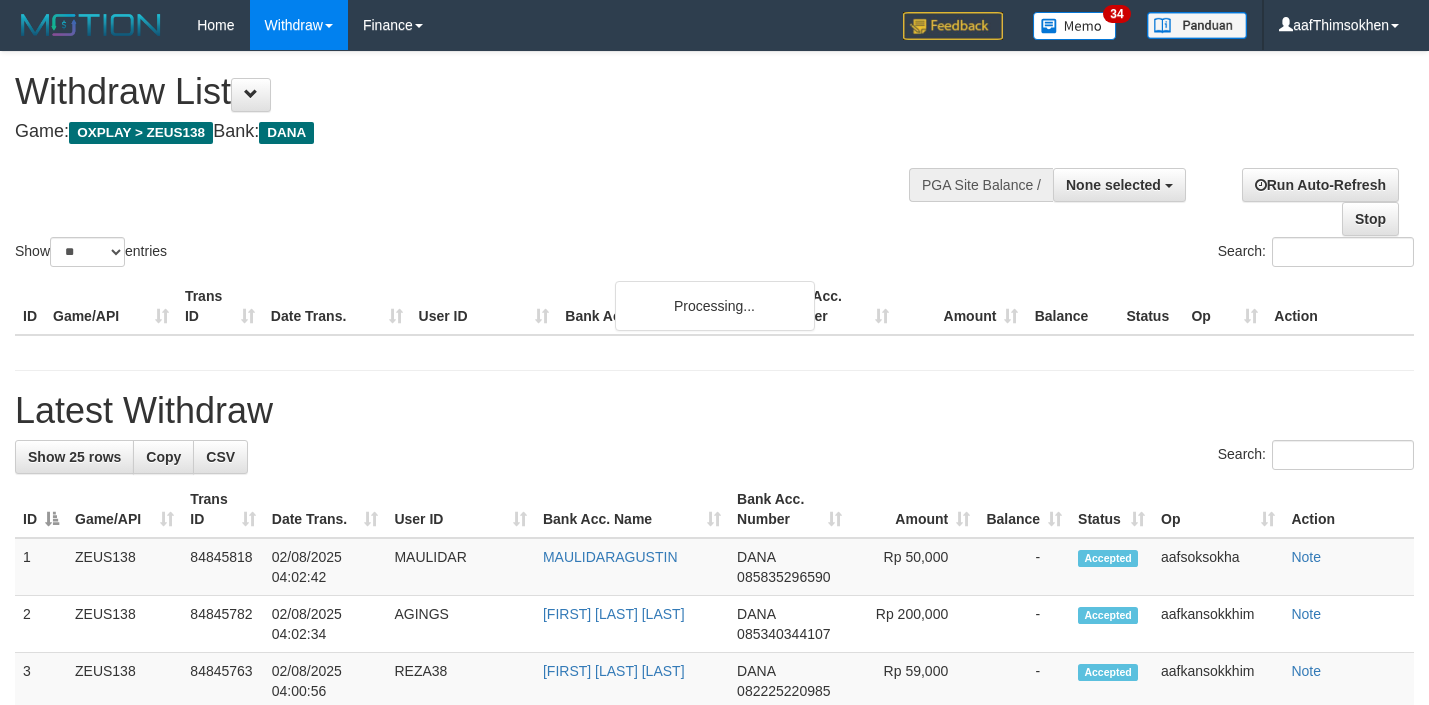 select 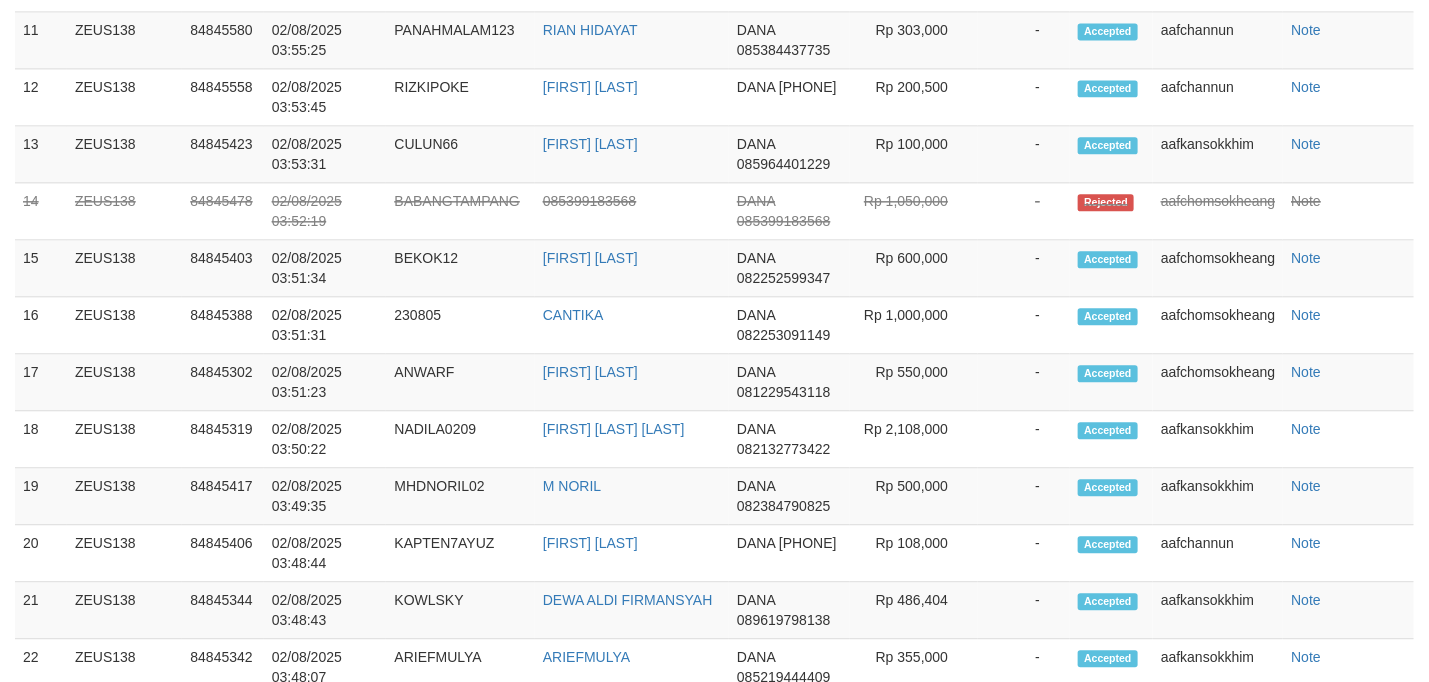 scroll, scrollTop: 1651, scrollLeft: 0, axis: vertical 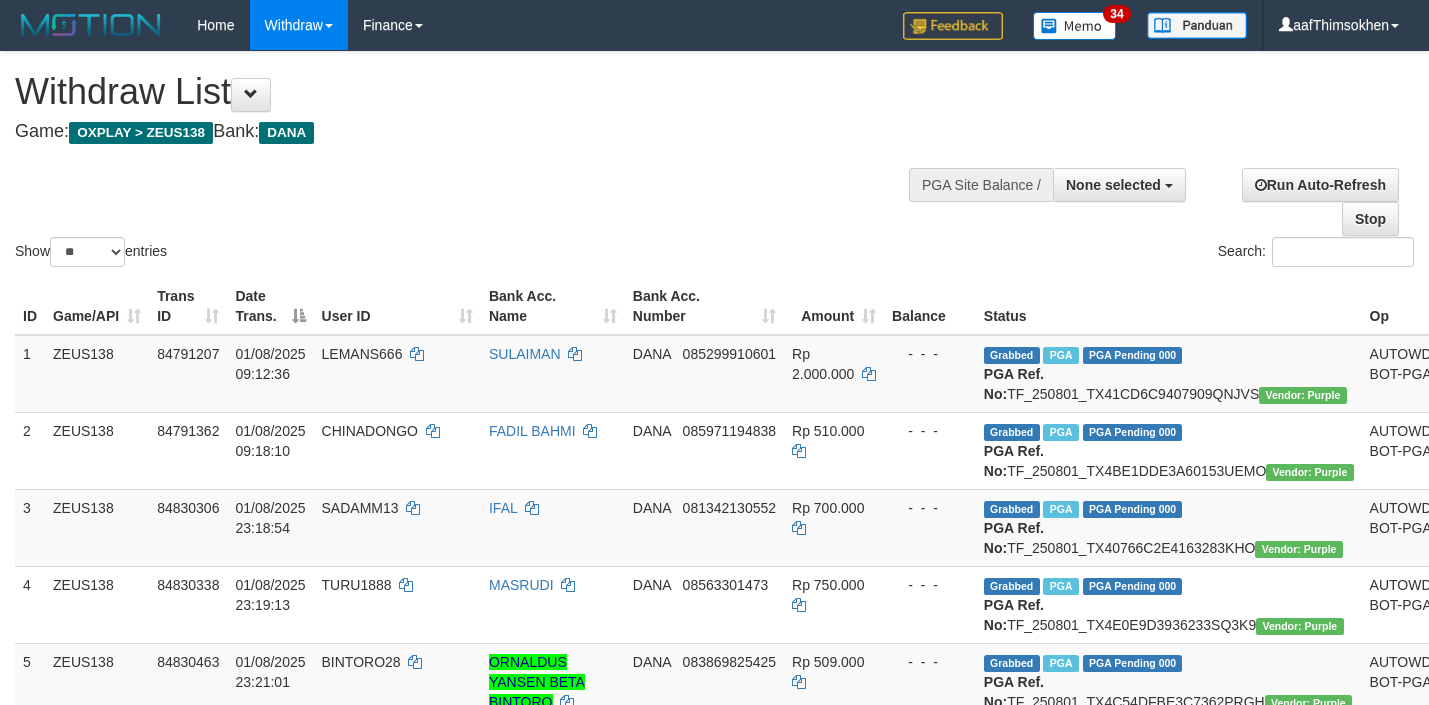 select 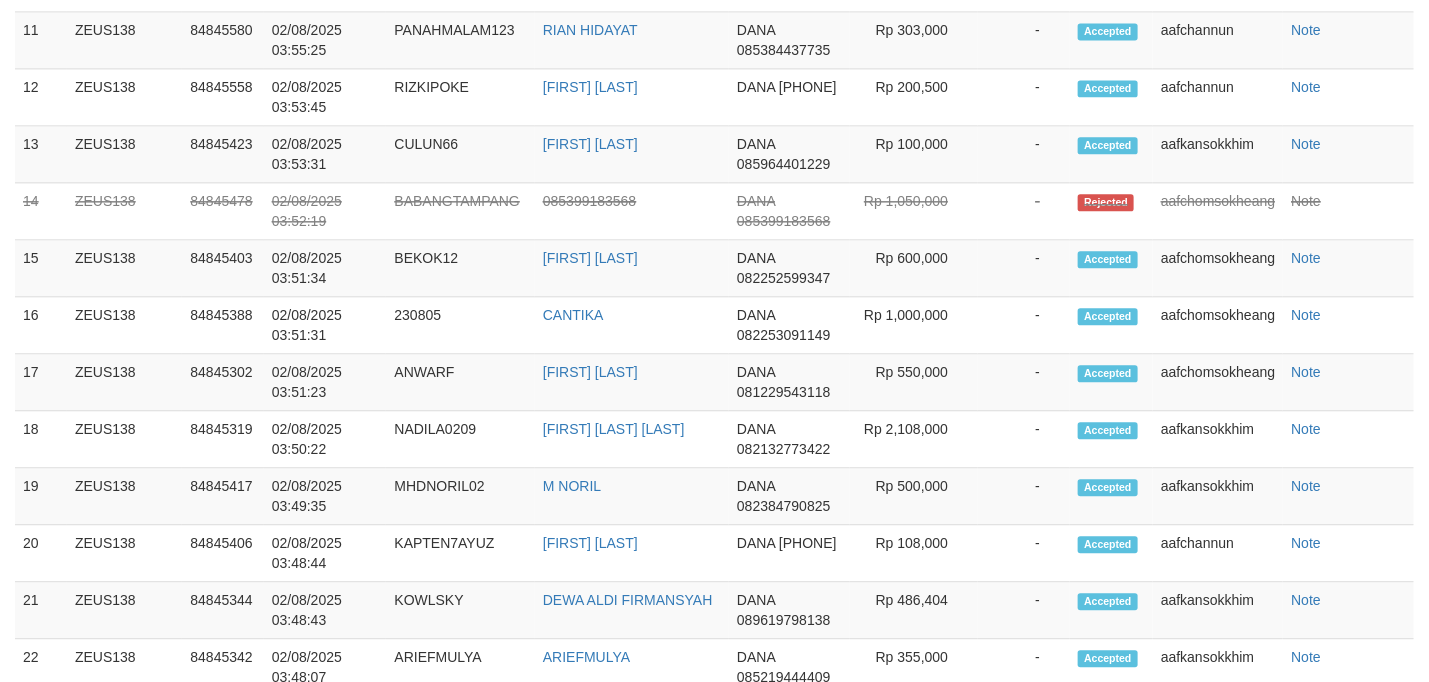 scroll, scrollTop: 1651, scrollLeft: 0, axis: vertical 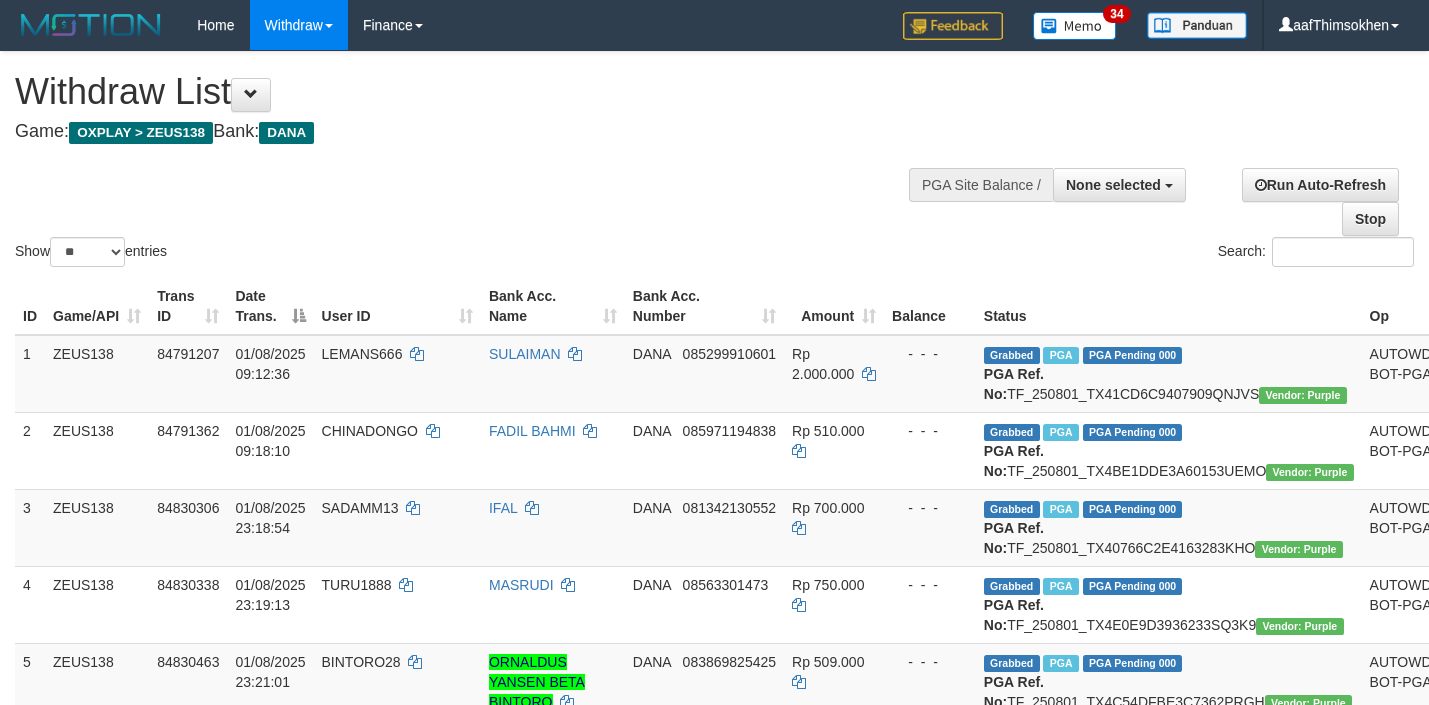 select 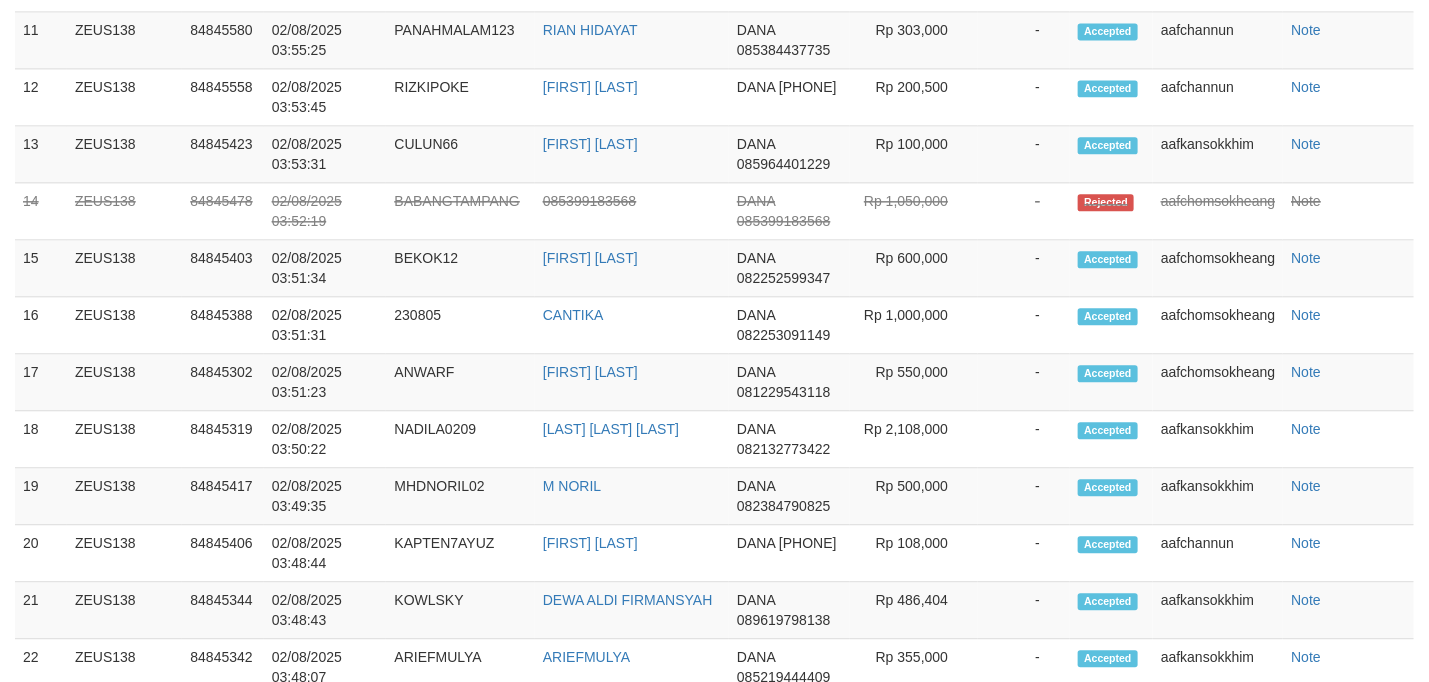 scroll, scrollTop: 1651, scrollLeft: 0, axis: vertical 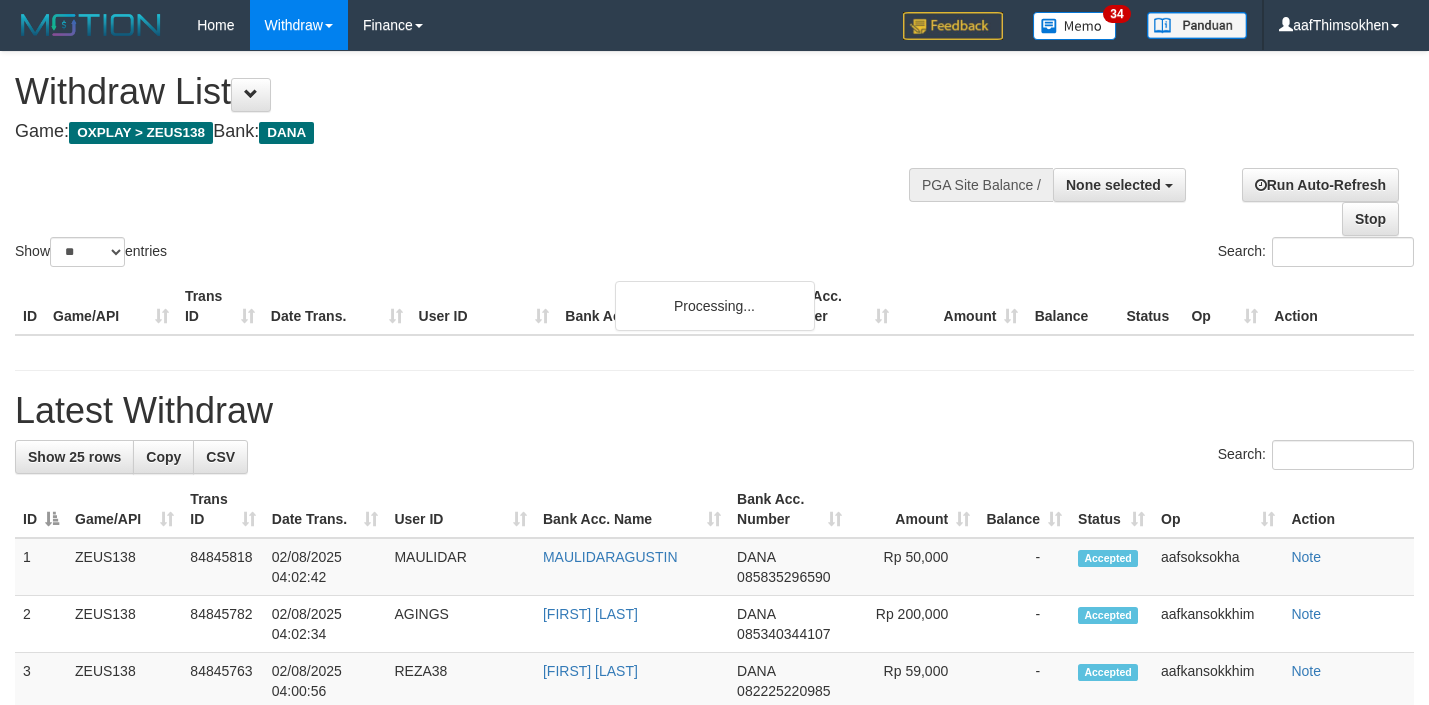select 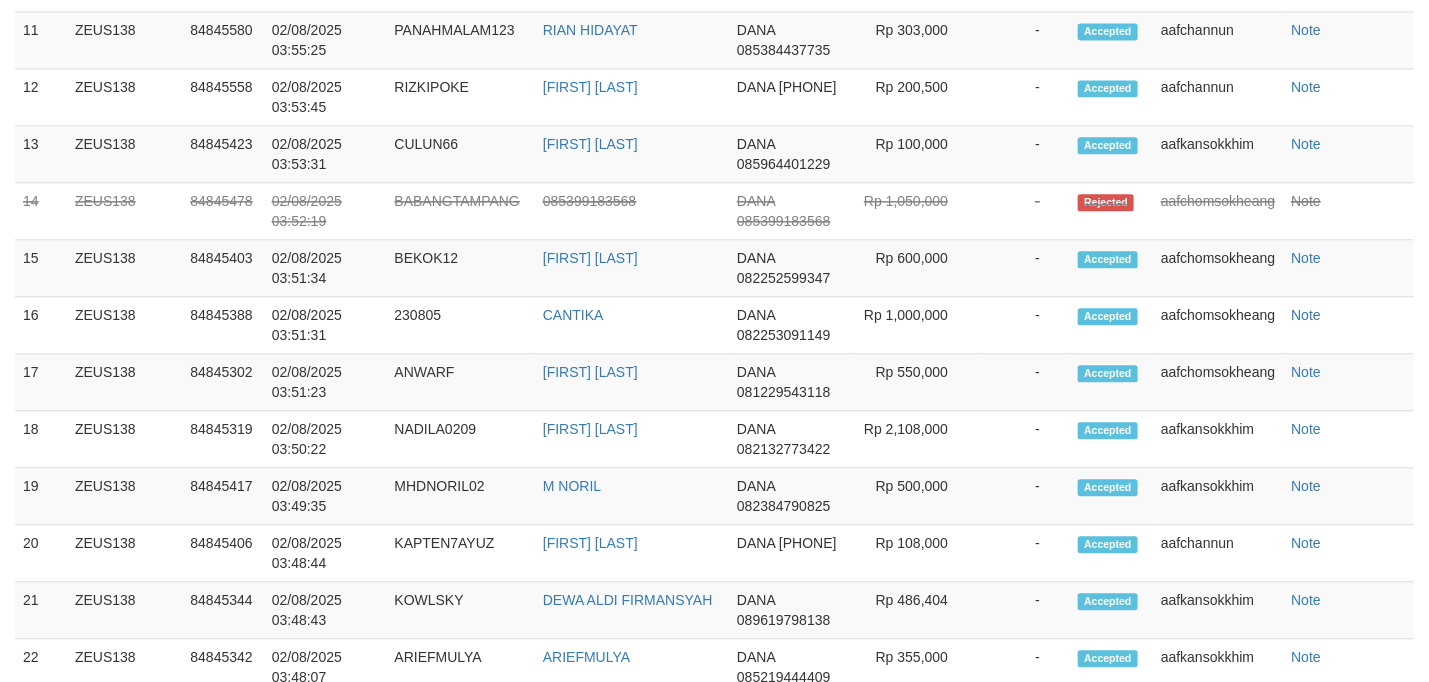 scroll, scrollTop: 1651, scrollLeft: 0, axis: vertical 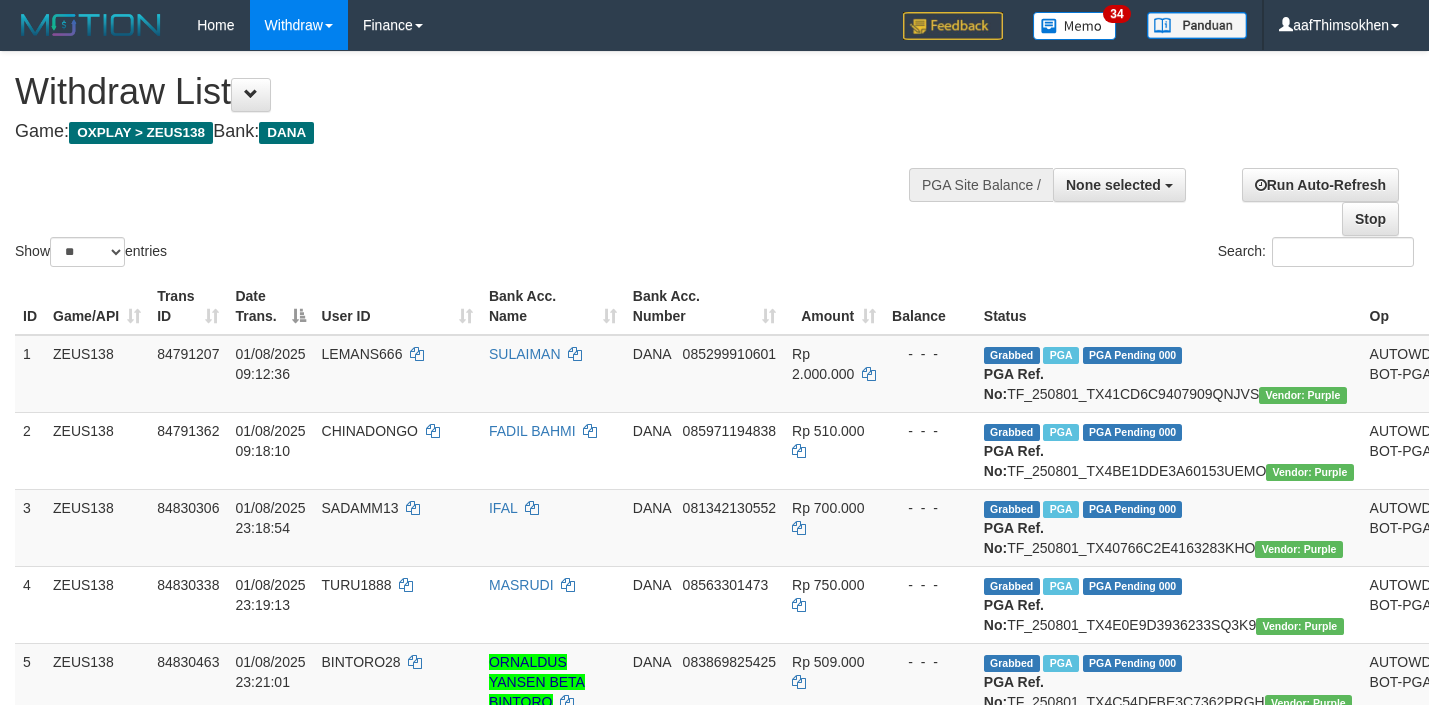 select 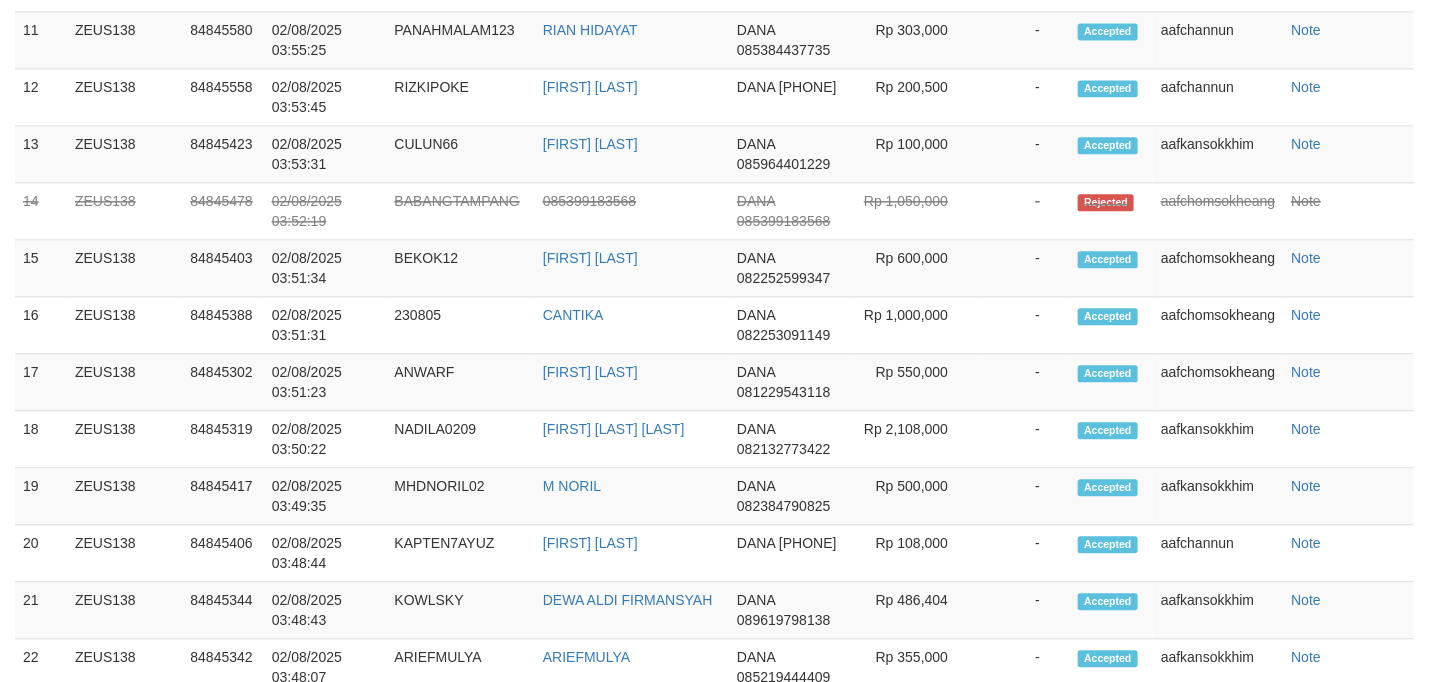 scroll, scrollTop: 1651, scrollLeft: 0, axis: vertical 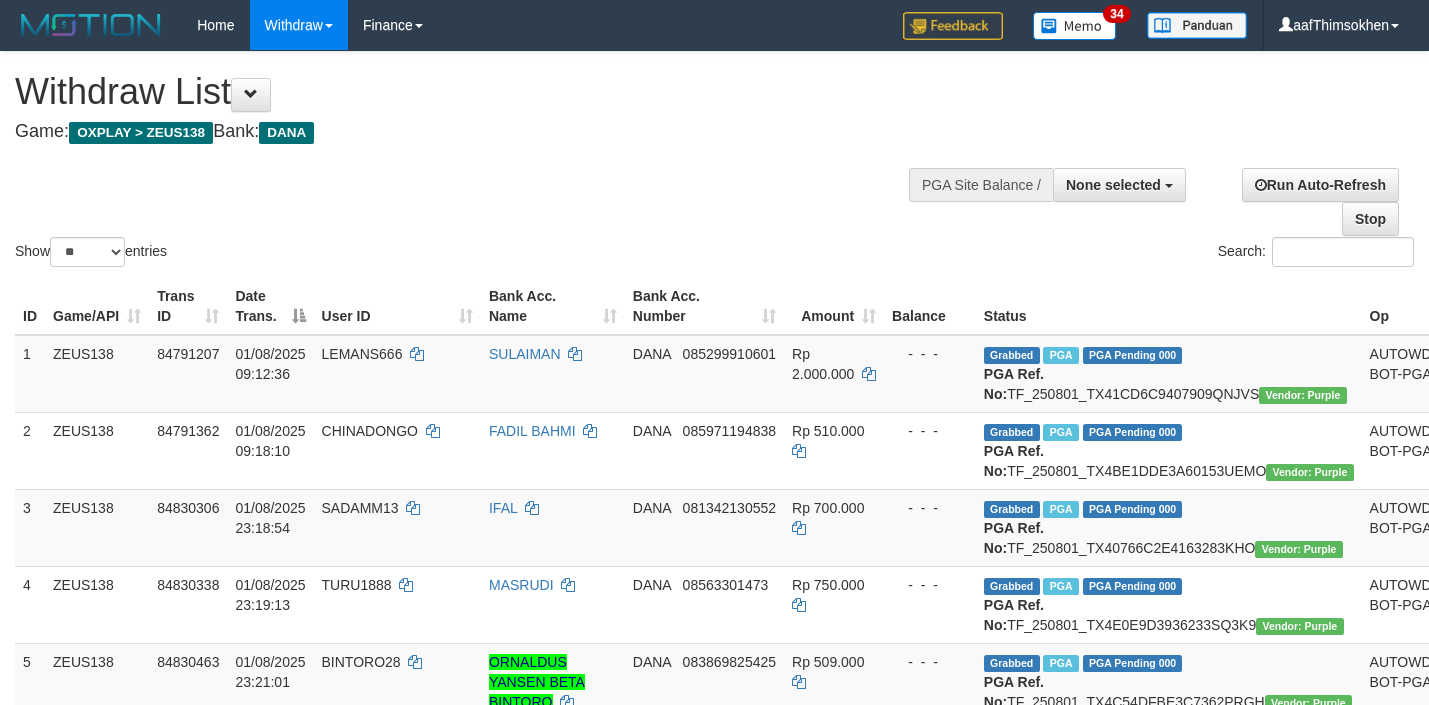 select 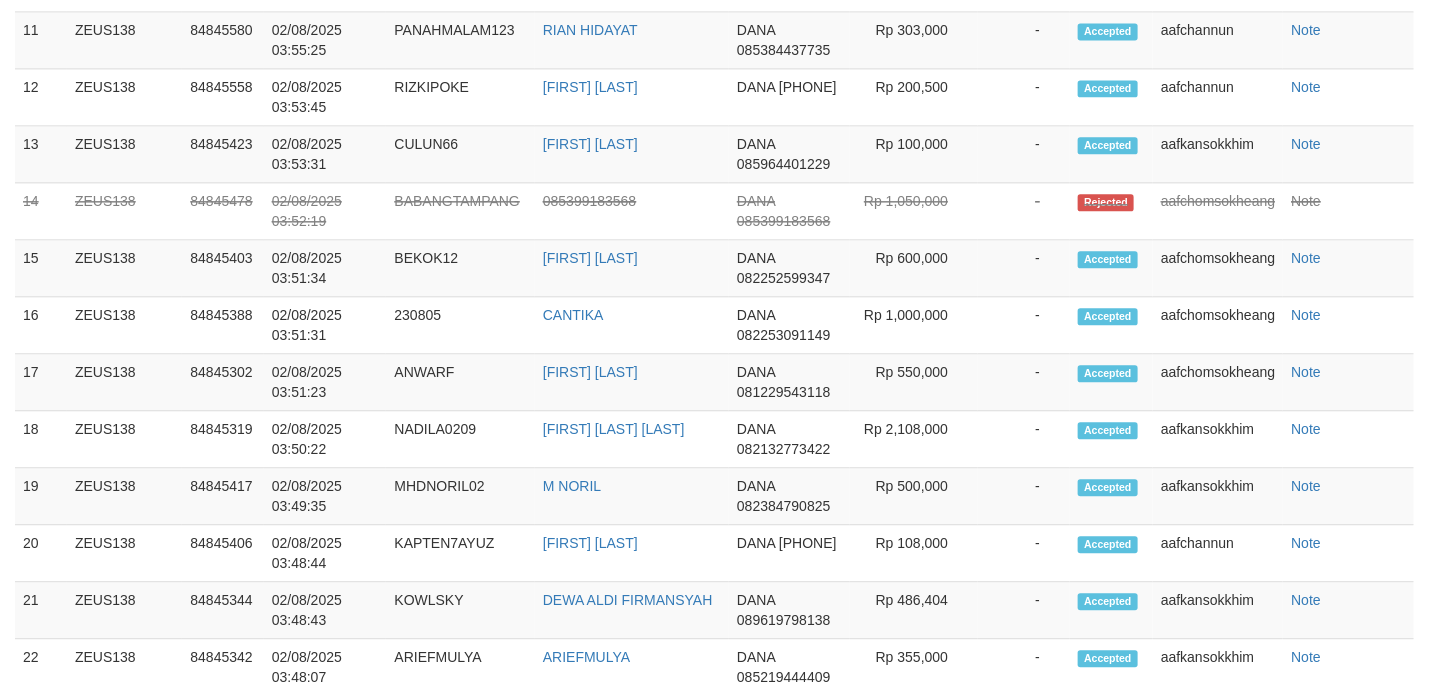 scroll, scrollTop: 1651, scrollLeft: 0, axis: vertical 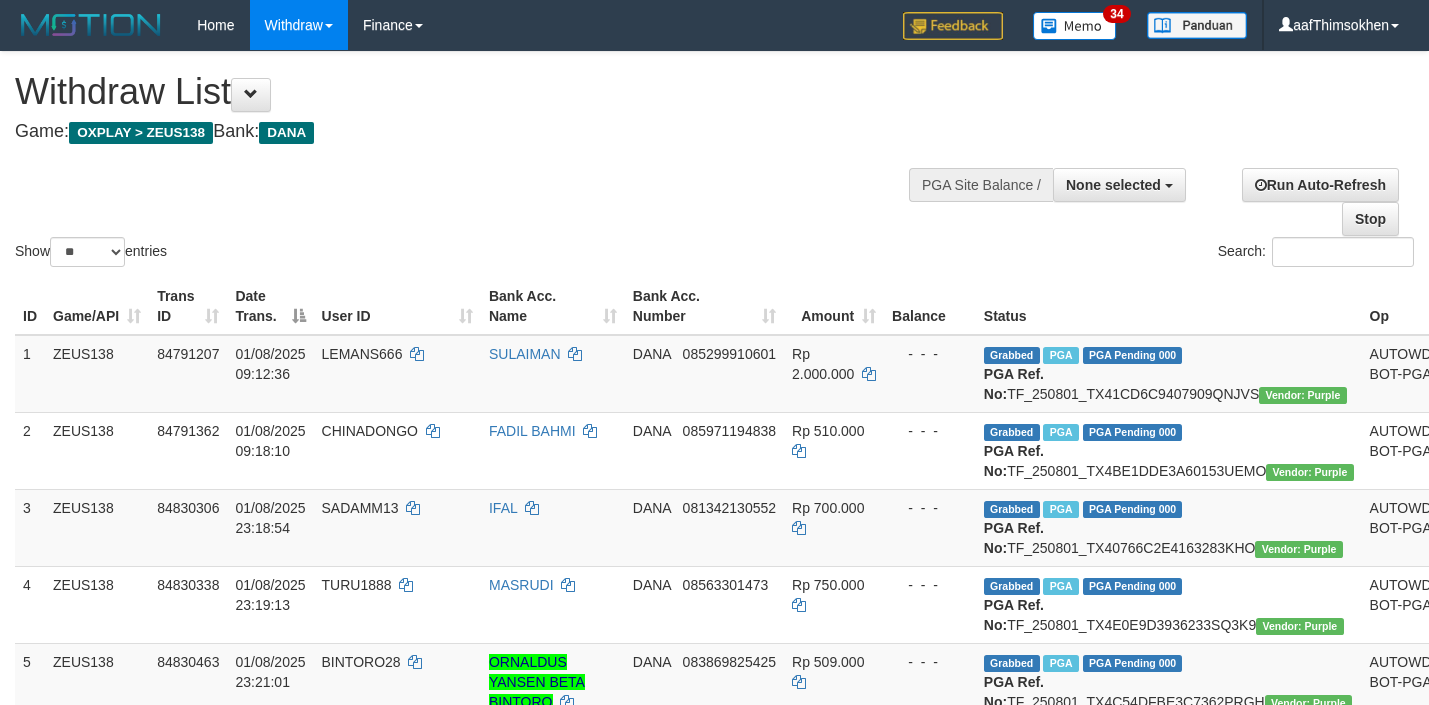 select 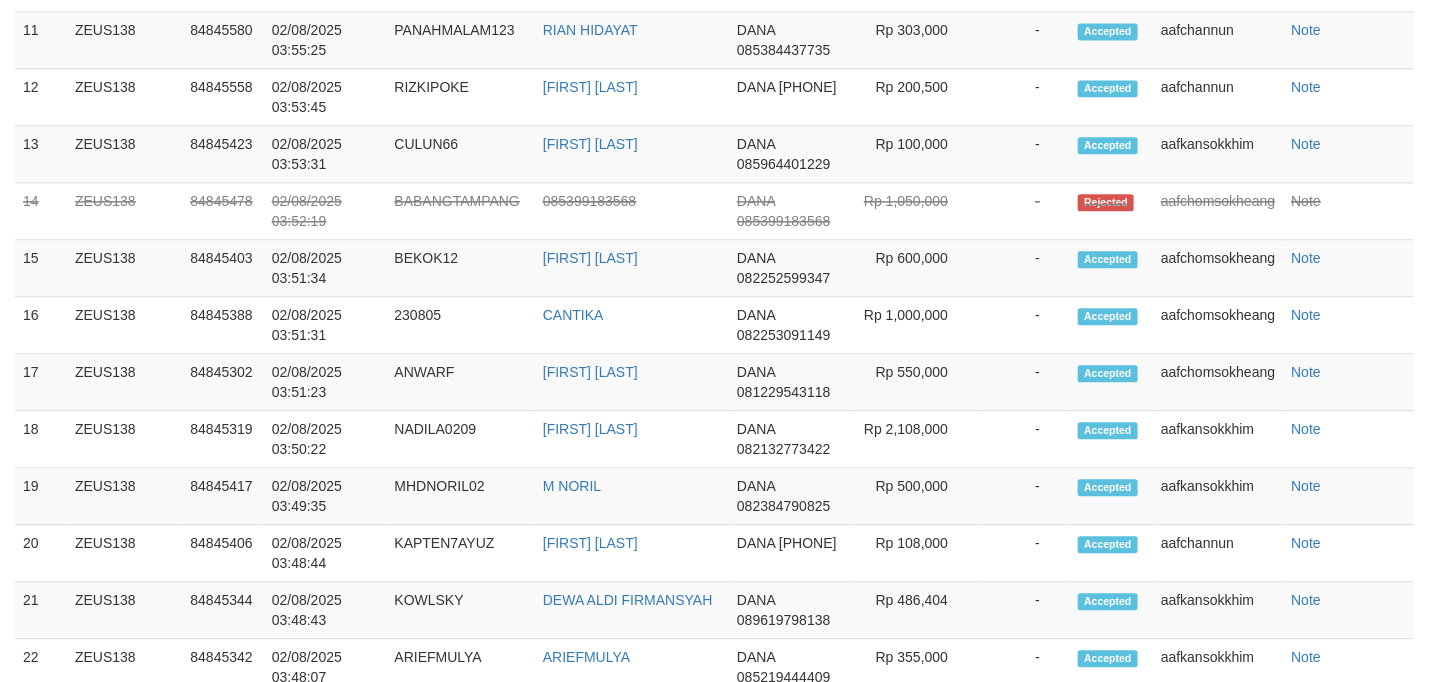 scroll, scrollTop: 1651, scrollLeft: 0, axis: vertical 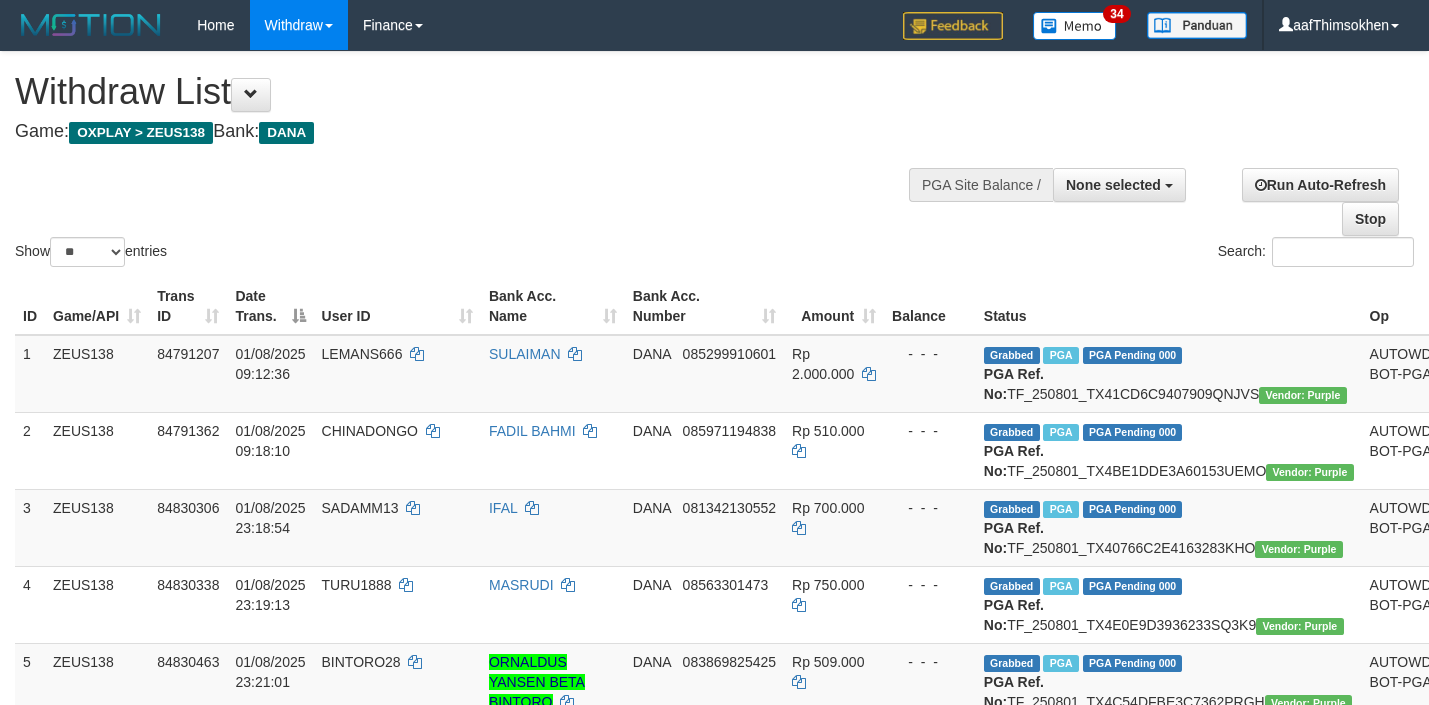 select 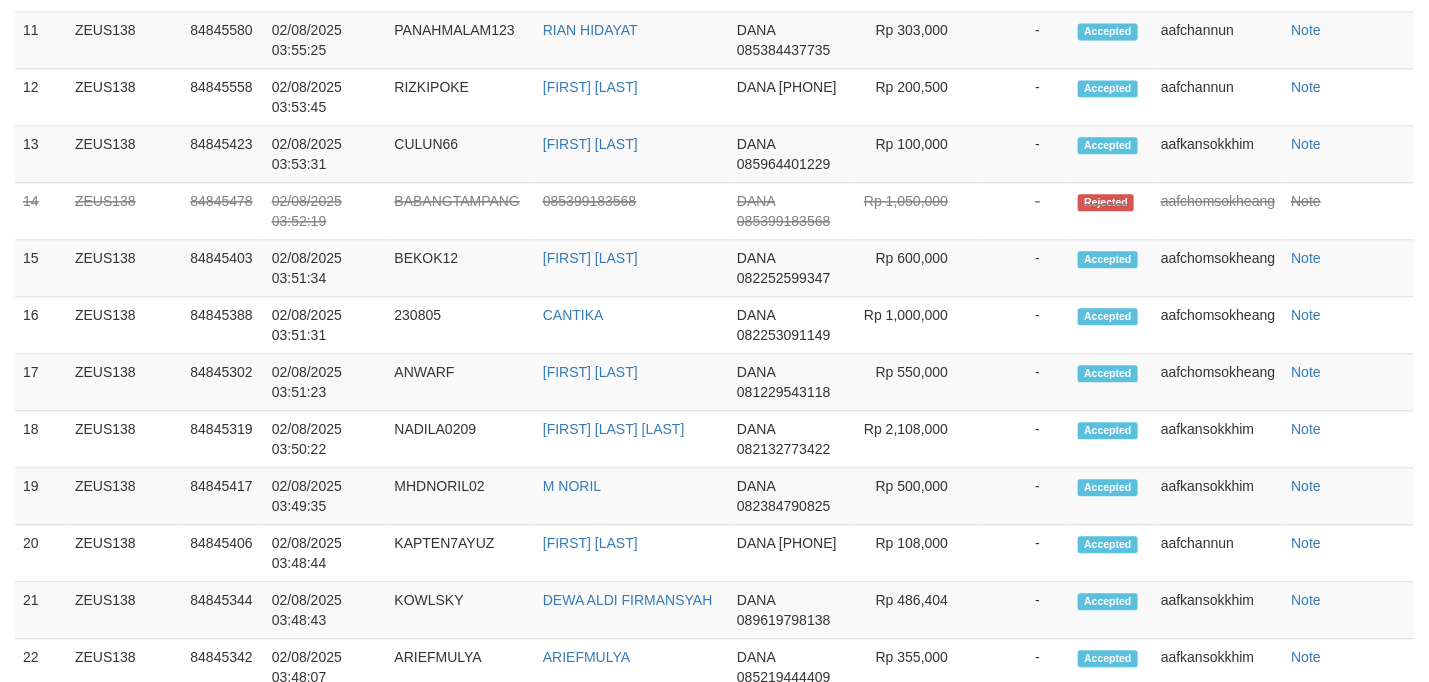 scroll, scrollTop: 1651, scrollLeft: 0, axis: vertical 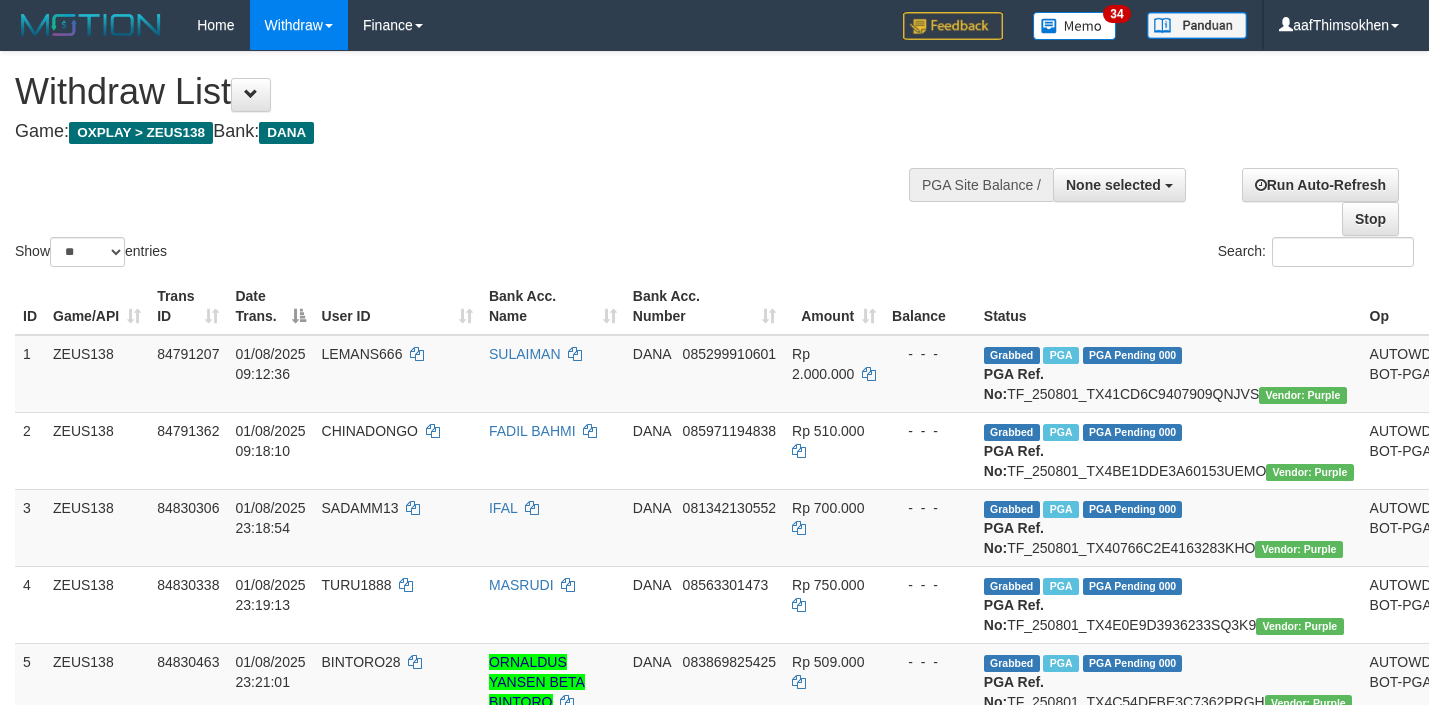select 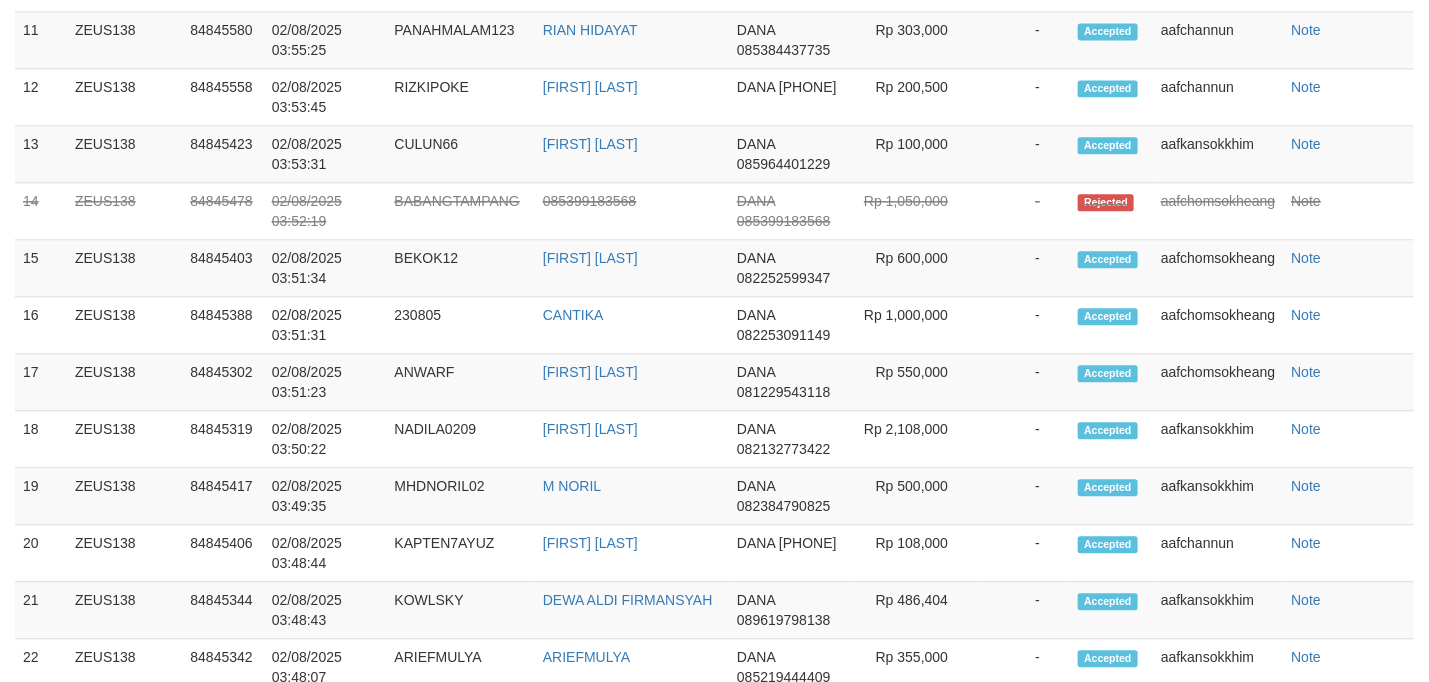 scroll, scrollTop: 1651, scrollLeft: 0, axis: vertical 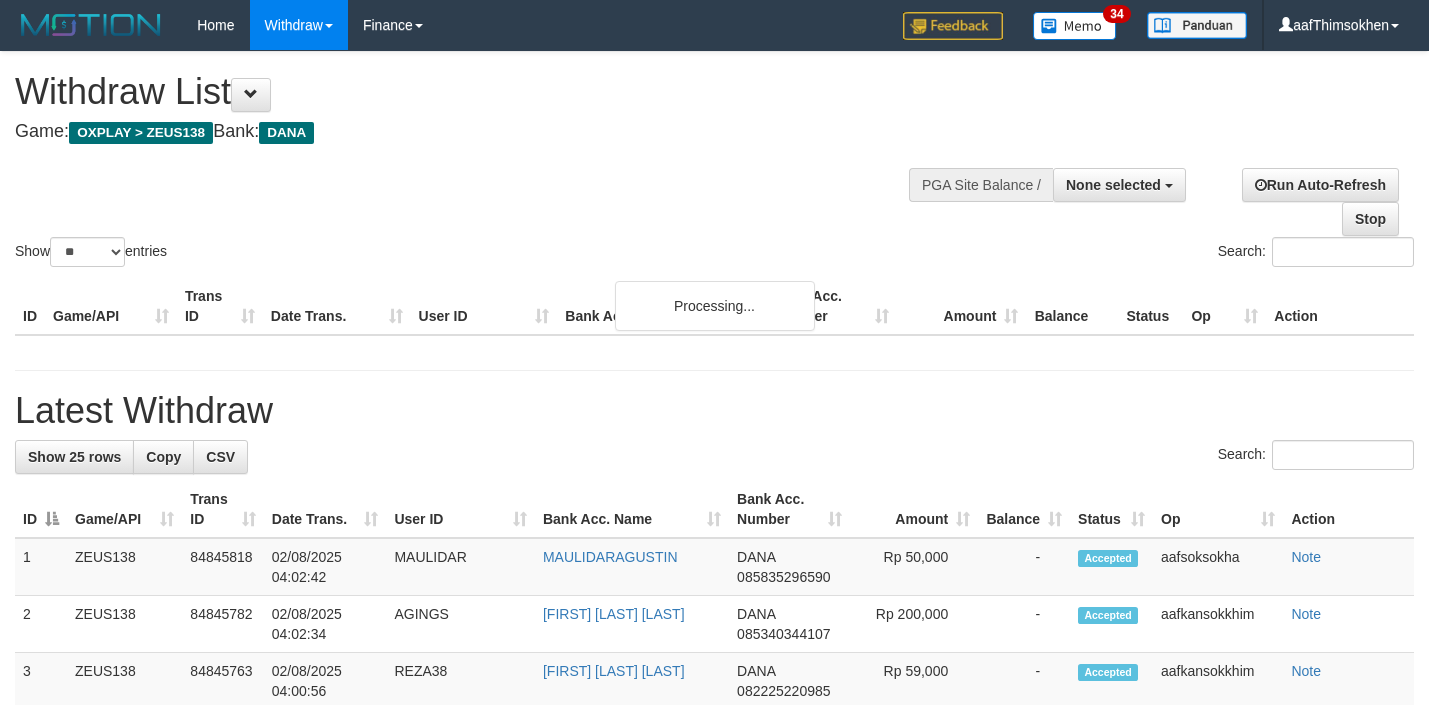 select 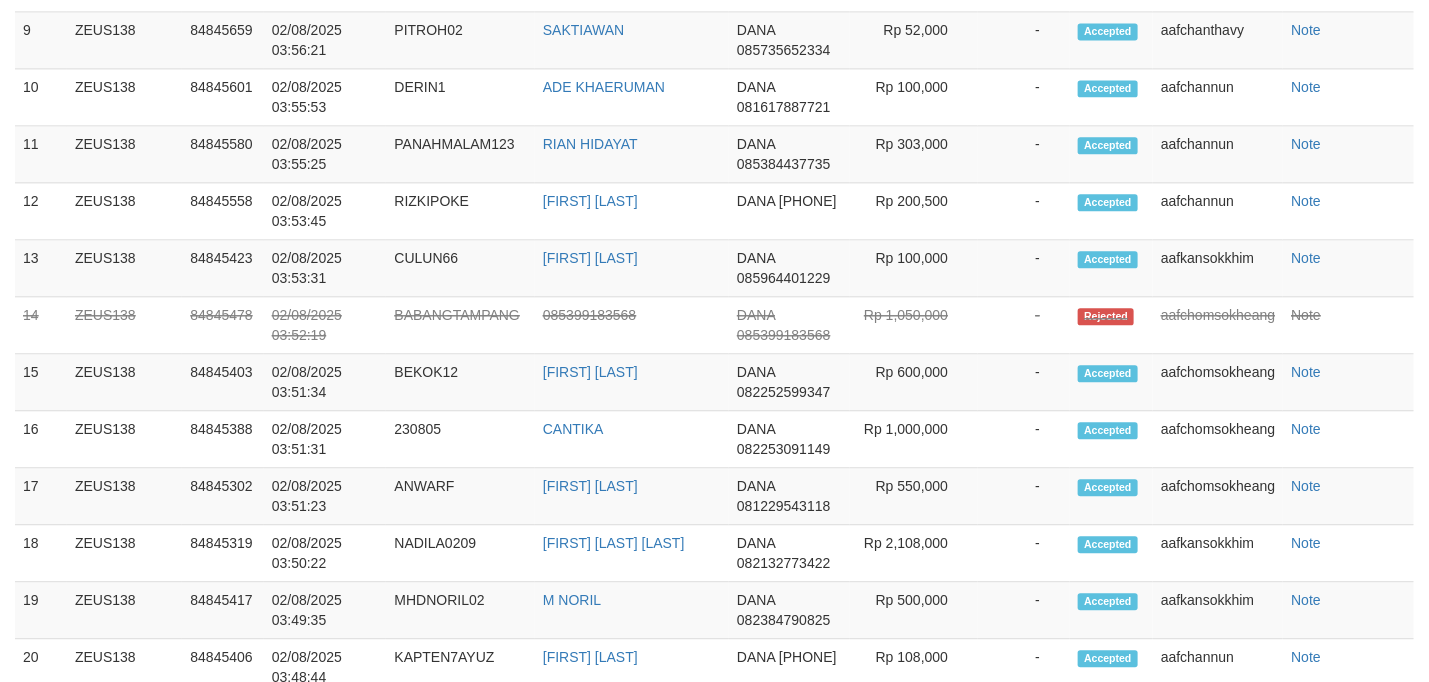 scroll, scrollTop: 1651, scrollLeft: 0, axis: vertical 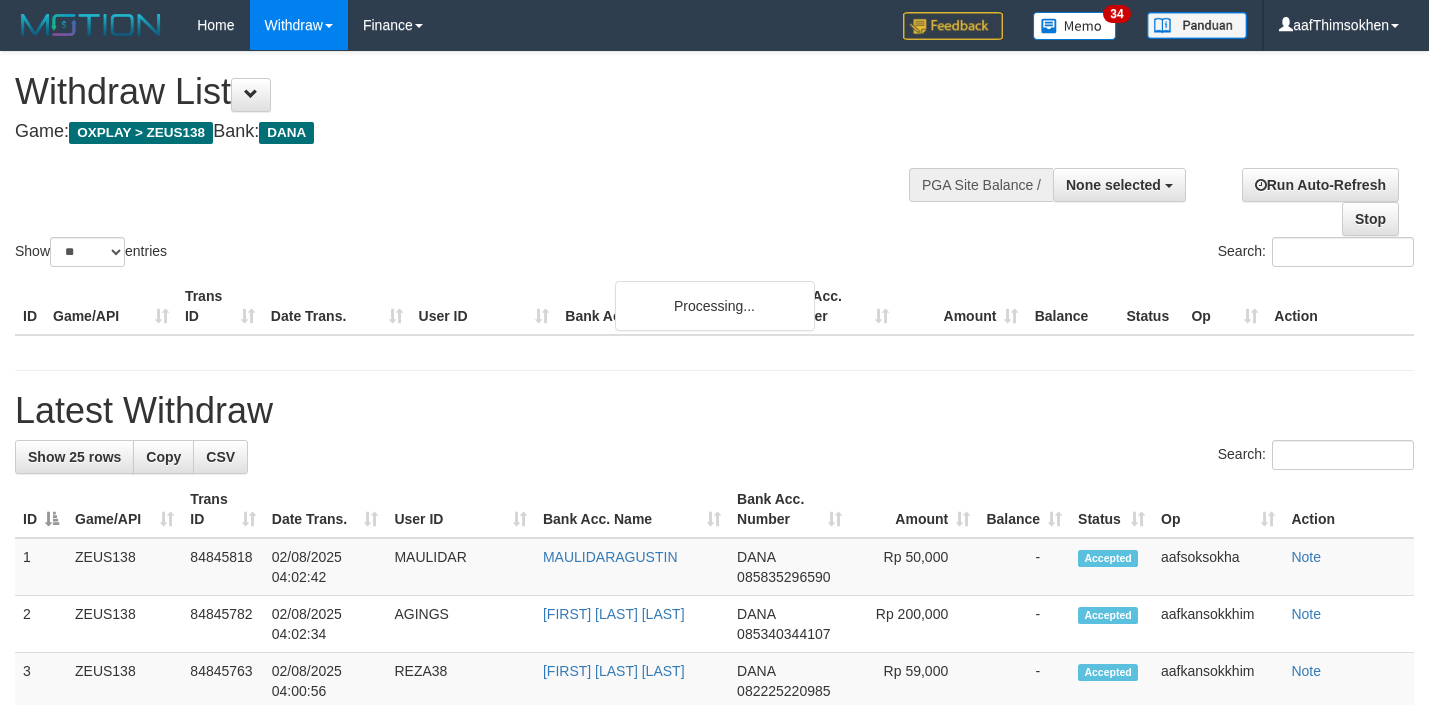 select 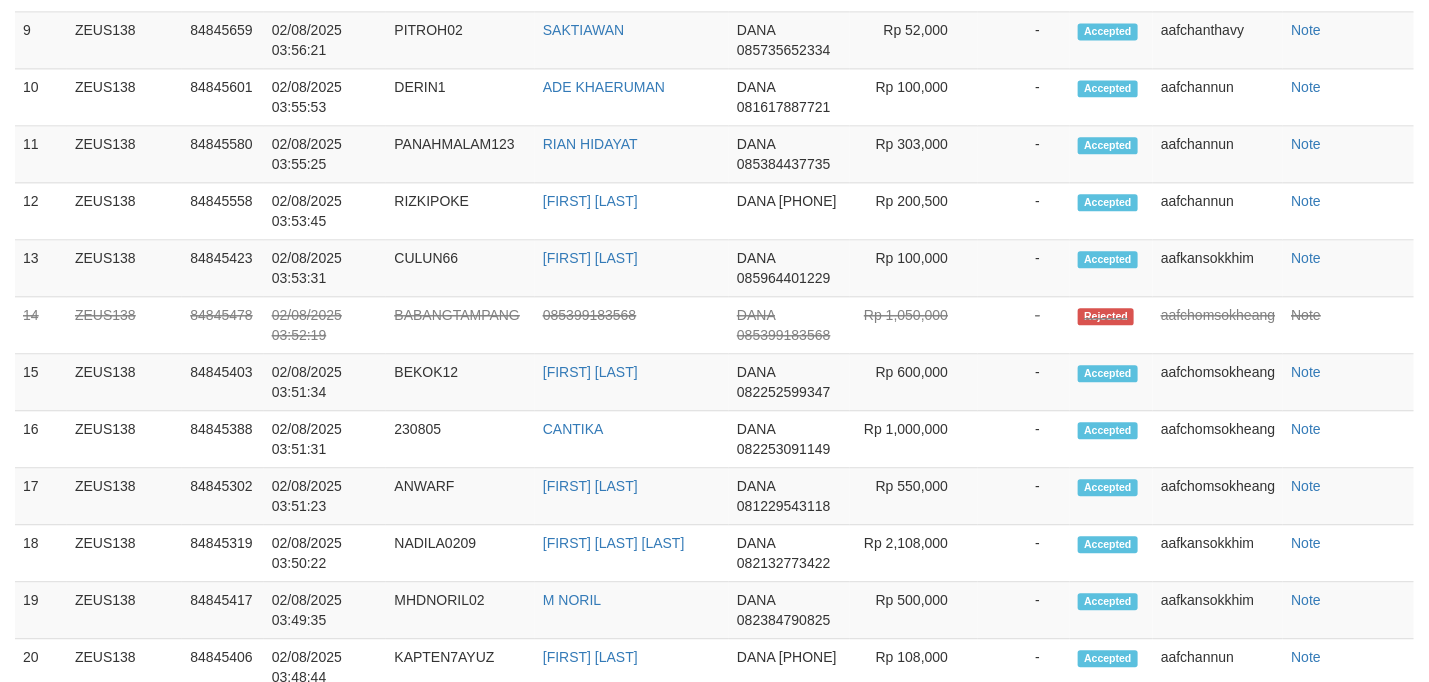 scroll, scrollTop: 1651, scrollLeft: 0, axis: vertical 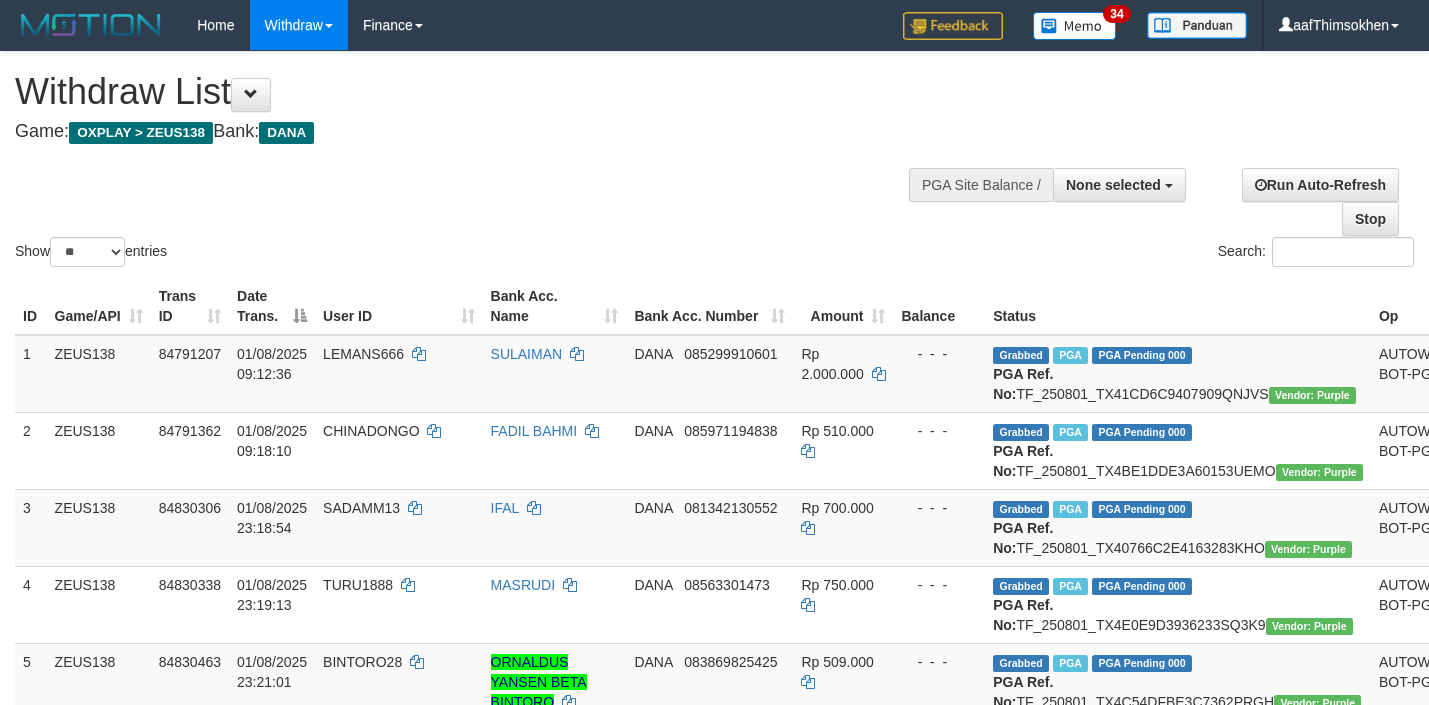 select 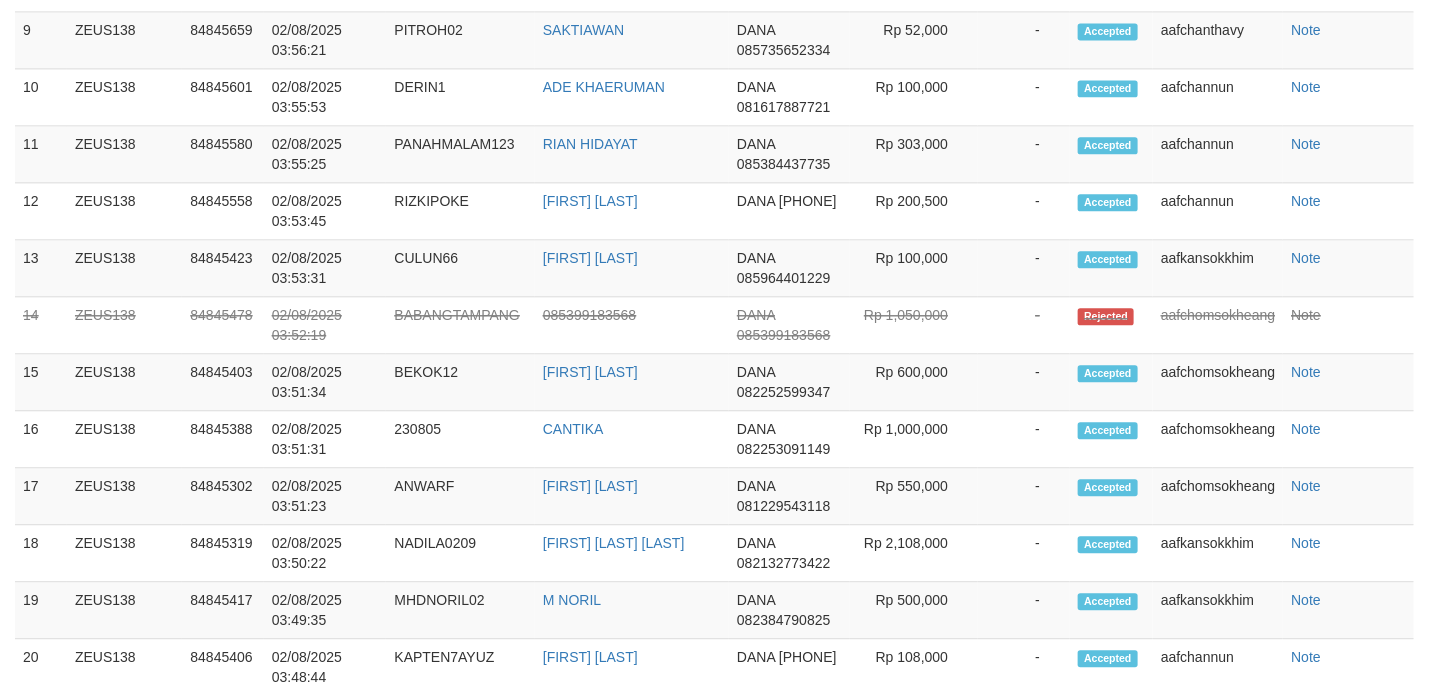 scroll, scrollTop: 1651, scrollLeft: 0, axis: vertical 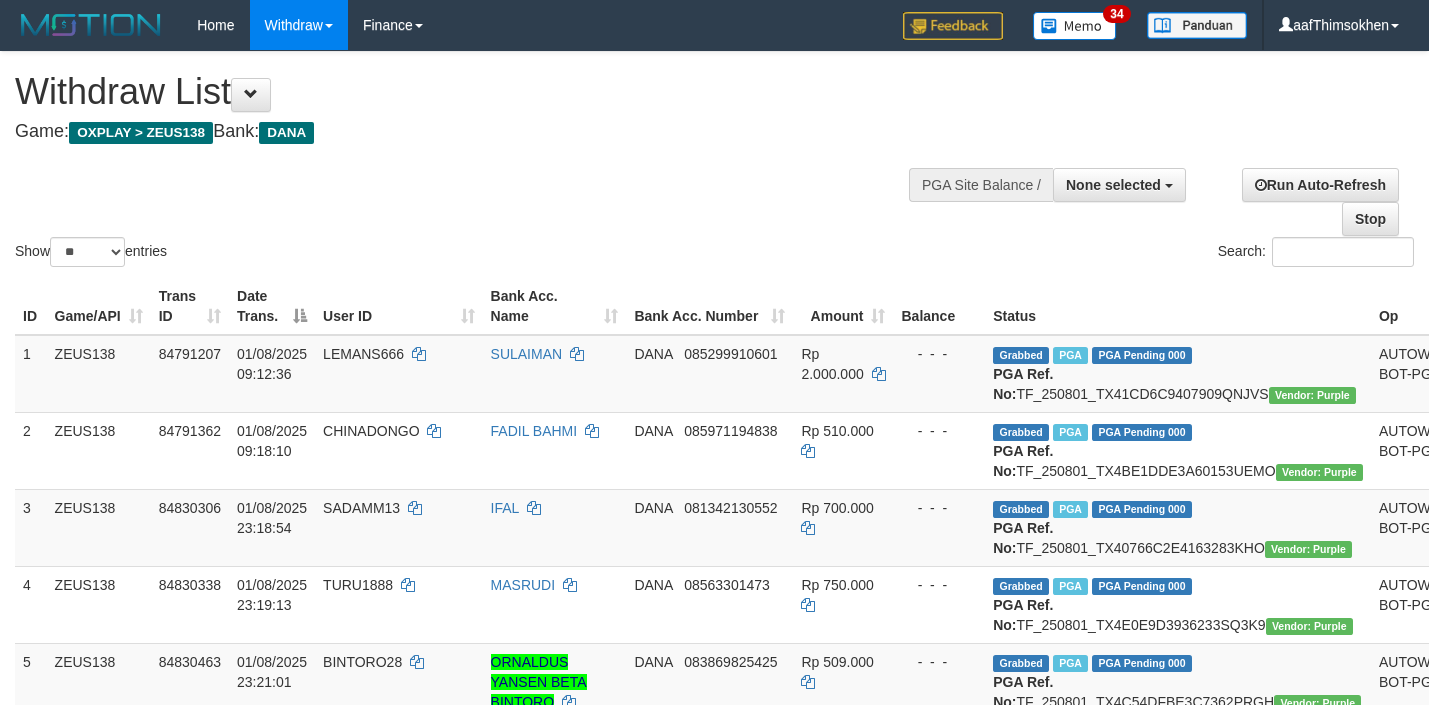 select 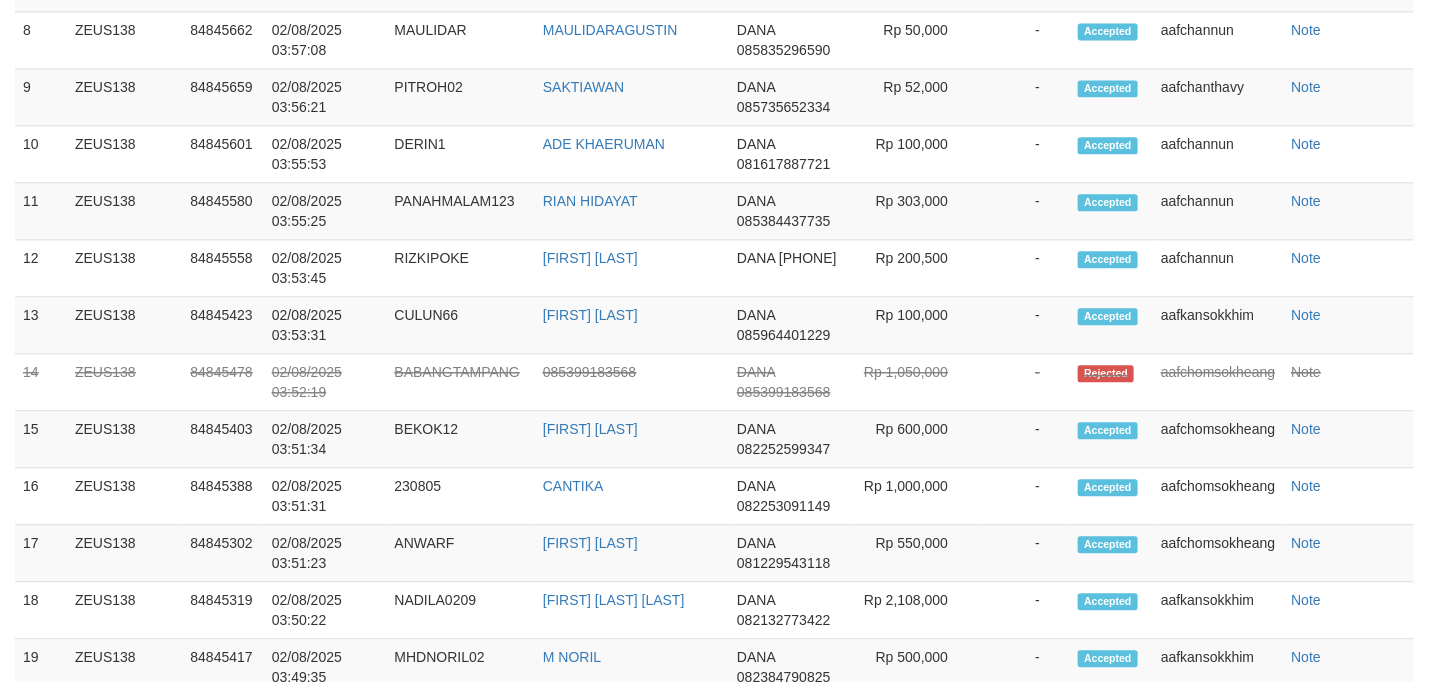 scroll, scrollTop: 1651, scrollLeft: 0, axis: vertical 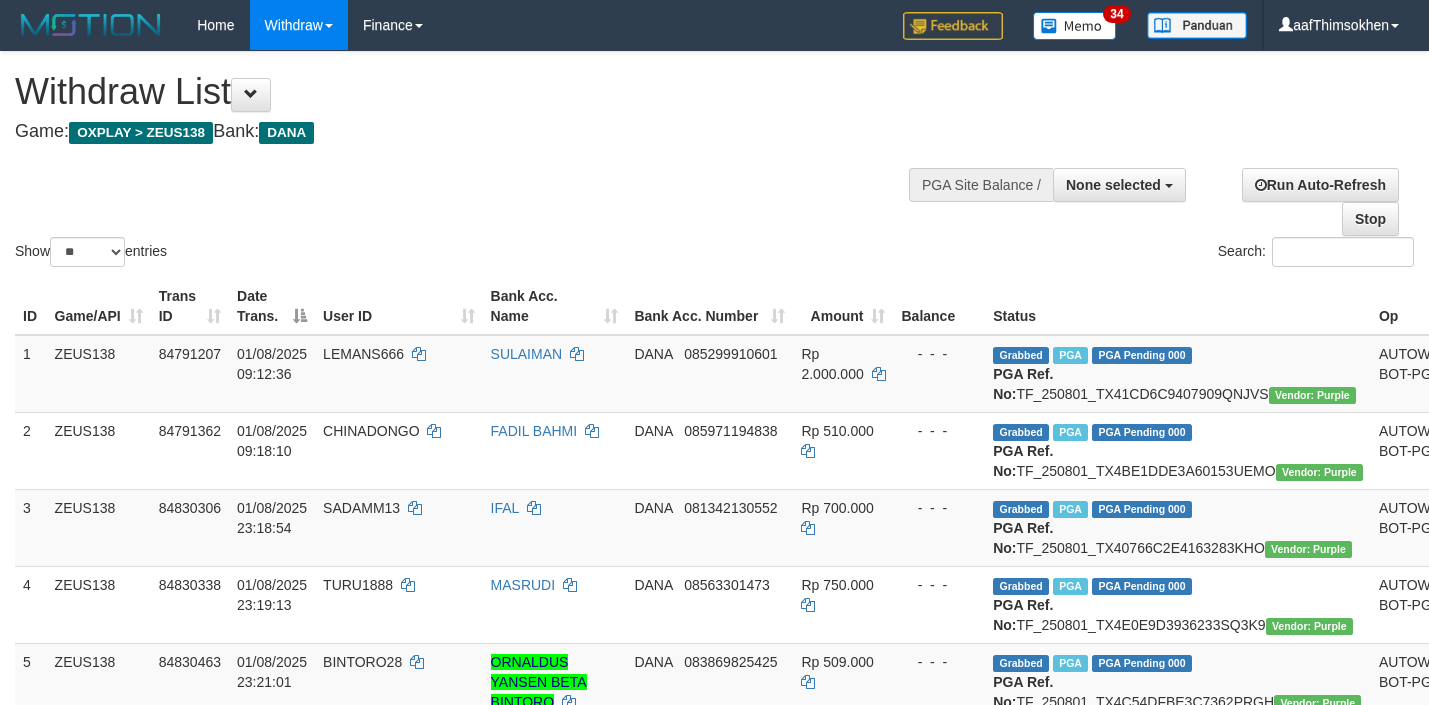 select 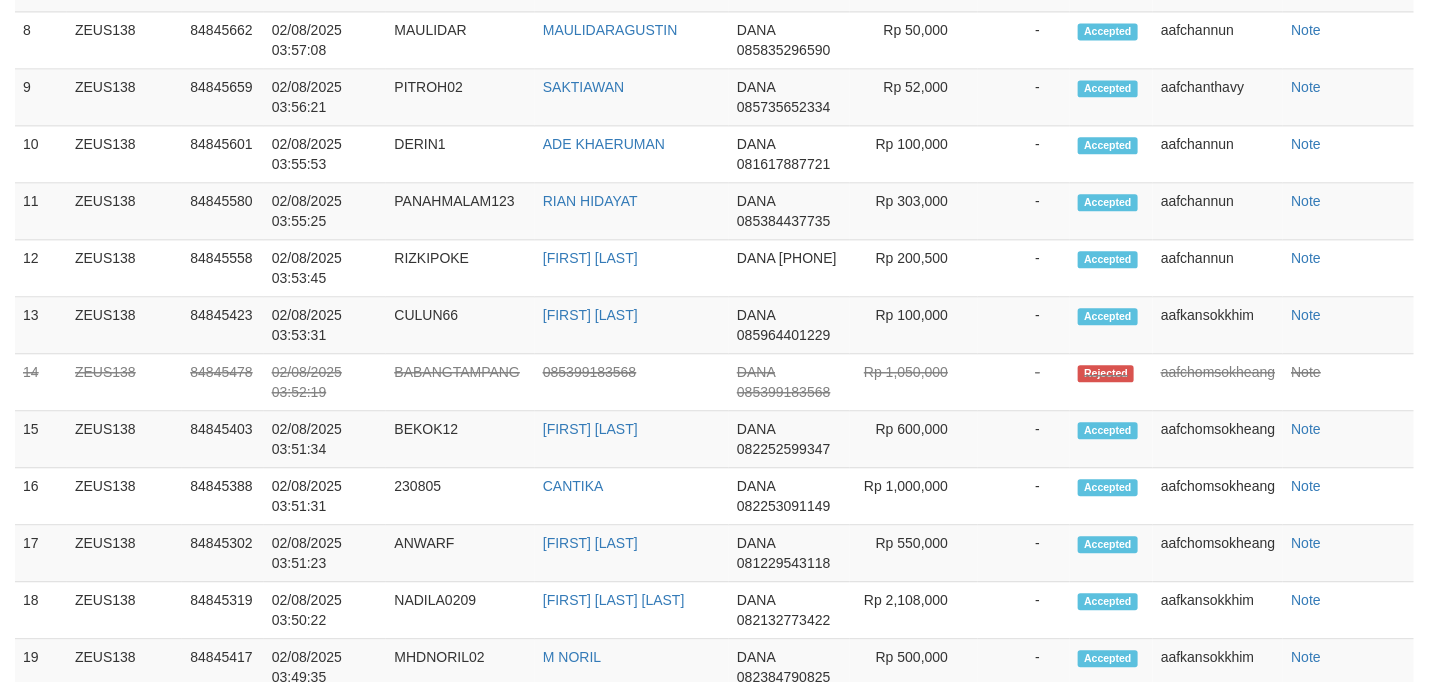 scroll, scrollTop: 1651, scrollLeft: 0, axis: vertical 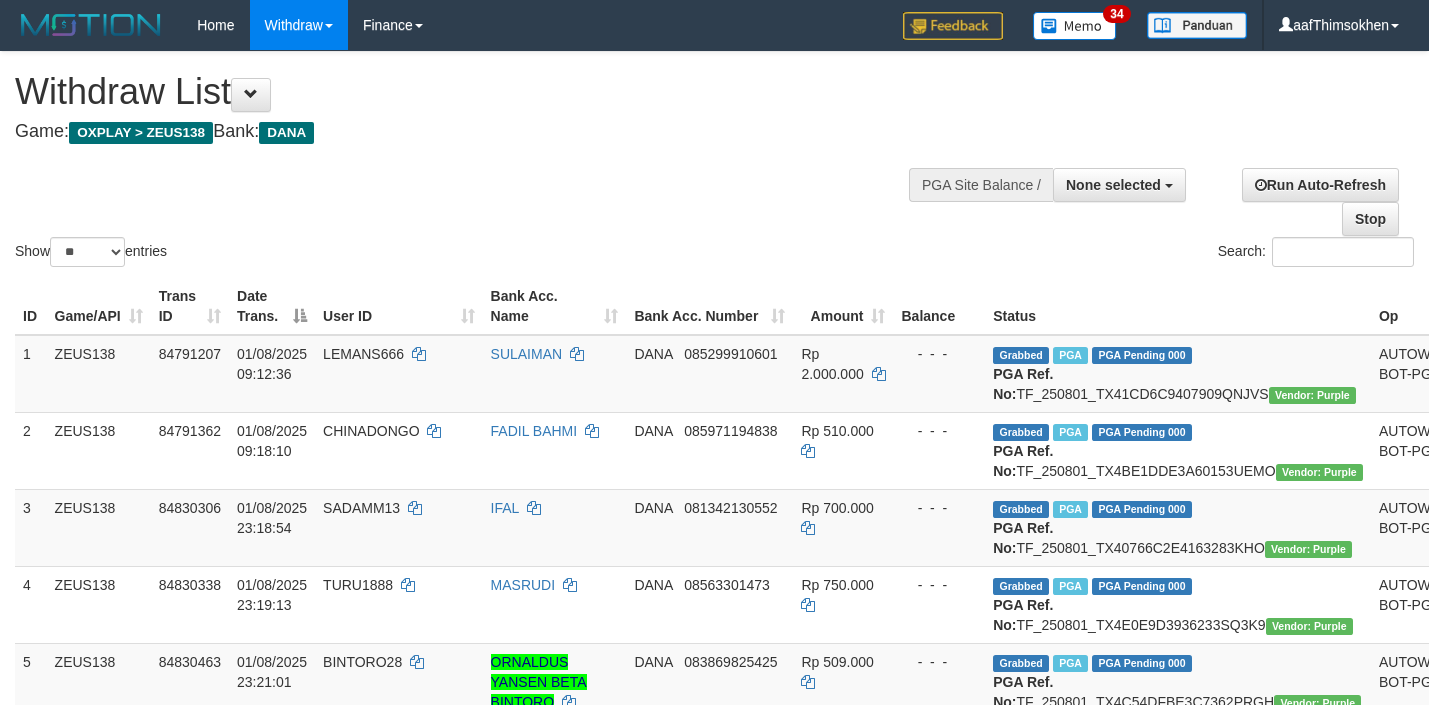 select 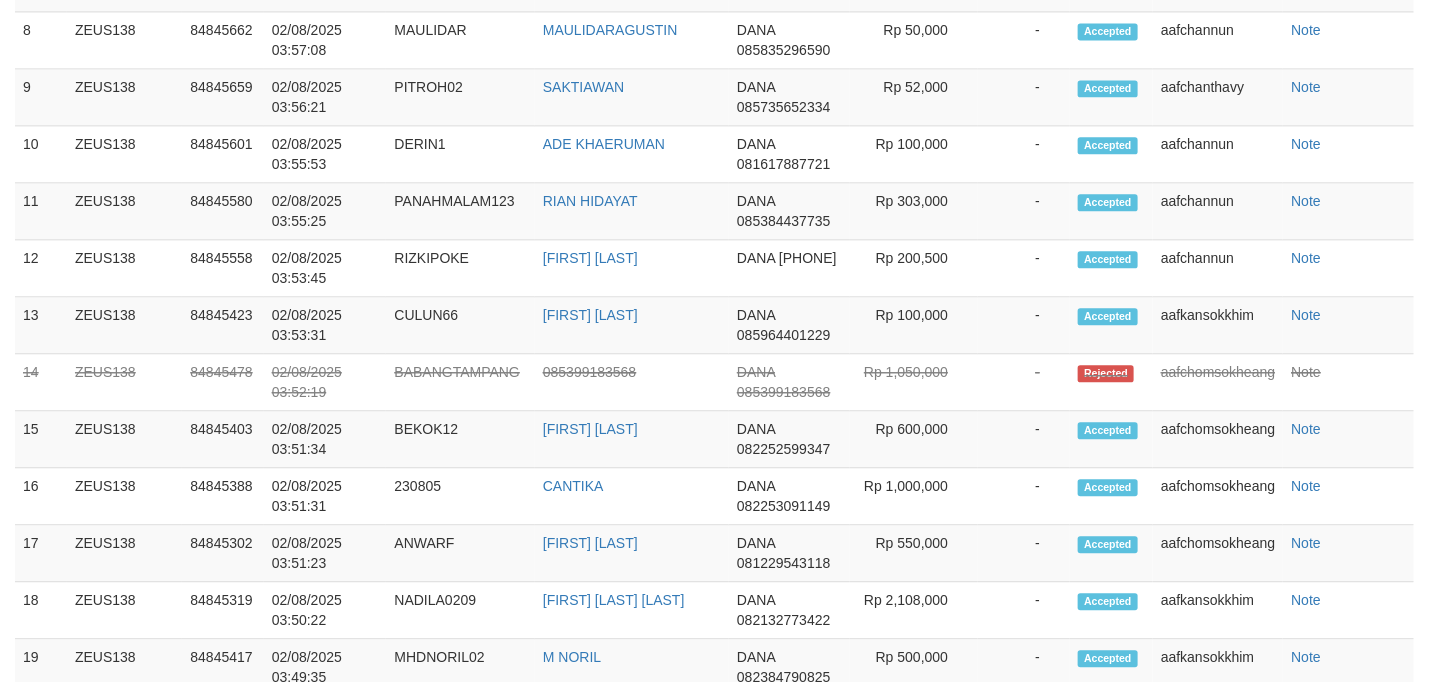 scroll, scrollTop: 1651, scrollLeft: 0, axis: vertical 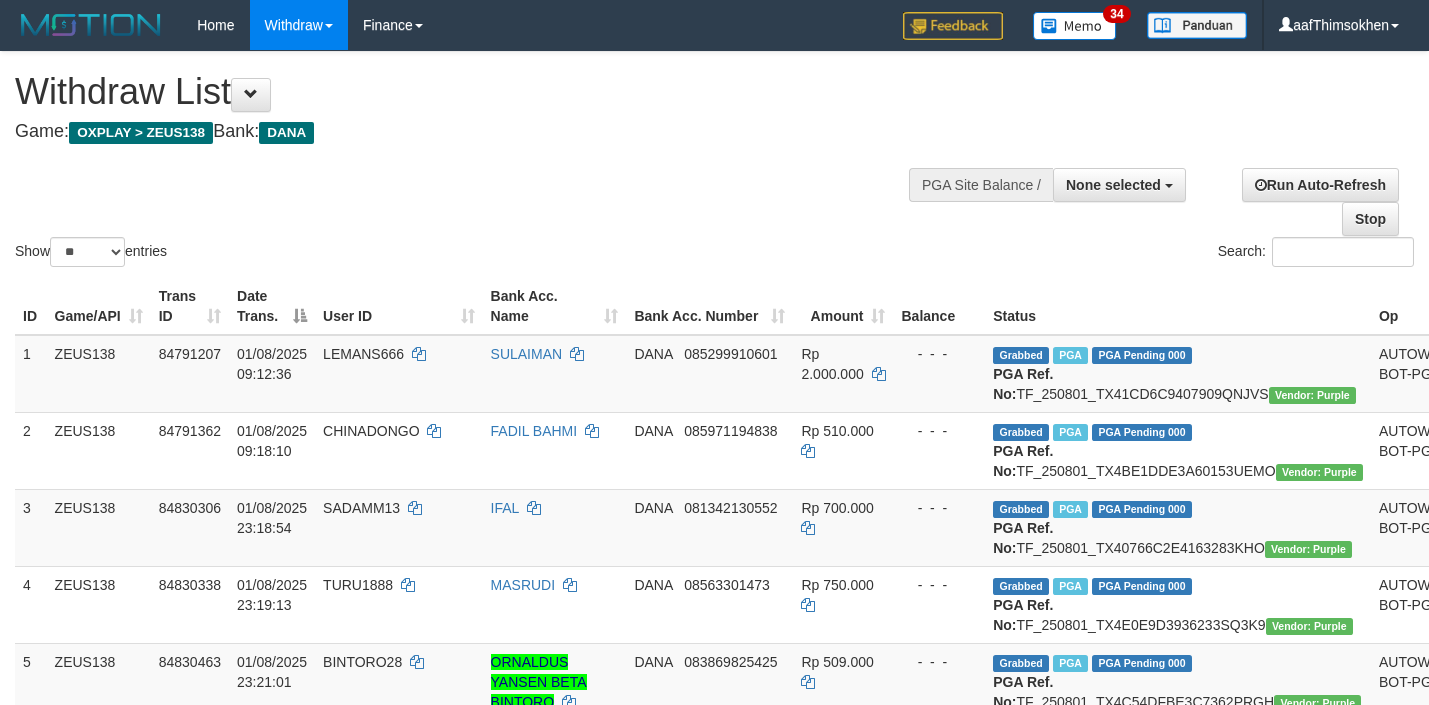 select 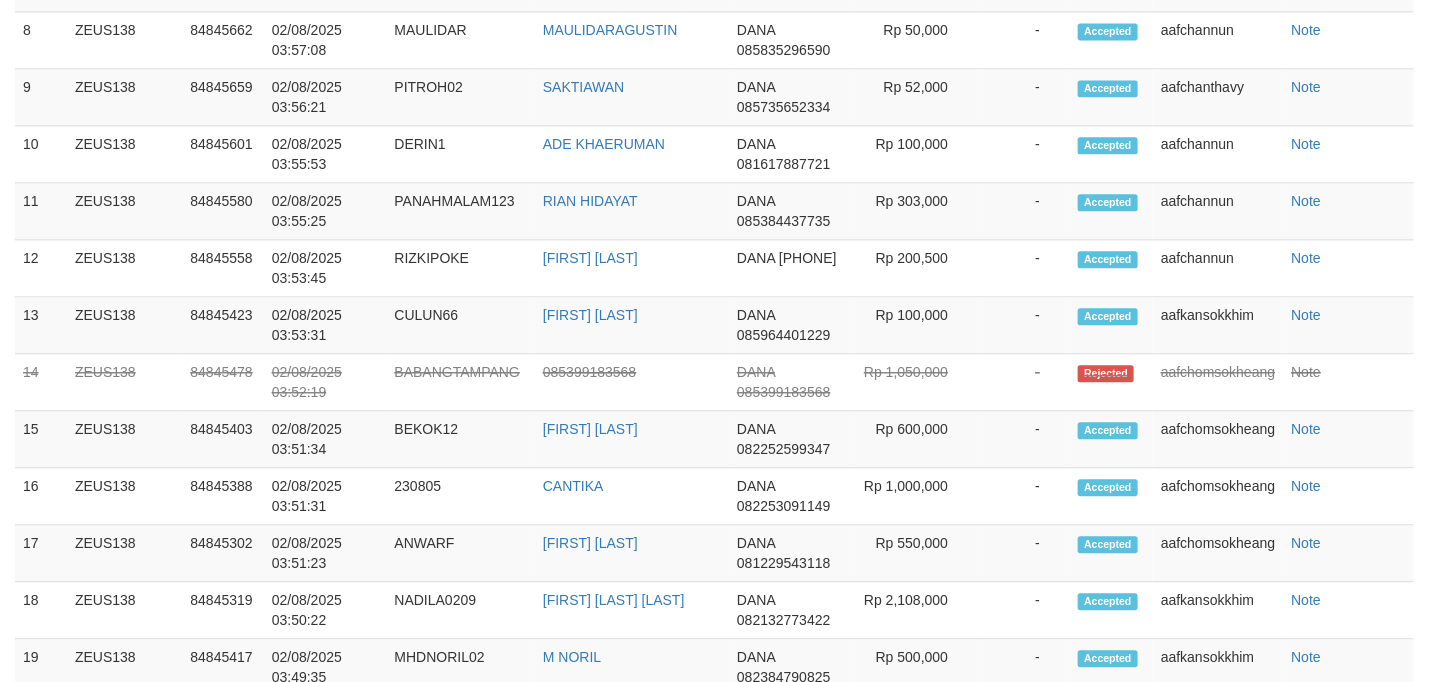 scroll, scrollTop: 1651, scrollLeft: 0, axis: vertical 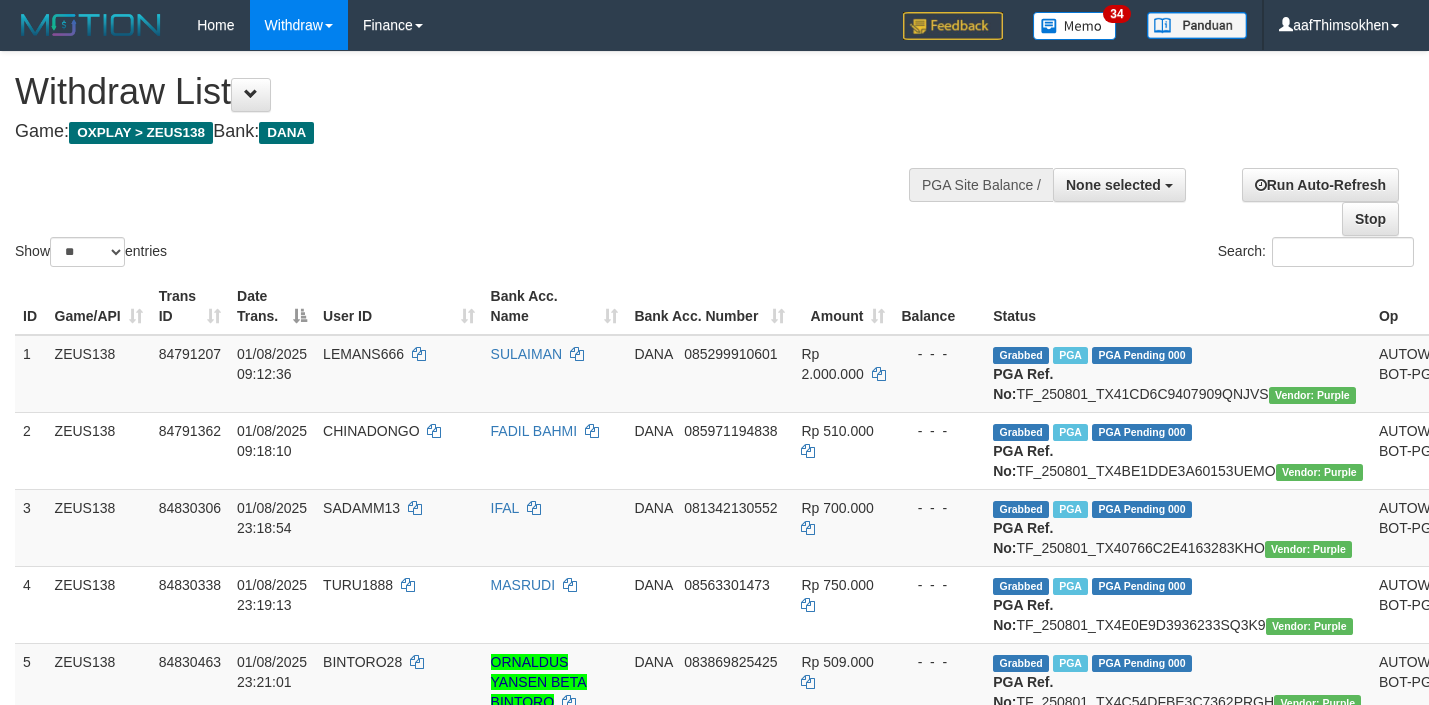 select 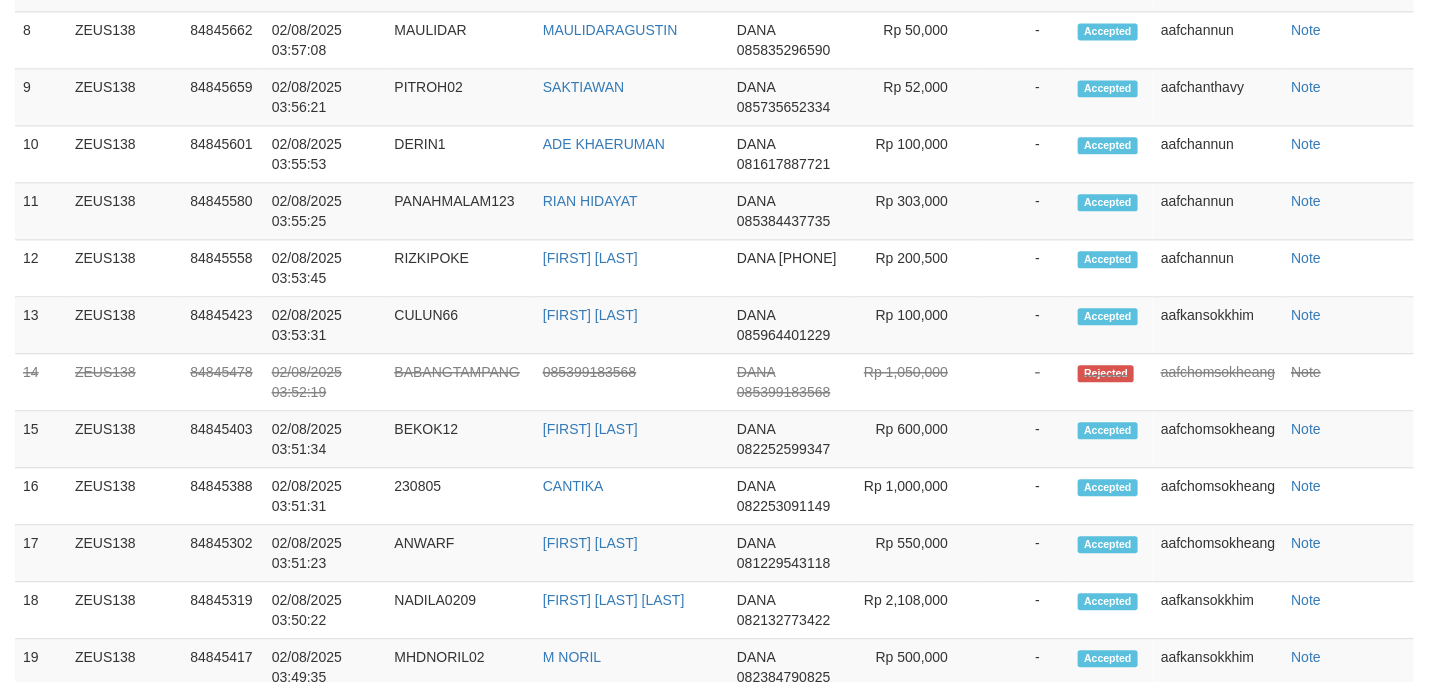 scroll, scrollTop: 1651, scrollLeft: 0, axis: vertical 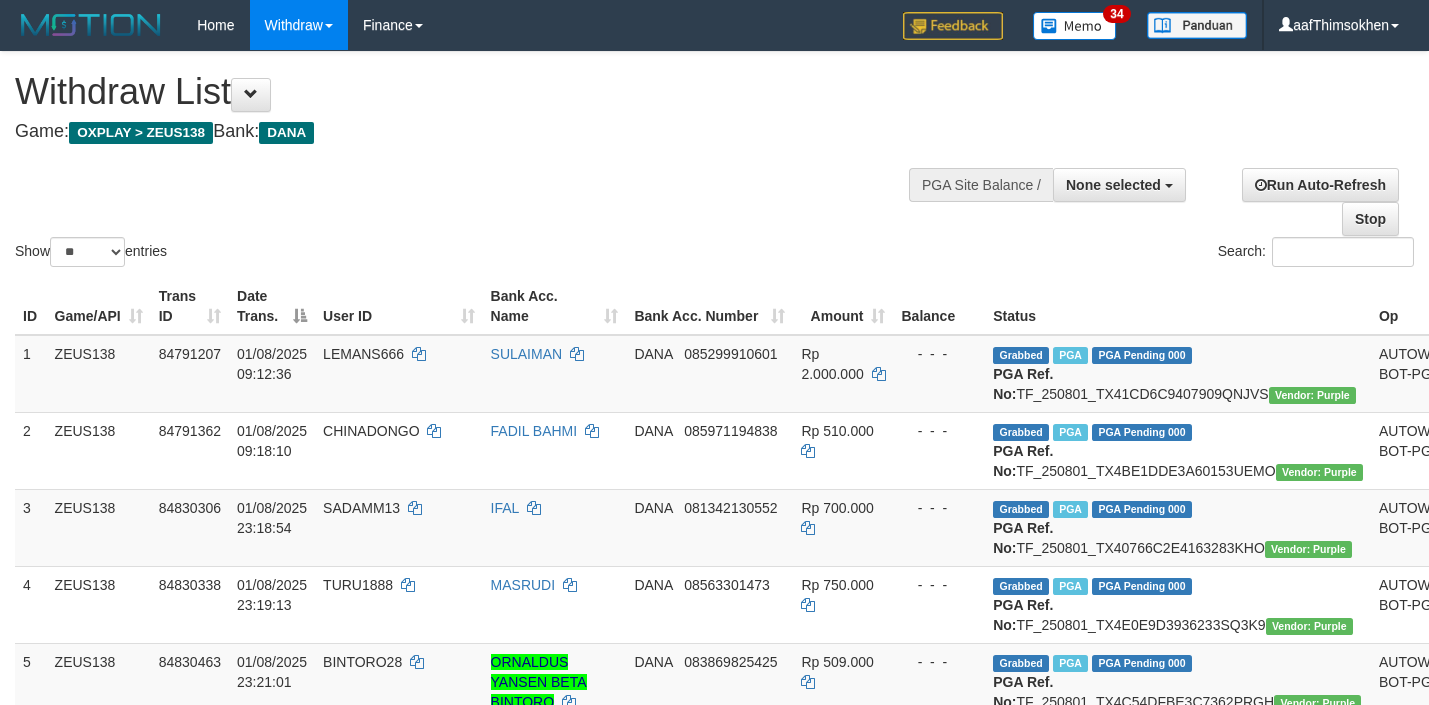 select 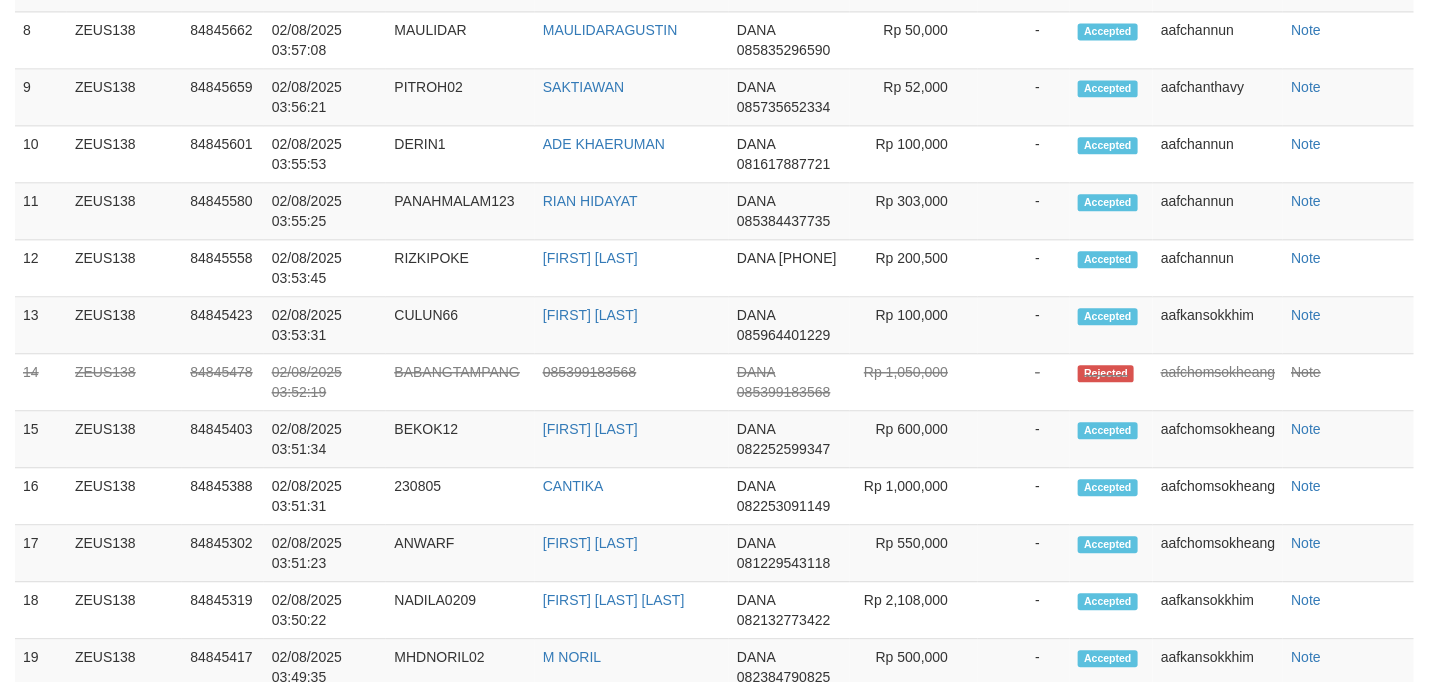 scroll, scrollTop: 1651, scrollLeft: 0, axis: vertical 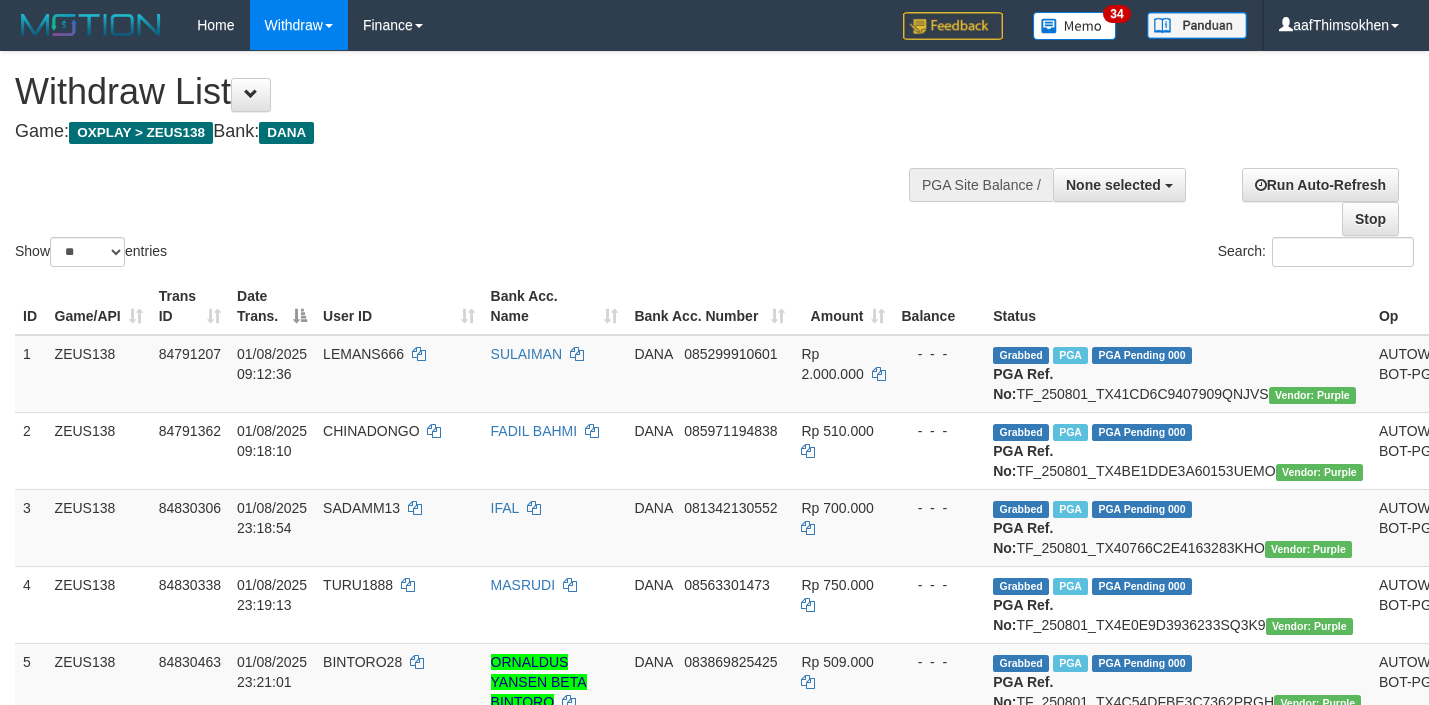 select 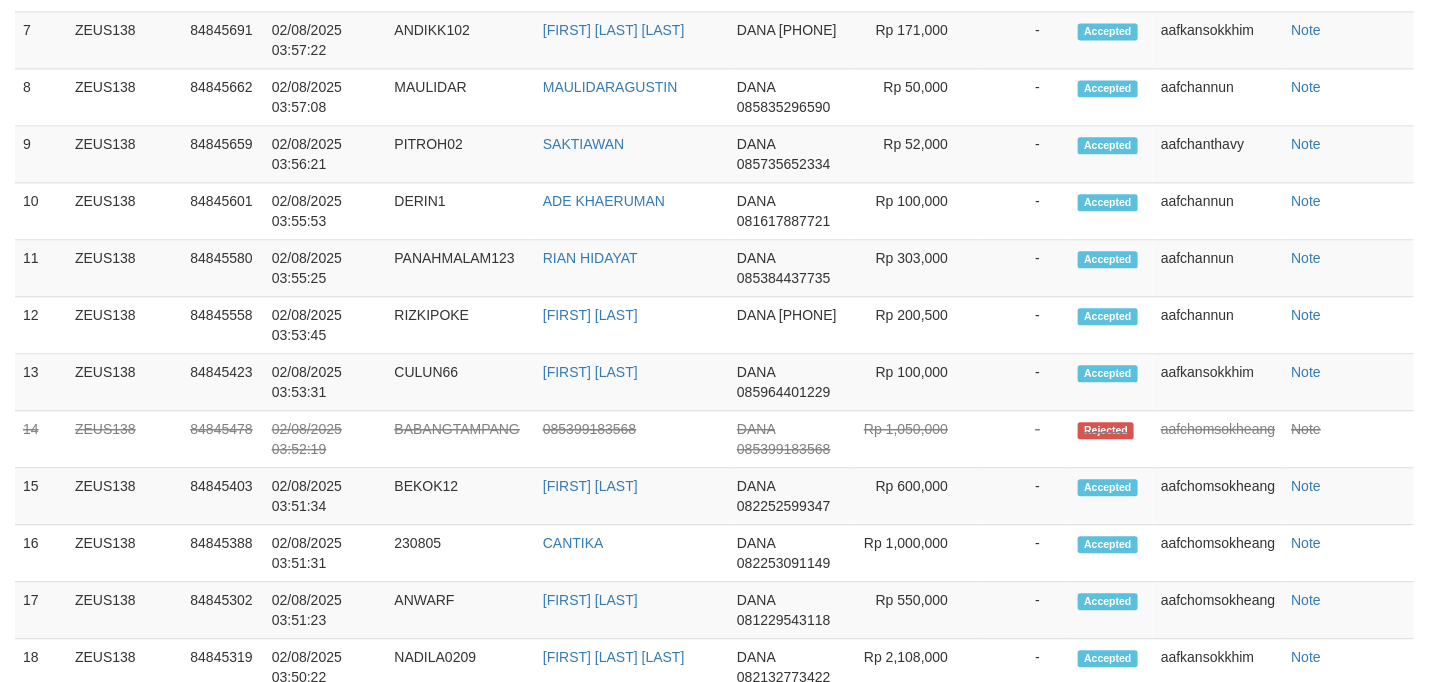 scroll, scrollTop: 1651, scrollLeft: 0, axis: vertical 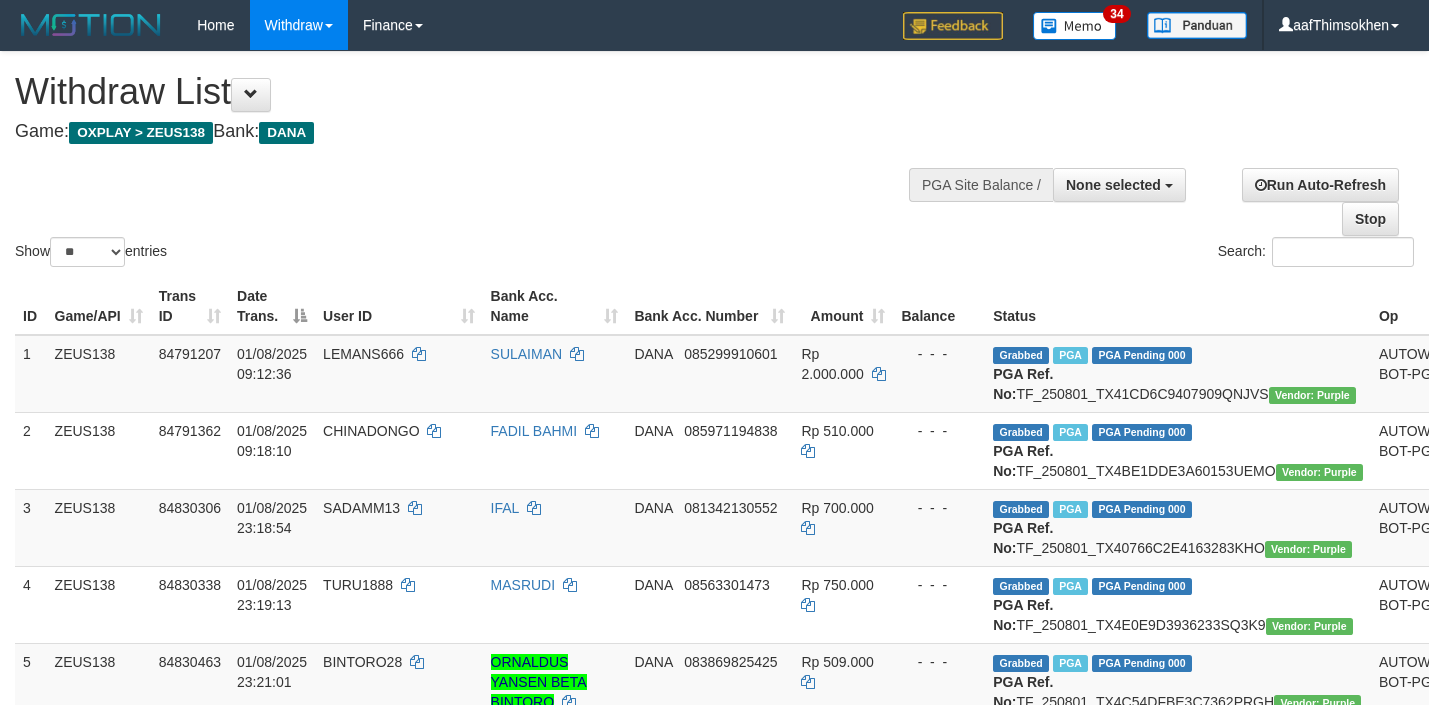 select 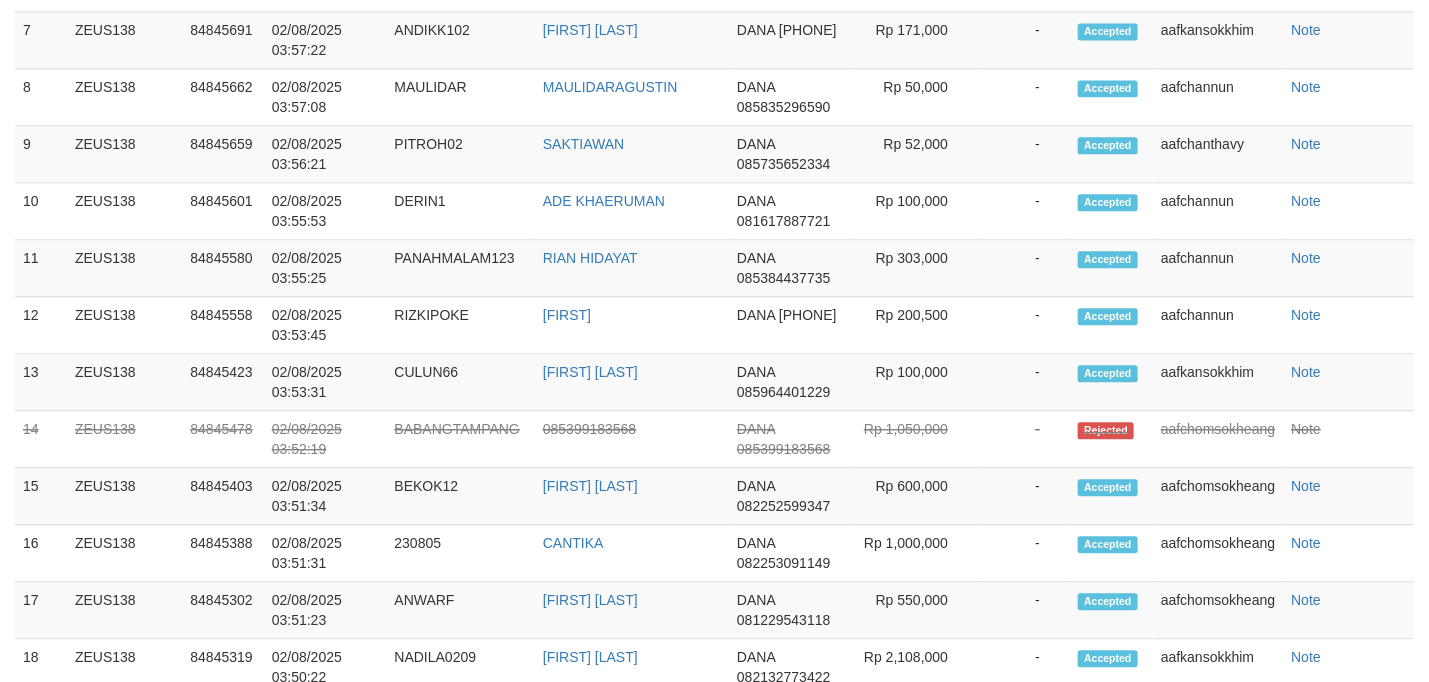 scroll, scrollTop: 1651, scrollLeft: 0, axis: vertical 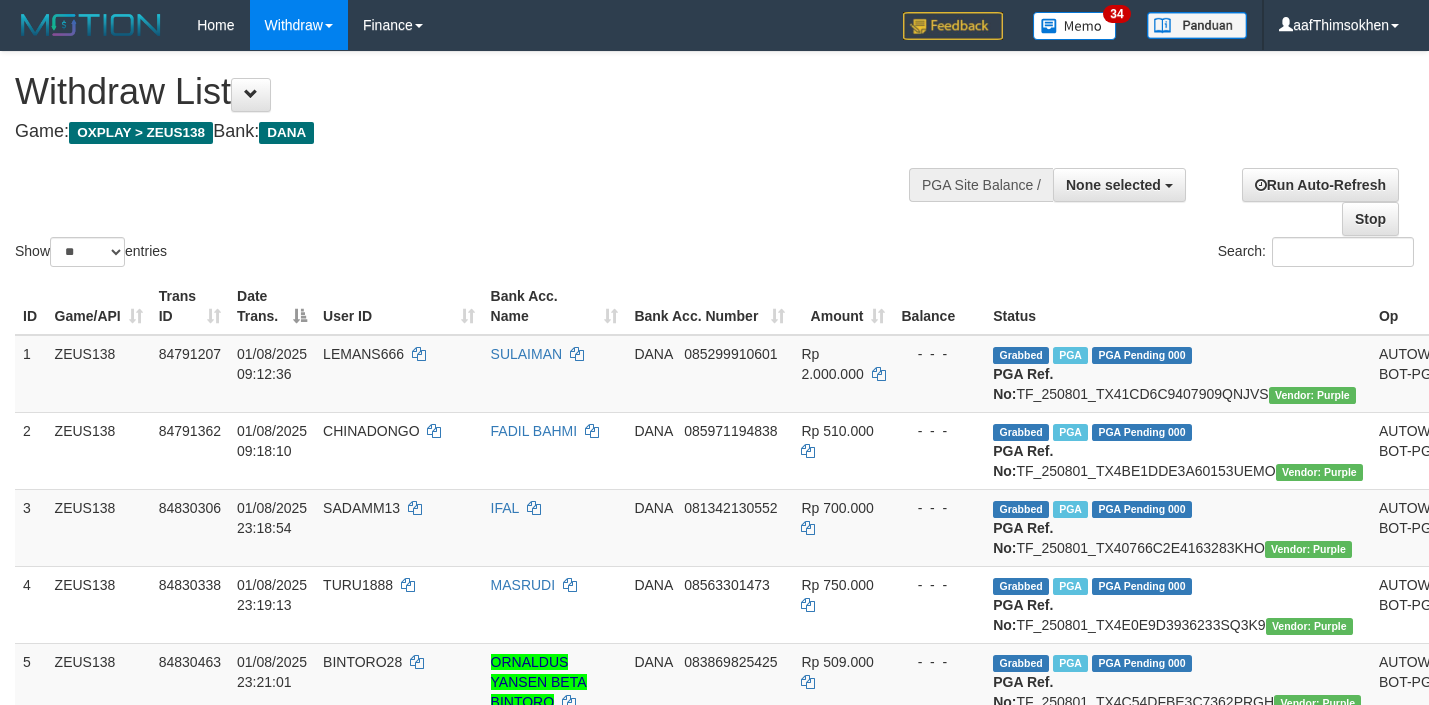 select 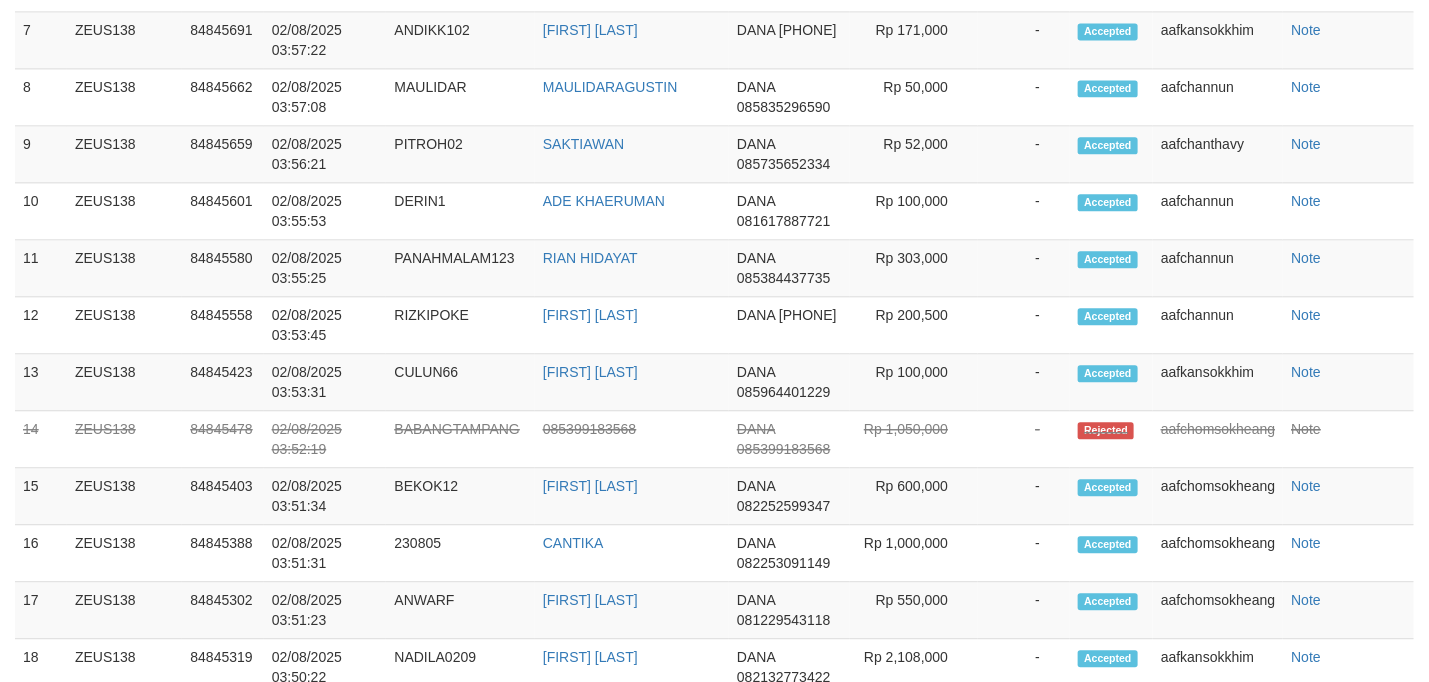 scroll, scrollTop: 1651, scrollLeft: 0, axis: vertical 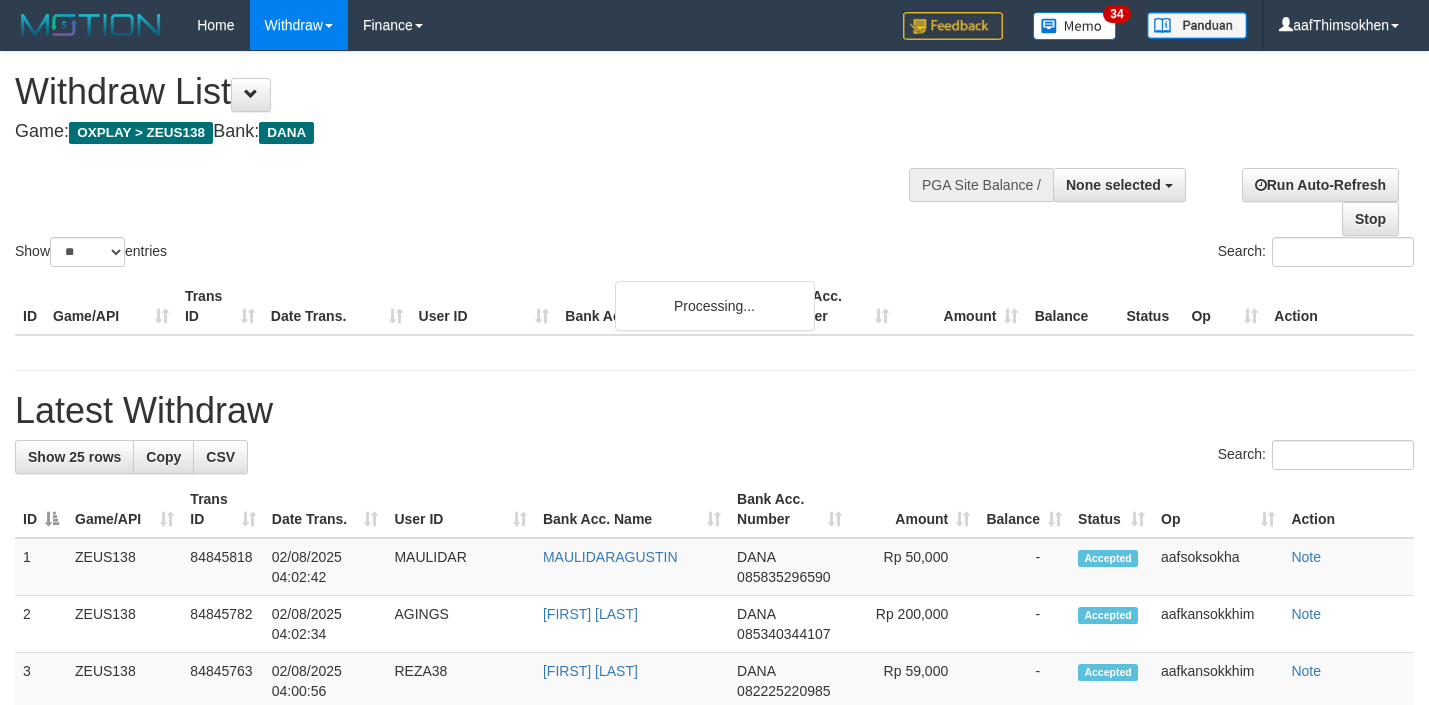 select 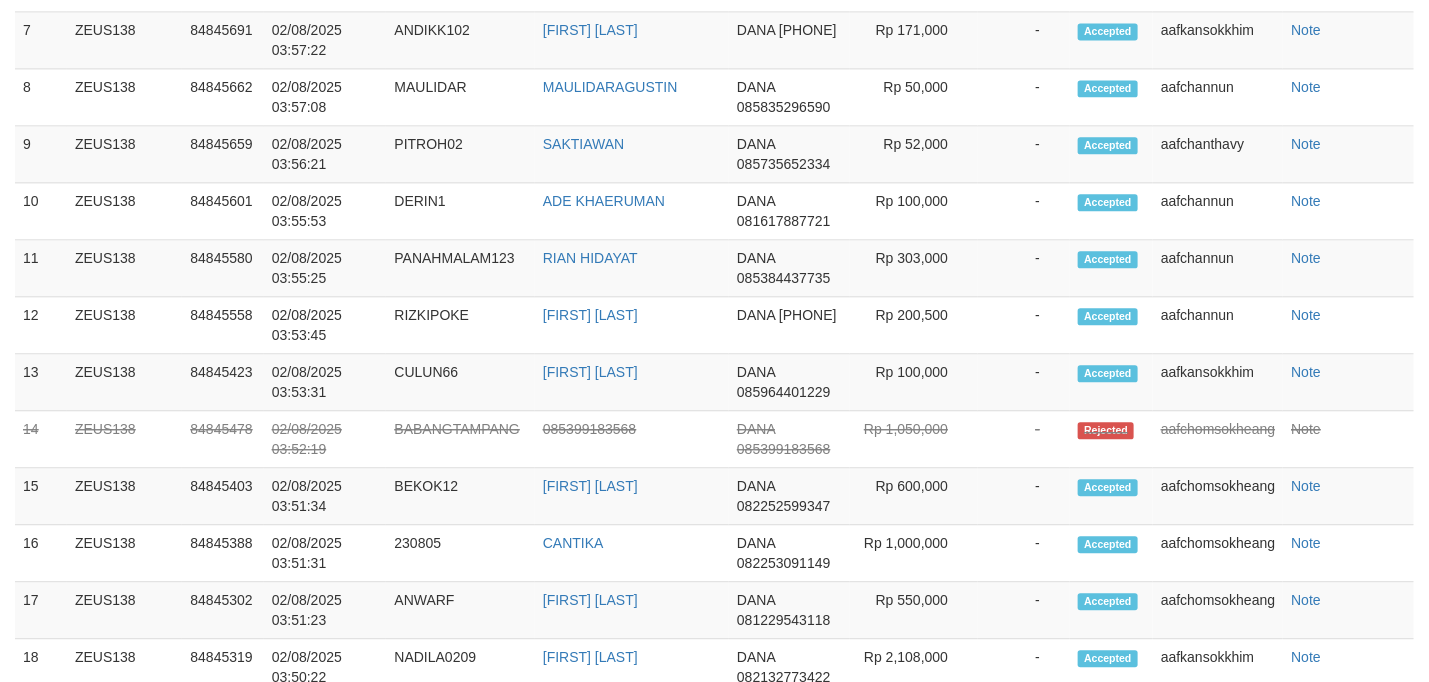 scroll, scrollTop: 1651, scrollLeft: 0, axis: vertical 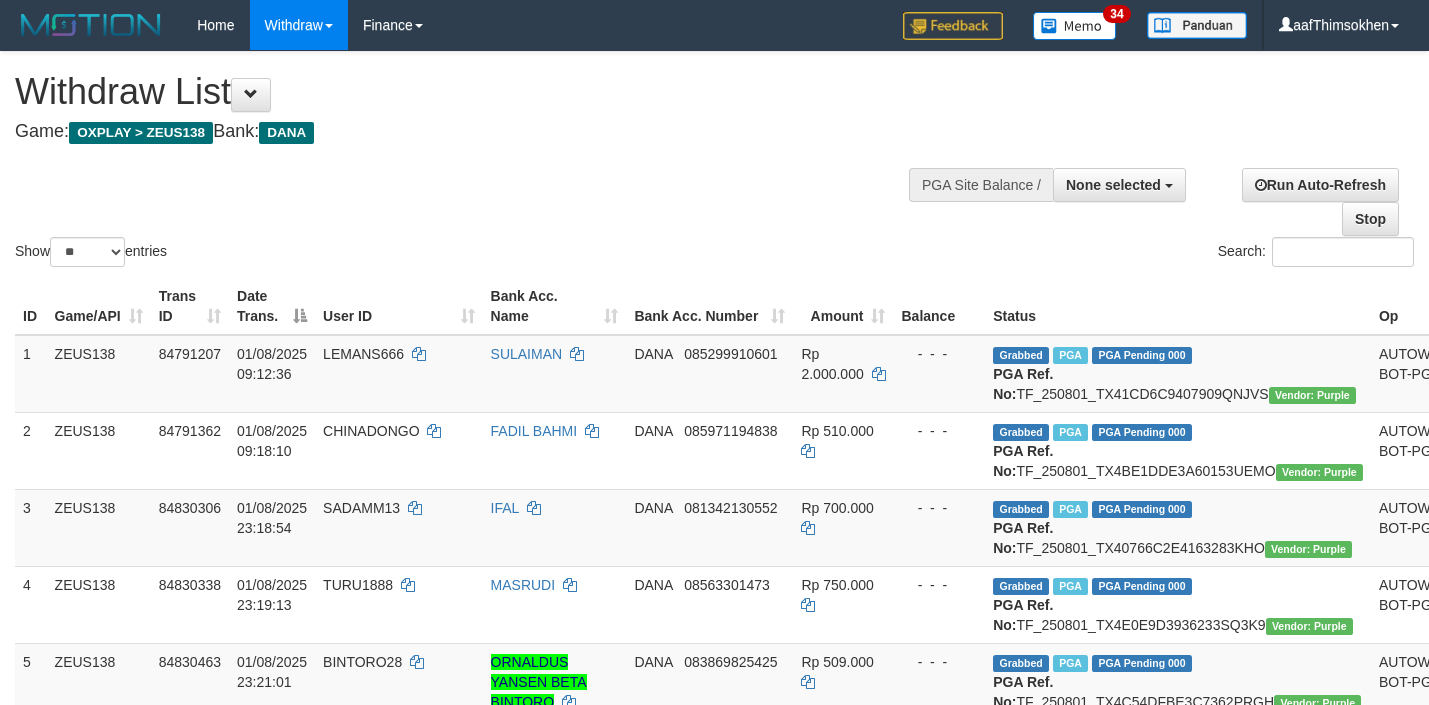select 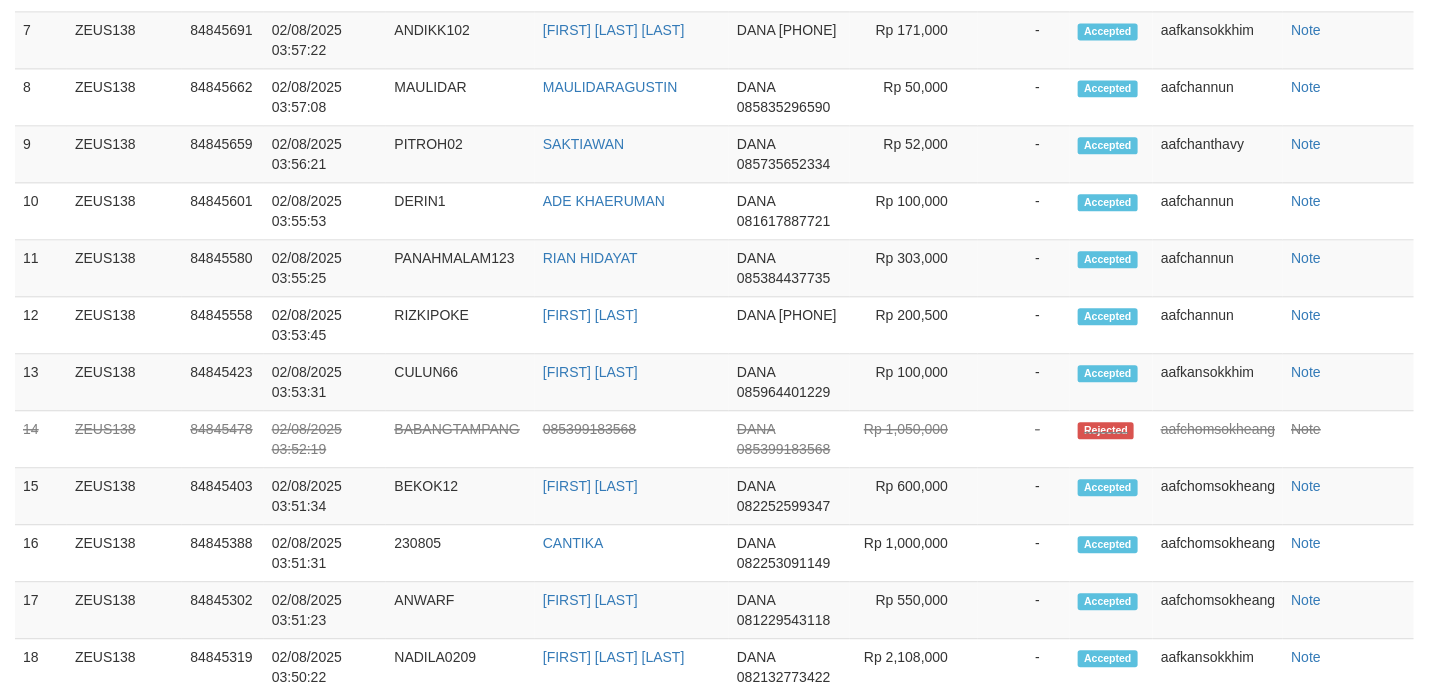 scroll, scrollTop: 1651, scrollLeft: 0, axis: vertical 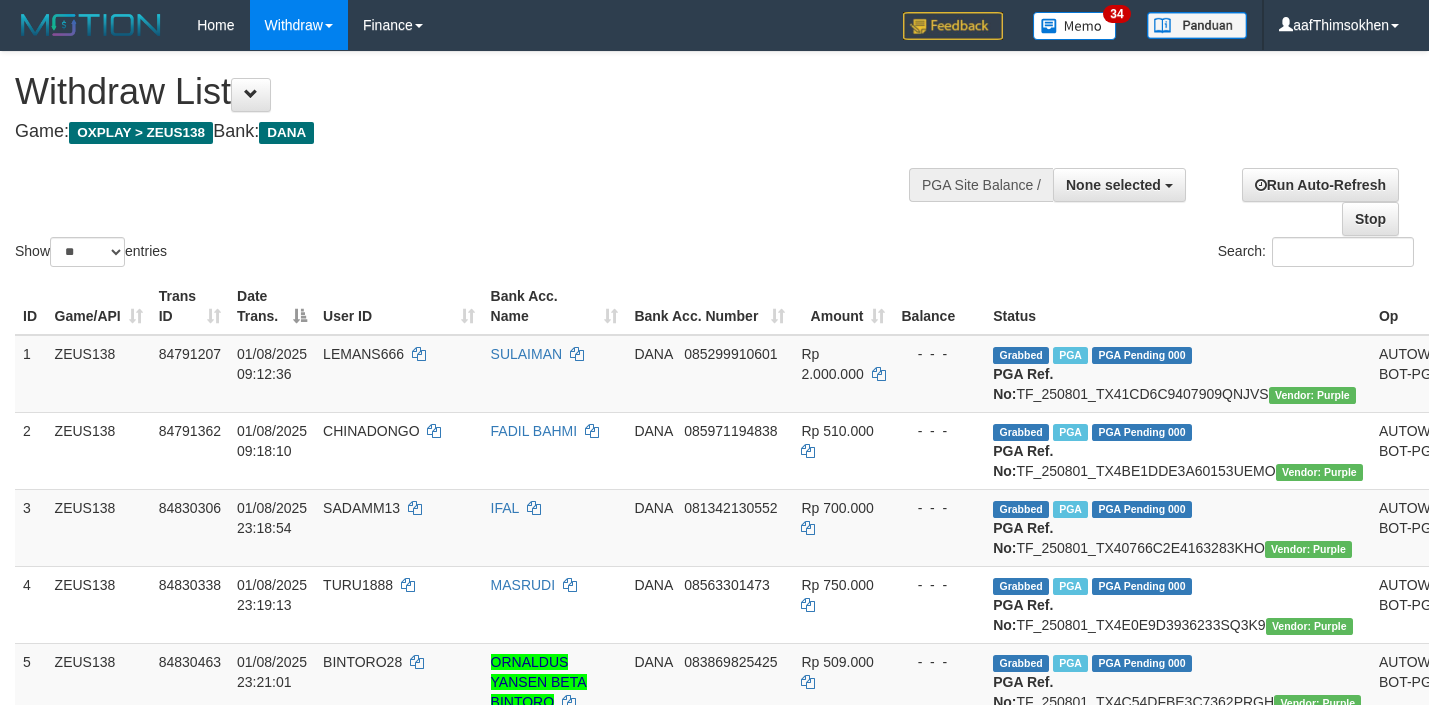 select 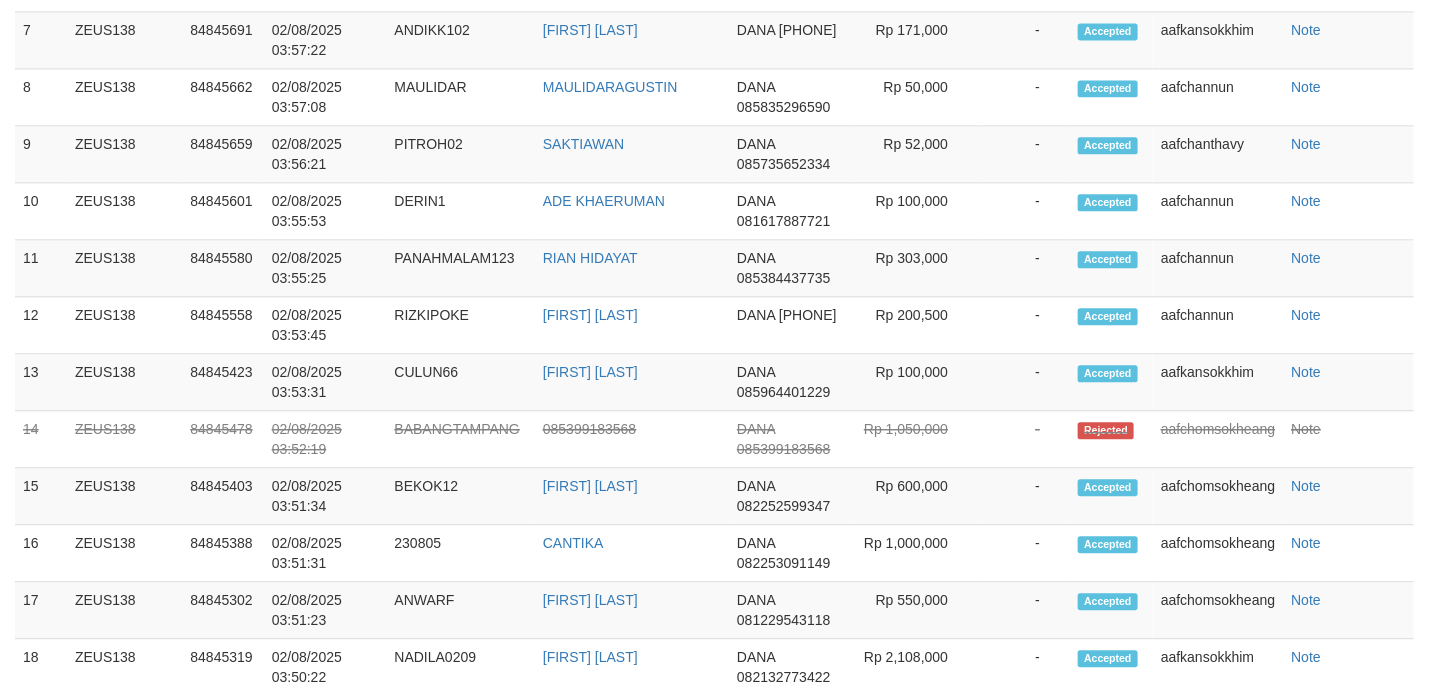 scroll, scrollTop: 1651, scrollLeft: 0, axis: vertical 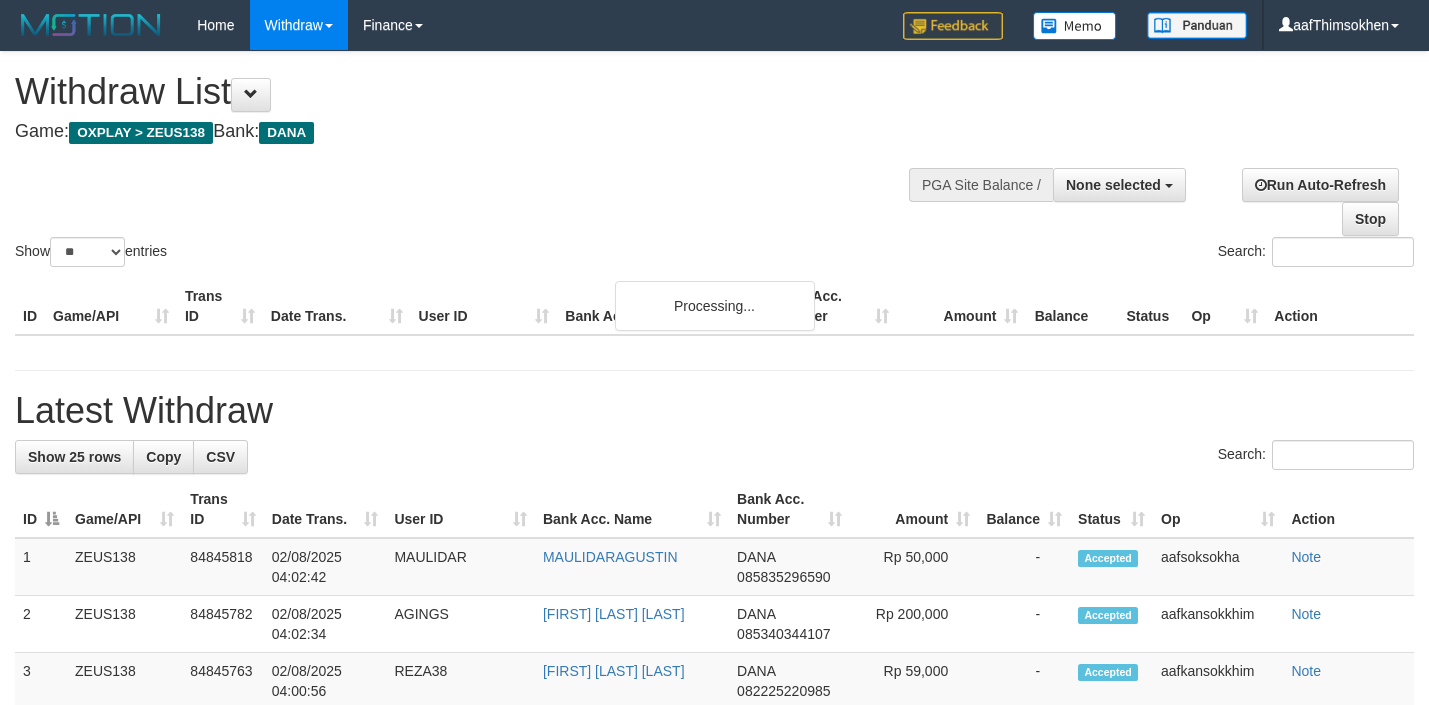 select 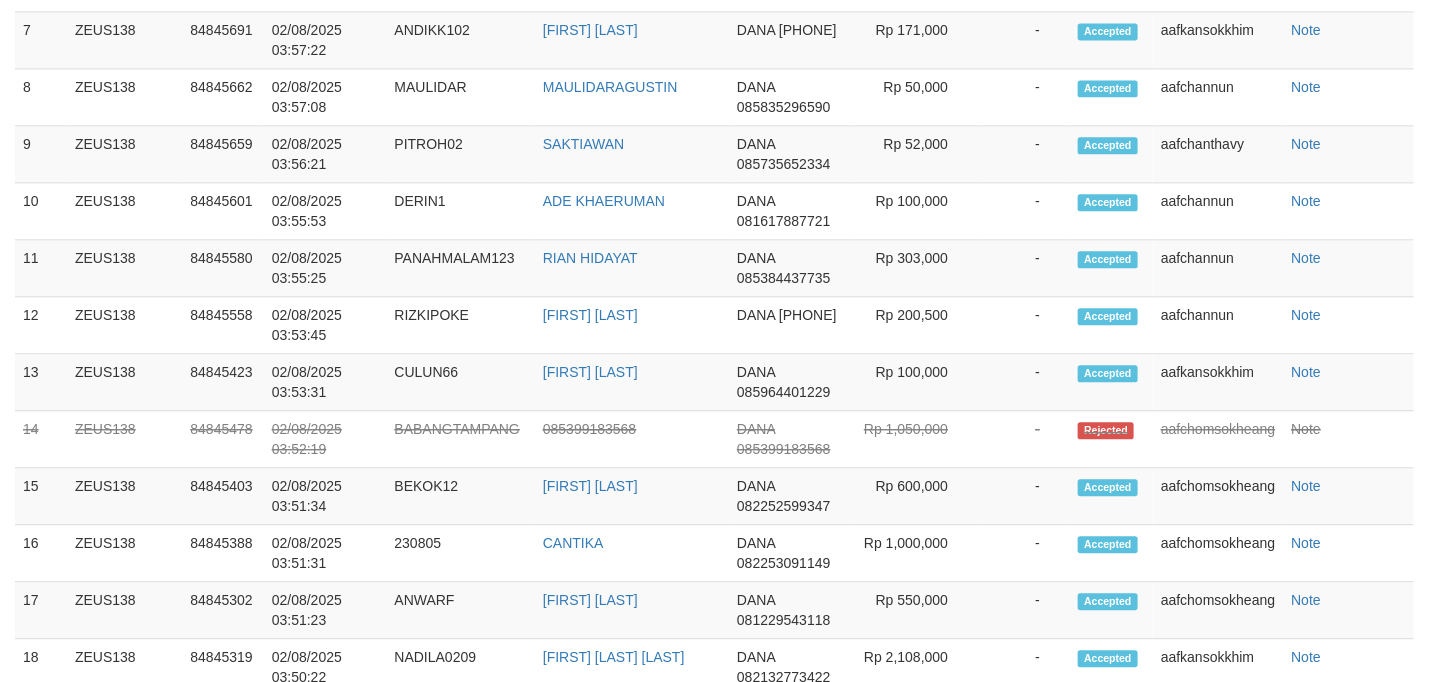 scroll, scrollTop: 1651, scrollLeft: 0, axis: vertical 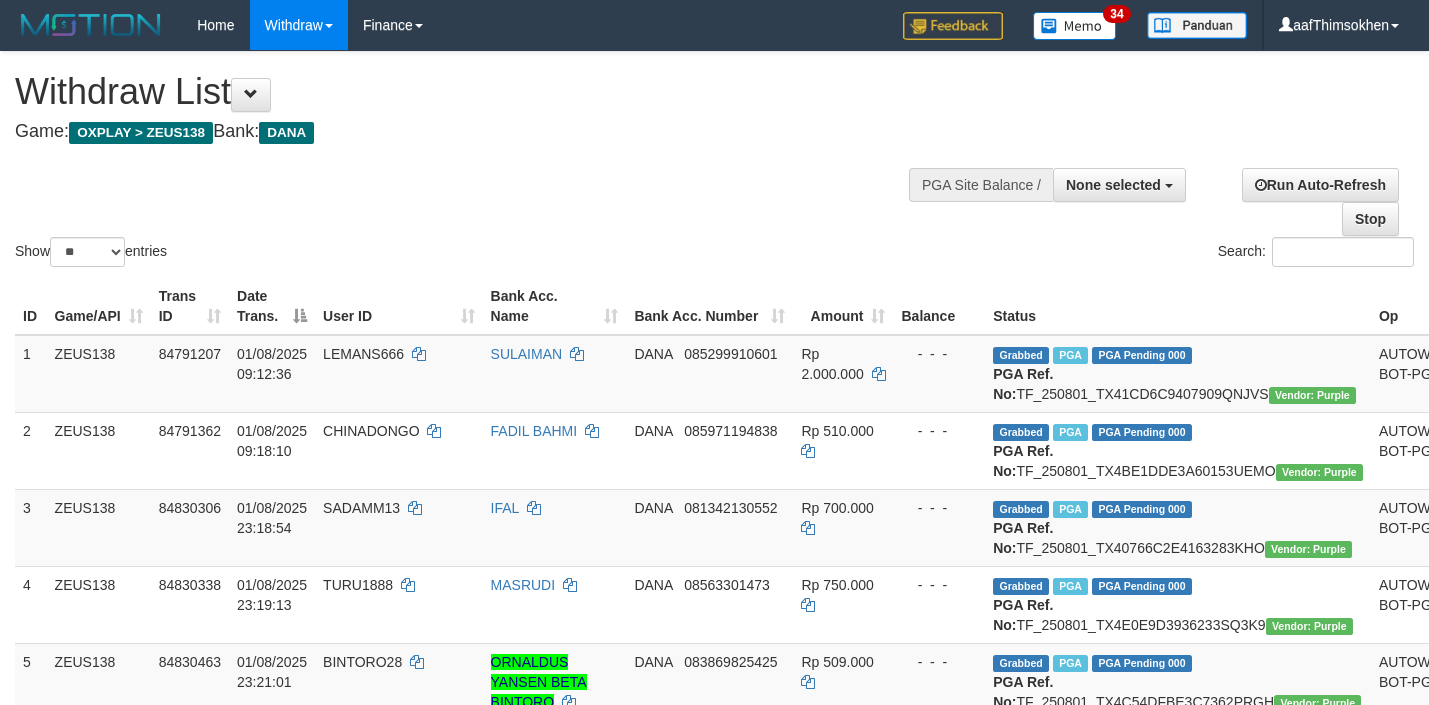 select 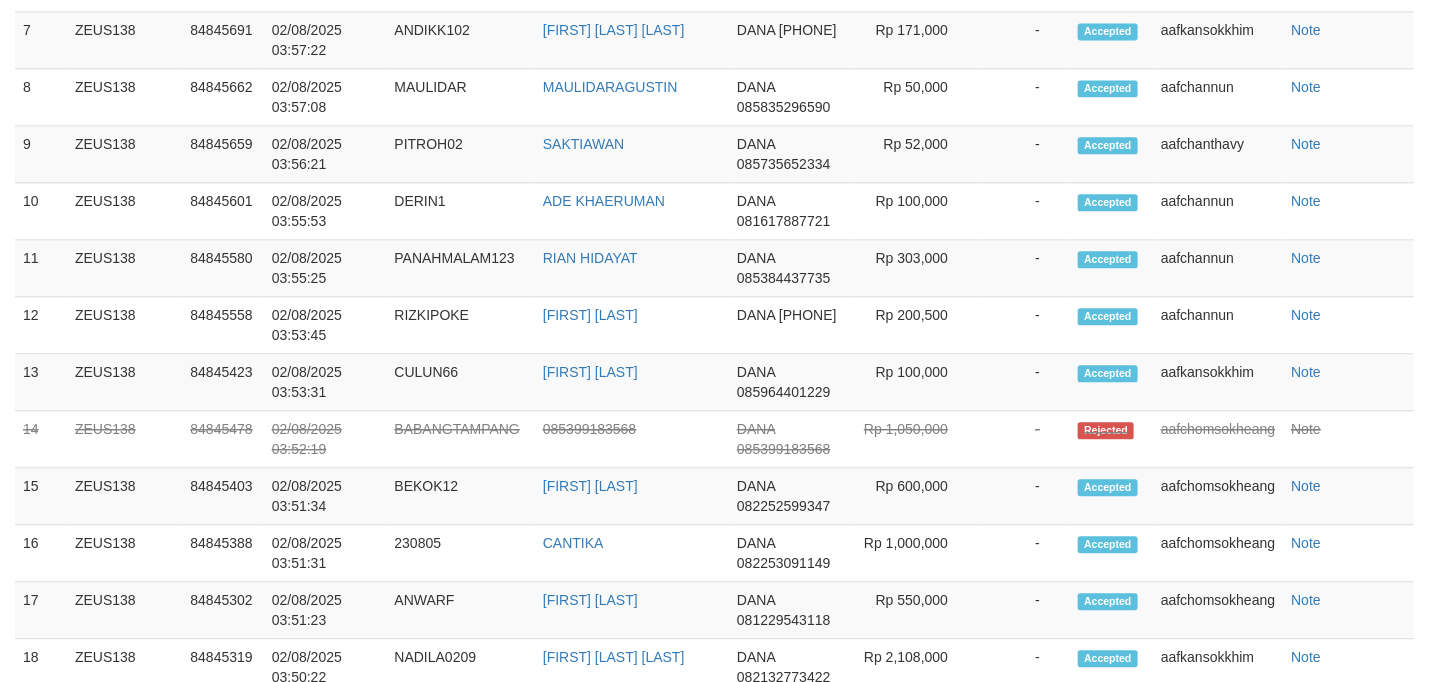 scroll, scrollTop: 1651, scrollLeft: 0, axis: vertical 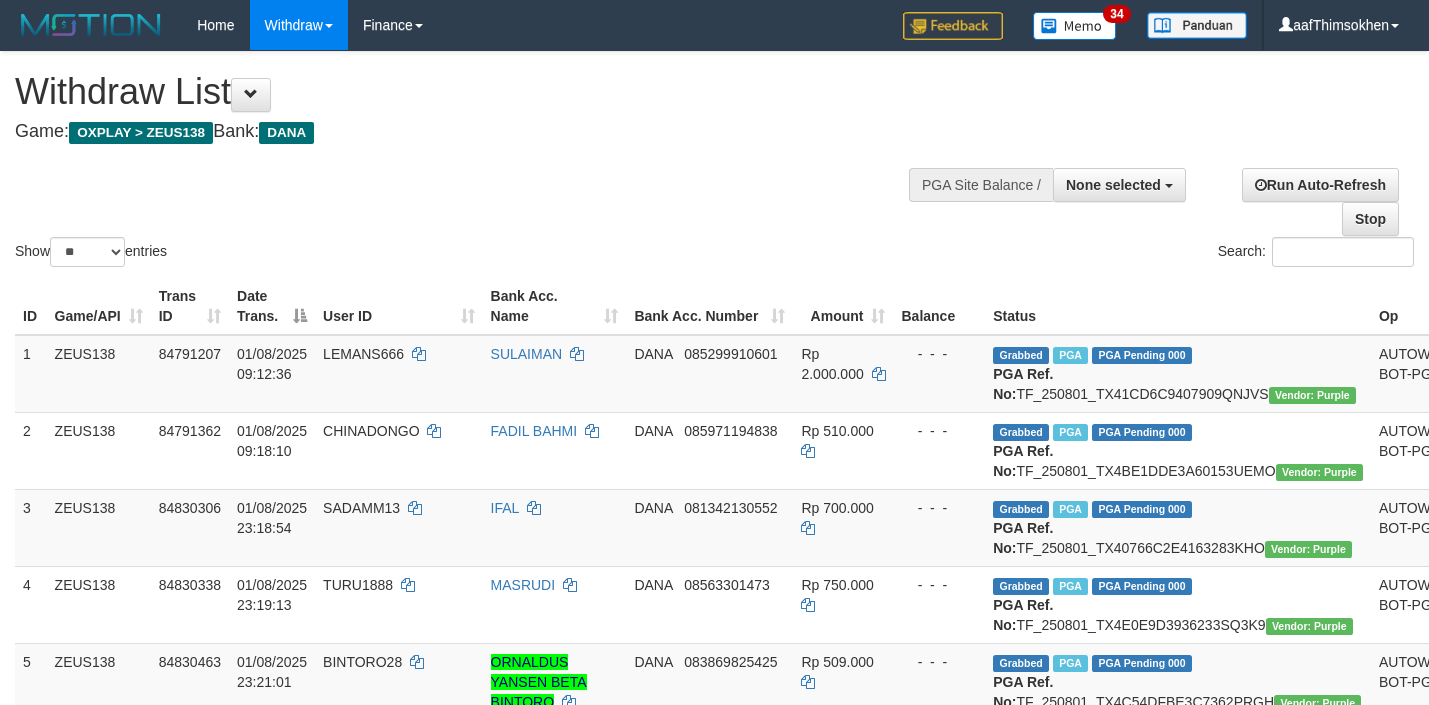 select 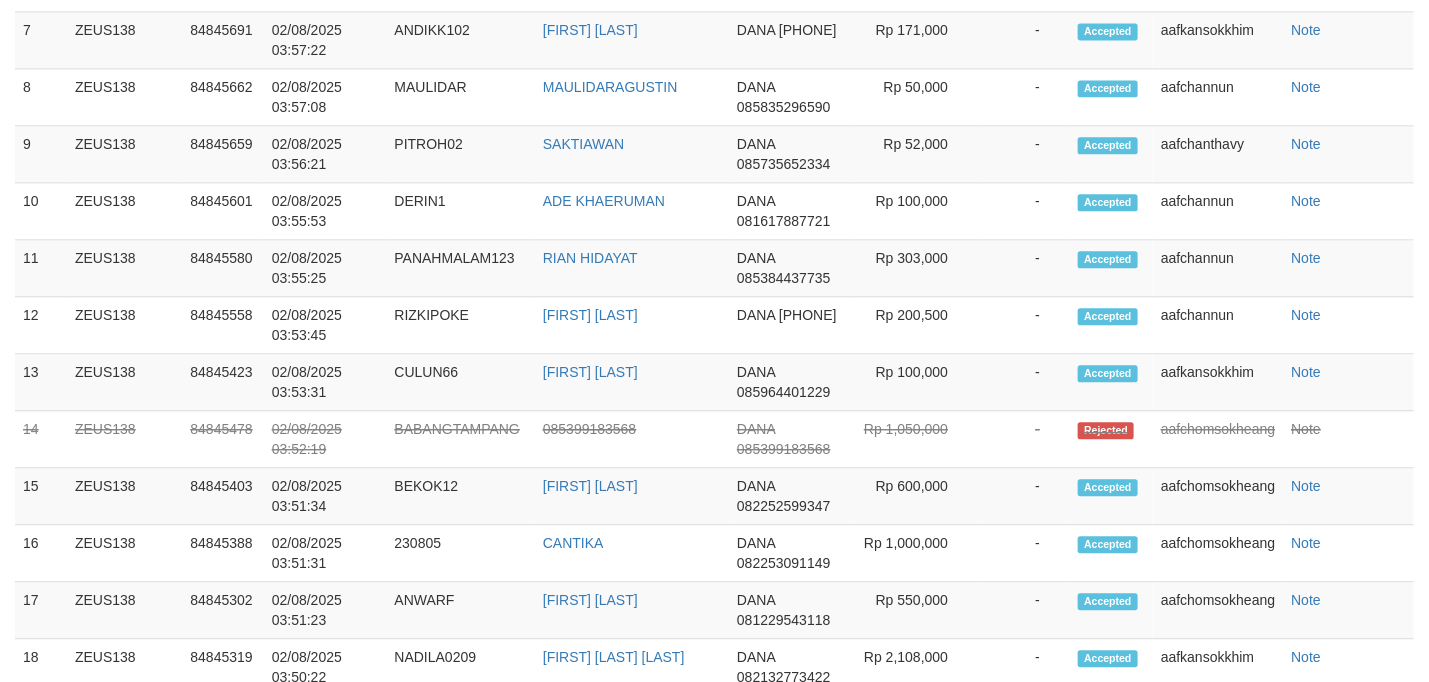 scroll, scrollTop: 1651, scrollLeft: 0, axis: vertical 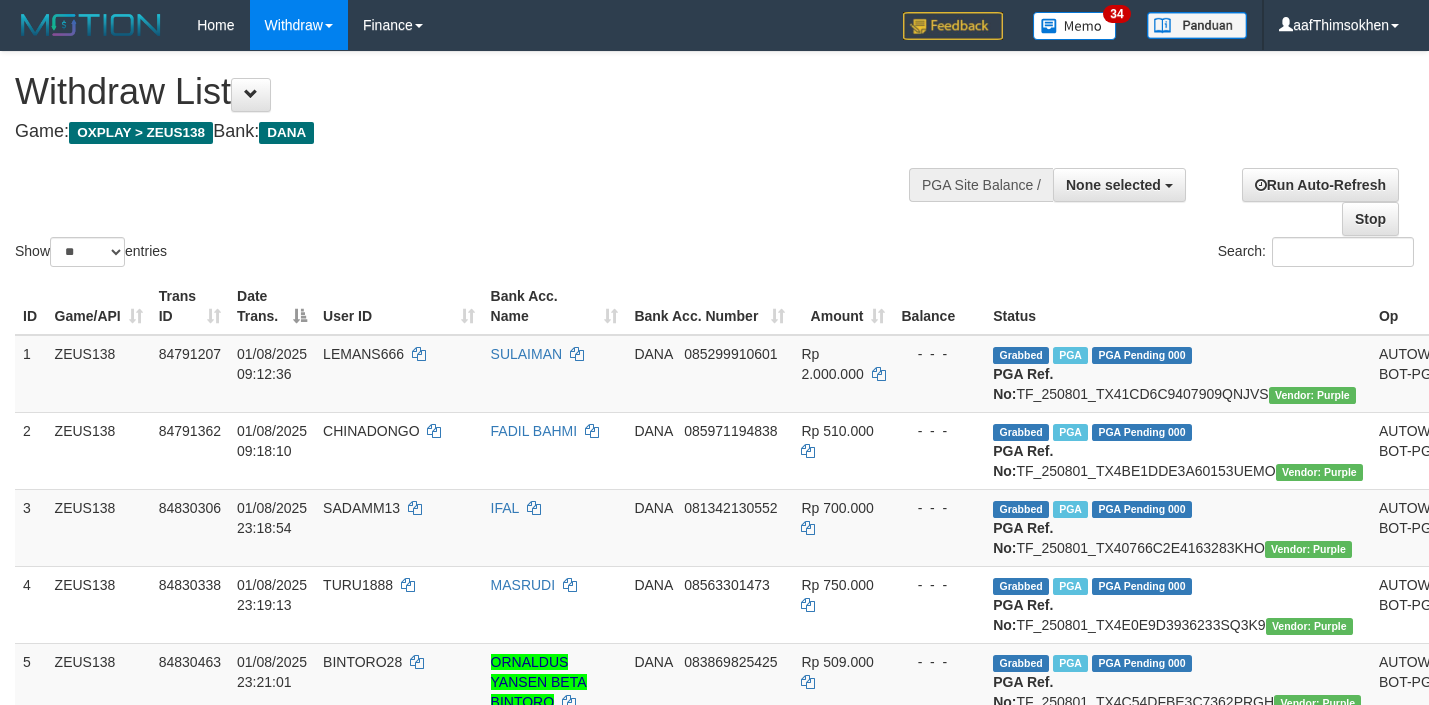select 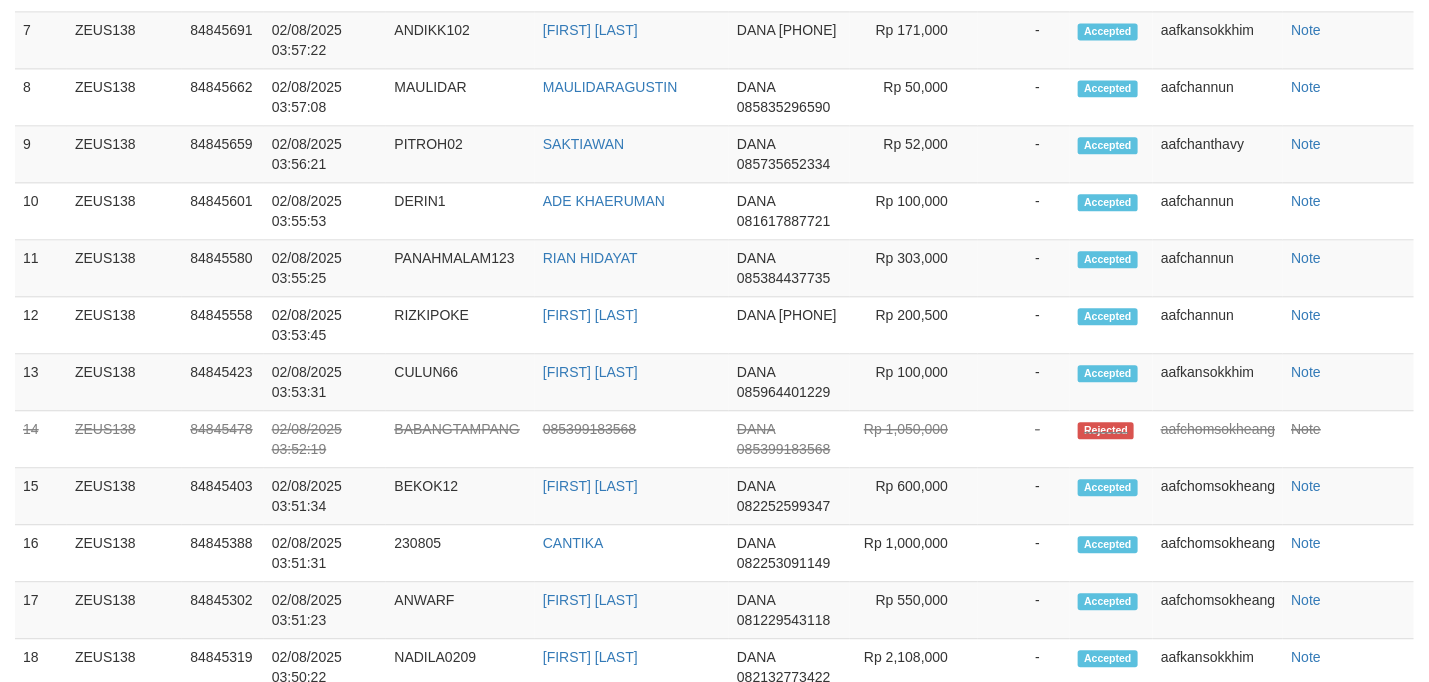 scroll, scrollTop: 1651, scrollLeft: 0, axis: vertical 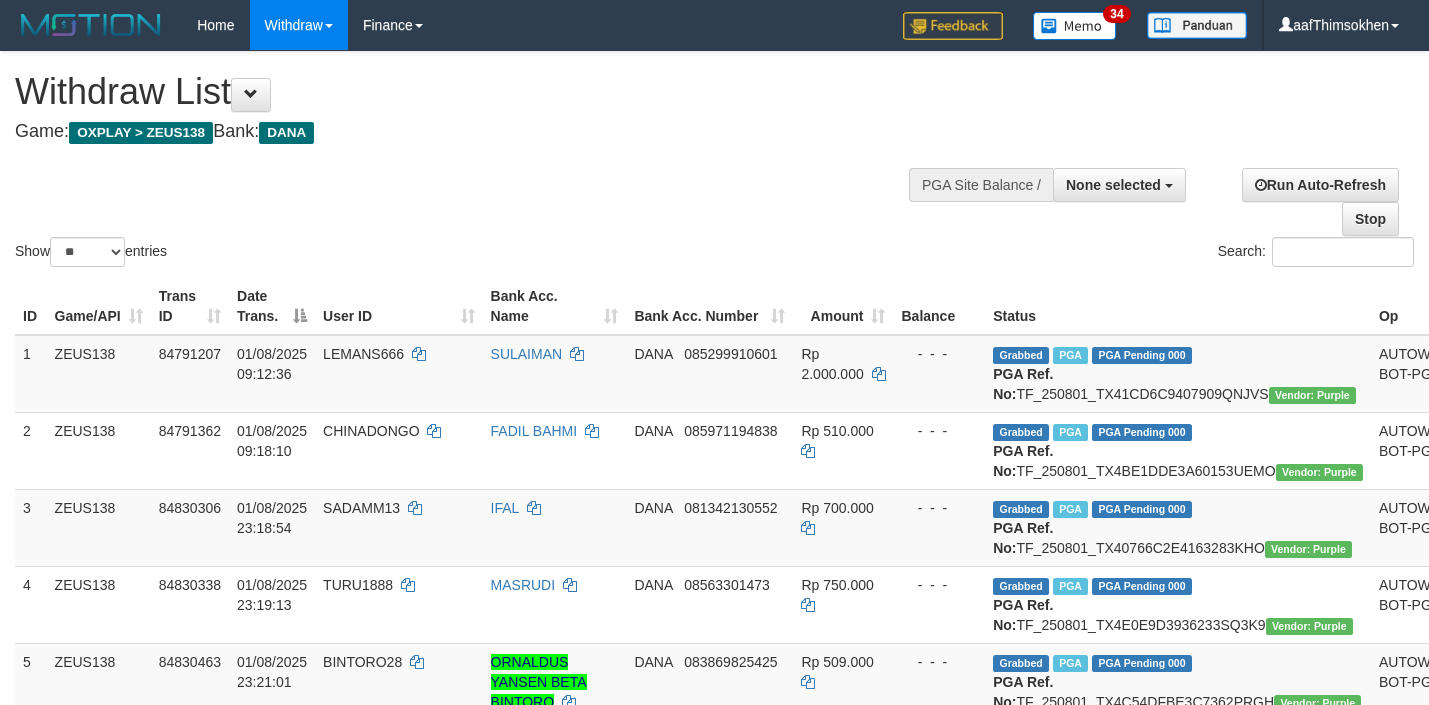 select 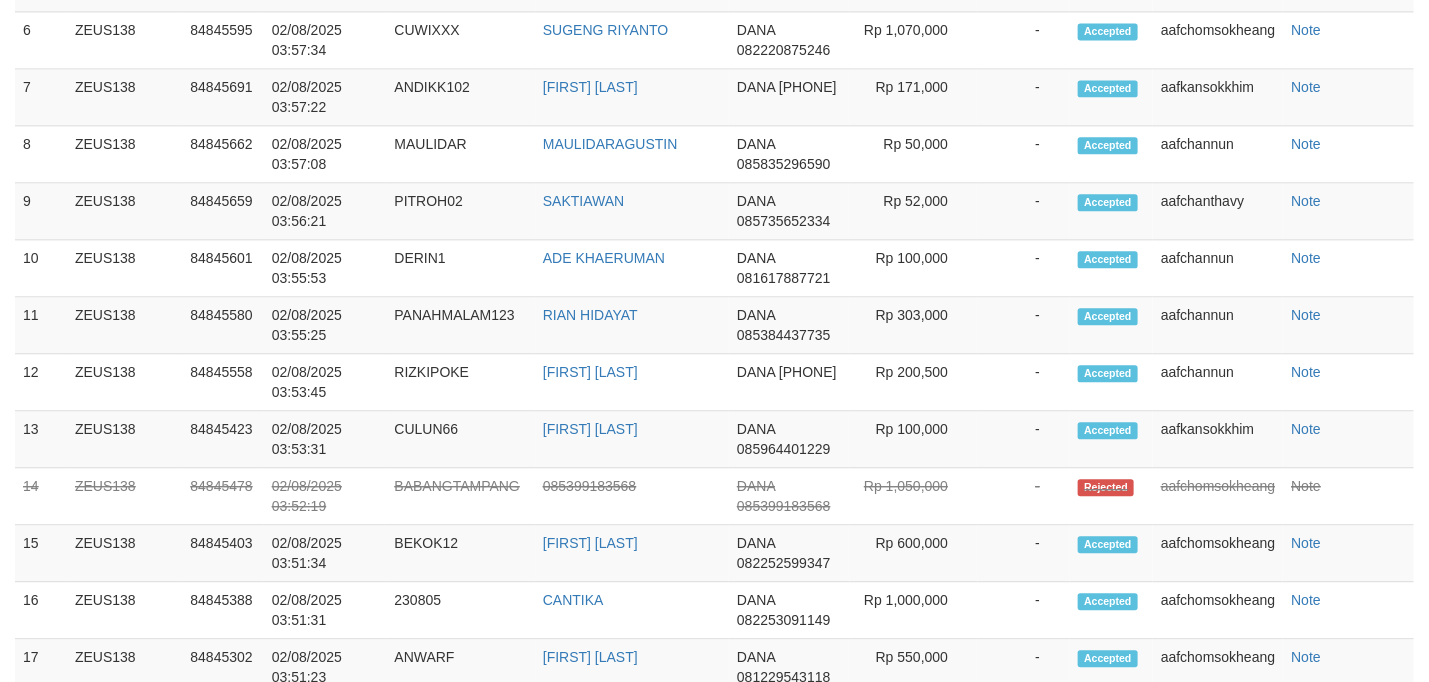 scroll, scrollTop: 1651, scrollLeft: 0, axis: vertical 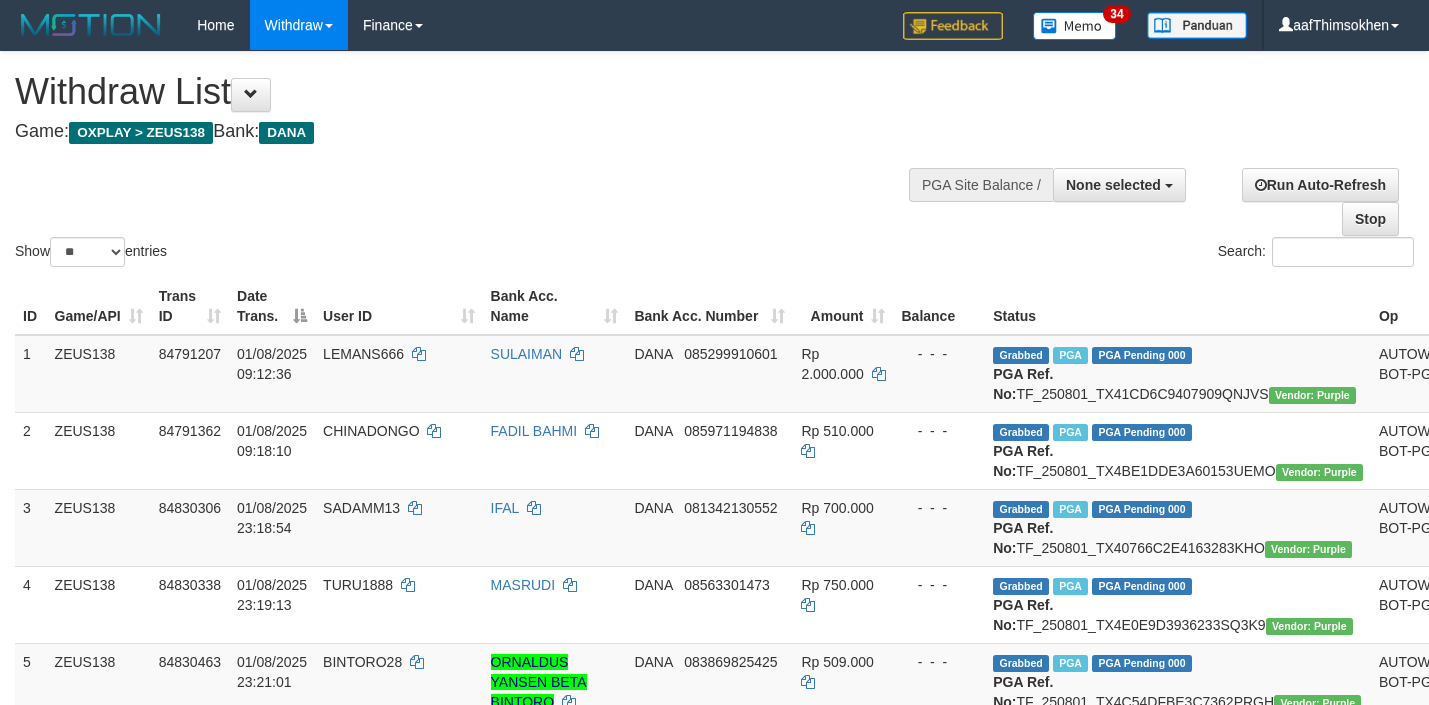 select 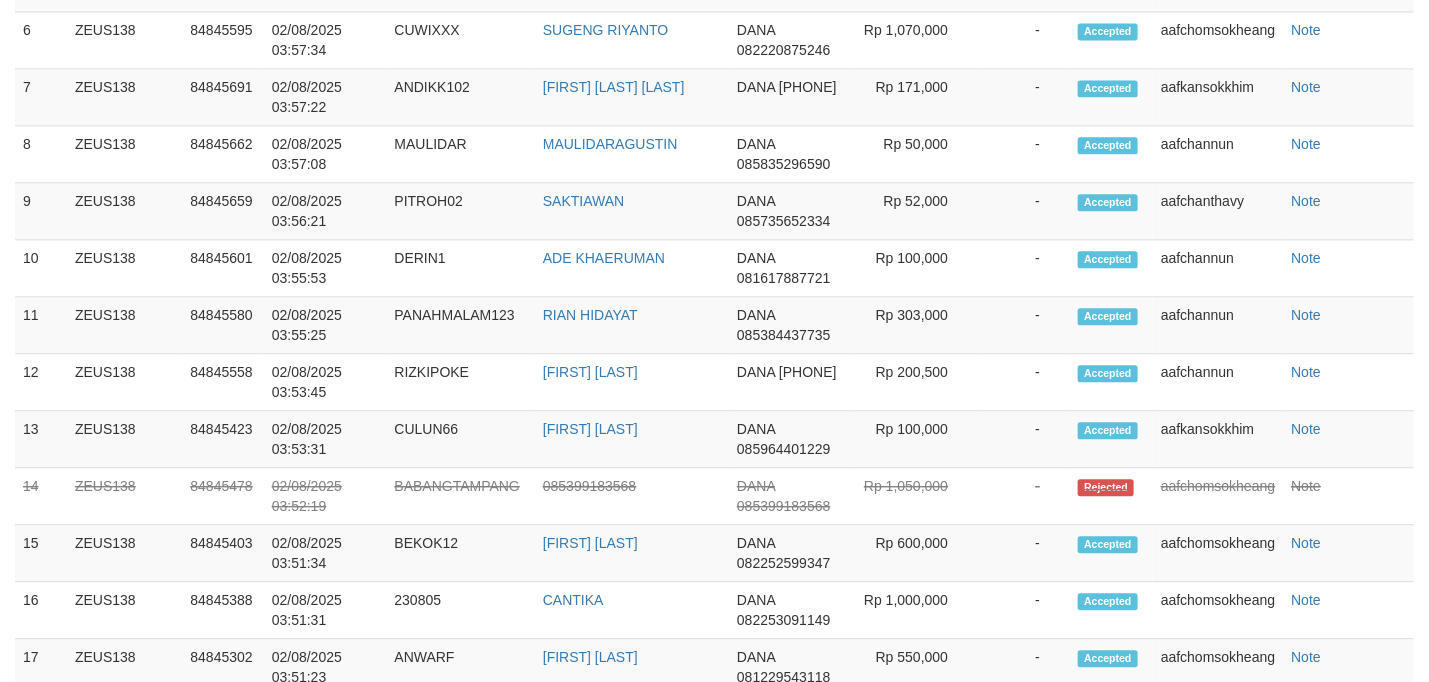 scroll, scrollTop: 1651, scrollLeft: 0, axis: vertical 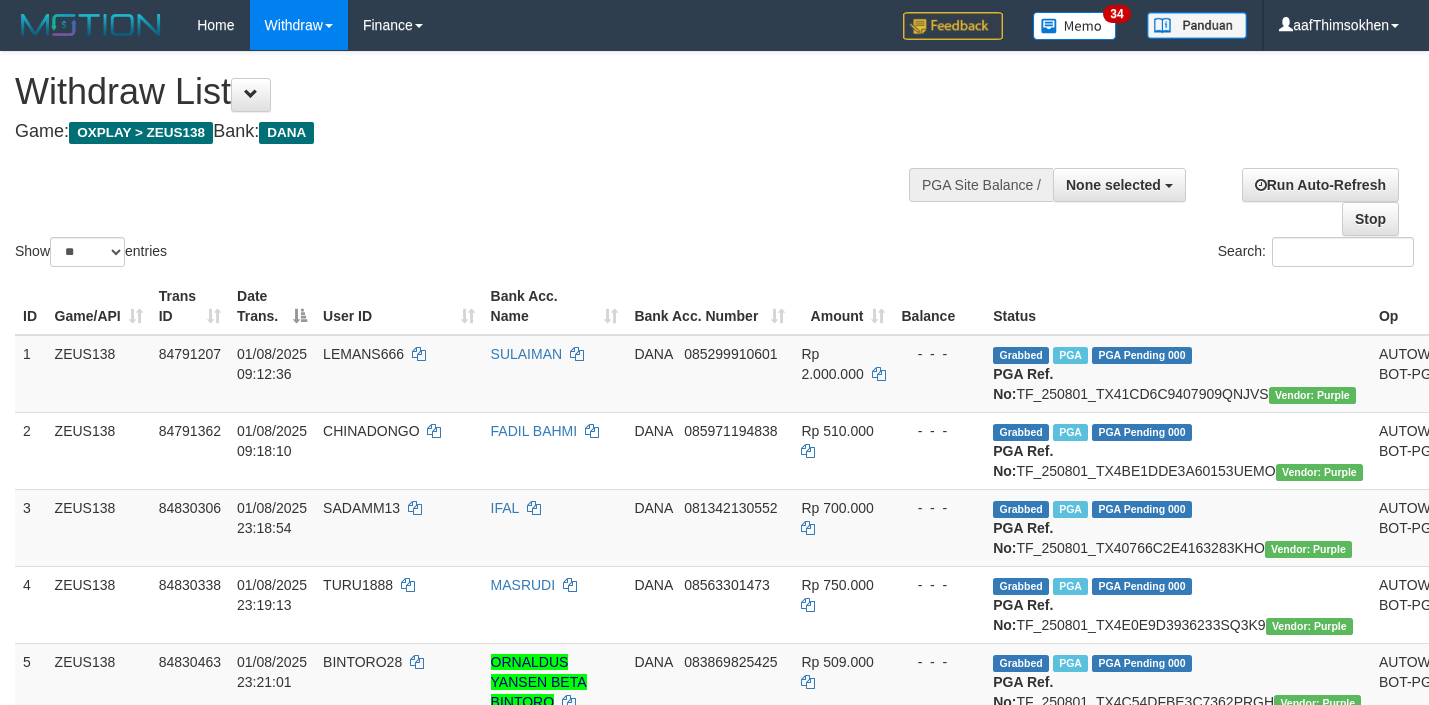 select 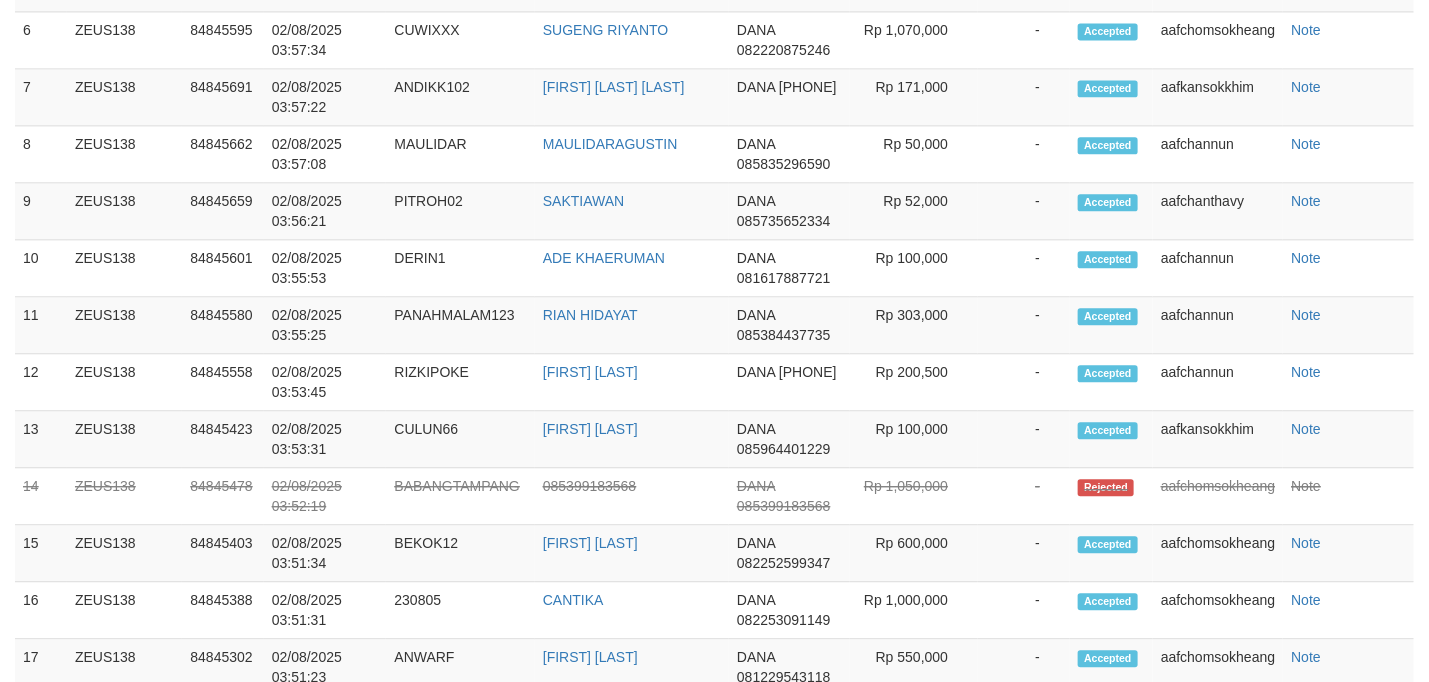 scroll, scrollTop: 1651, scrollLeft: 0, axis: vertical 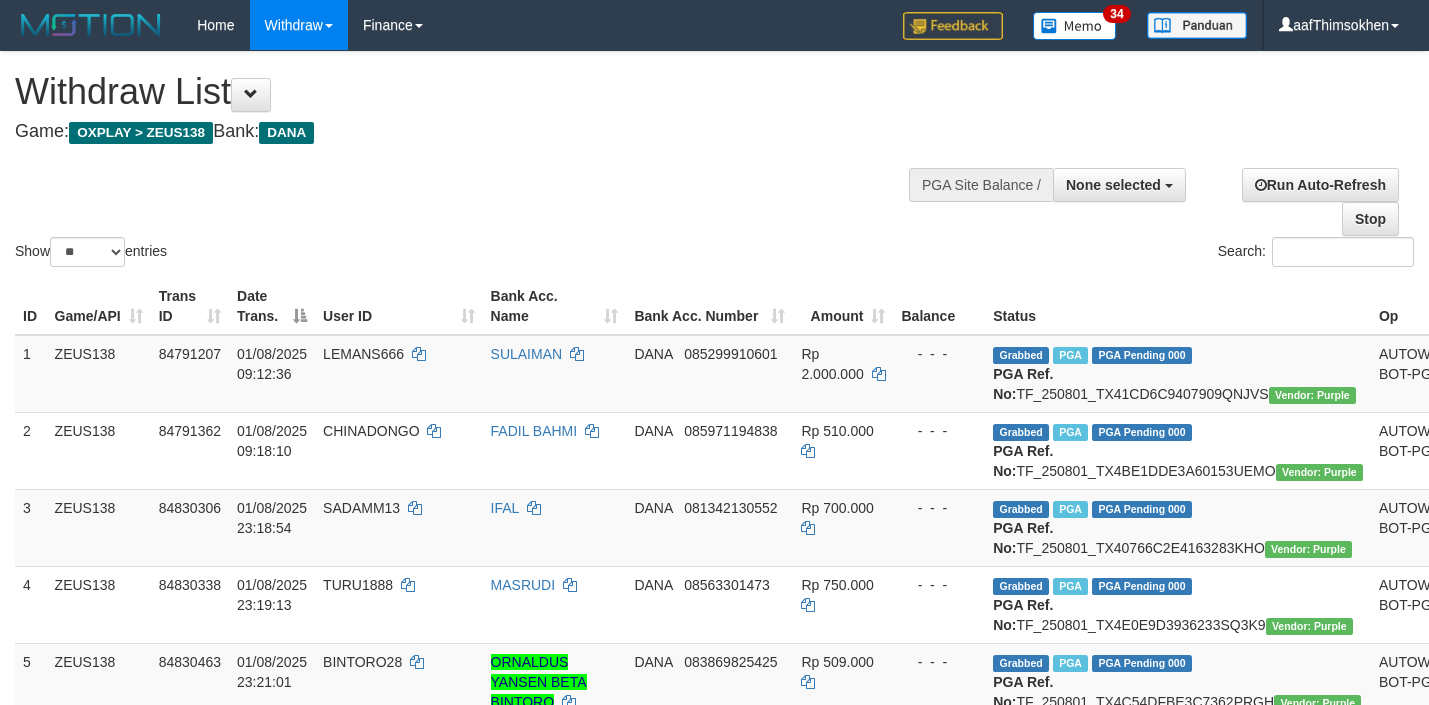 select 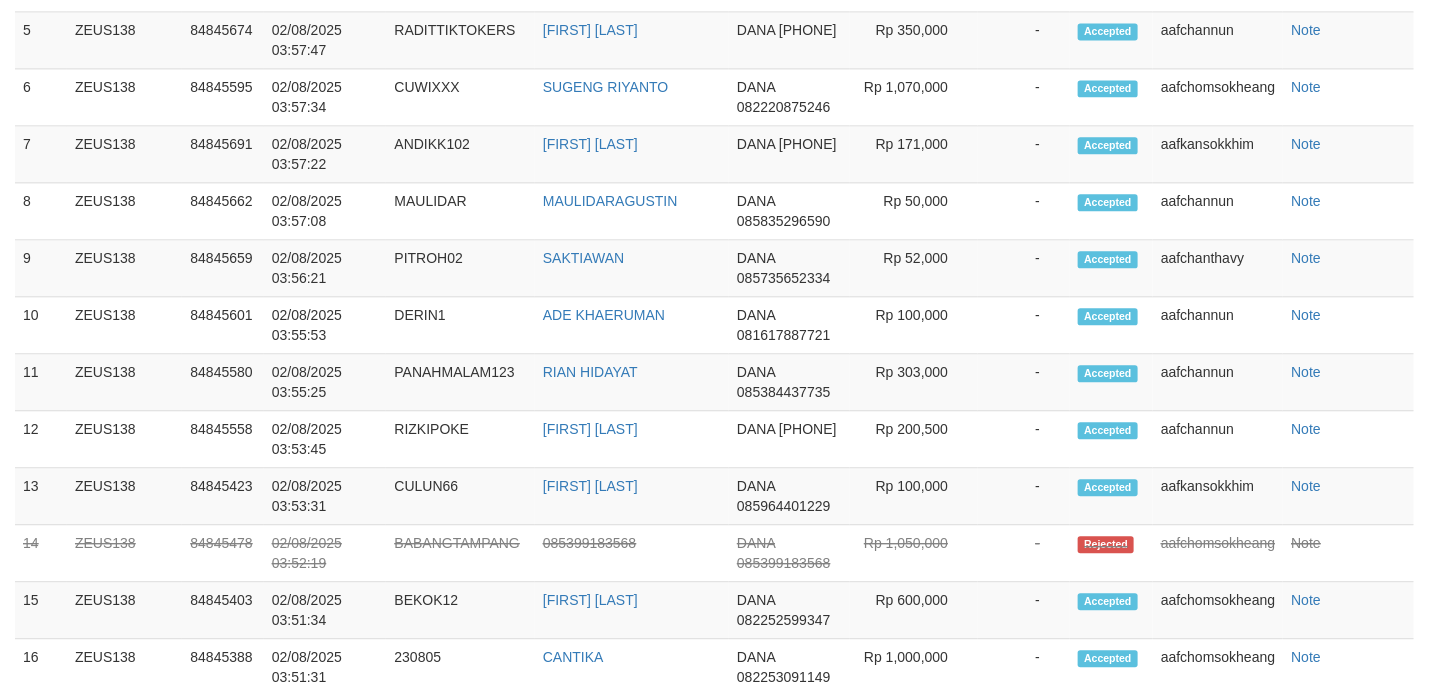 scroll, scrollTop: 1651, scrollLeft: 0, axis: vertical 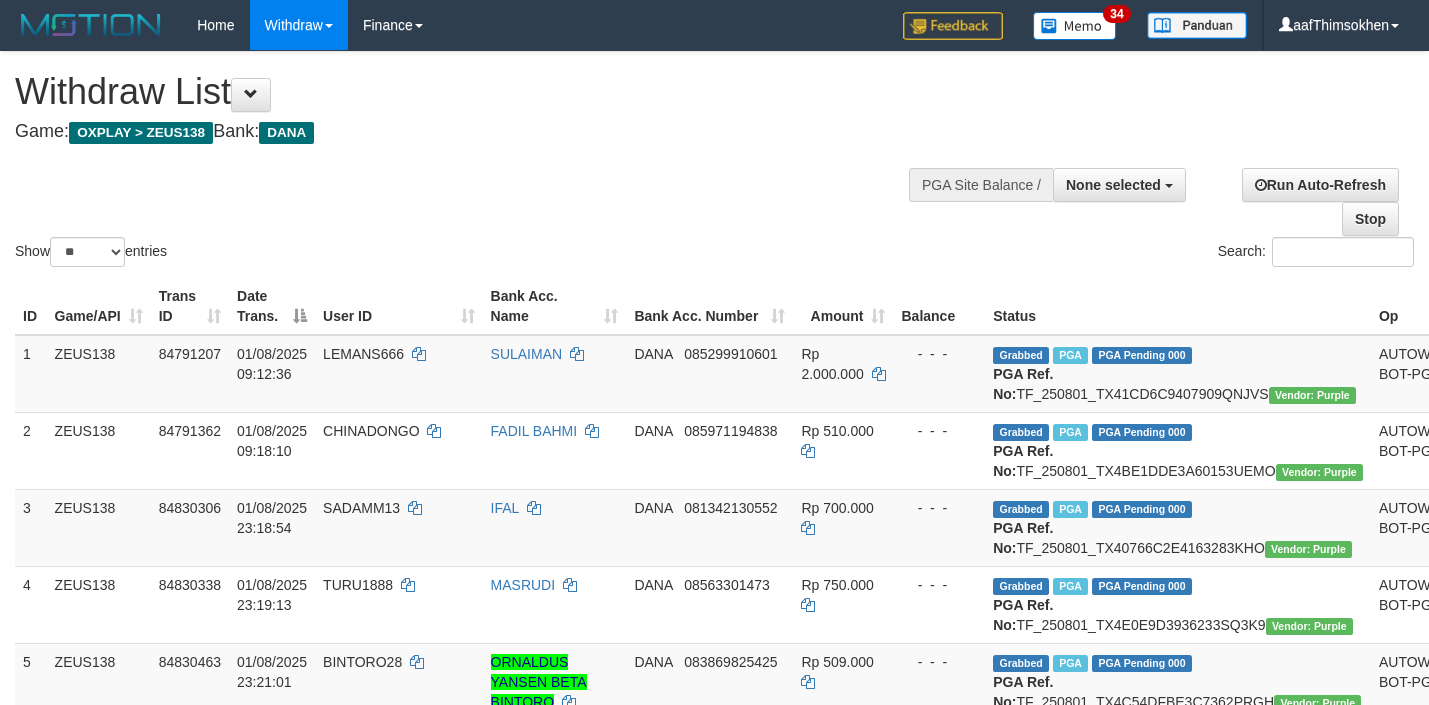 select 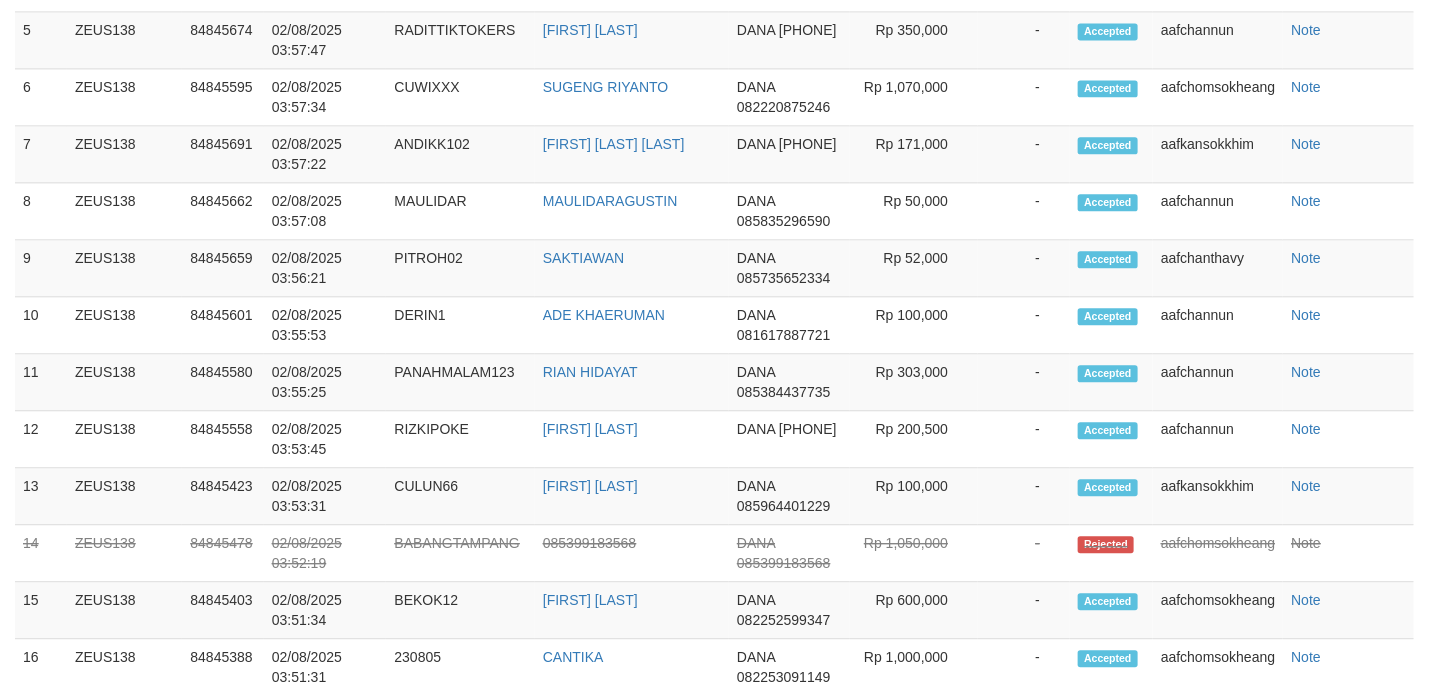 scroll, scrollTop: 1651, scrollLeft: 0, axis: vertical 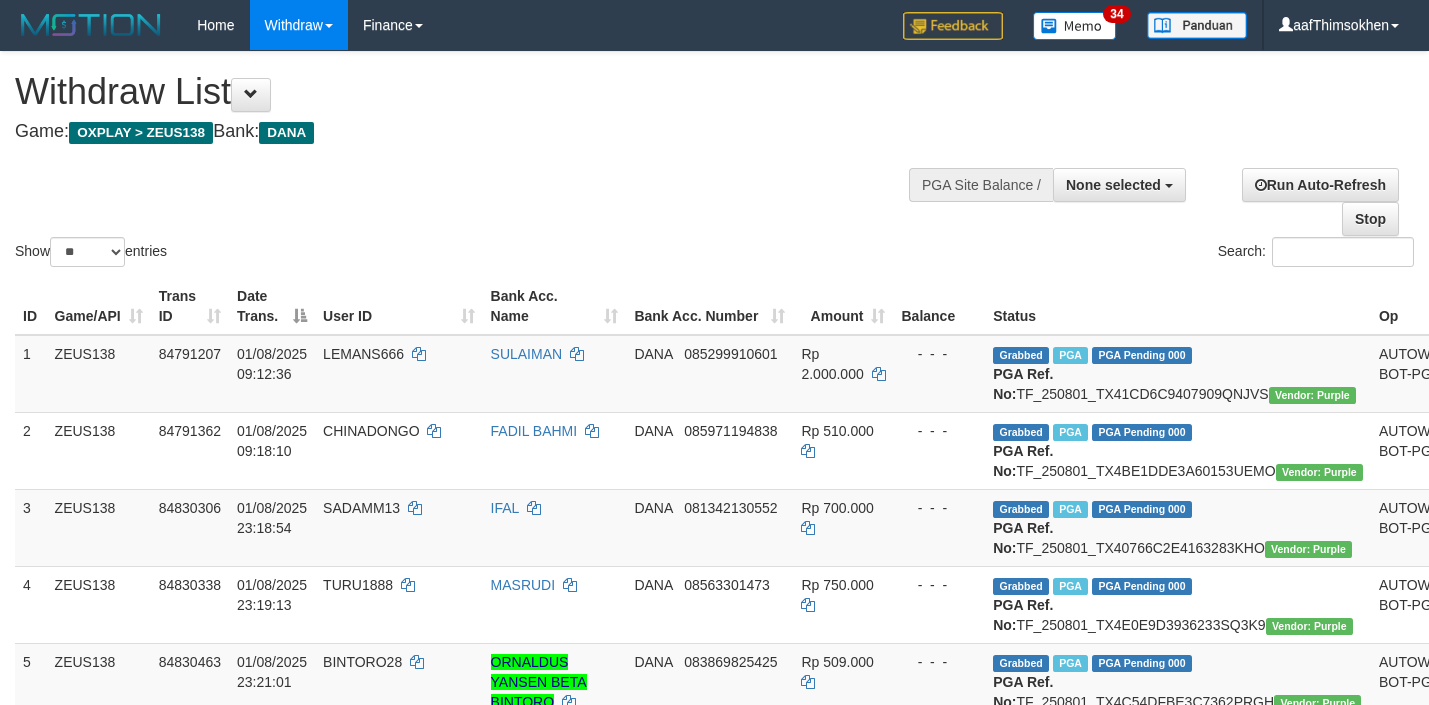 select 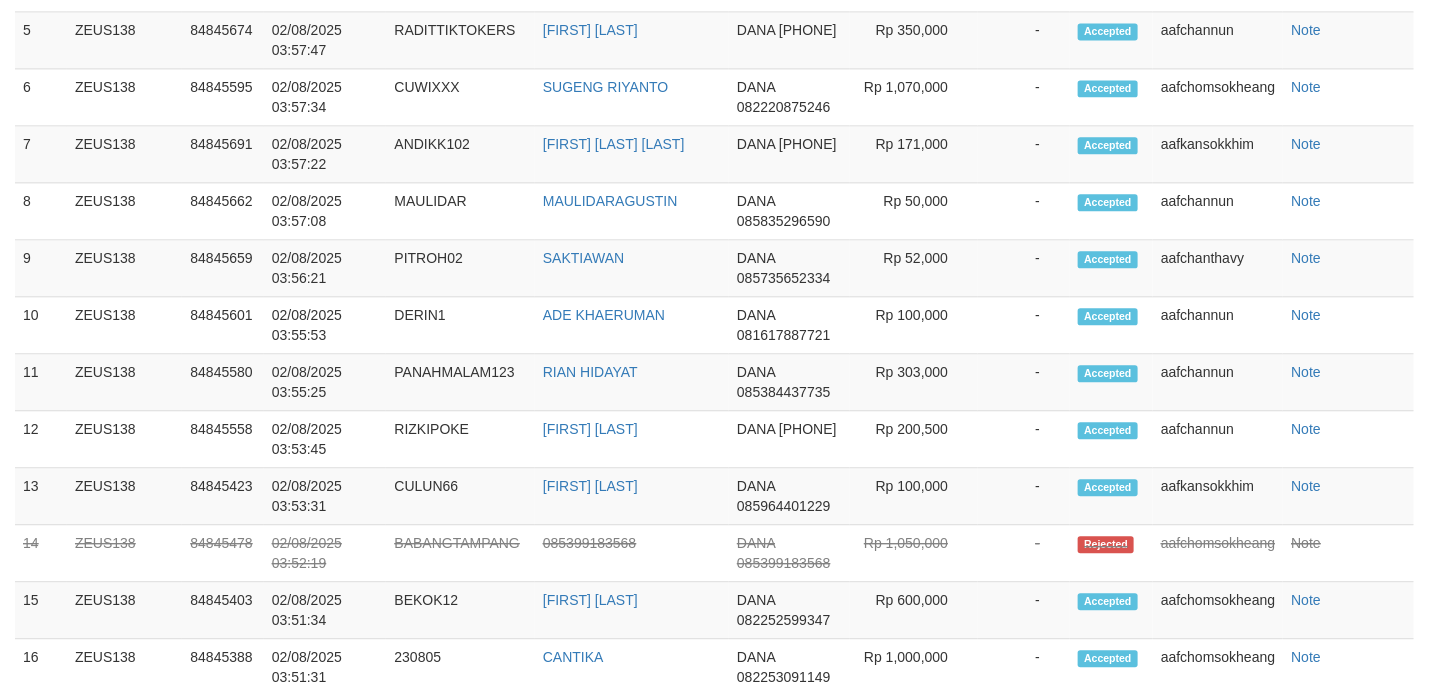 scroll, scrollTop: 1651, scrollLeft: 0, axis: vertical 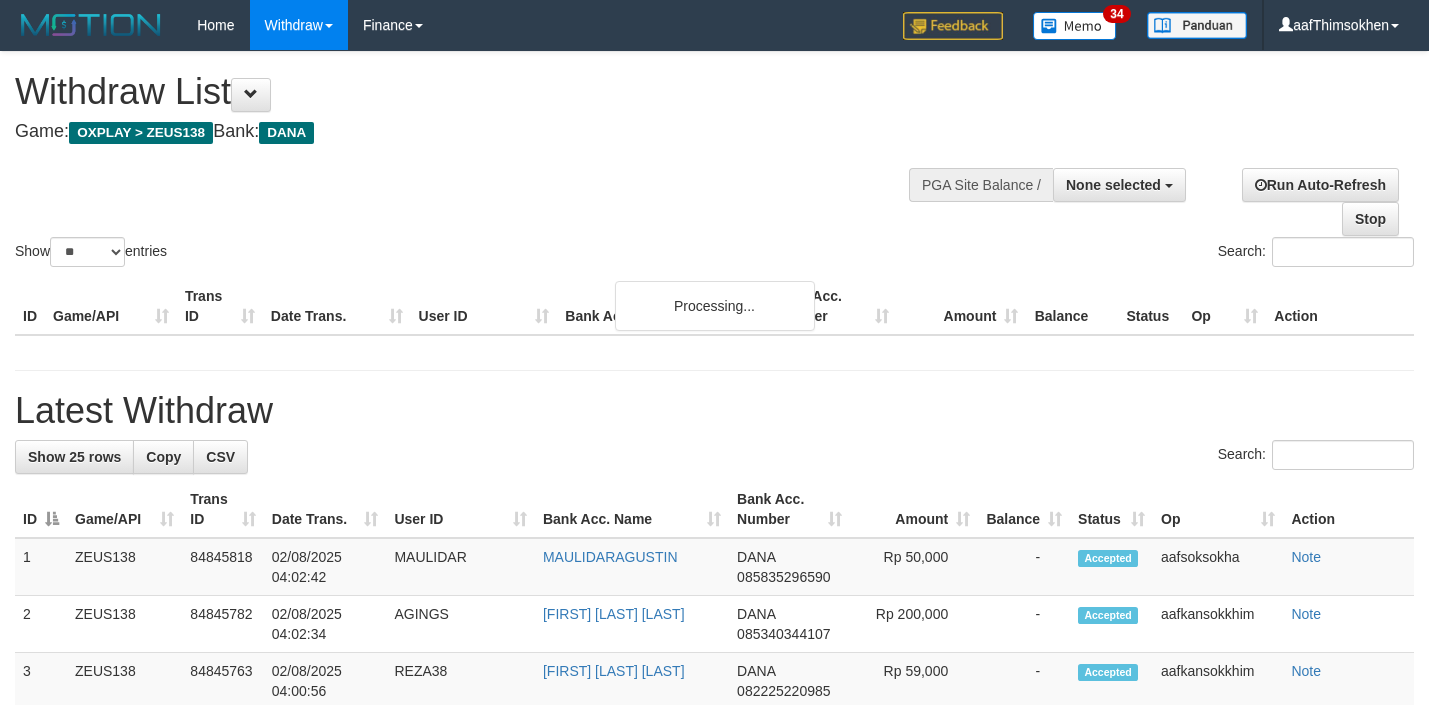 select 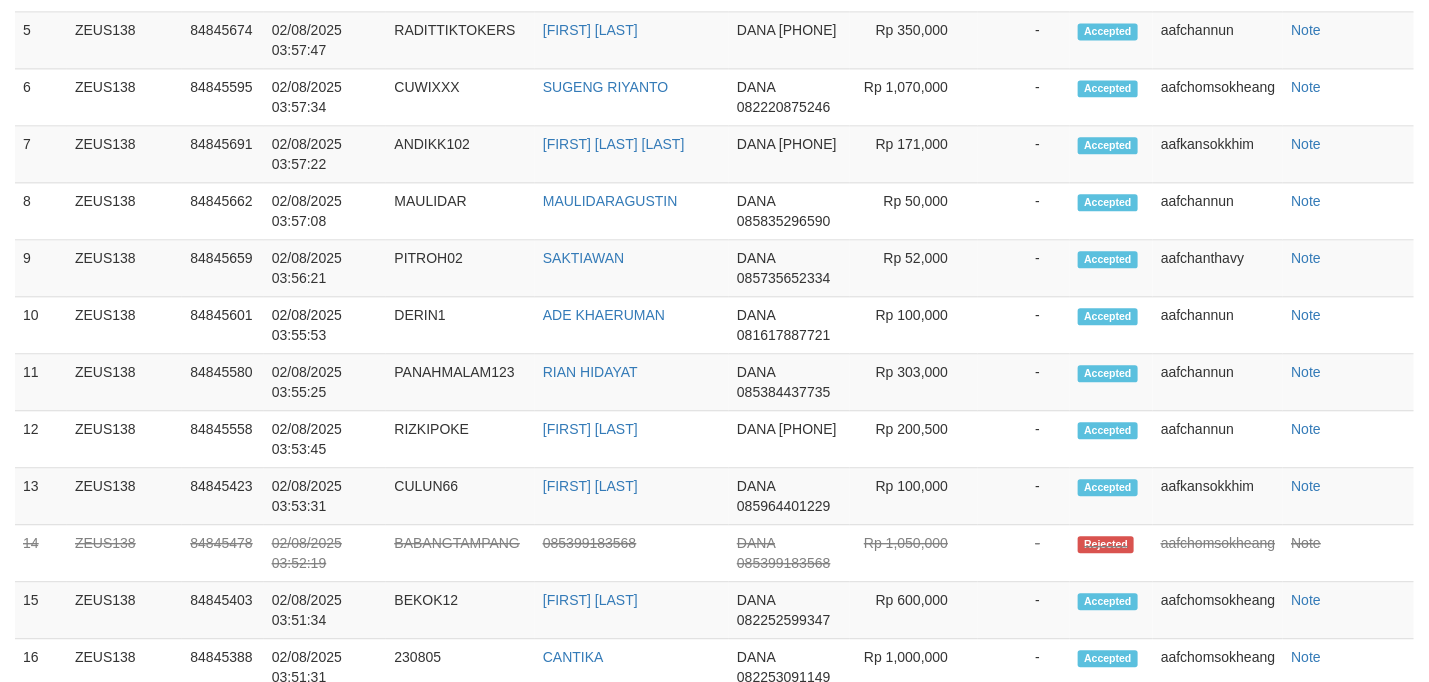 scroll, scrollTop: 1651, scrollLeft: 0, axis: vertical 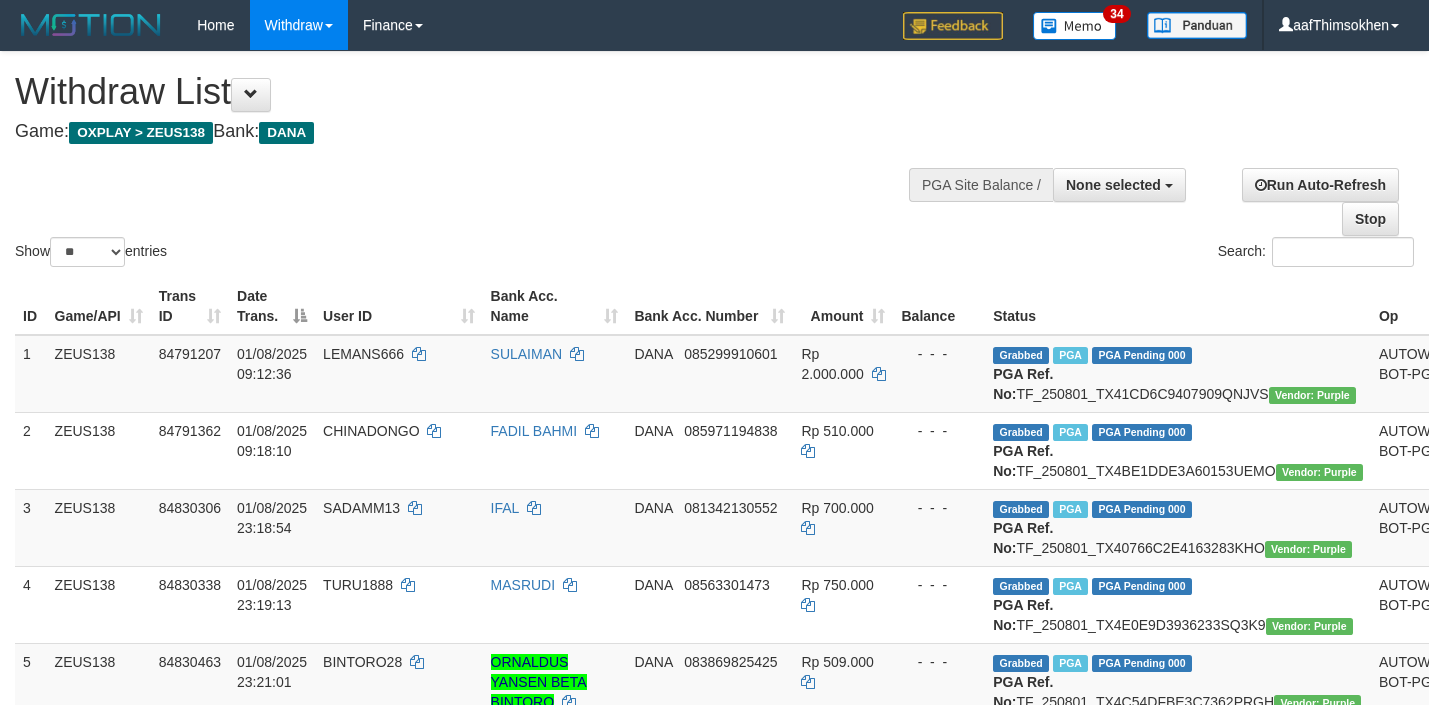 select 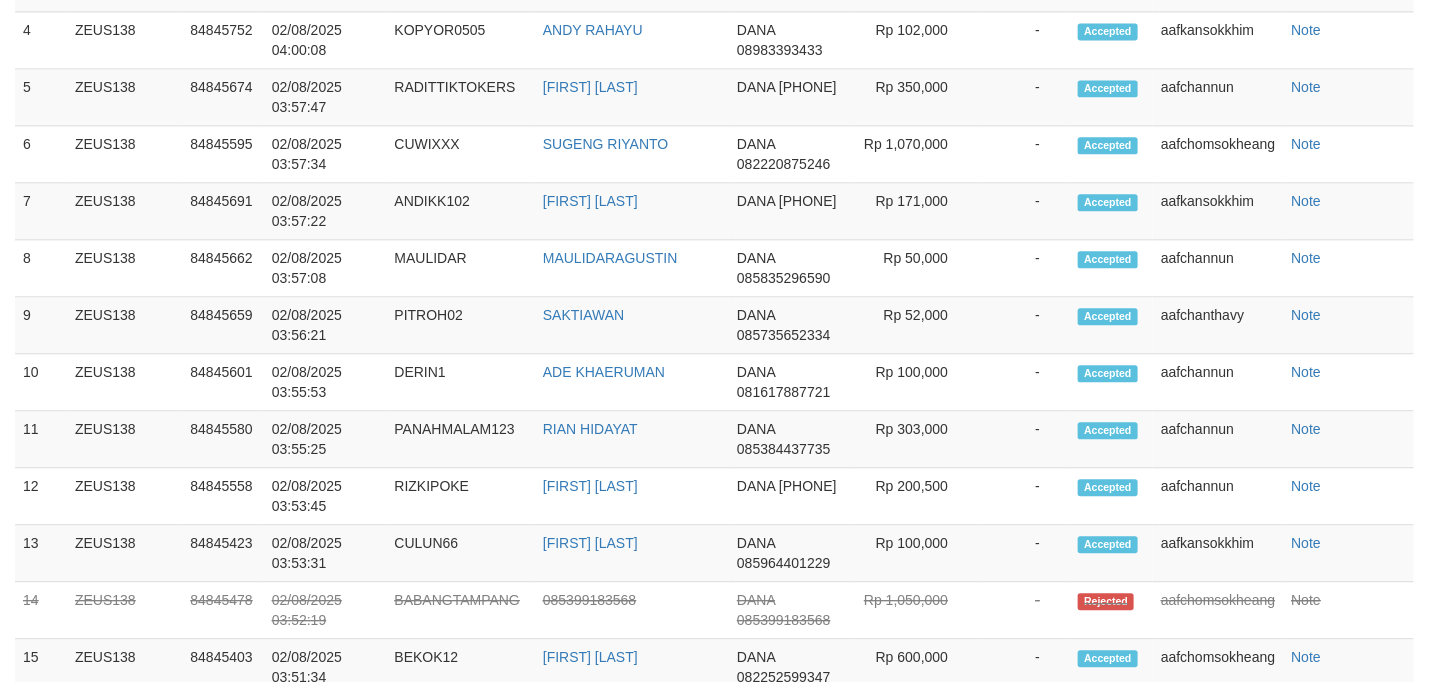 scroll, scrollTop: 1651, scrollLeft: 0, axis: vertical 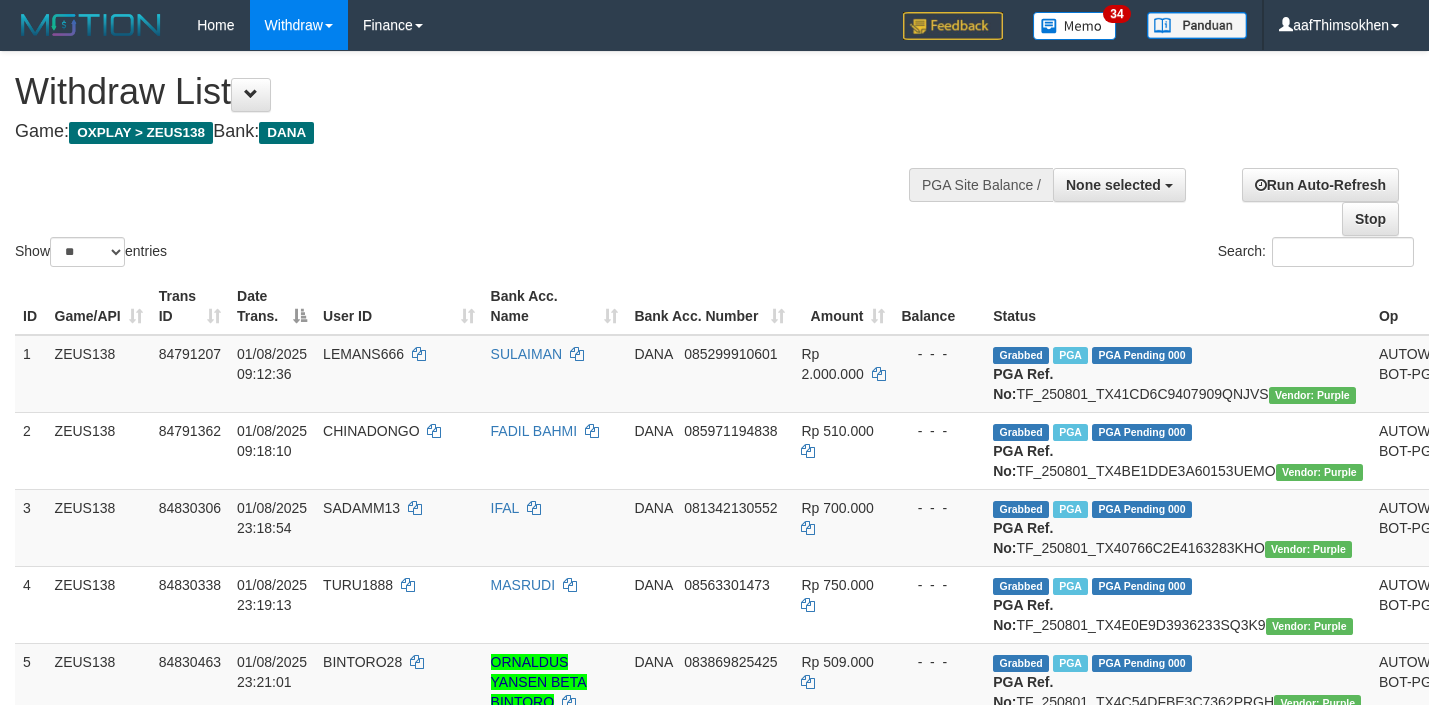 select 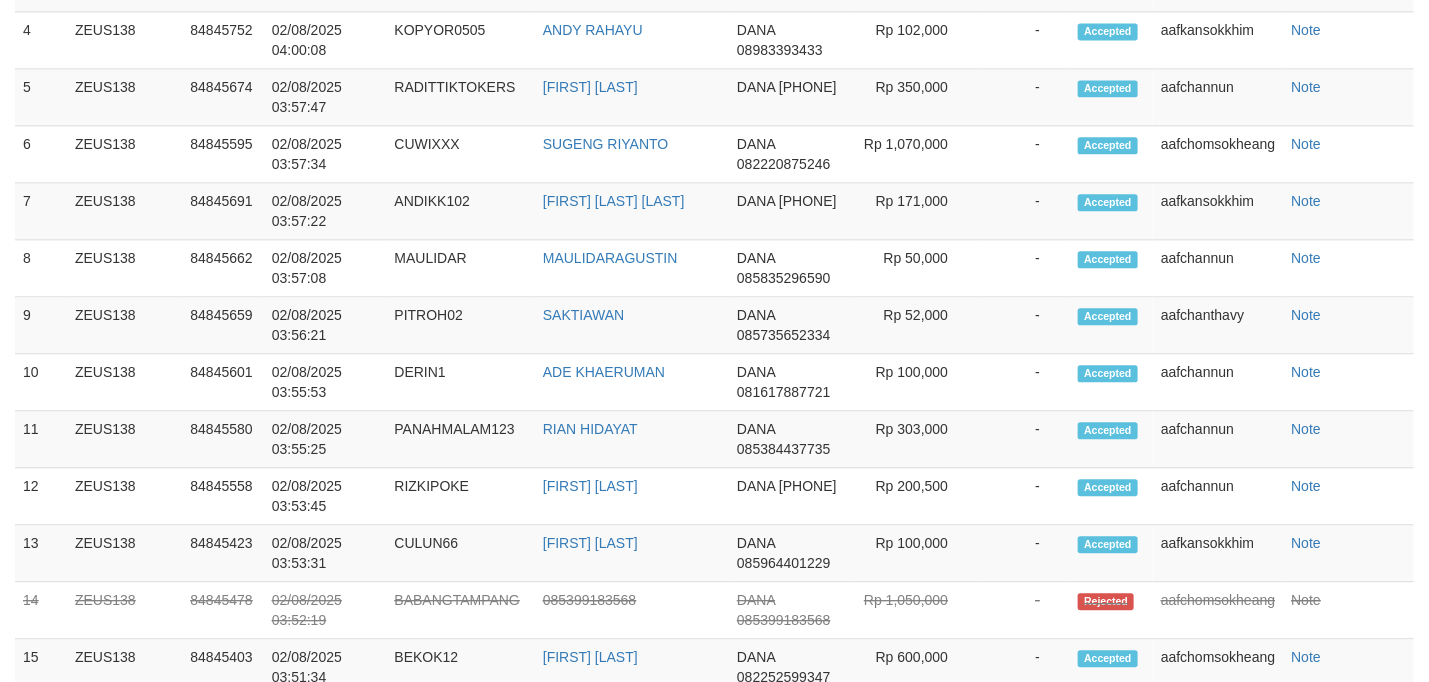 scroll, scrollTop: 1651, scrollLeft: 0, axis: vertical 